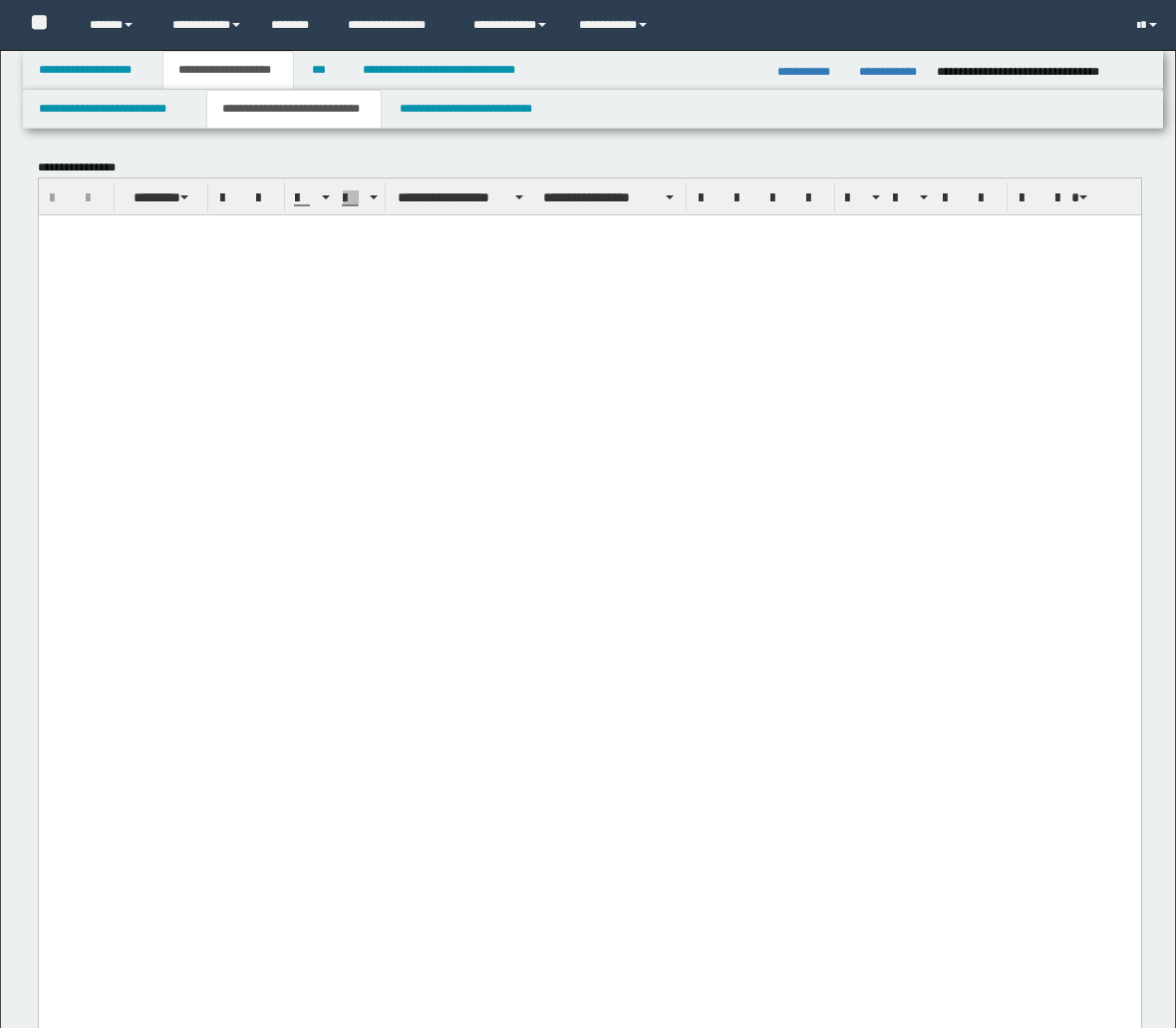scroll, scrollTop: 2437, scrollLeft: 0, axis: vertical 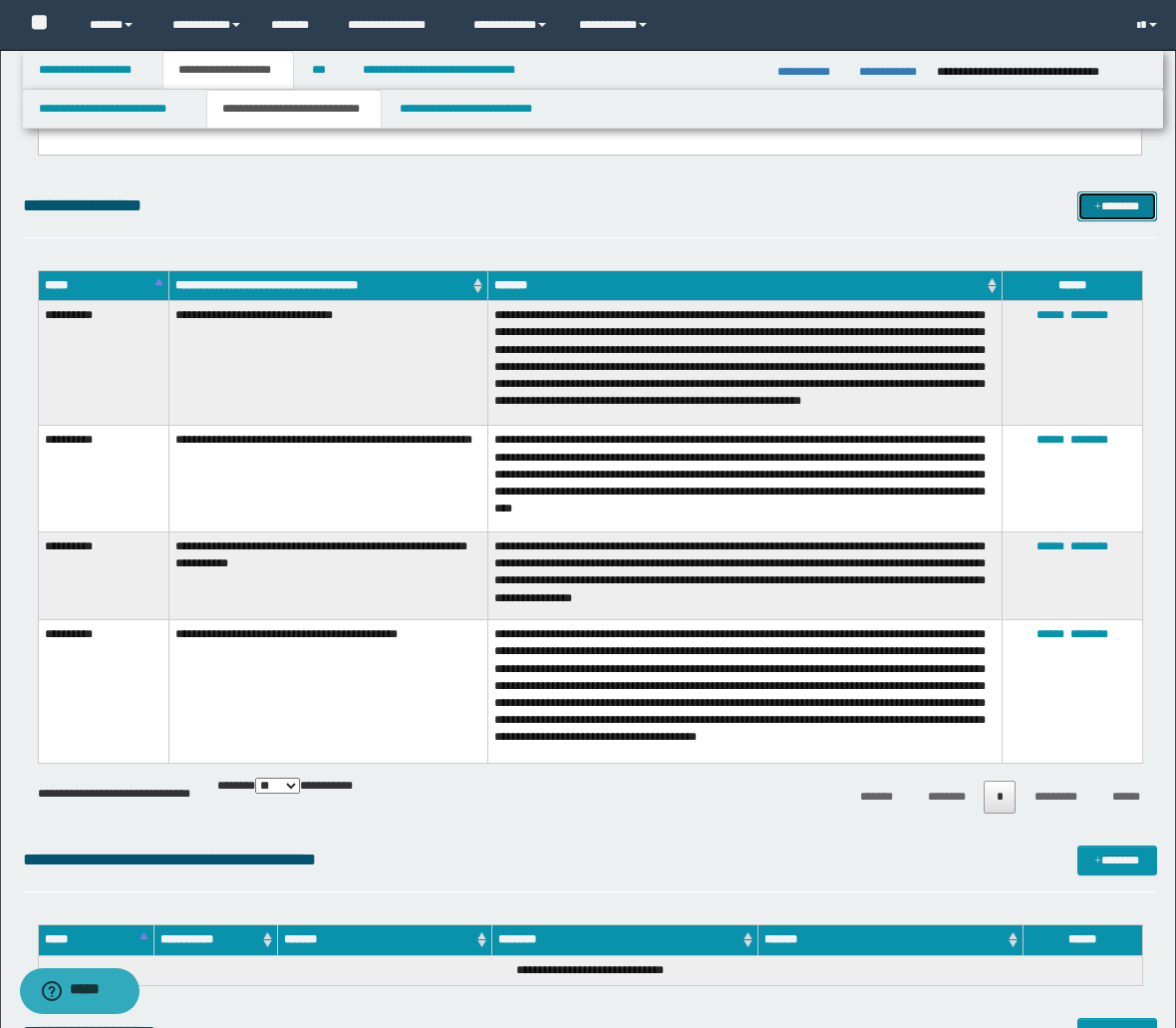 click at bounding box center [1097, 207] 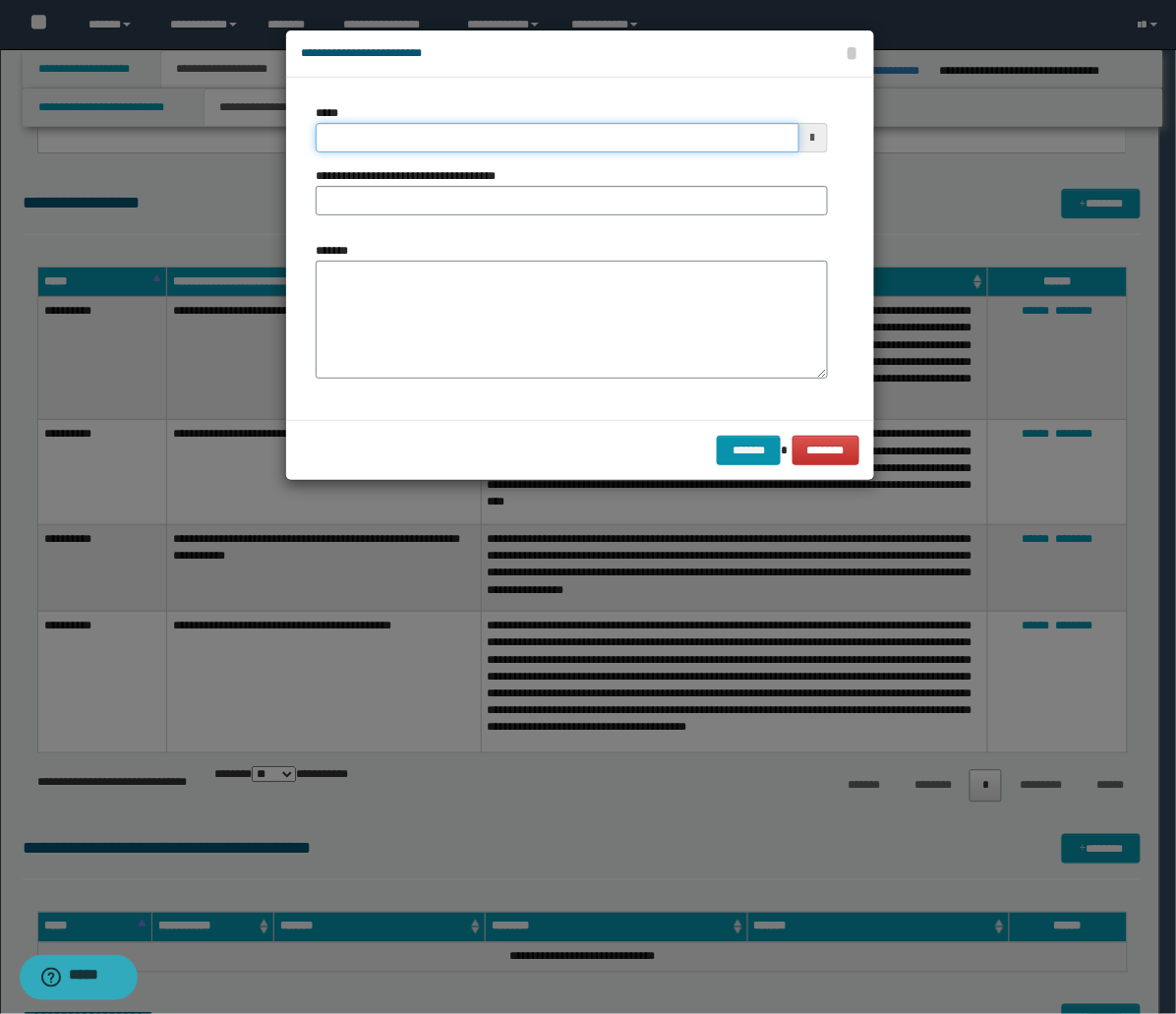 click on "*****" at bounding box center [558, 138] 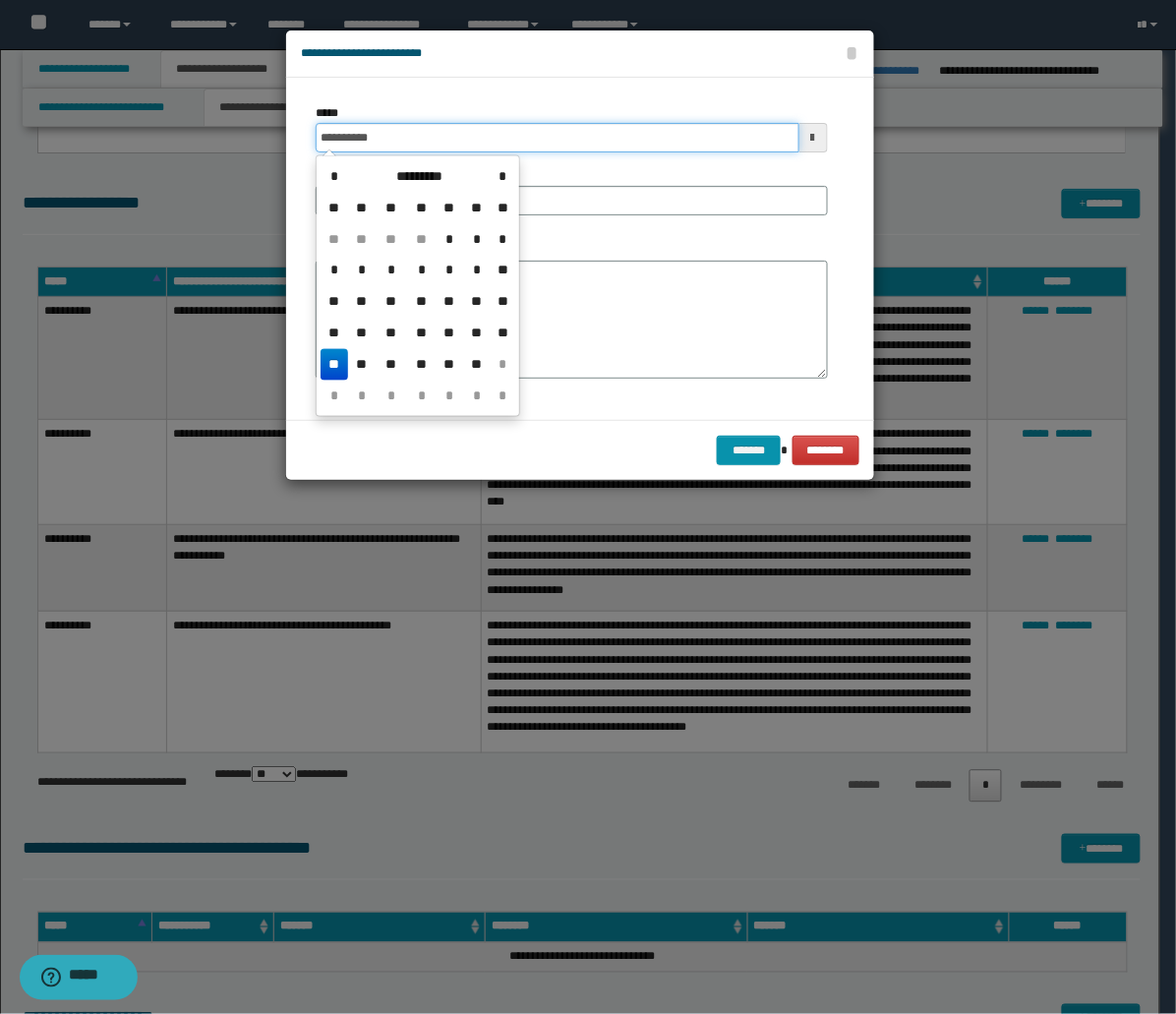 type on "**********" 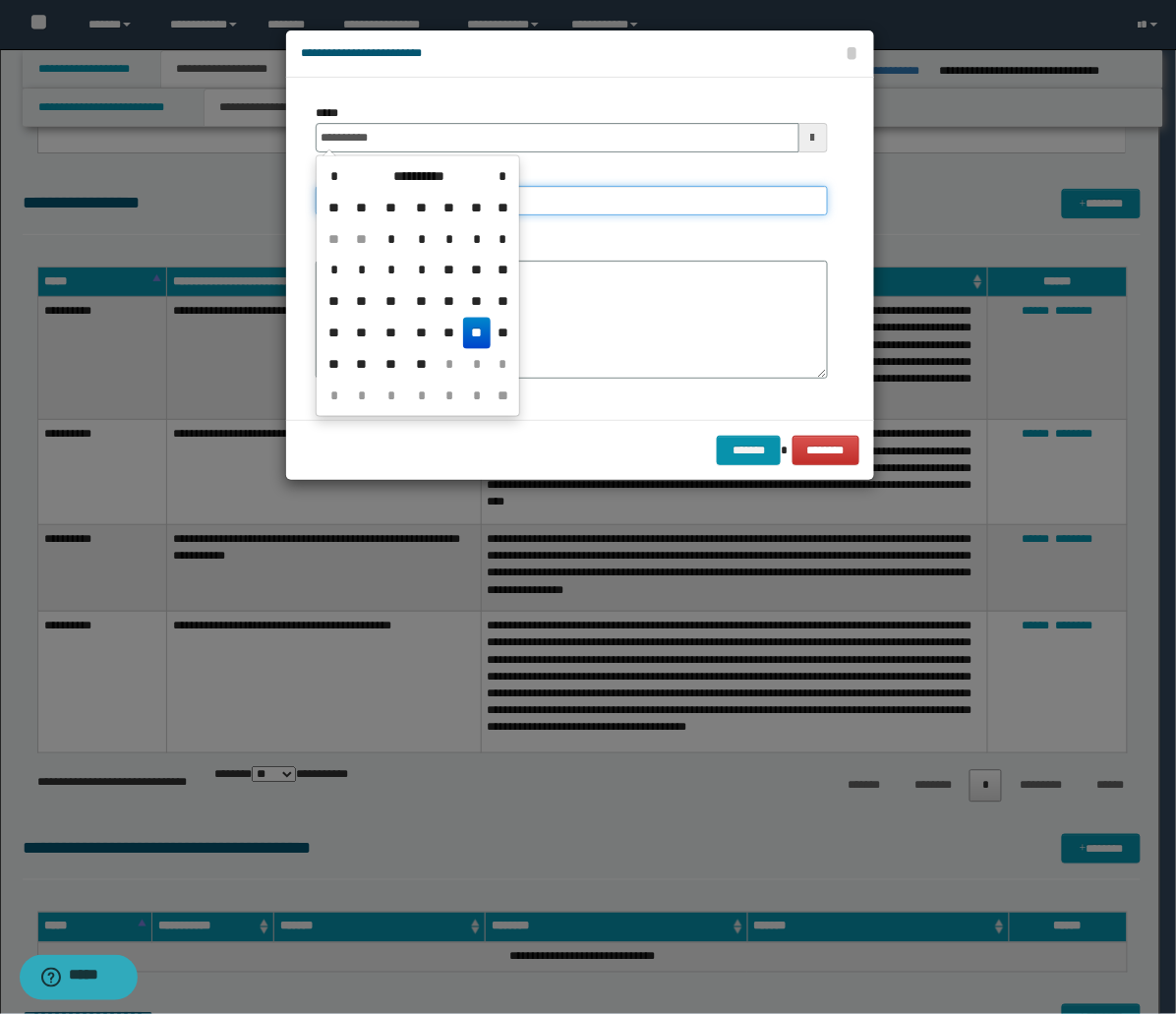 click on "**********" at bounding box center (571, 201) 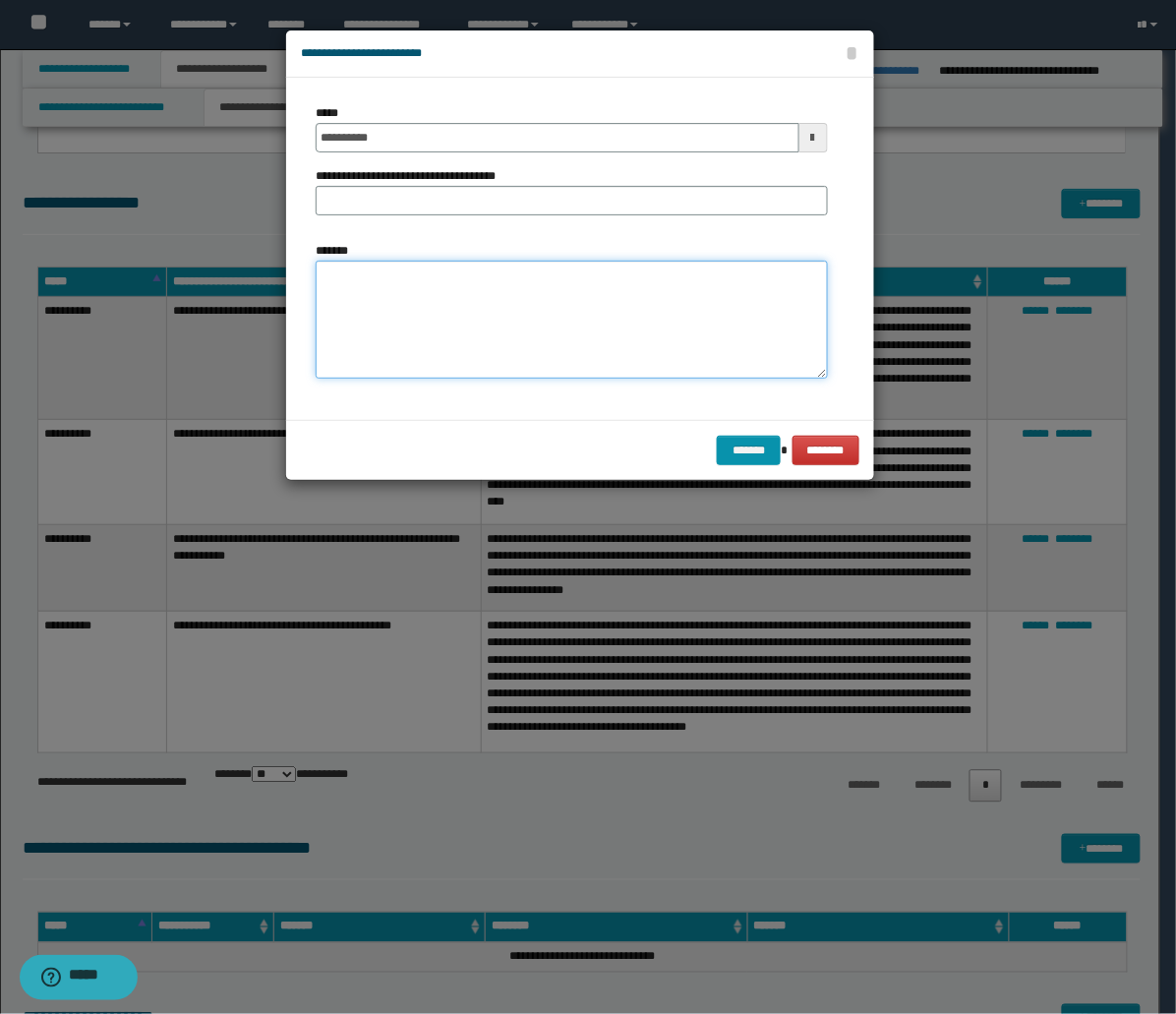 click on "*******" at bounding box center [571, 320] 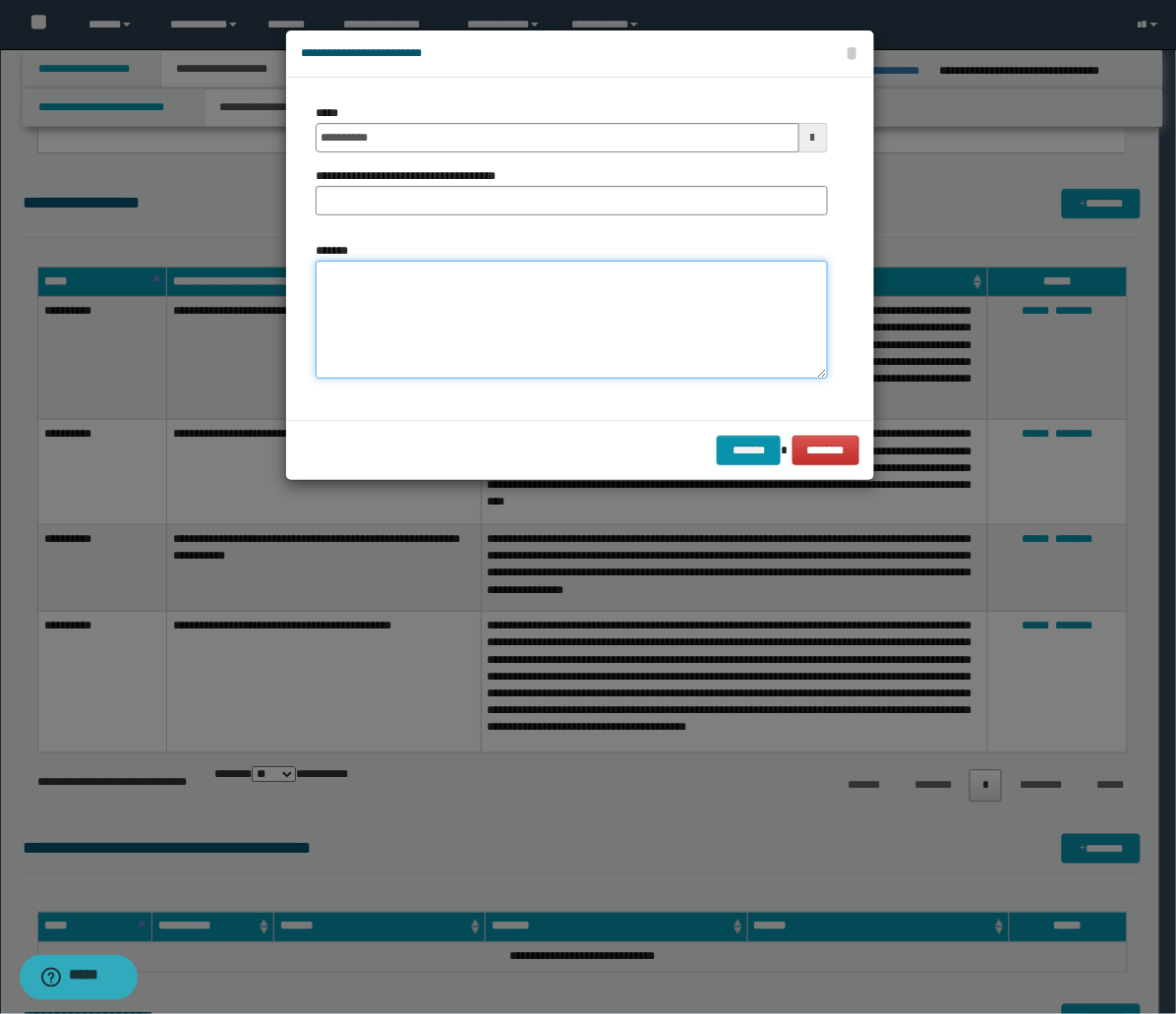 paste on "**********" 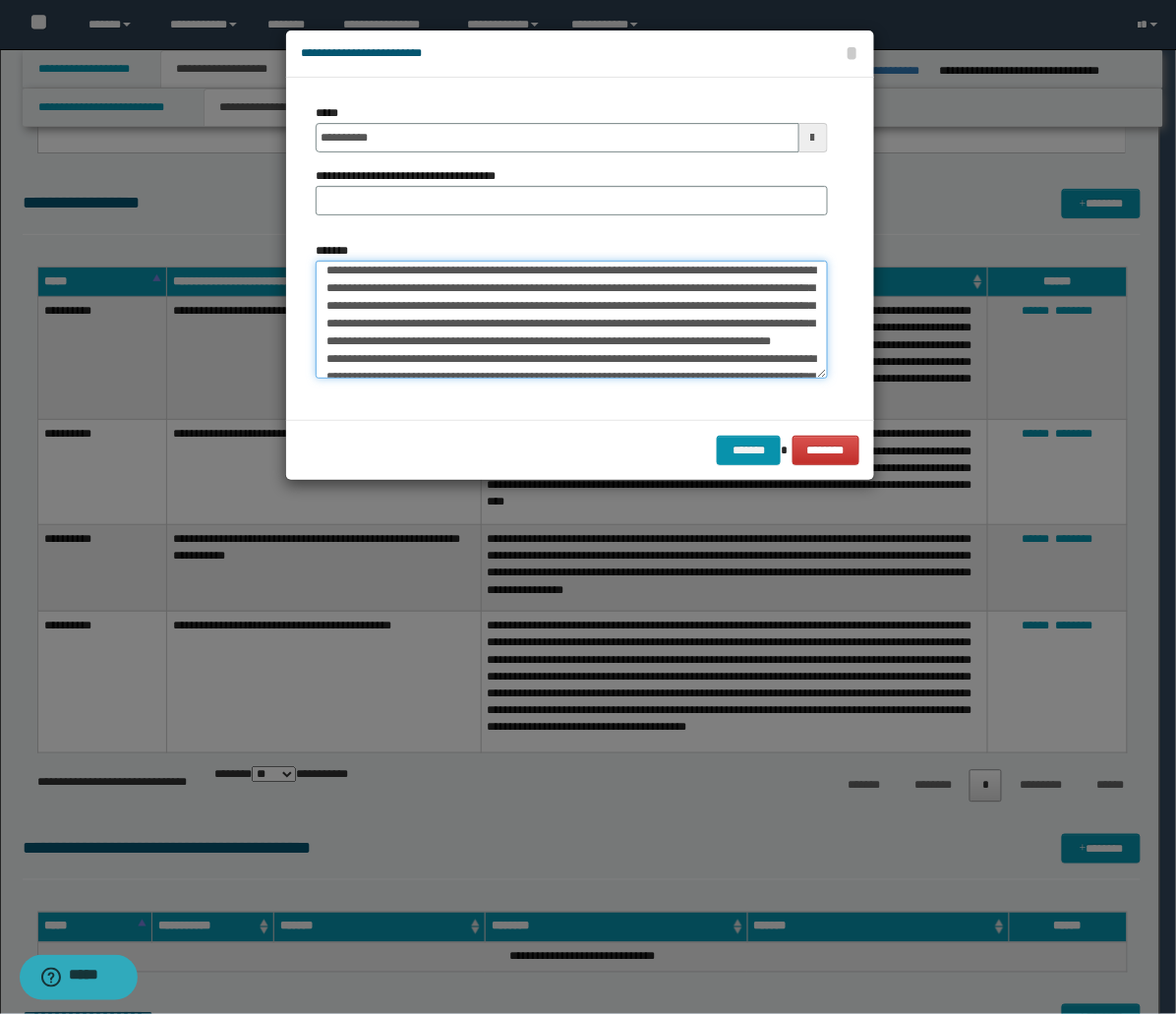 scroll, scrollTop: 0, scrollLeft: 0, axis: both 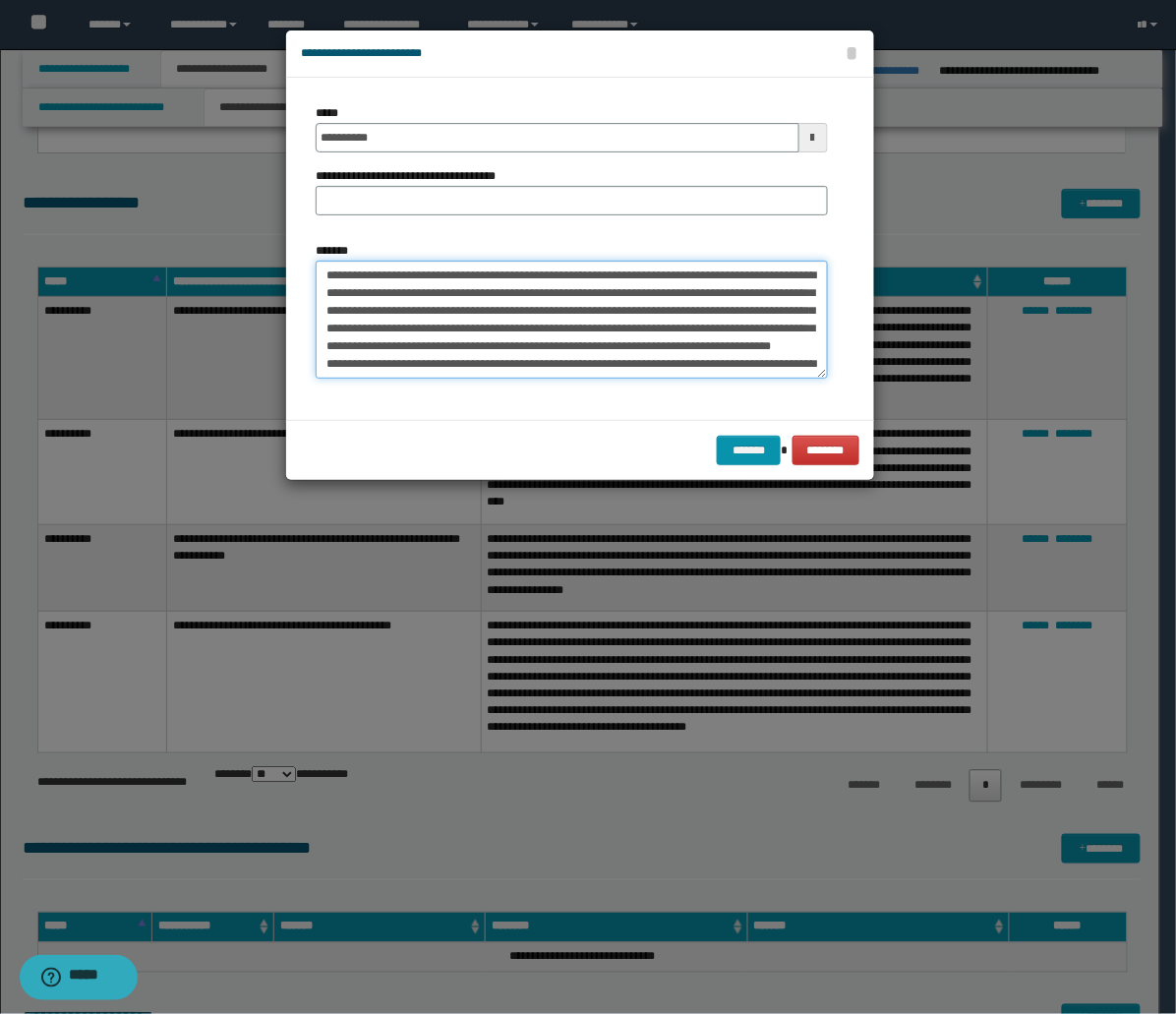 drag, startPoint x: 624, startPoint y: 268, endPoint x: 643, endPoint y: 271, distance: 19.235384 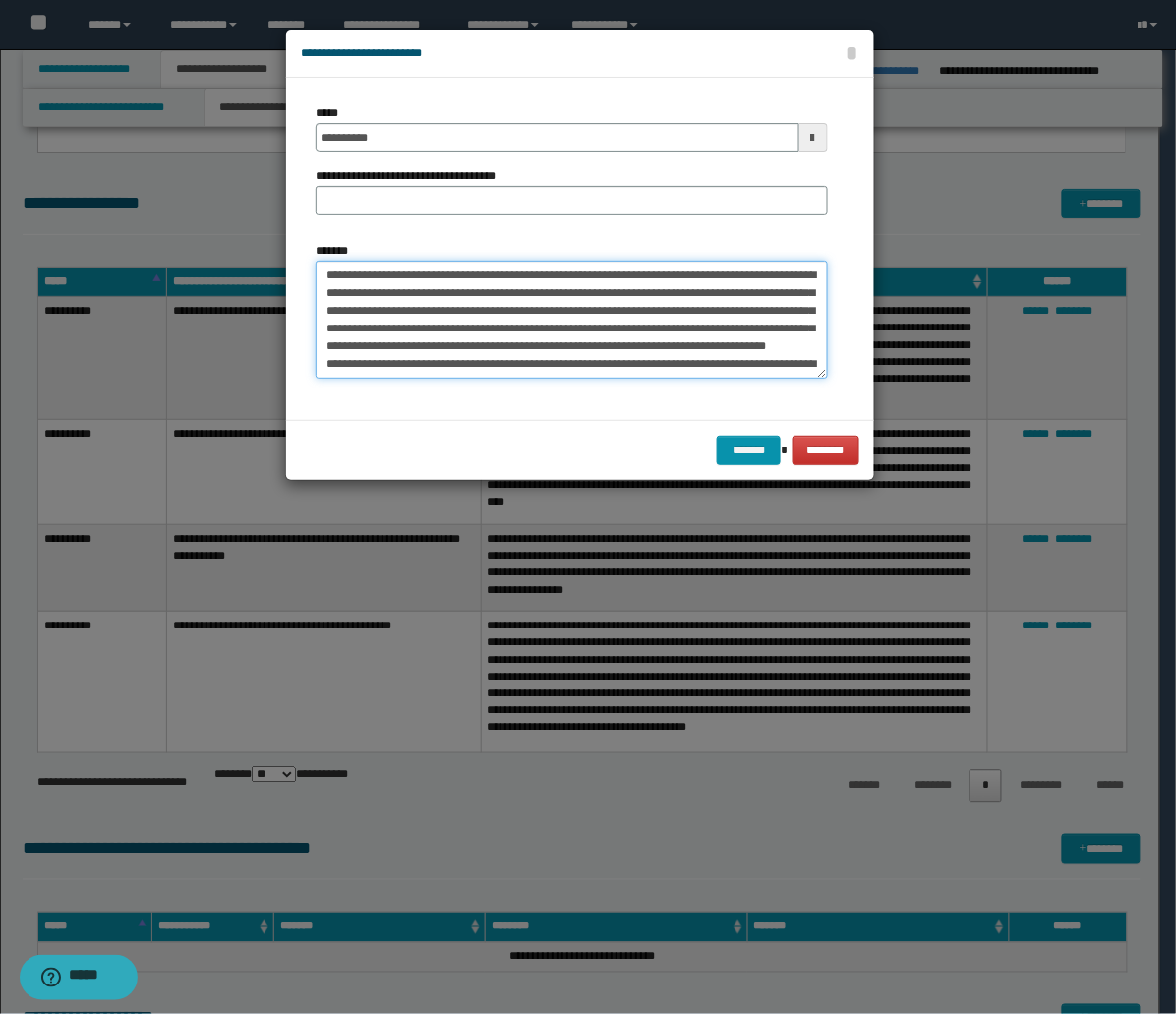drag, startPoint x: 421, startPoint y: 327, endPoint x: 440, endPoint y: 328, distance: 19.026298 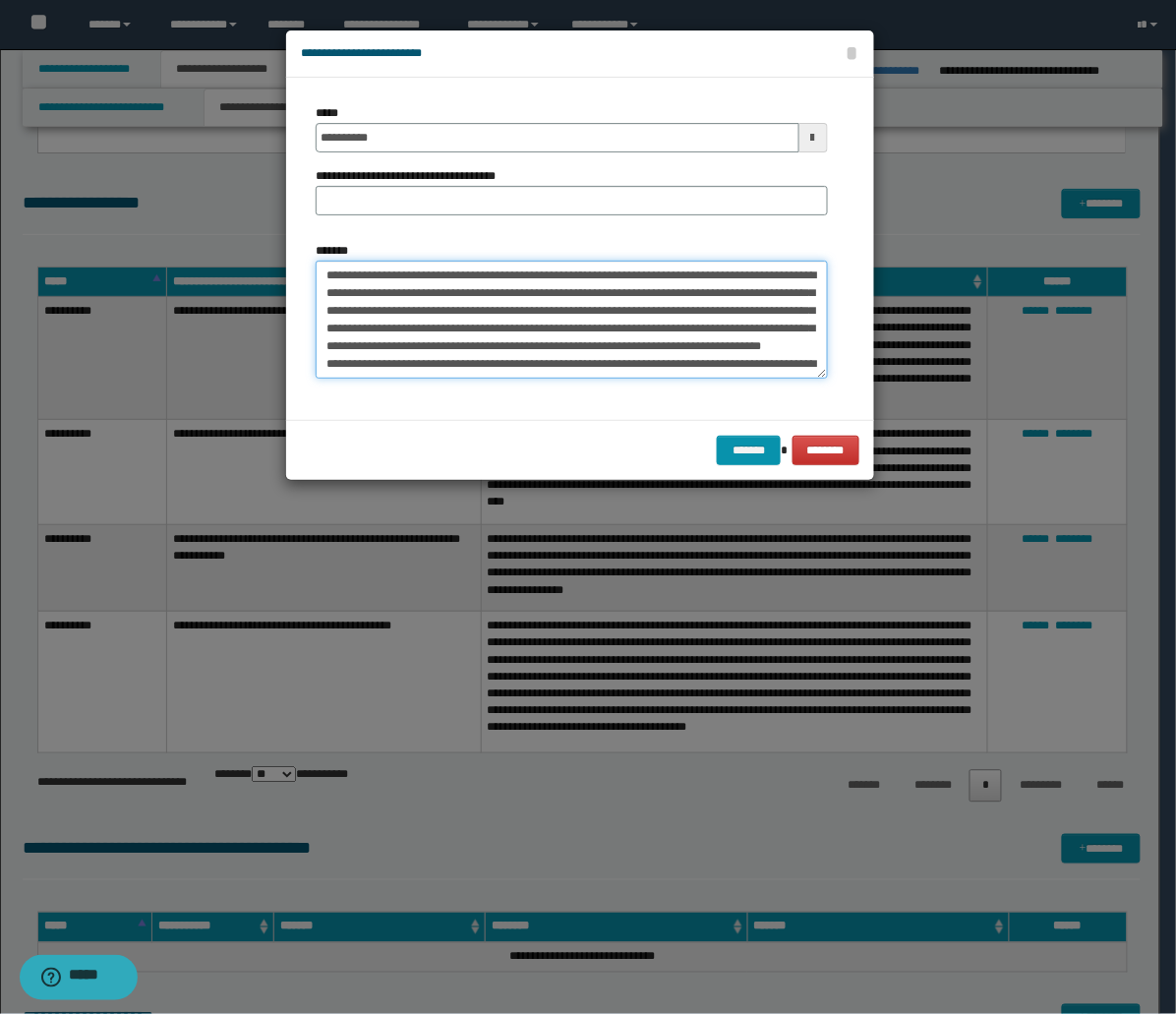scroll, scrollTop: 43, scrollLeft: 0, axis: vertical 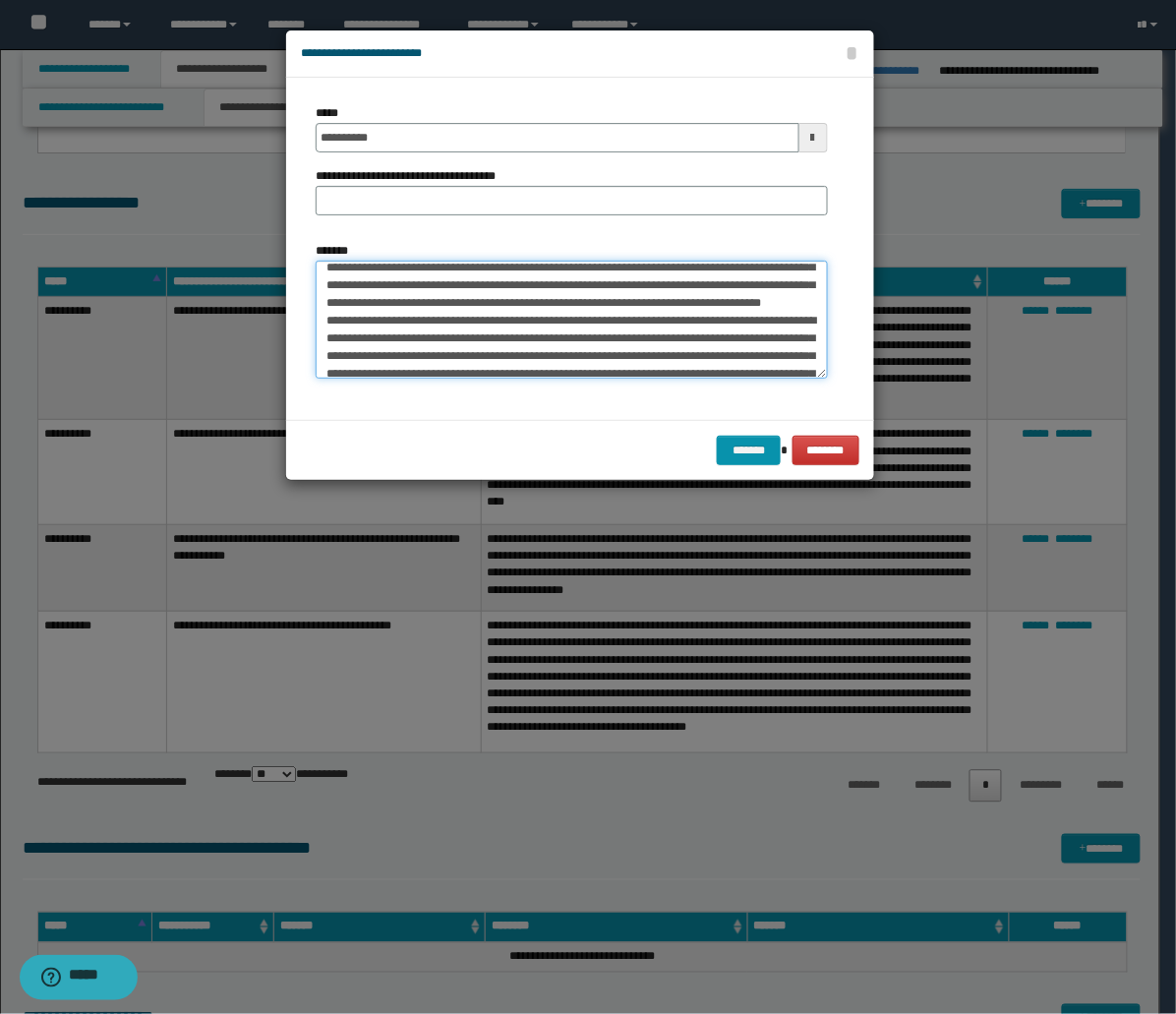 click on "*******" at bounding box center [571, 320] 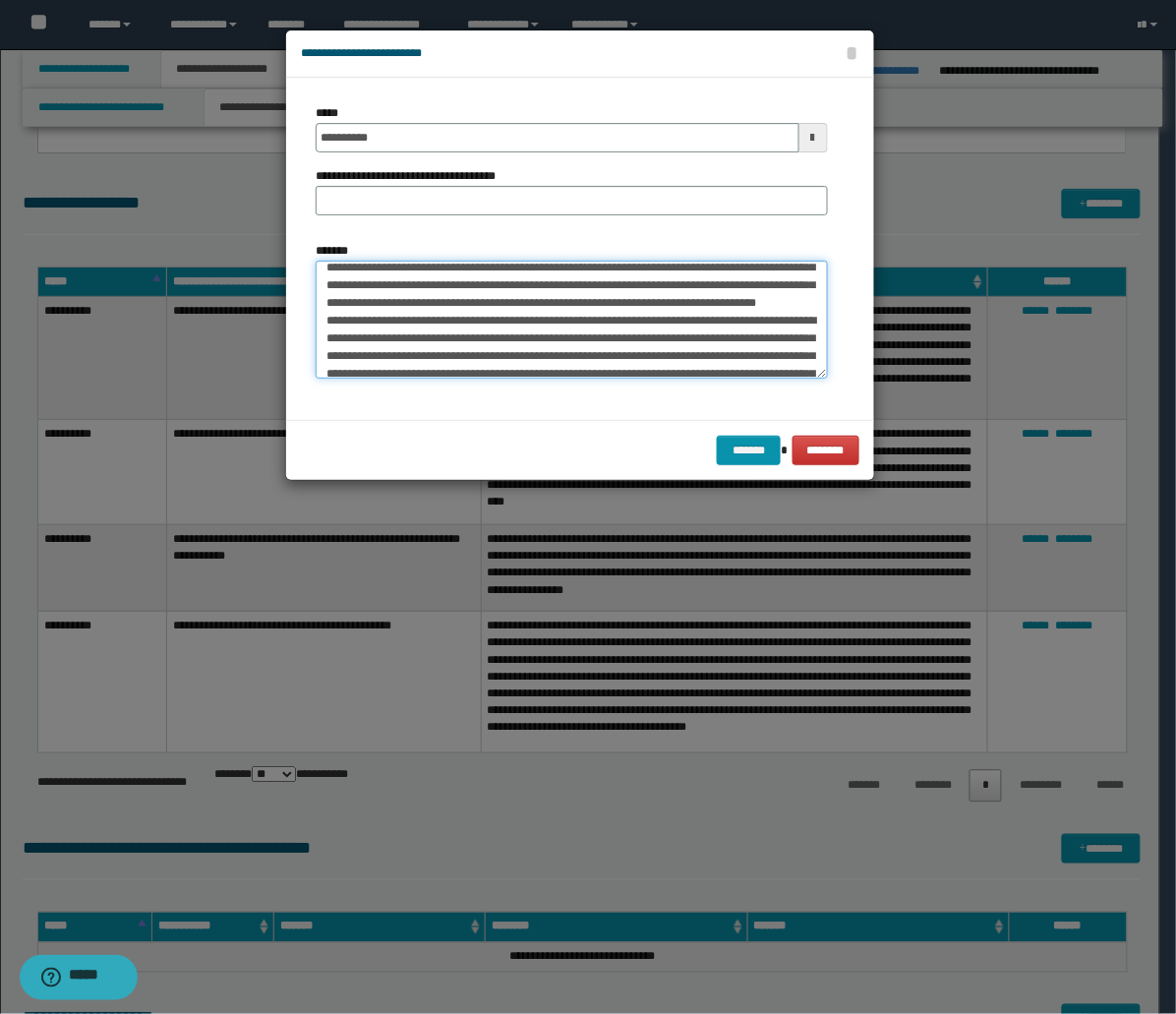 click on "*******" at bounding box center (571, 320) 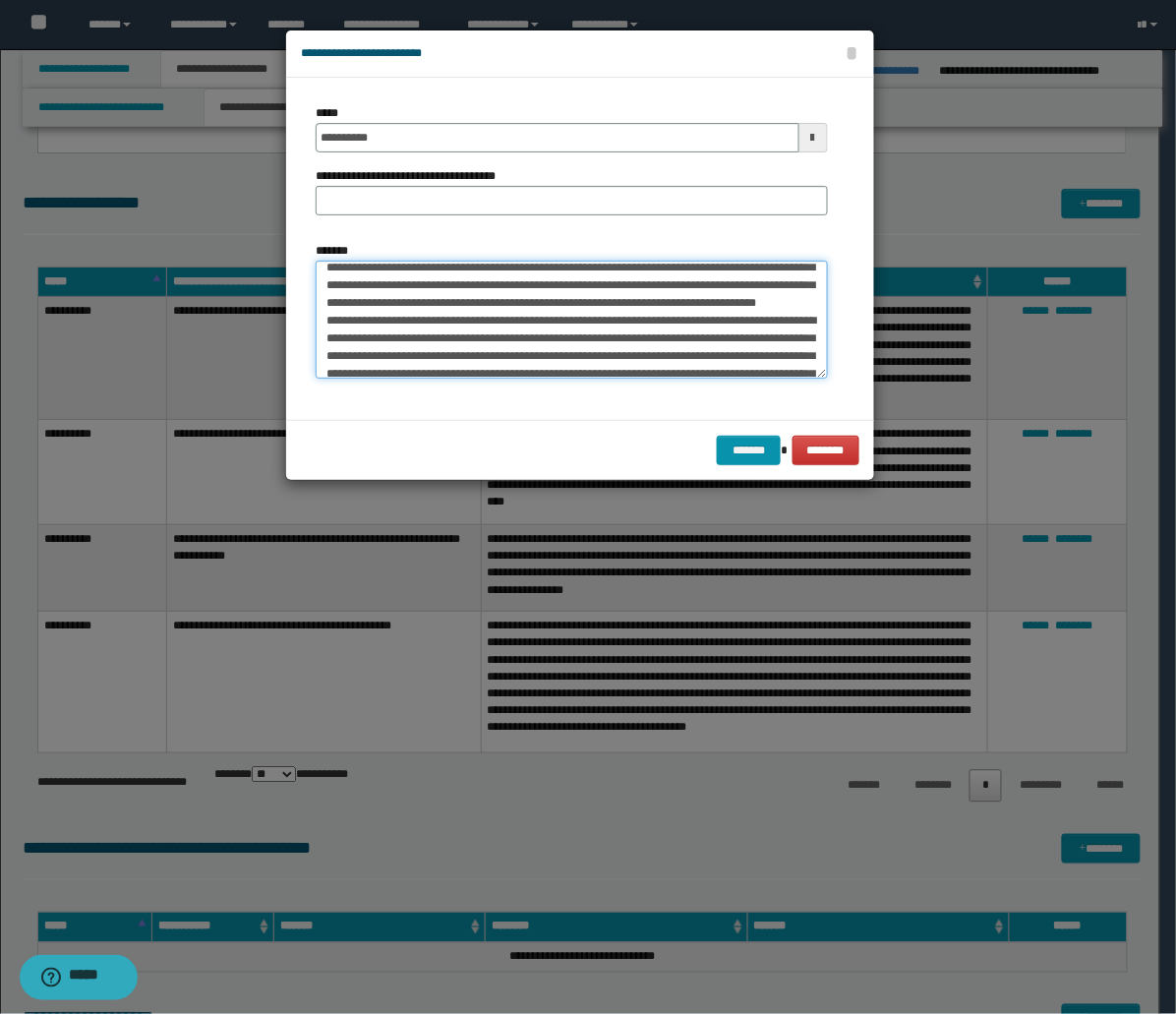 click on "*******" at bounding box center [571, 320] 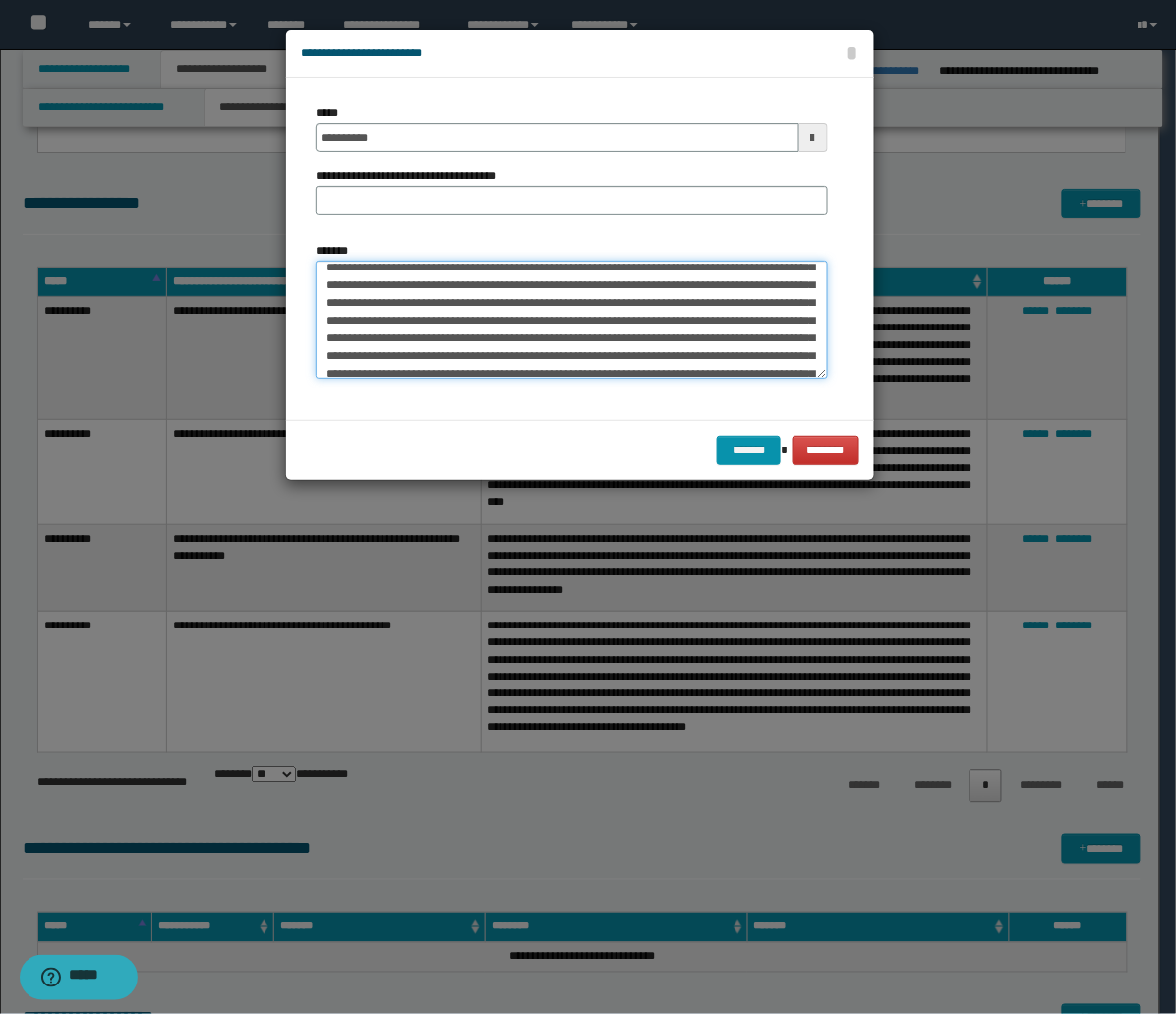 scroll, scrollTop: 25, scrollLeft: 0, axis: vertical 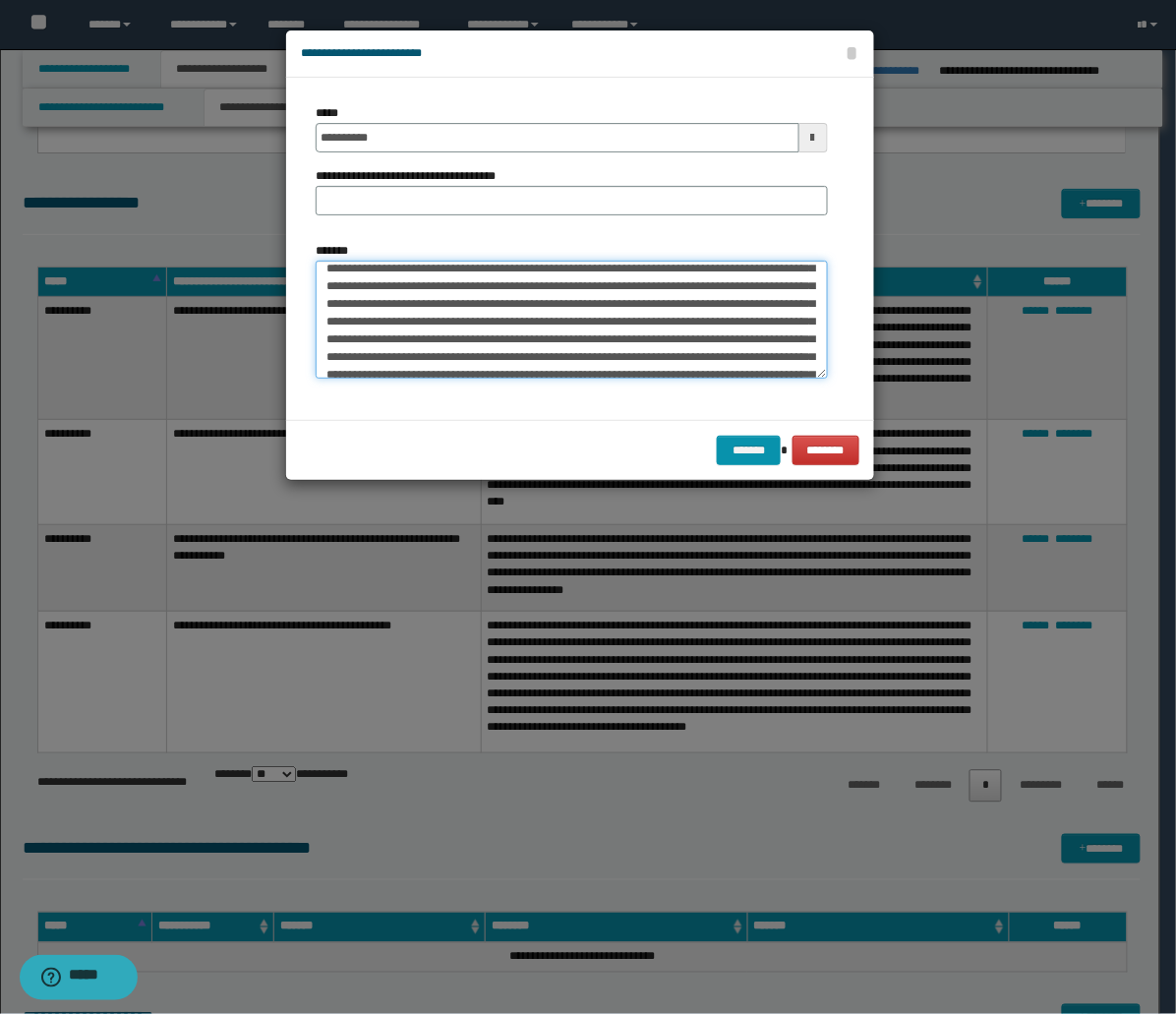 click on "*******" at bounding box center (571, 320) 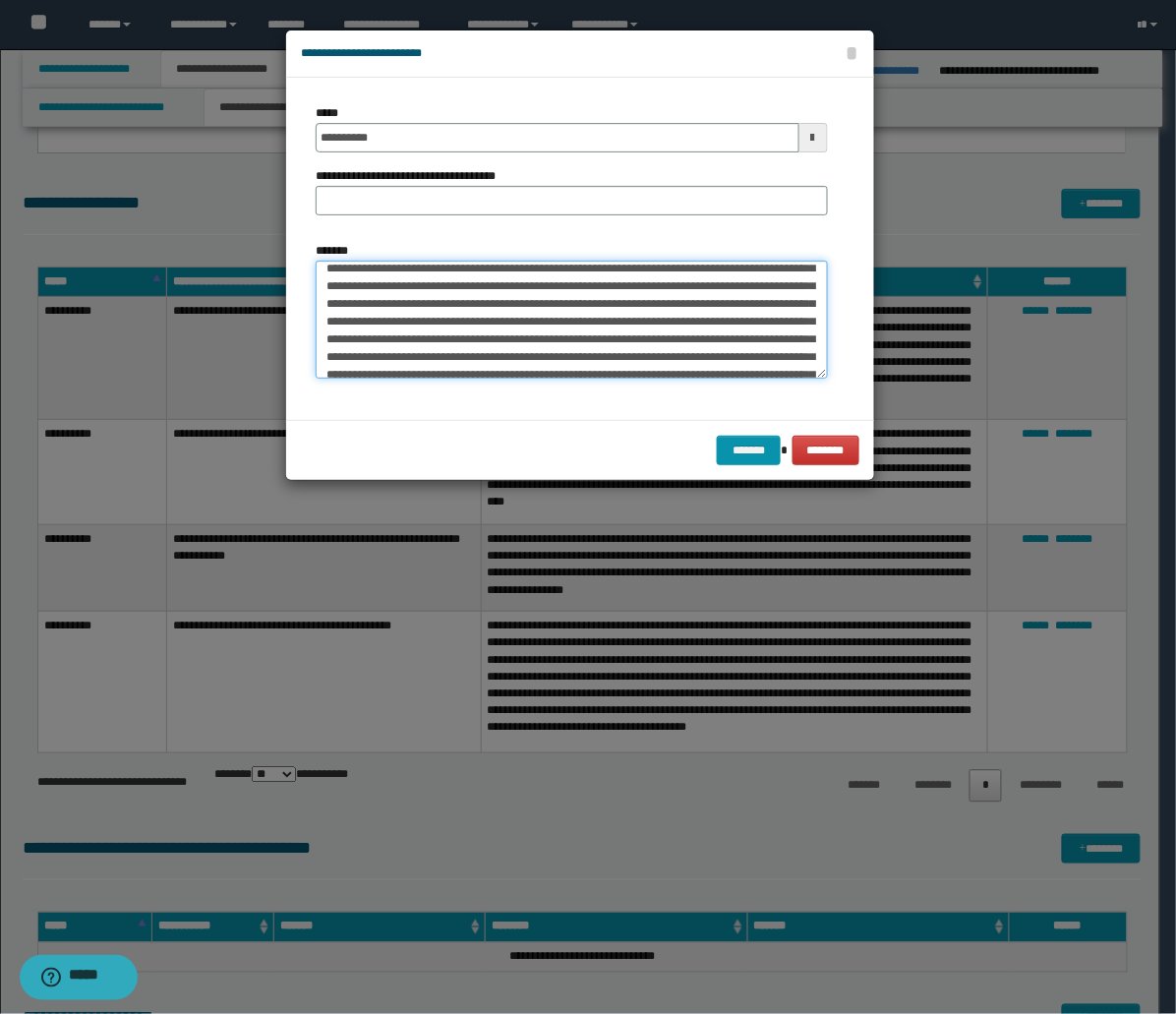 click on "*******" at bounding box center (571, 320) 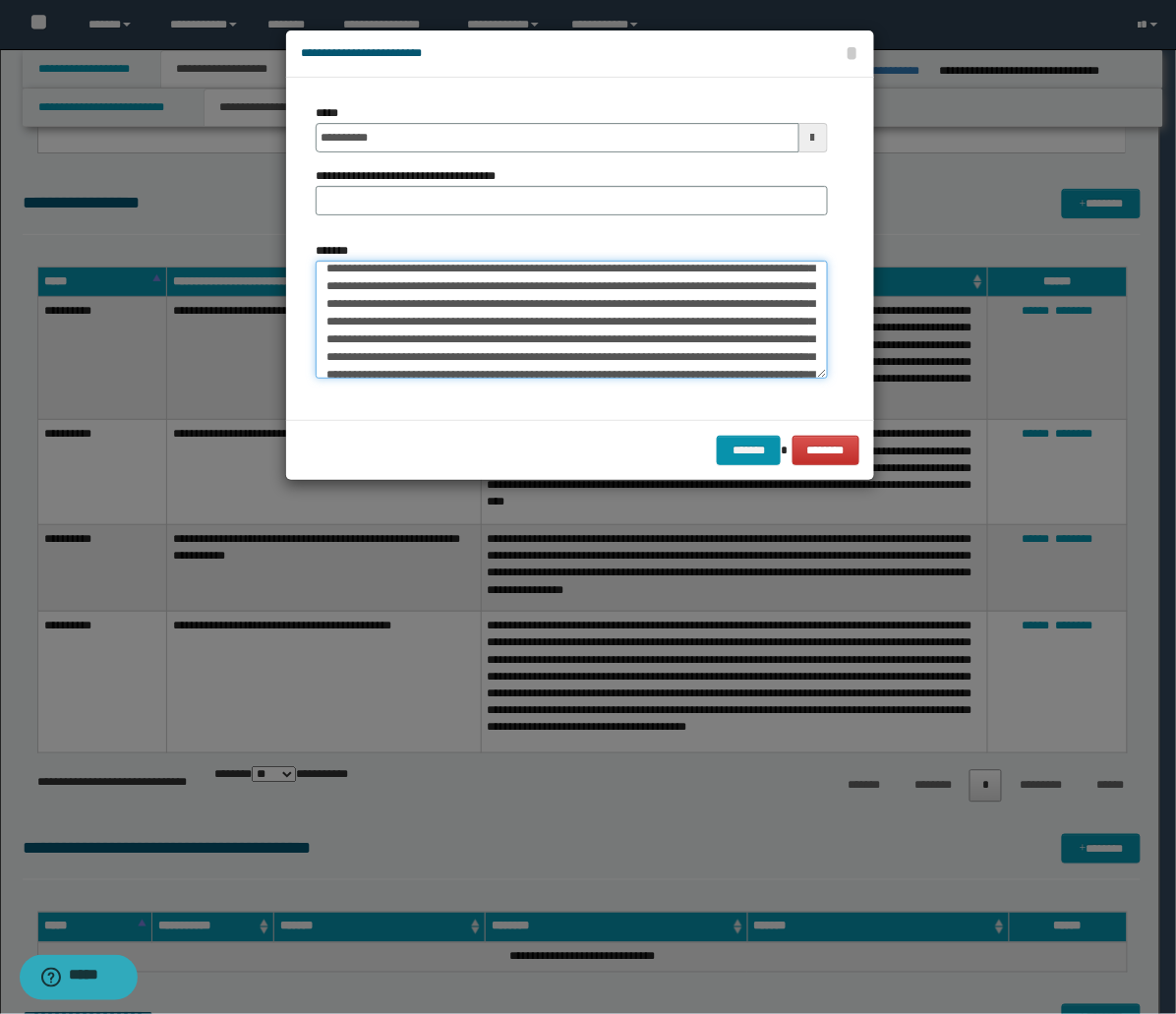click on "*******" at bounding box center (571, 320) 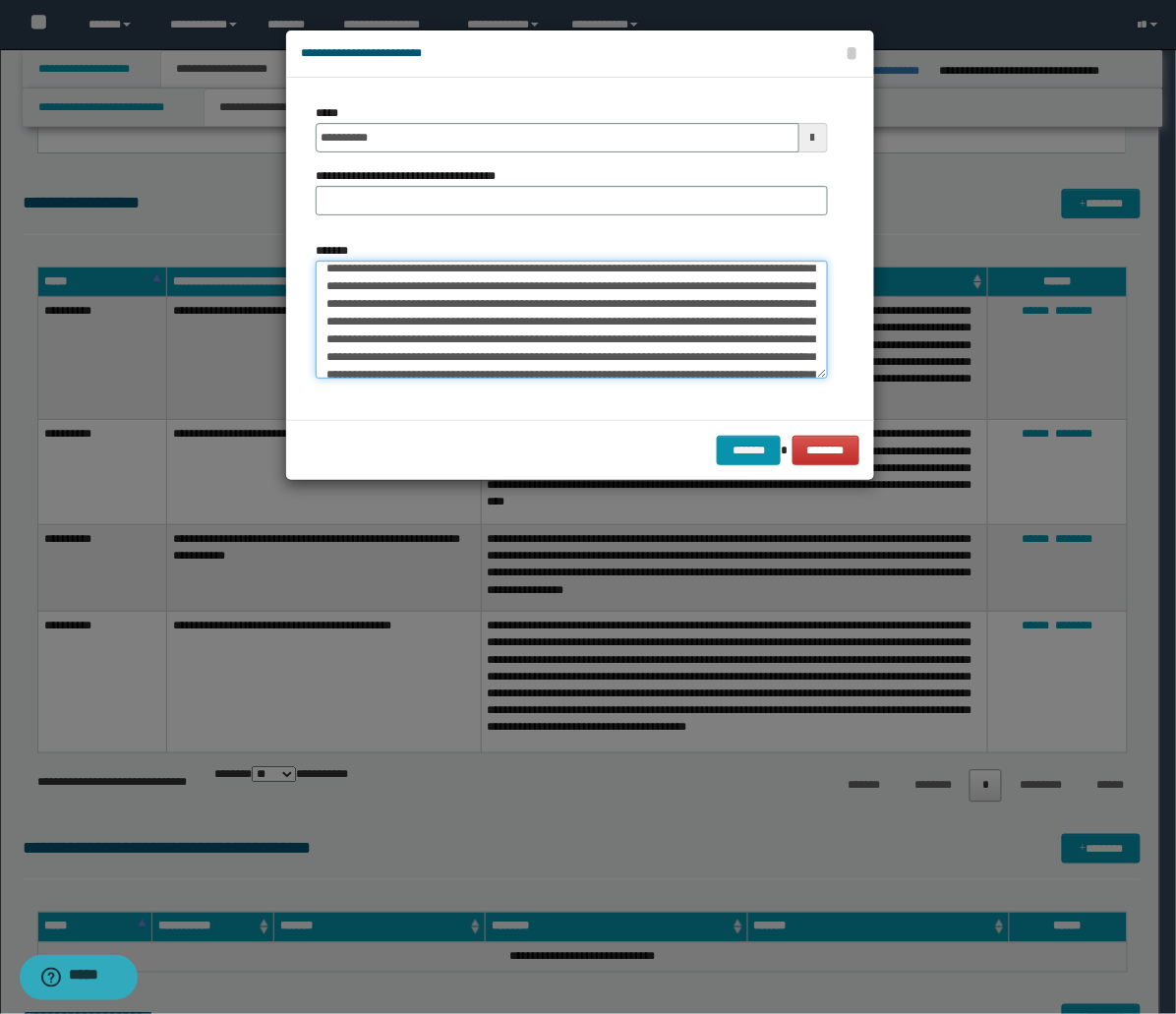 click on "*******" at bounding box center (571, 320) 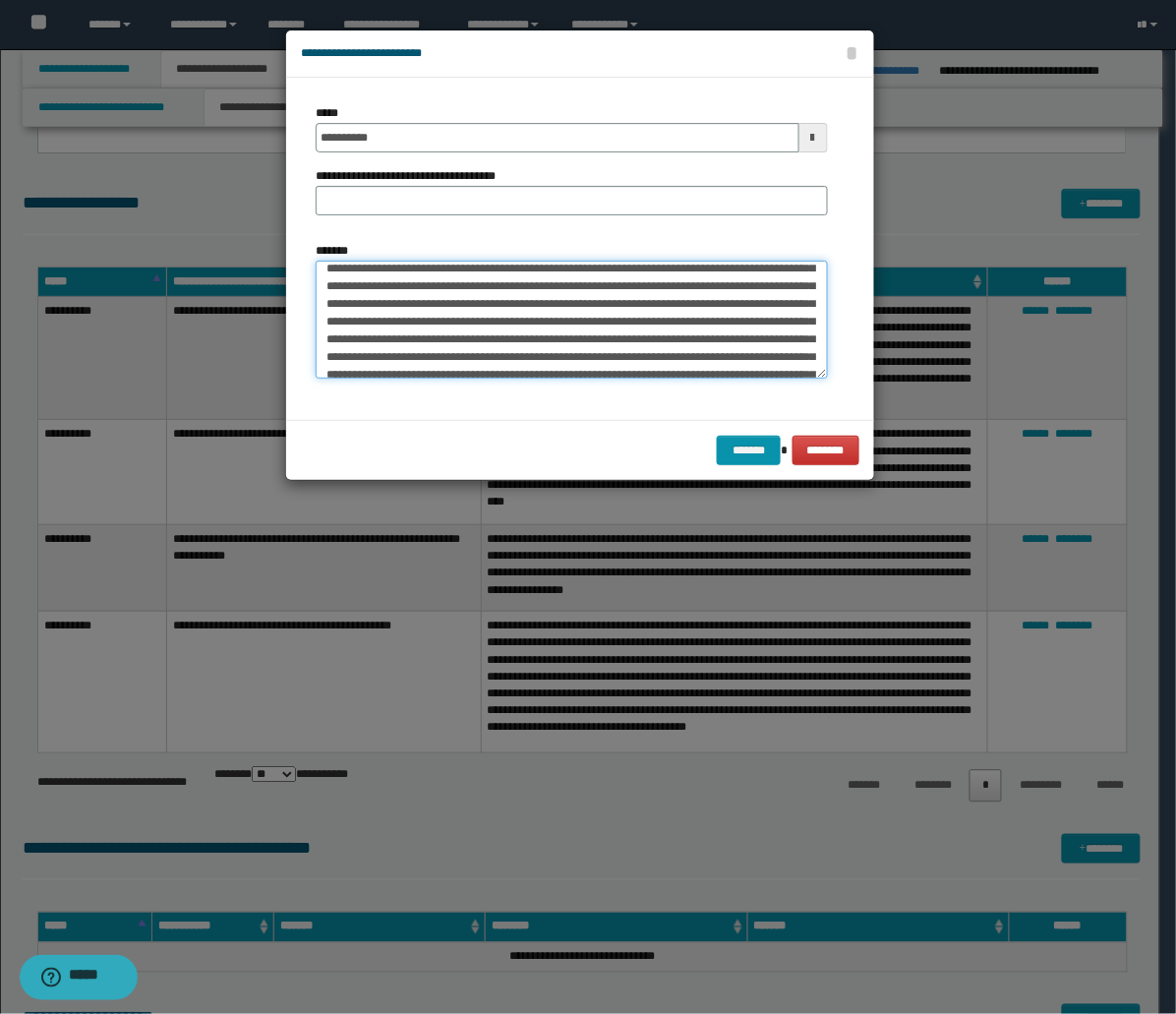 click on "*******" at bounding box center (571, 320) 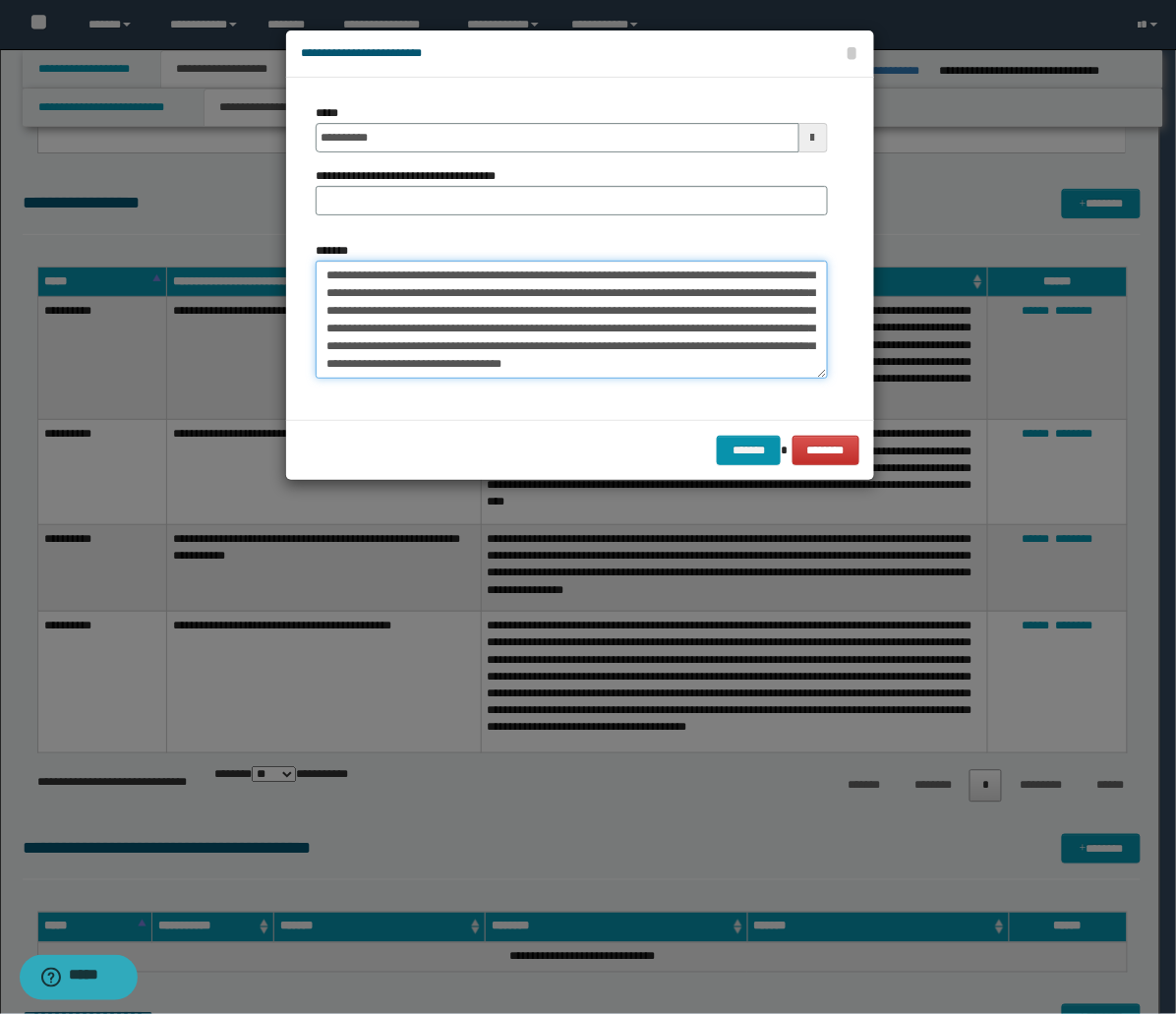 drag, startPoint x: 617, startPoint y: 370, endPoint x: 637, endPoint y: 370, distance: 20 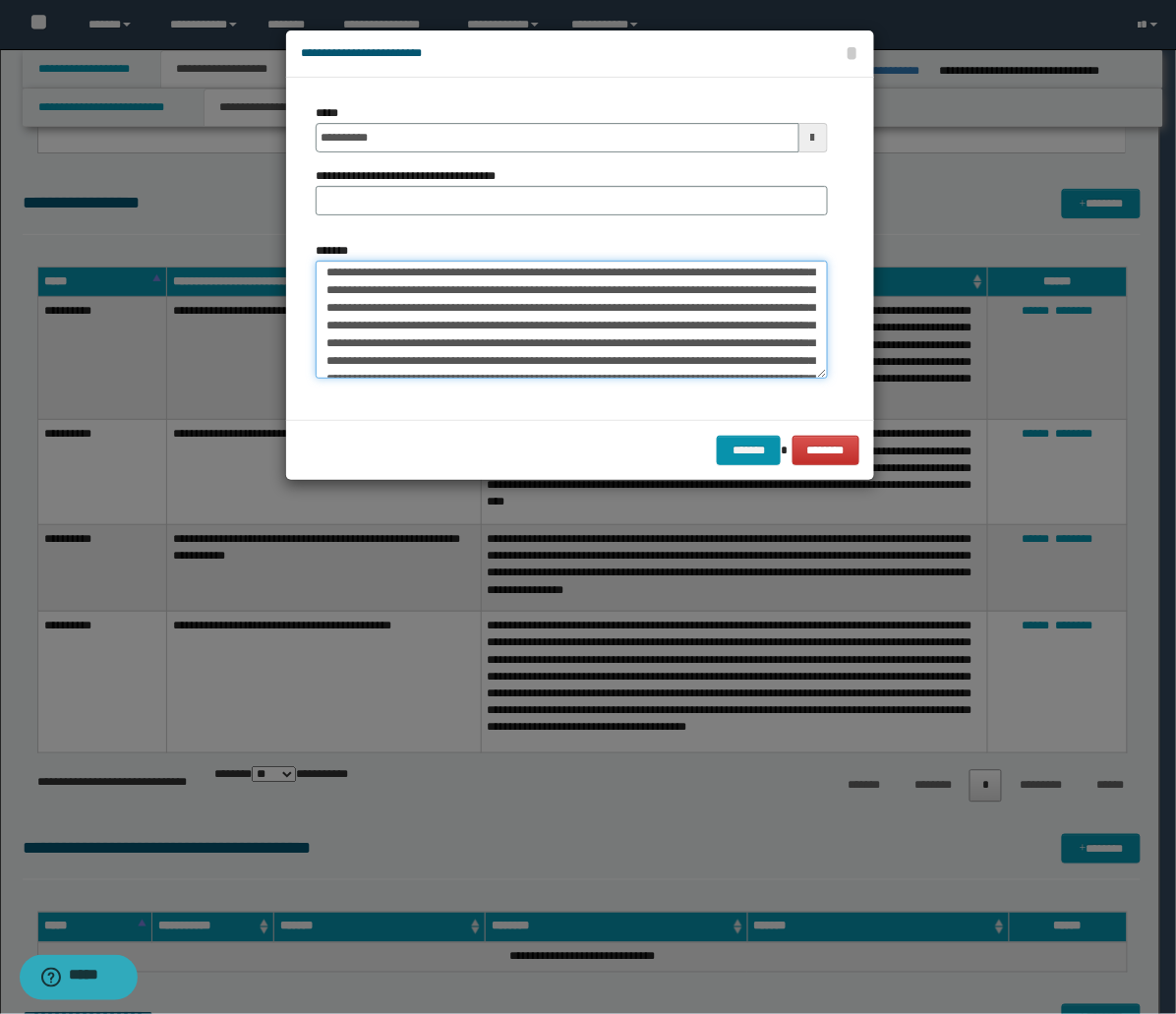 scroll, scrollTop: 0, scrollLeft: 0, axis: both 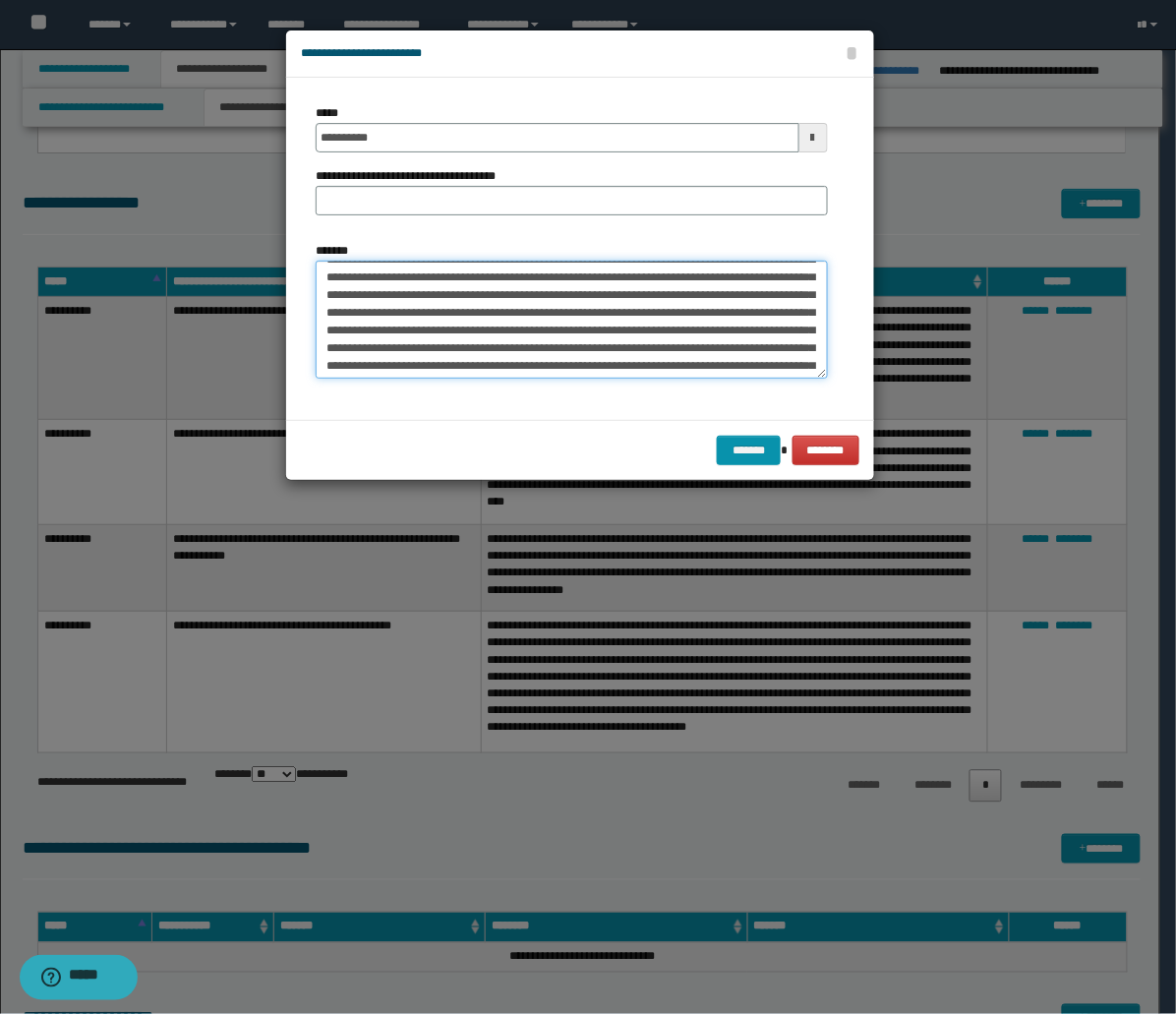 drag, startPoint x: 614, startPoint y: 346, endPoint x: 627, endPoint y: 348, distance: 13.152946 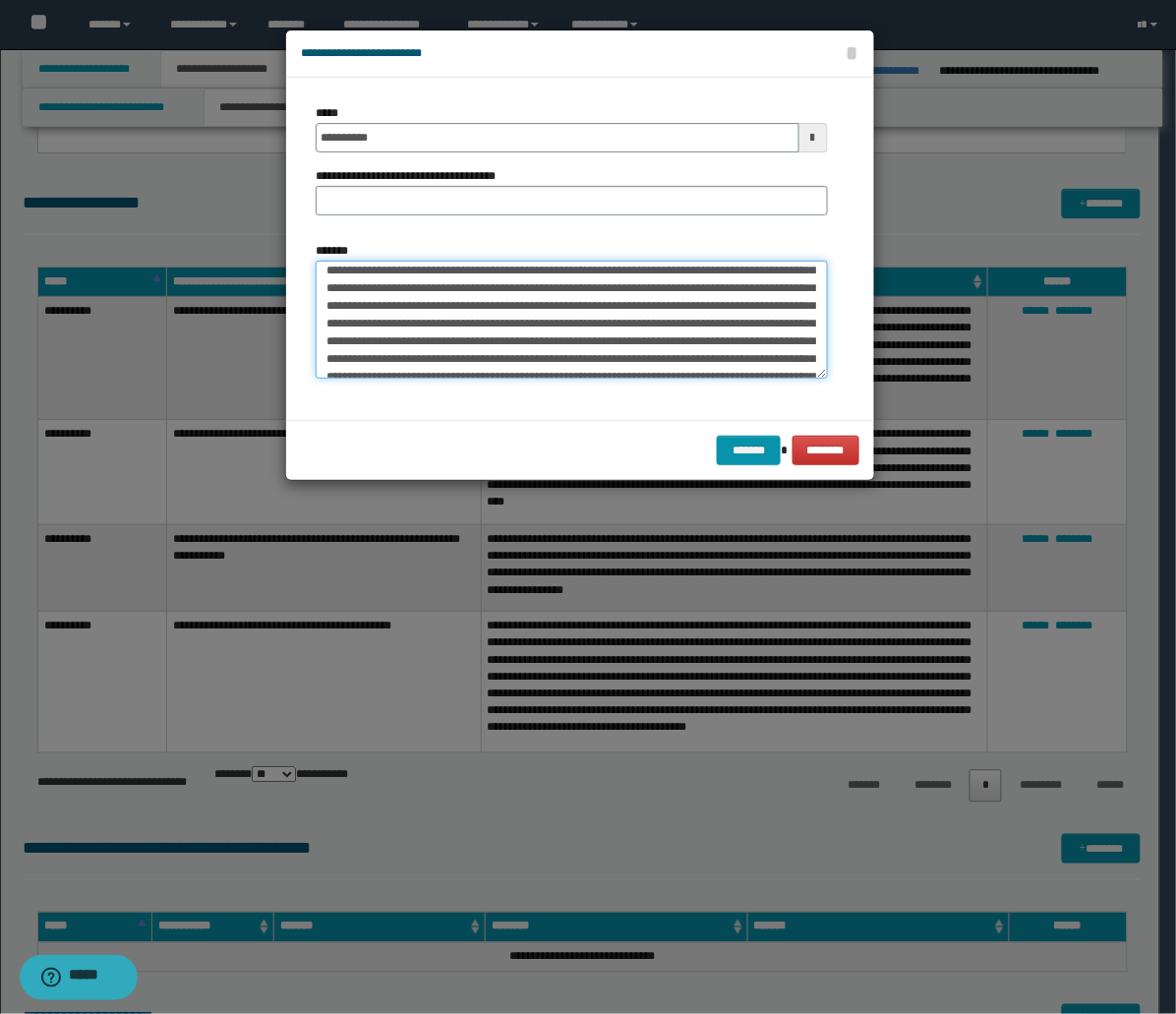 scroll, scrollTop: 131, scrollLeft: 0, axis: vertical 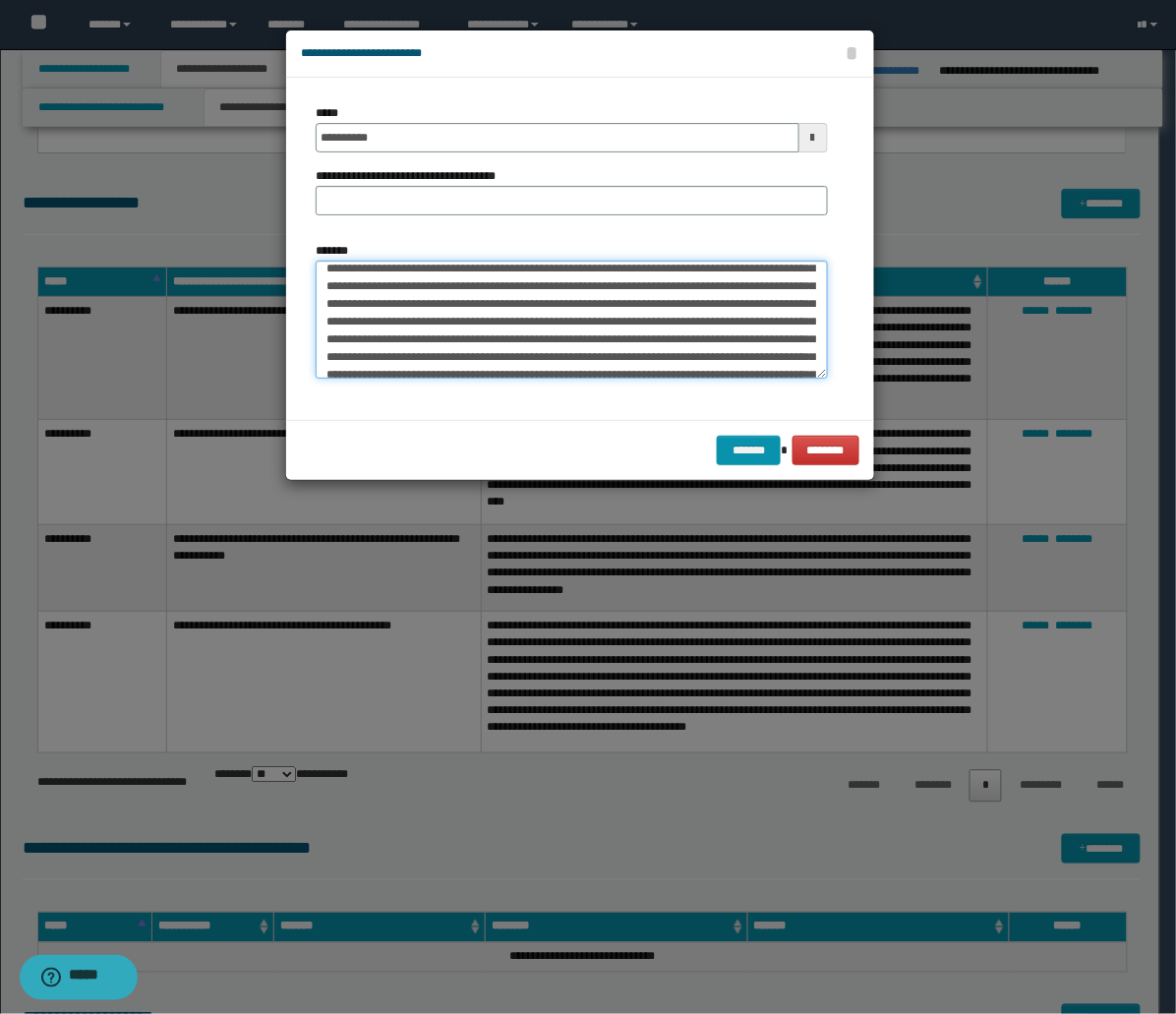 drag, startPoint x: 680, startPoint y: 346, endPoint x: 692, endPoint y: 346, distance: 12 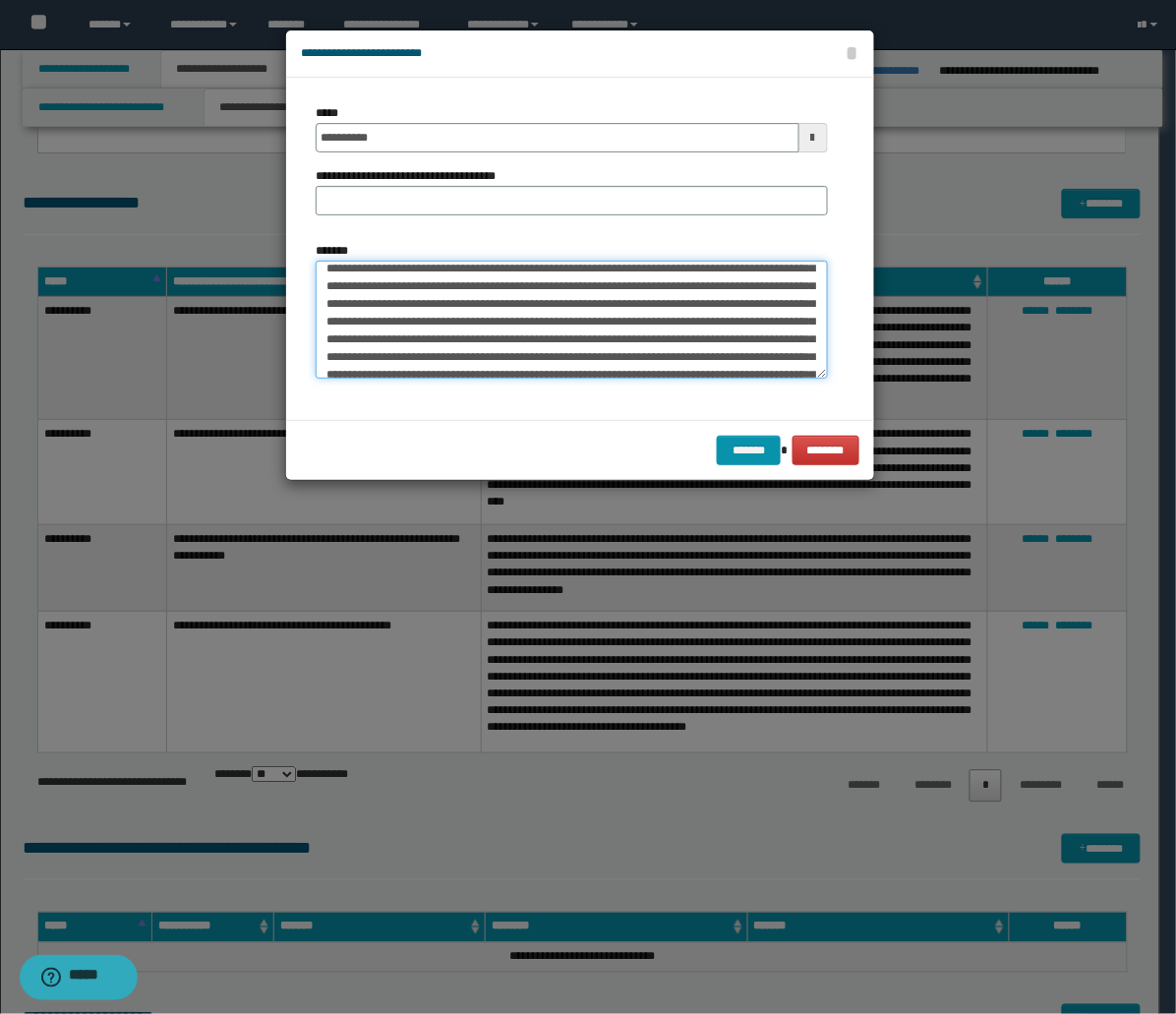 click on "*******" at bounding box center [571, 320] 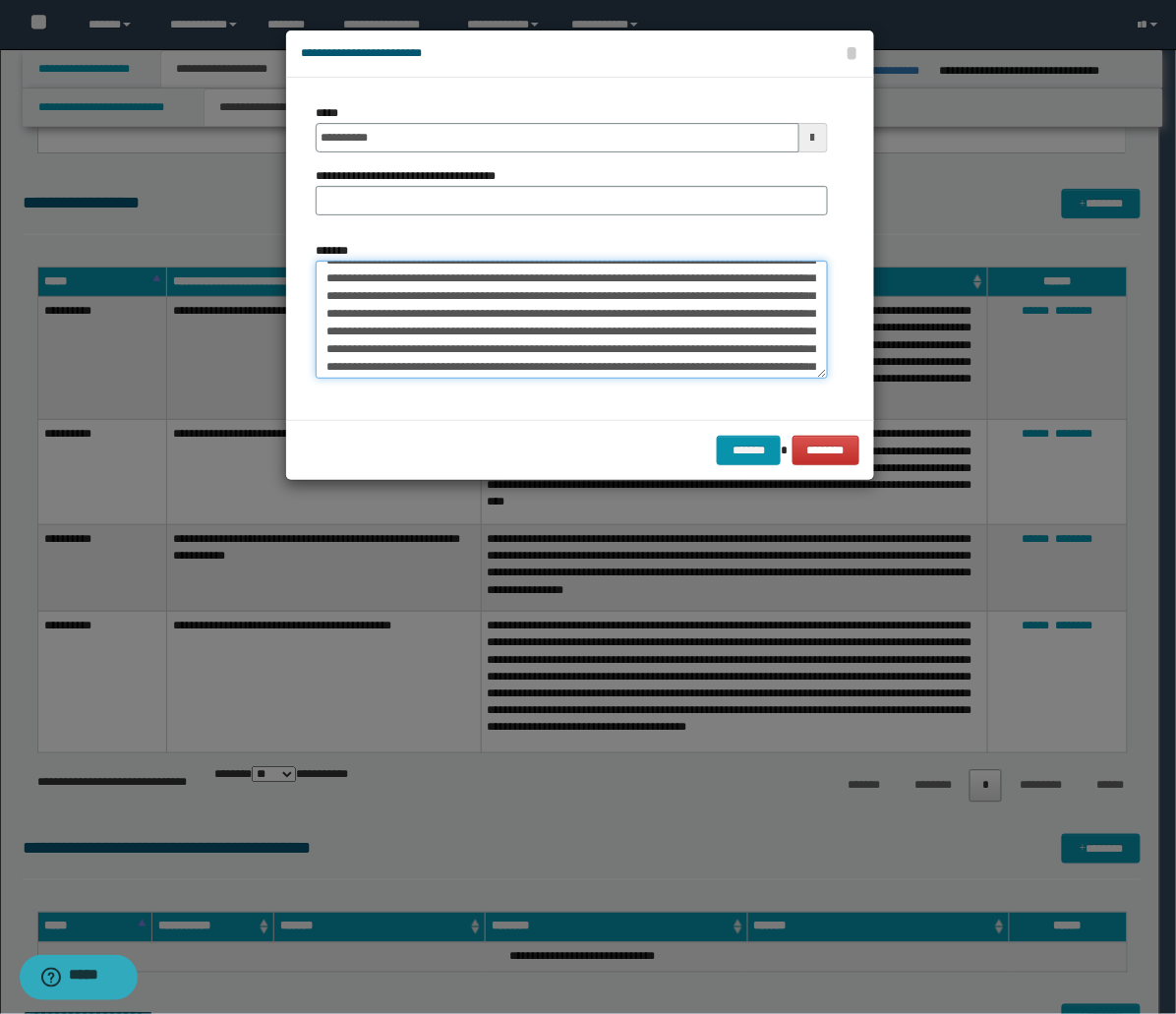 scroll, scrollTop: 218, scrollLeft: 0, axis: vertical 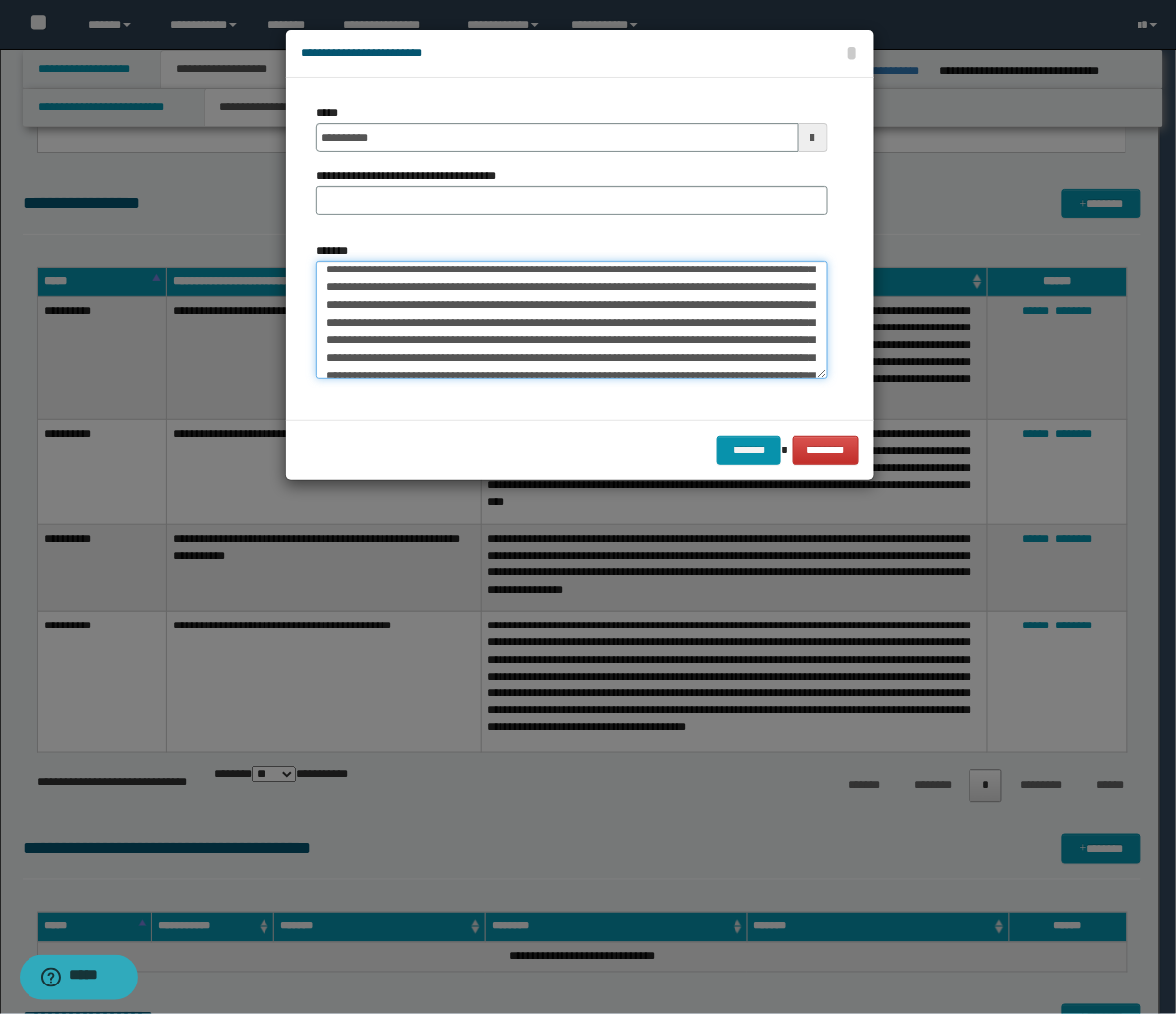 drag, startPoint x: 446, startPoint y: 285, endPoint x: 496, endPoint y: 283, distance: 50.039984 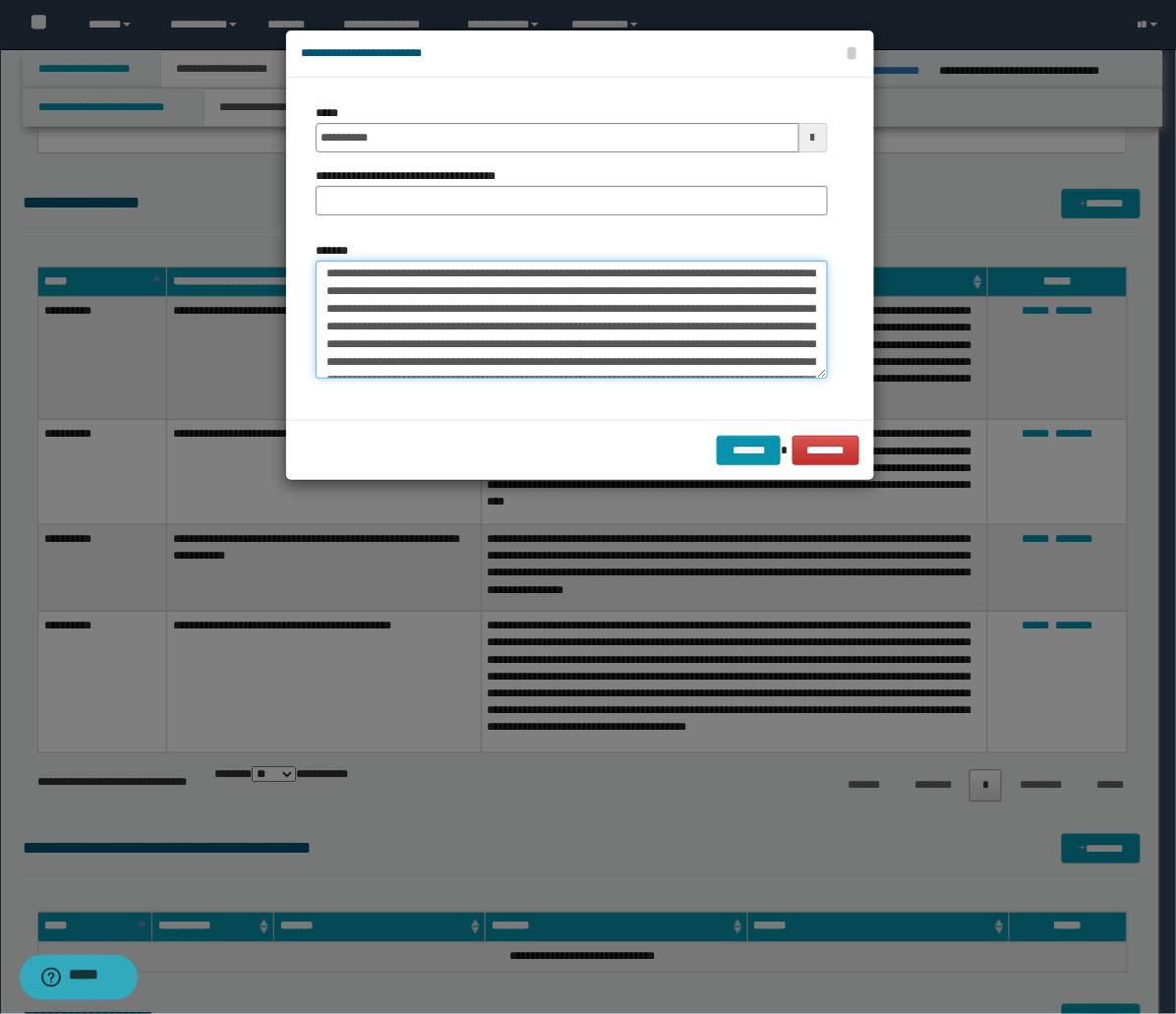 scroll, scrollTop: 306, scrollLeft: 0, axis: vertical 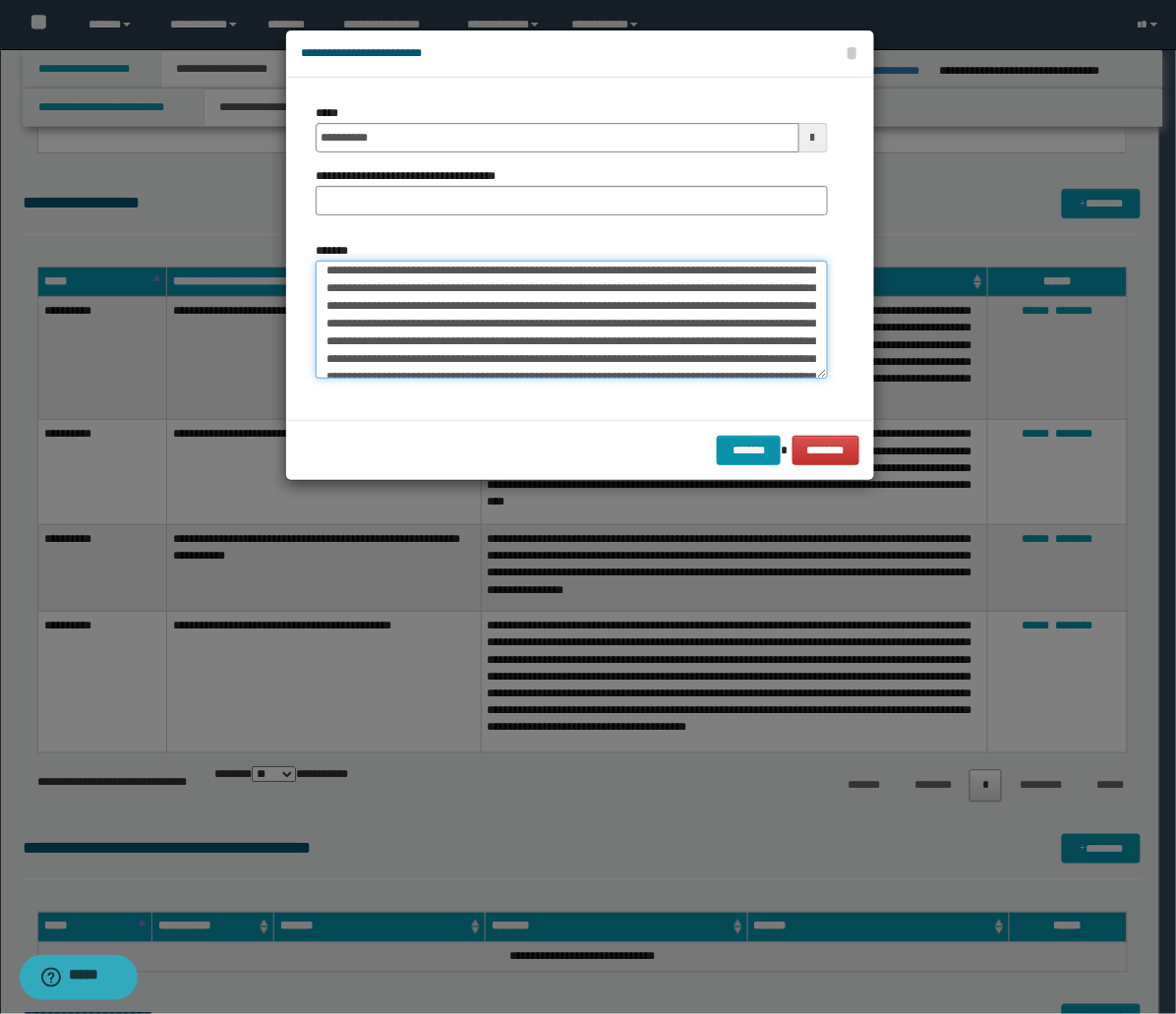 drag, startPoint x: 518, startPoint y: 305, endPoint x: 535, endPoint y: 306, distance: 17.029386 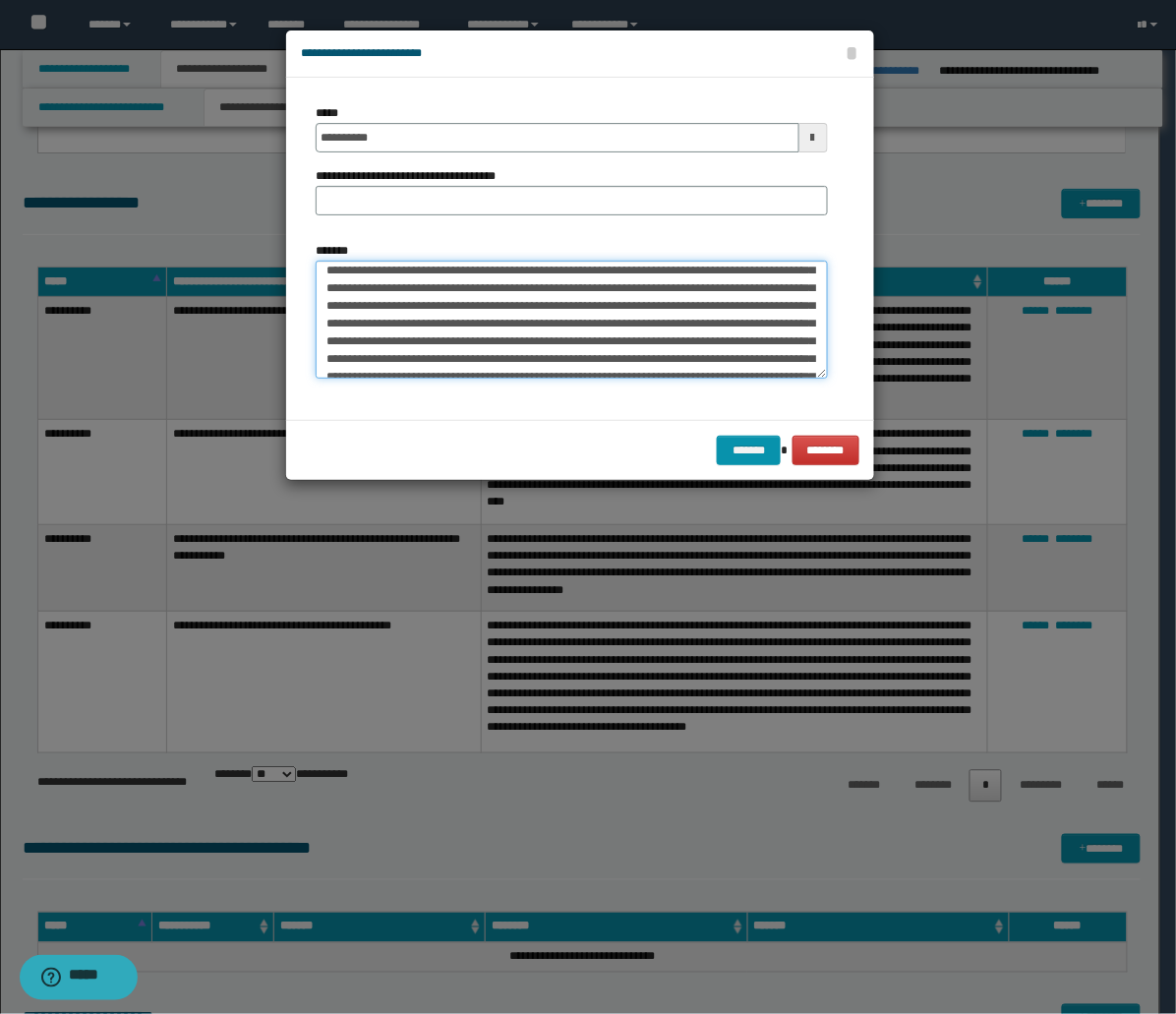 click on "*******" at bounding box center (571, 320) 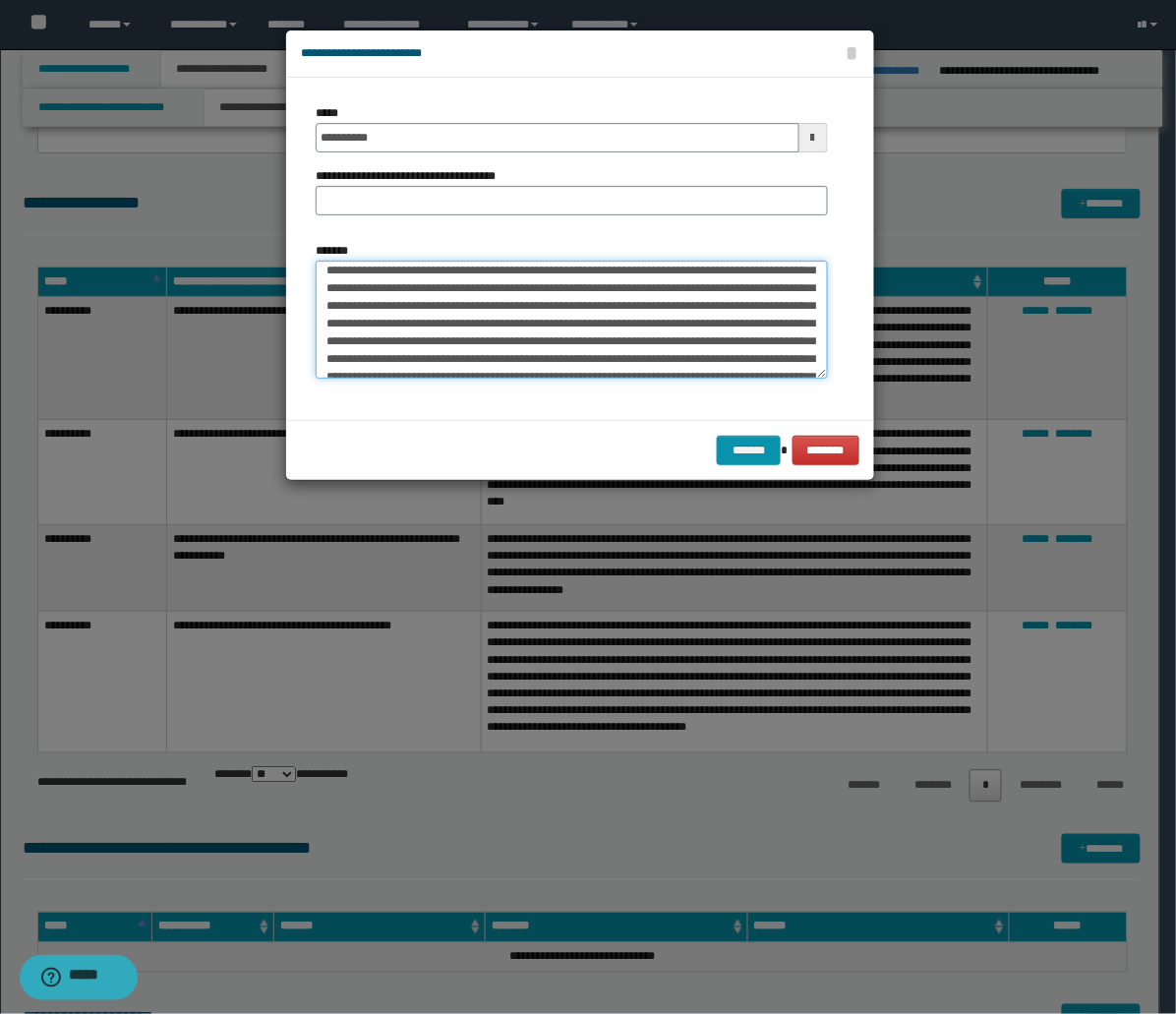 drag, startPoint x: 748, startPoint y: 321, endPoint x: 764, endPoint y: 320, distance: 16.03122 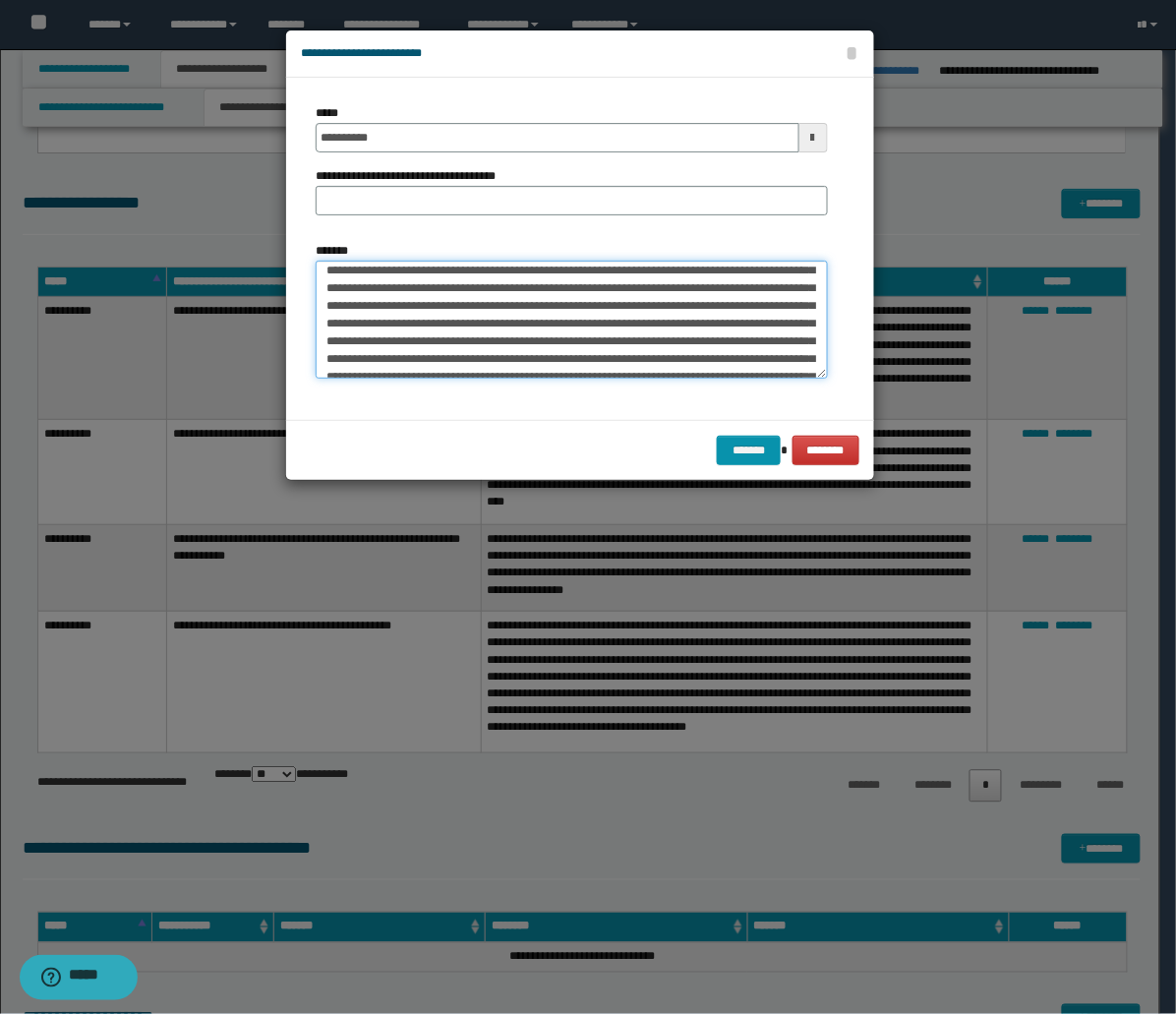 click on "*******" at bounding box center [571, 320] 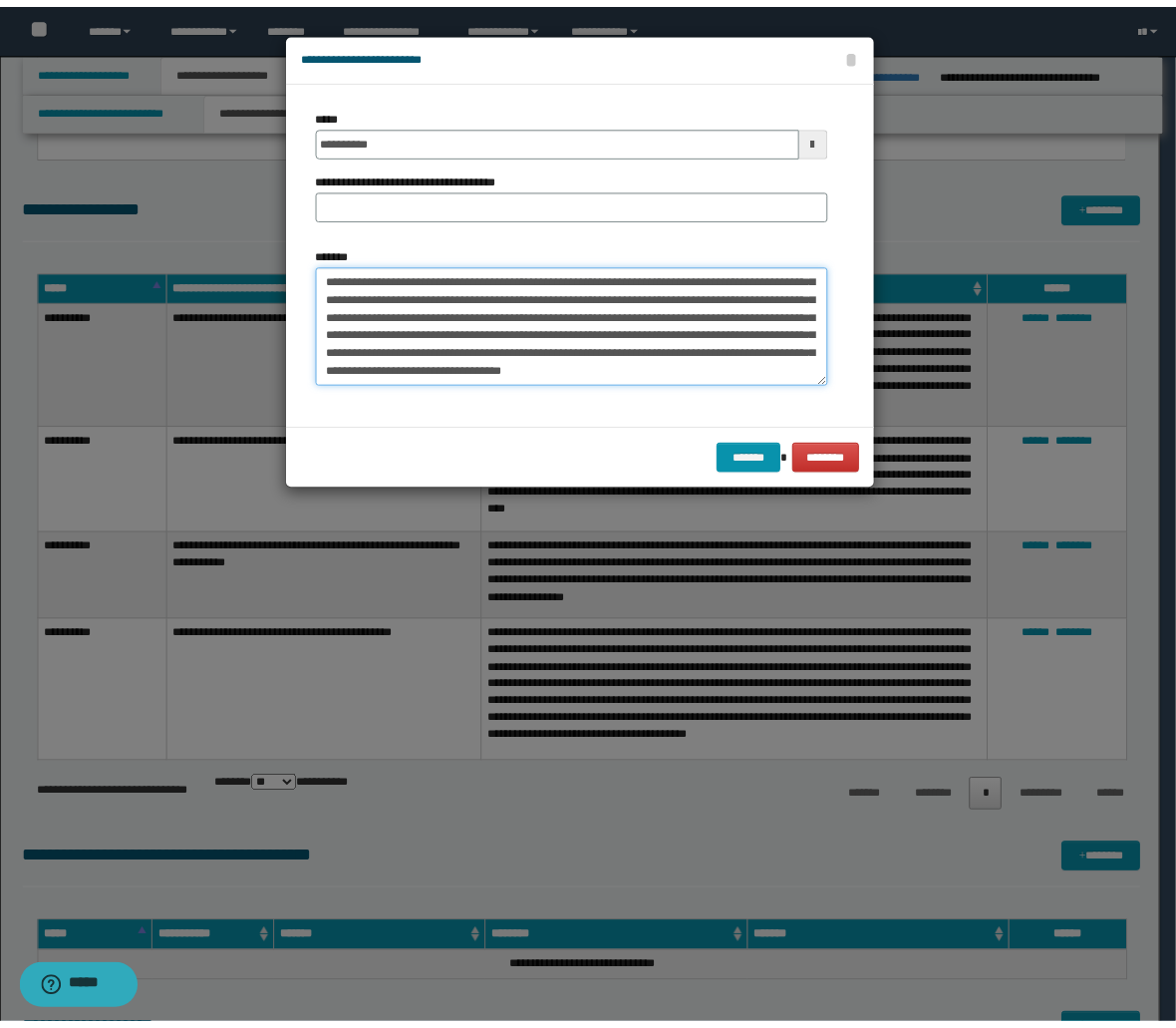 scroll, scrollTop: 465, scrollLeft: 0, axis: vertical 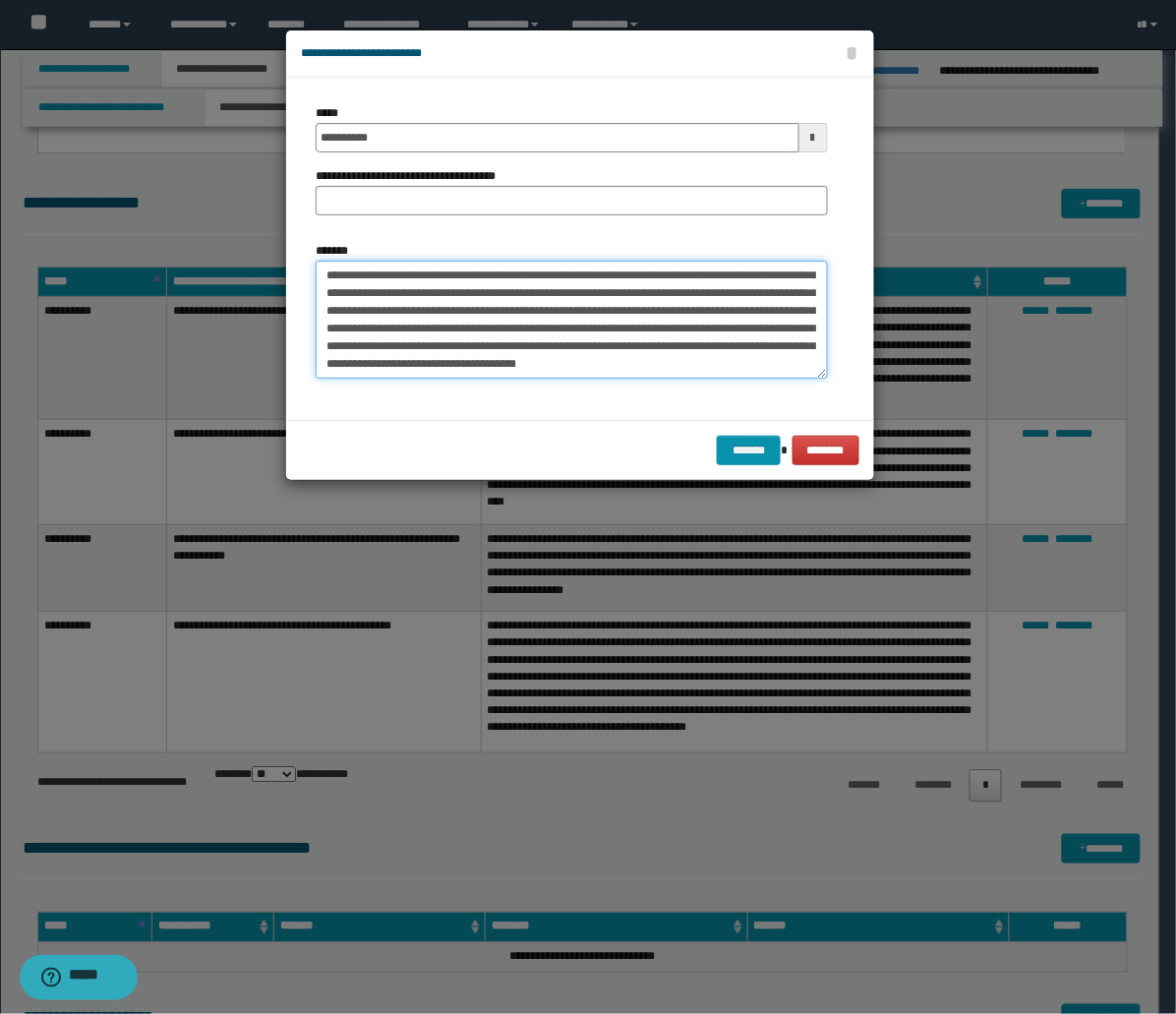 click on "*******" at bounding box center [571, 320] 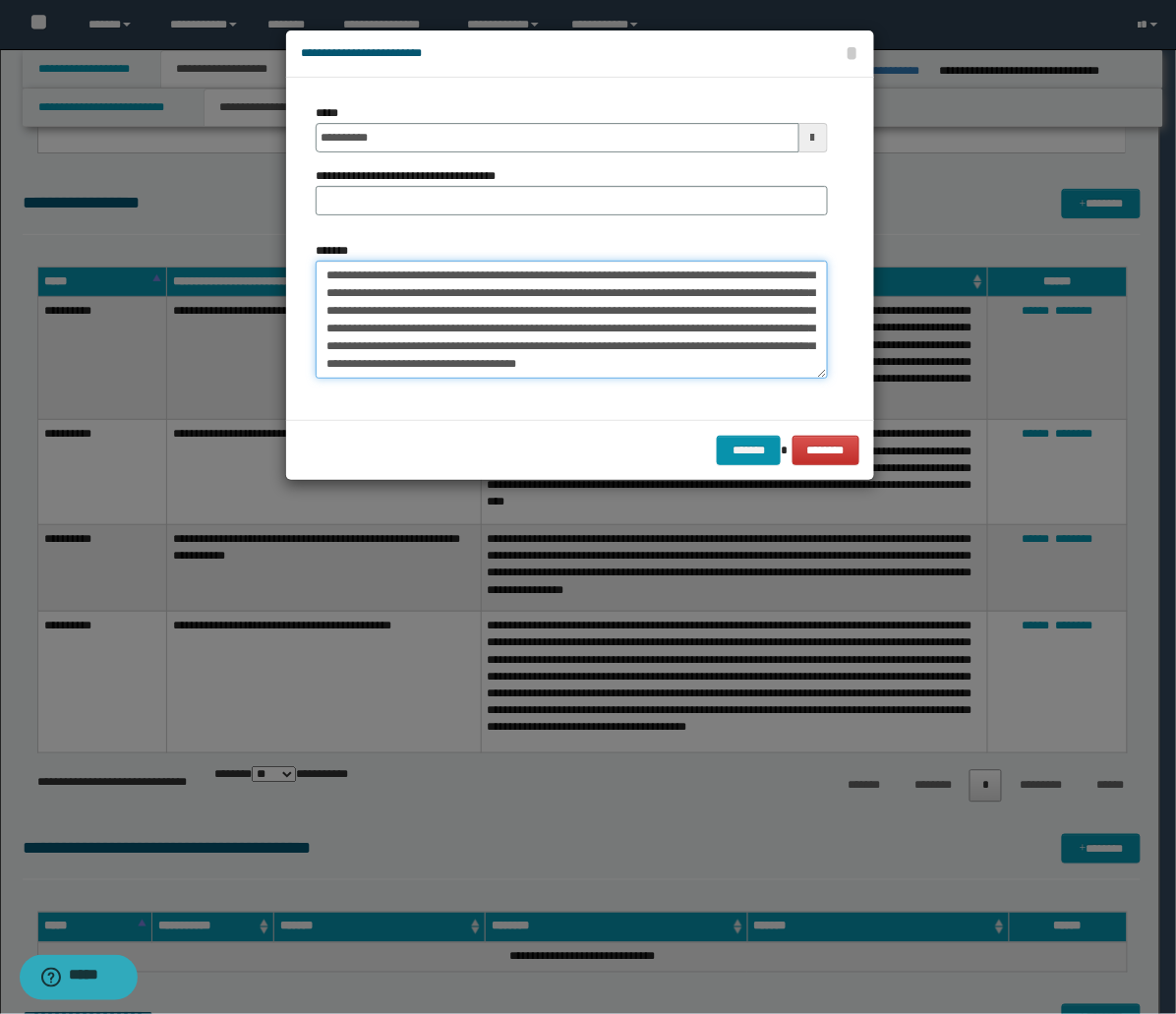 paste on "**********" 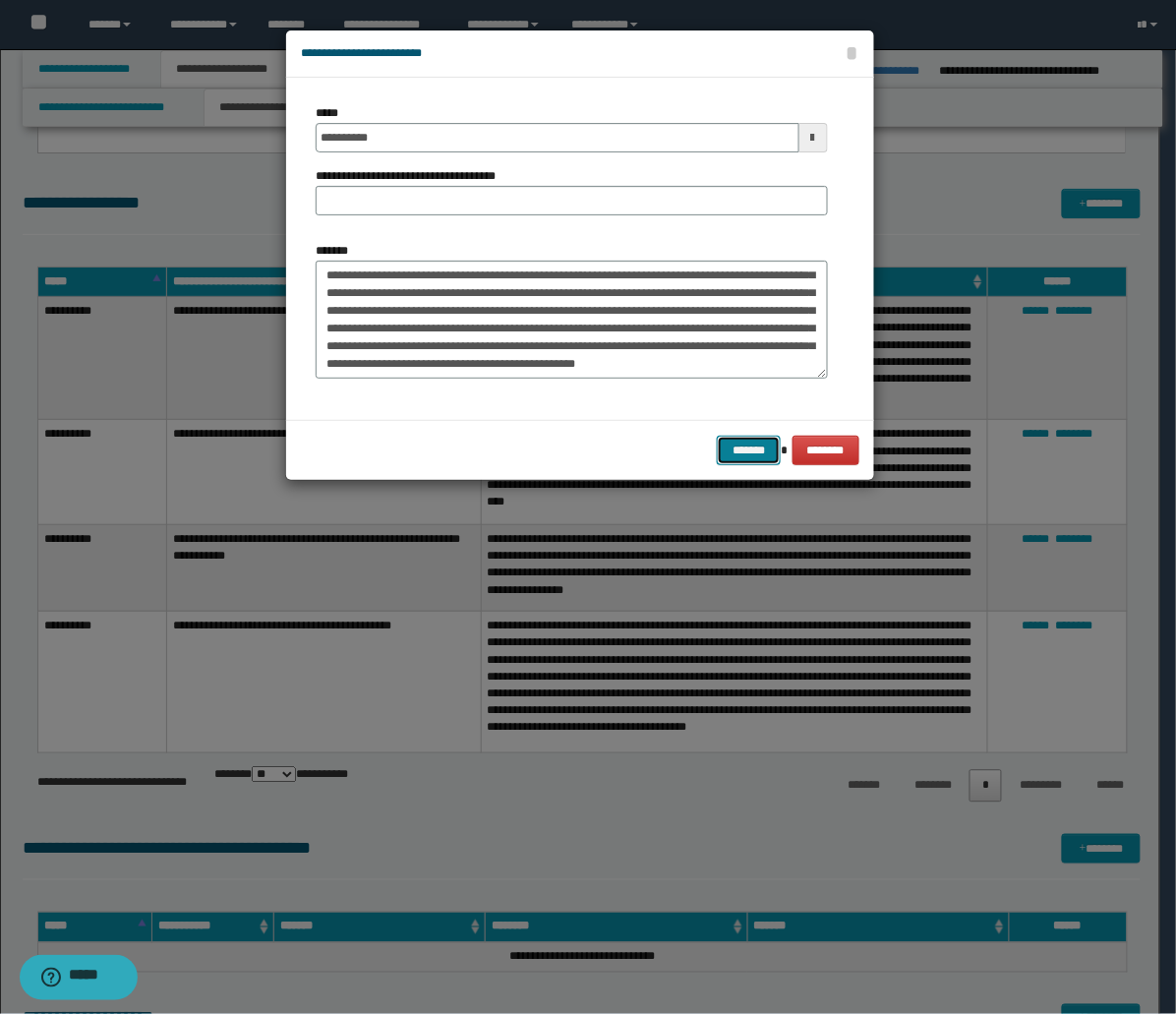 click on "*******" at bounding box center [748, 450] 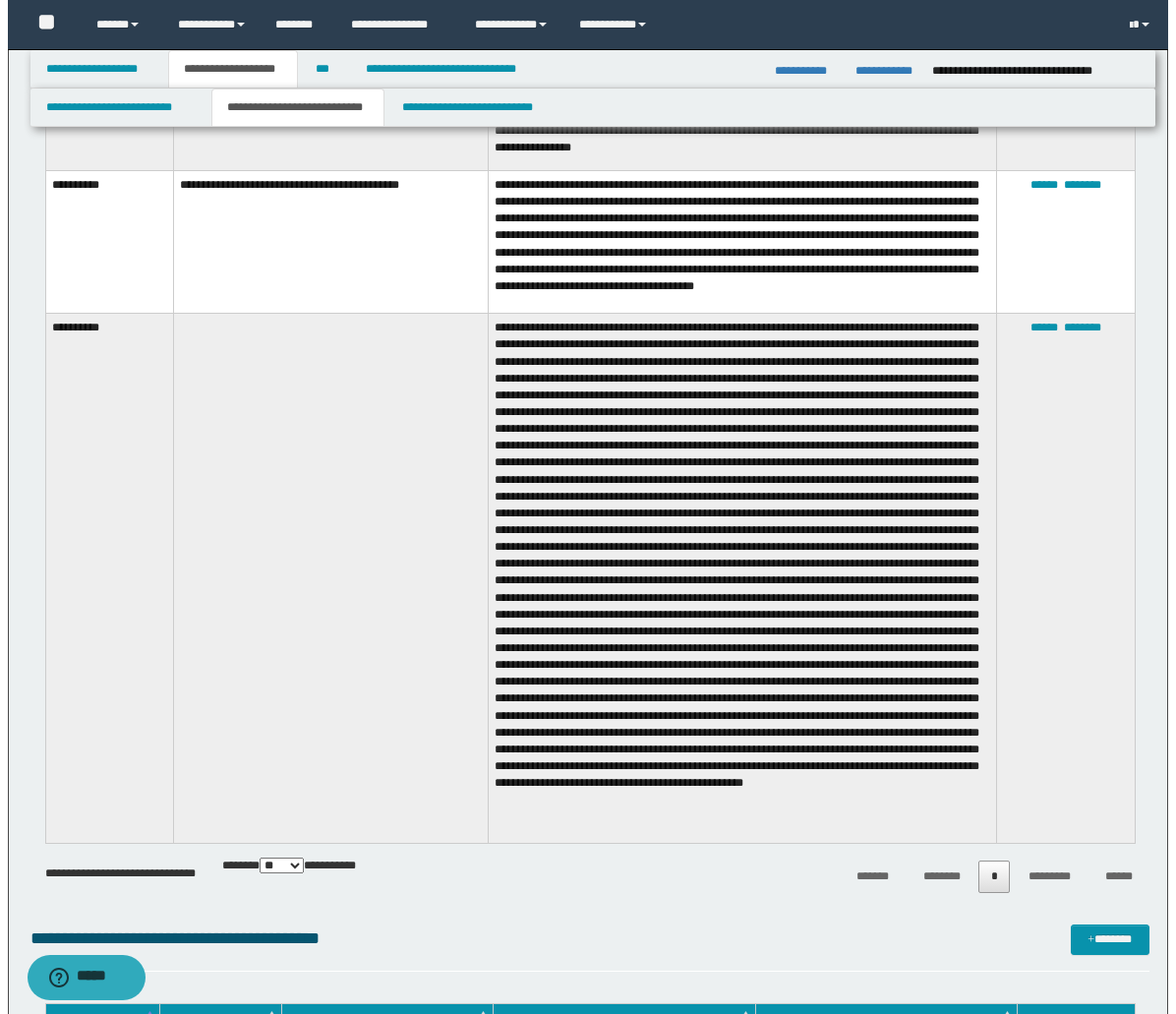 scroll, scrollTop: 2951, scrollLeft: 0, axis: vertical 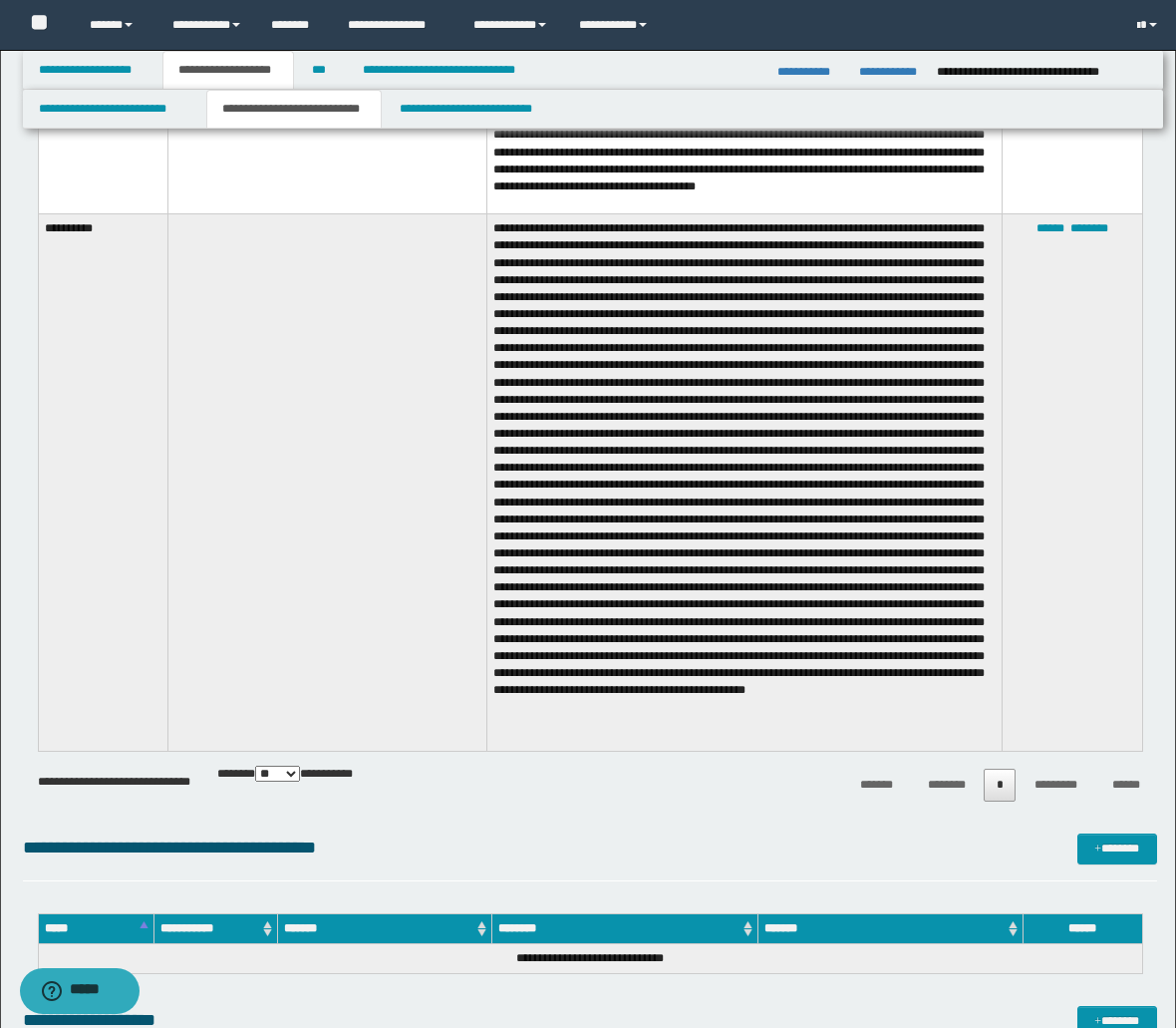 click on "******    ********" at bounding box center (1071, 483) 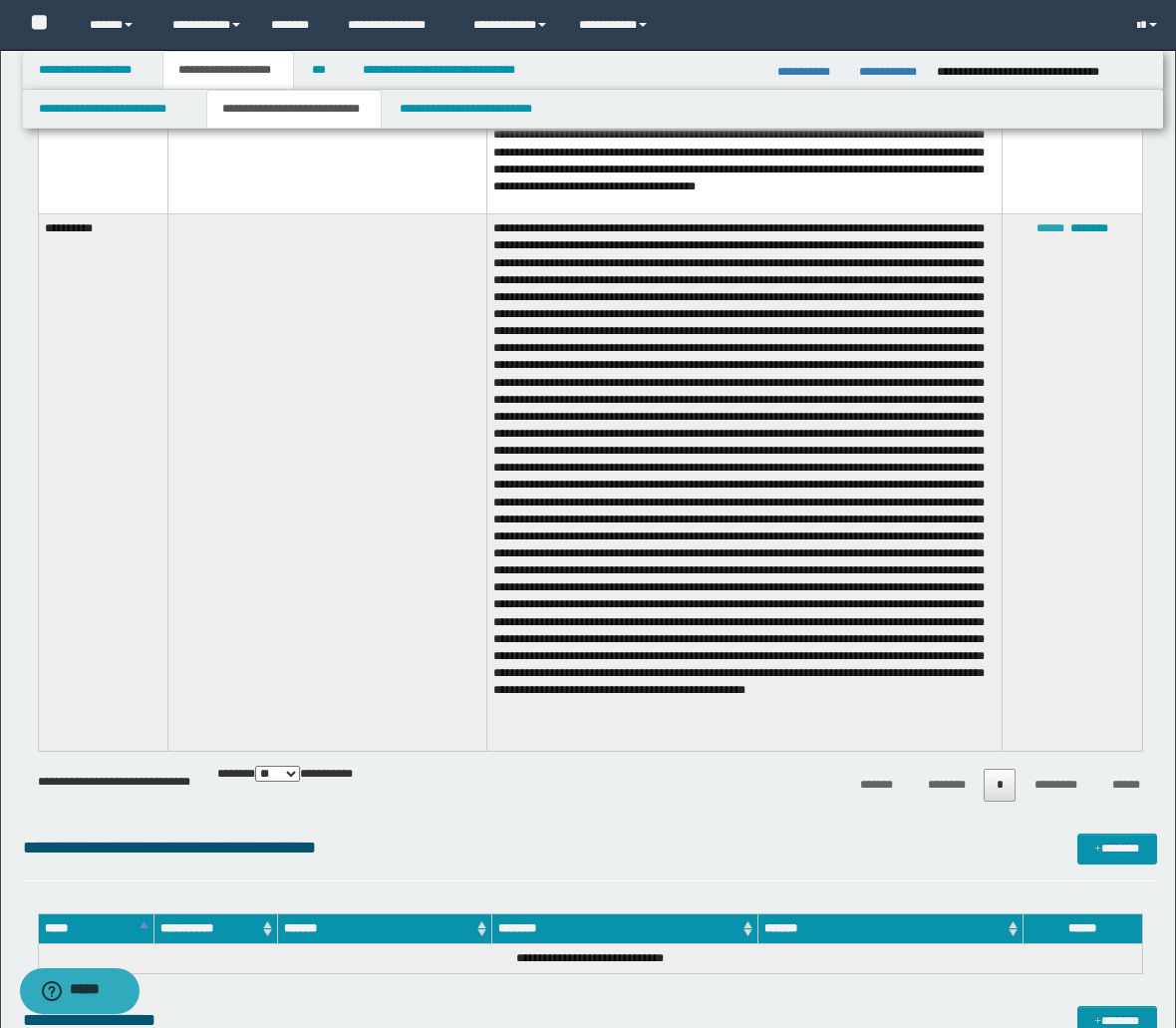 click on "******" at bounding box center [1050, 228] 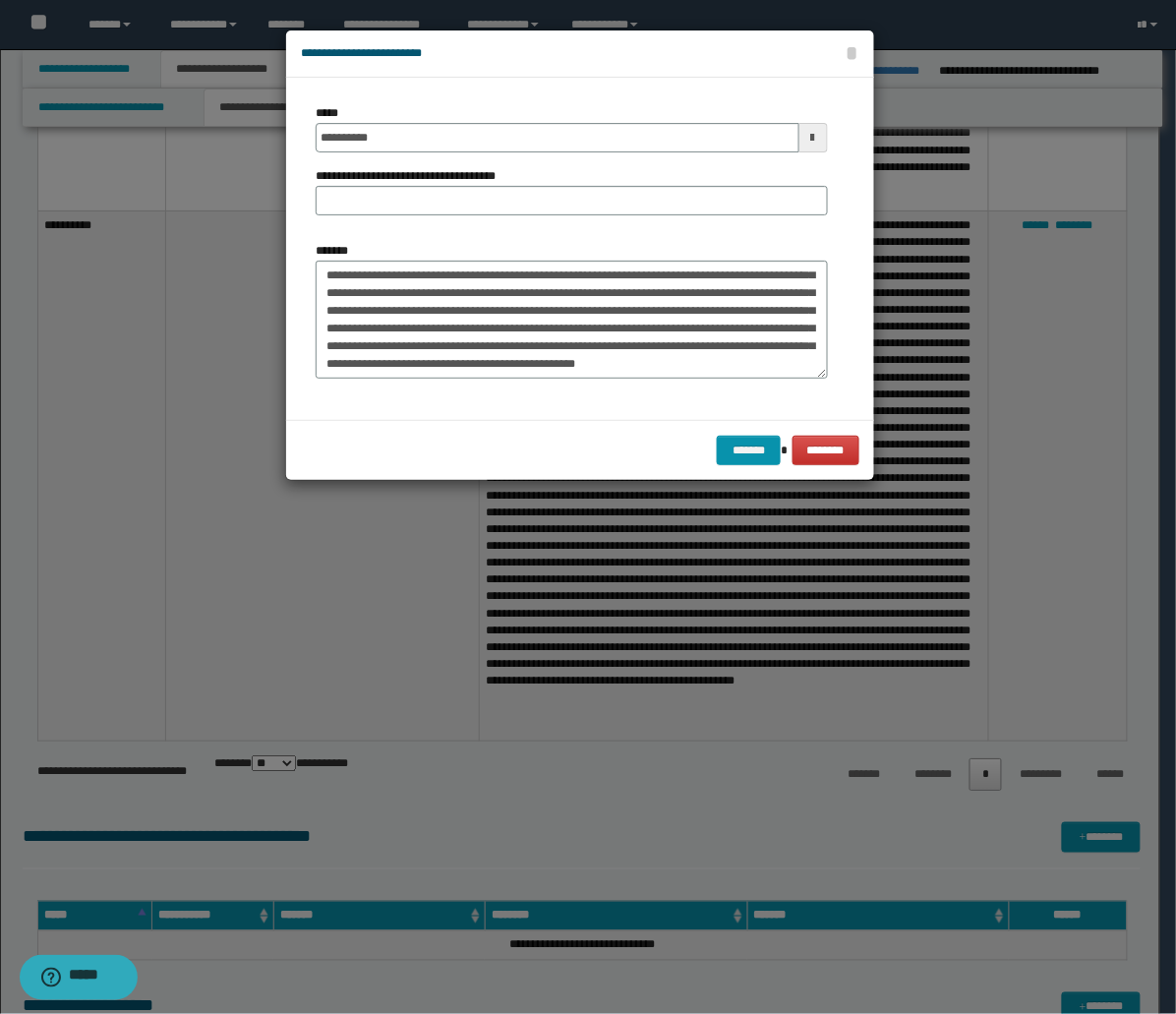 click at bounding box center [588, 507] 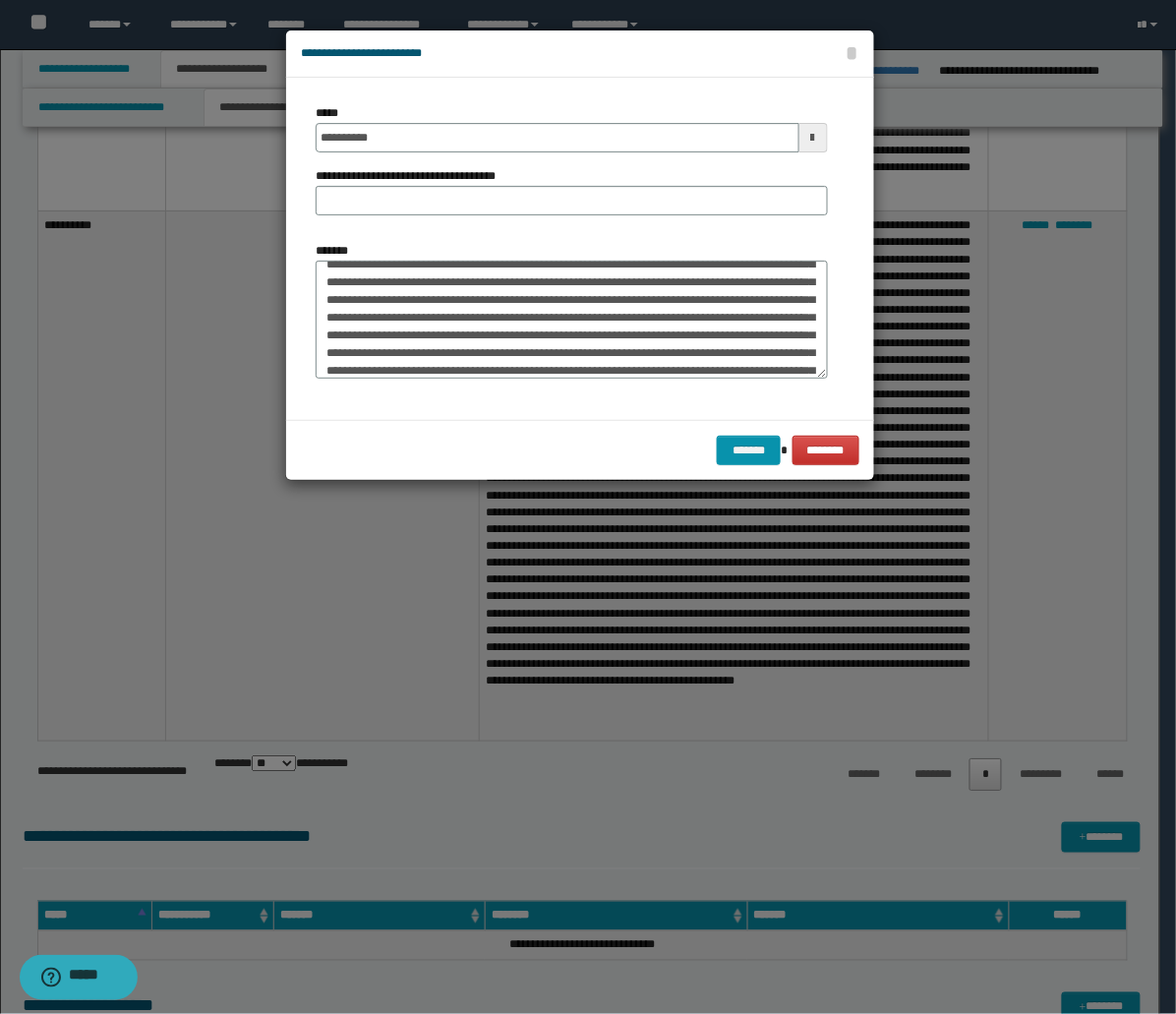scroll, scrollTop: 0, scrollLeft: 0, axis: both 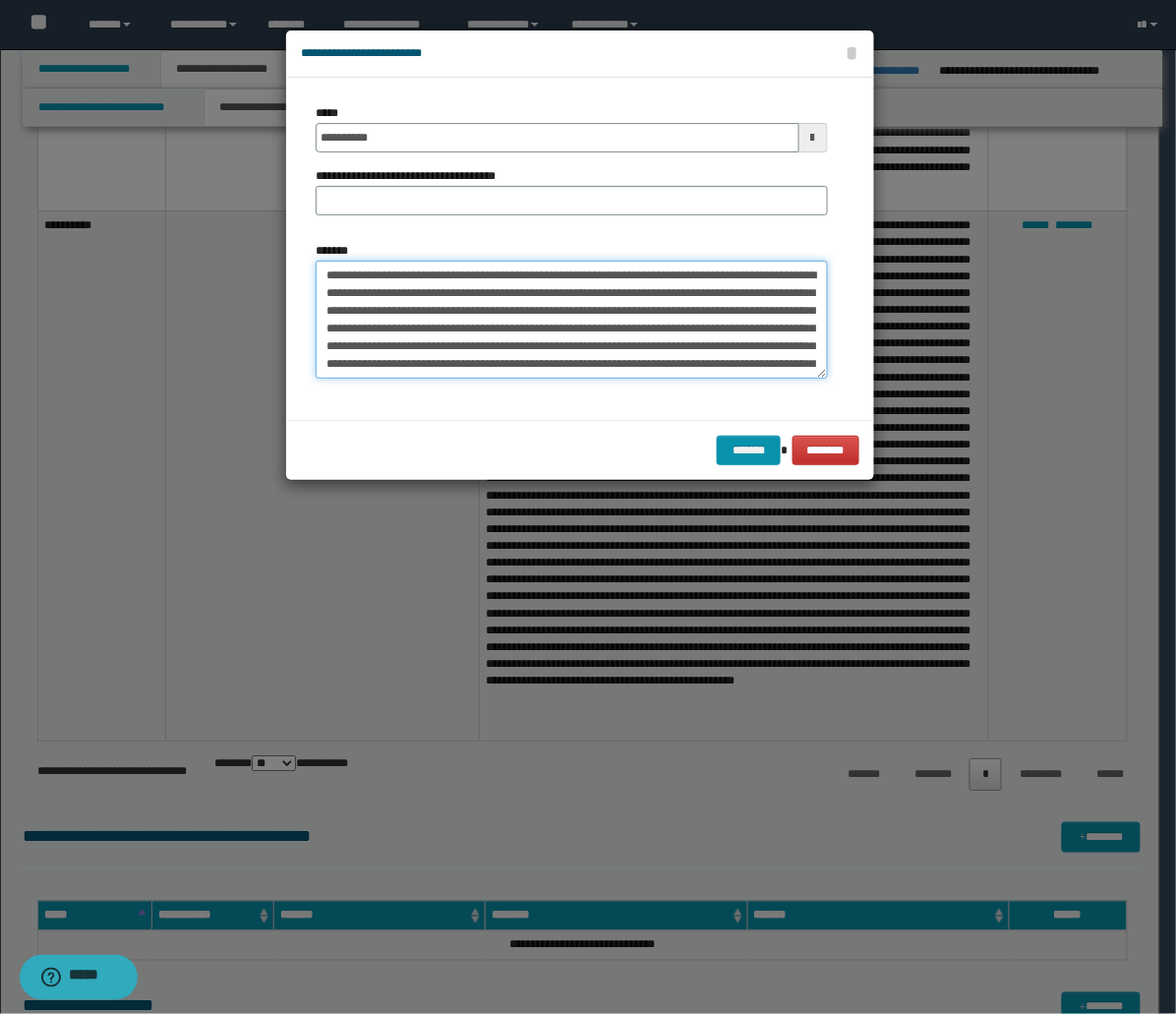 click on "*******" at bounding box center (571, 320) 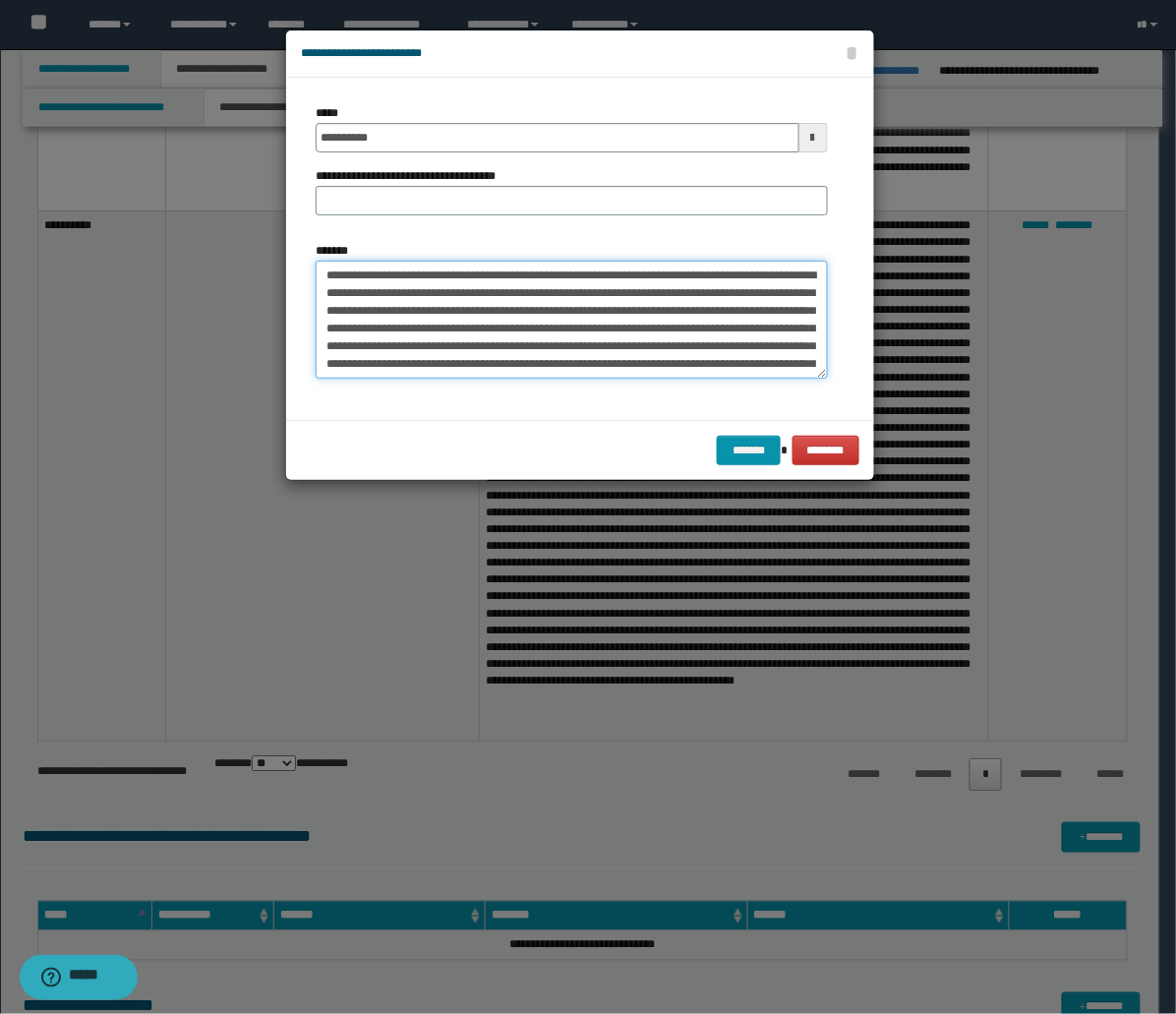 paste on "**********" 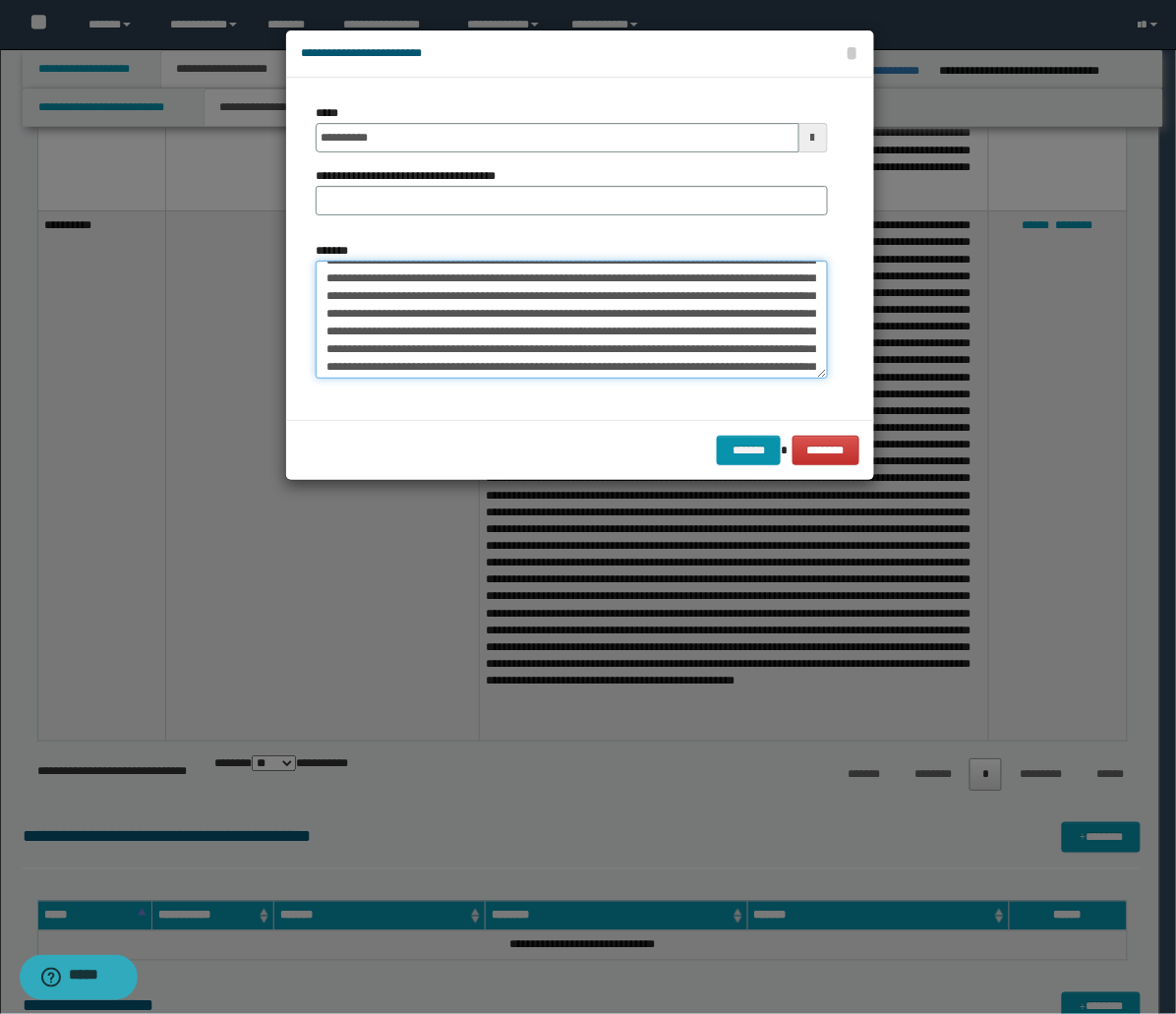 scroll, scrollTop: 131, scrollLeft: 0, axis: vertical 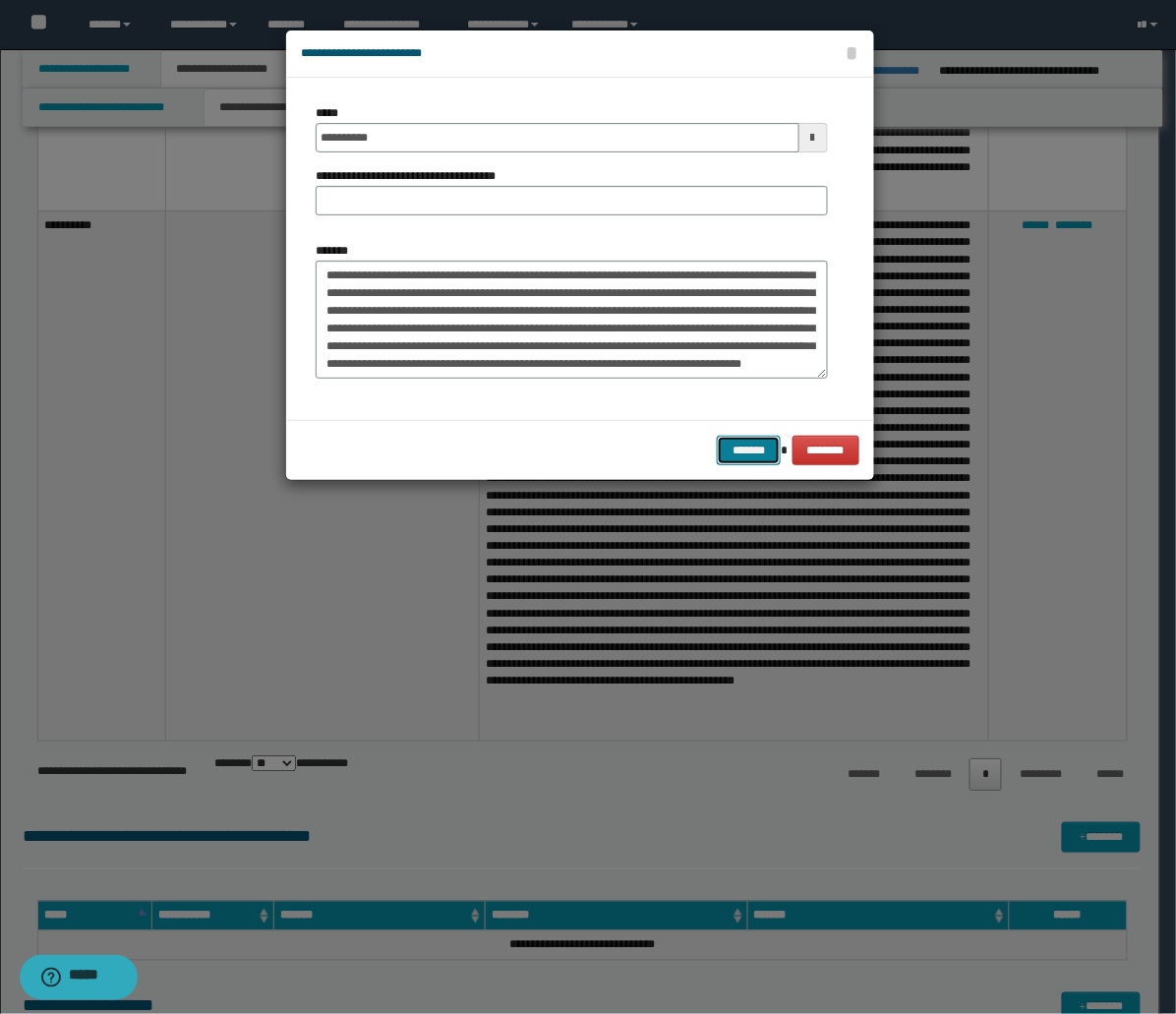 click on "*******" at bounding box center [748, 450] 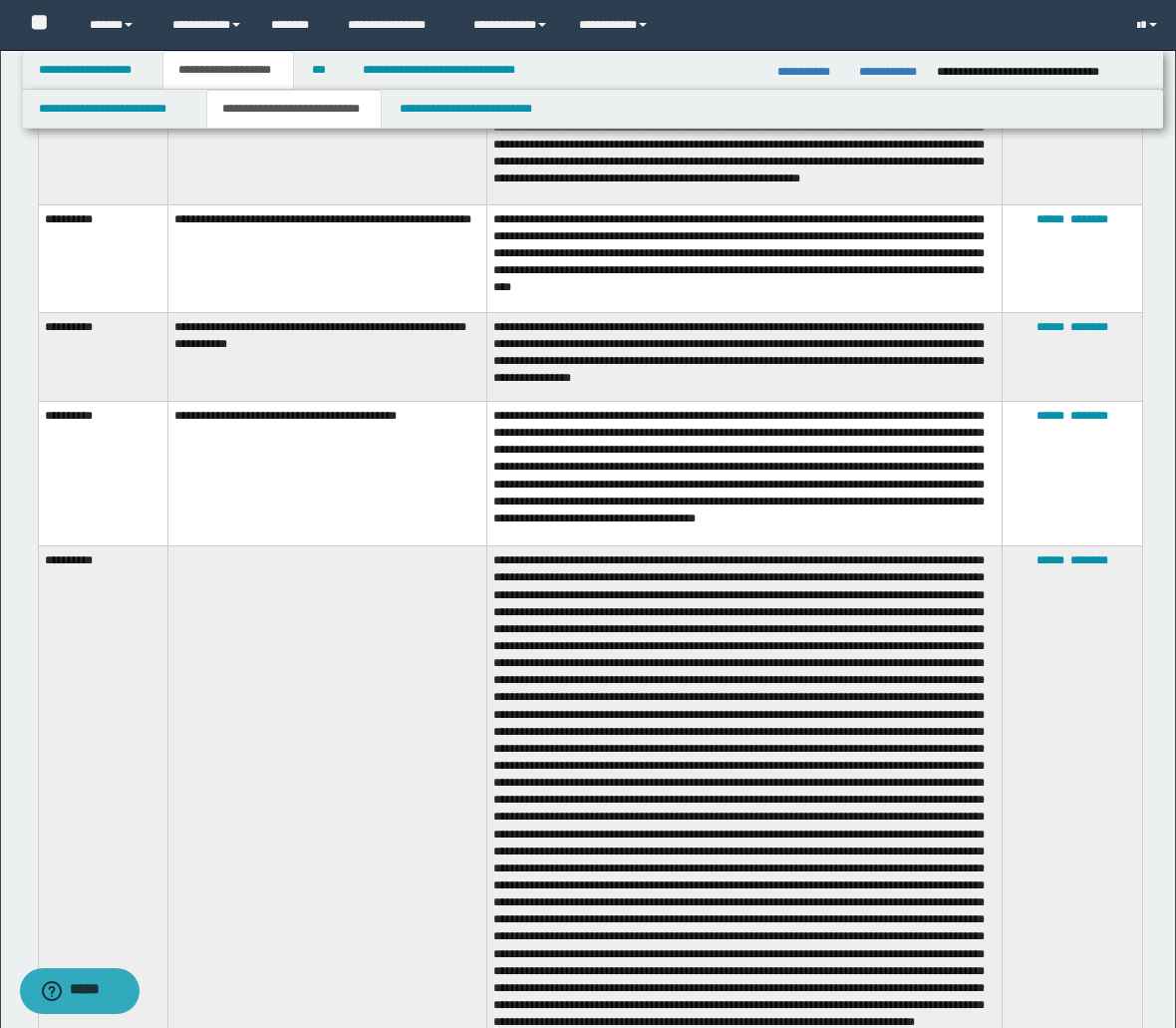 scroll, scrollTop: 2658, scrollLeft: 0, axis: vertical 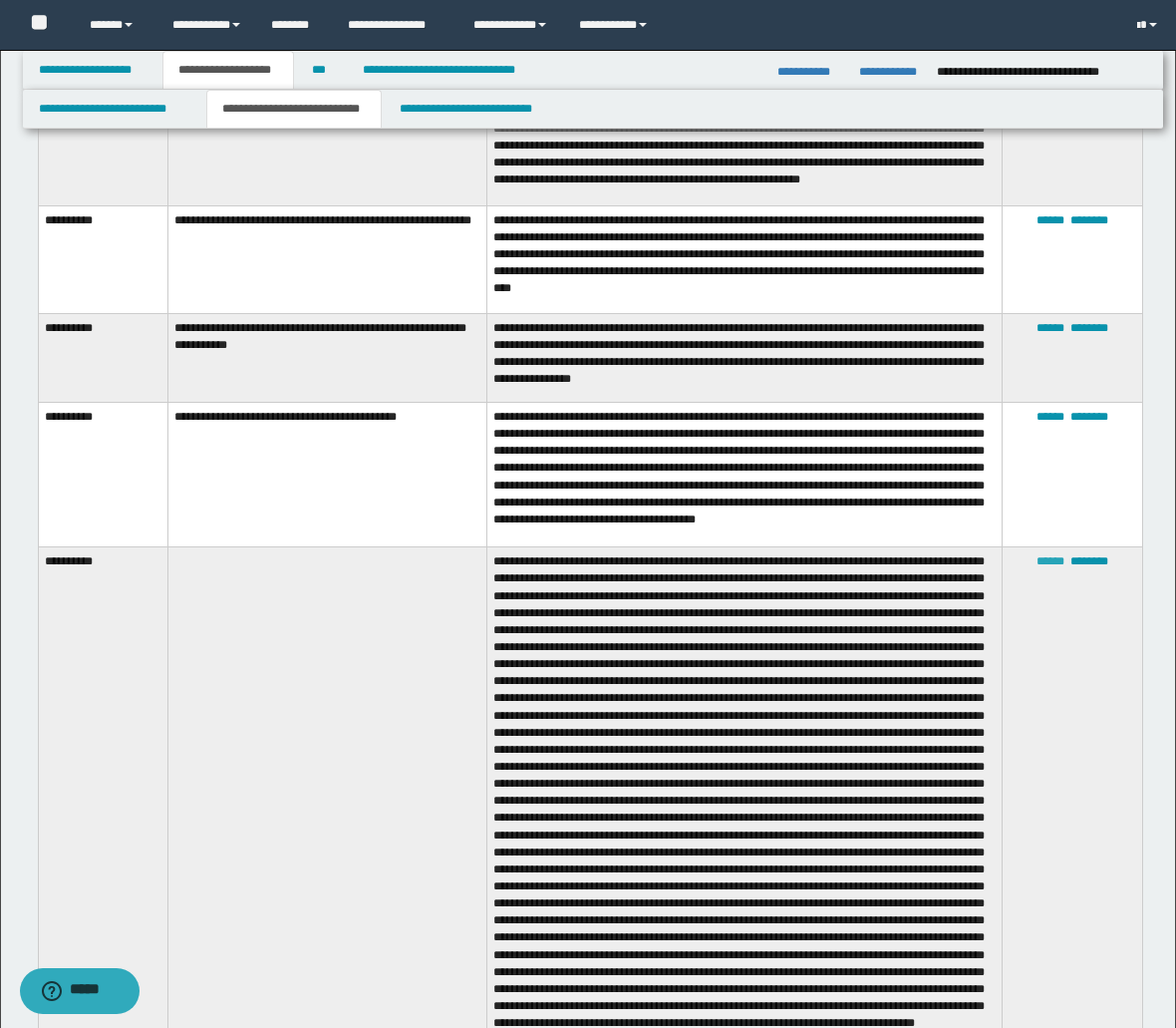 click on "******" at bounding box center (1050, 561) 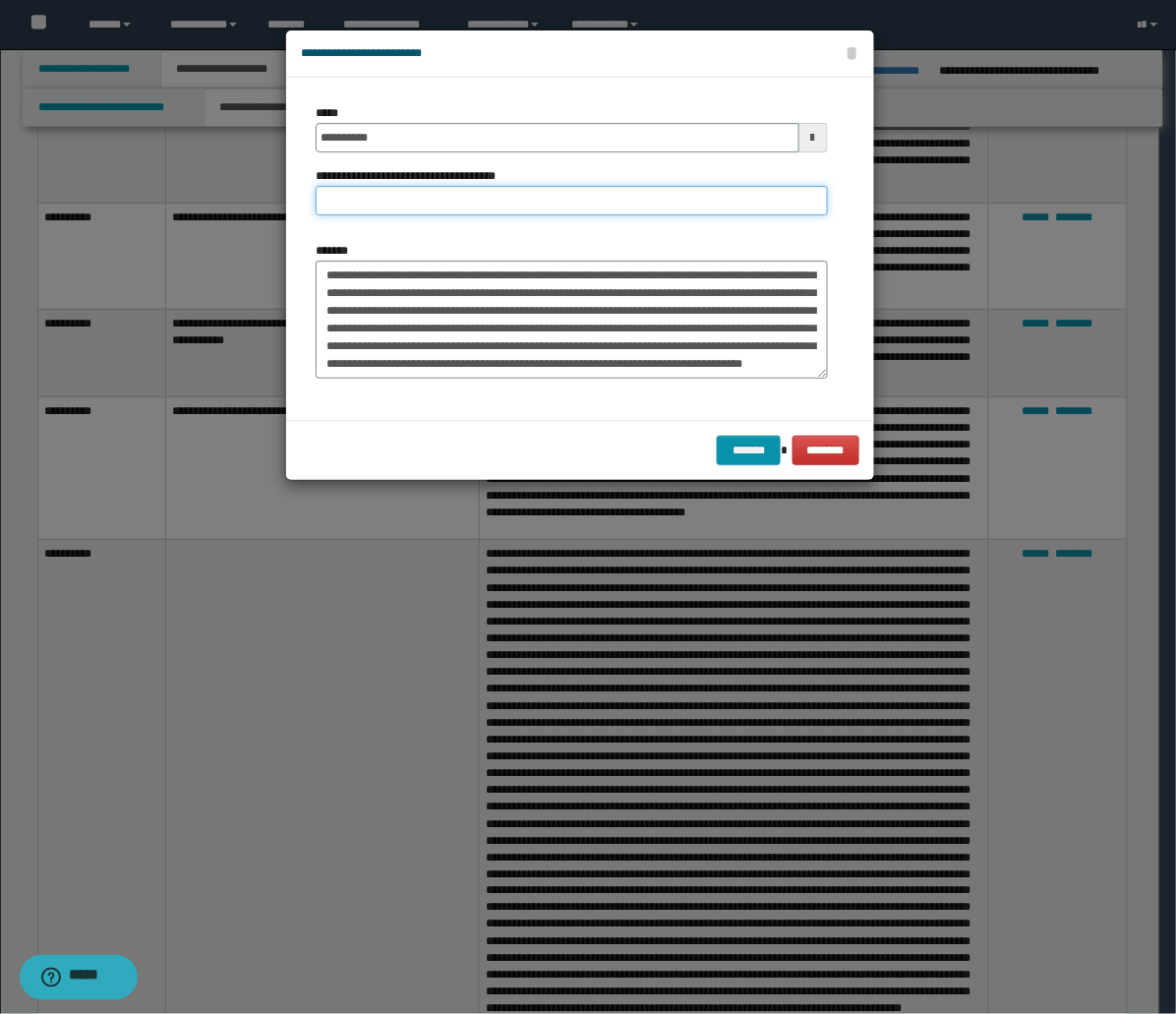 click on "**********" at bounding box center (571, 201) 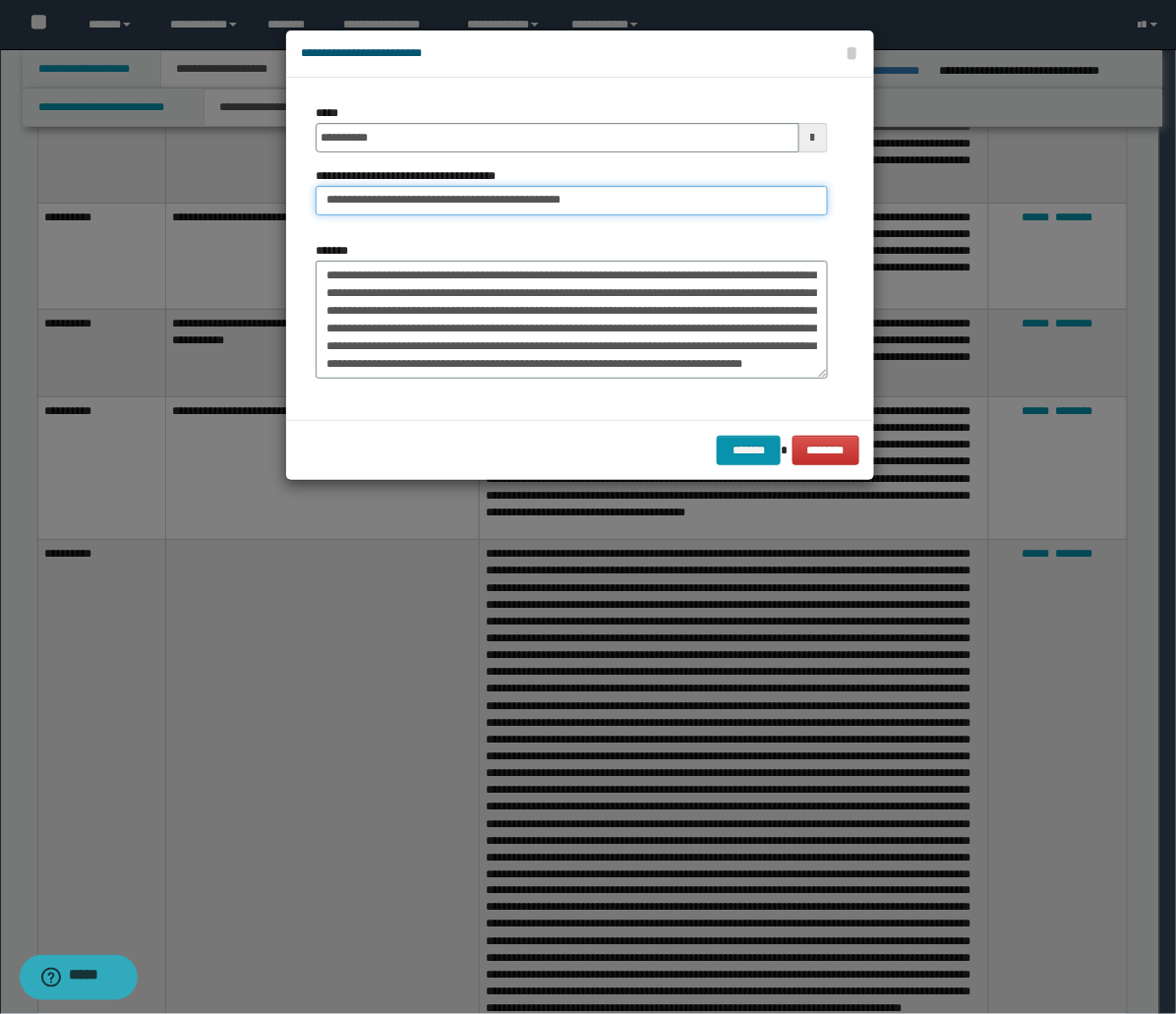 type on "**********" 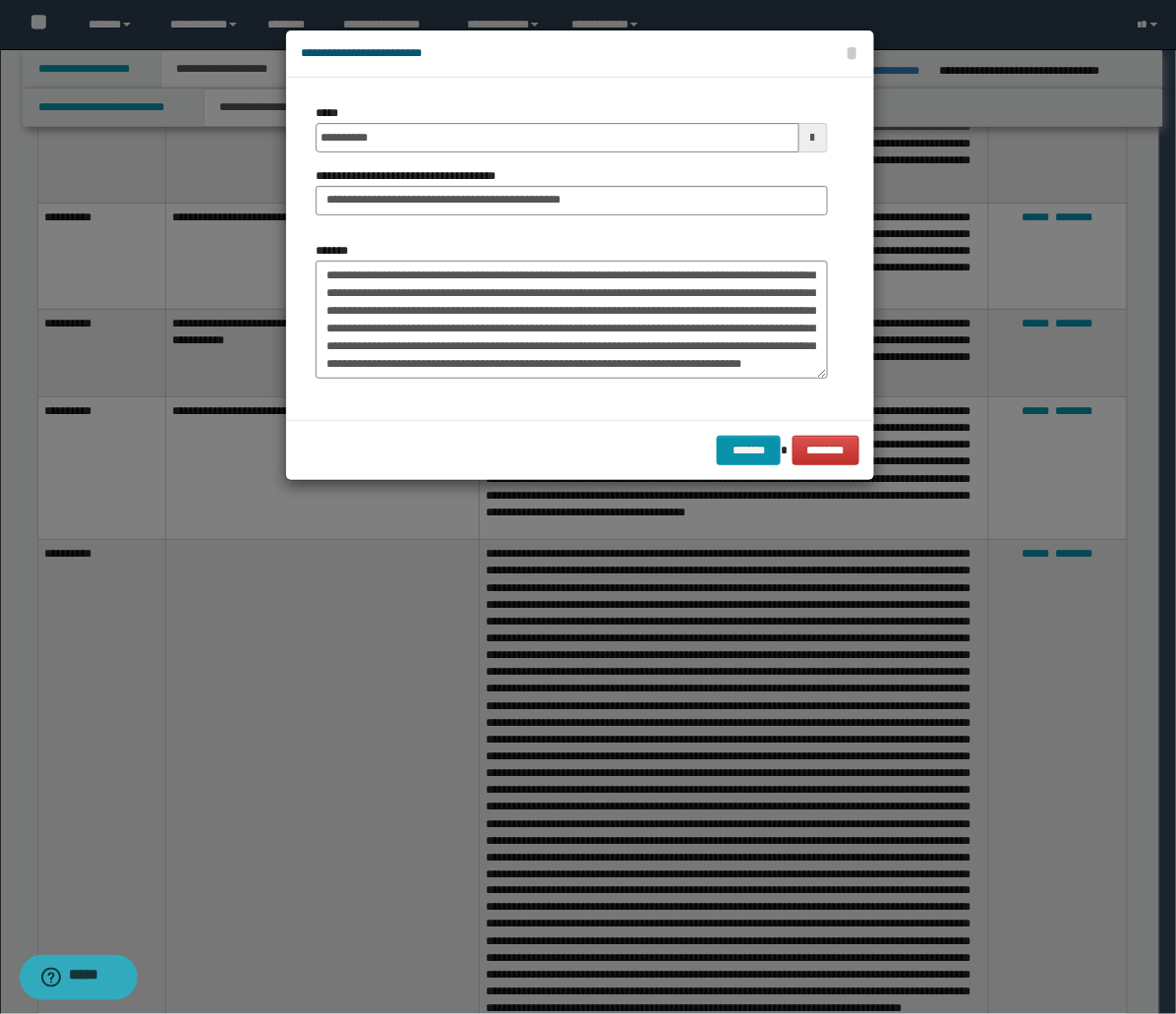 click on "*******
********" at bounding box center (580, 449) 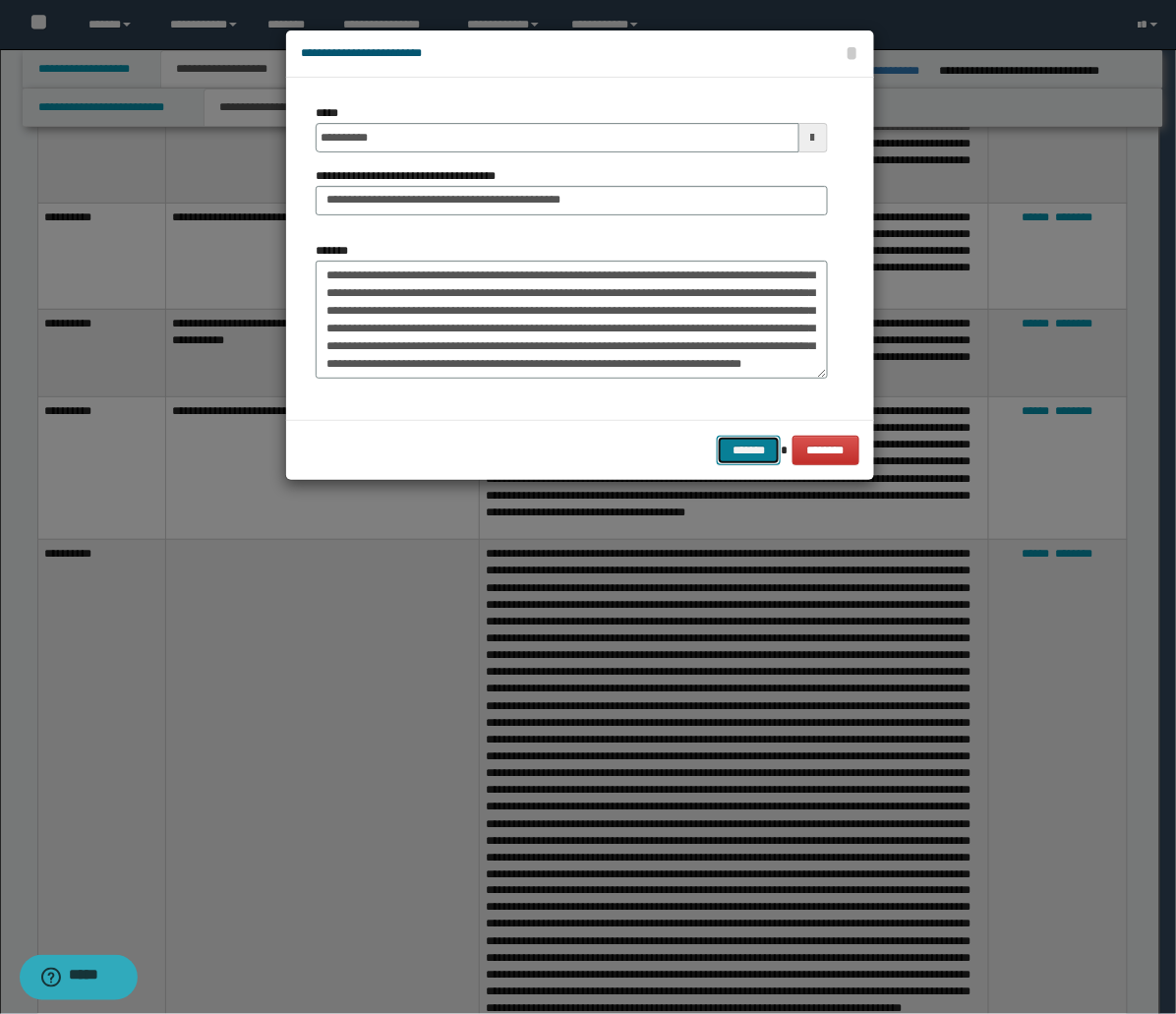 click on "*******" at bounding box center [748, 450] 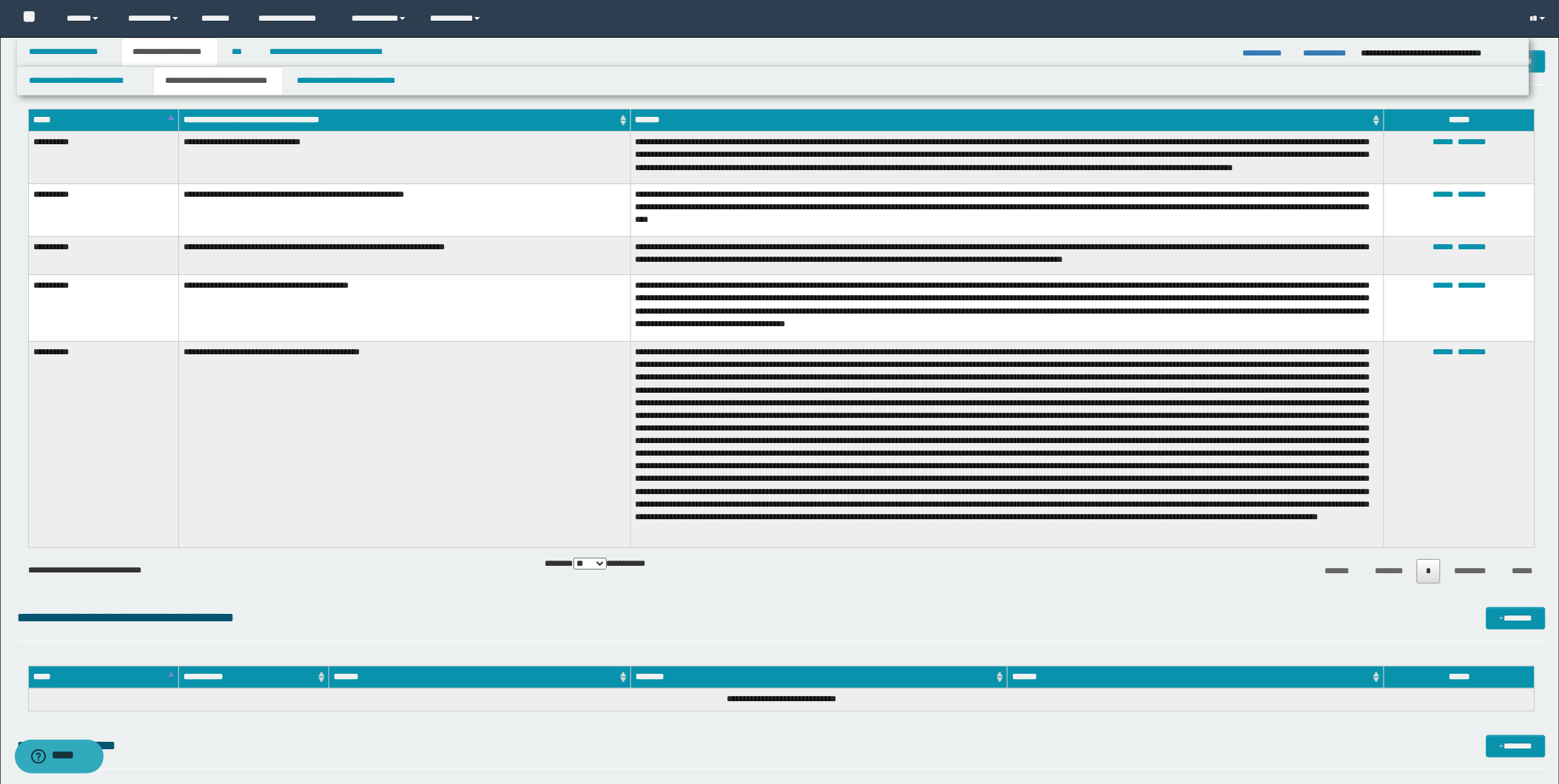 scroll, scrollTop: 1847, scrollLeft: 0, axis: vertical 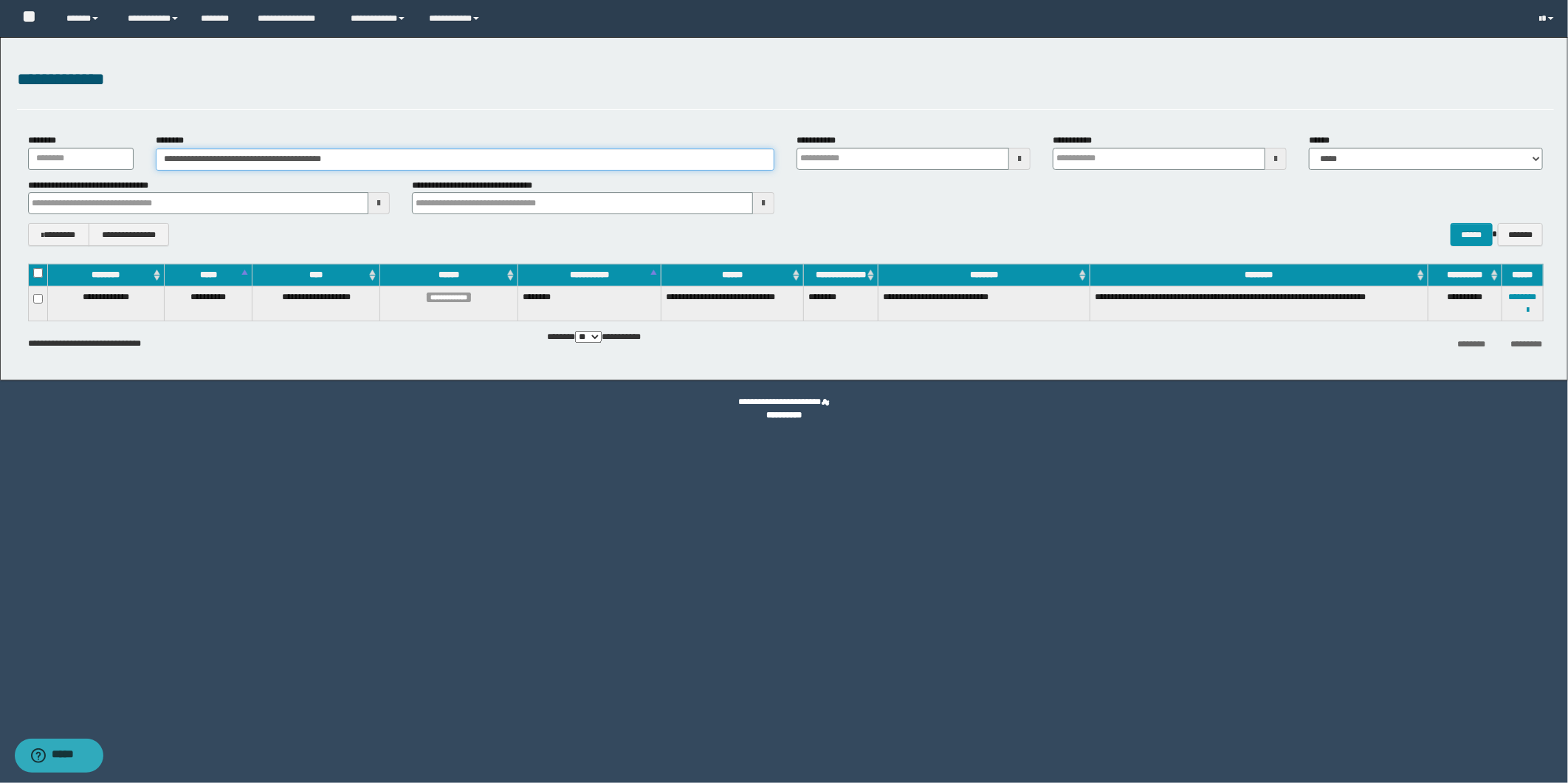 drag, startPoint x: 376, startPoint y: 160, endPoint x: 153, endPoint y: 172, distance: 223.32264 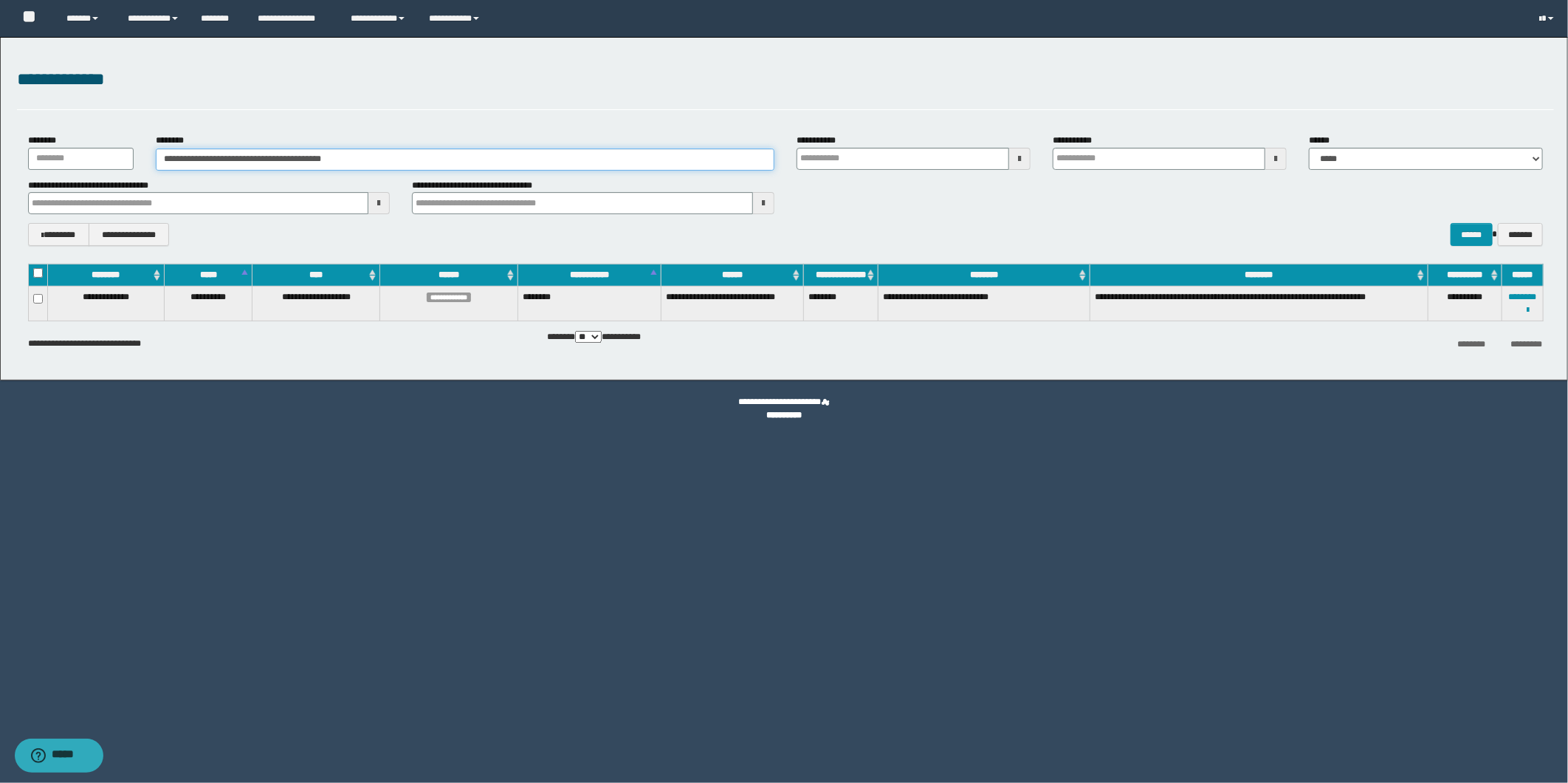 paste 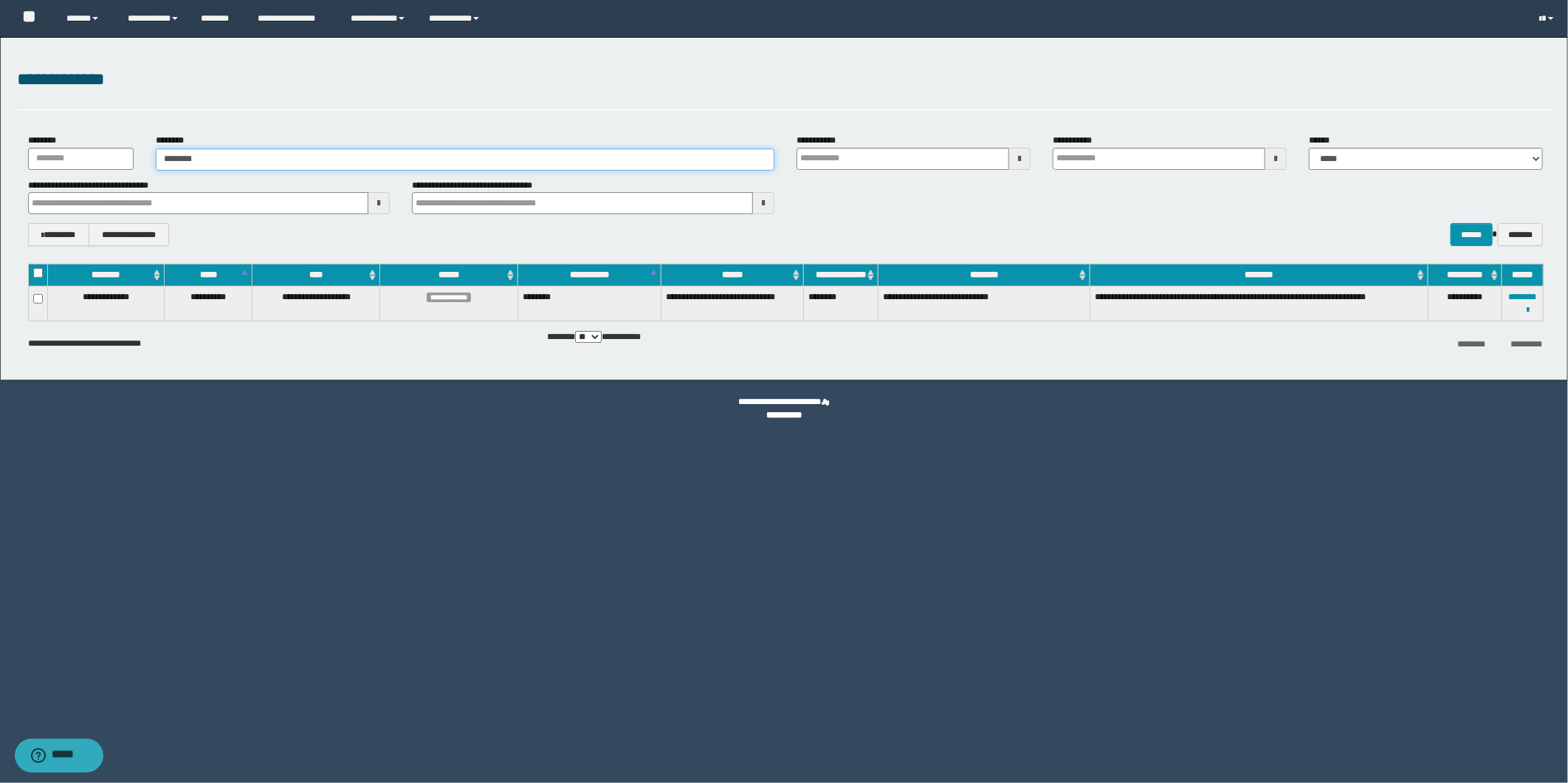 type on "********" 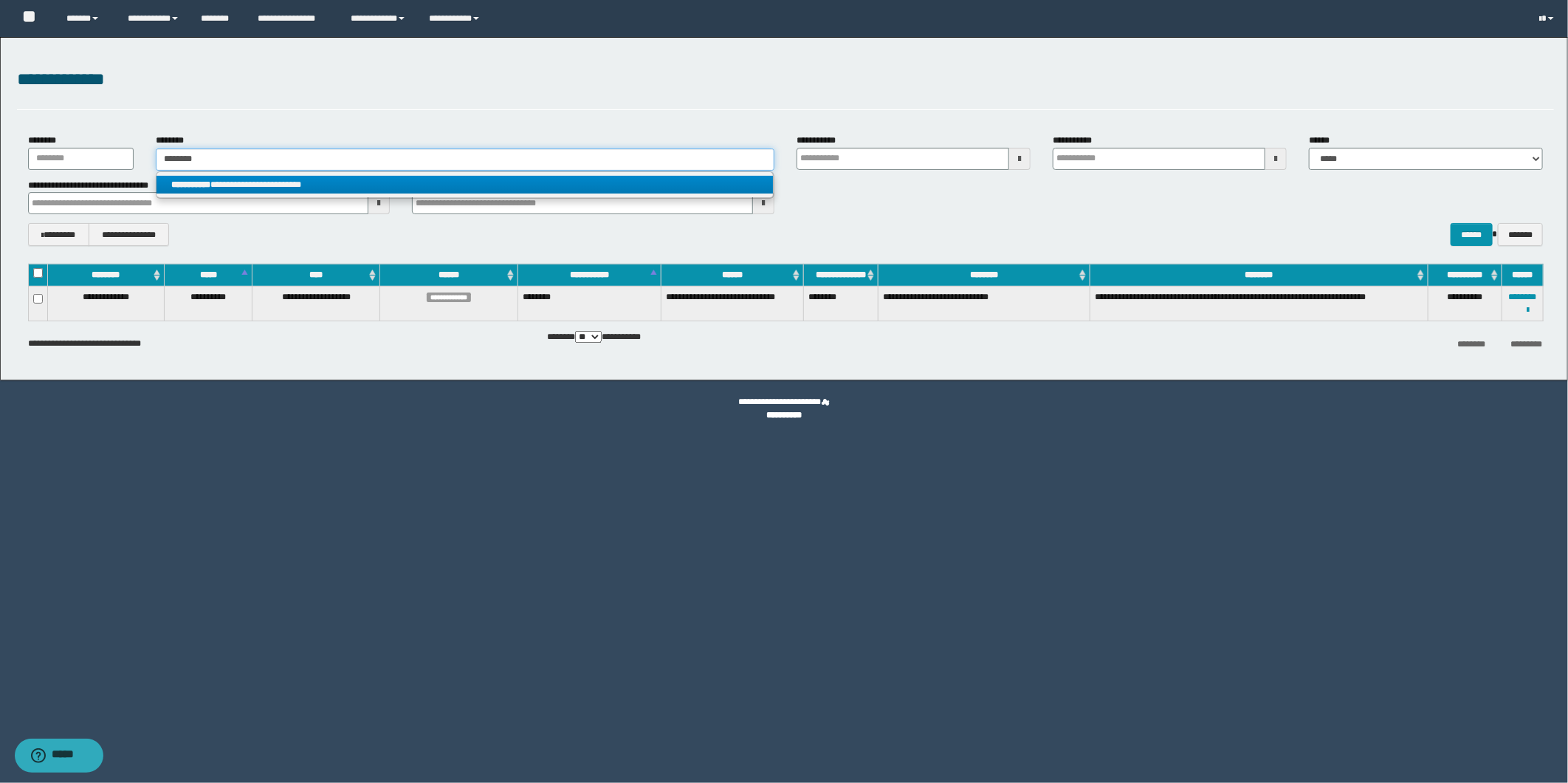 type on "********" 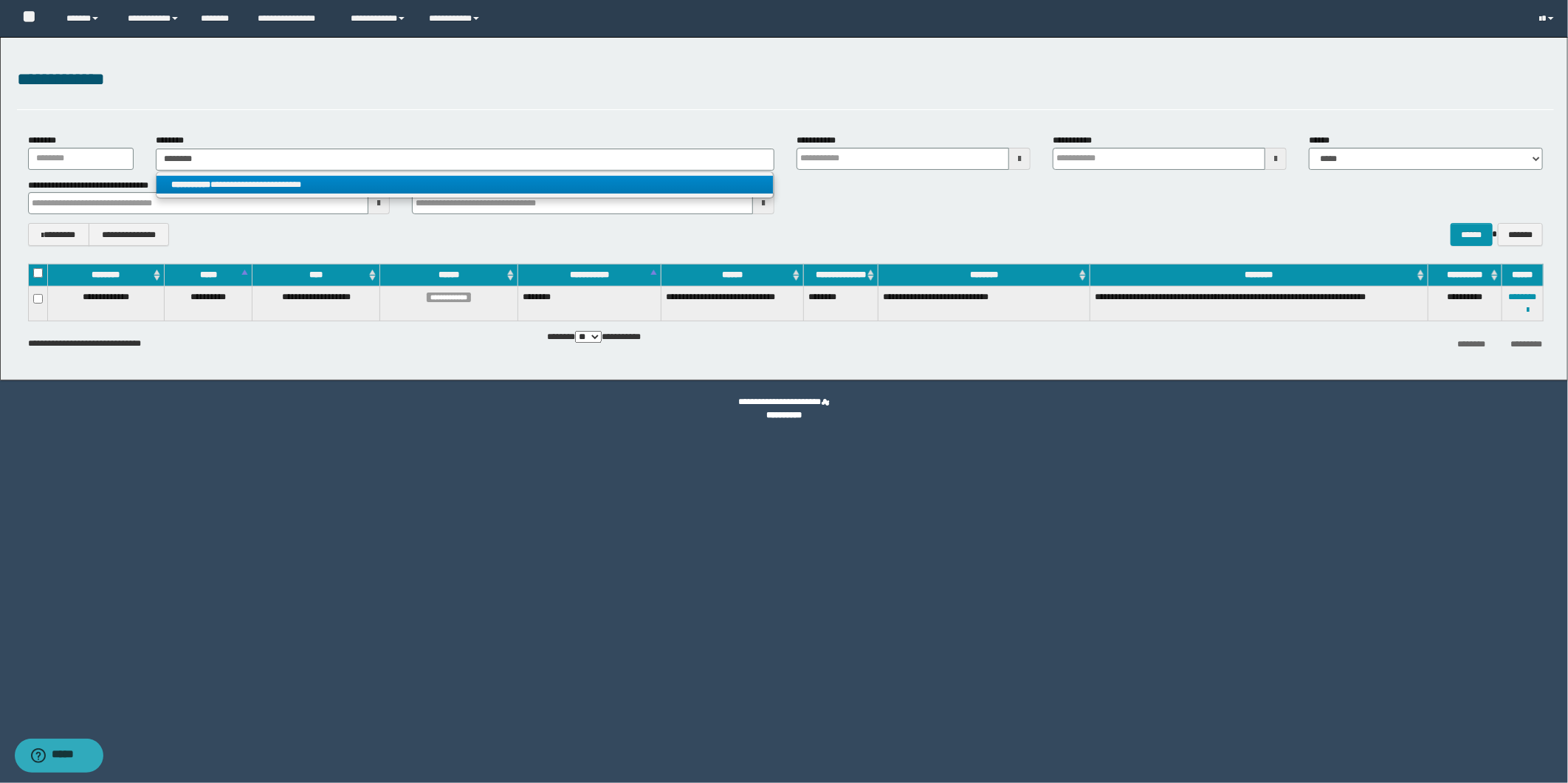 click on "**********" at bounding box center (190, 185) 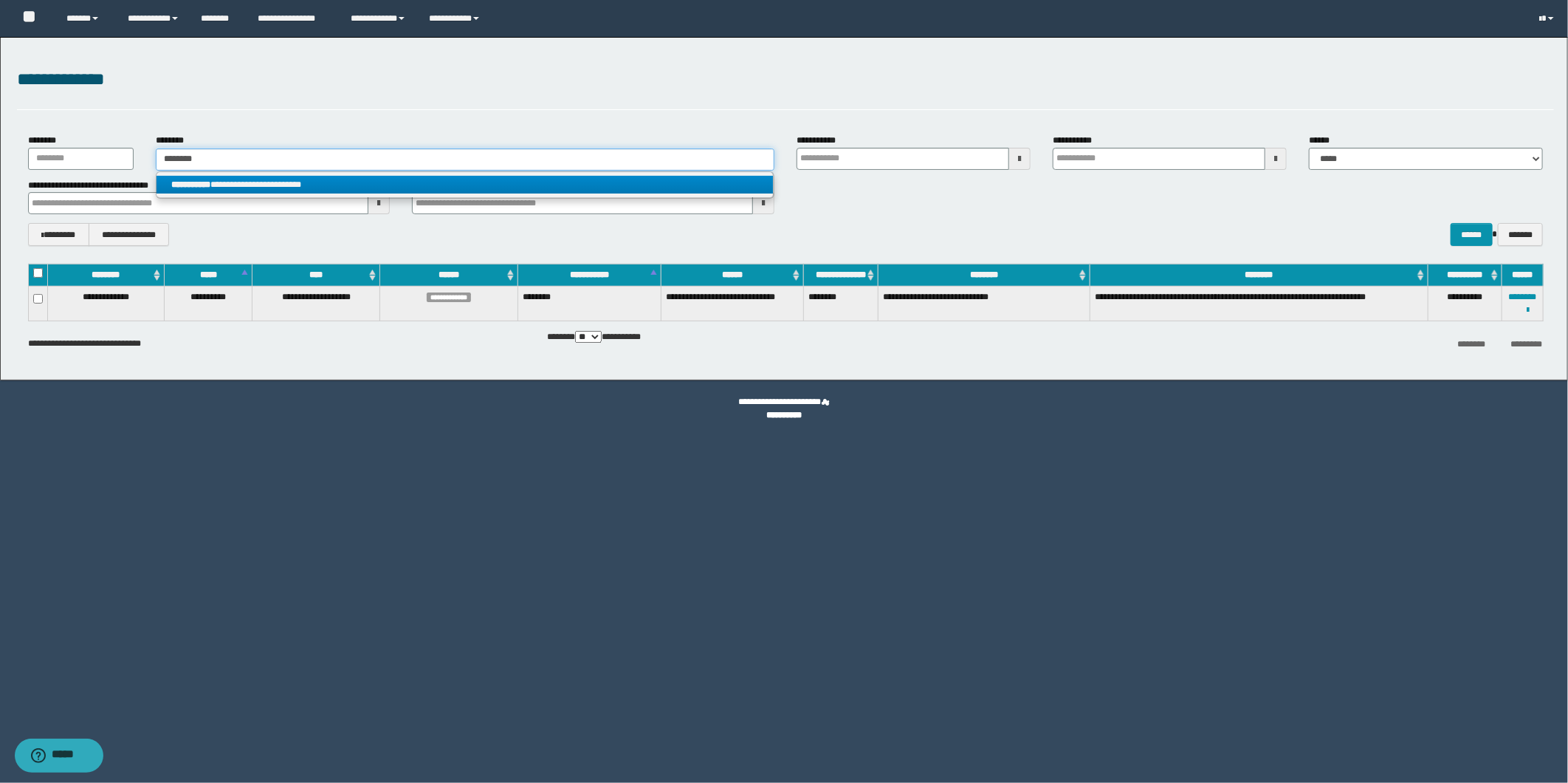 type 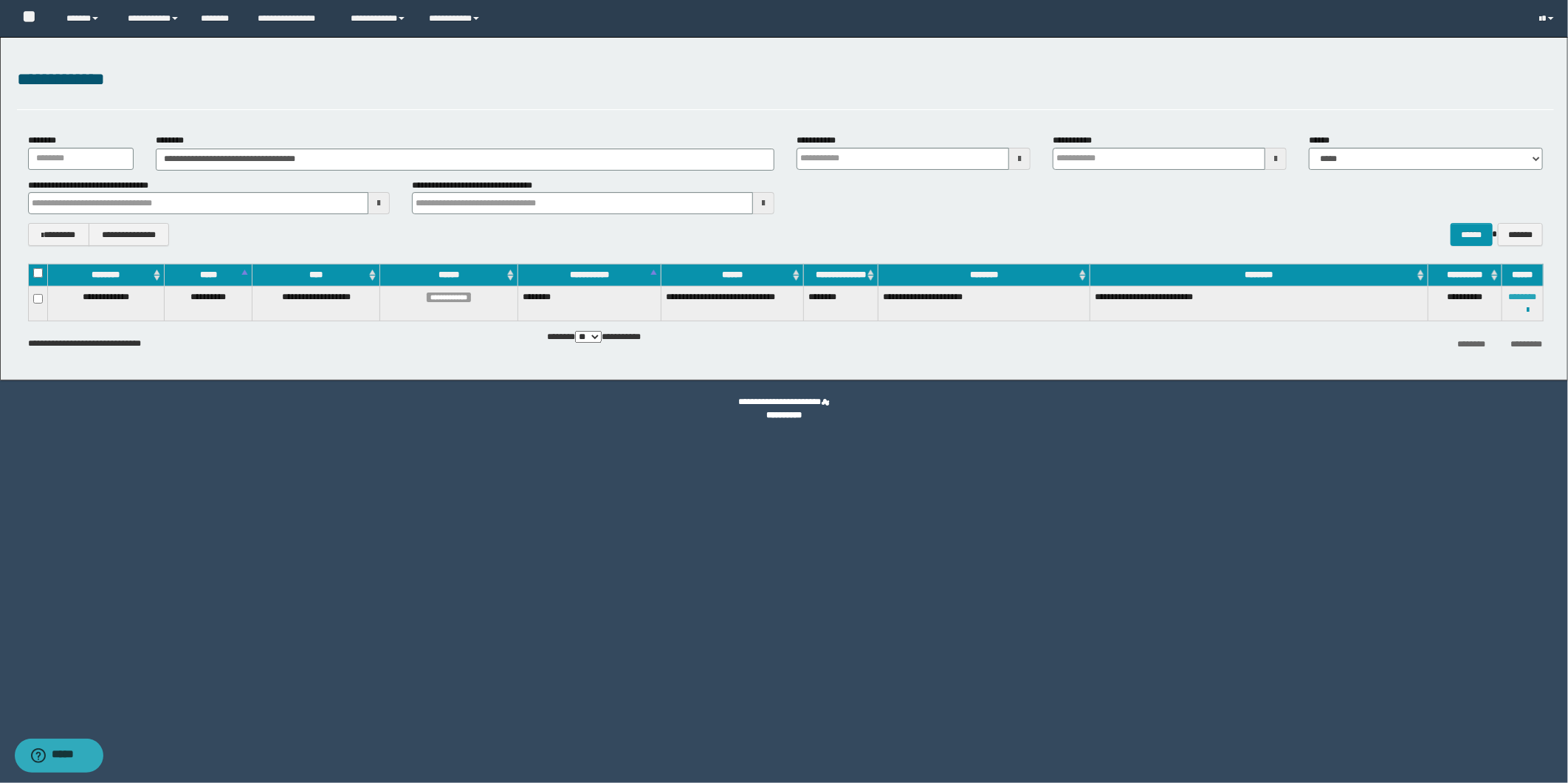 click on "********" at bounding box center [1523, 297] 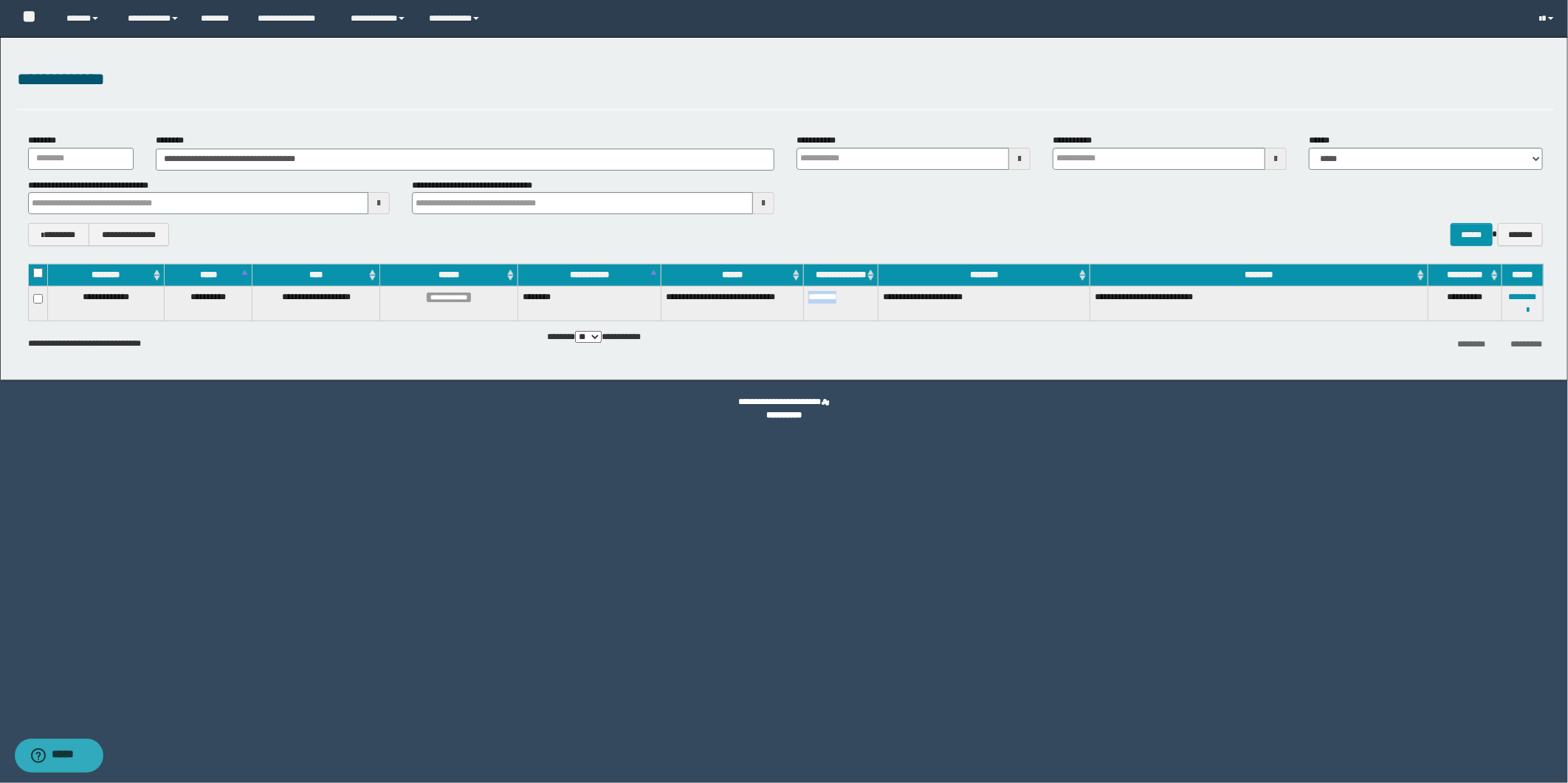 drag, startPoint x: 849, startPoint y: 296, endPoint x: 807, endPoint y: 301, distance: 42.296572 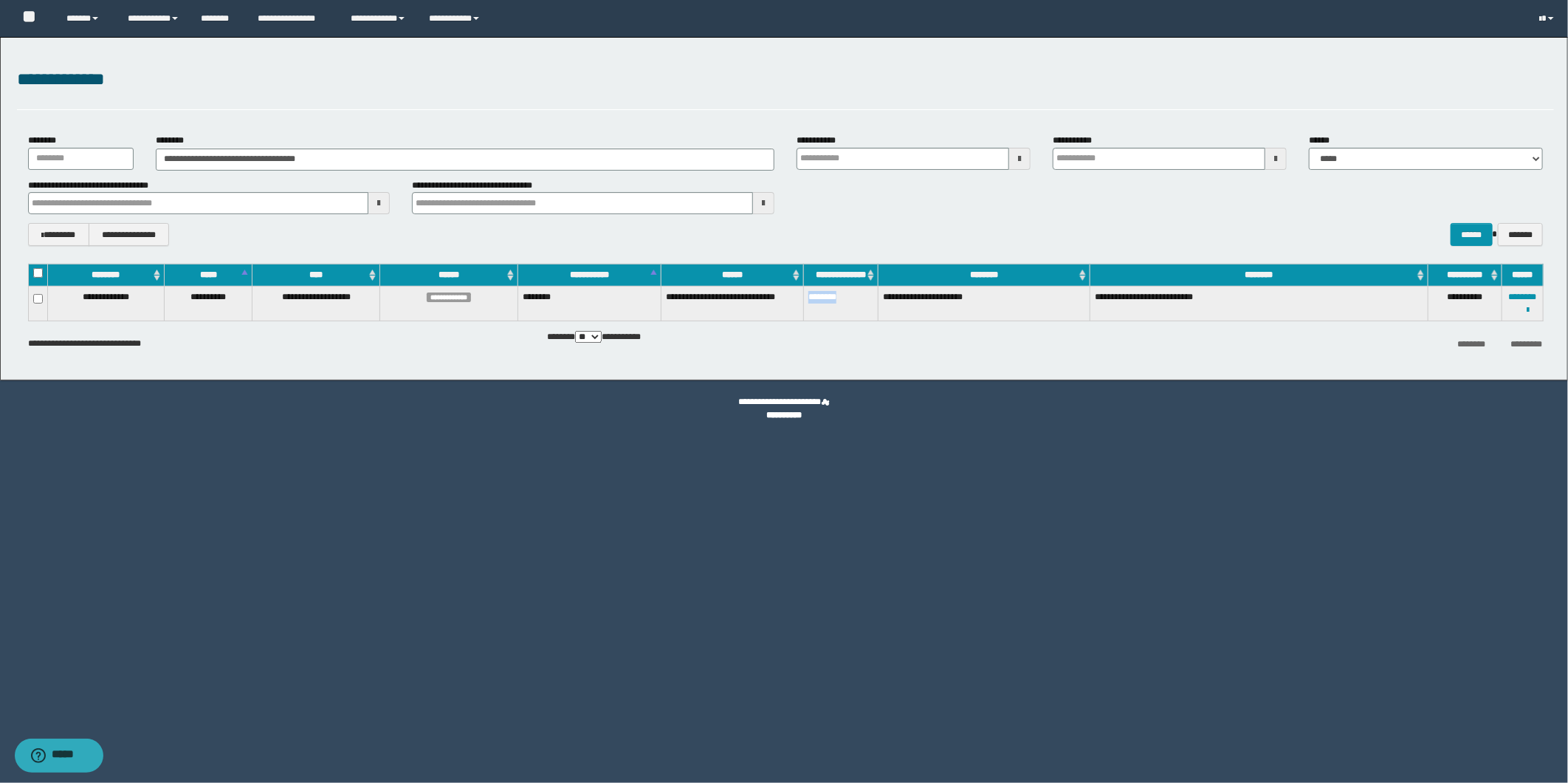 copy on "********" 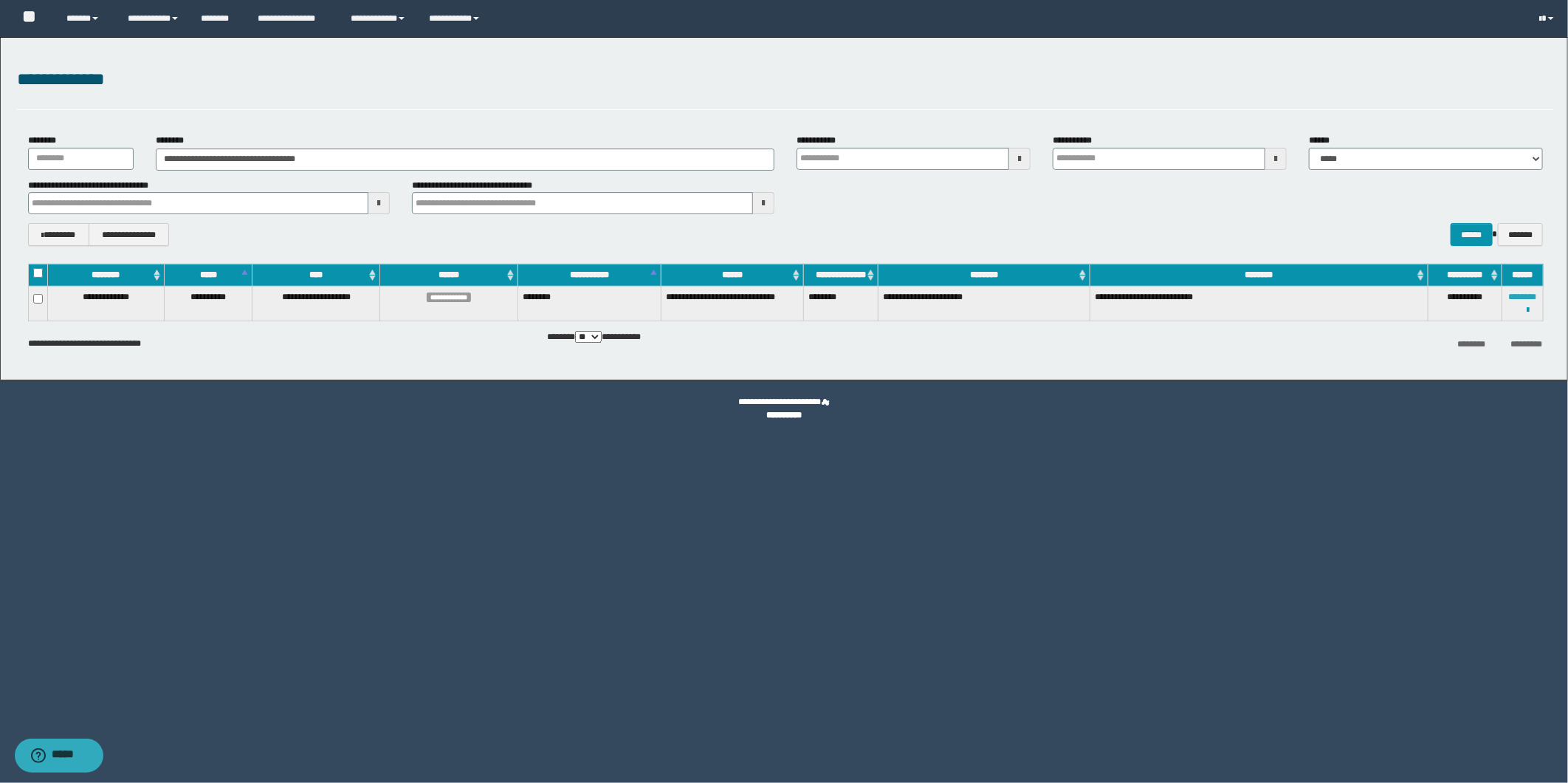 click on "********" at bounding box center [1523, 297] 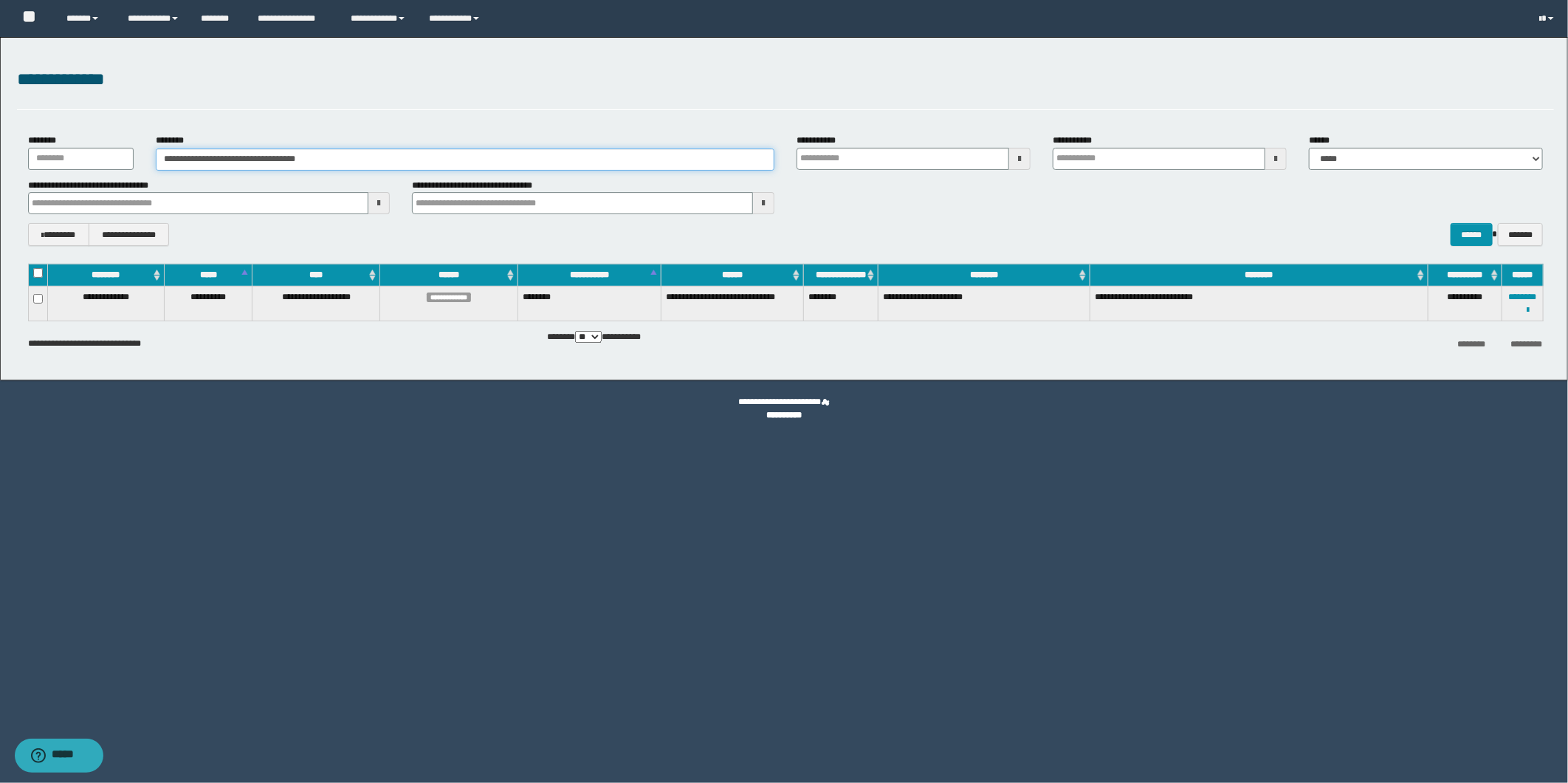 drag, startPoint x: 343, startPoint y: 153, endPoint x: 35, endPoint y: 126, distance: 309.18118 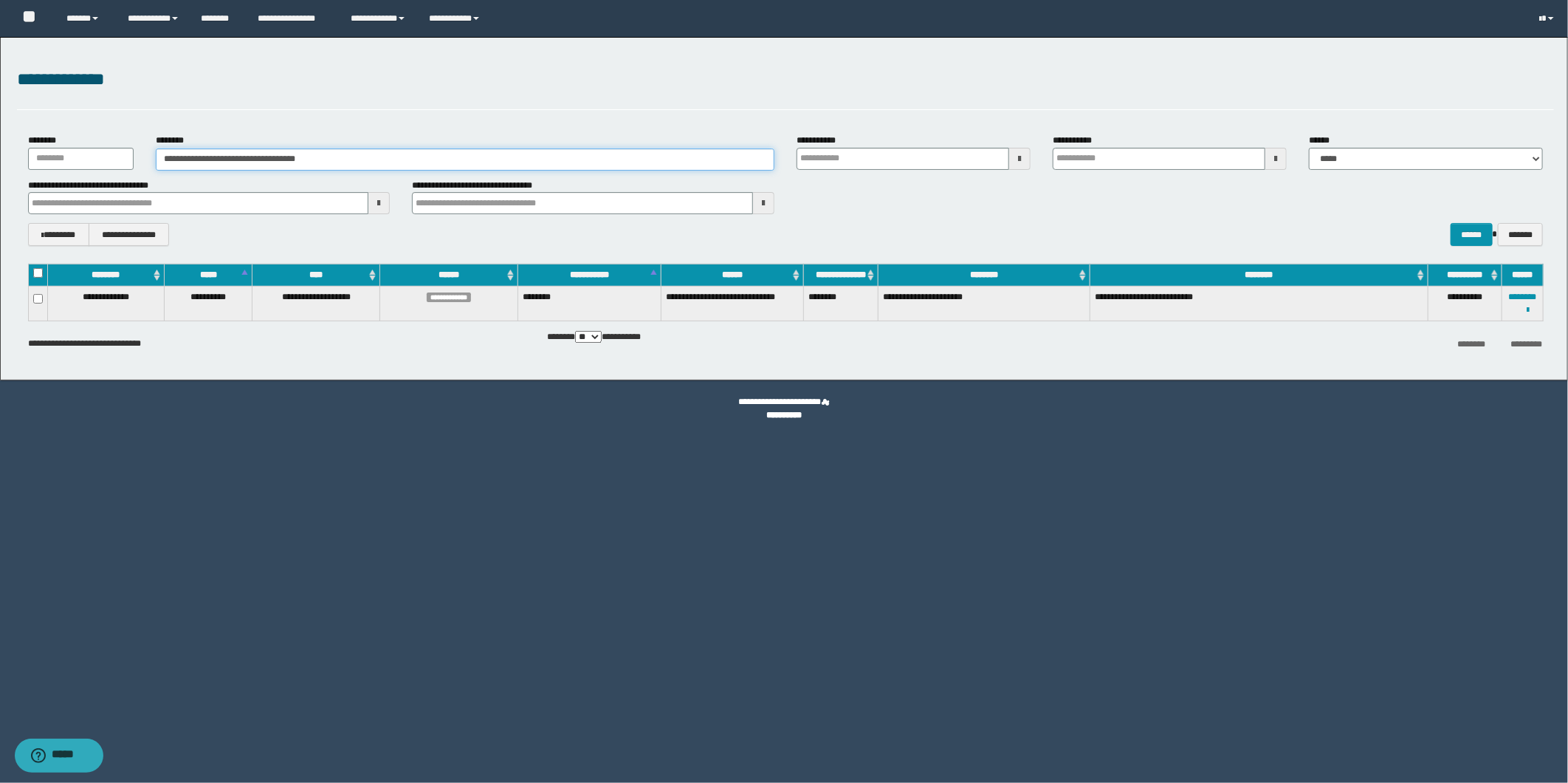paste 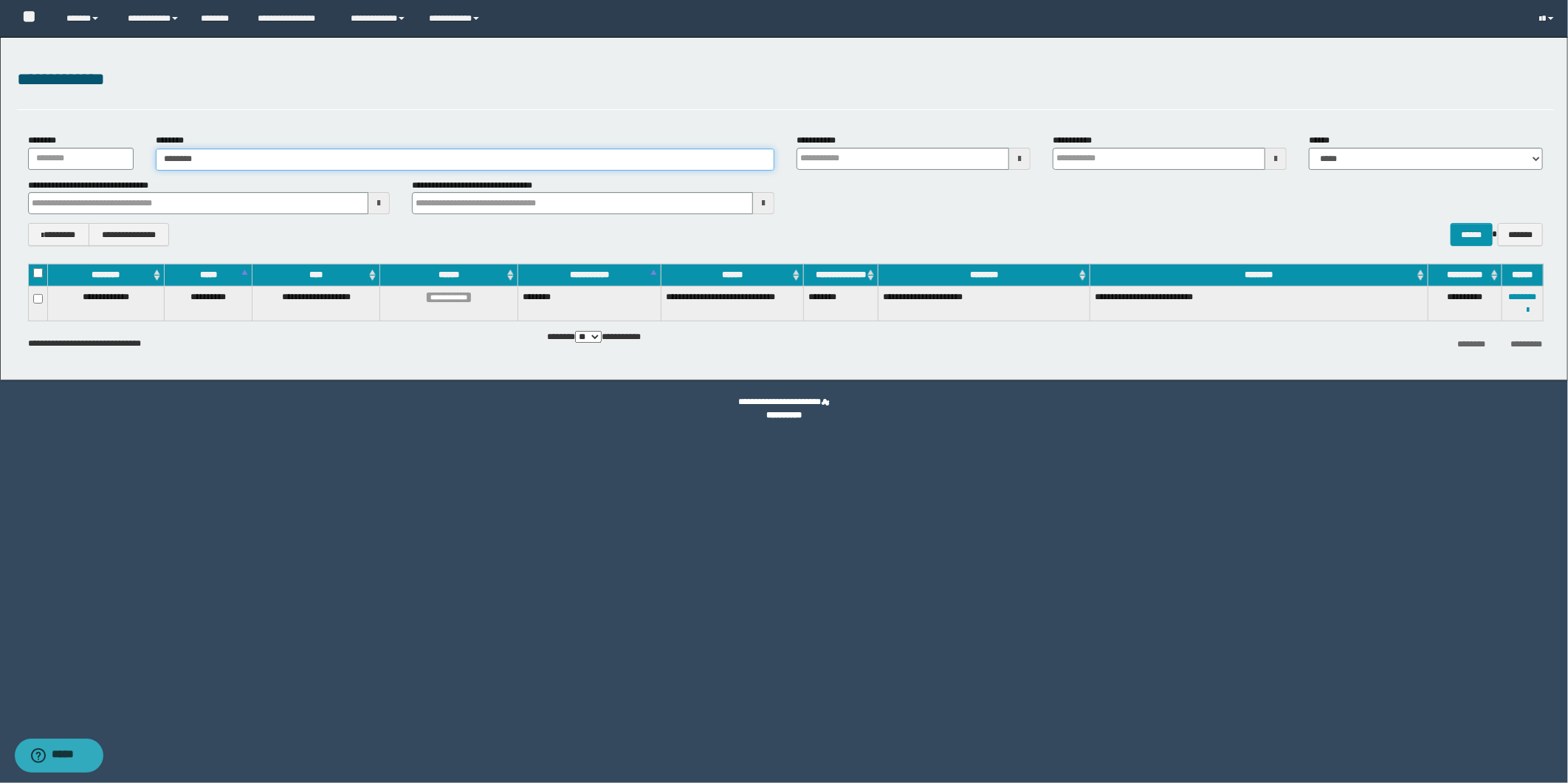 type on "********" 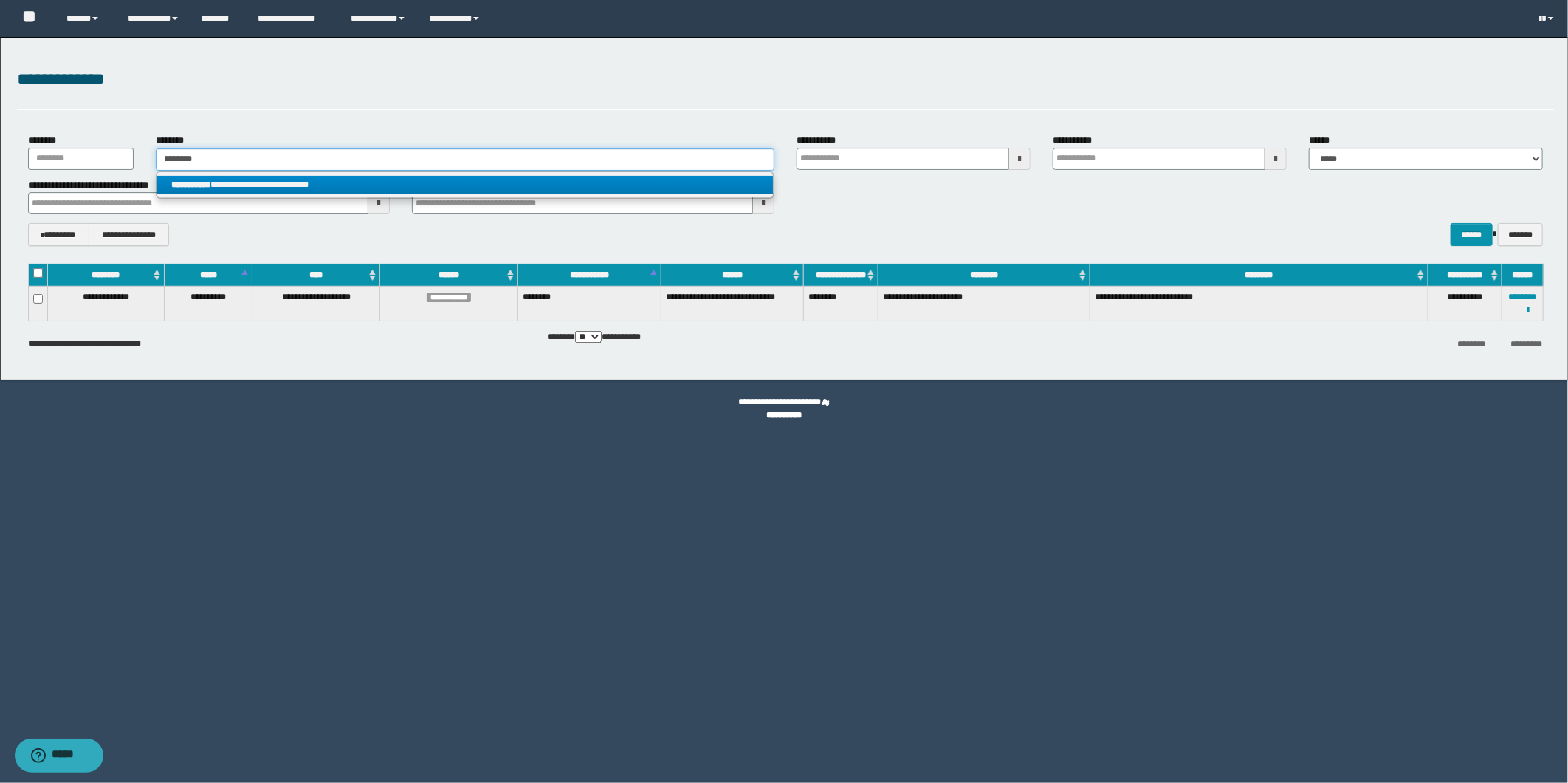 type on "********" 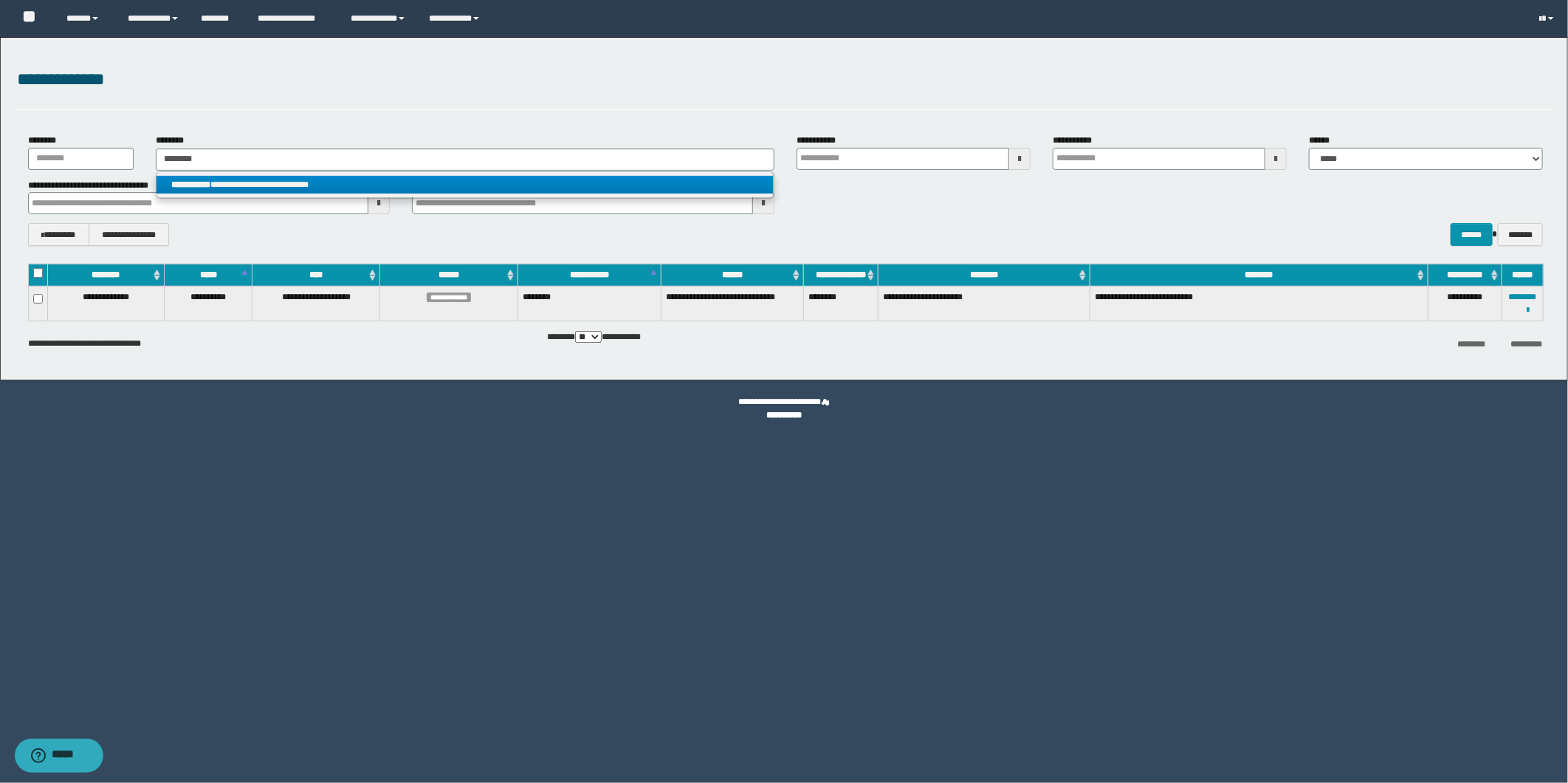 click on "**********" at bounding box center (465, 185) 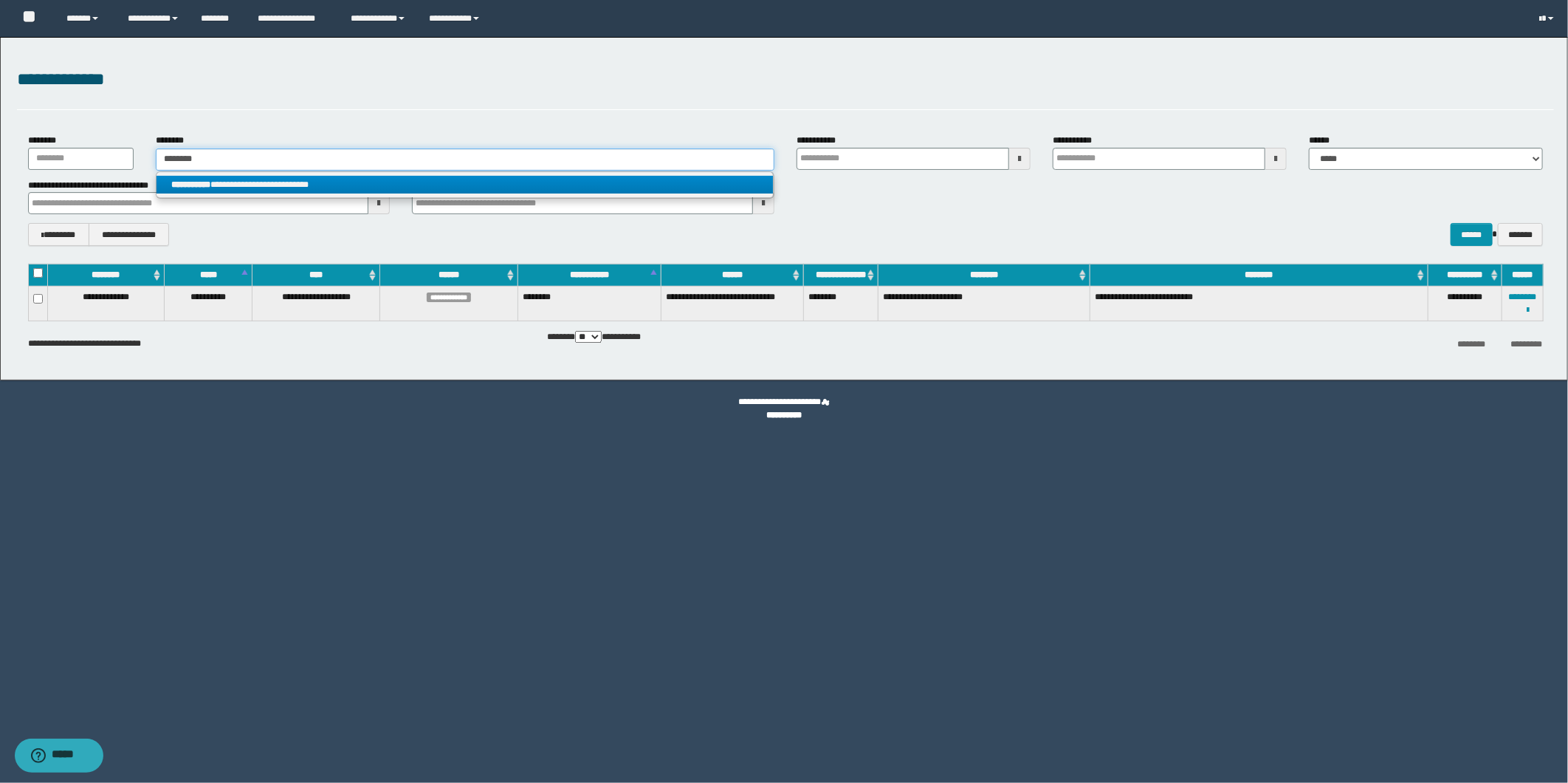 type 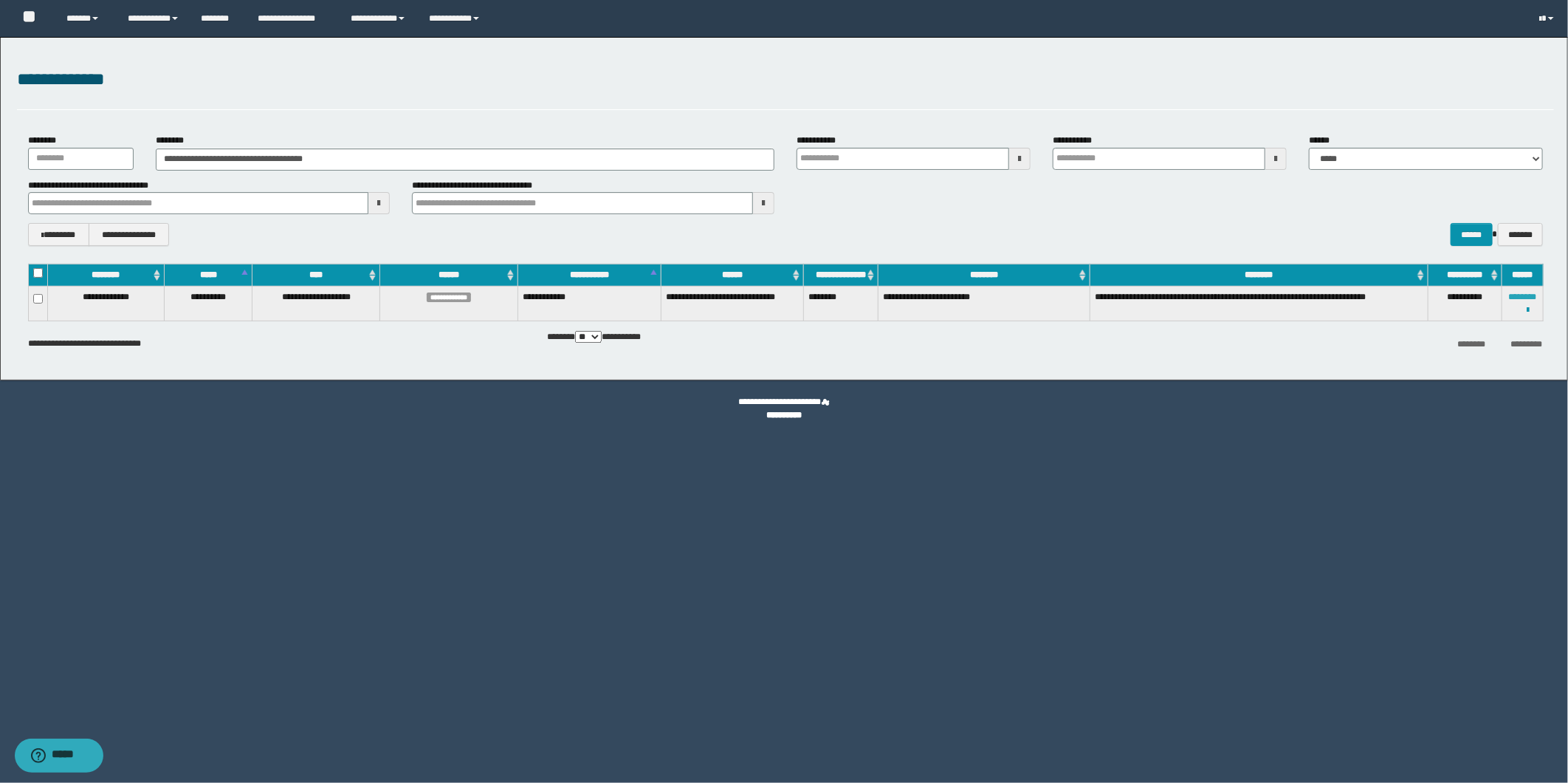 click on "********" at bounding box center (1523, 297) 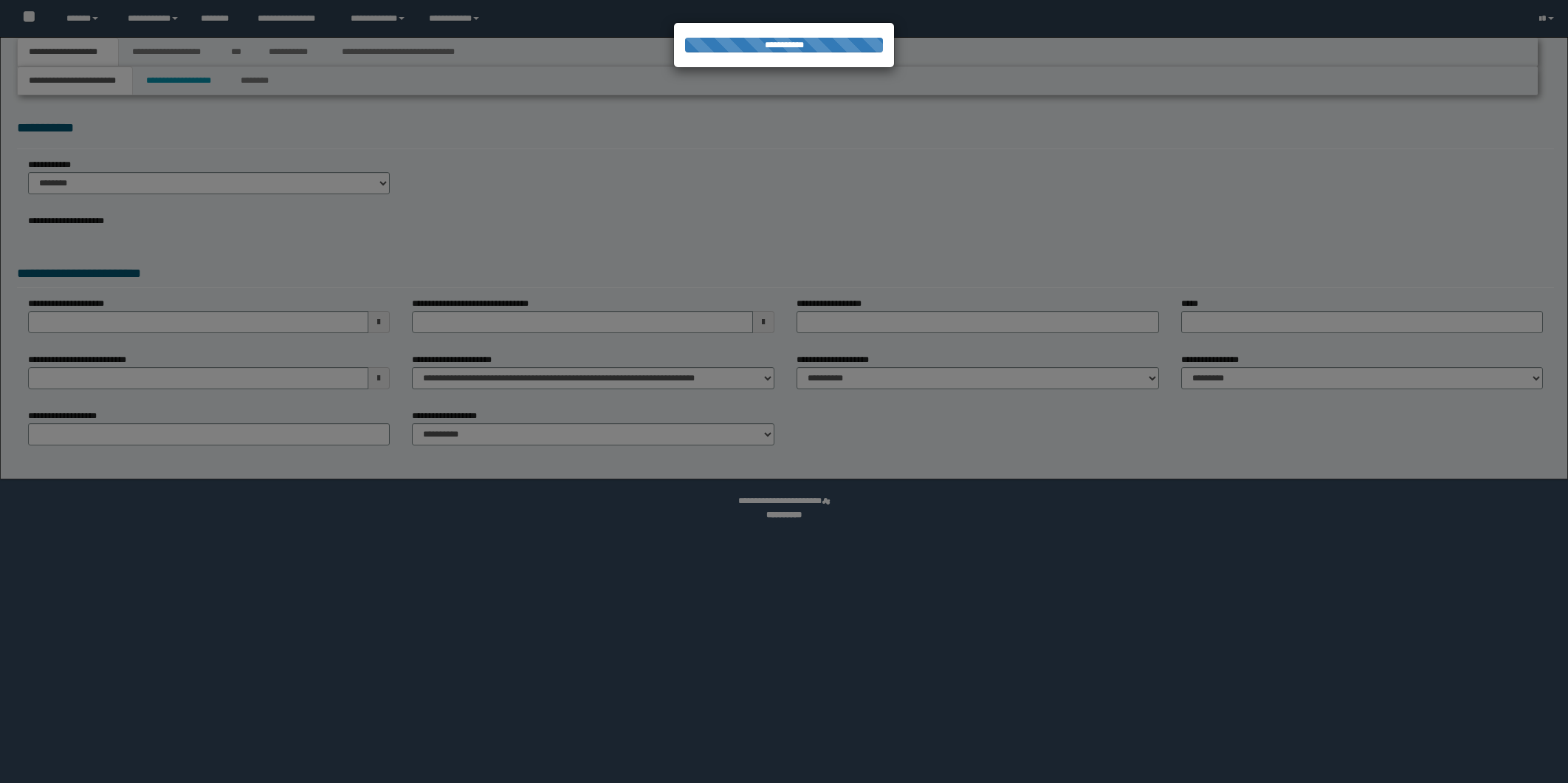 scroll, scrollTop: 0, scrollLeft: 0, axis: both 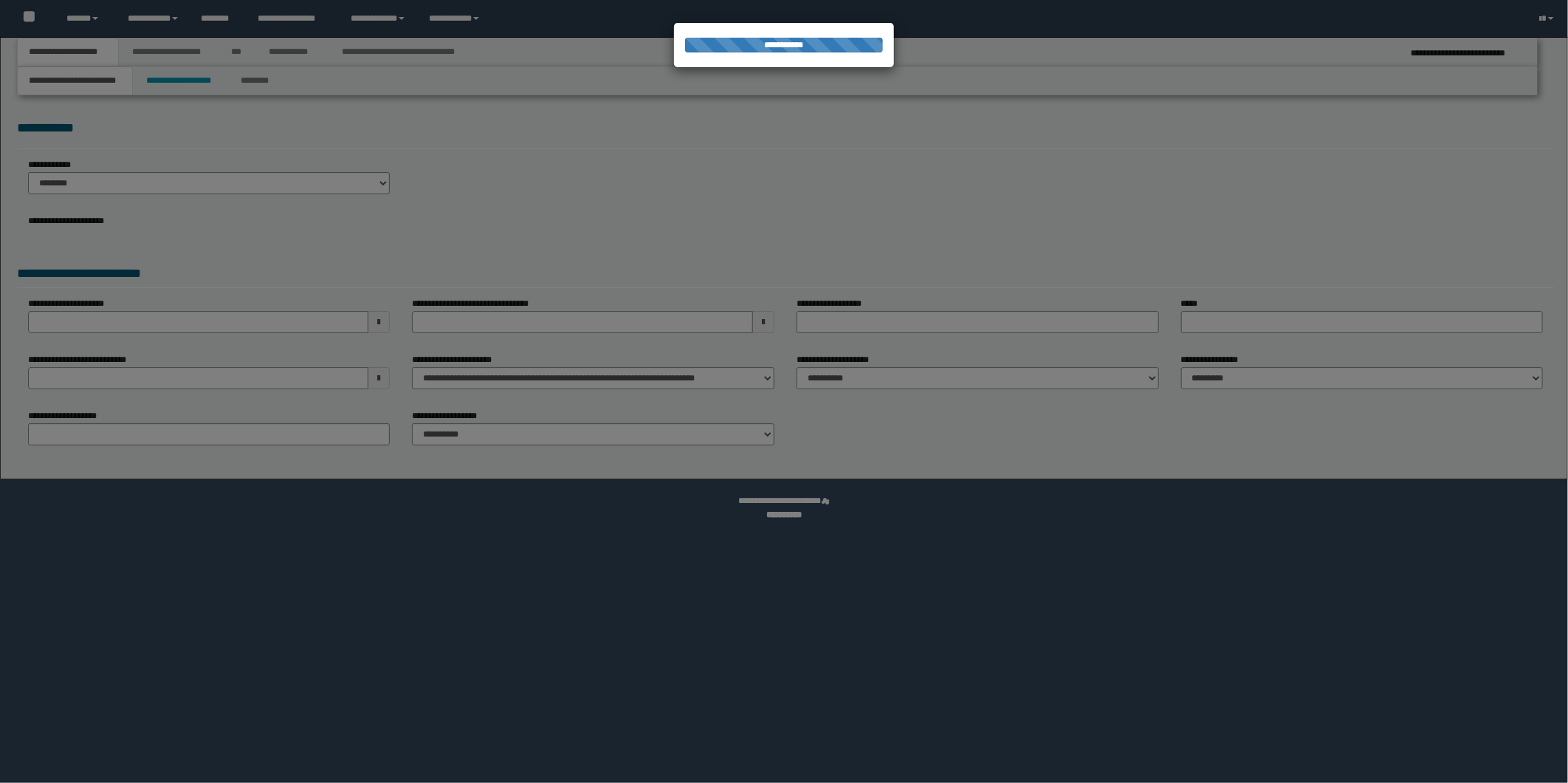 select on "*" 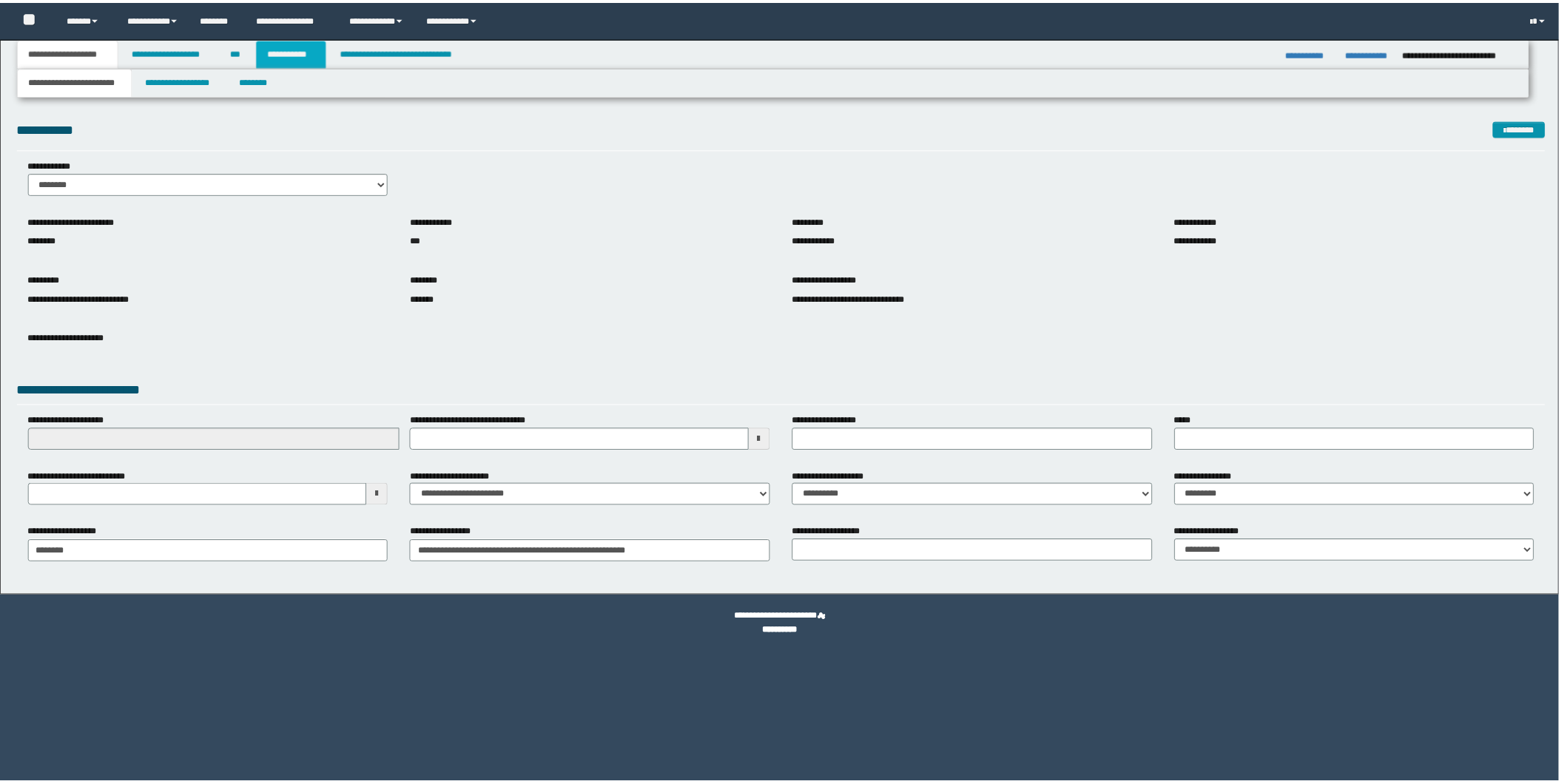 scroll, scrollTop: 0, scrollLeft: 0, axis: both 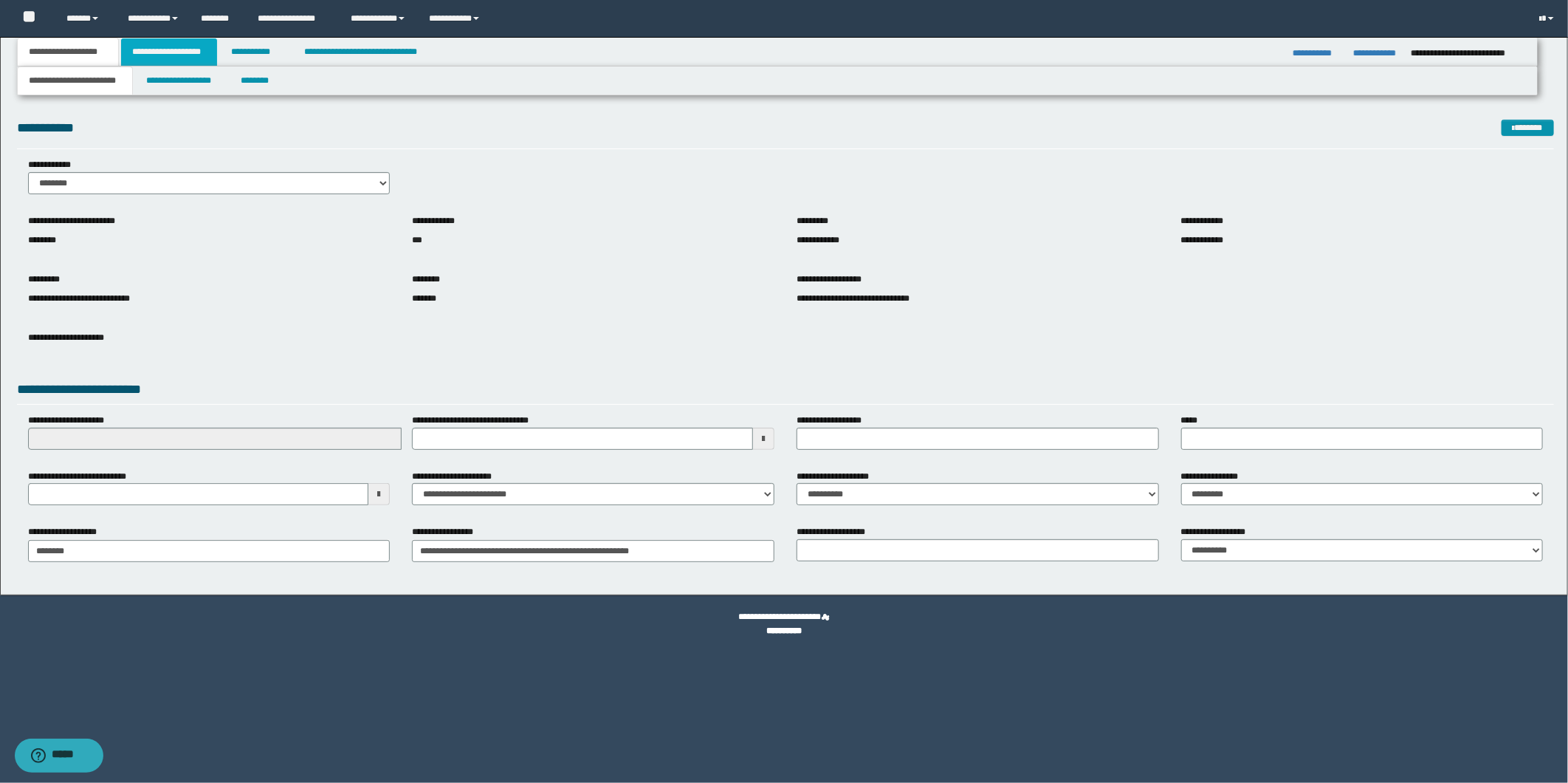 click on "**********" at bounding box center [169, 52] 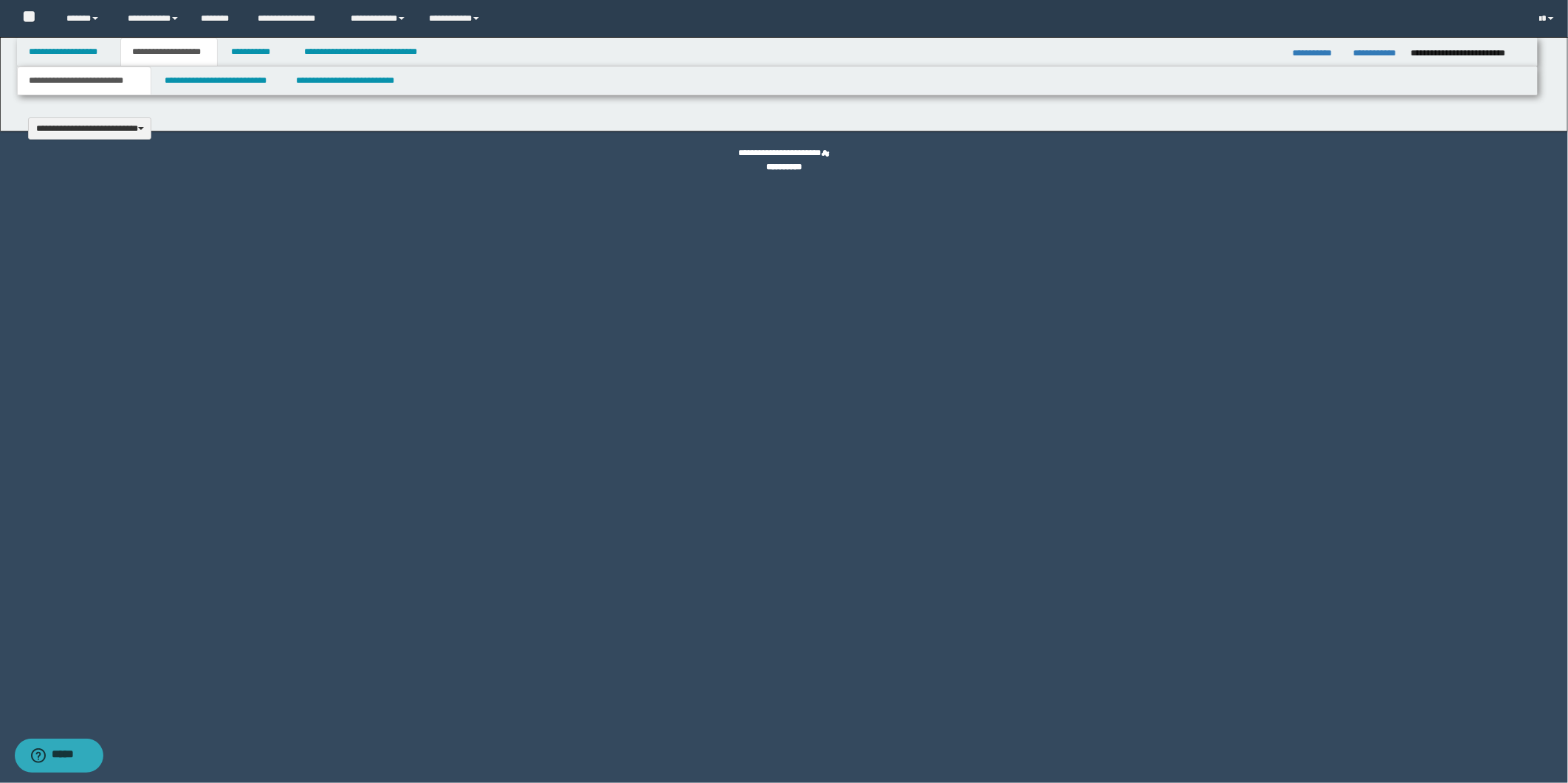 type 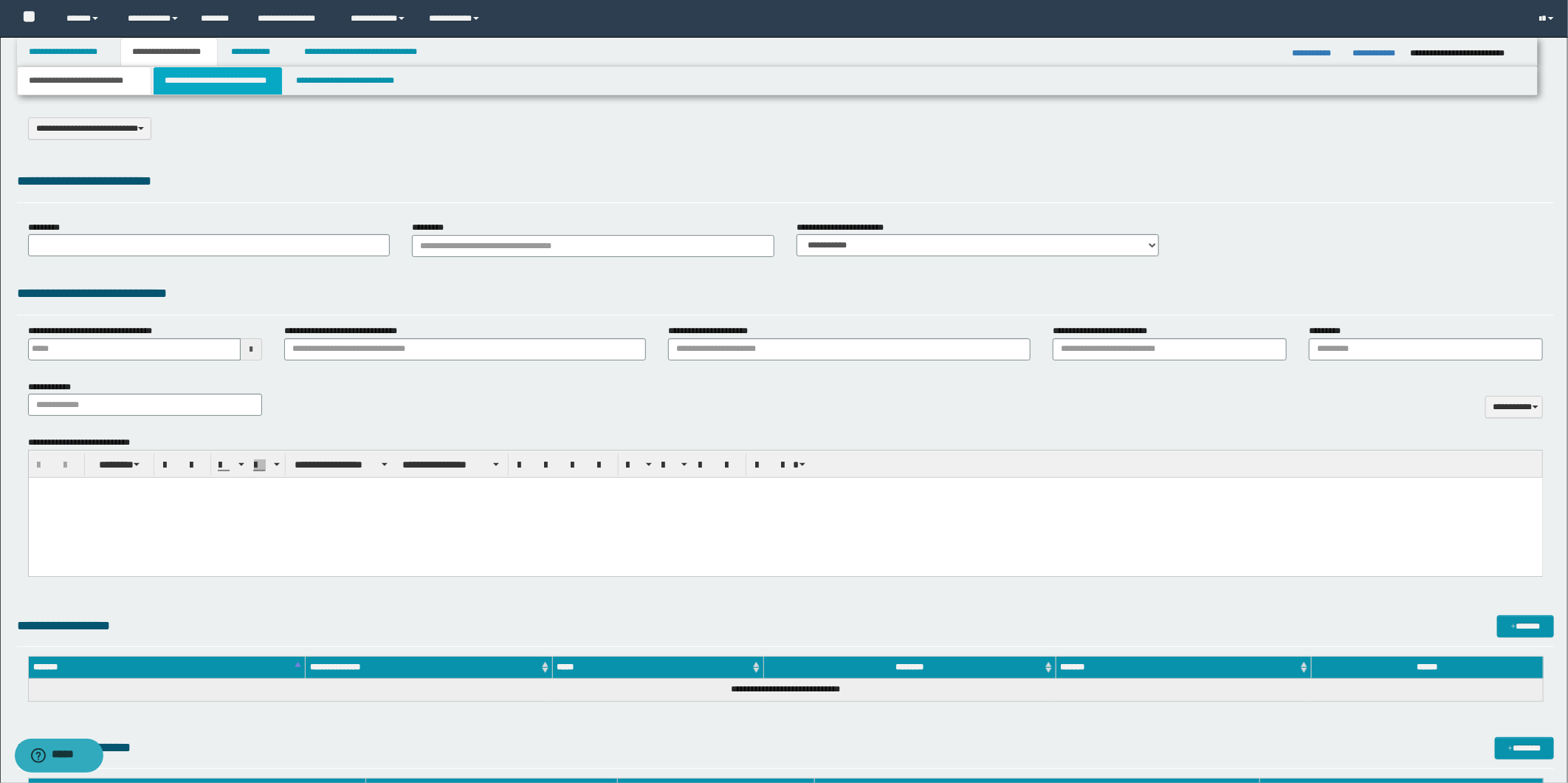 type on "**********" 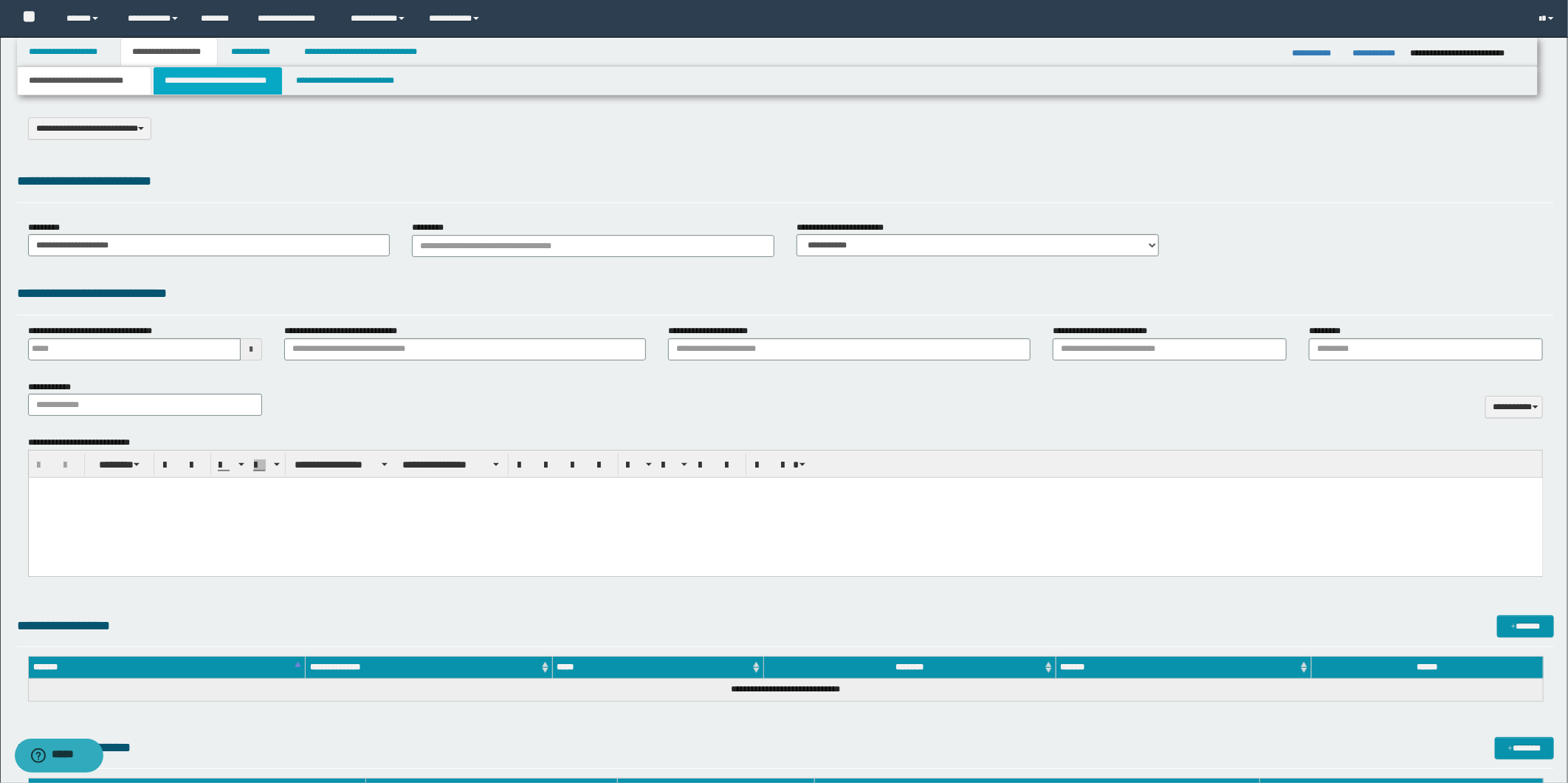 scroll, scrollTop: 0, scrollLeft: 0, axis: both 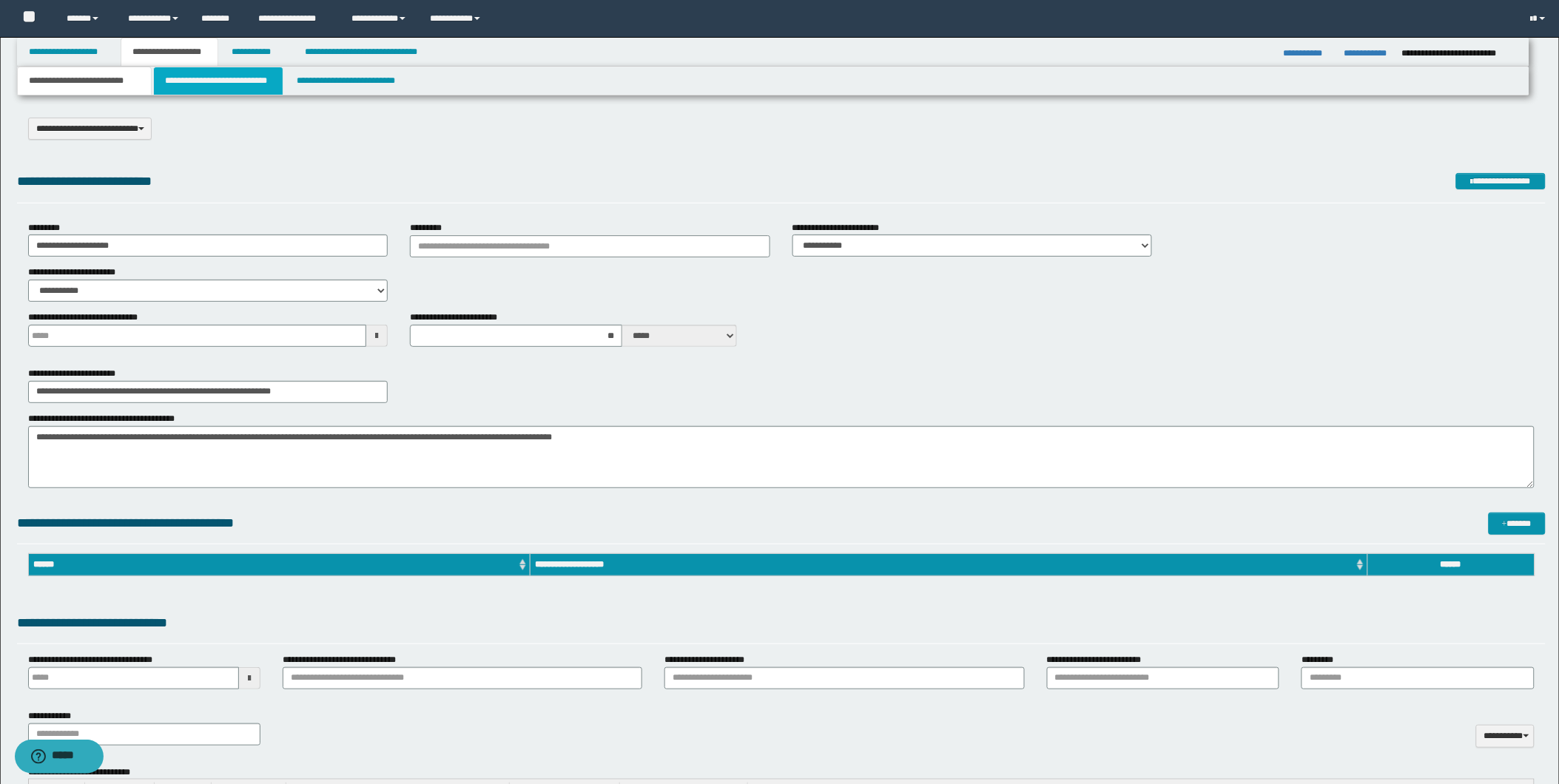 click on "**********" at bounding box center [218, 81] 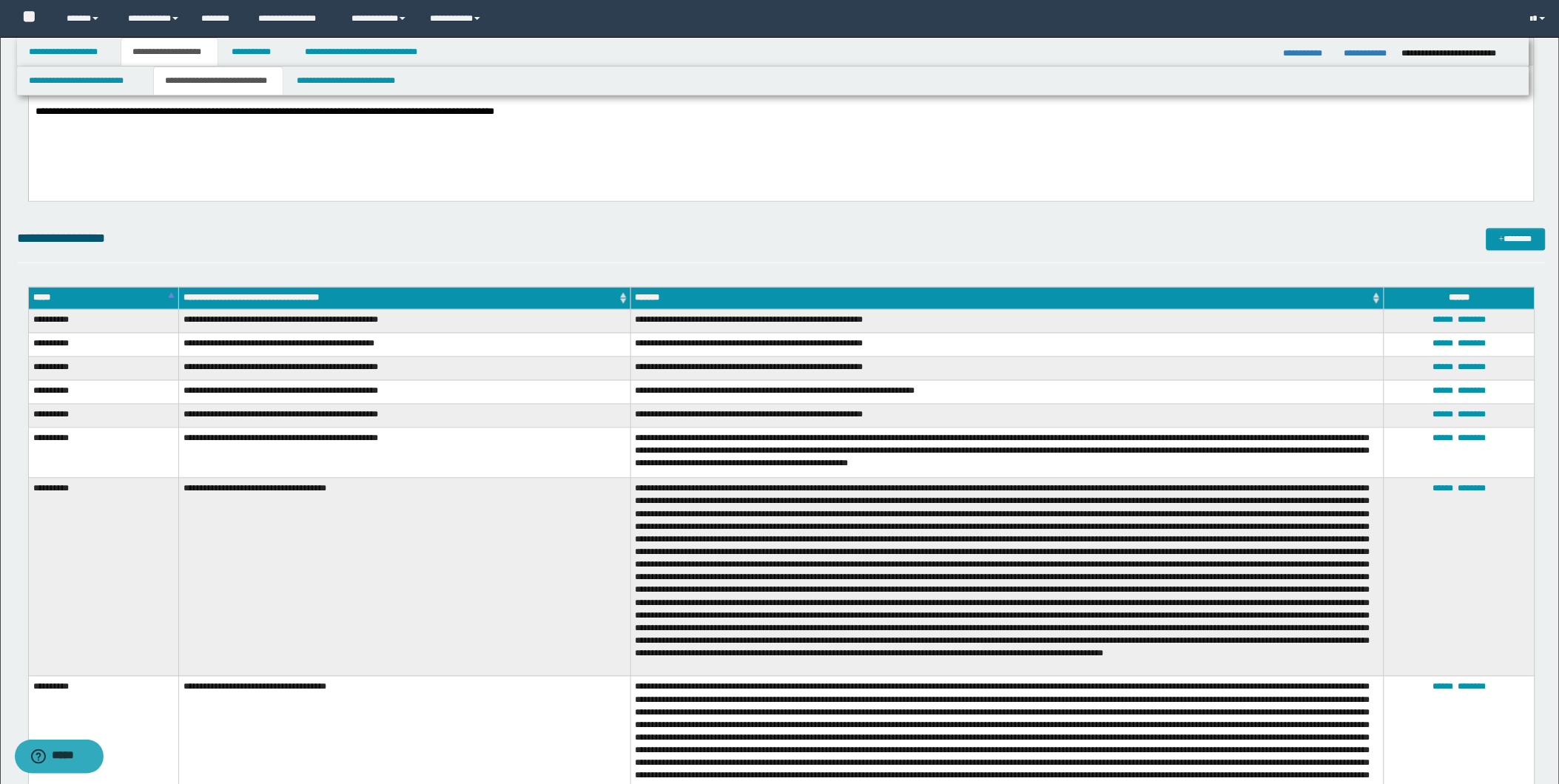 scroll, scrollTop: 2301, scrollLeft: 0, axis: vertical 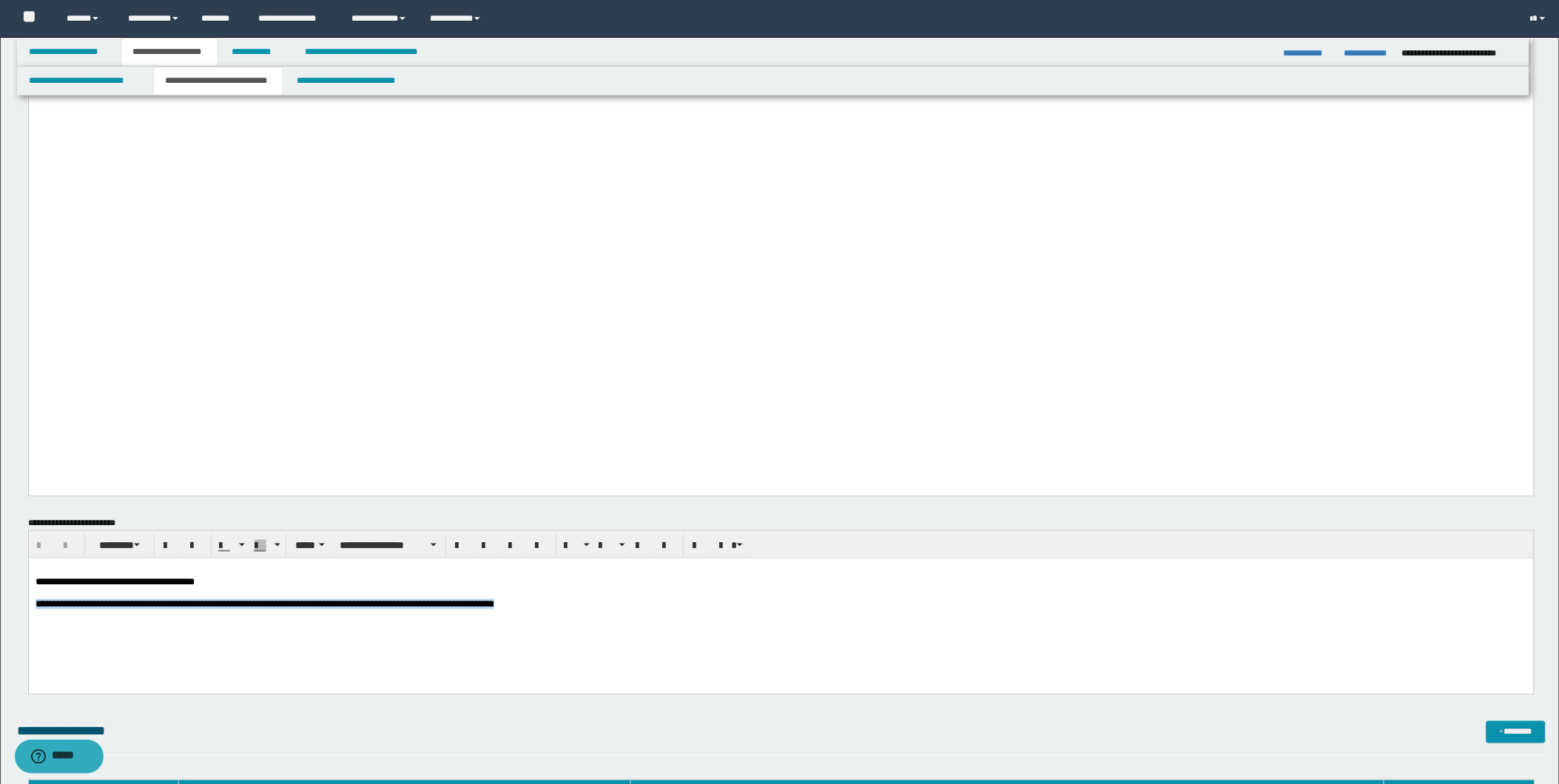 drag, startPoint x: 38, startPoint y: 605, endPoint x: 646, endPoint y: 615, distance: 608.0822 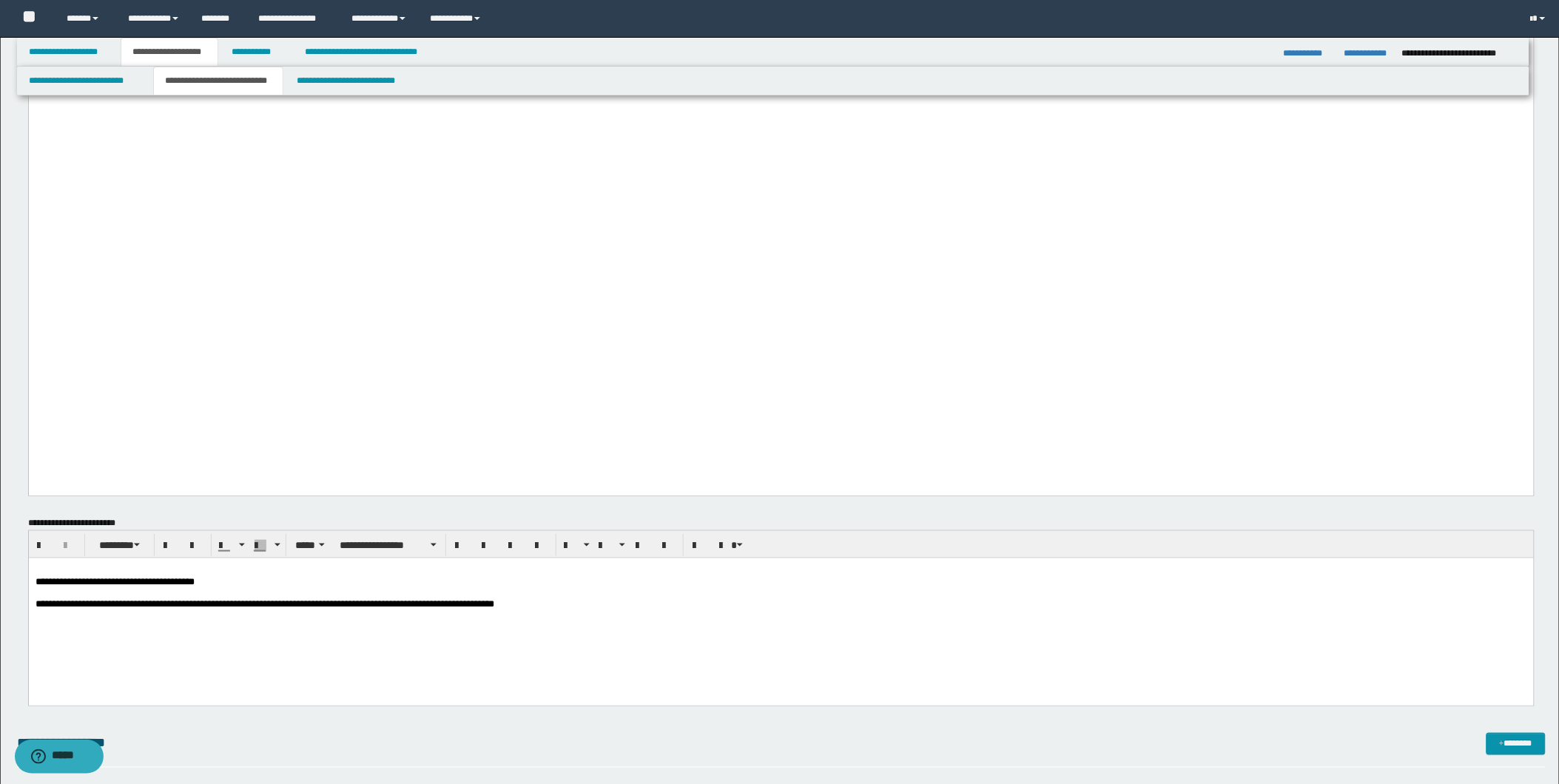 type 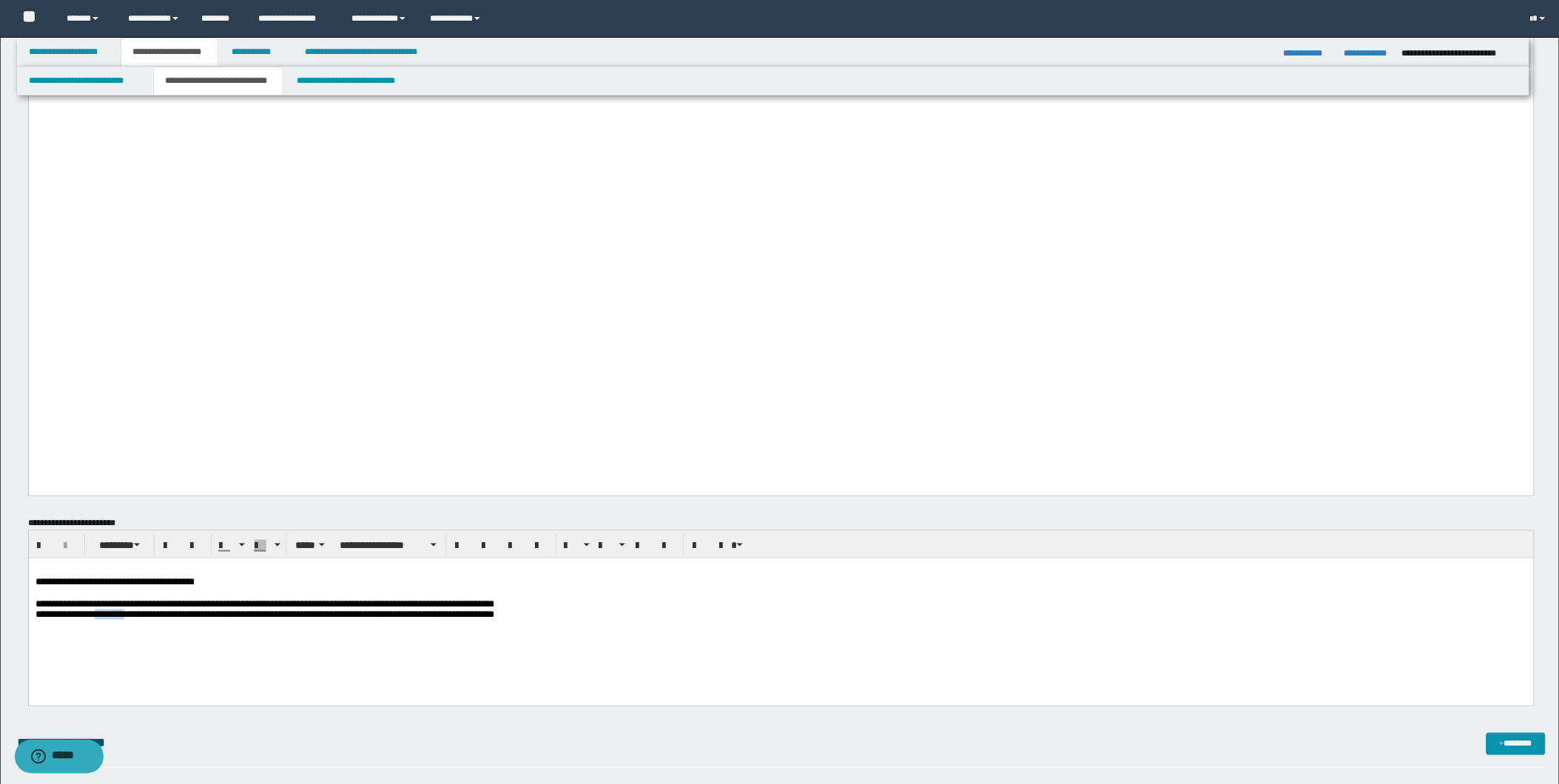 drag, startPoint x: 118, startPoint y: 618, endPoint x: 159, endPoint y: 618, distance: 41 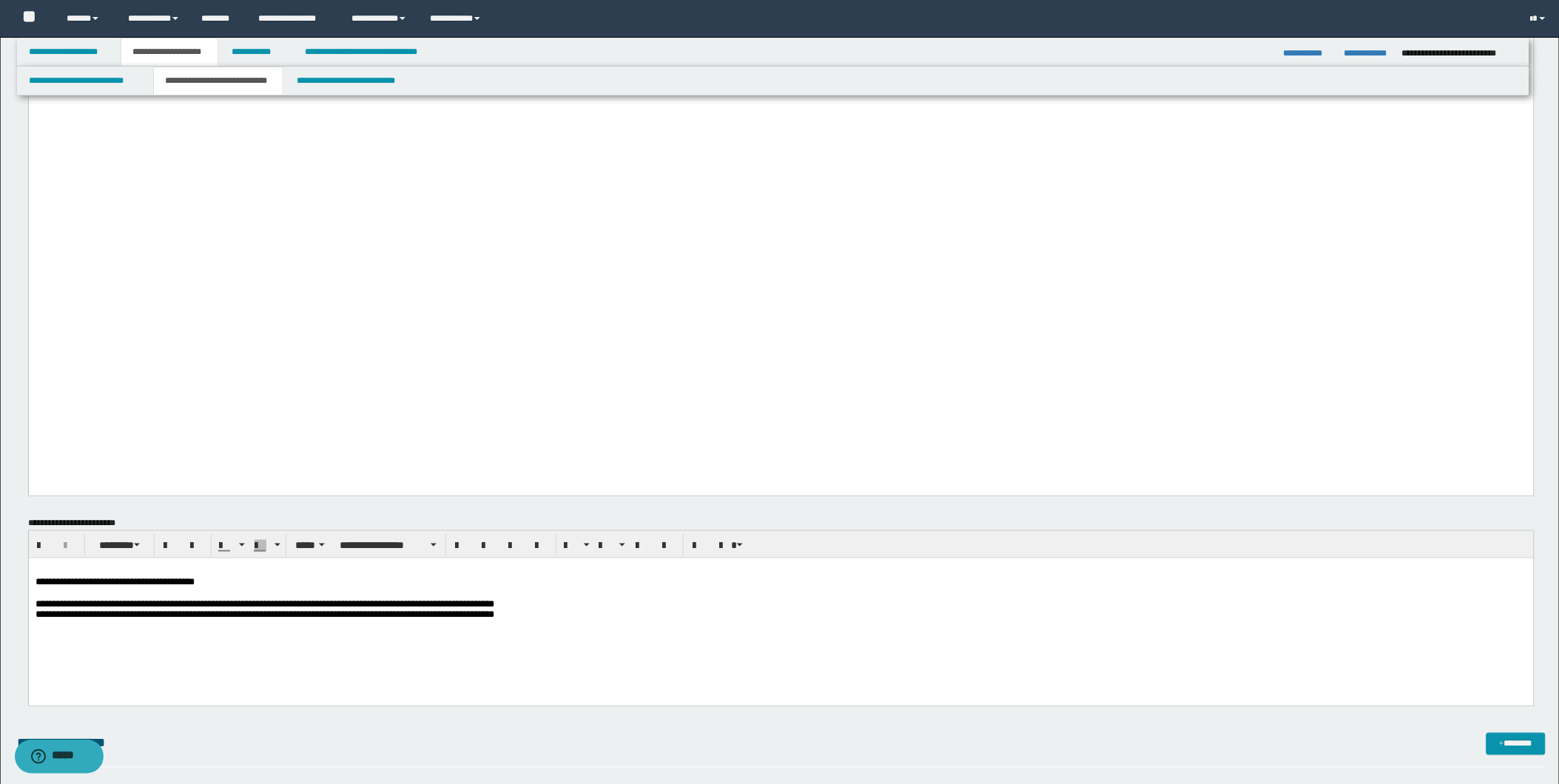 click on "**********" at bounding box center [264, 613] 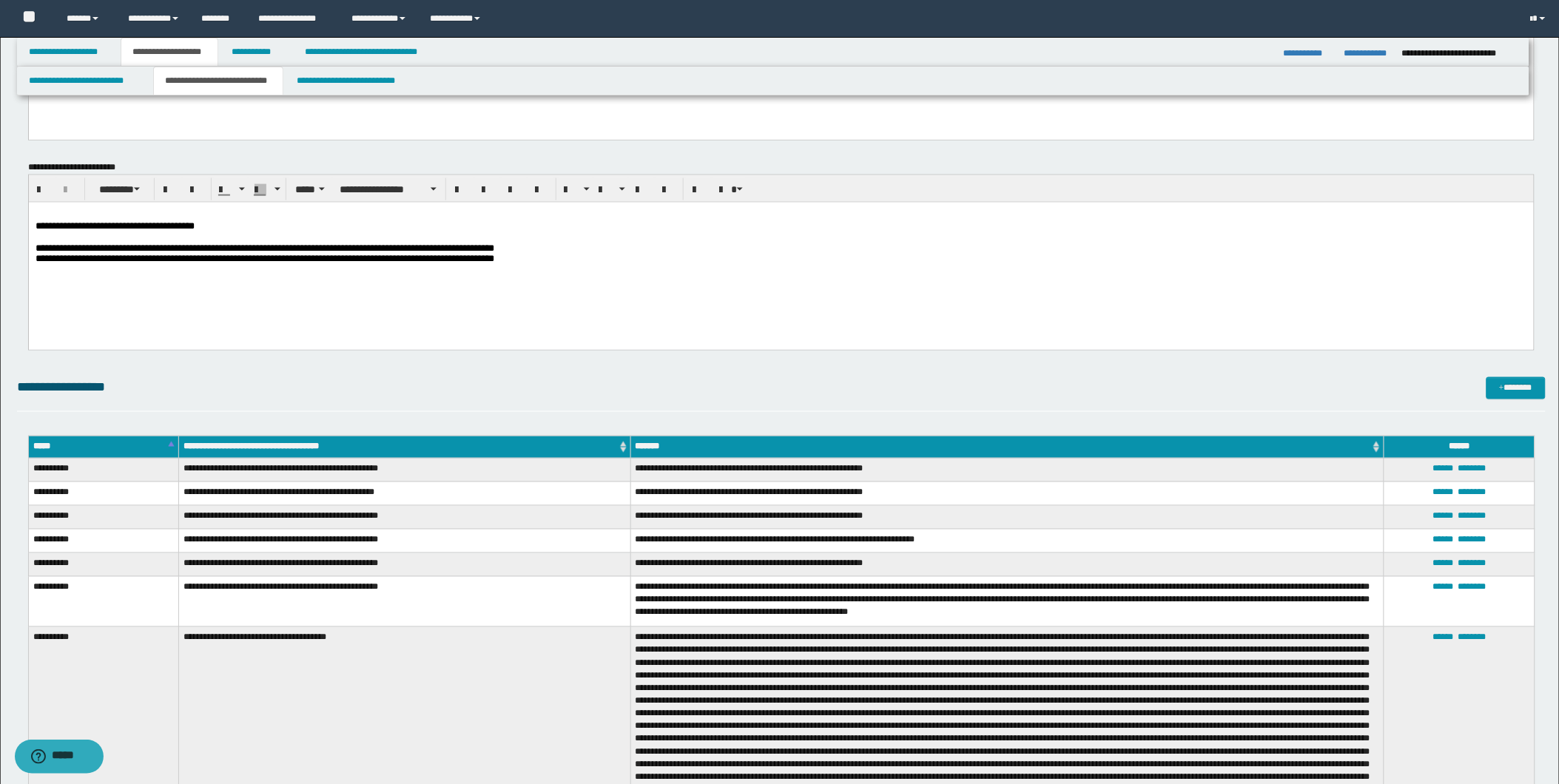 scroll, scrollTop: 2876, scrollLeft: 0, axis: vertical 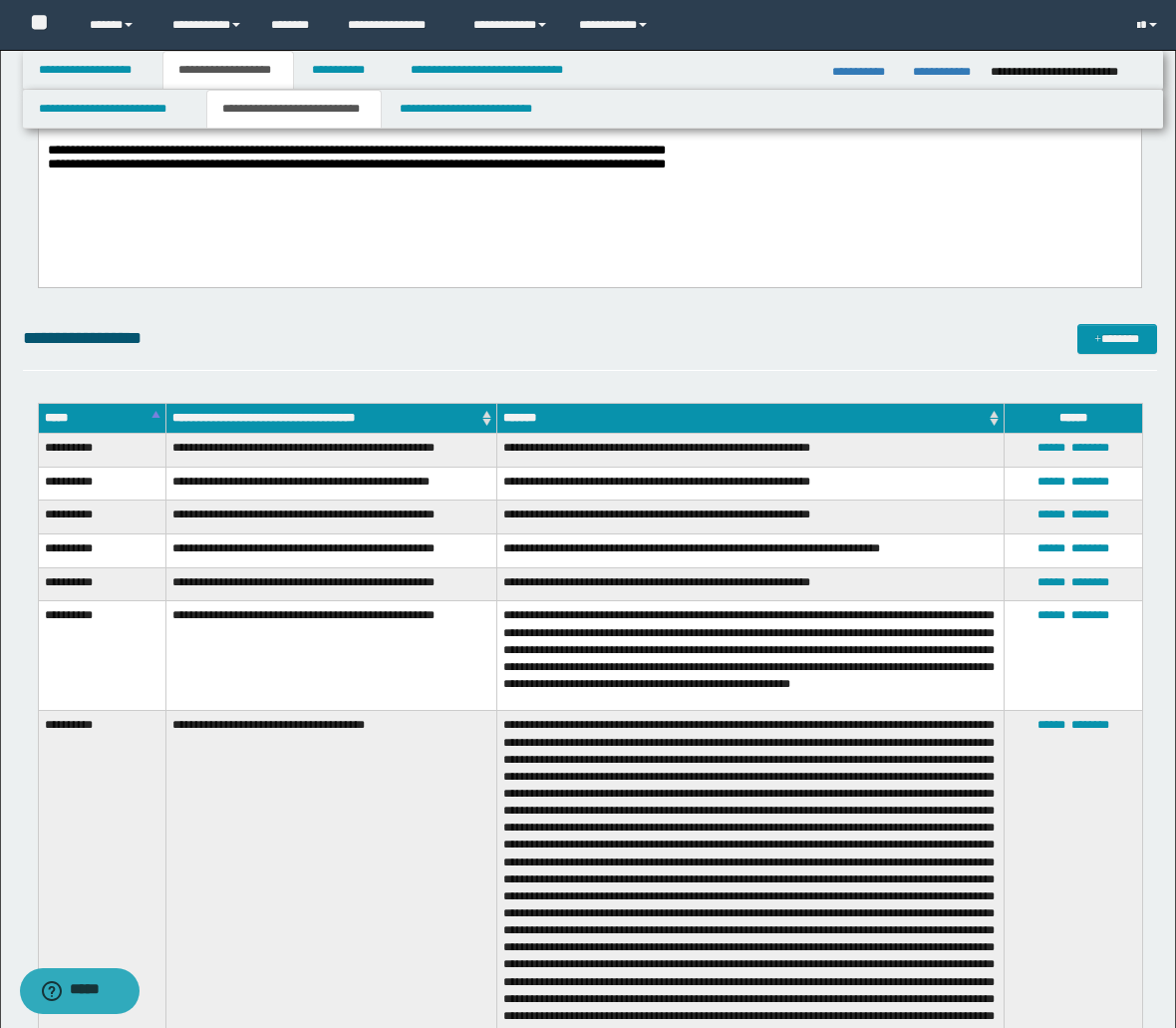 click on "**********" at bounding box center (589, 165) 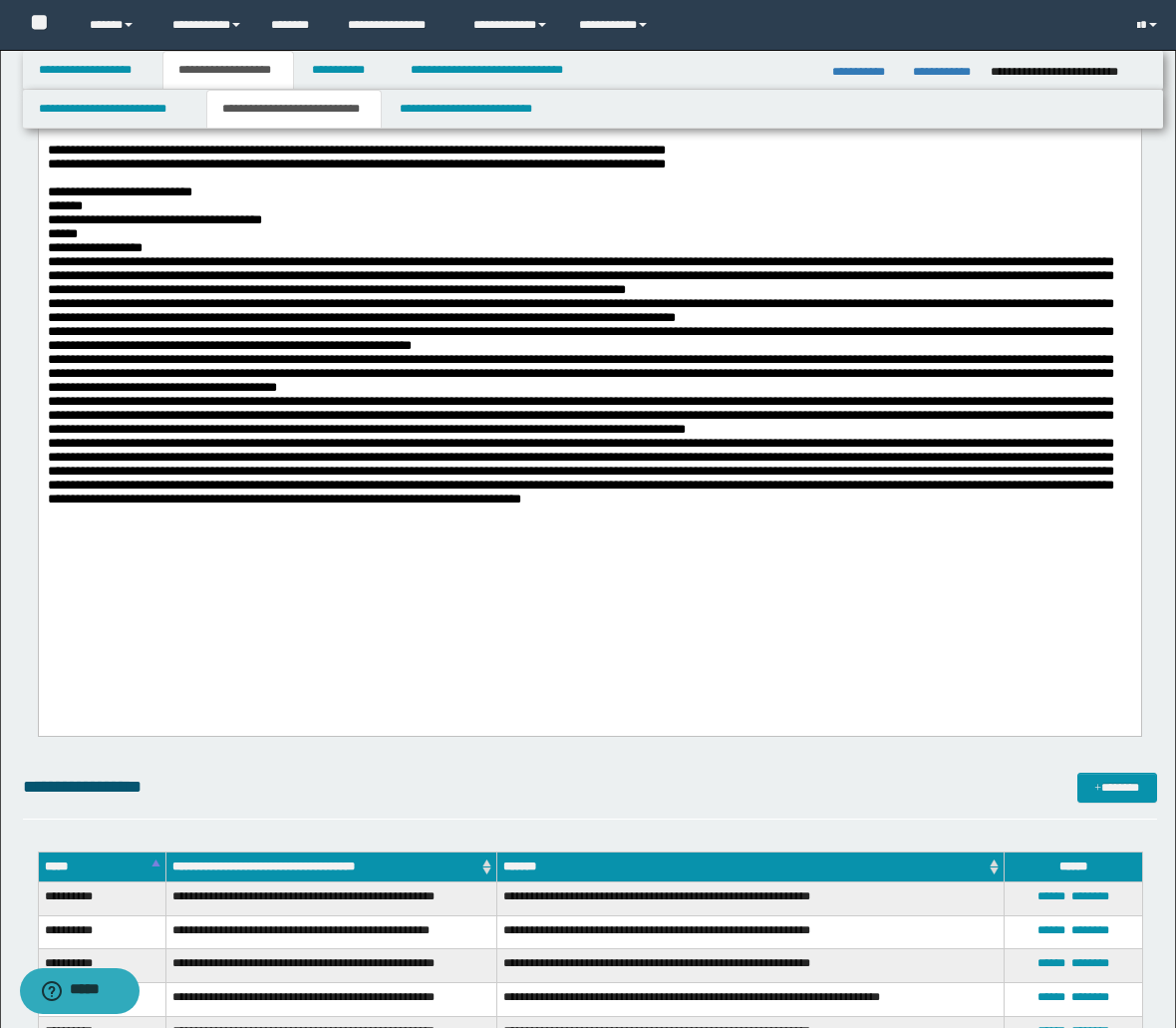 click on "**********" at bounding box center [589, 346] 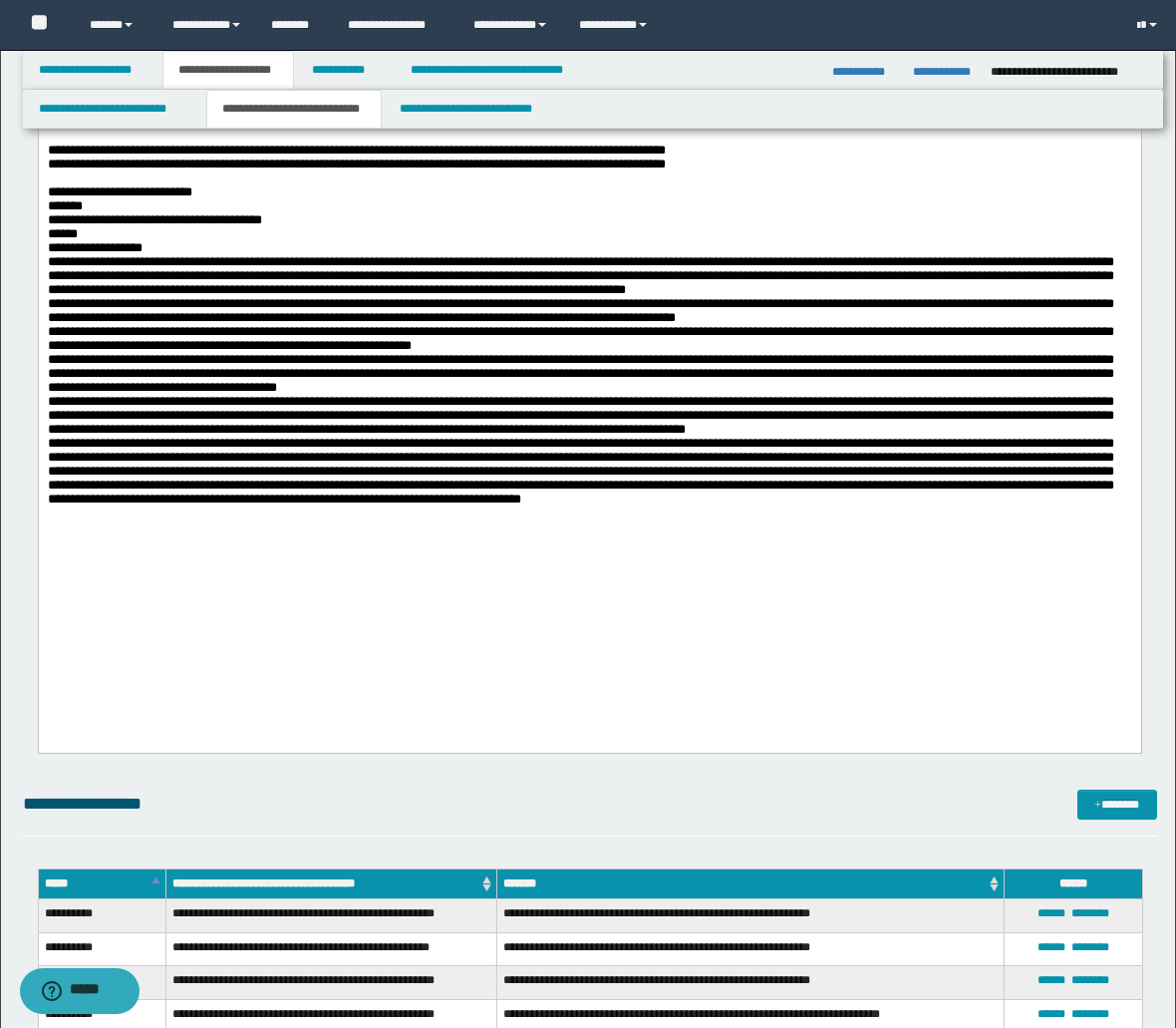 click on "**********" at bounding box center (589, 346) 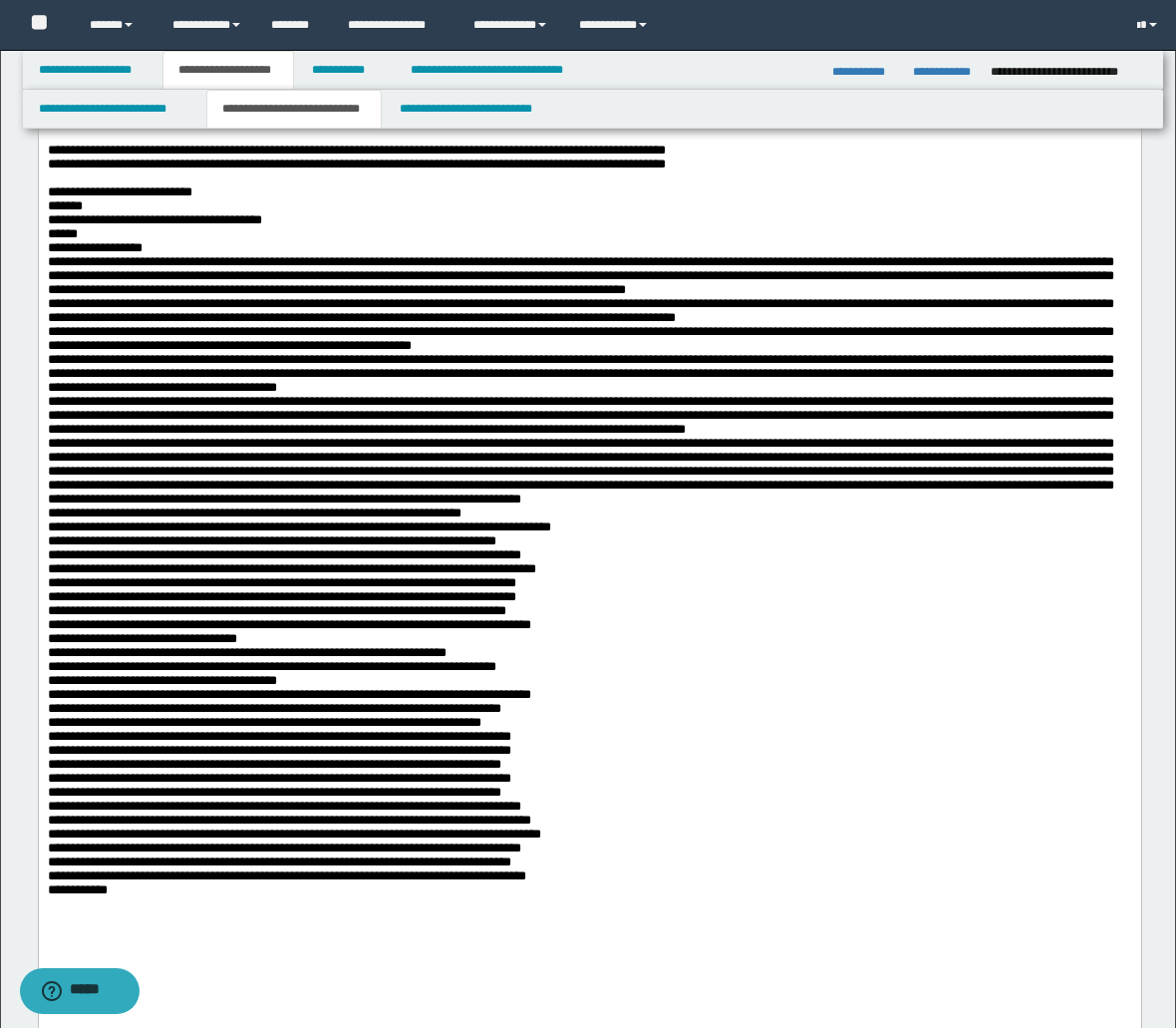 click on "**********" at bounding box center (589, 702) 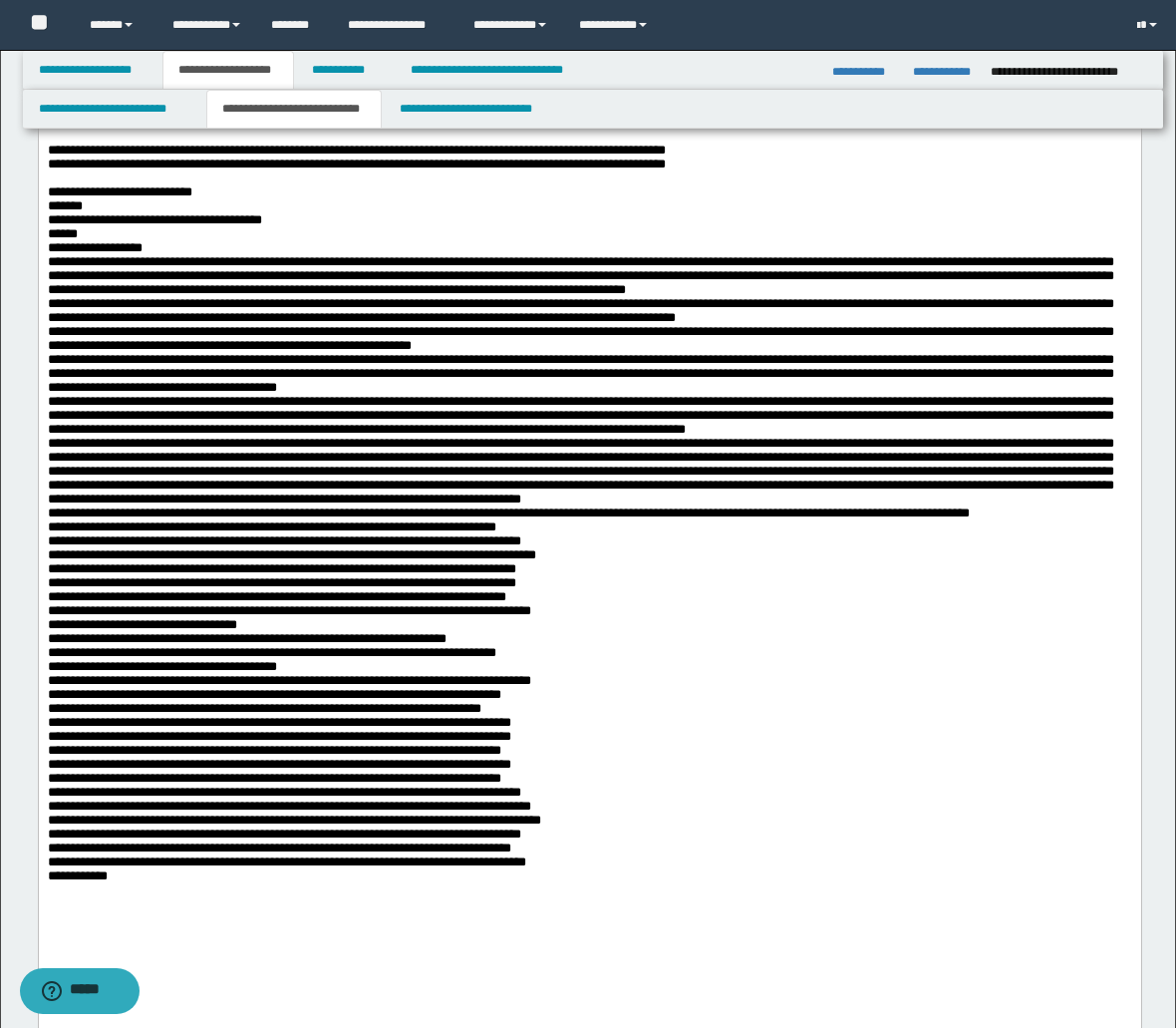click on "**********" at bounding box center [589, 695] 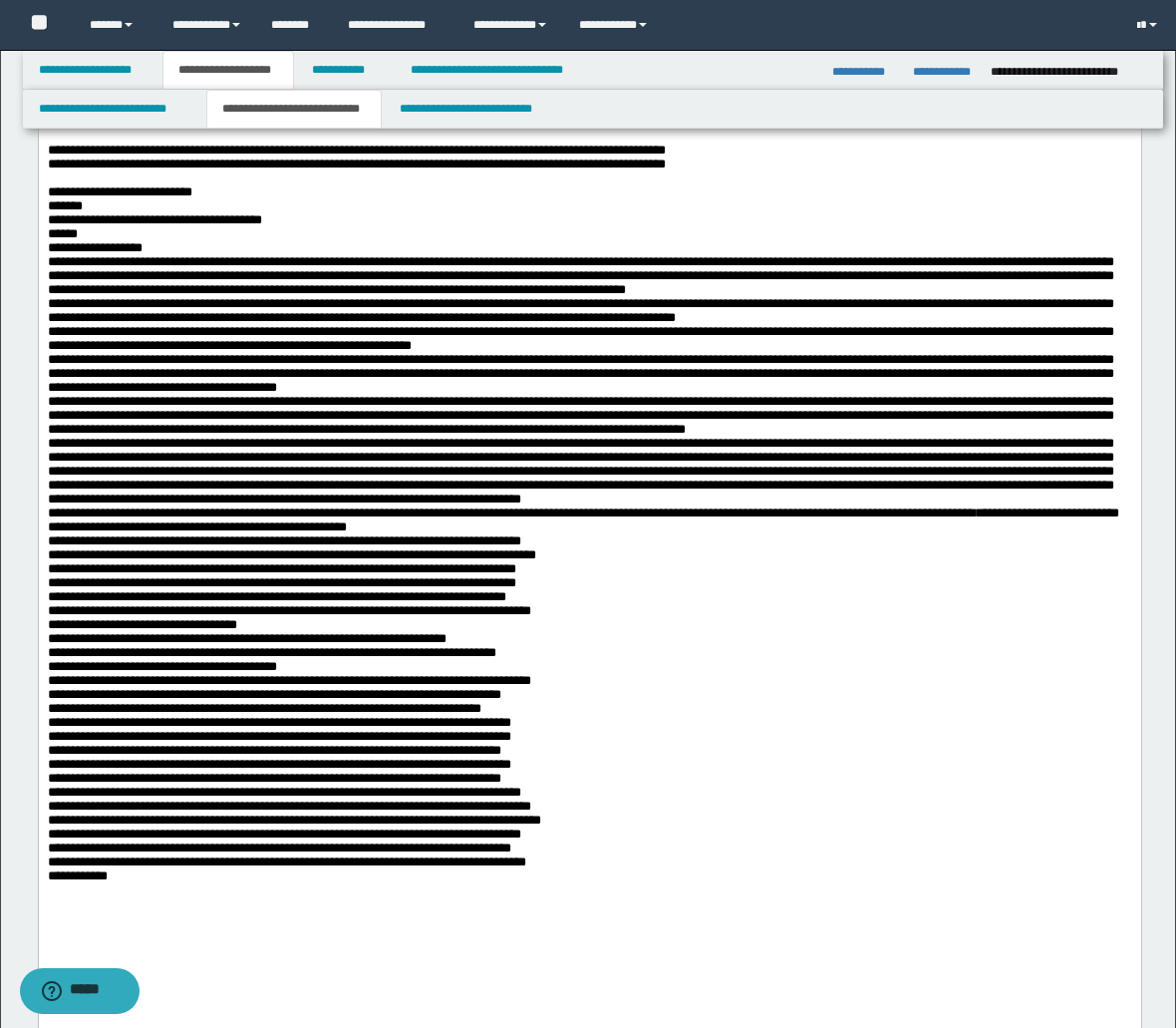 click on "**********" at bounding box center (589, 695) 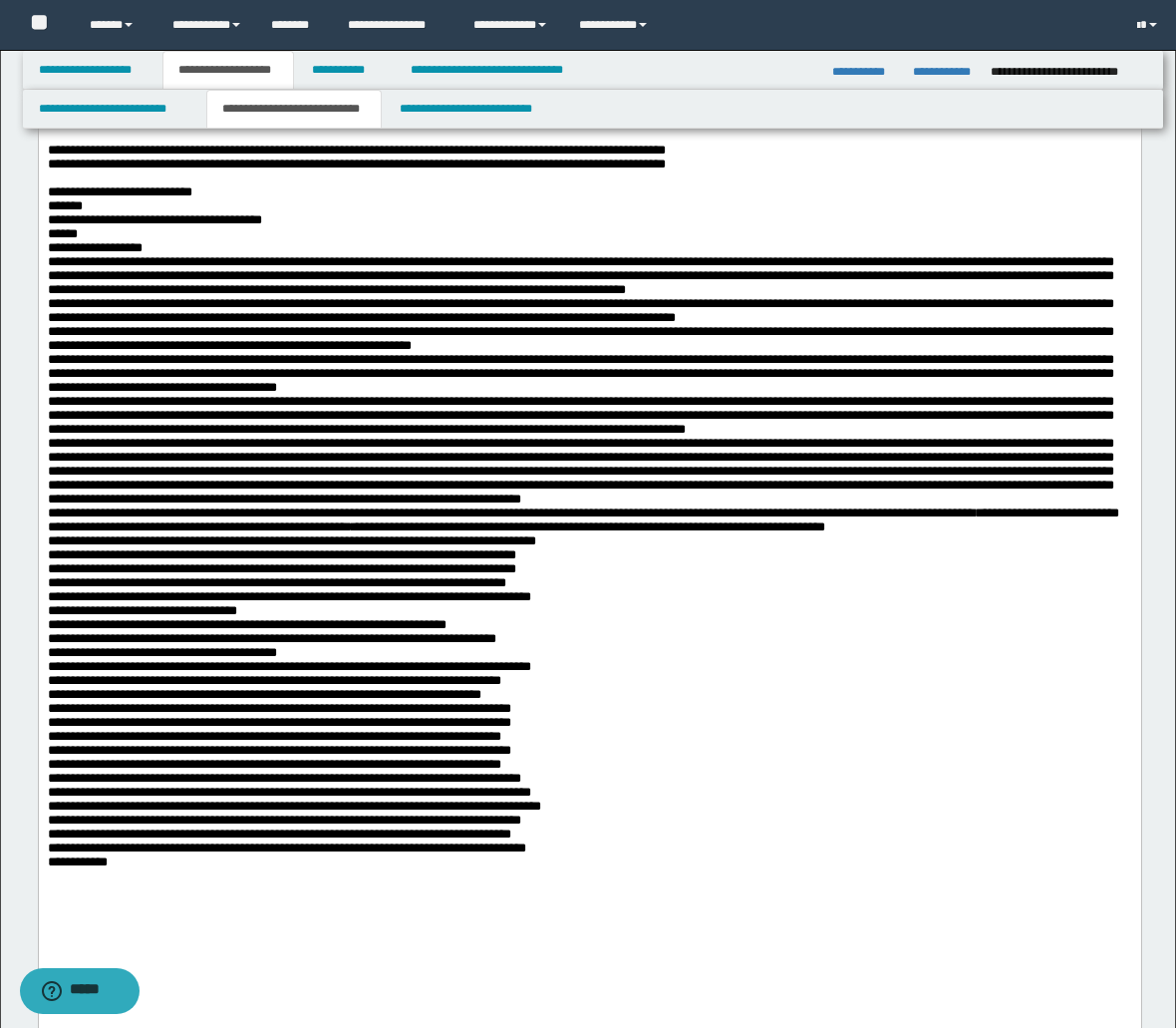 click on "**********" at bounding box center (589, 688) 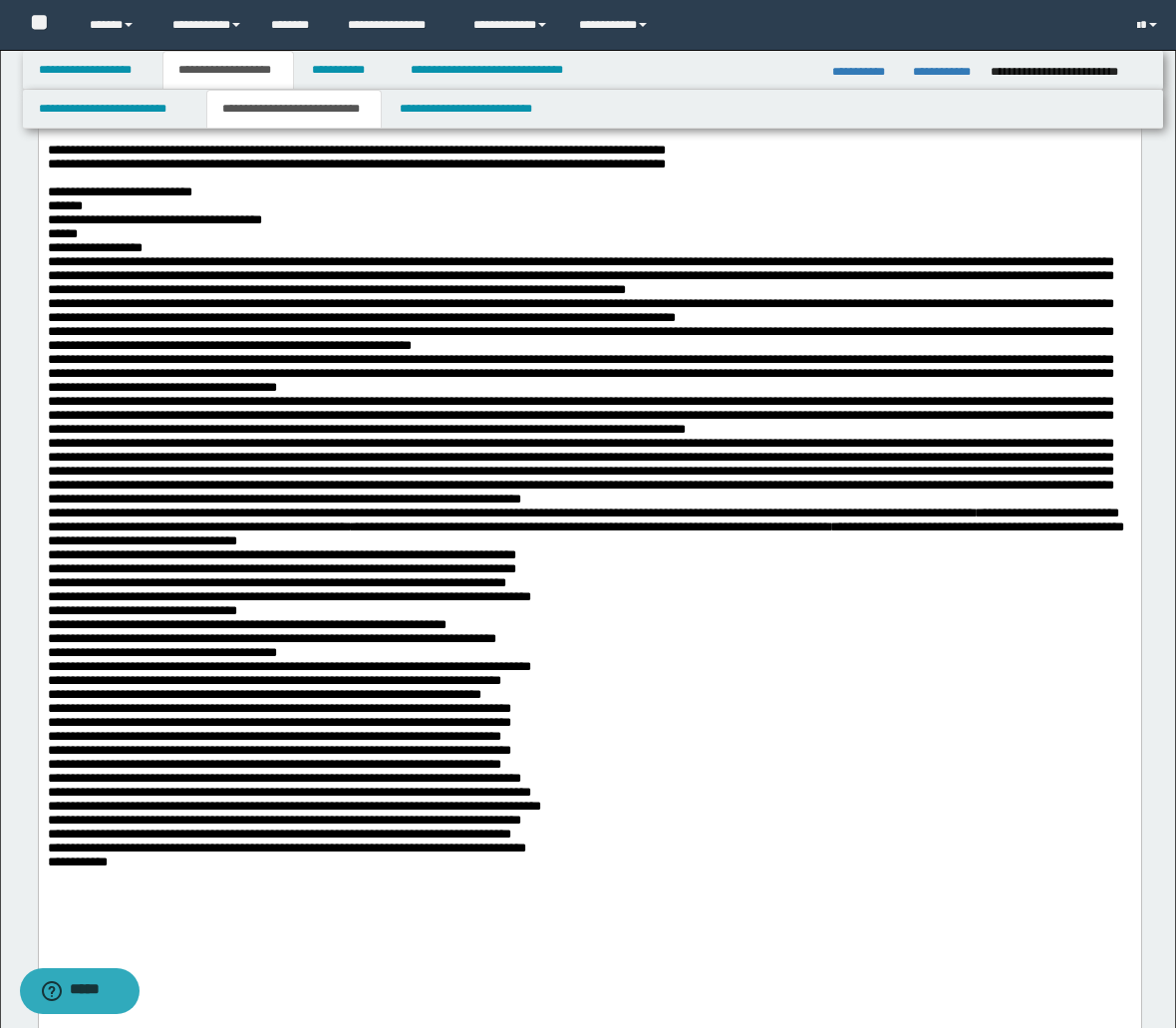 click on "**********" at bounding box center (589, 688) 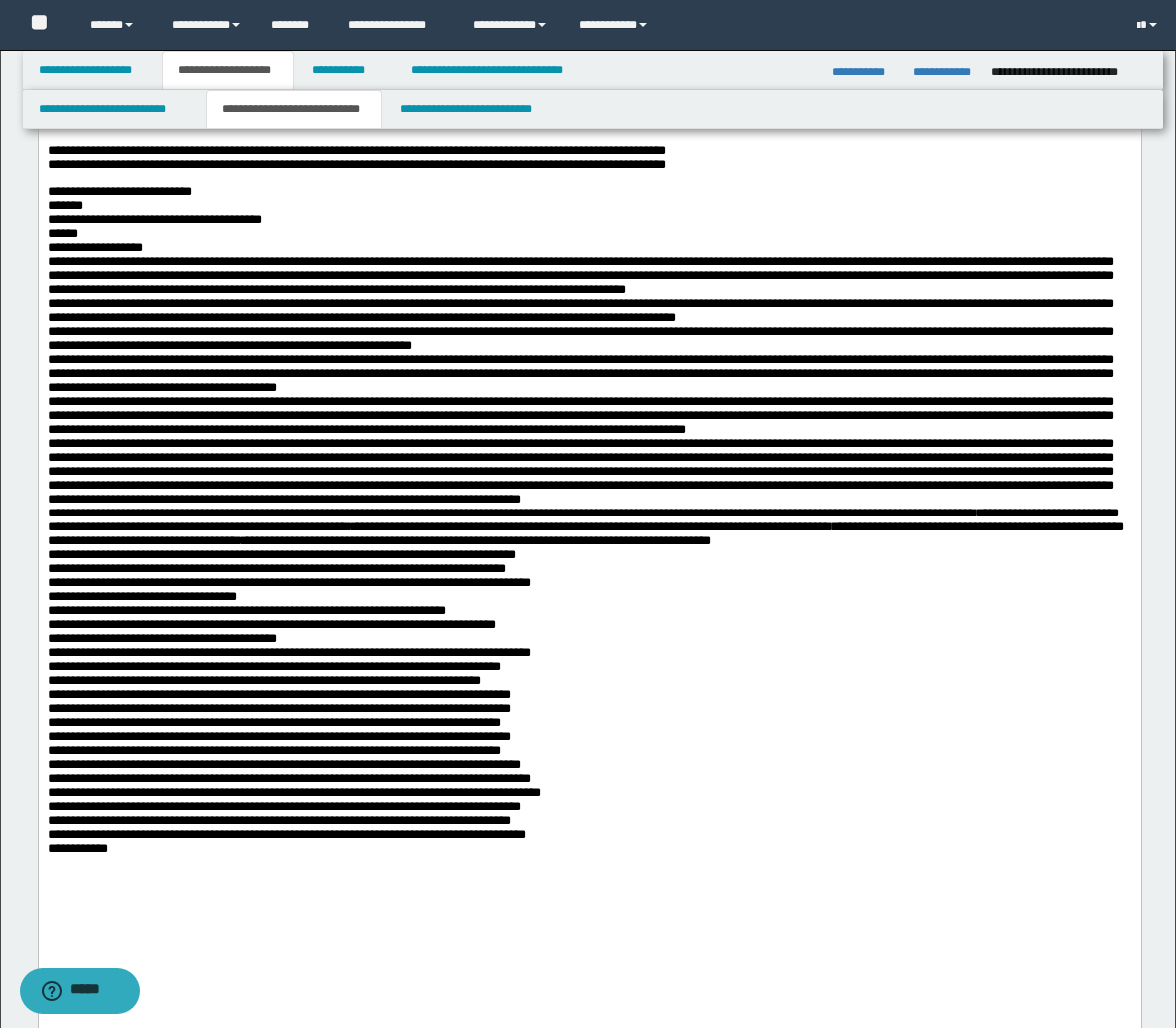 click on "**********" at bounding box center [589, 681] 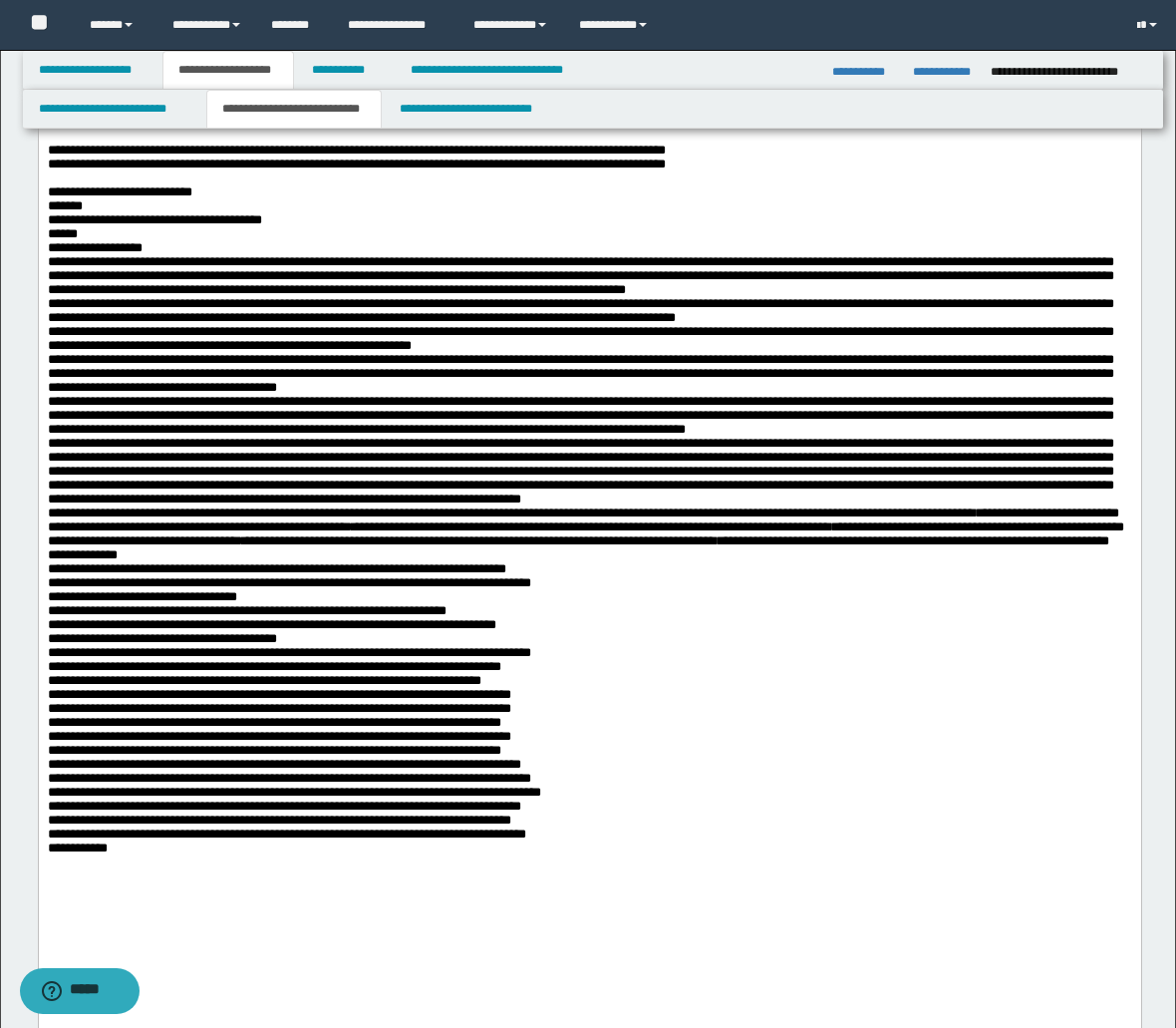 click on "**********" at bounding box center (589, 681) 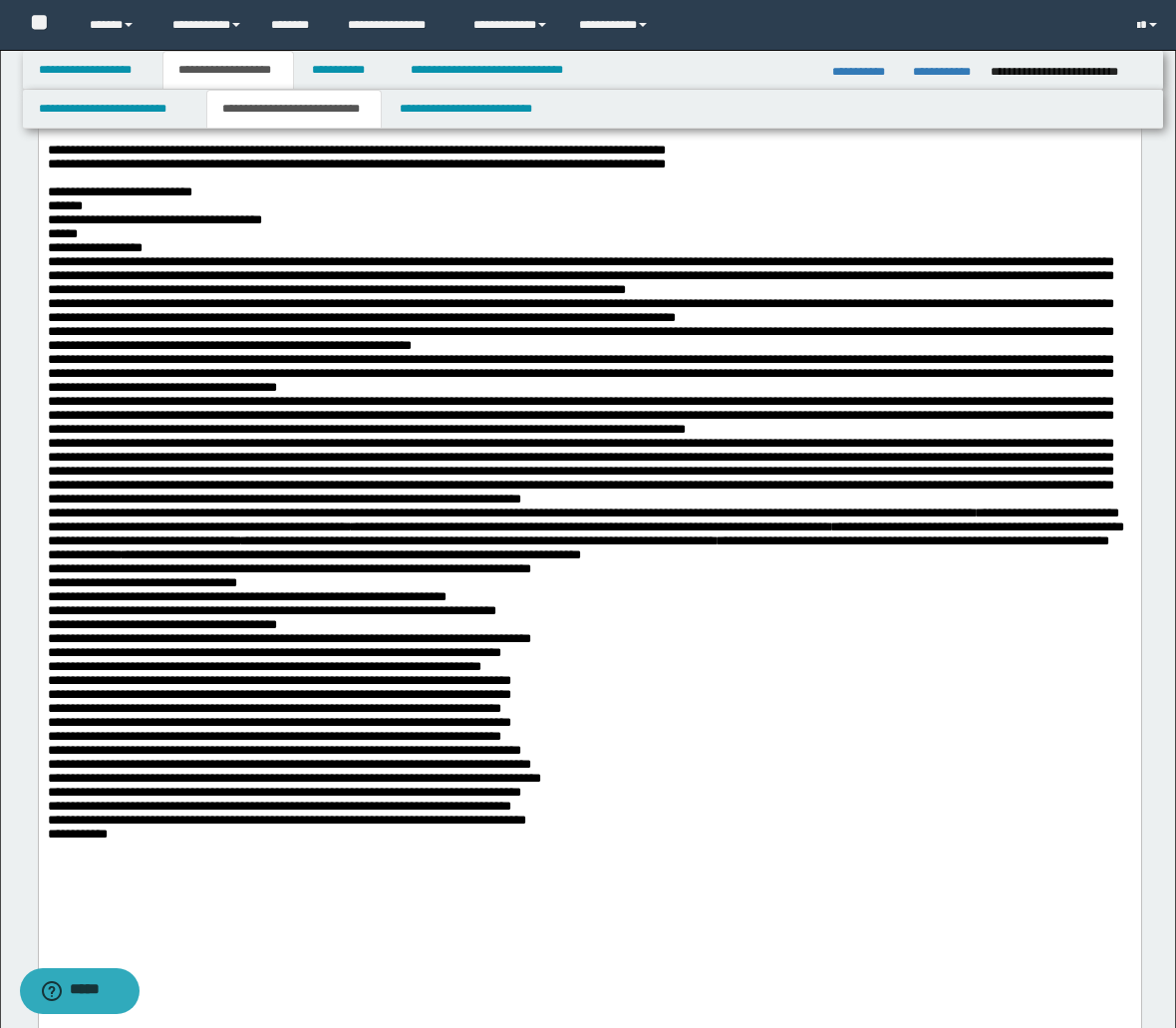 click on "**********" at bounding box center (589, 674) 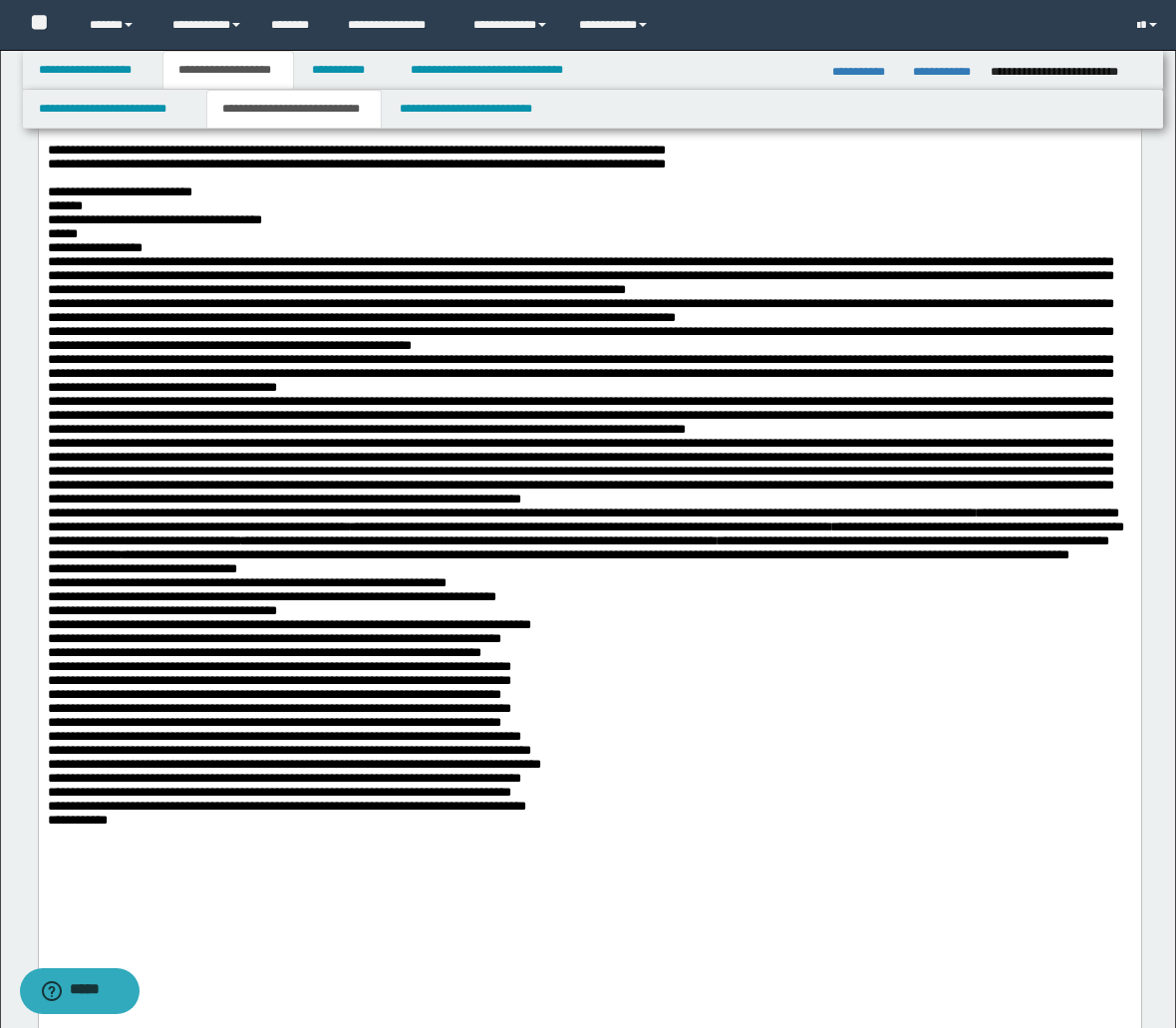 click on "**********" at bounding box center [589, 667] 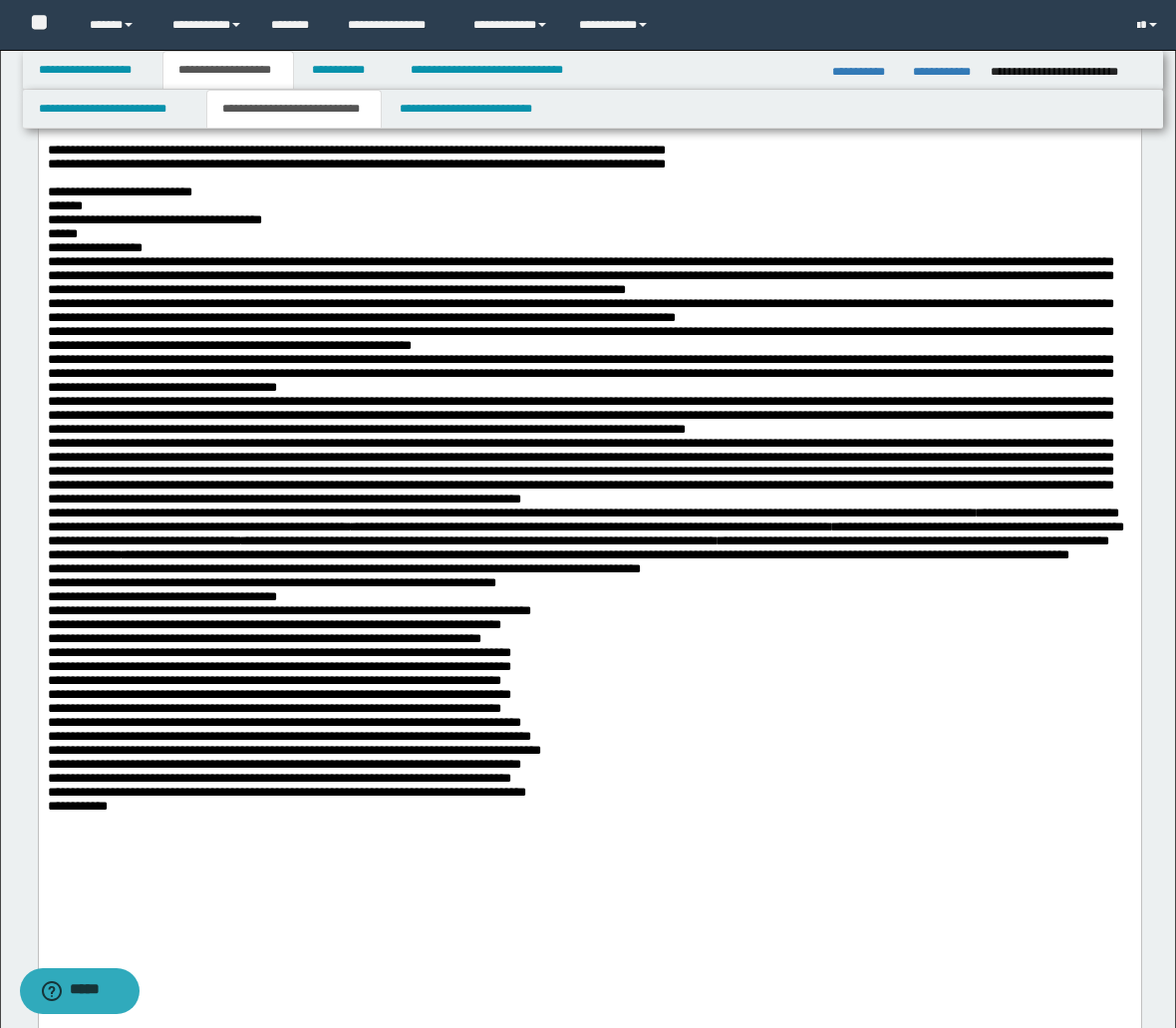 click on "**********" at bounding box center (589, 660) 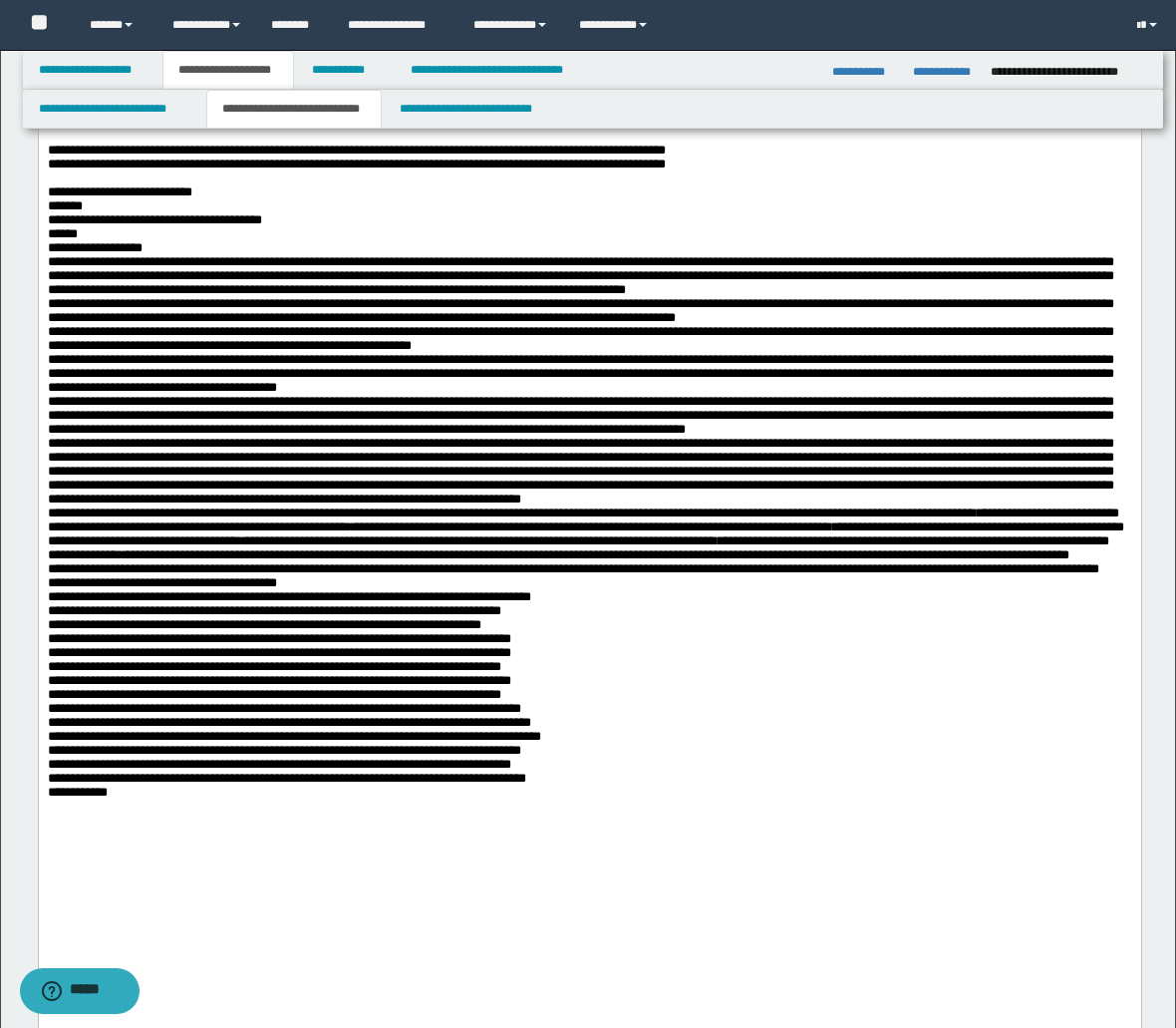 click on "**********" at bounding box center [589, 653] 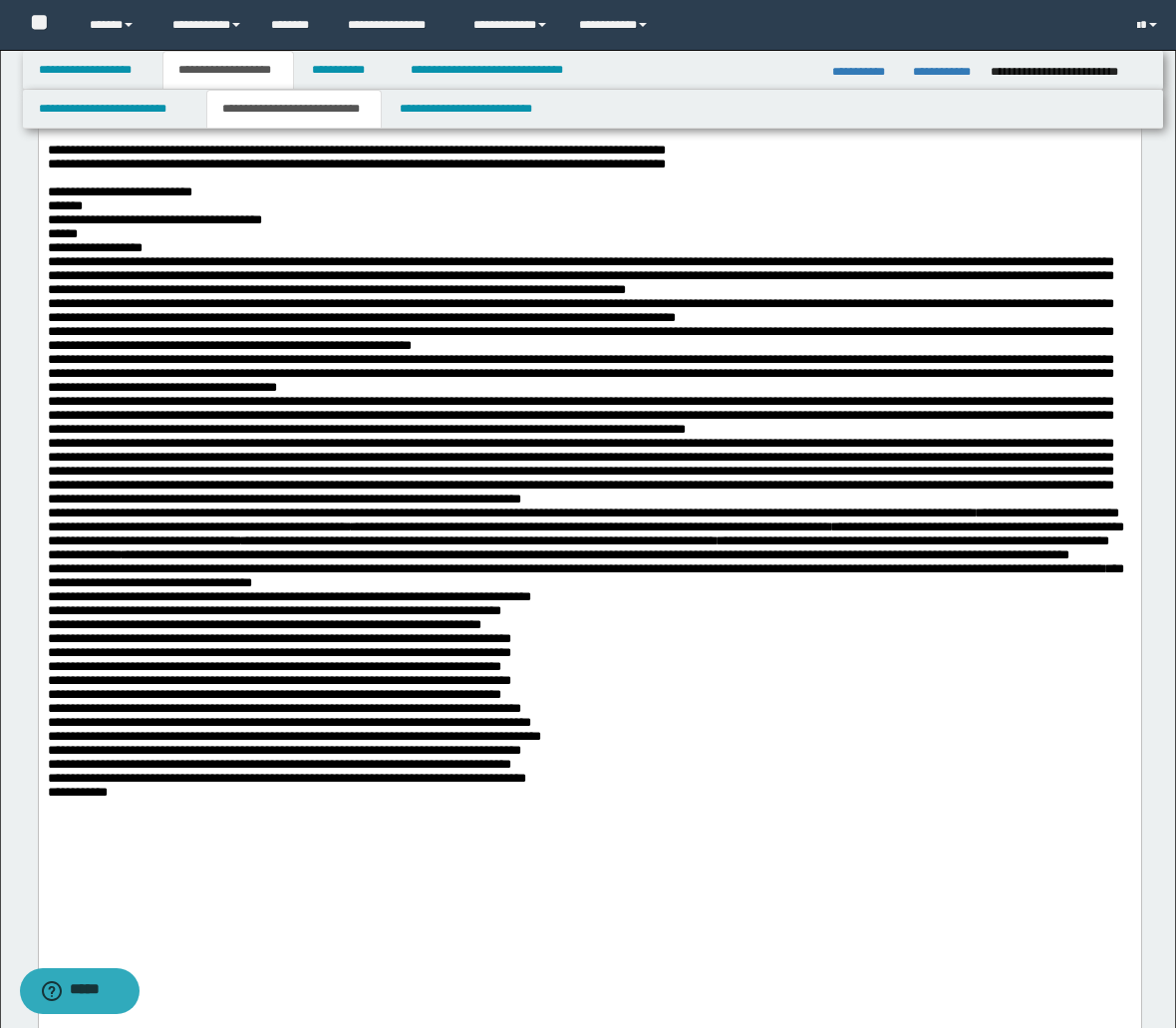 click on "**********" at bounding box center [585, 652] 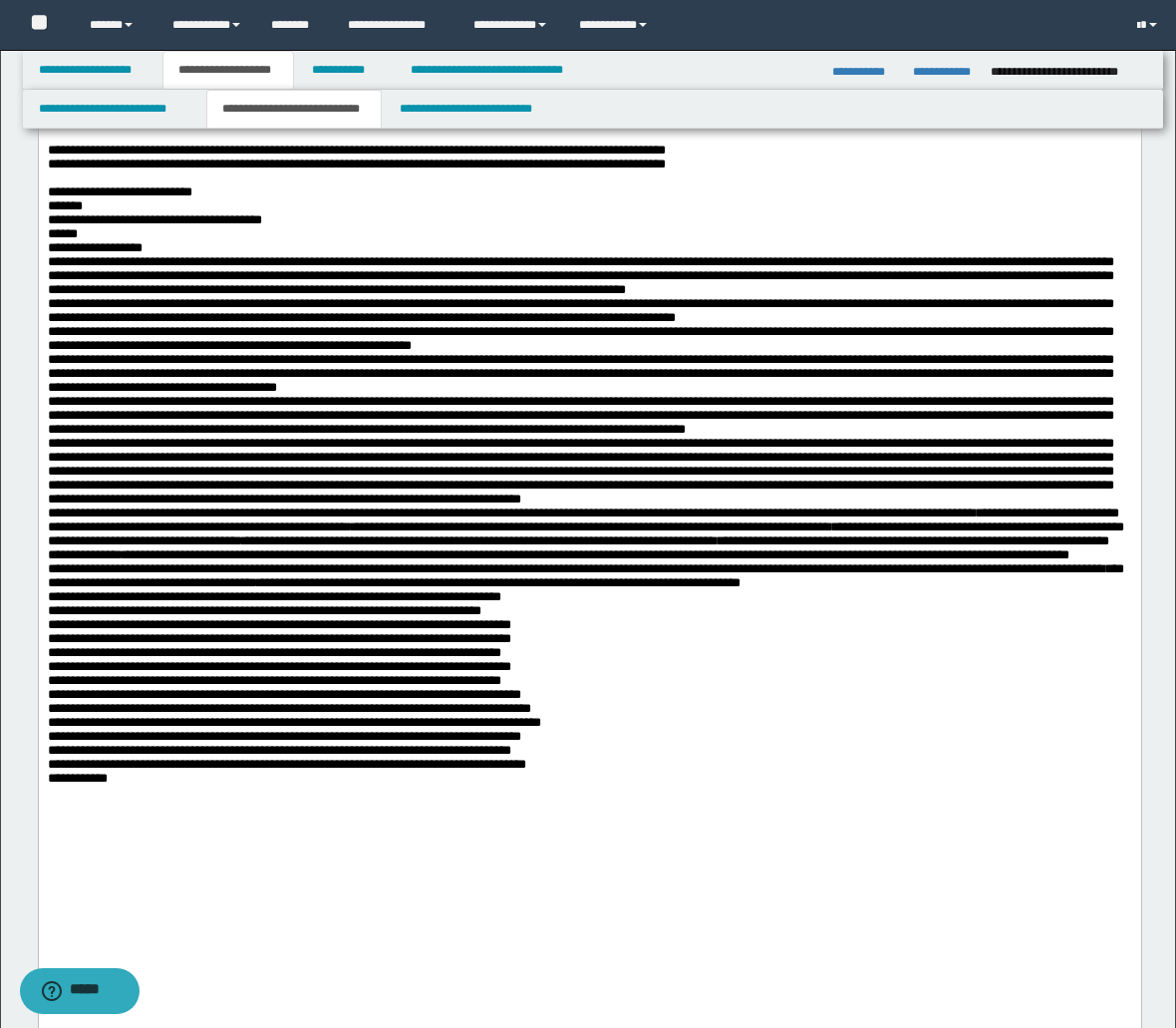 click on "**********" at bounding box center (589, 646) 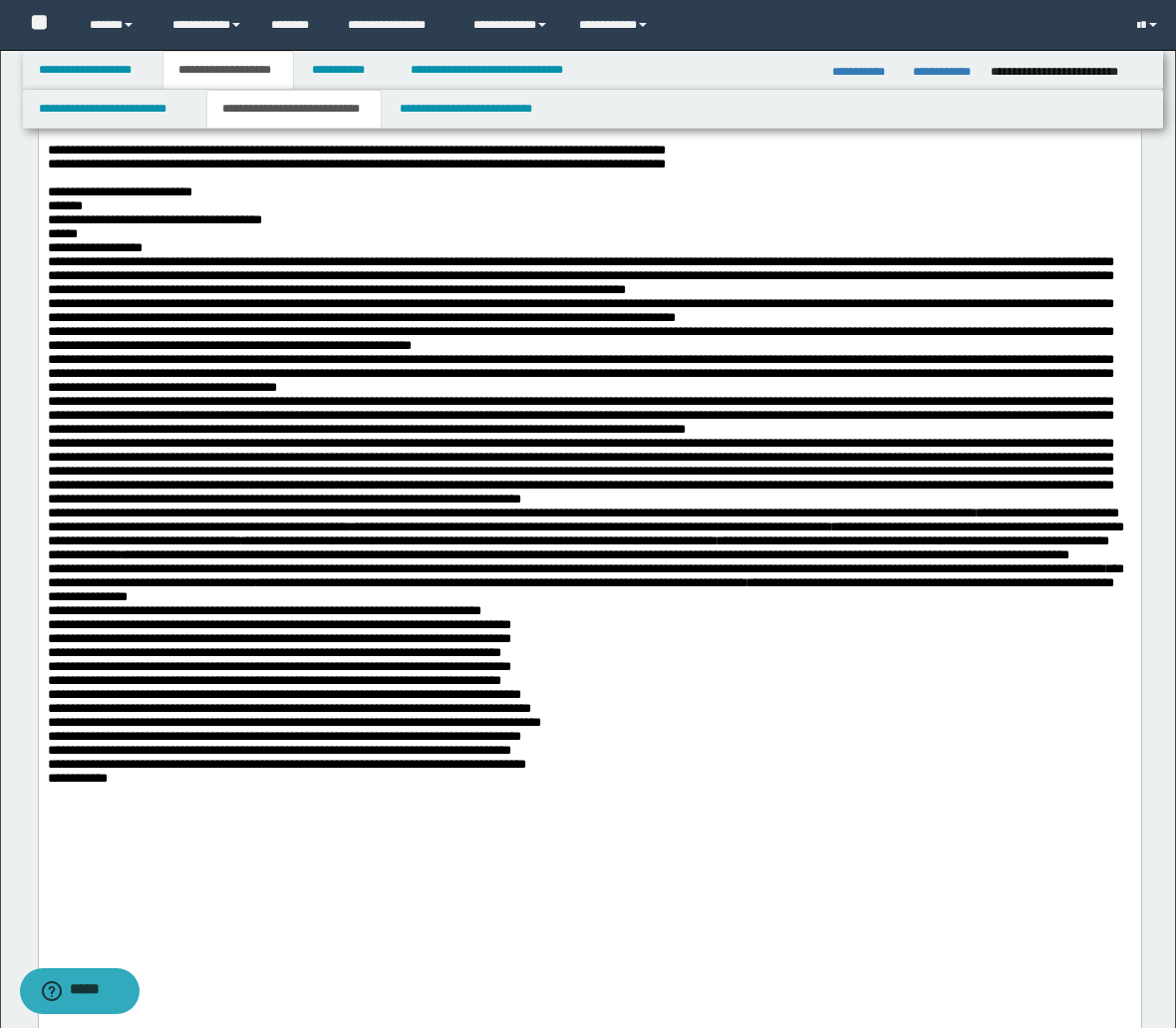 click on "**********" at bounding box center [589, 646] 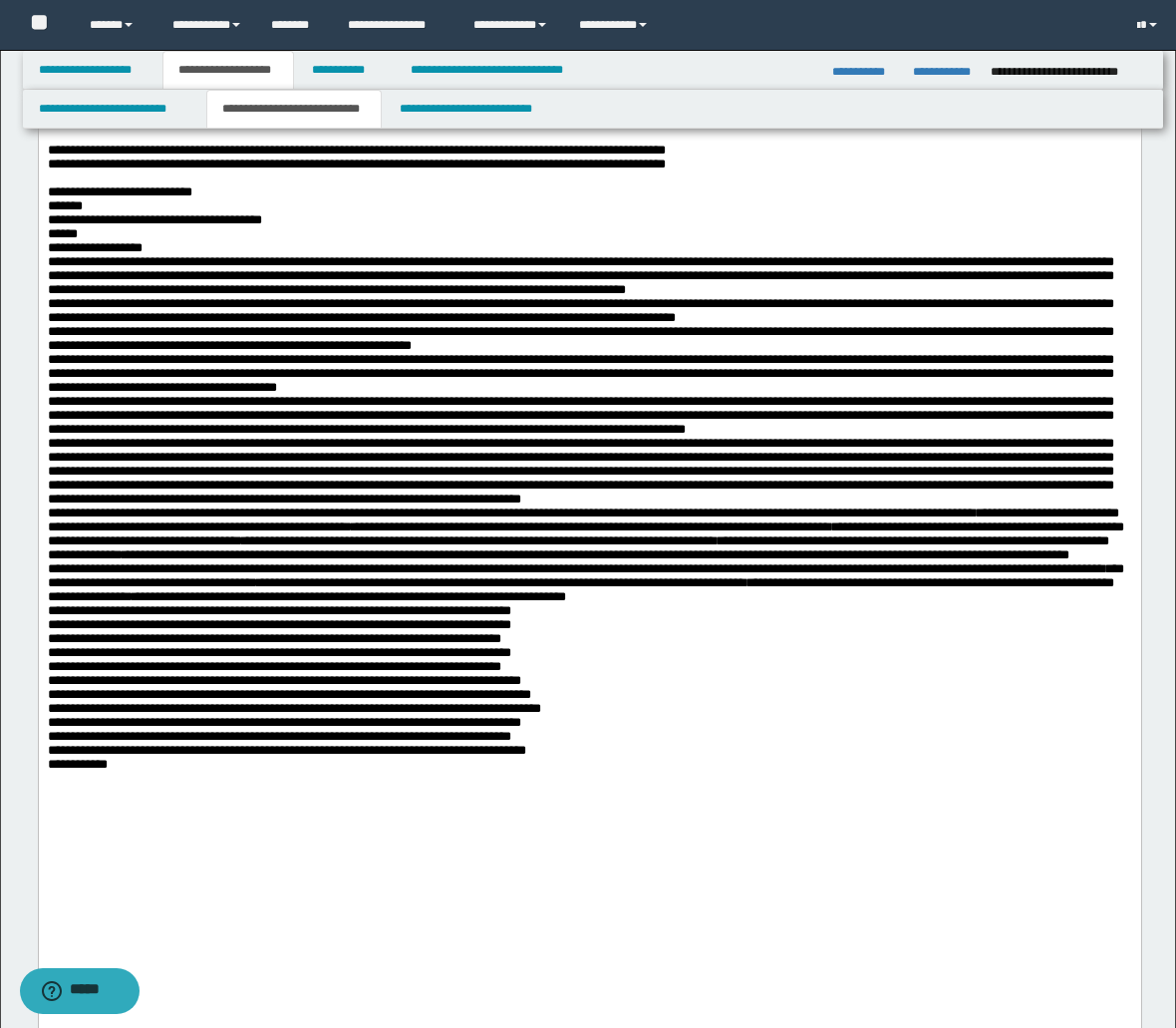 click on "**********" at bounding box center (589, 639) 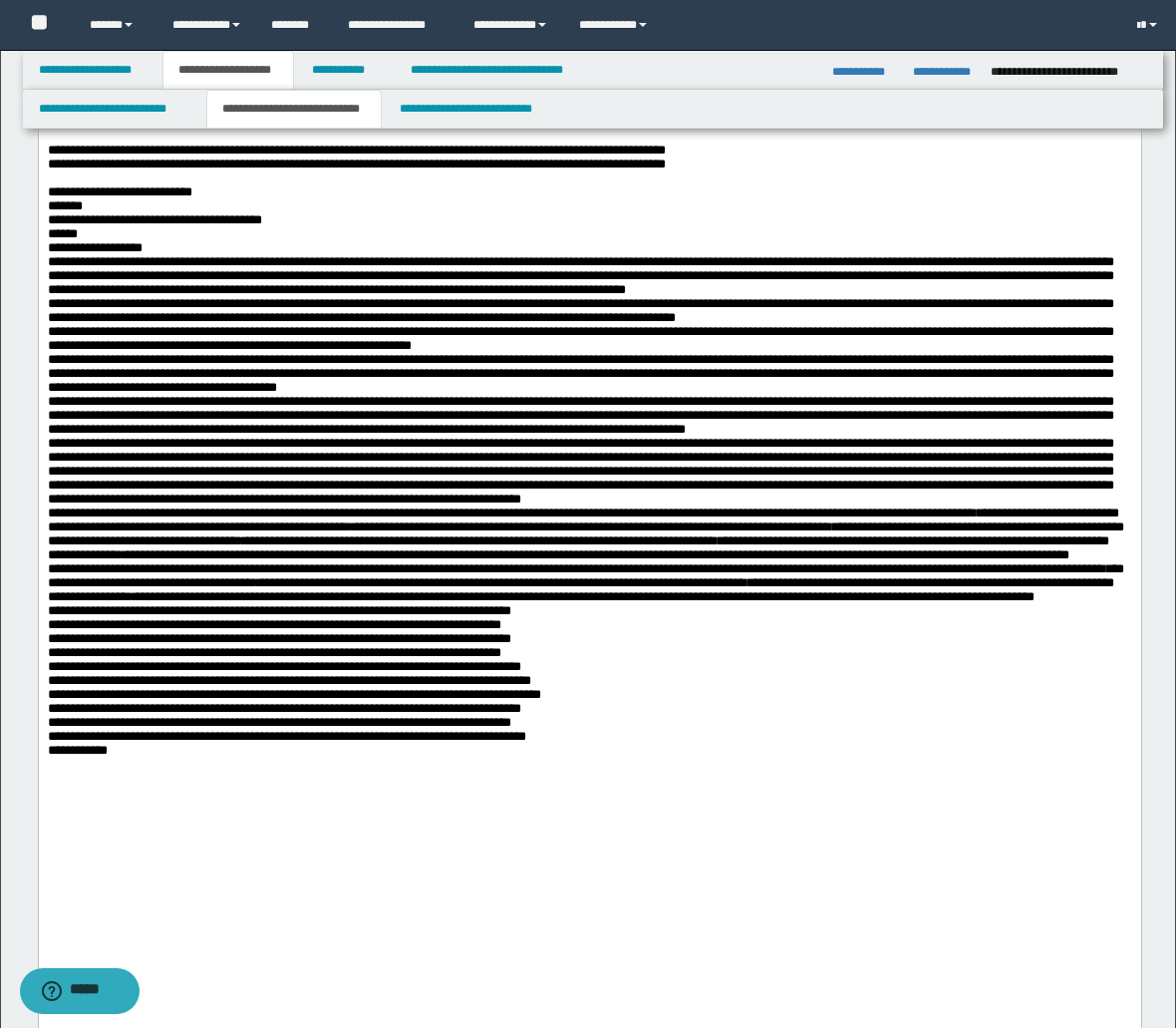 click on "**********" at bounding box center [589, 632] 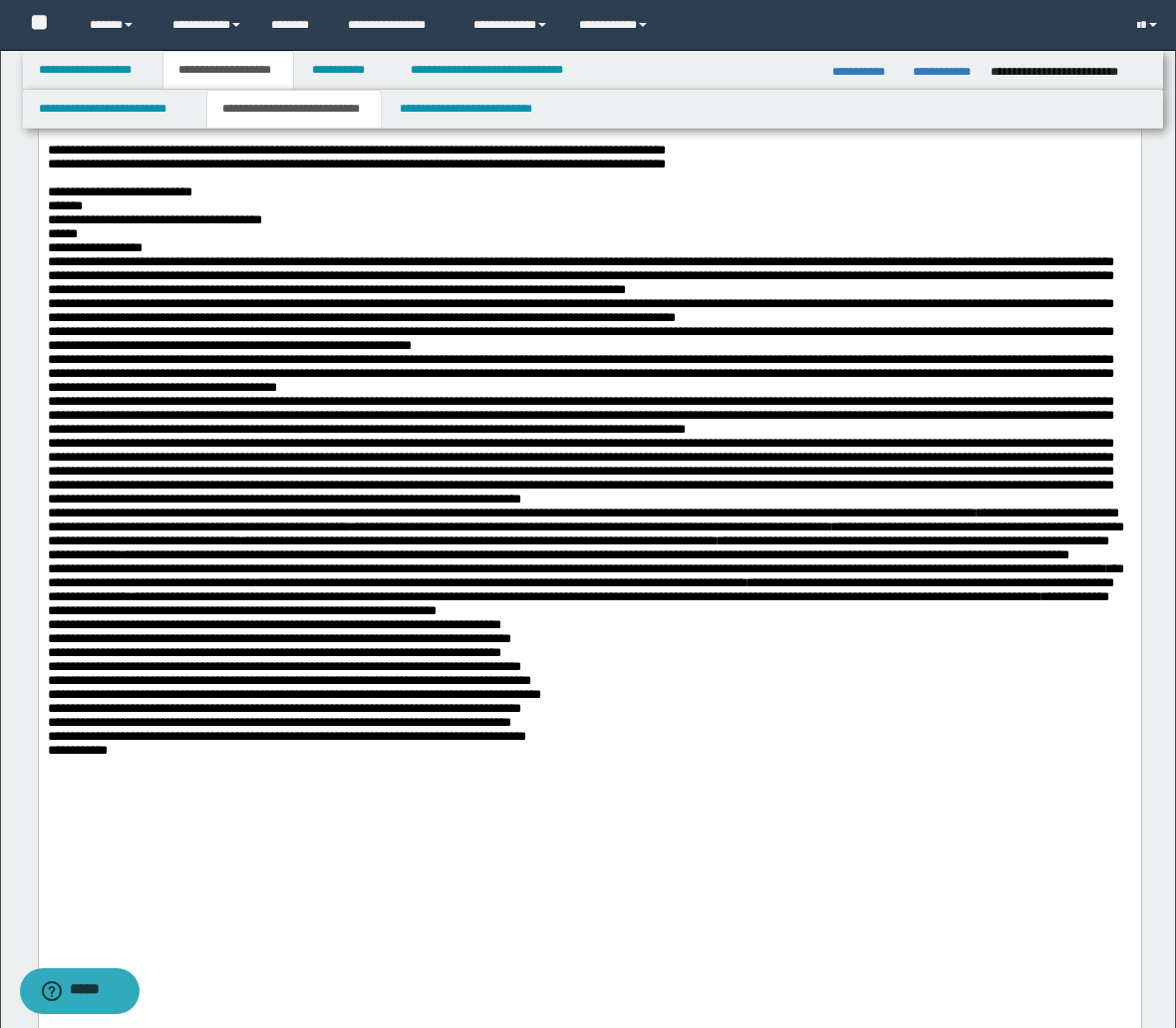 click on "**********" at bounding box center [589, 632] 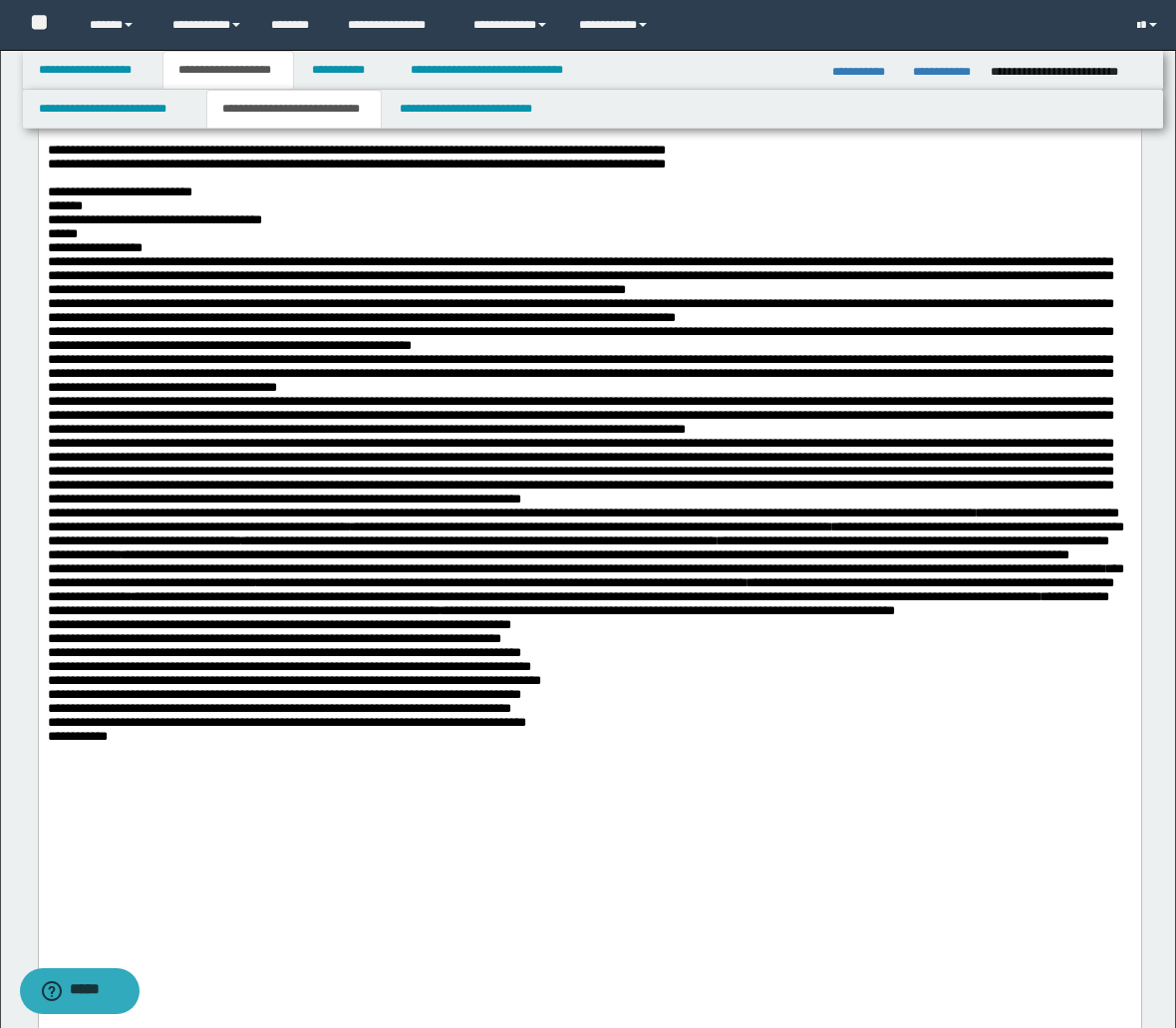click on "**********" at bounding box center (589, 625) 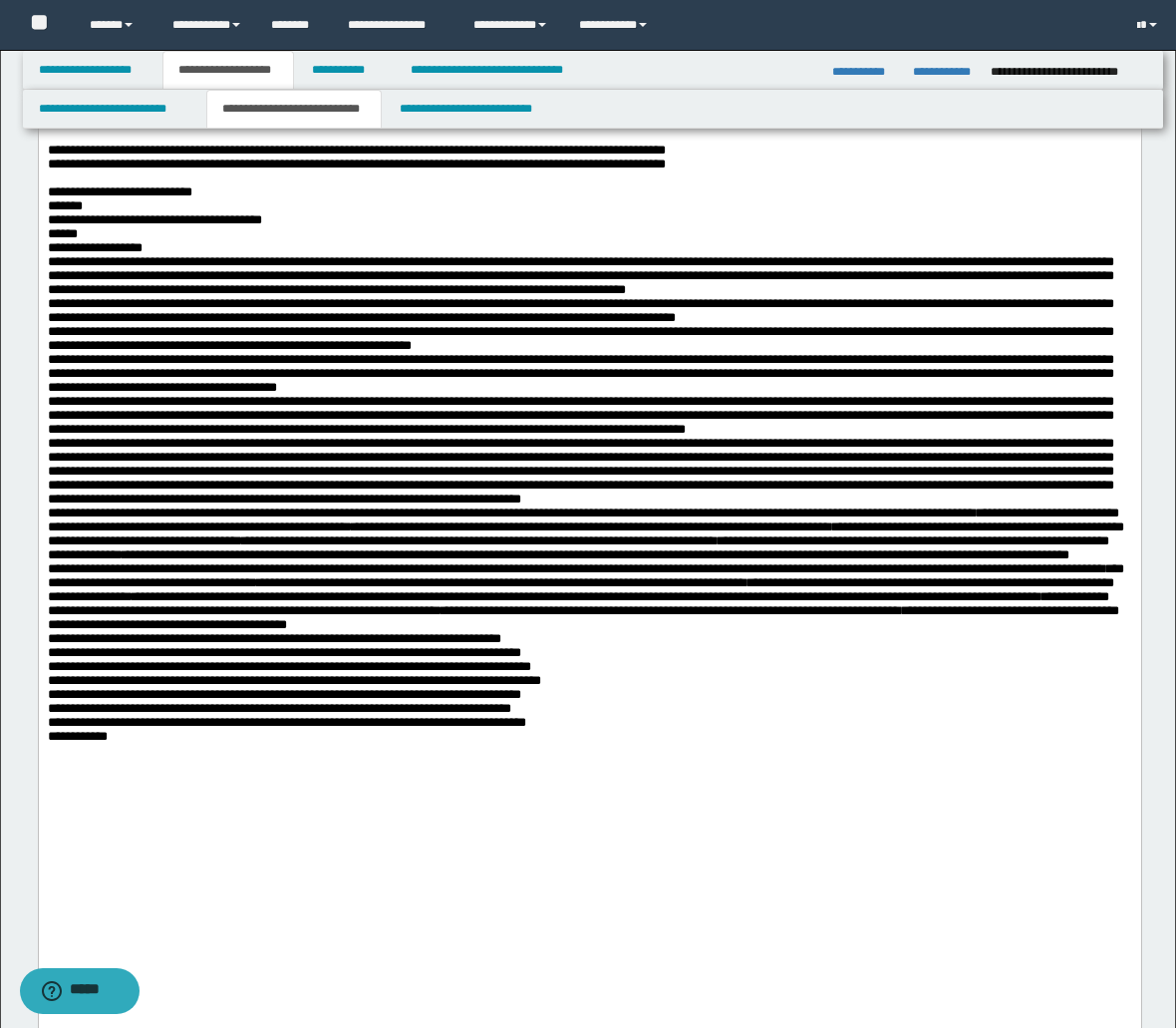 click on "**********" at bounding box center (585, 624) 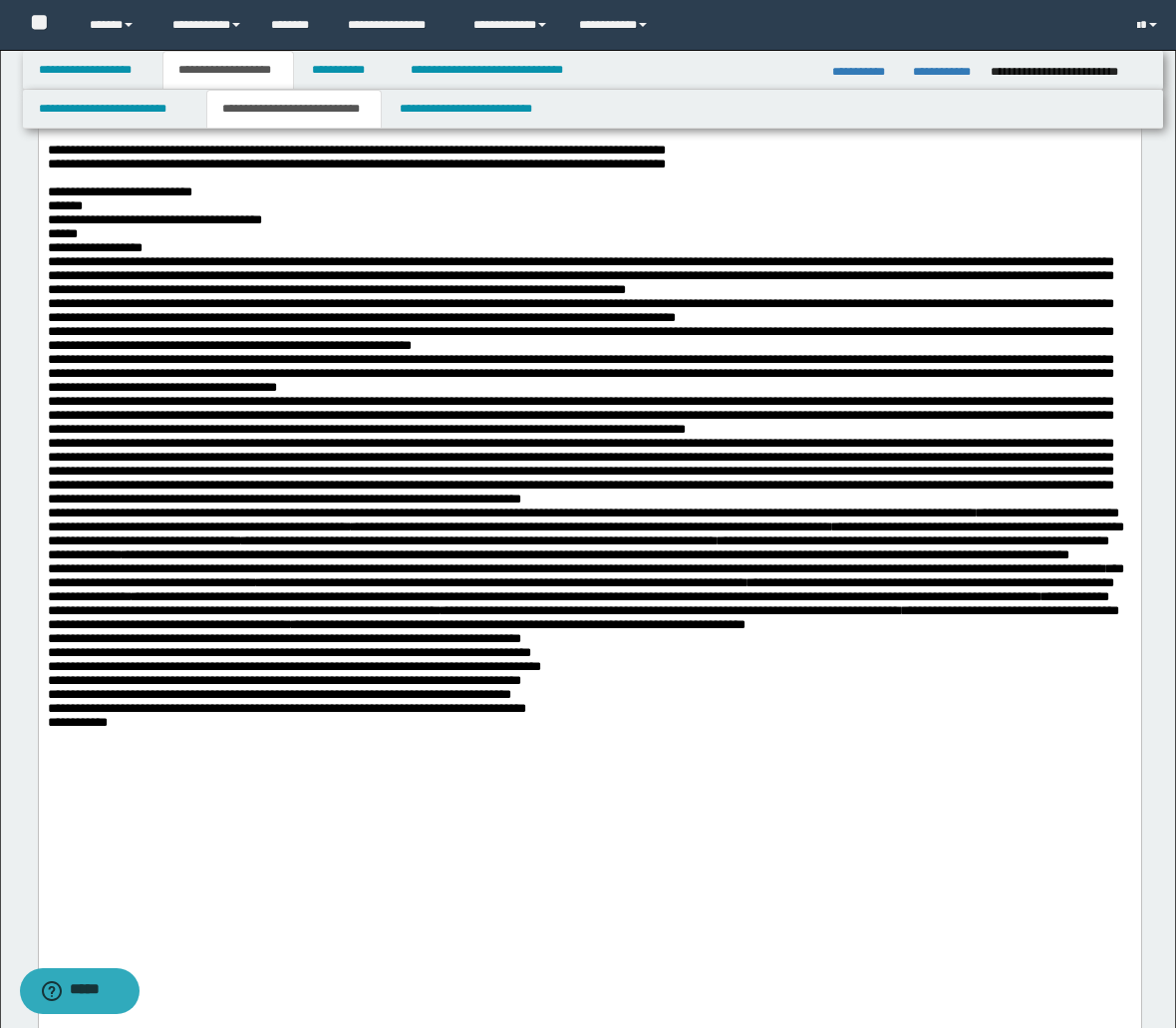 click on "**********" at bounding box center [589, 618] 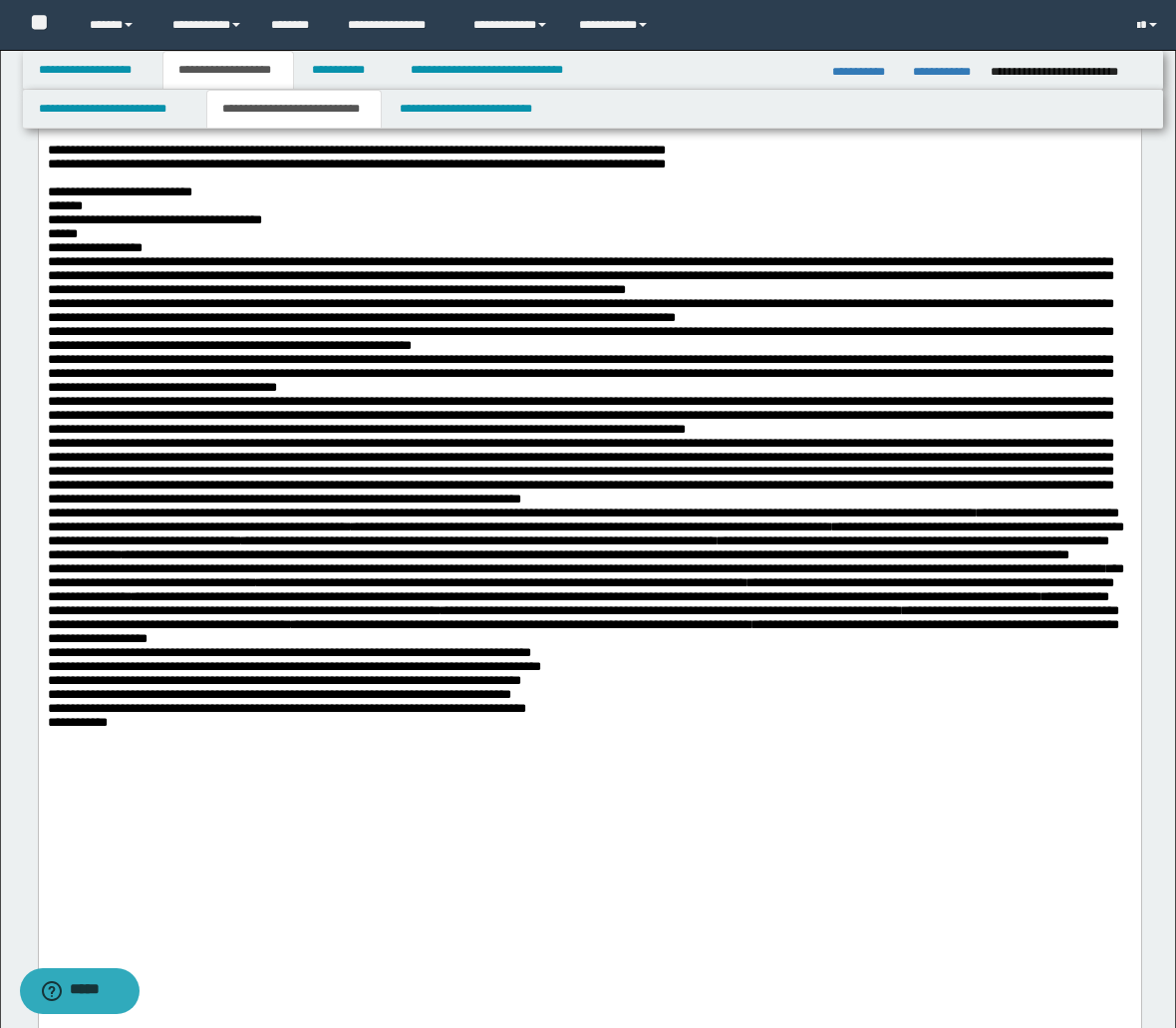 click on "**********" at bounding box center (589, 618) 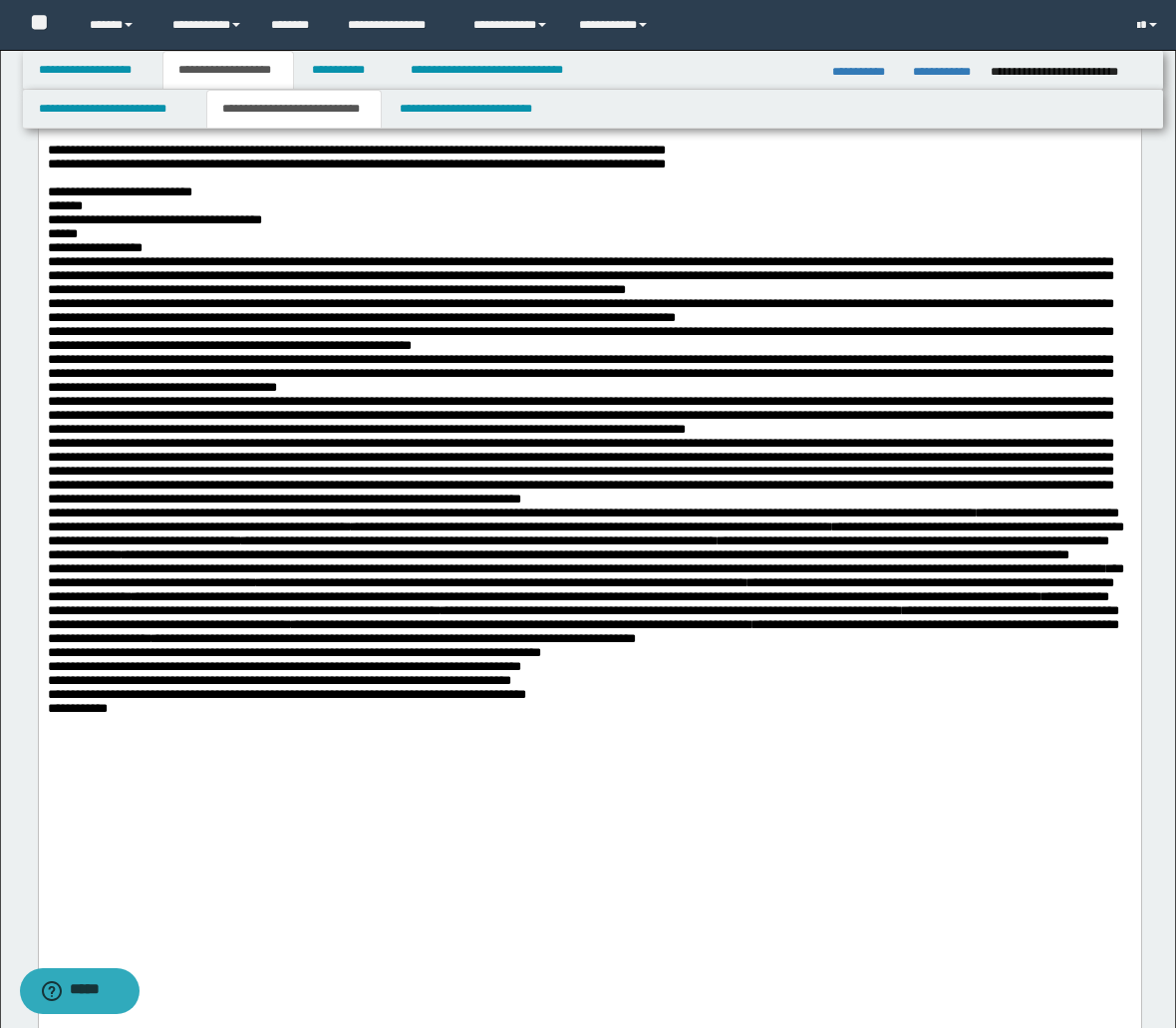 click on "**********" at bounding box center [589, 611] 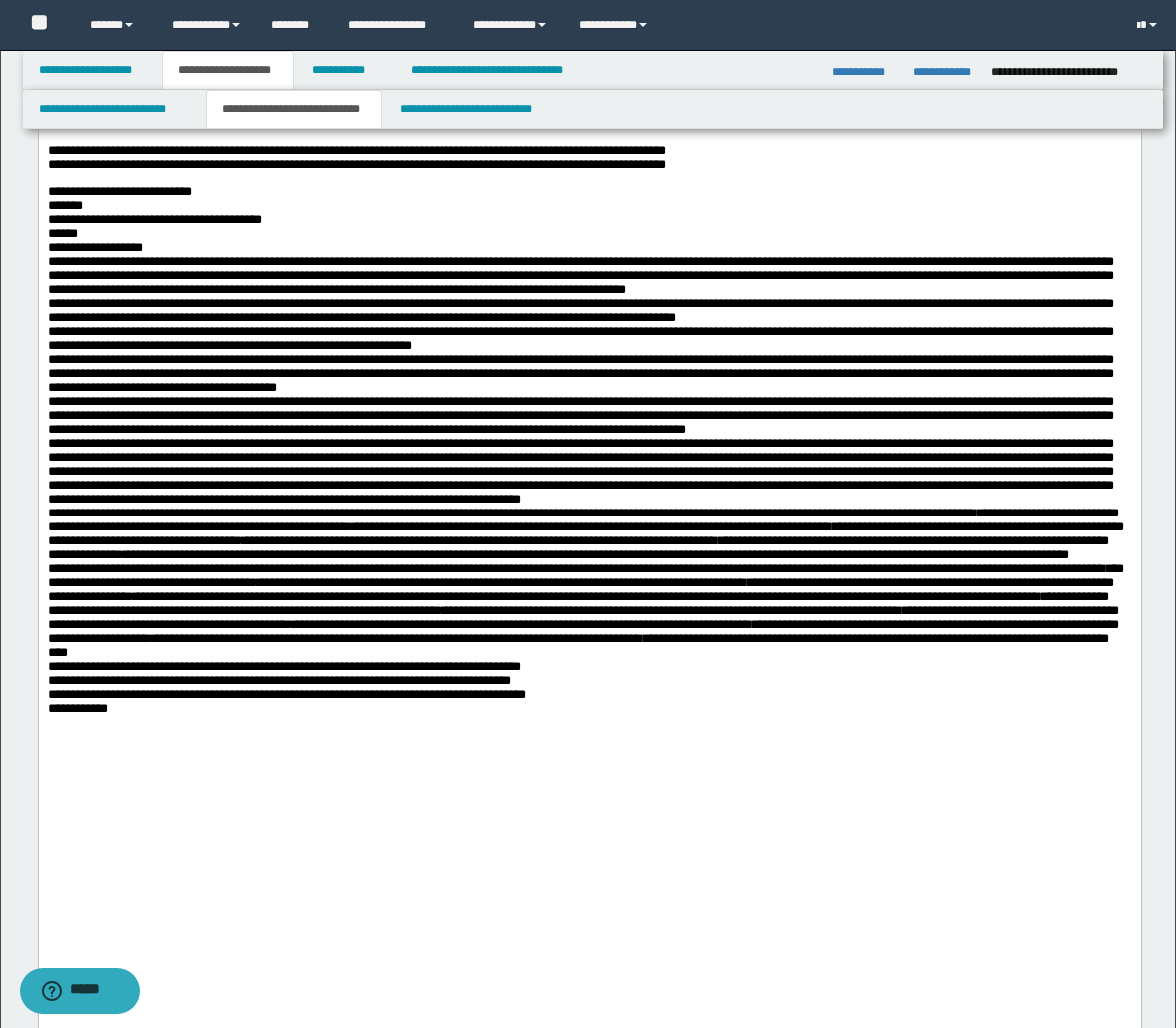 click on "**********" at bounding box center [589, 611] 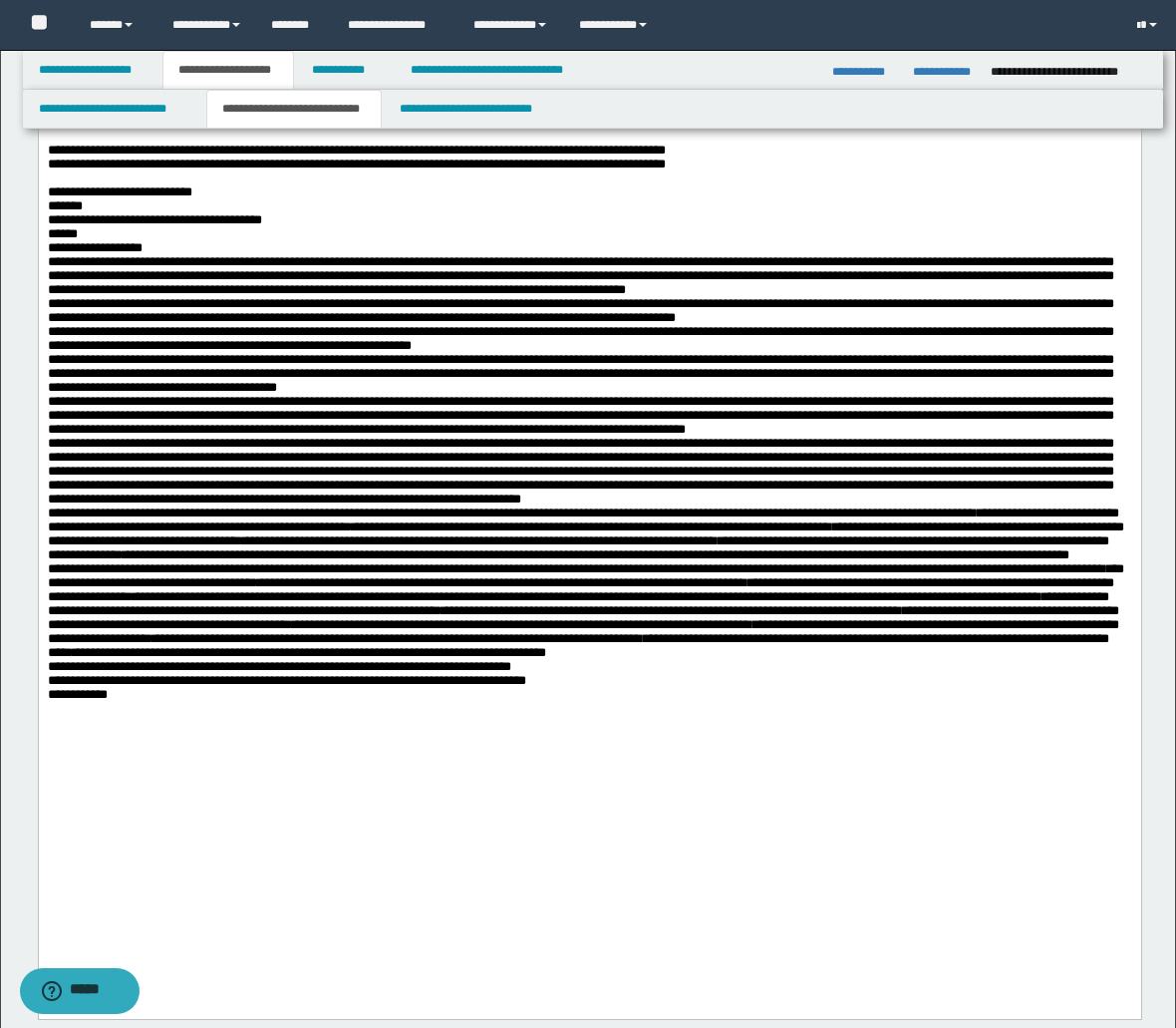 click on "**********" at bounding box center [589, 604] 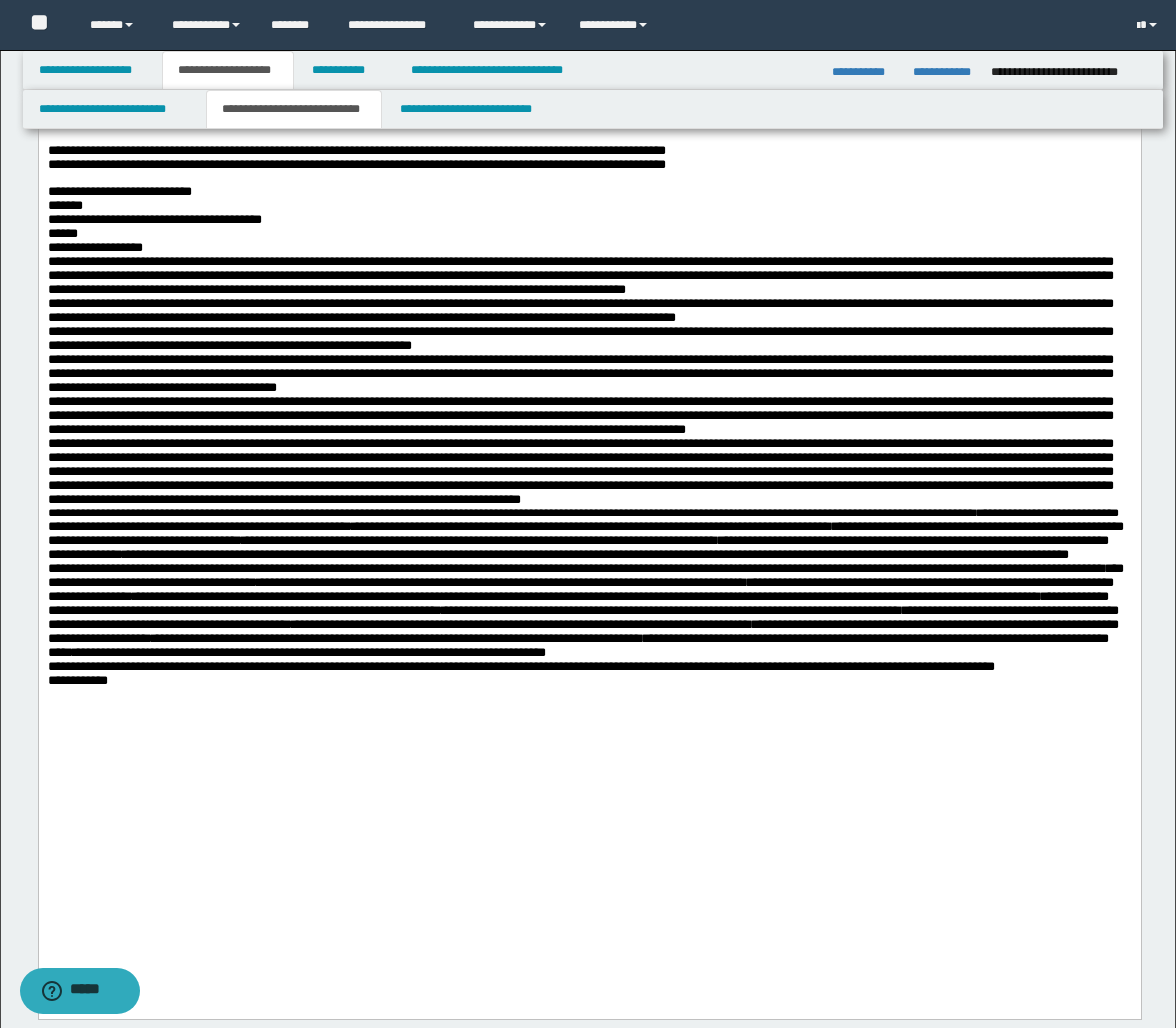 click on "**********" at bounding box center [589, 597] 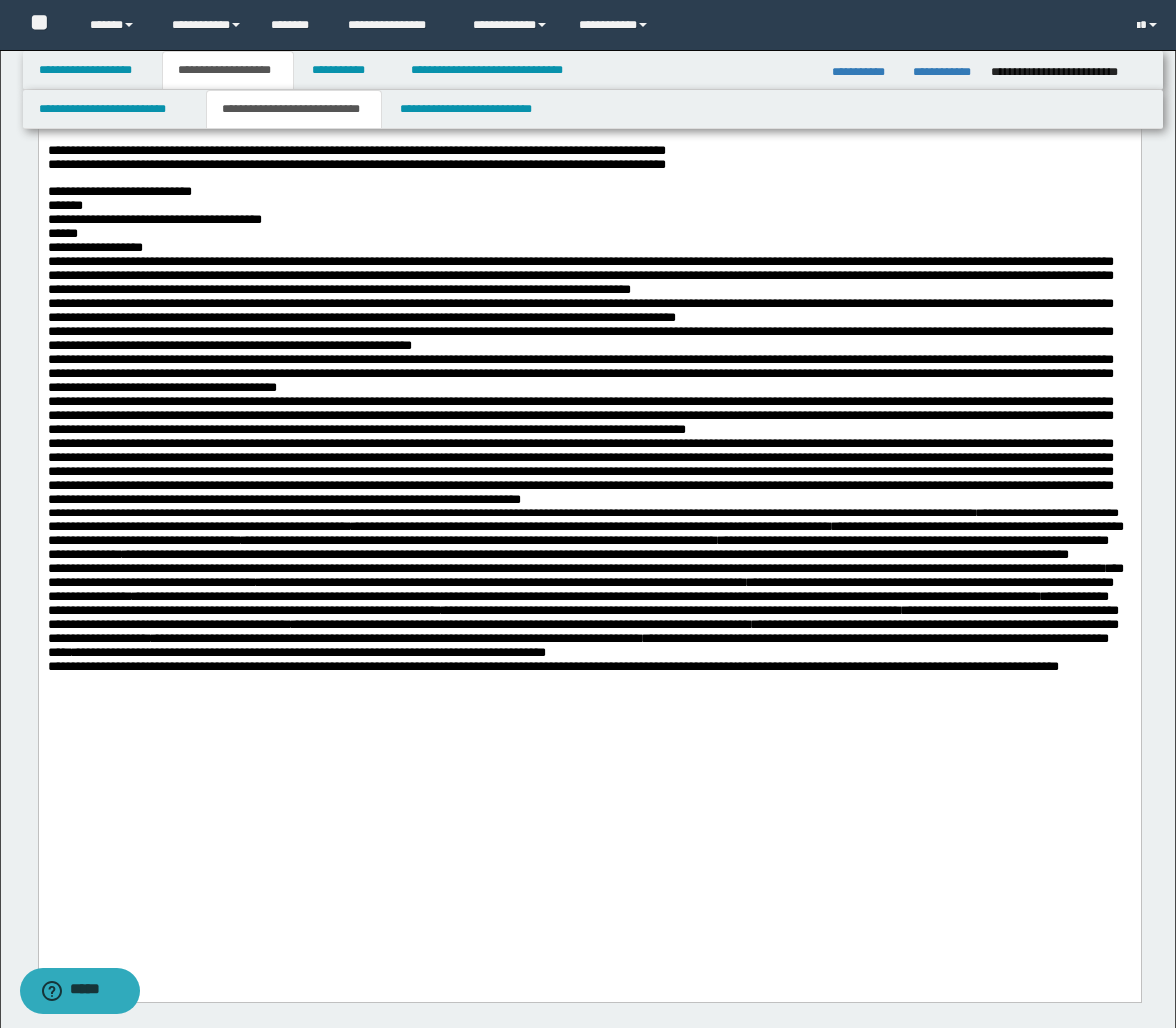click on "**********" at bounding box center (589, 165) 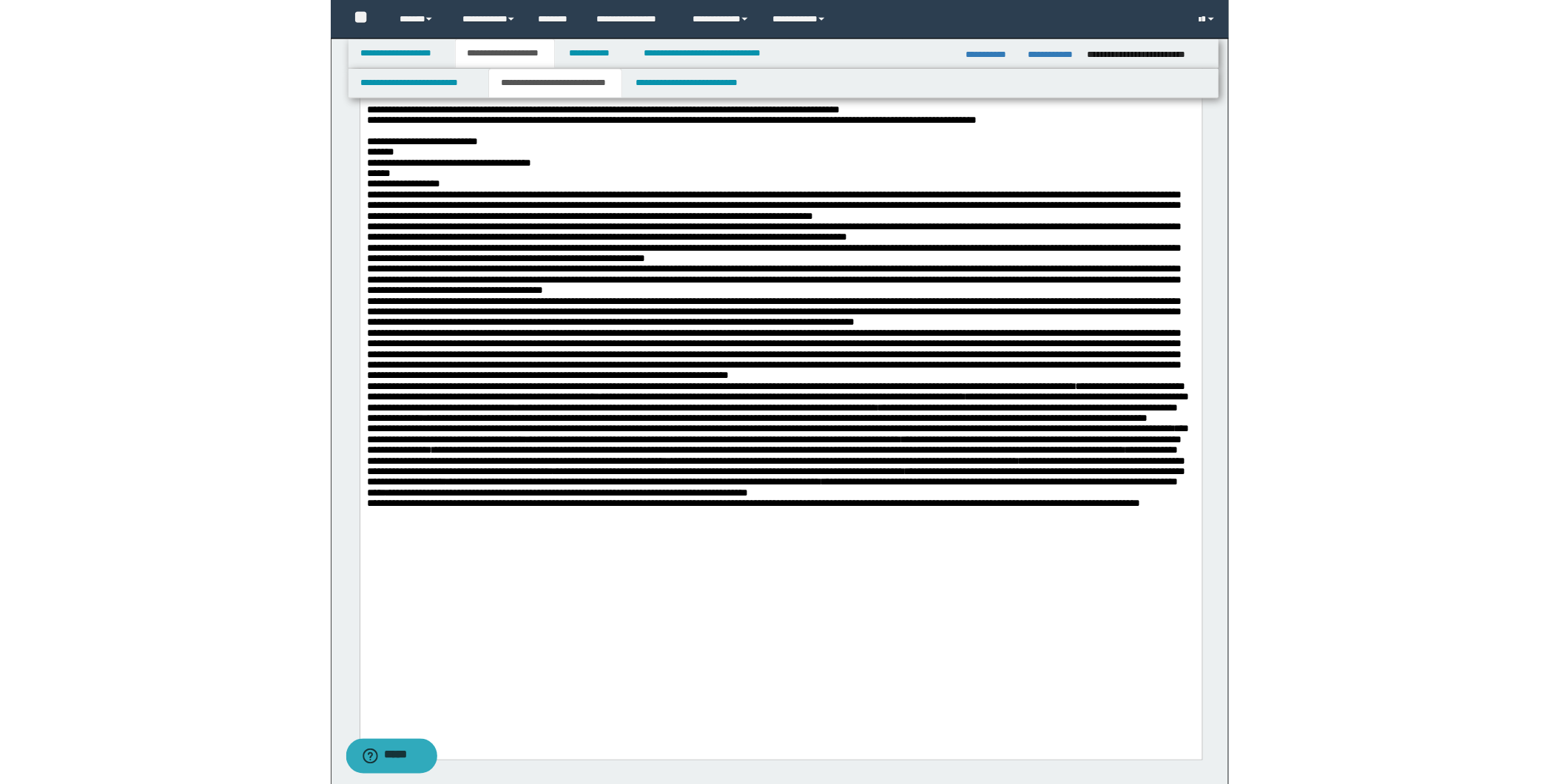 scroll, scrollTop: 2794, scrollLeft: 0, axis: vertical 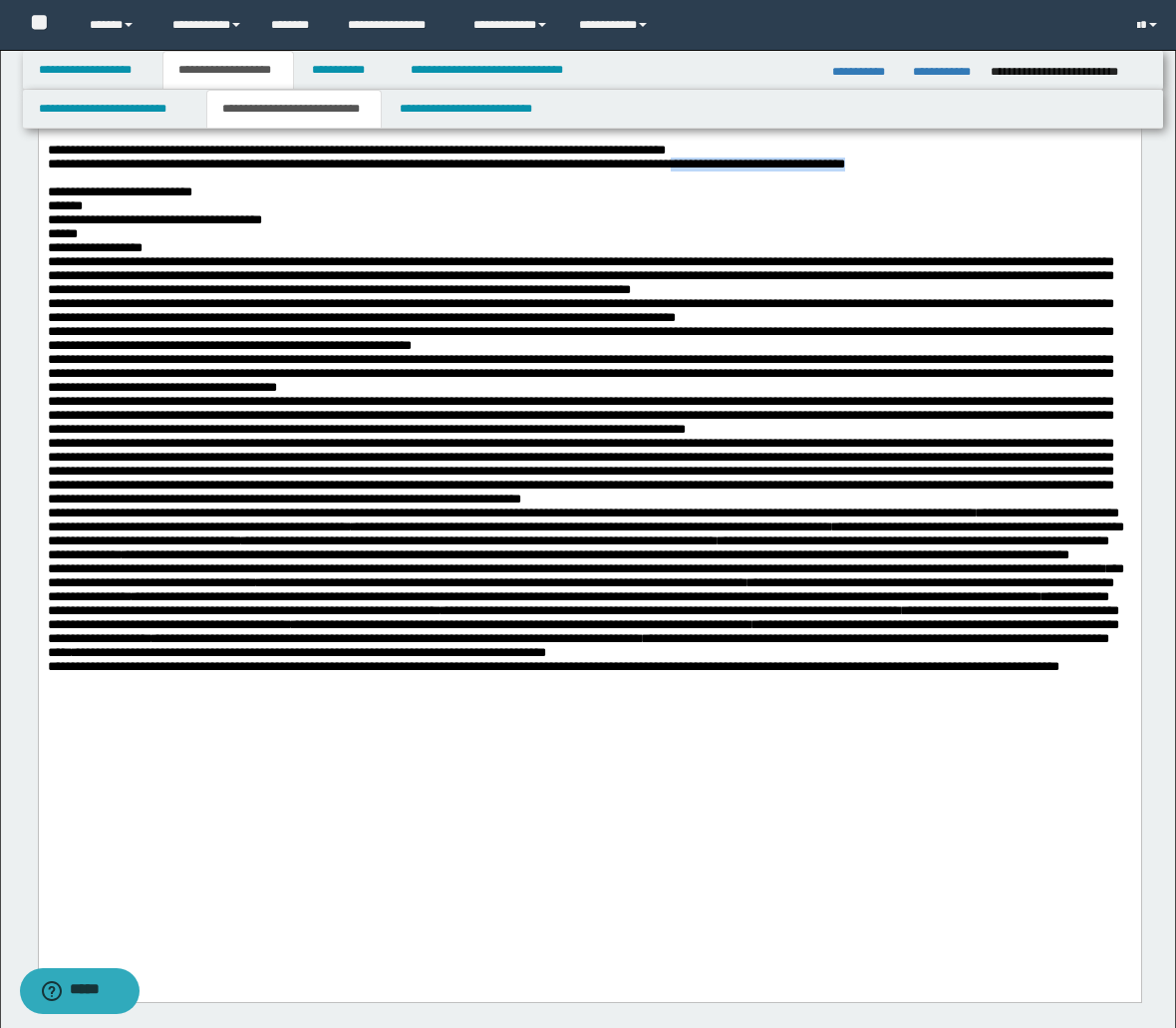 drag, startPoint x: 843, startPoint y: 171, endPoint x: 1070, endPoint y: 175, distance: 227.03524 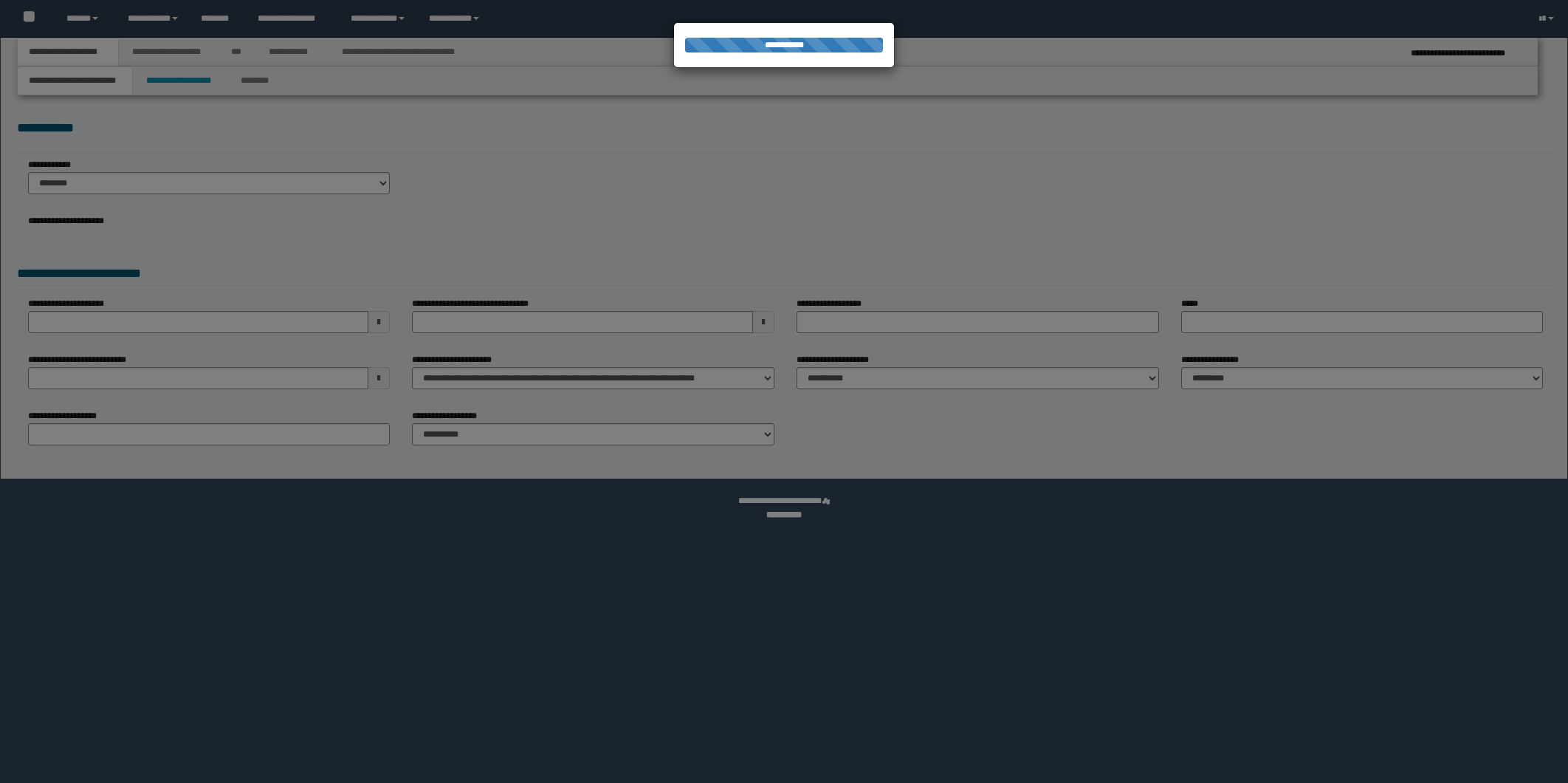 scroll, scrollTop: 0, scrollLeft: 0, axis: both 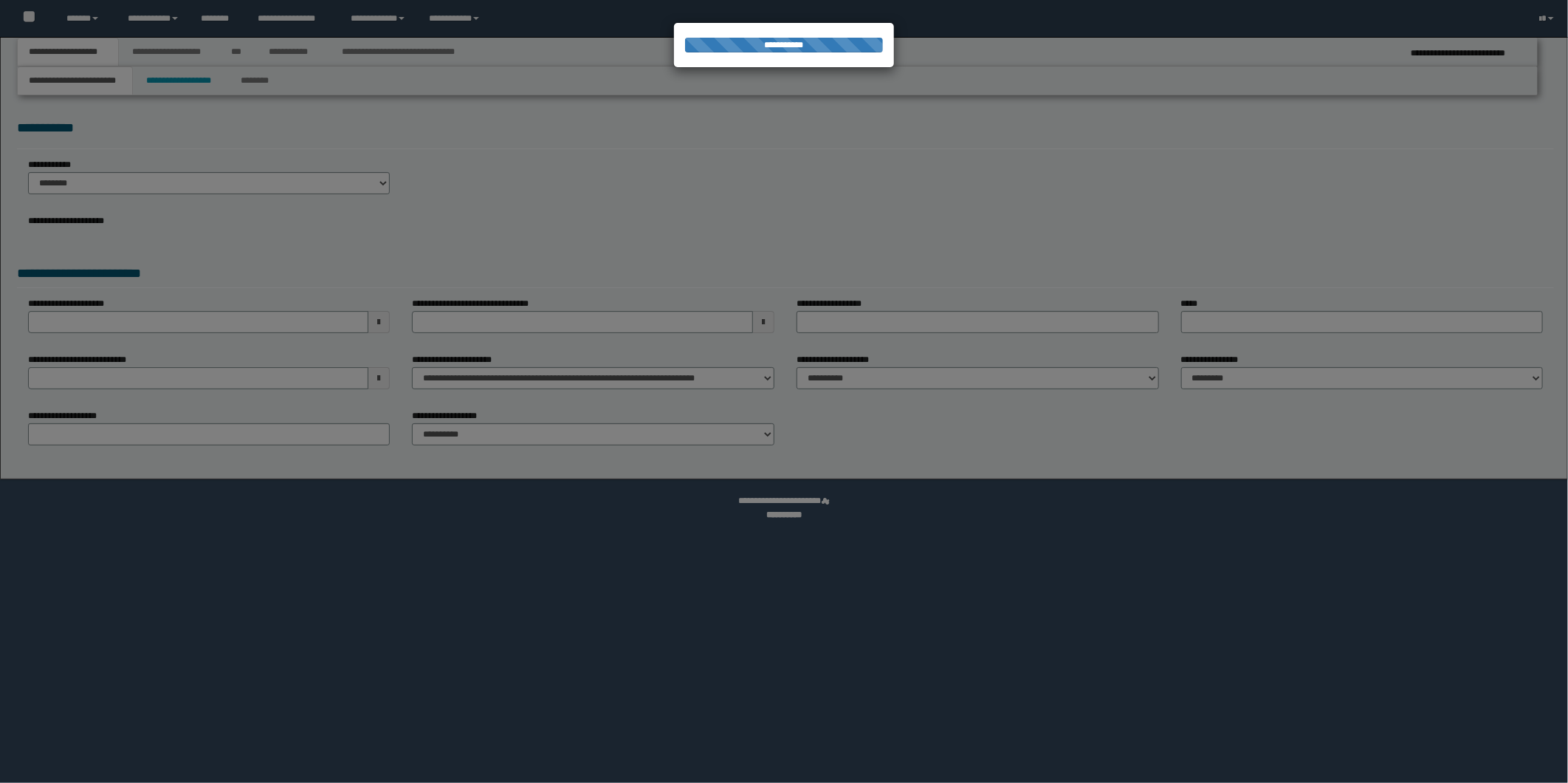 select on "*" 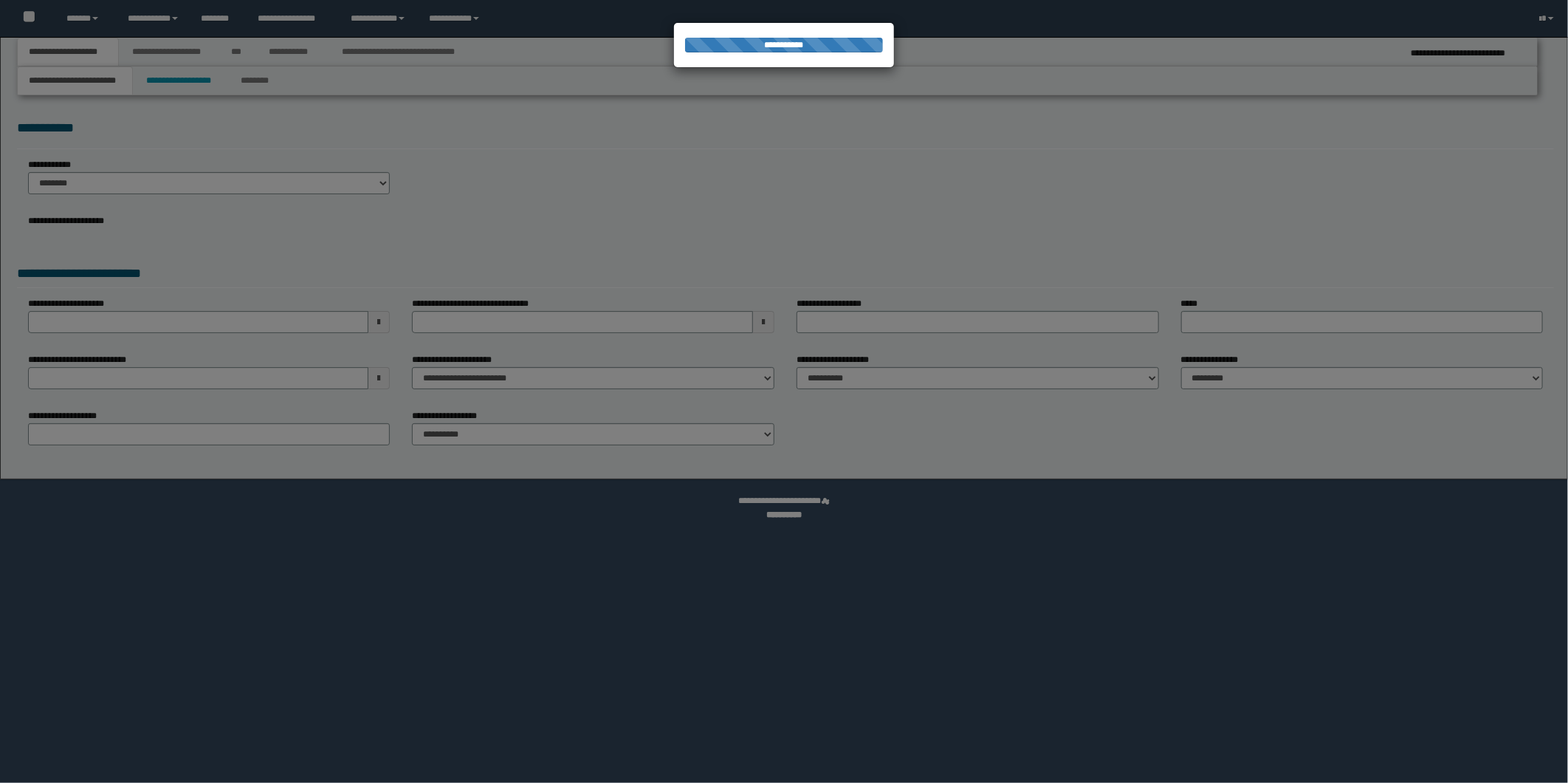 select on "*" 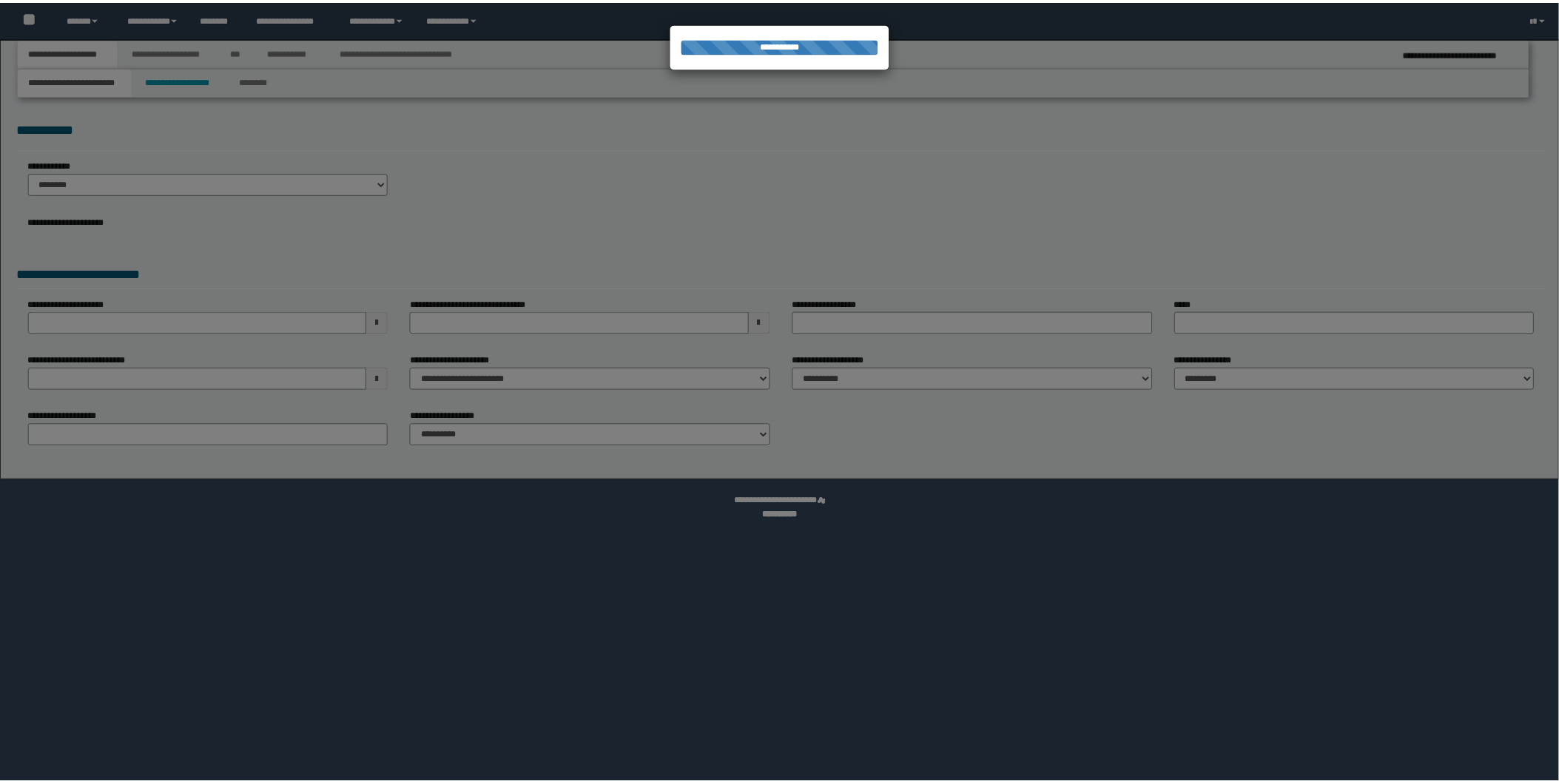 scroll, scrollTop: 0, scrollLeft: 0, axis: both 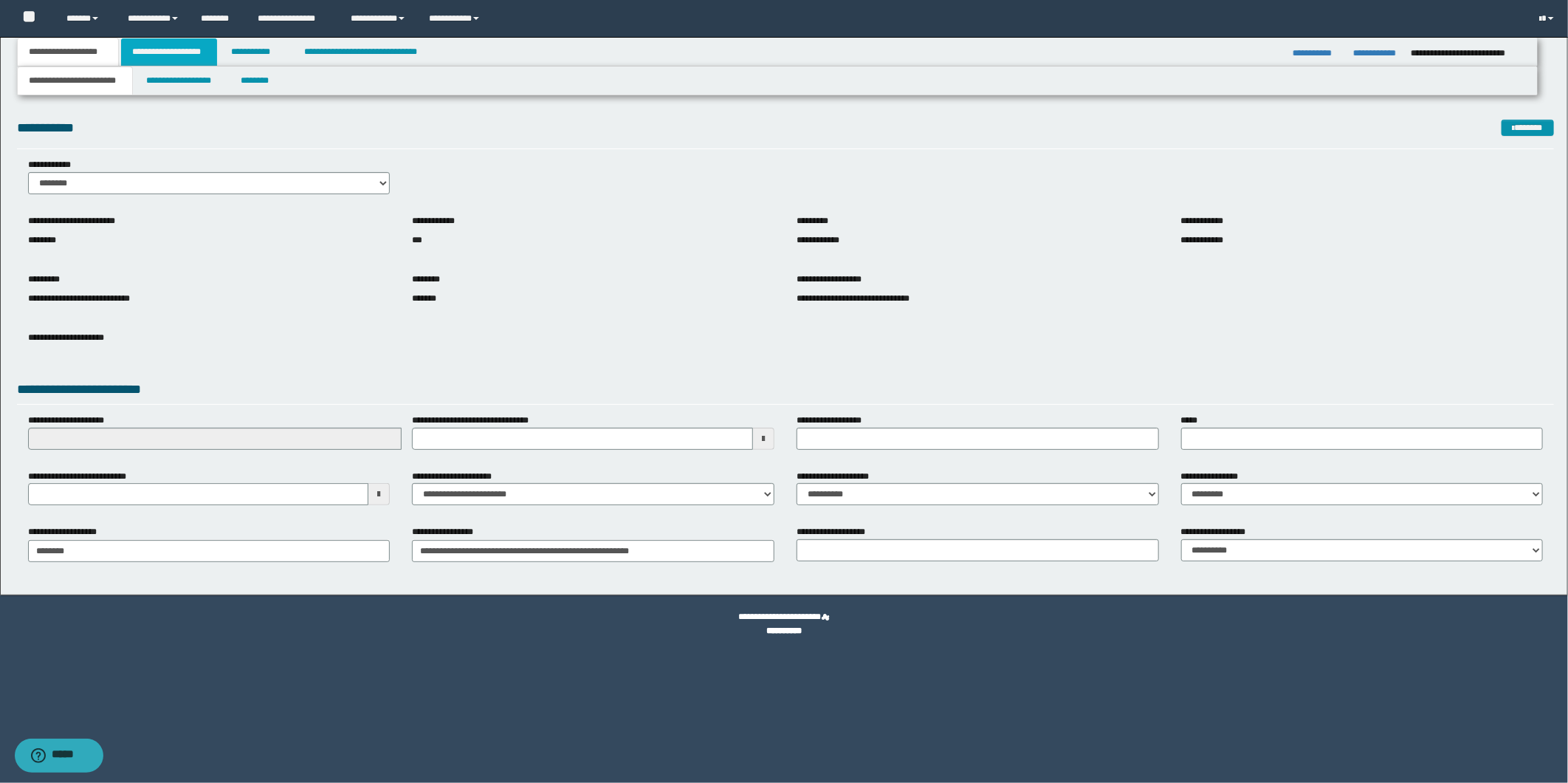 click on "**********" at bounding box center [169, 52] 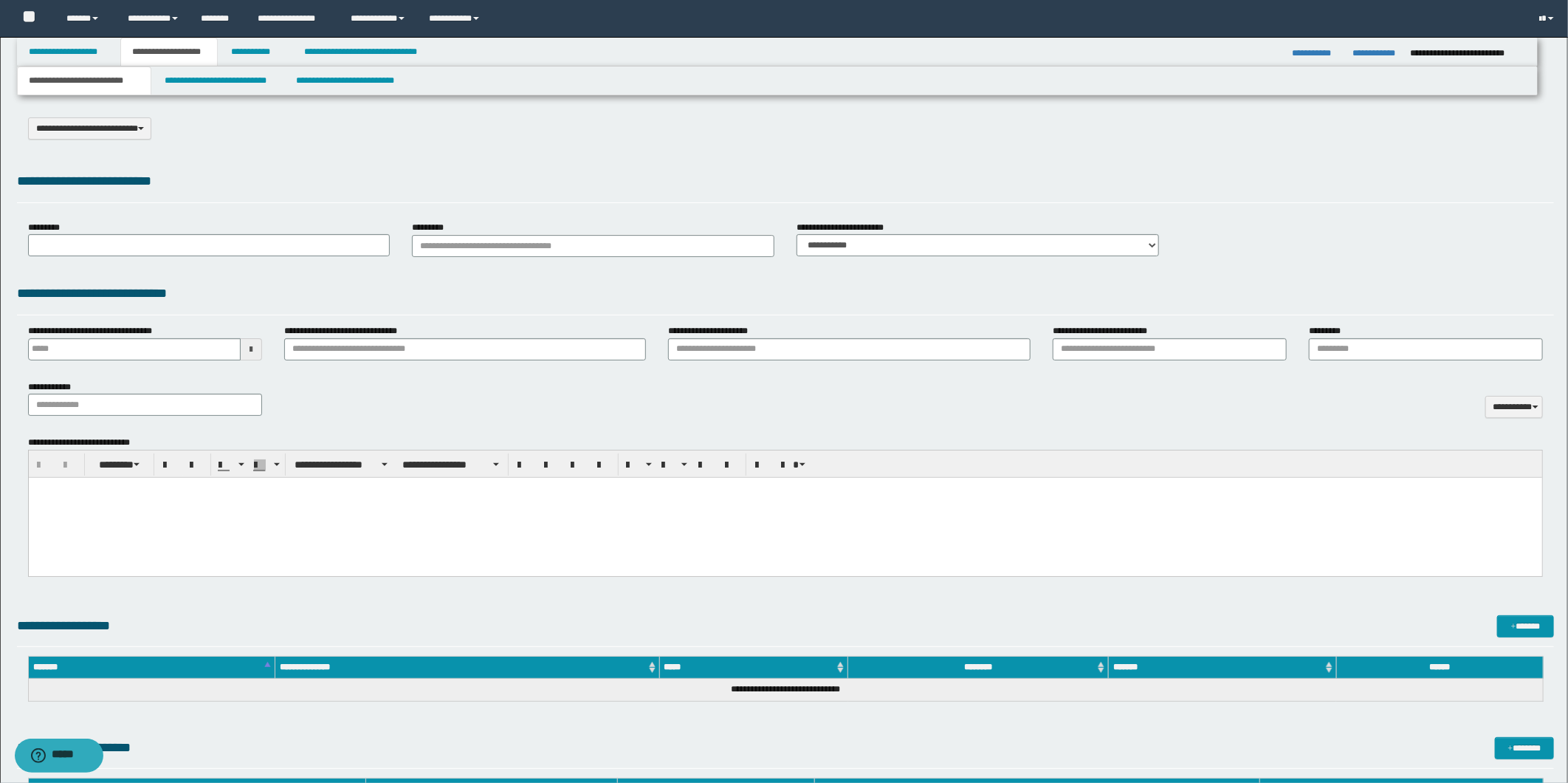 type on "**********" 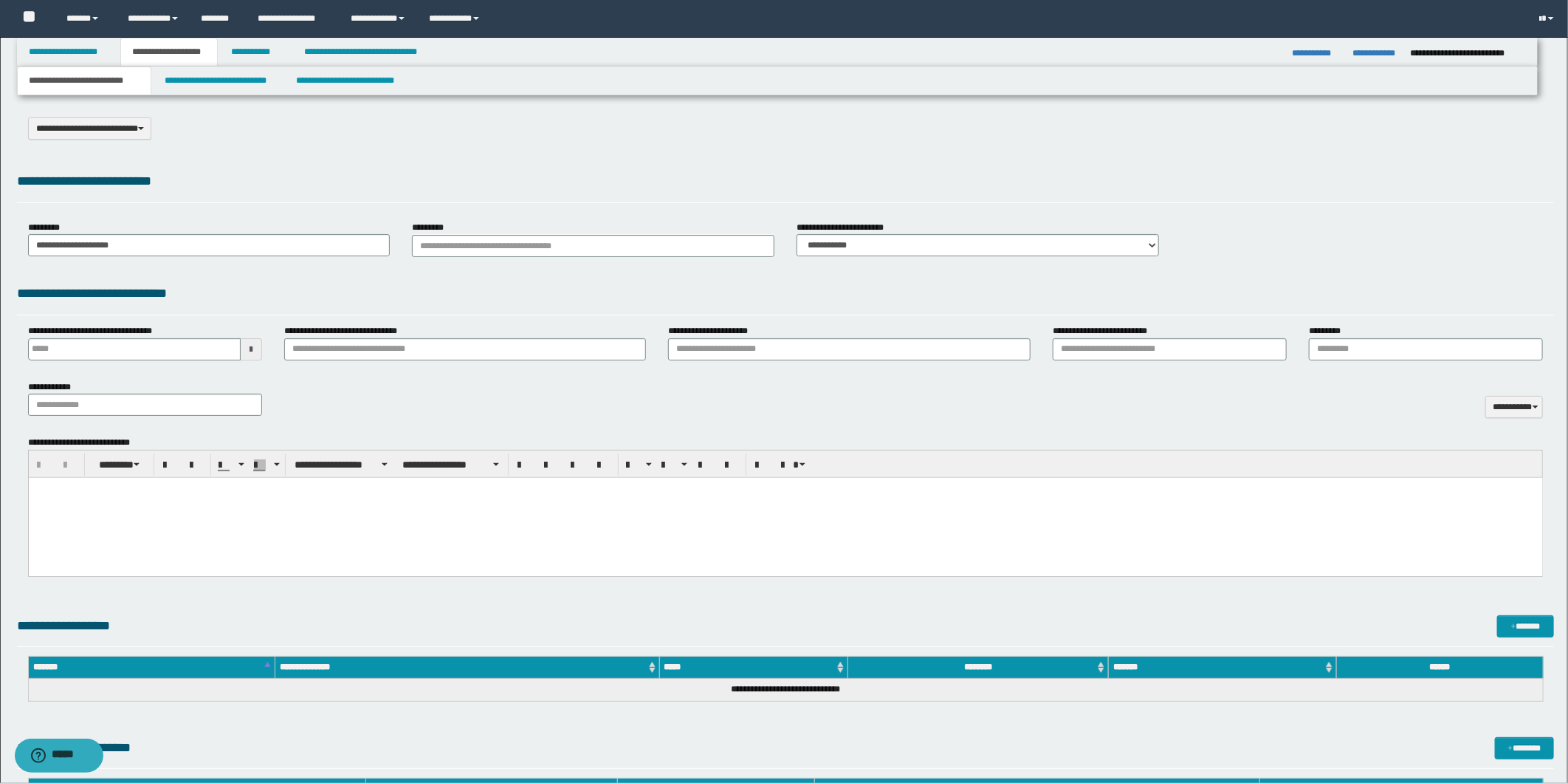 scroll, scrollTop: 0, scrollLeft: 0, axis: both 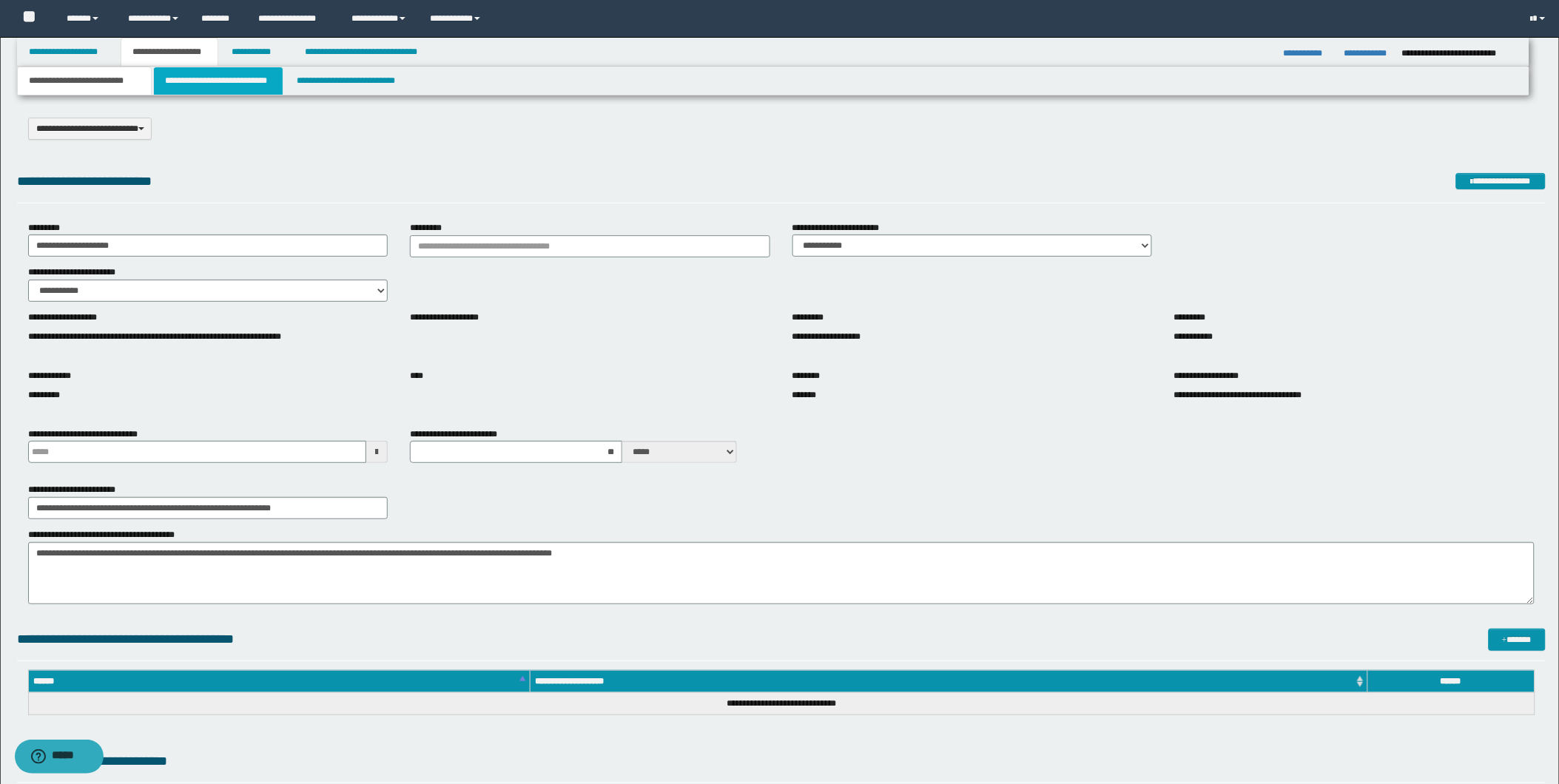 click on "**********" at bounding box center (218, 81) 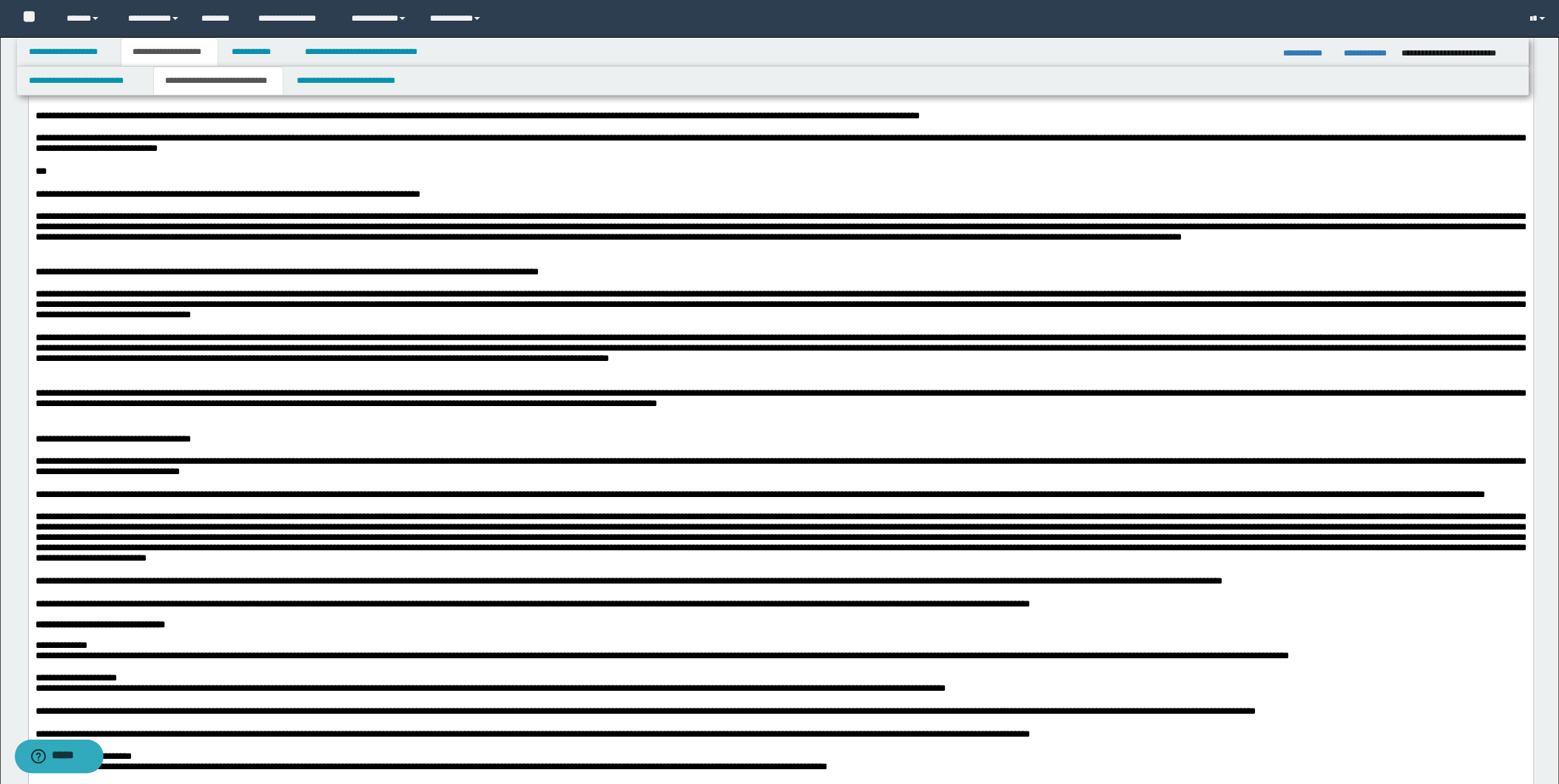 scroll, scrollTop: 575, scrollLeft: 0, axis: vertical 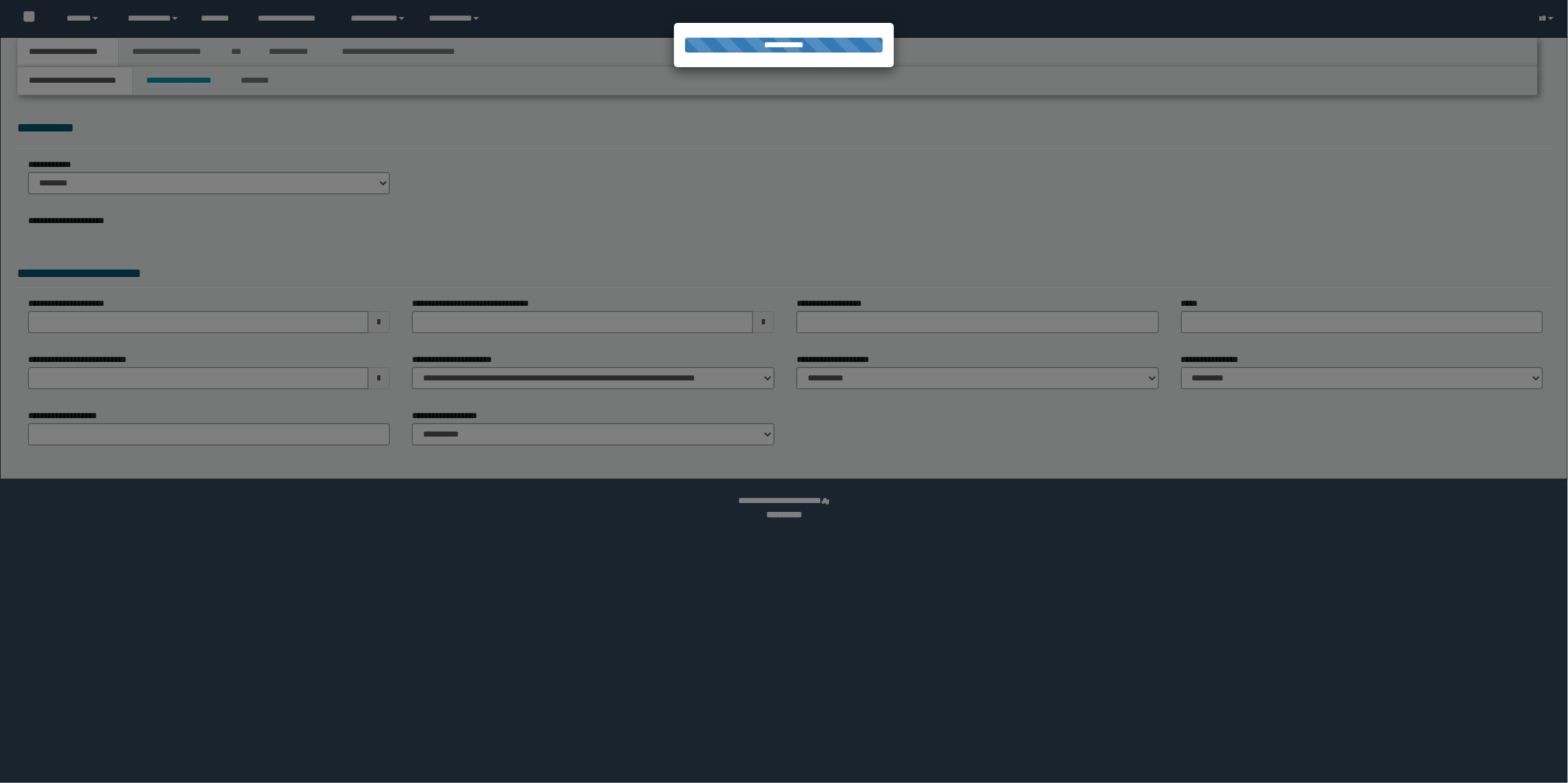 select on "*" 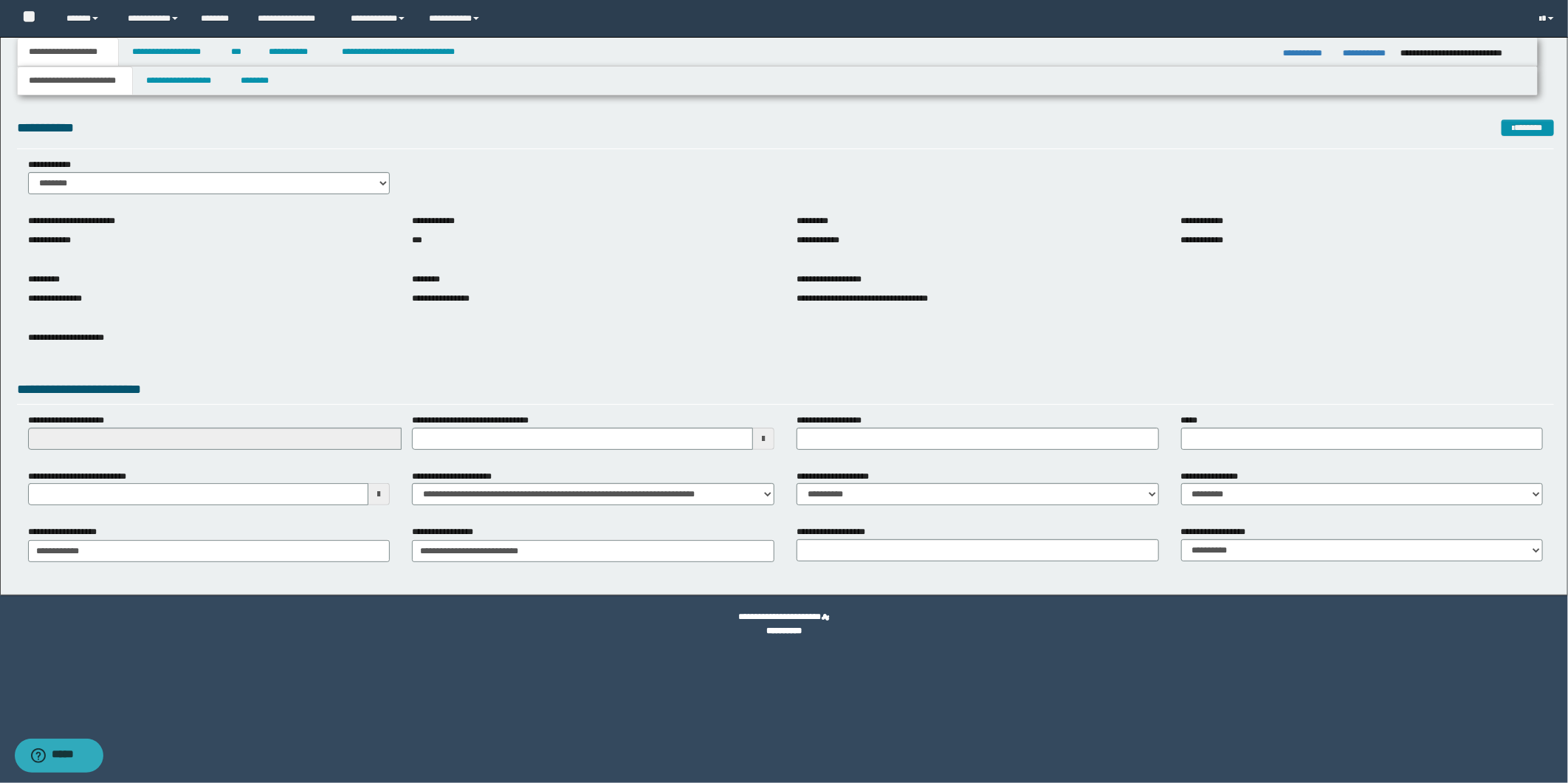 scroll, scrollTop: 0, scrollLeft: 0, axis: both 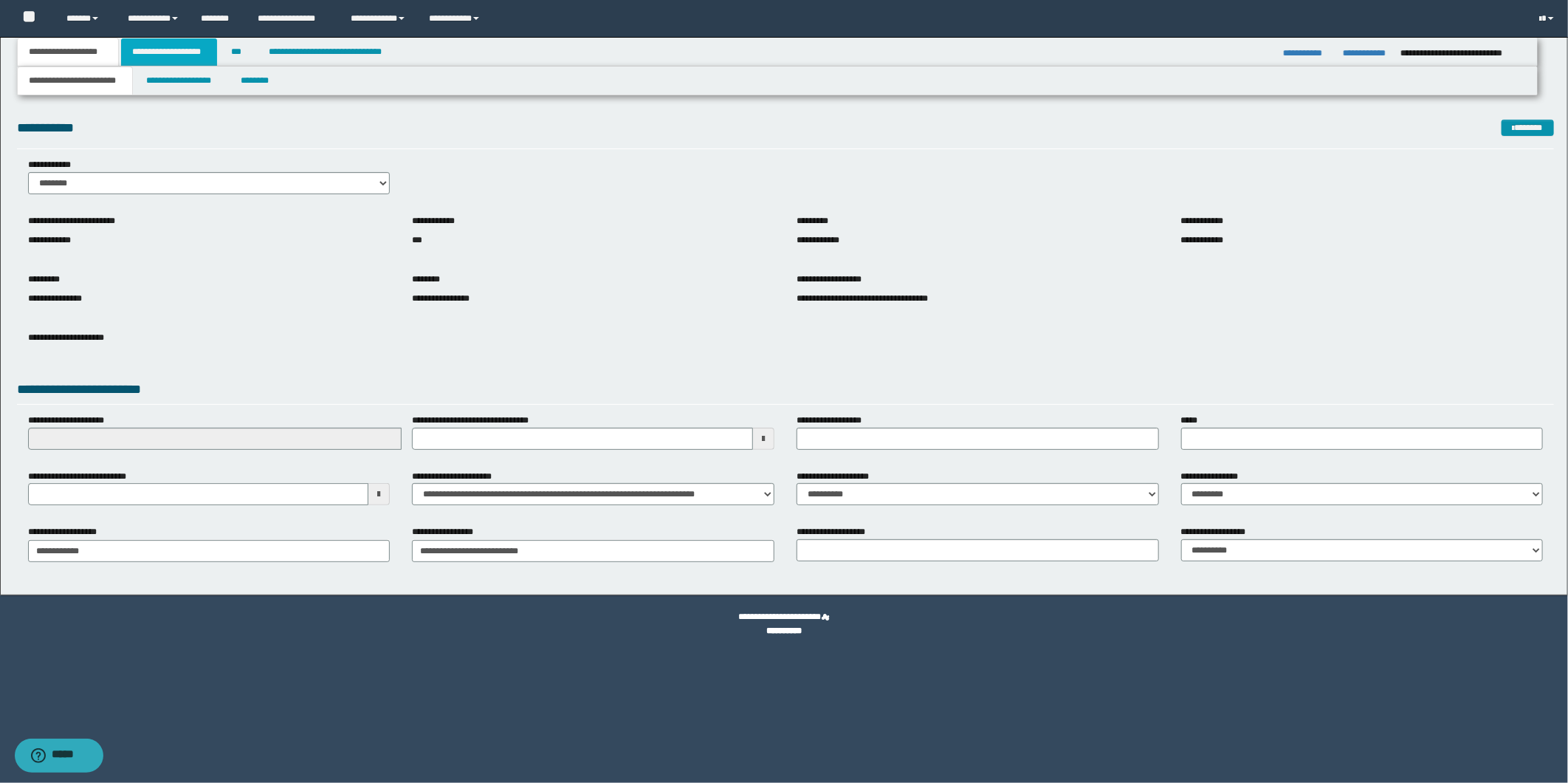 click on "**********" at bounding box center [169, 52] 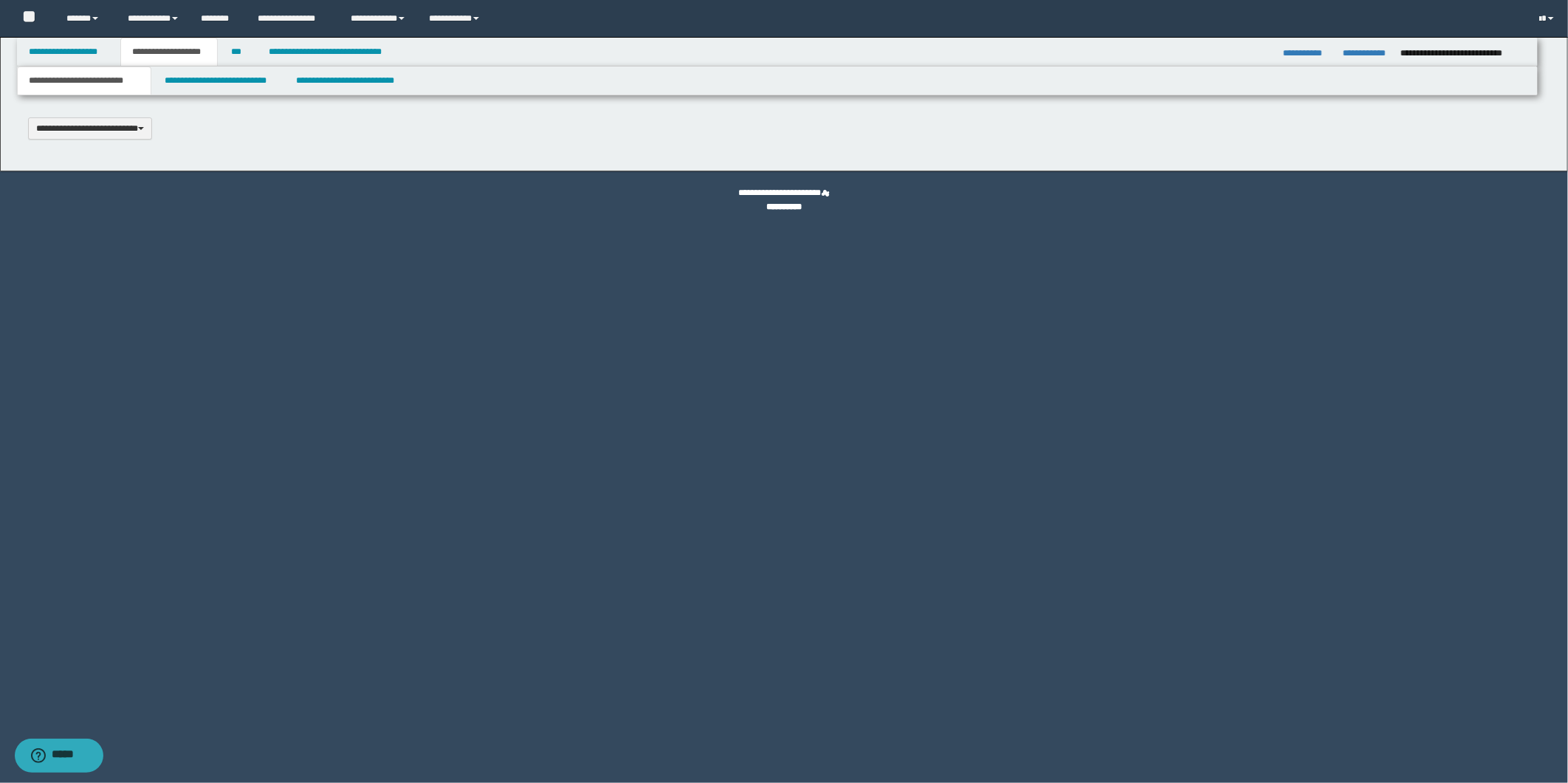 type 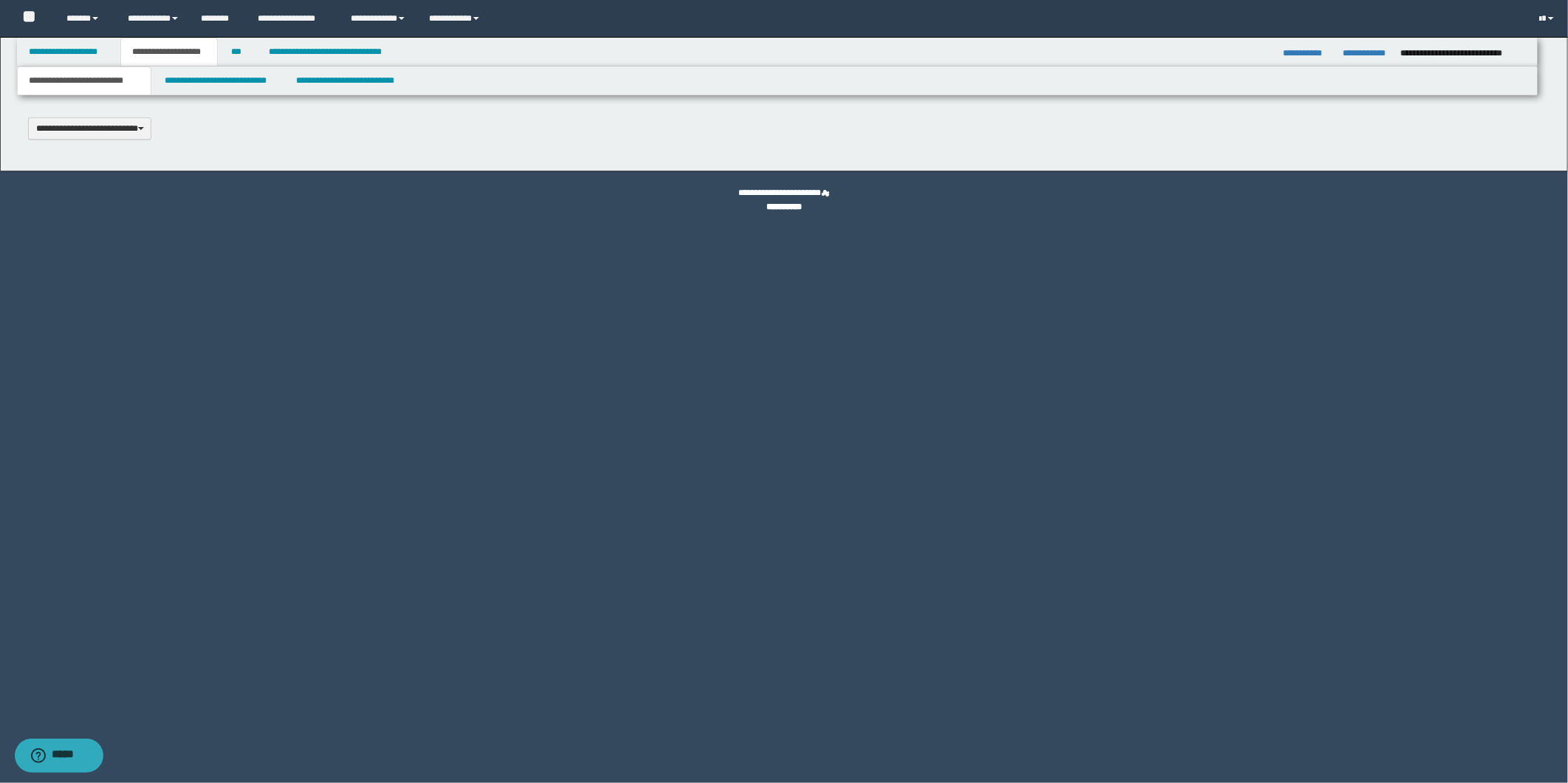 type on "**********" 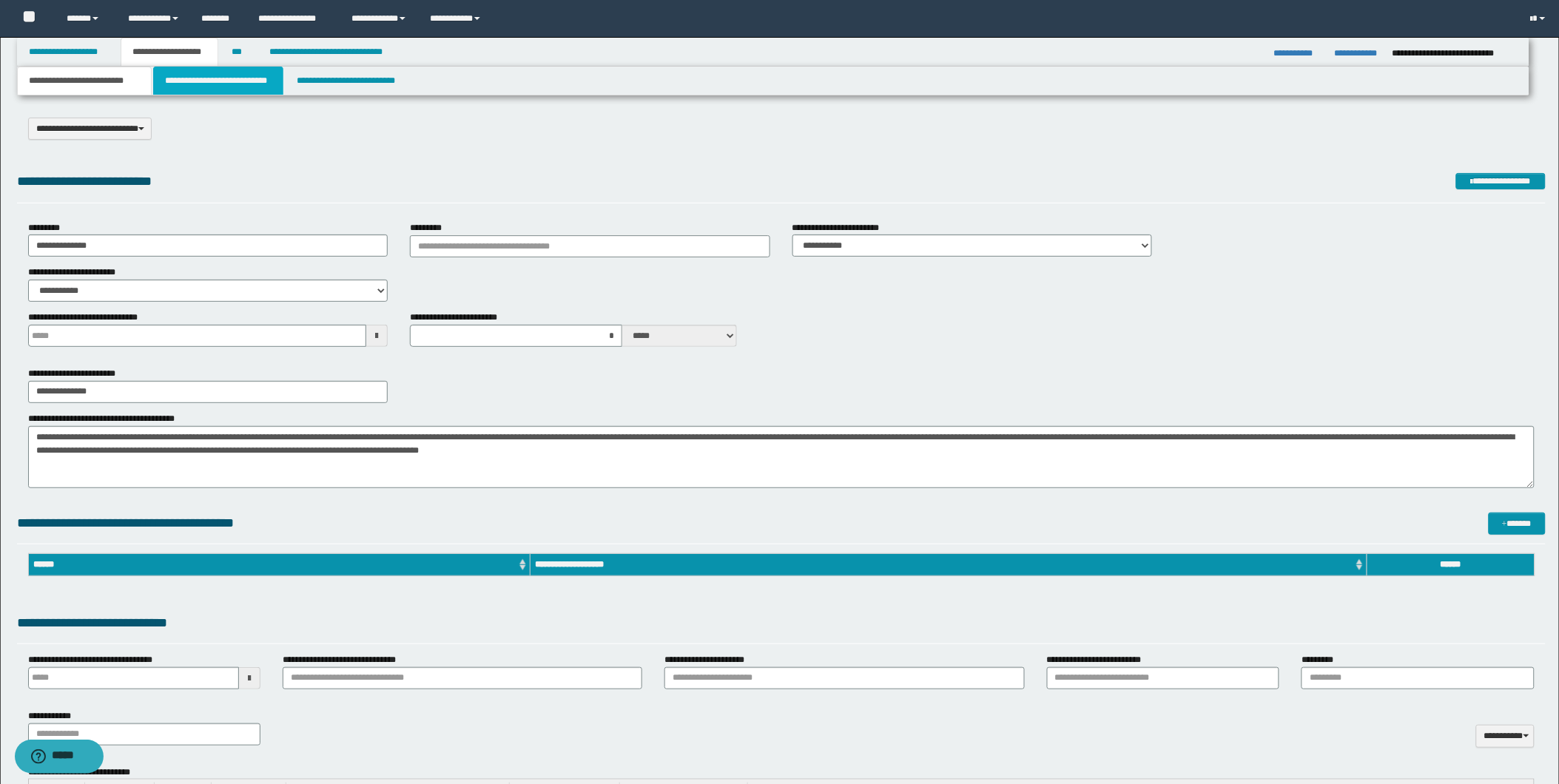 click on "**********" at bounding box center [218, 81] 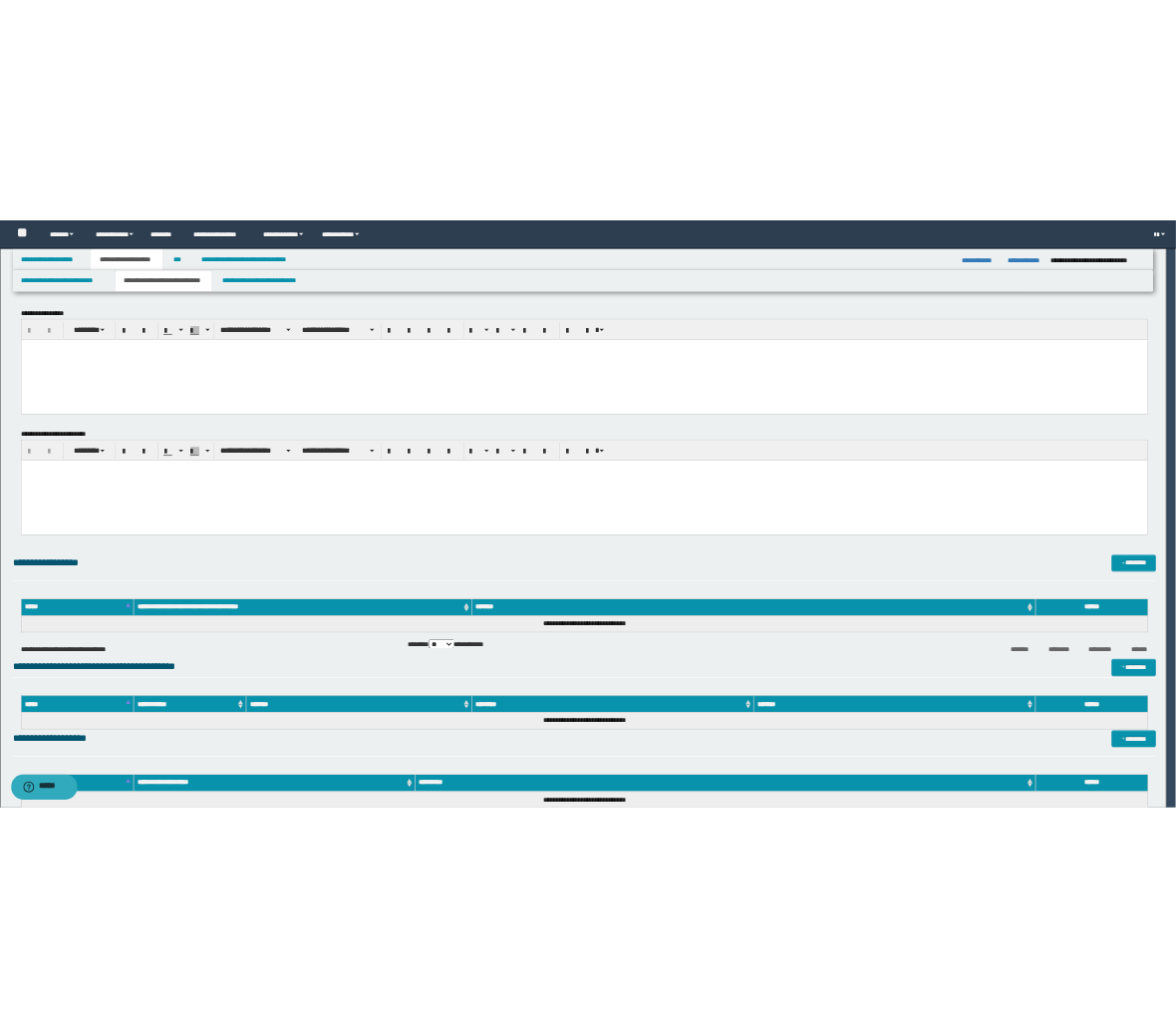 scroll, scrollTop: 0, scrollLeft: 0, axis: both 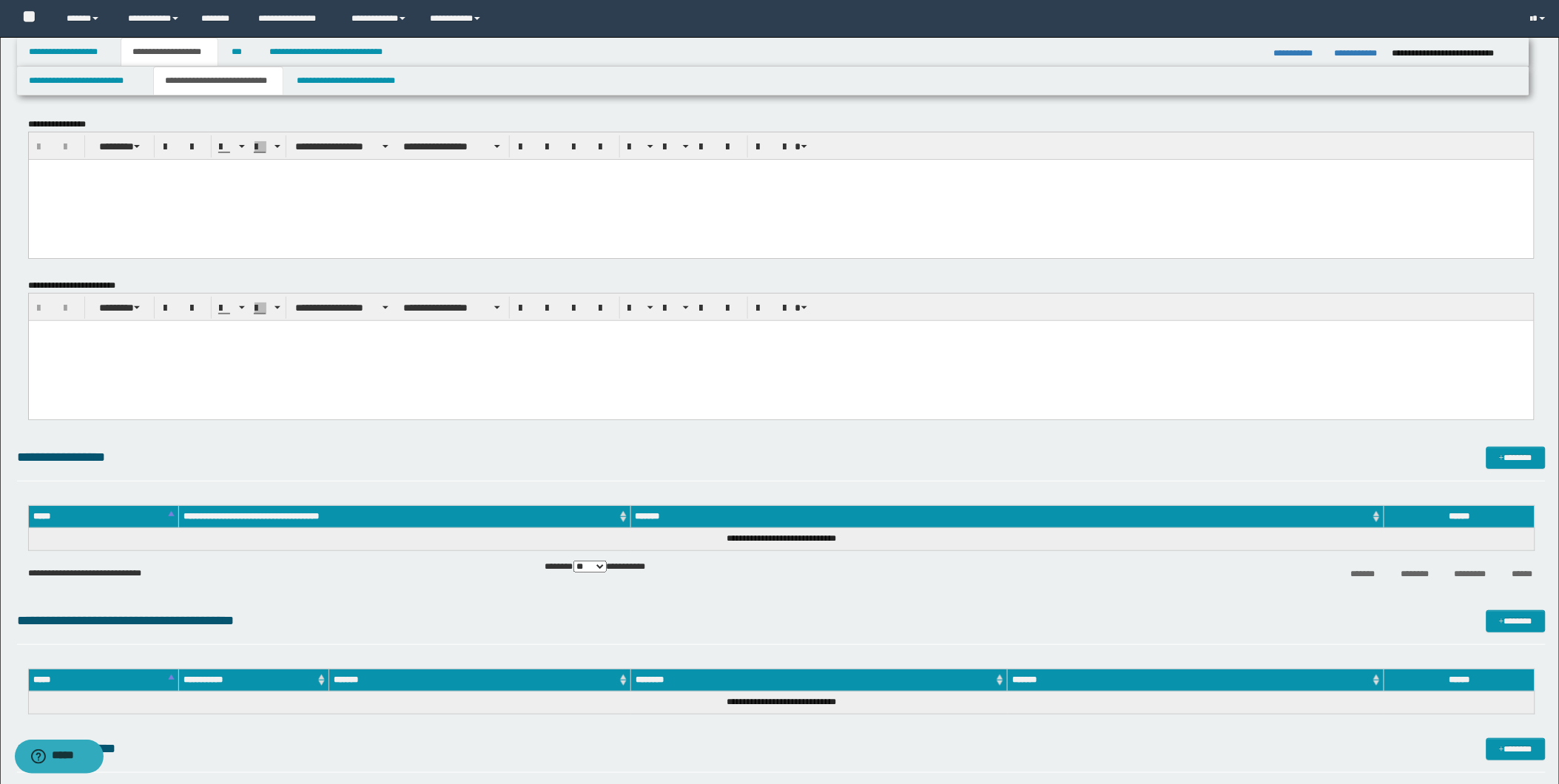 click at bounding box center (781, 351) 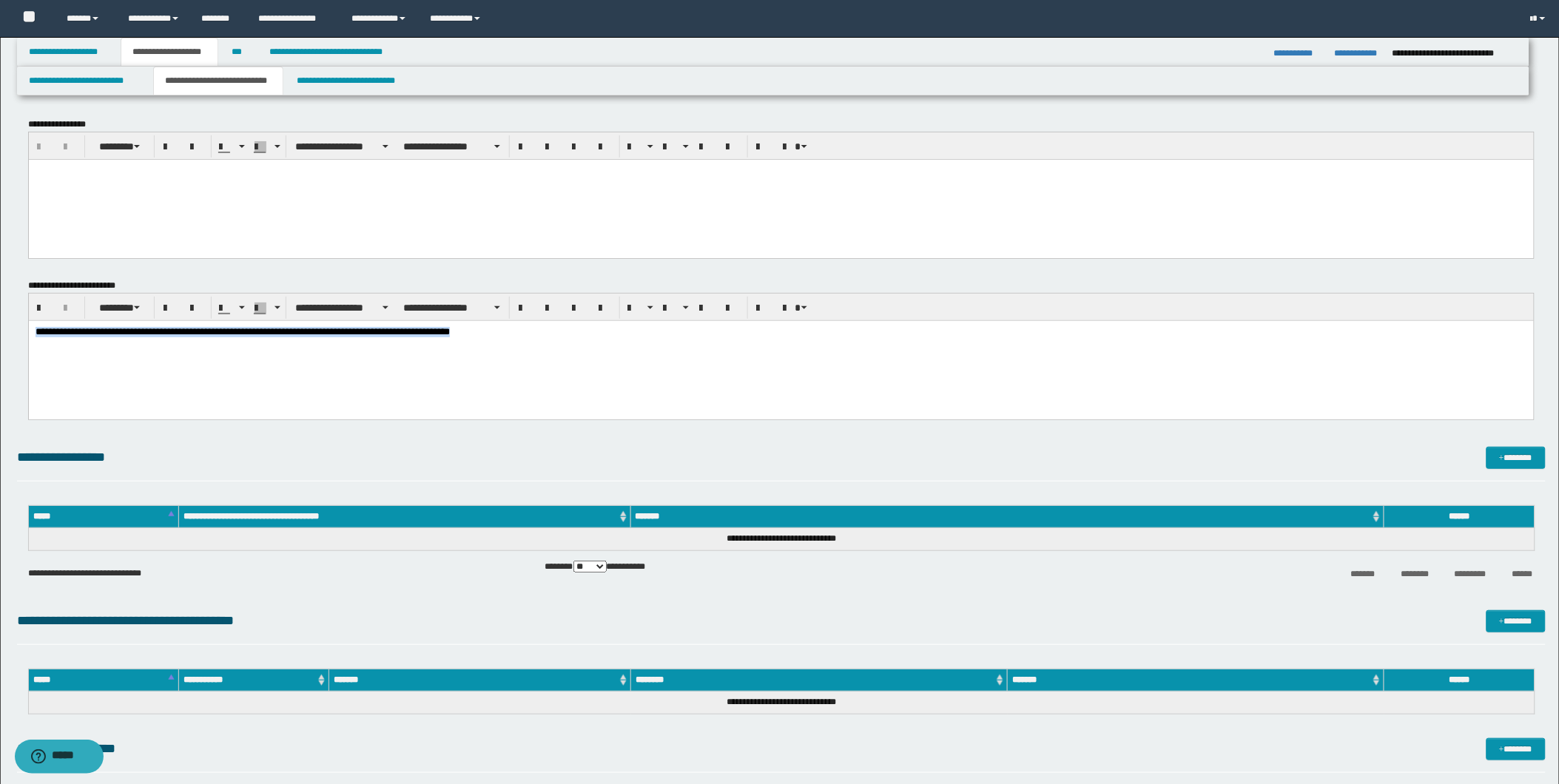 drag, startPoint x: 36, startPoint y: 332, endPoint x: 528, endPoint y: 335, distance: 492.009 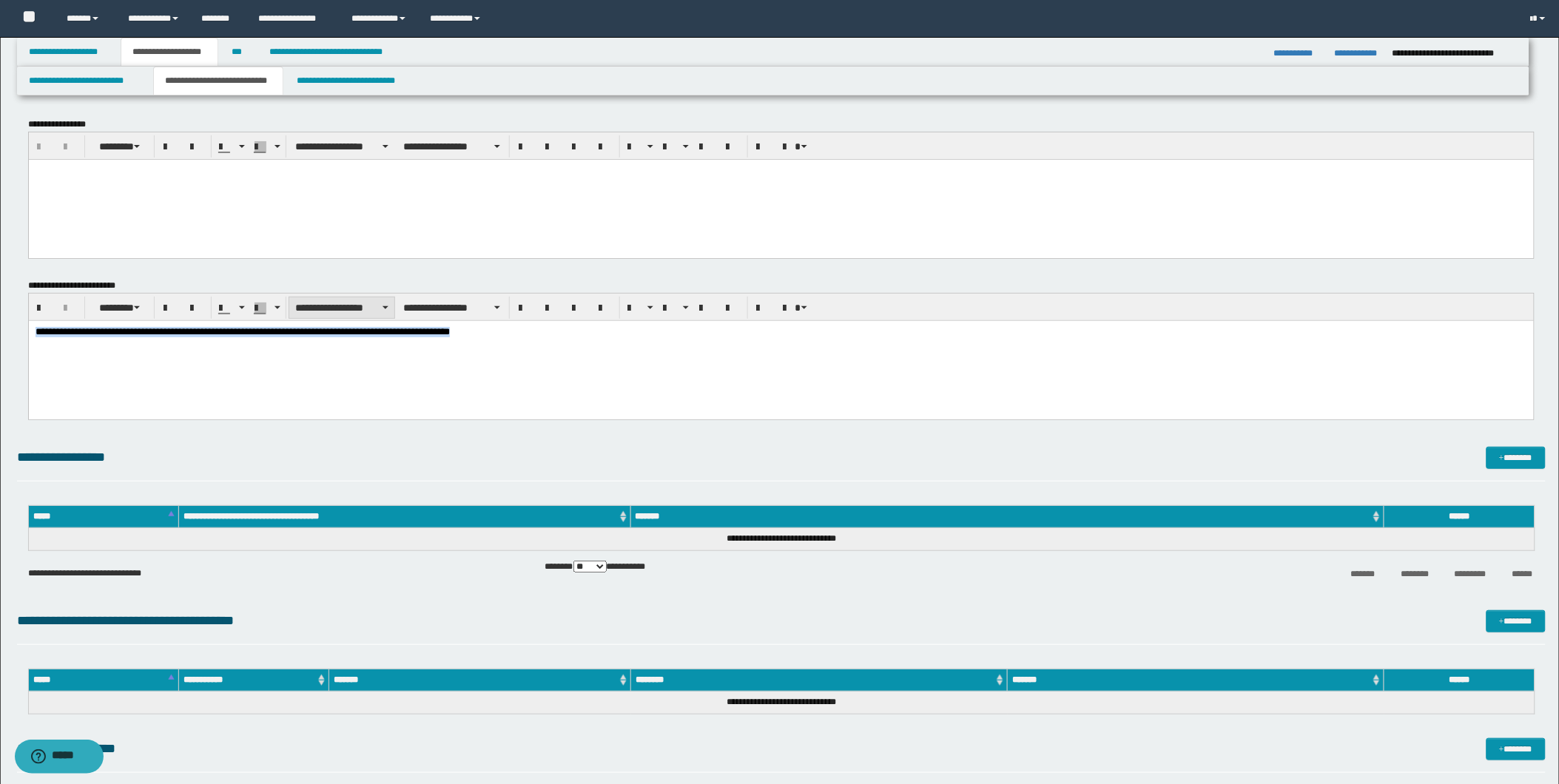 click on "**********" at bounding box center [342, 308] 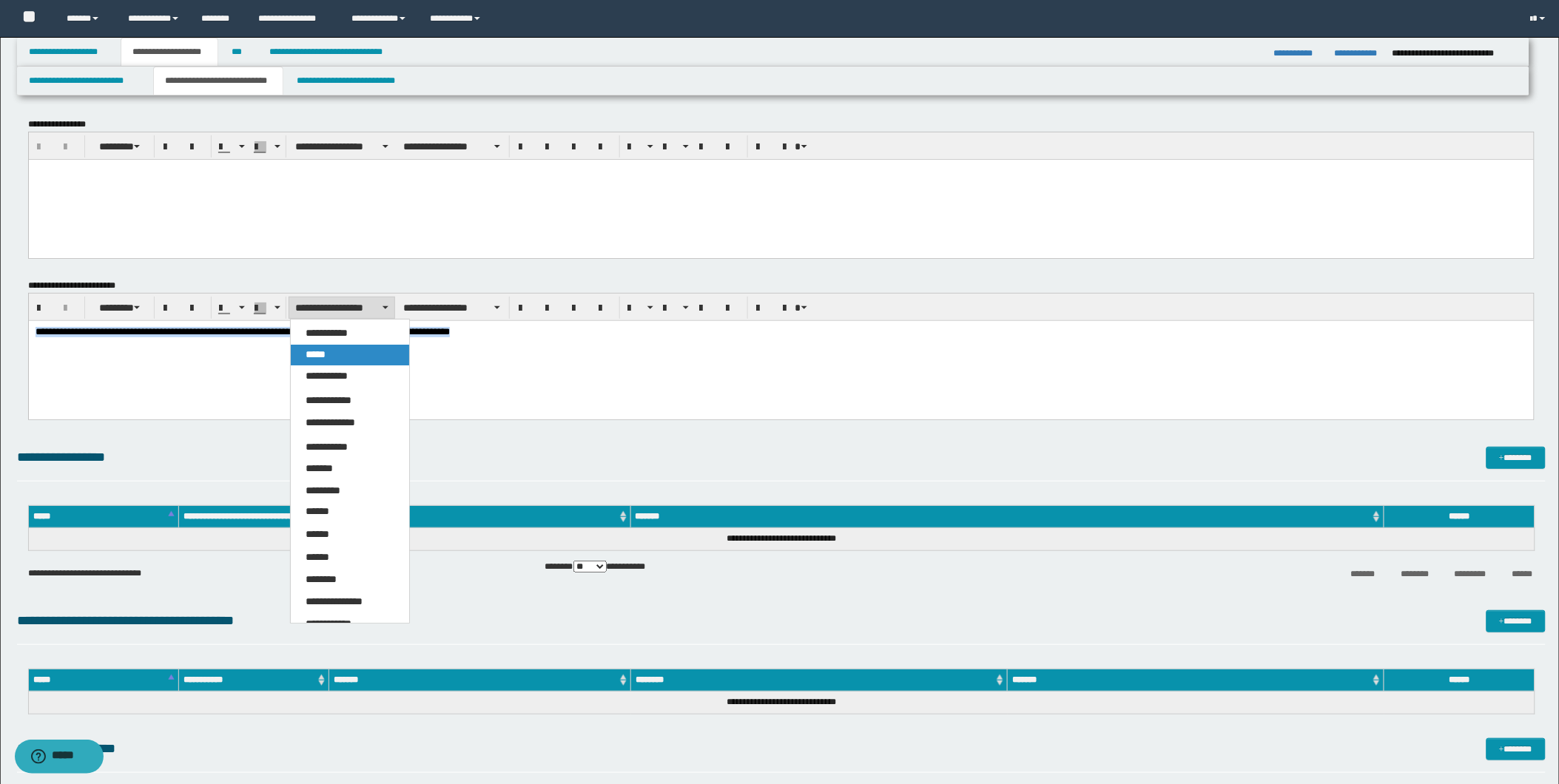 click on "*****" at bounding box center [350, 355] 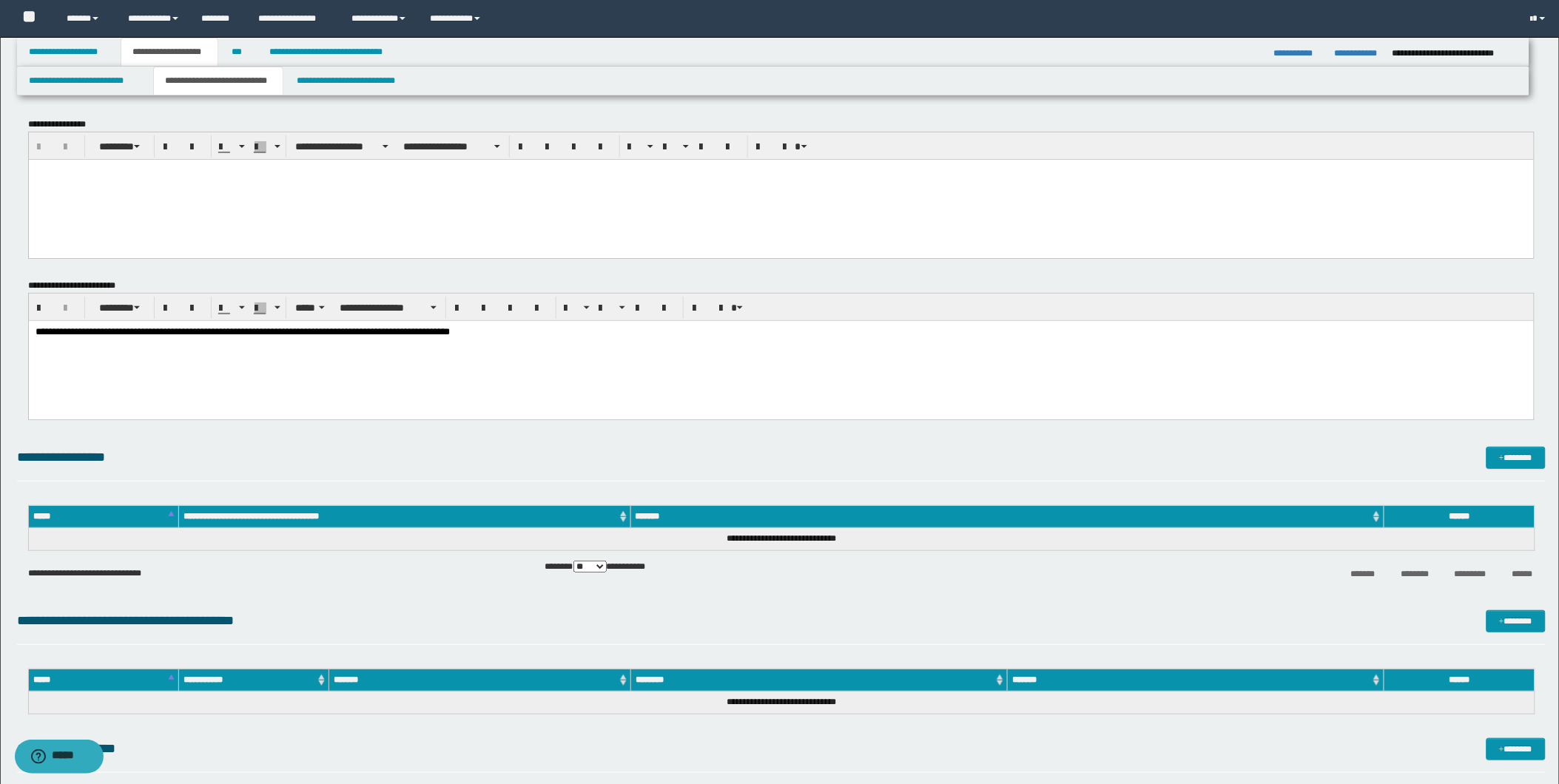 click on "**********" at bounding box center (781, 351) 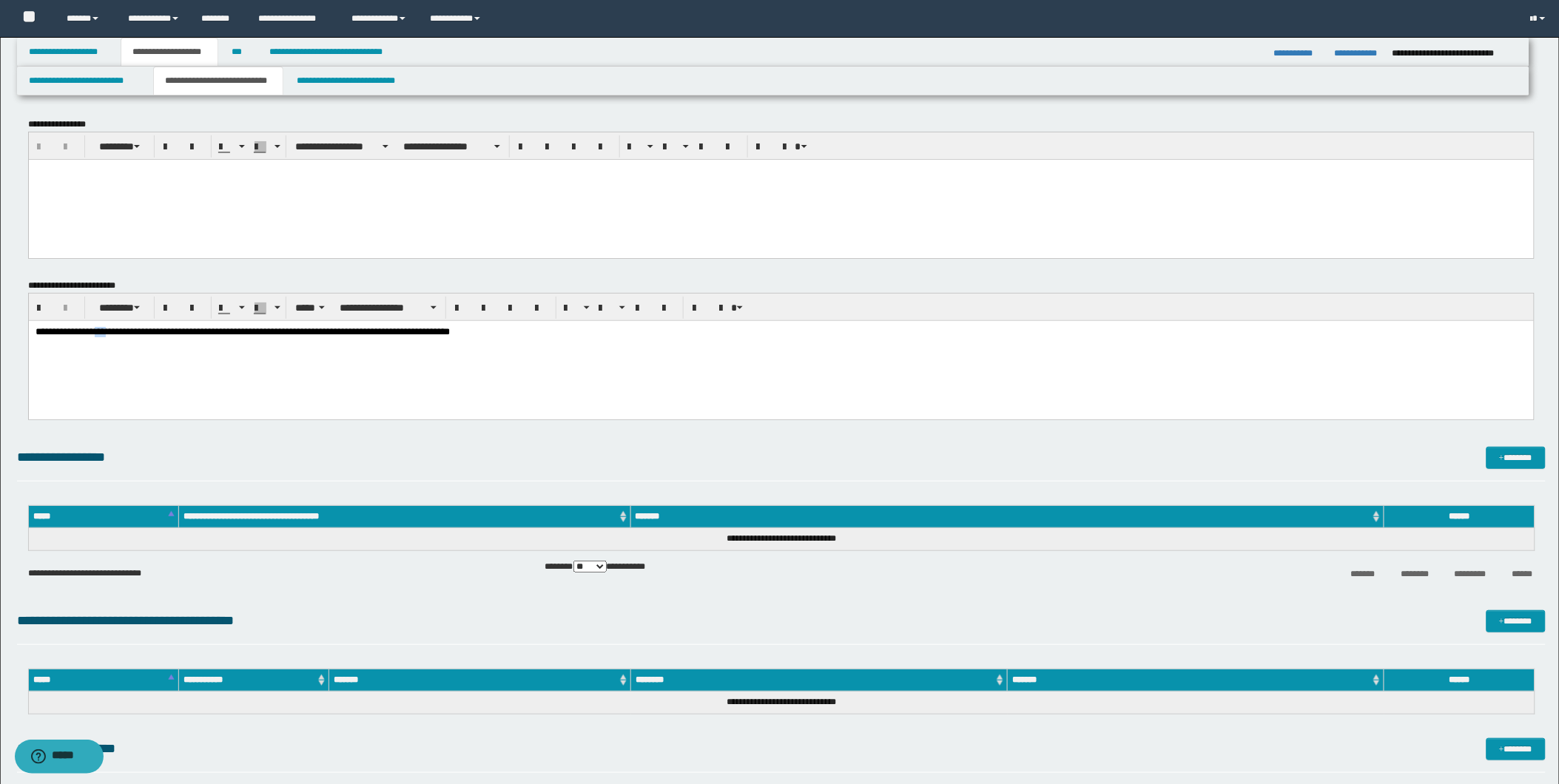 drag, startPoint x: 118, startPoint y: 327, endPoint x: 135, endPoint y: 327, distance: 17 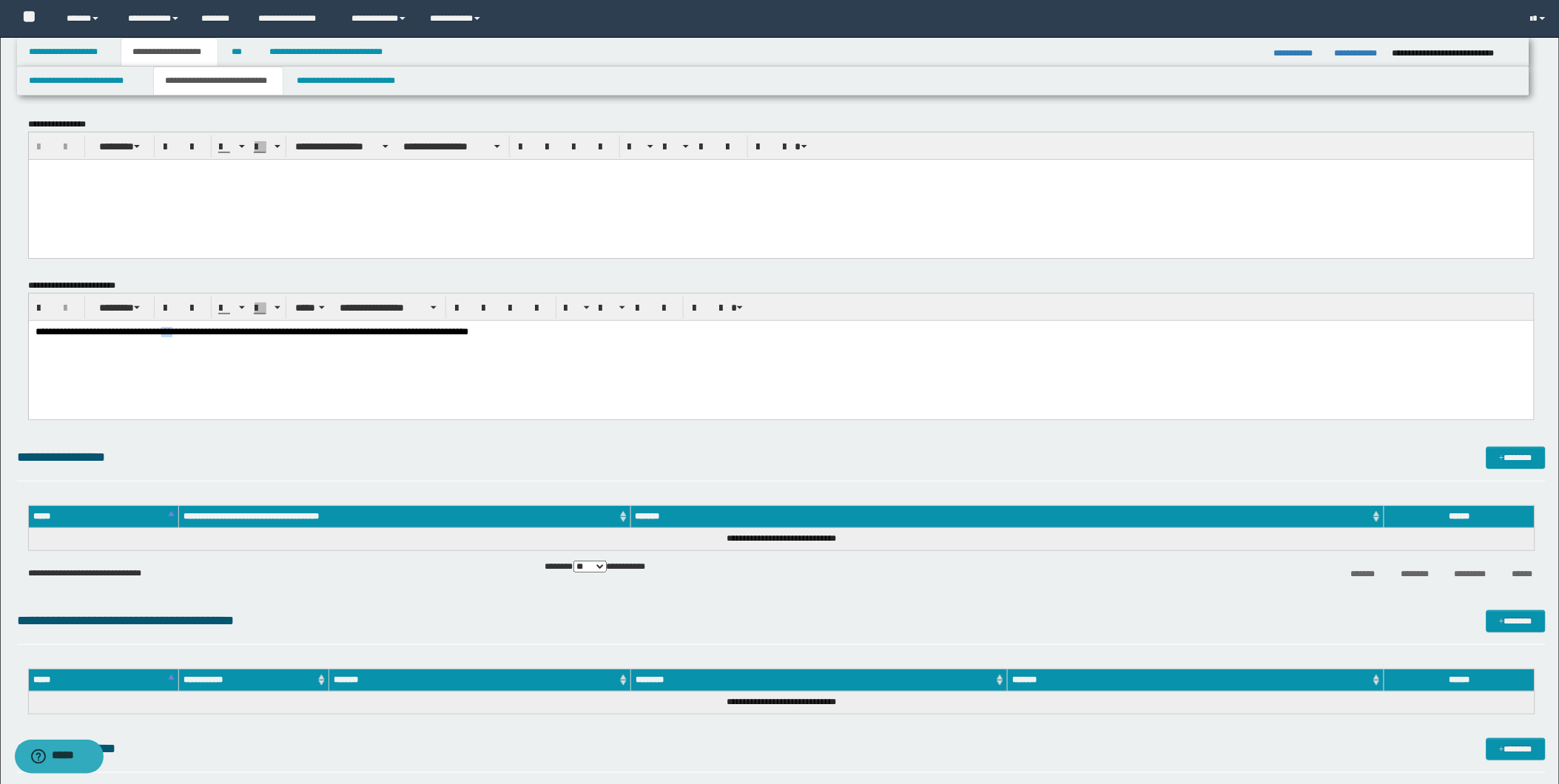 drag, startPoint x: 206, startPoint y: 328, endPoint x: 223, endPoint y: 328, distance: 17 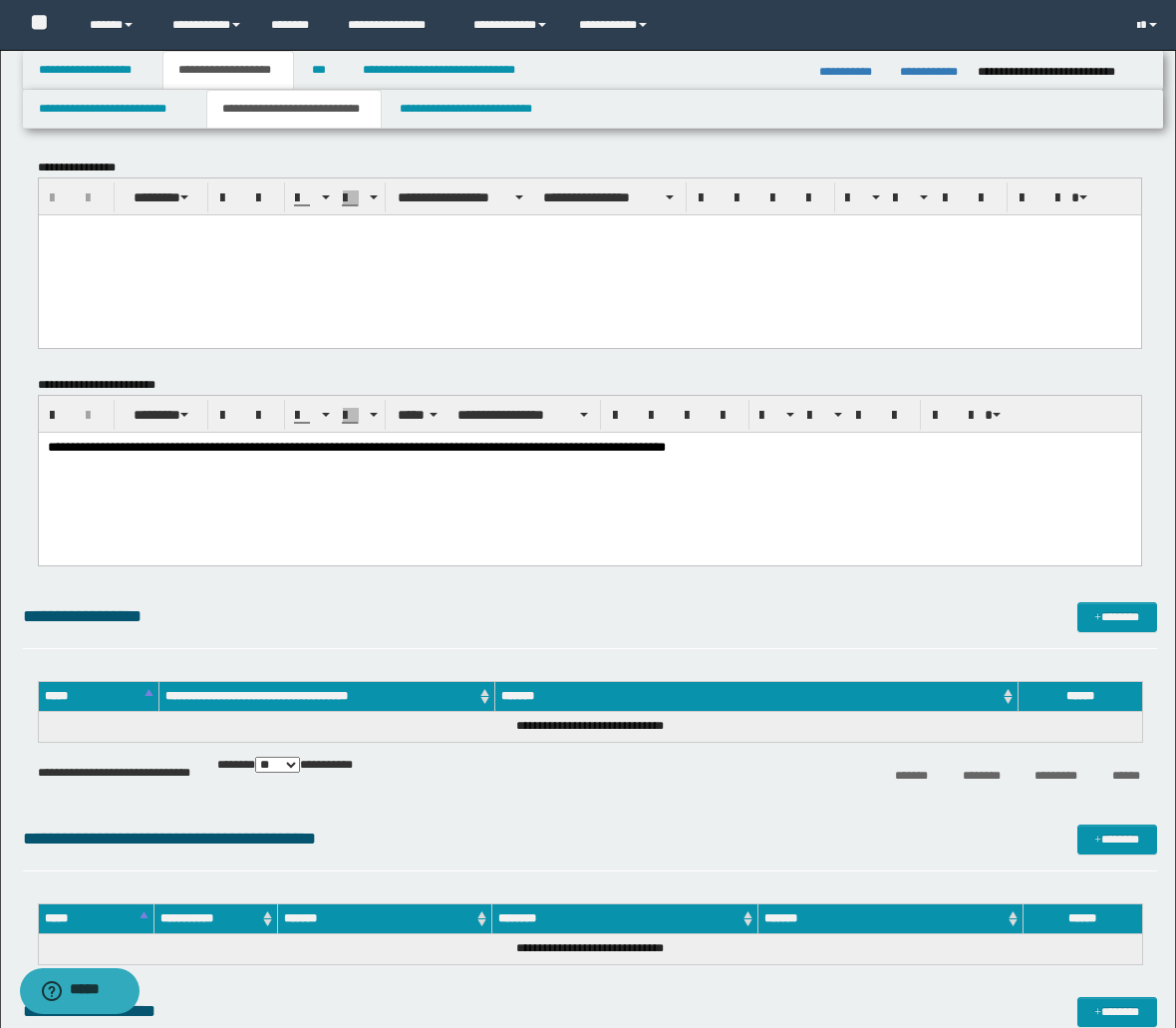 click on "**********" at bounding box center [589, 449] 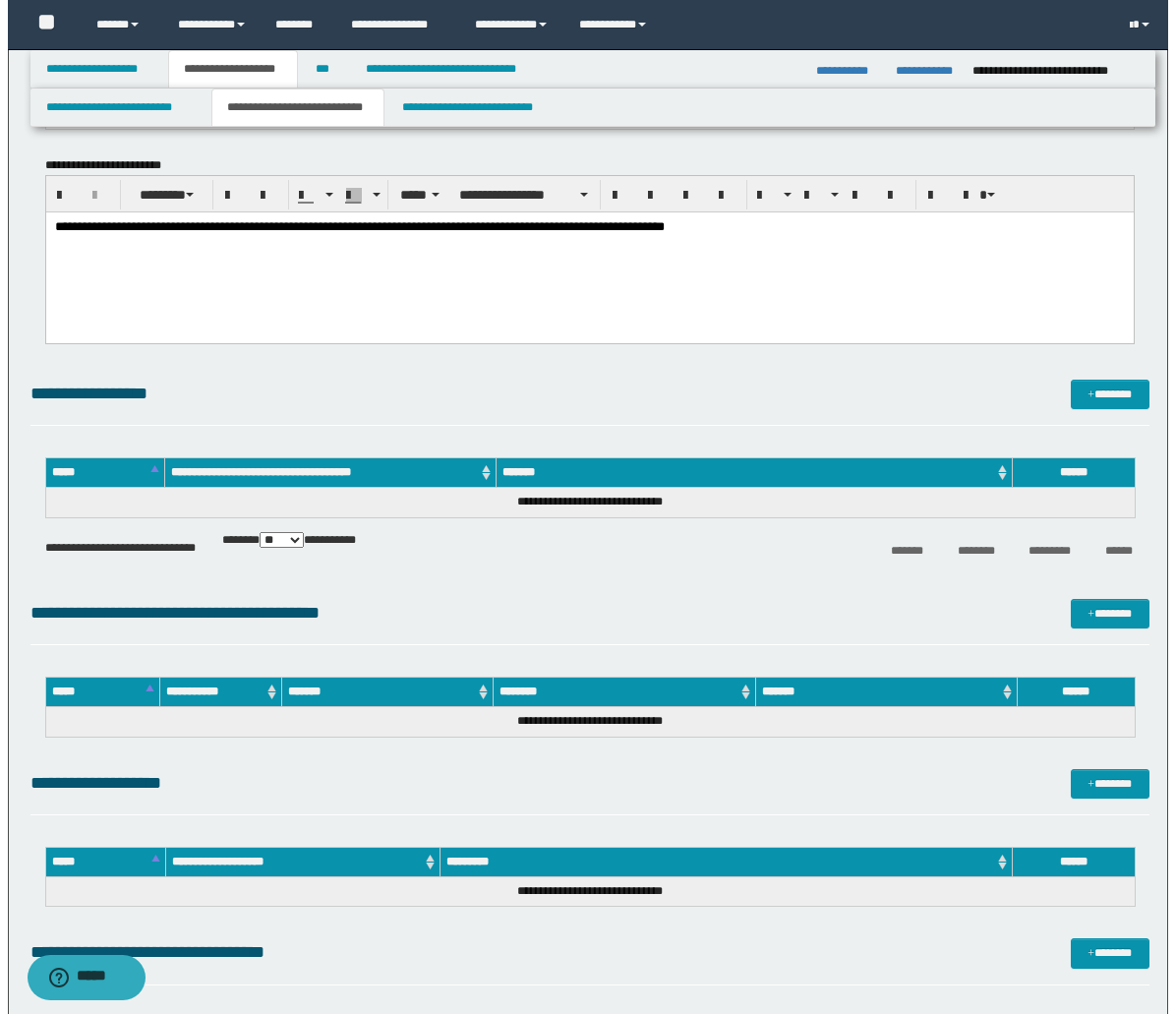 scroll, scrollTop: 218, scrollLeft: 0, axis: vertical 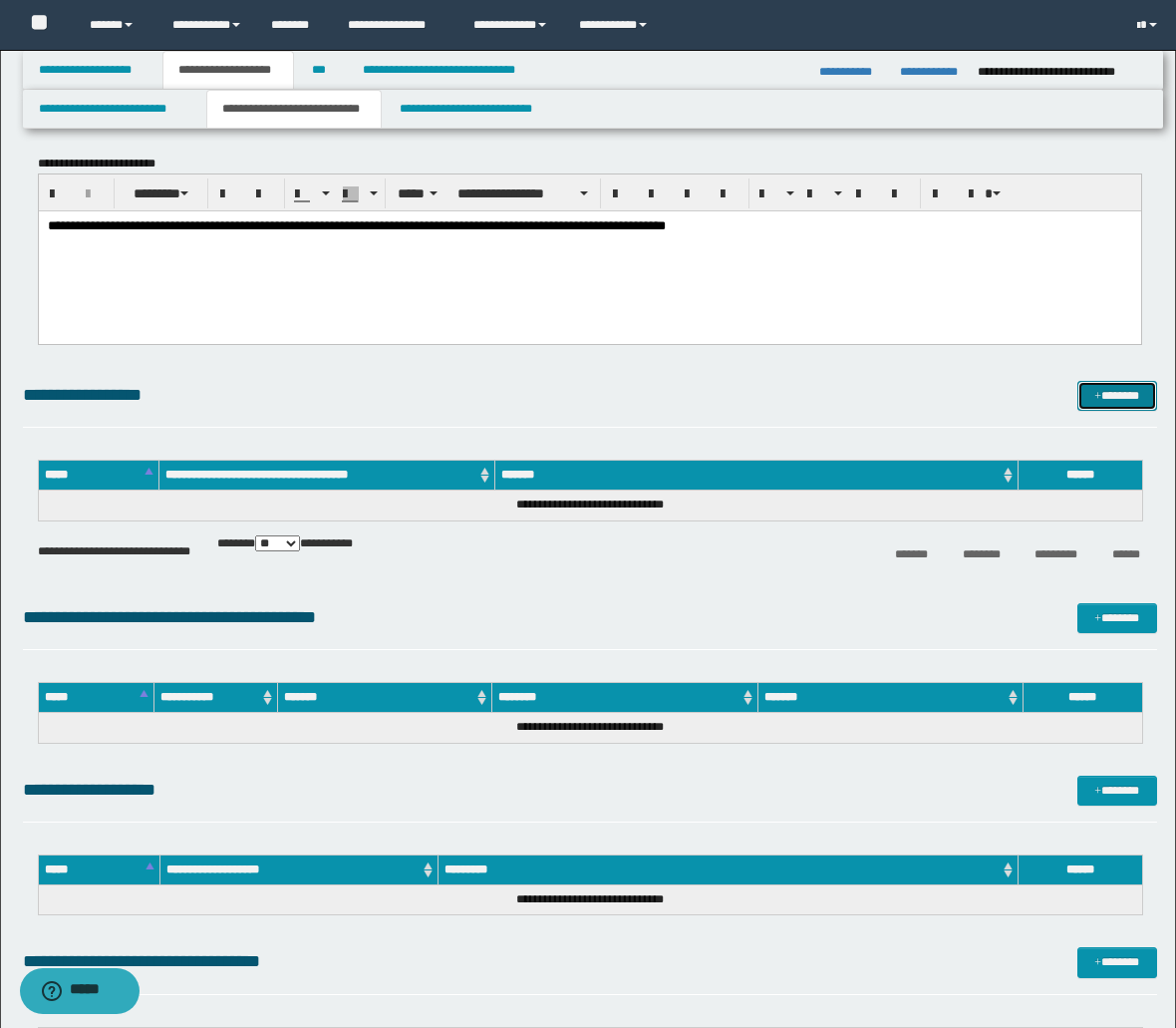 click on "*******" at bounding box center [1117, 396] 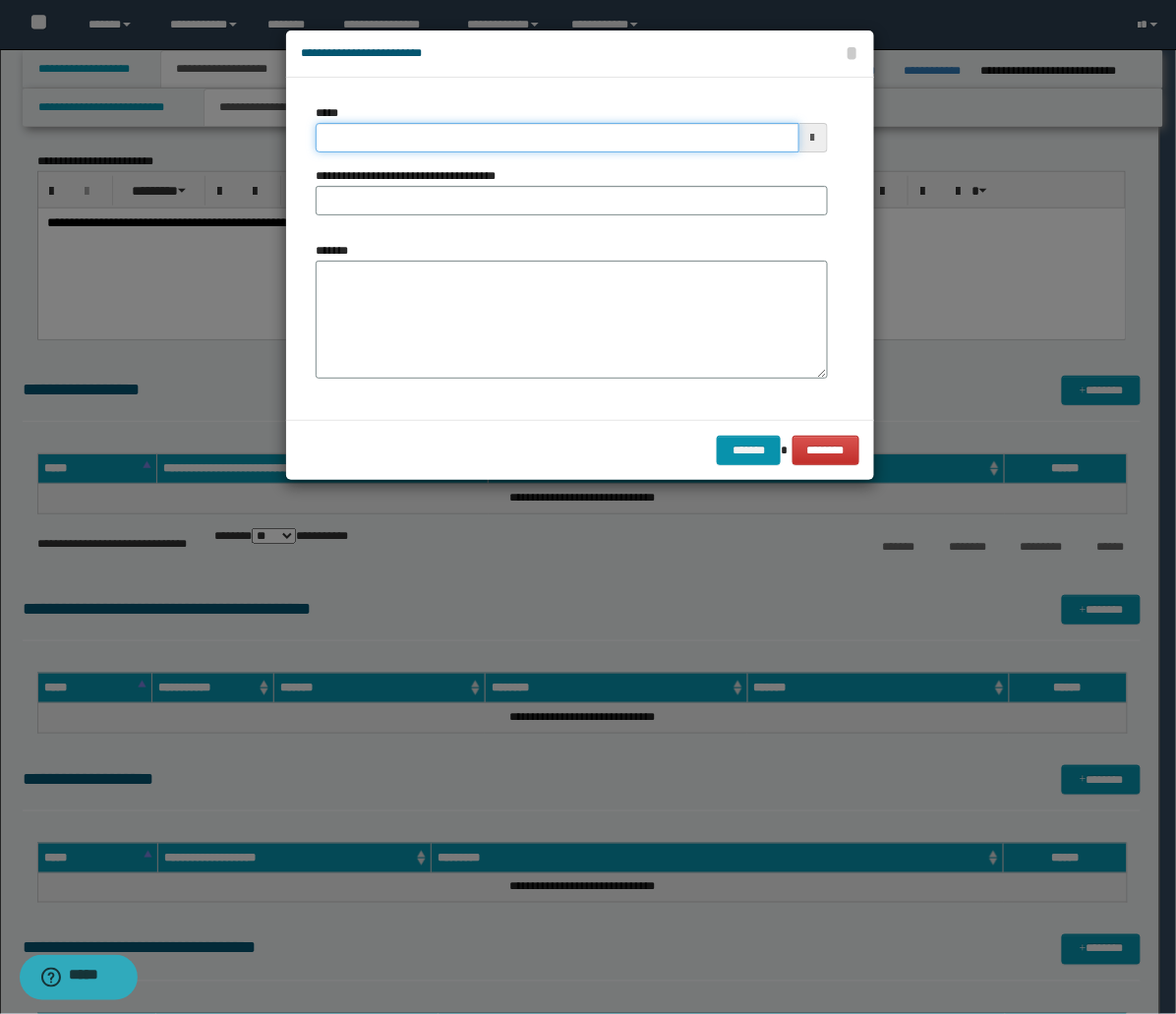 click on "*****" at bounding box center [558, 138] 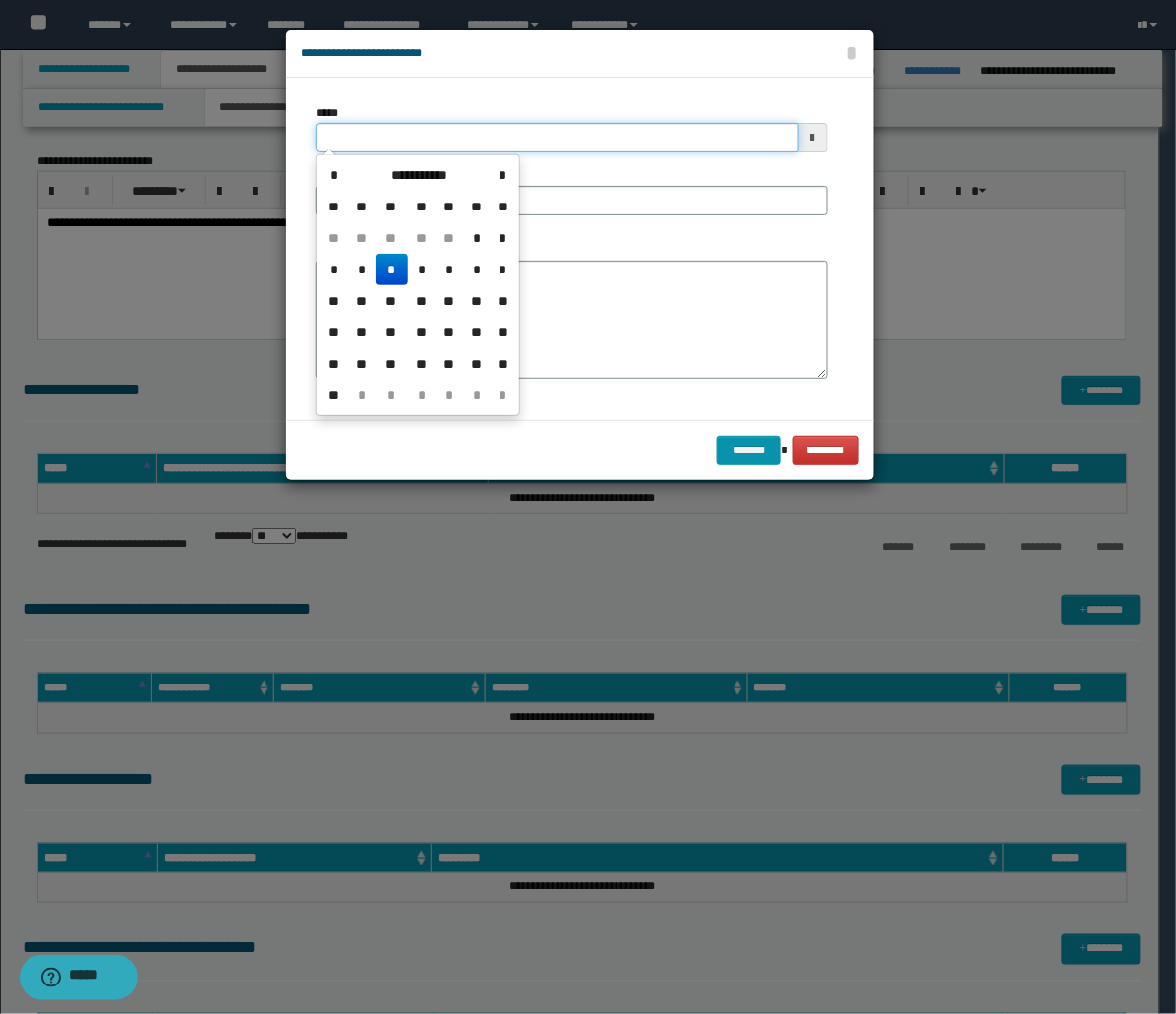 click on "*****" at bounding box center [558, 138] 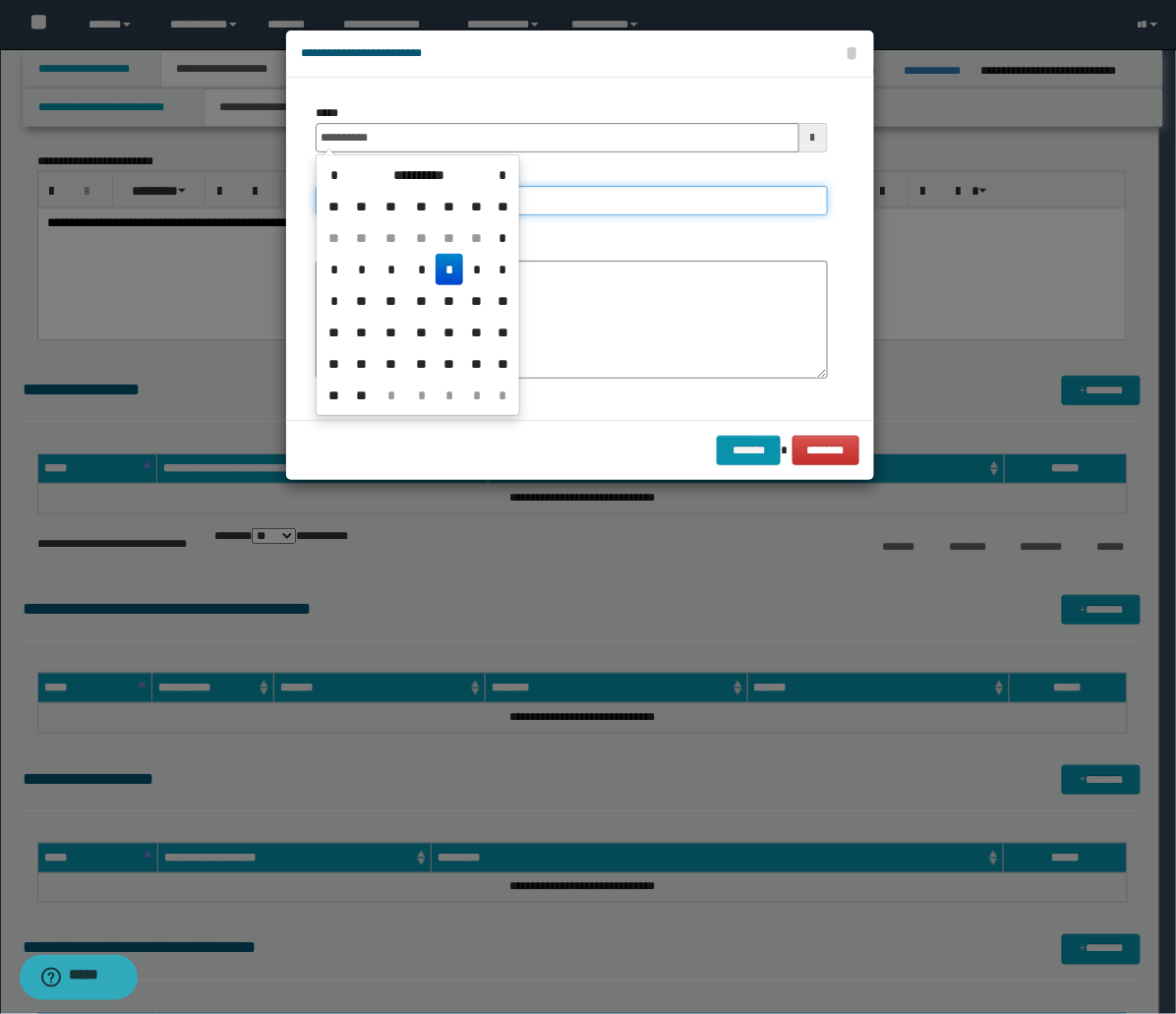 type on "**********" 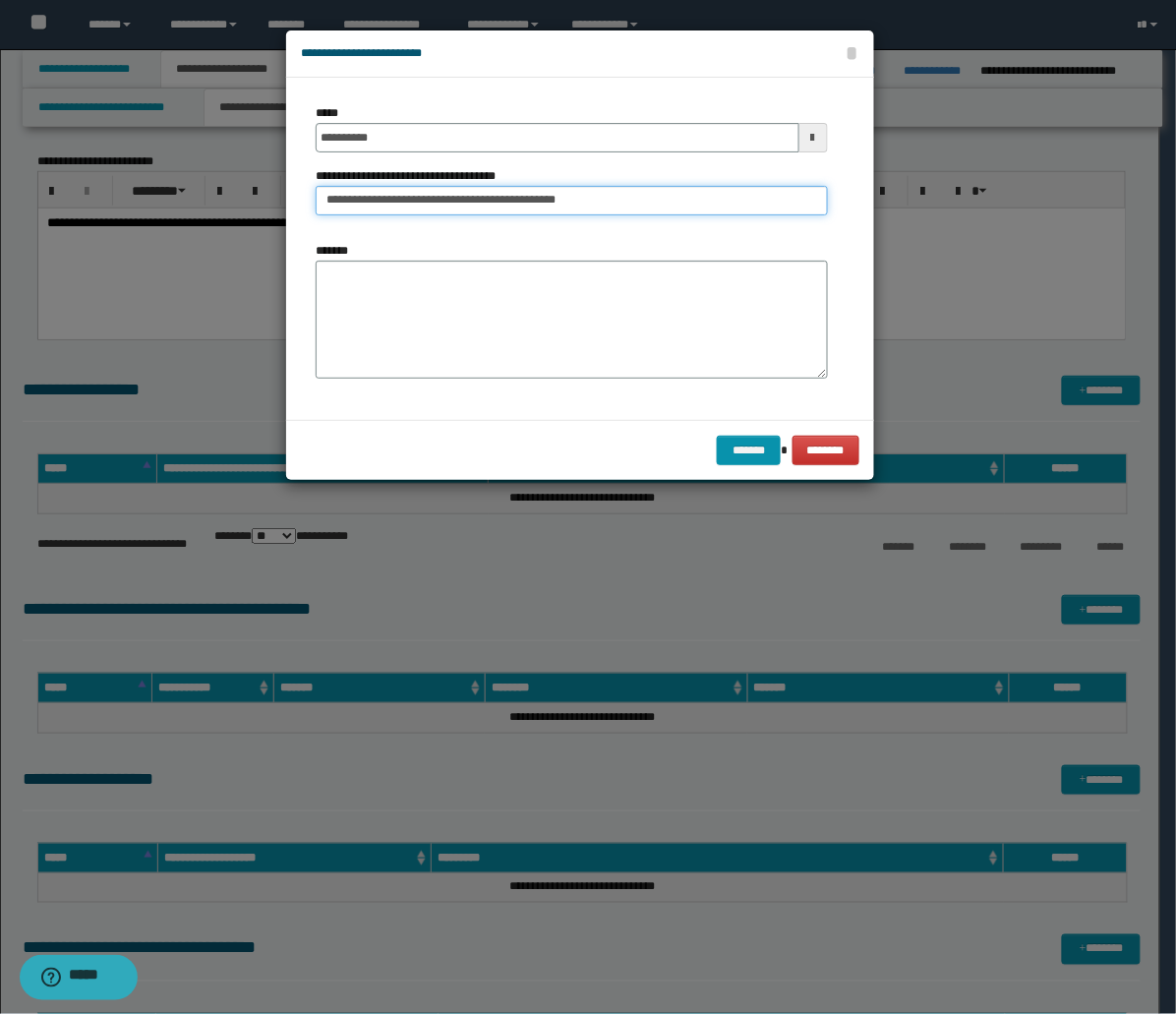 drag, startPoint x: 617, startPoint y: 203, endPoint x: 410, endPoint y: 218, distance: 207.54277 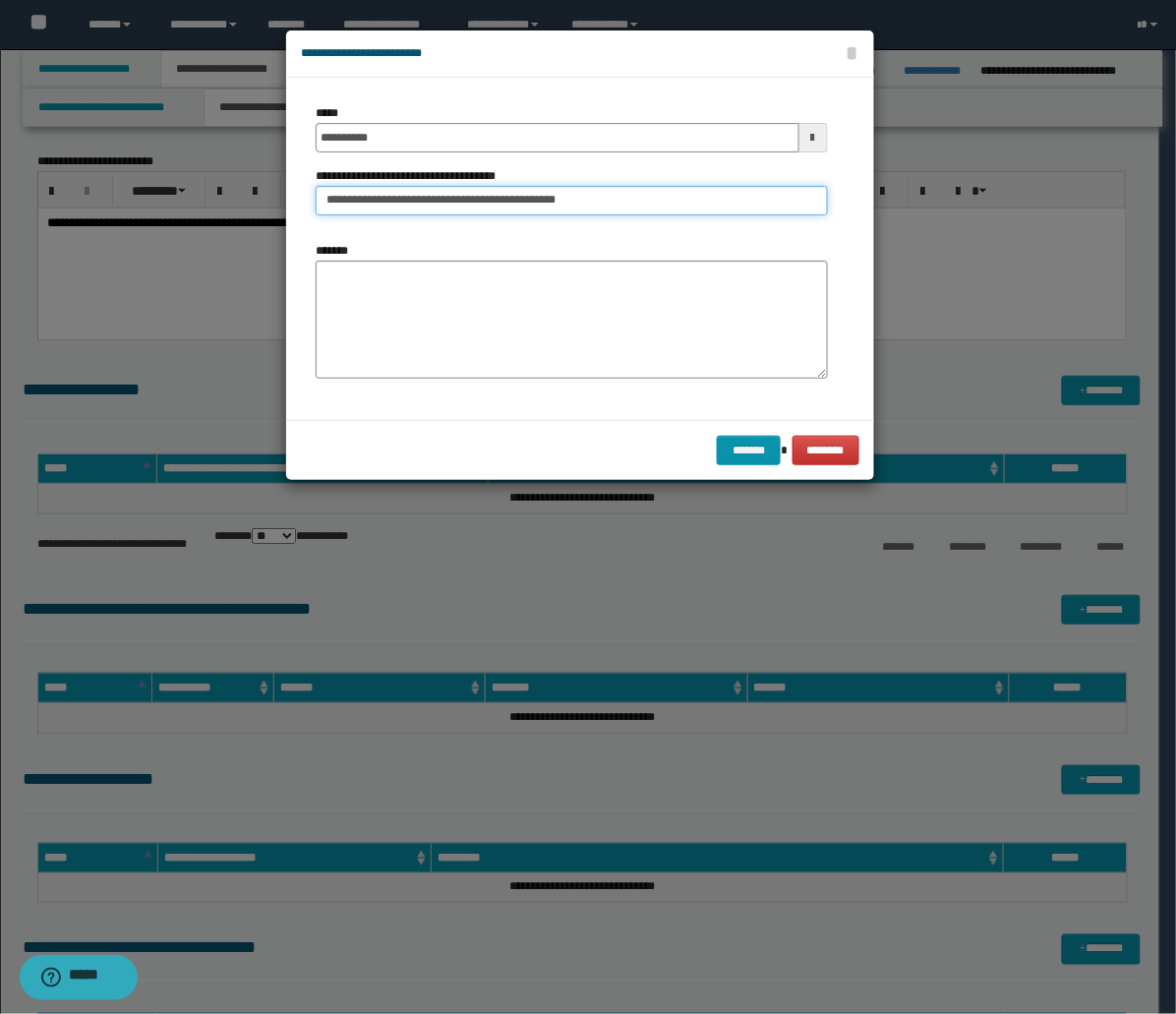 paste on "*" 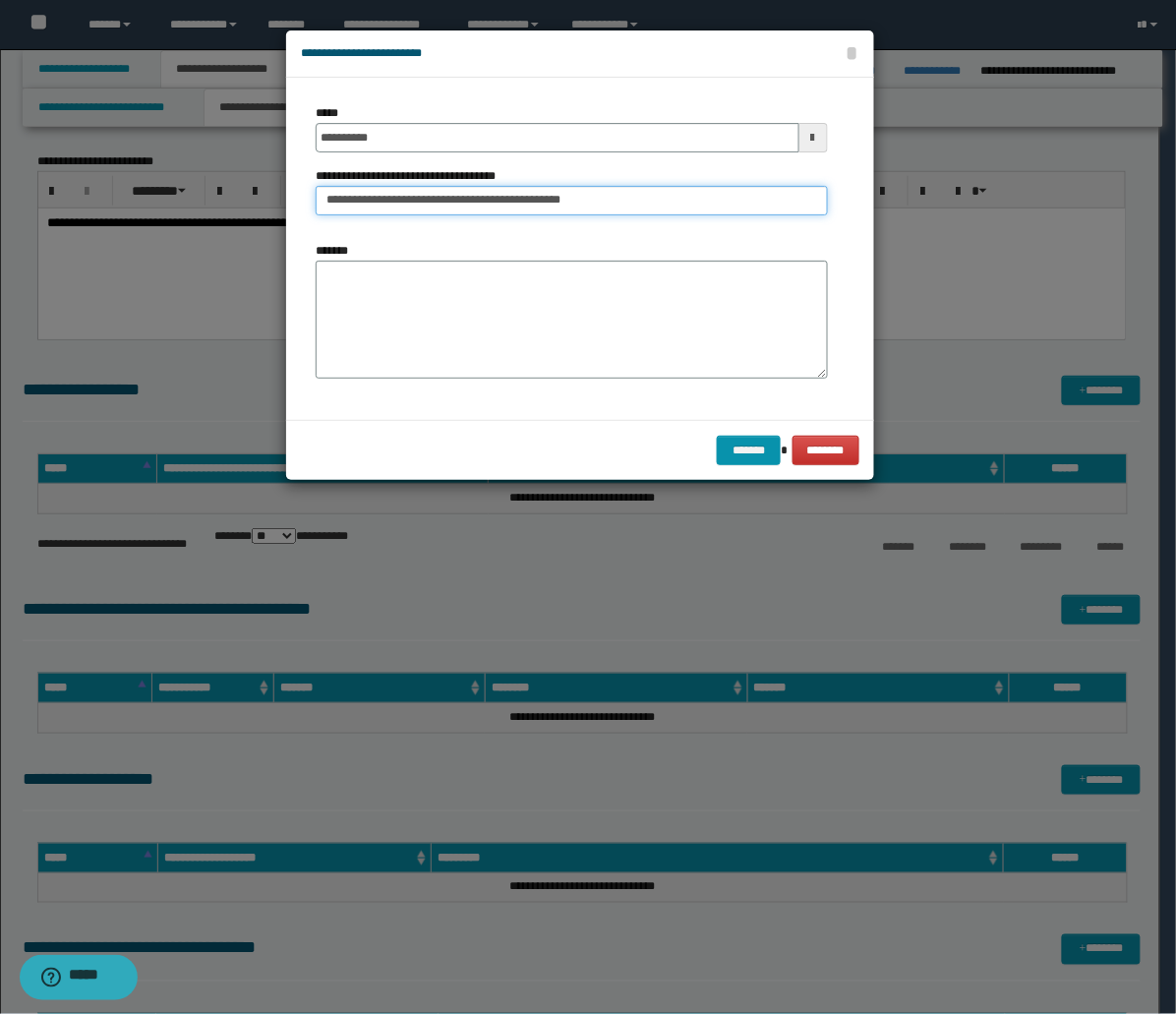 type on "**********" 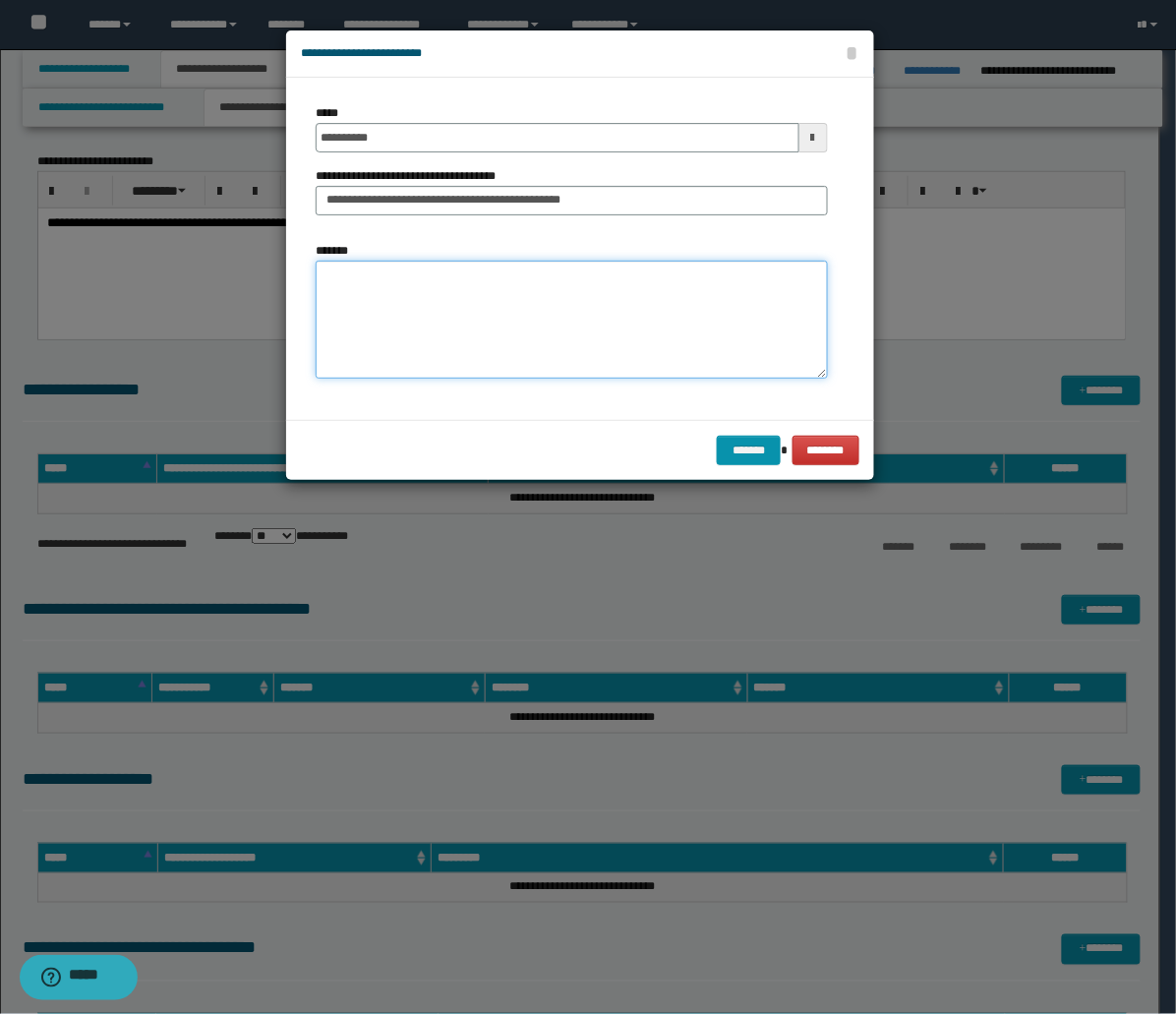 click on "*******" at bounding box center (571, 320) 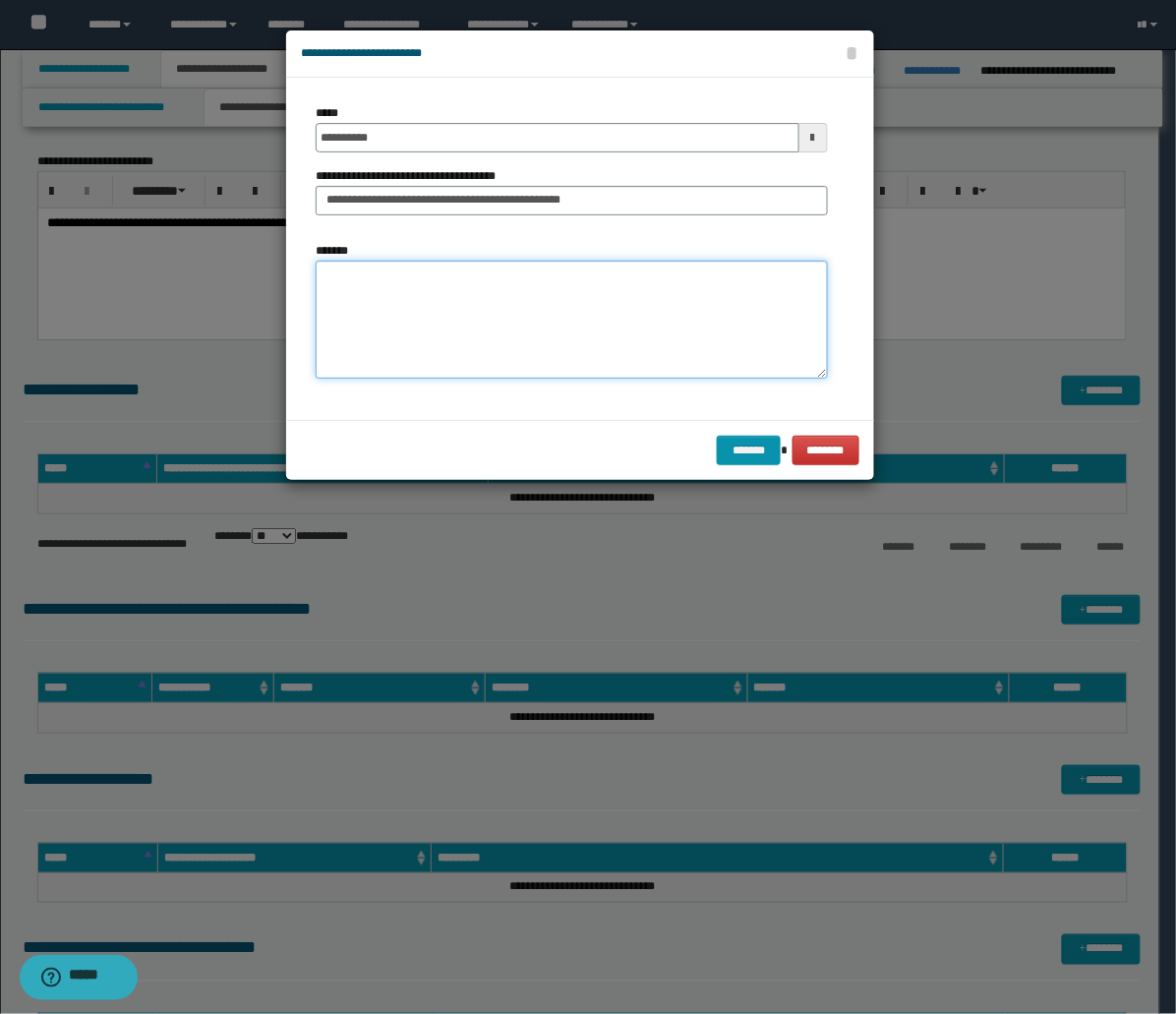 paste on "**********" 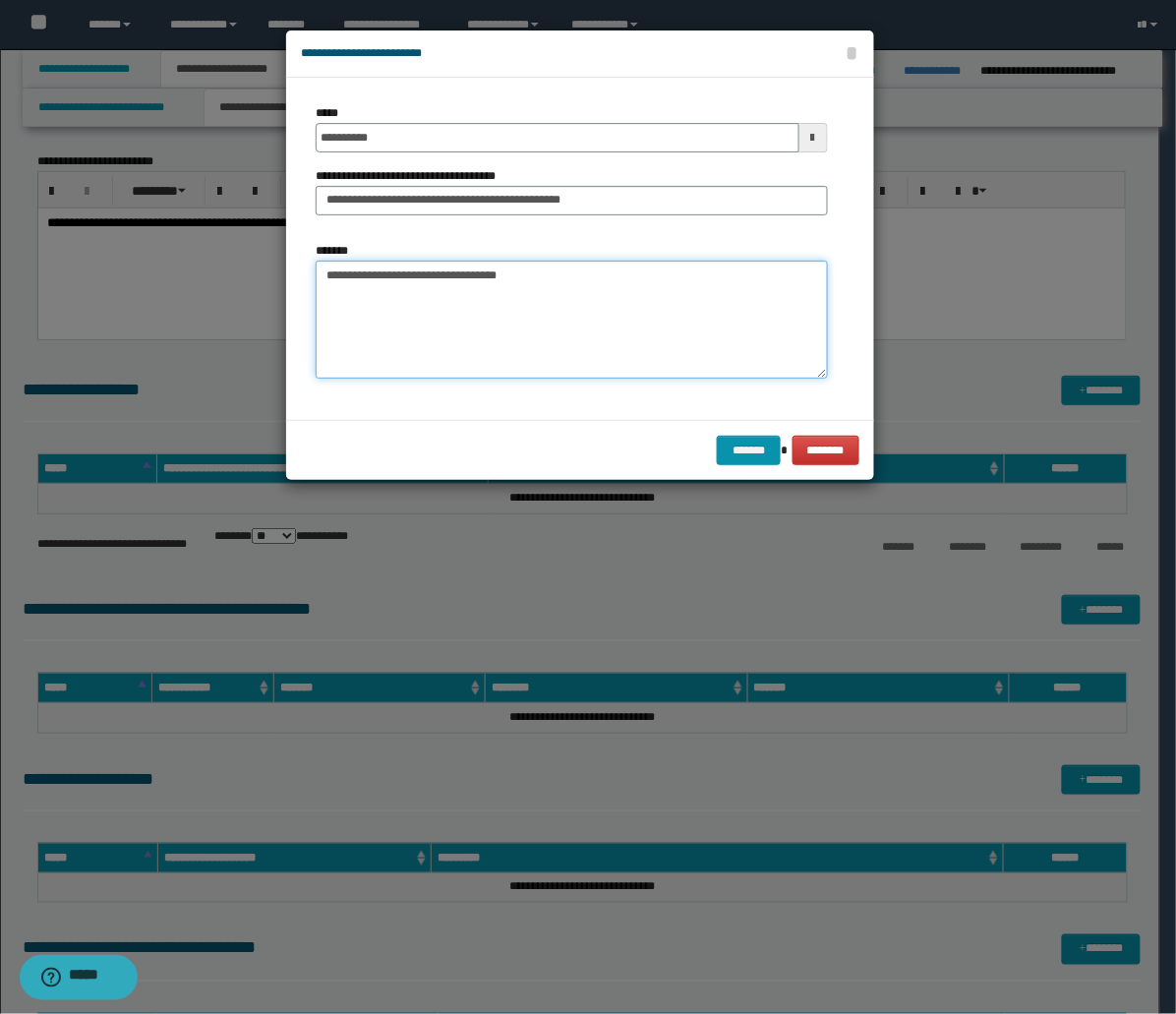 paste on "**********" 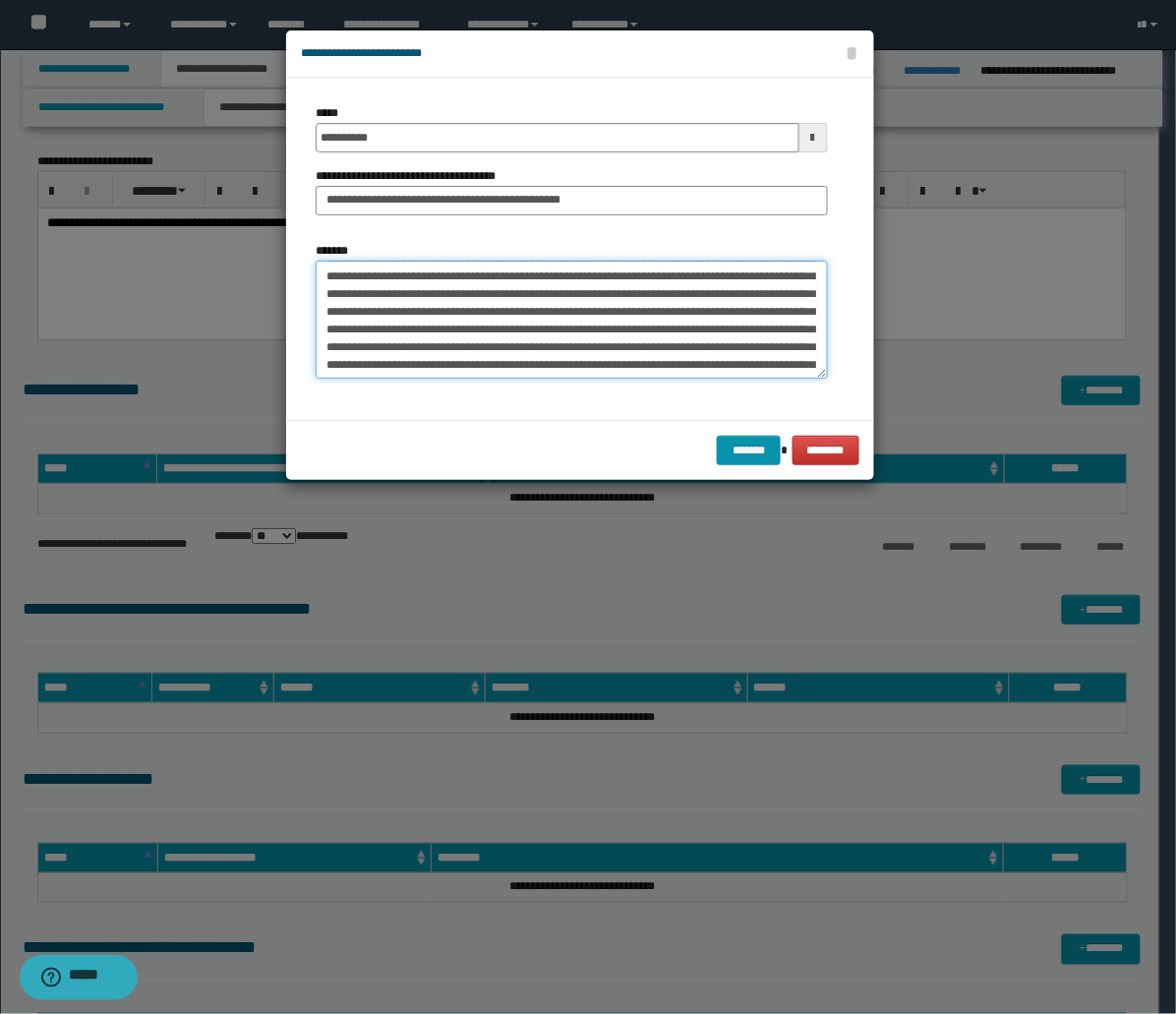 scroll, scrollTop: 0, scrollLeft: 0, axis: both 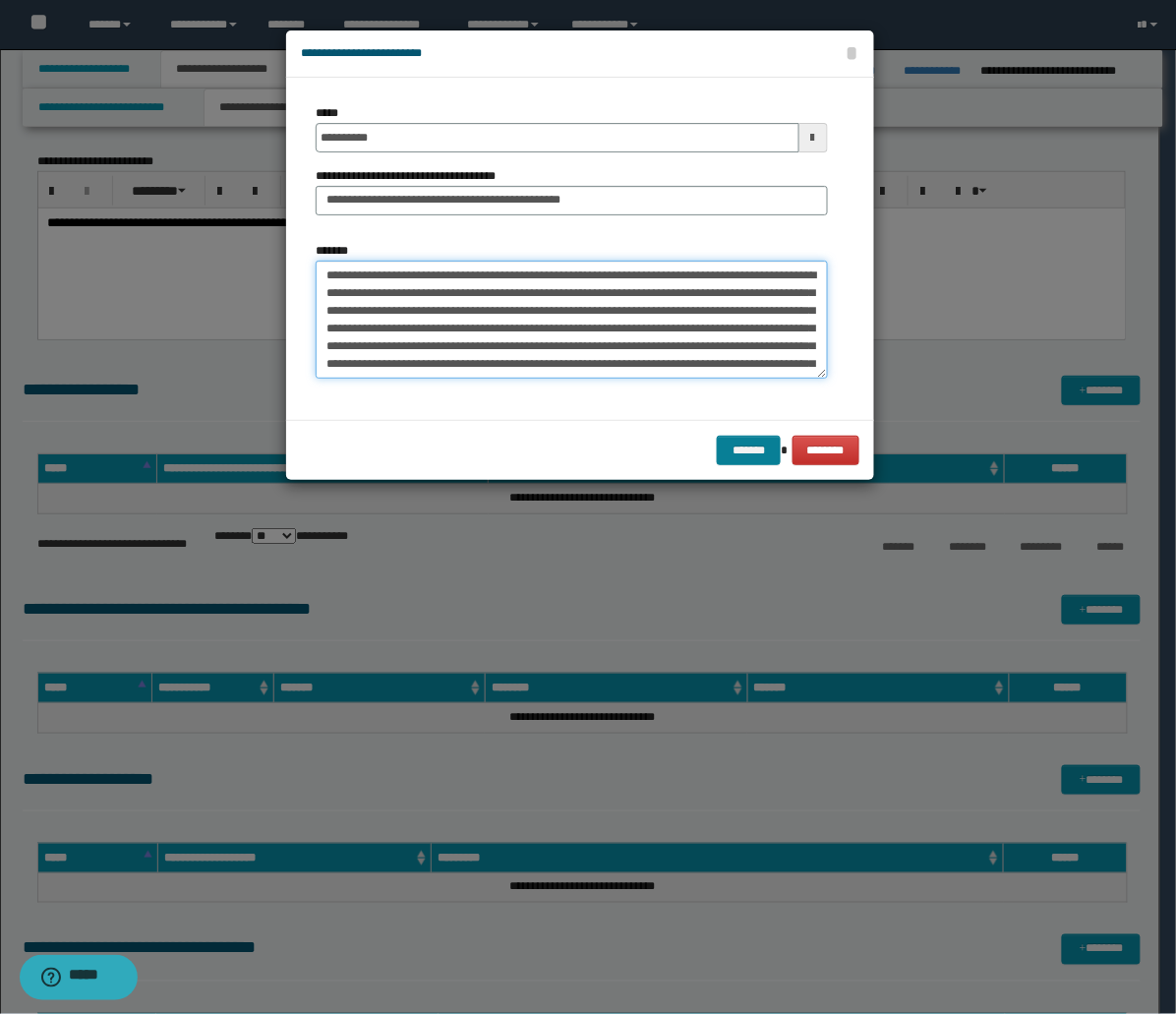 type on "**********" 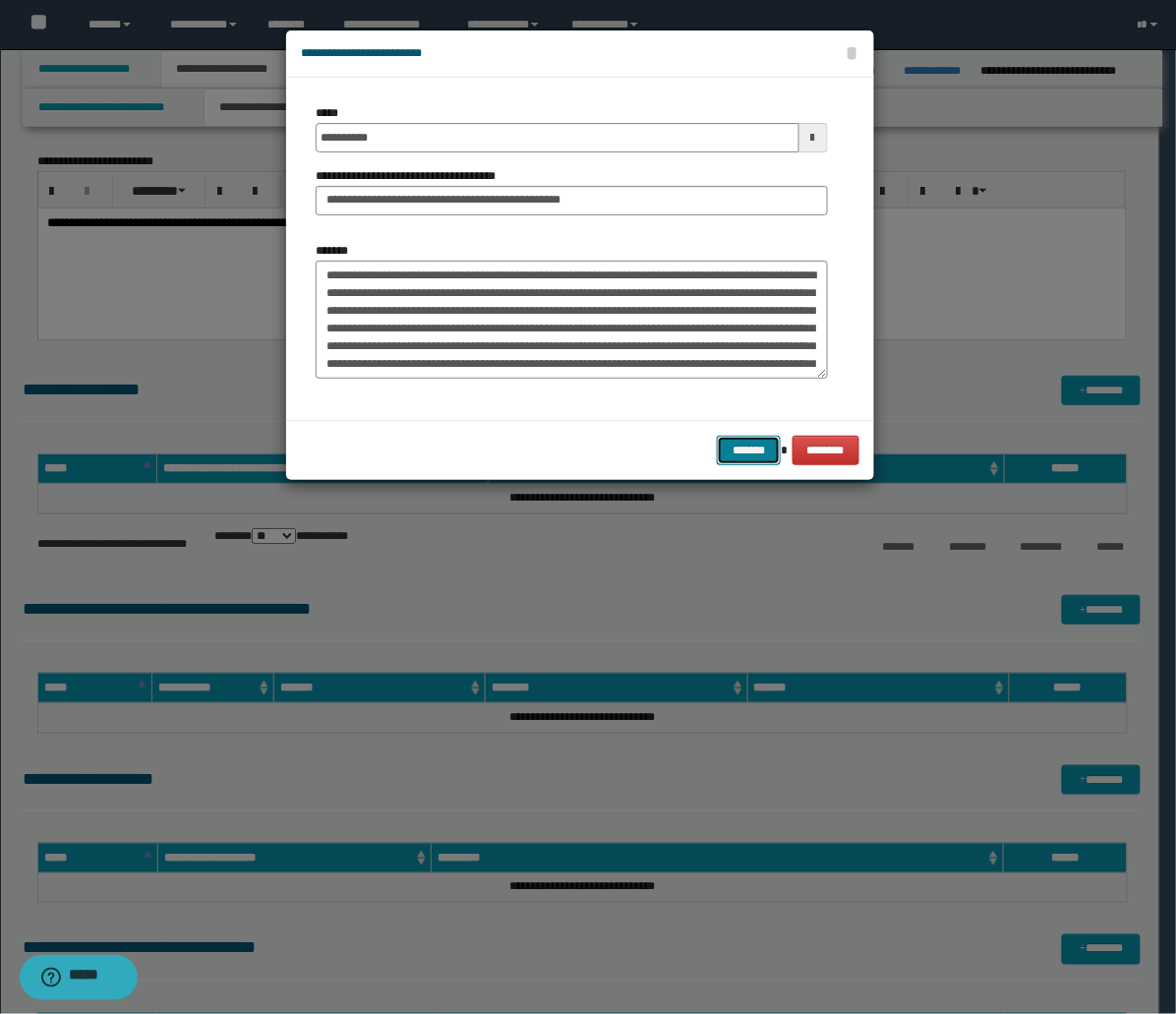 click on "*******" at bounding box center (748, 450) 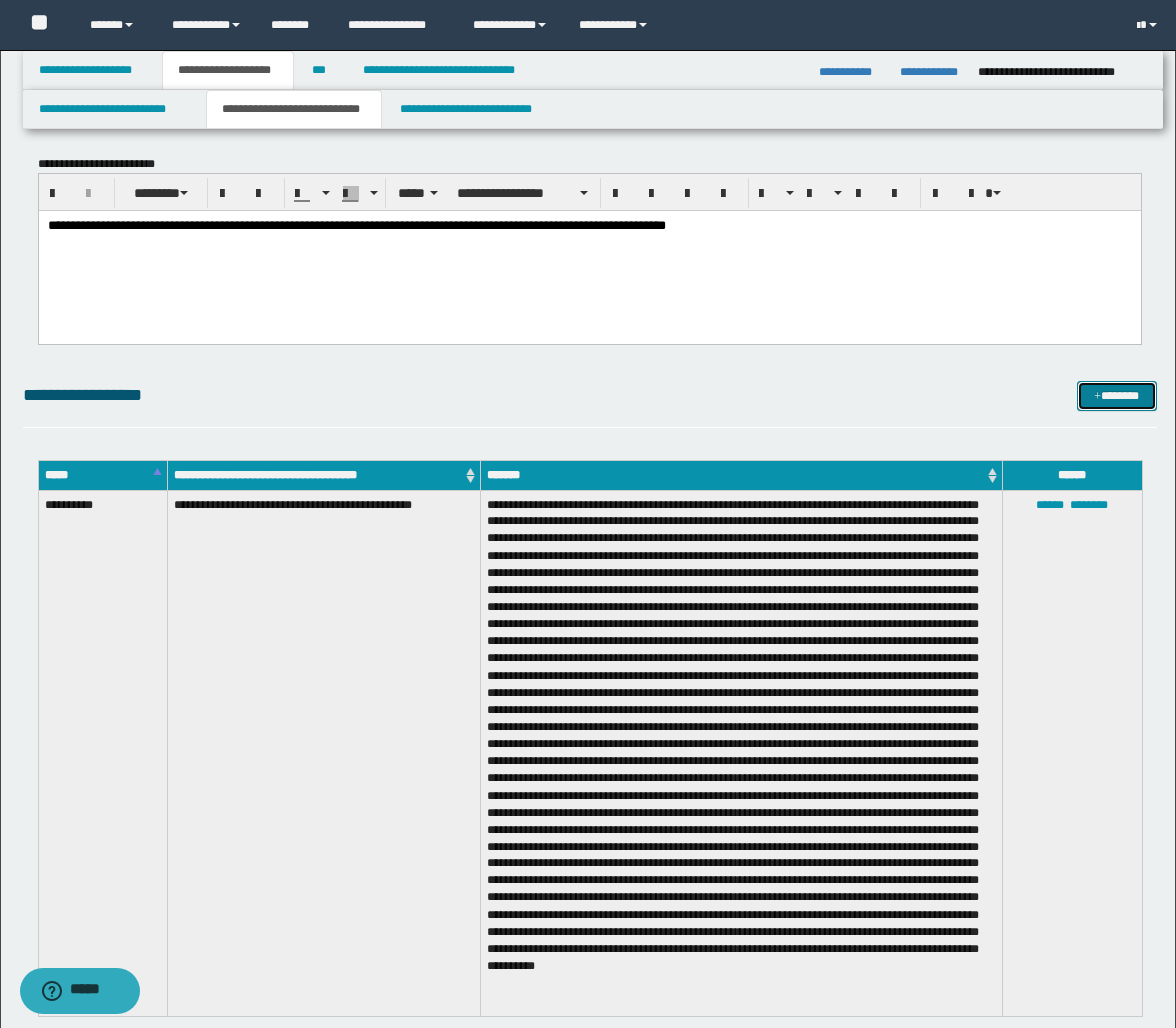 click on "*******" at bounding box center [1117, 396] 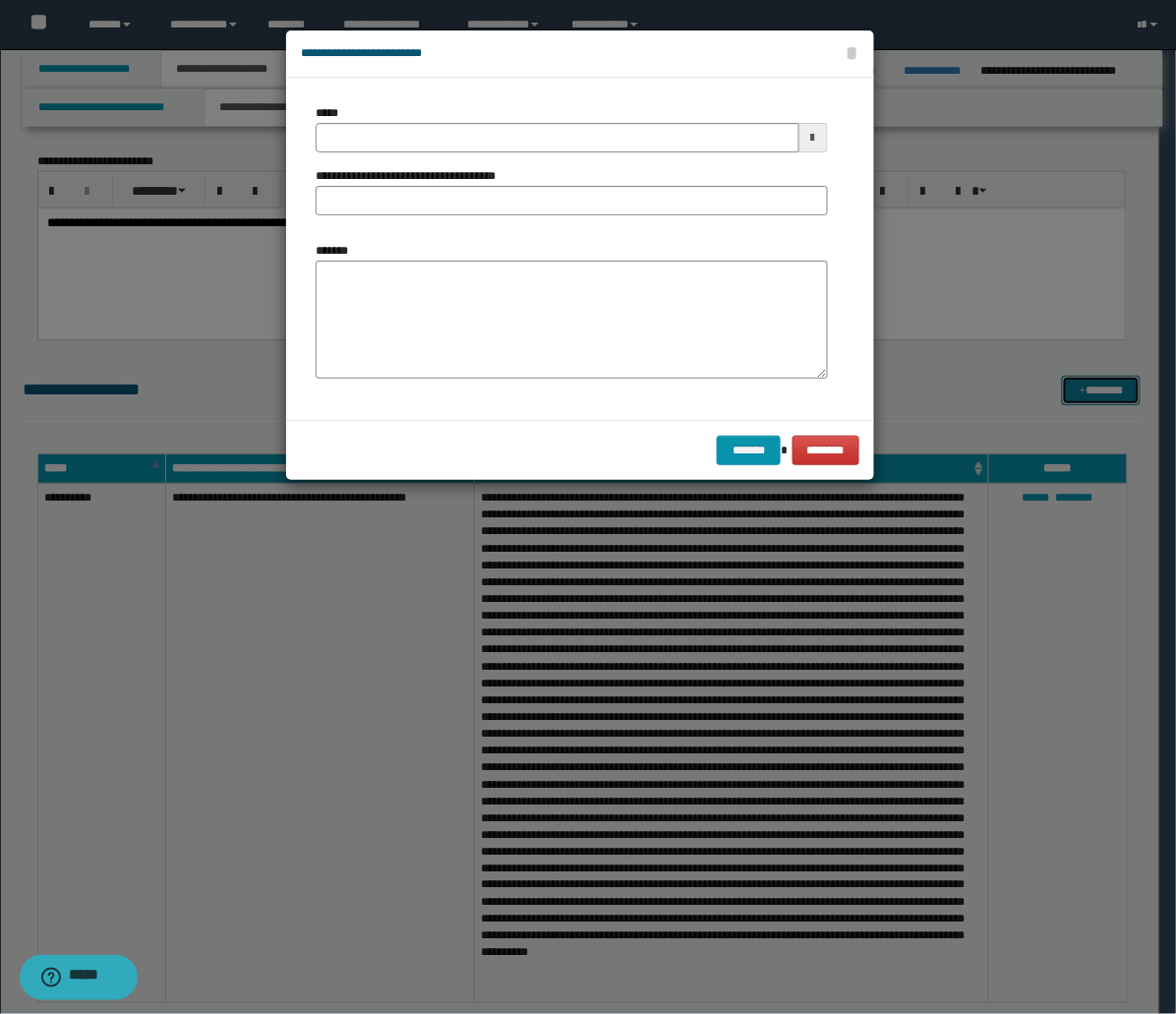 type 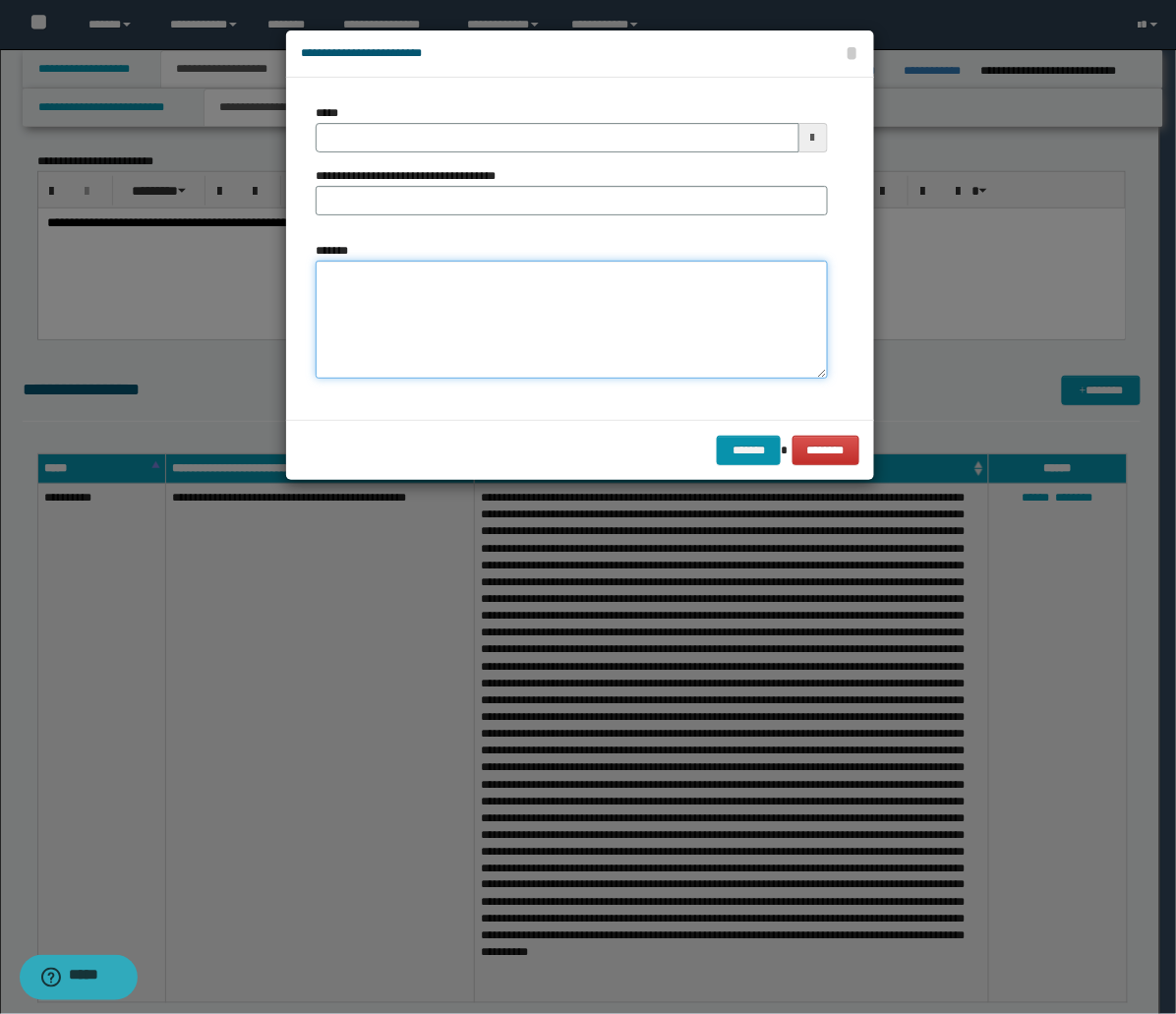 click on "*******" at bounding box center (571, 320) 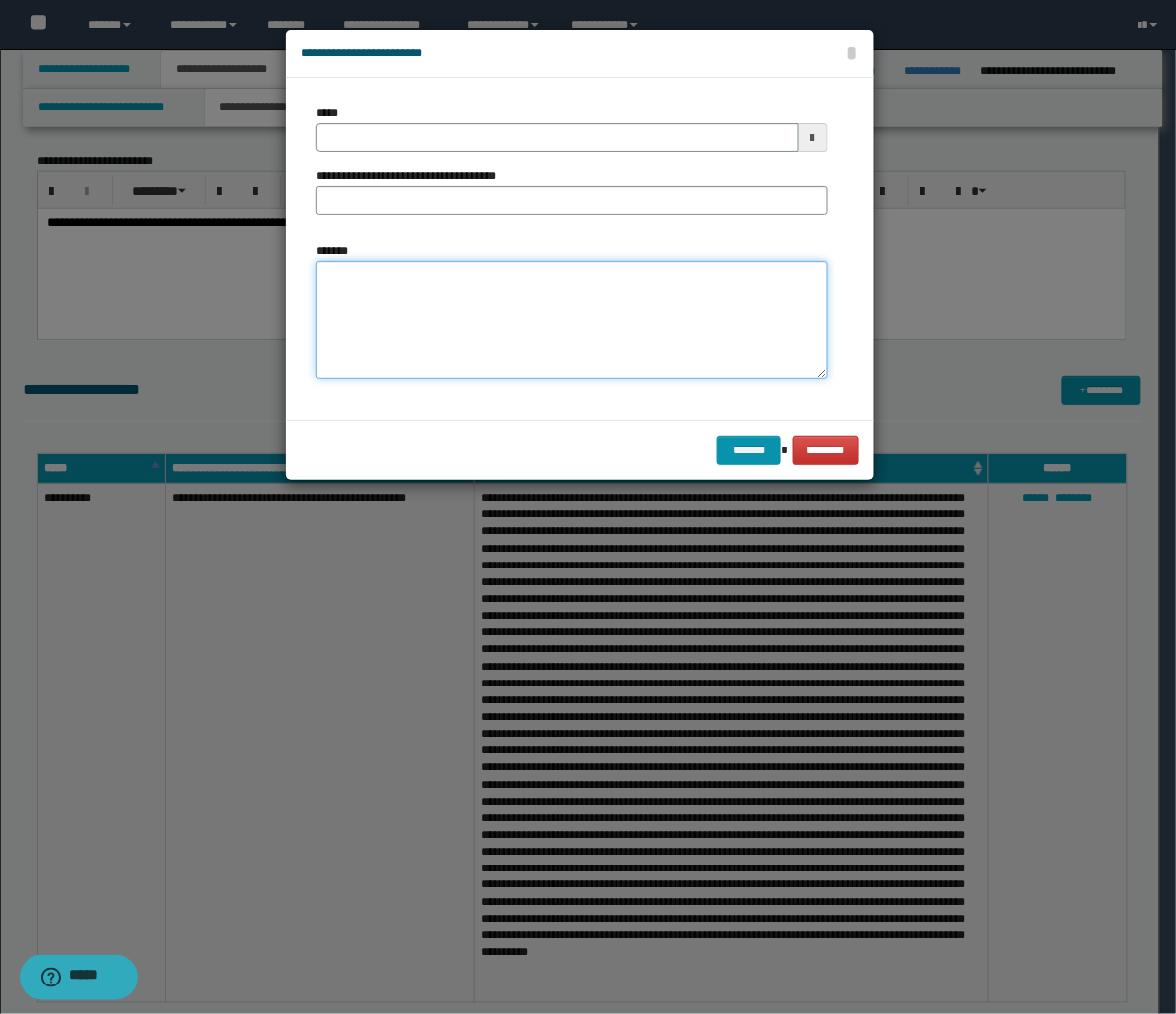 paste on "**********" 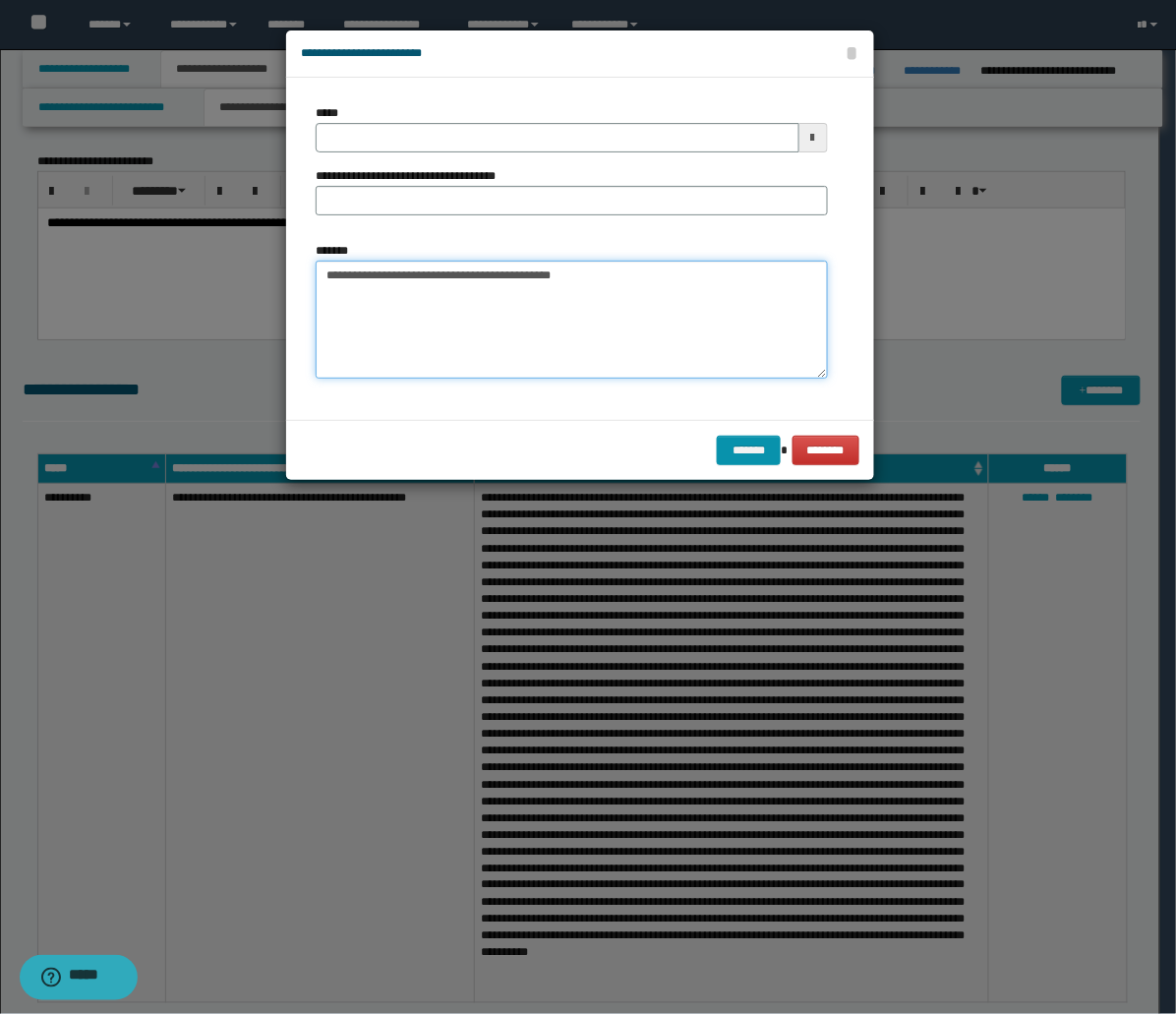 drag, startPoint x: 580, startPoint y: 281, endPoint x: 493, endPoint y: 285, distance: 87.09191 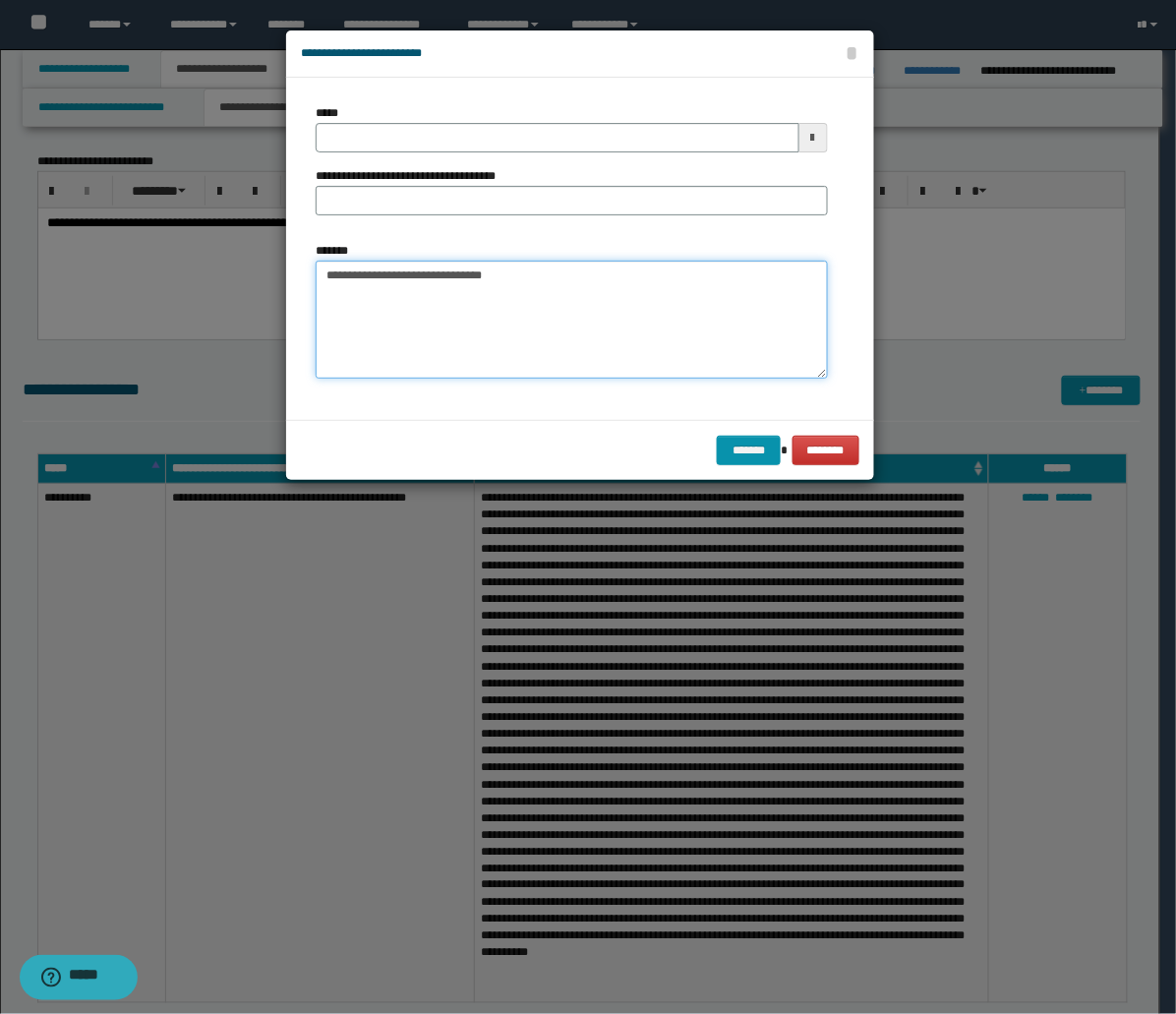 type on "**********" 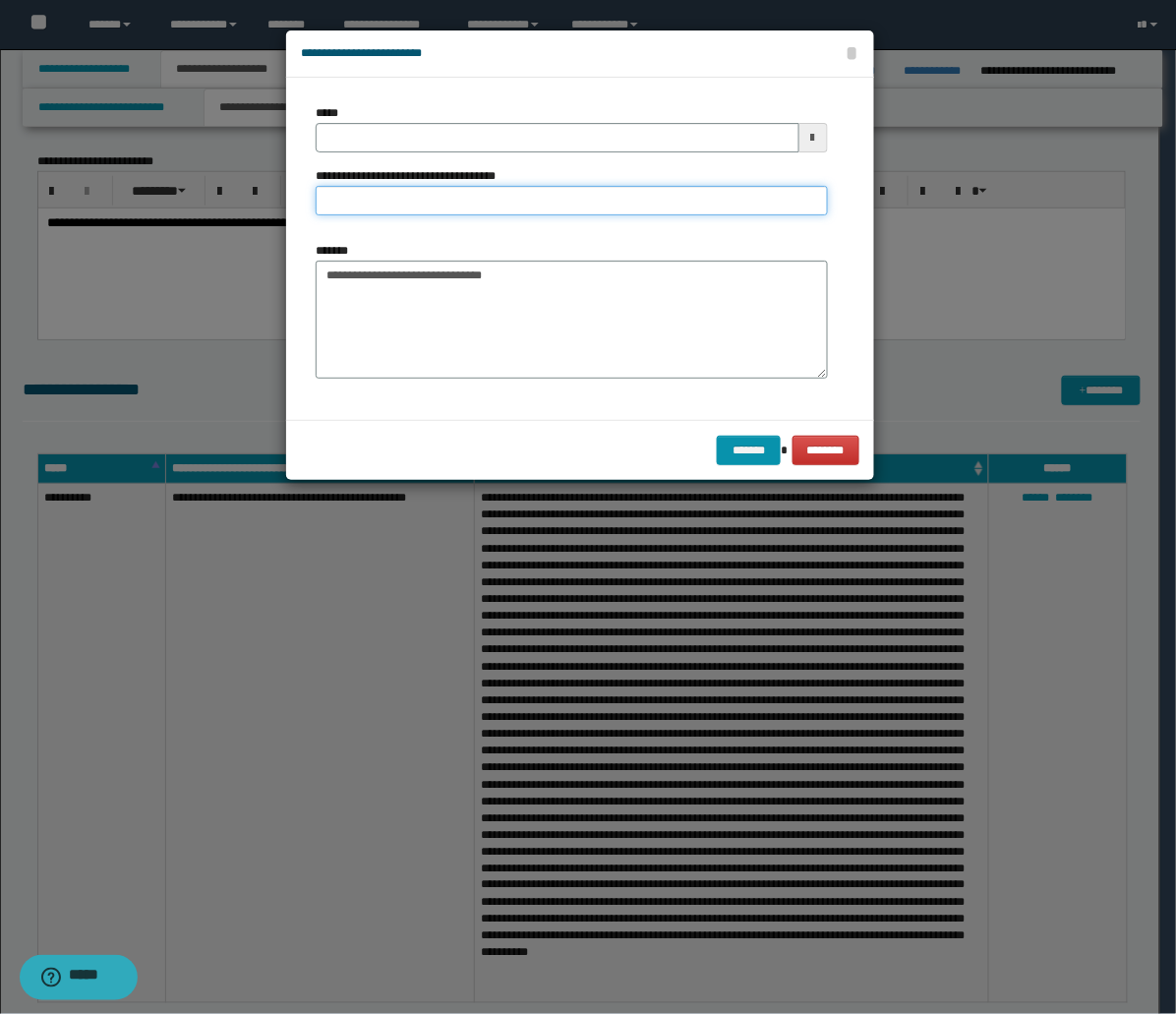 click on "**********" at bounding box center (571, 201) 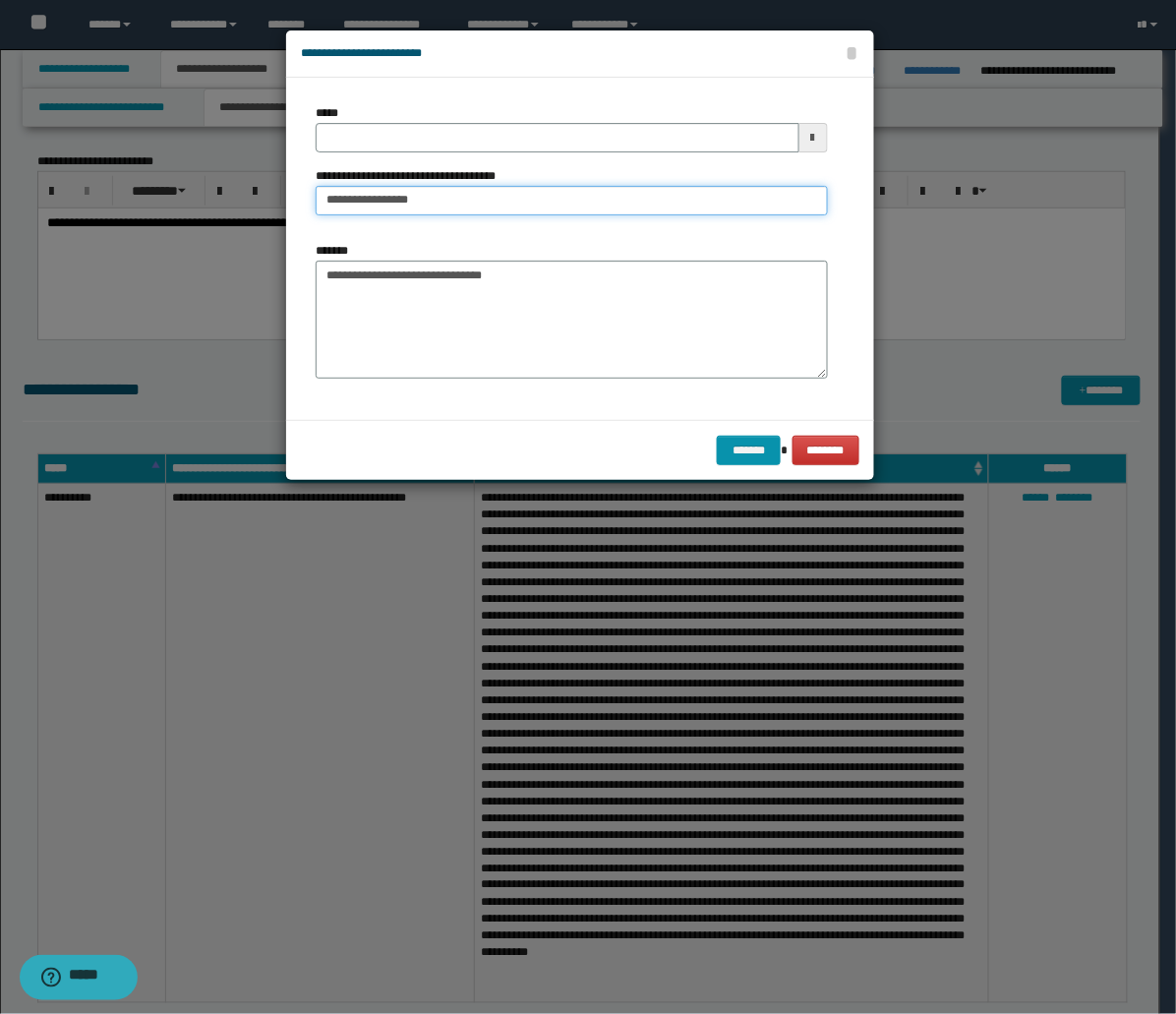 type on "**********" 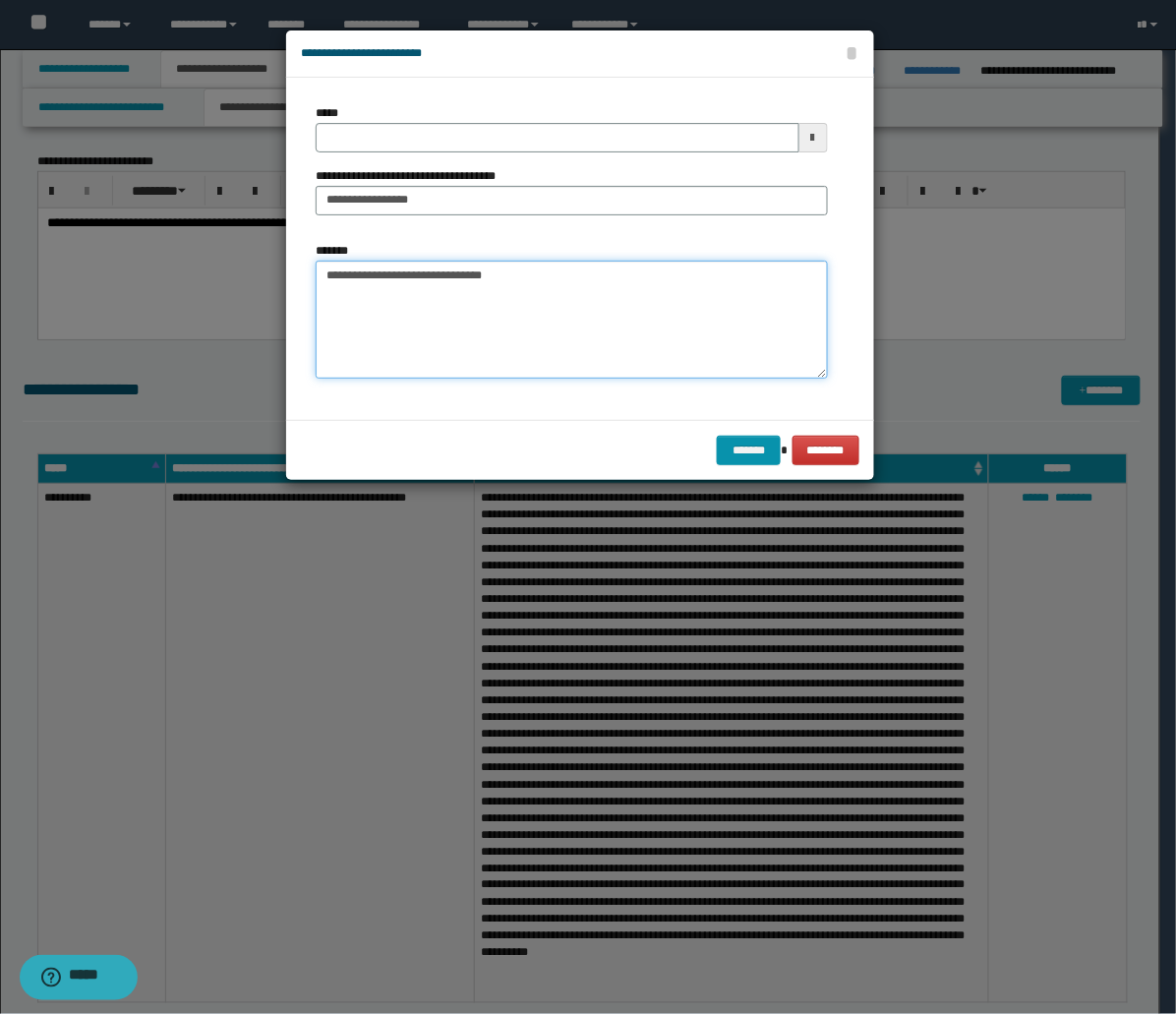 drag, startPoint x: 319, startPoint y: 268, endPoint x: 478, endPoint y: 276, distance: 159.20113 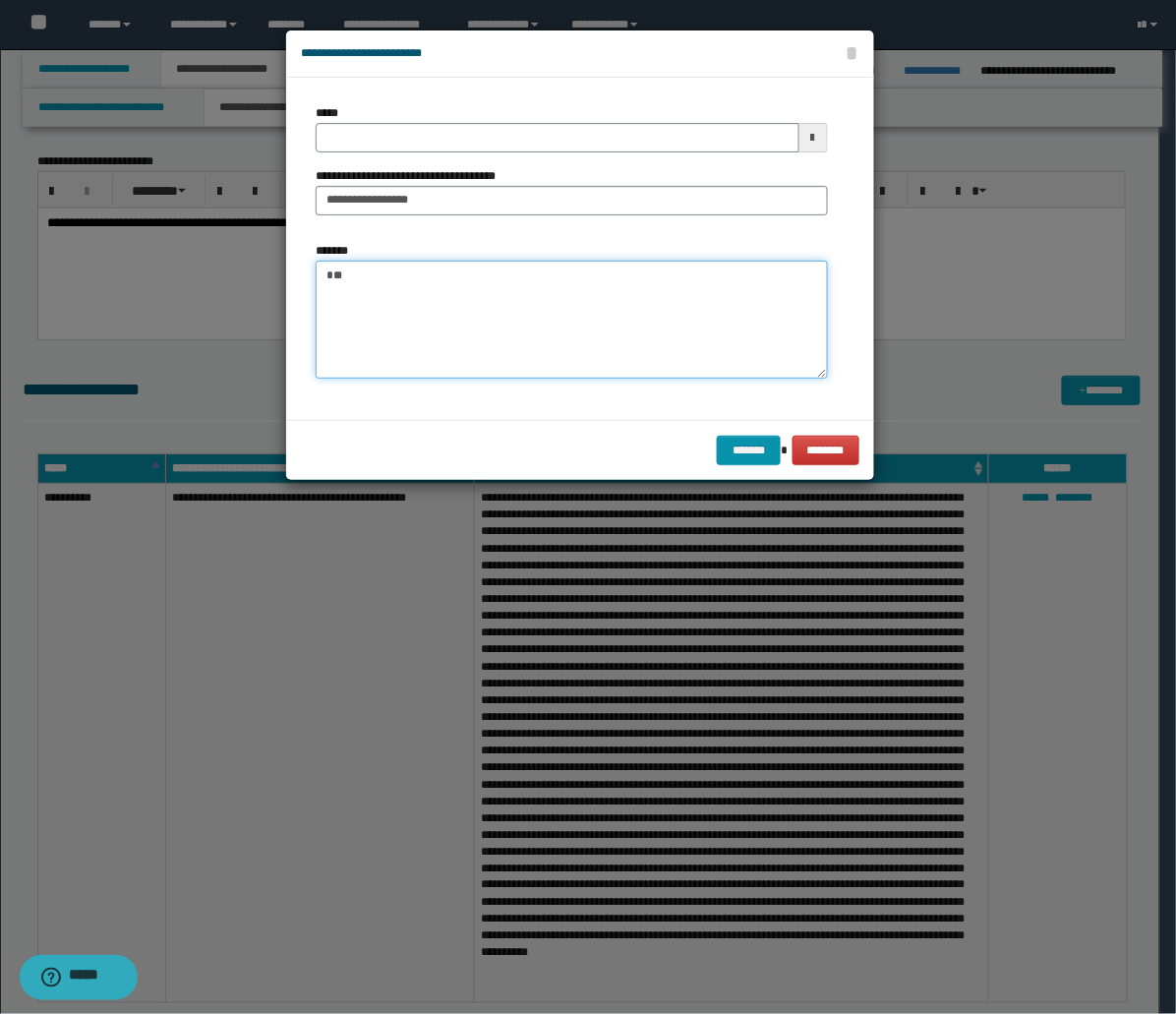 type on "*" 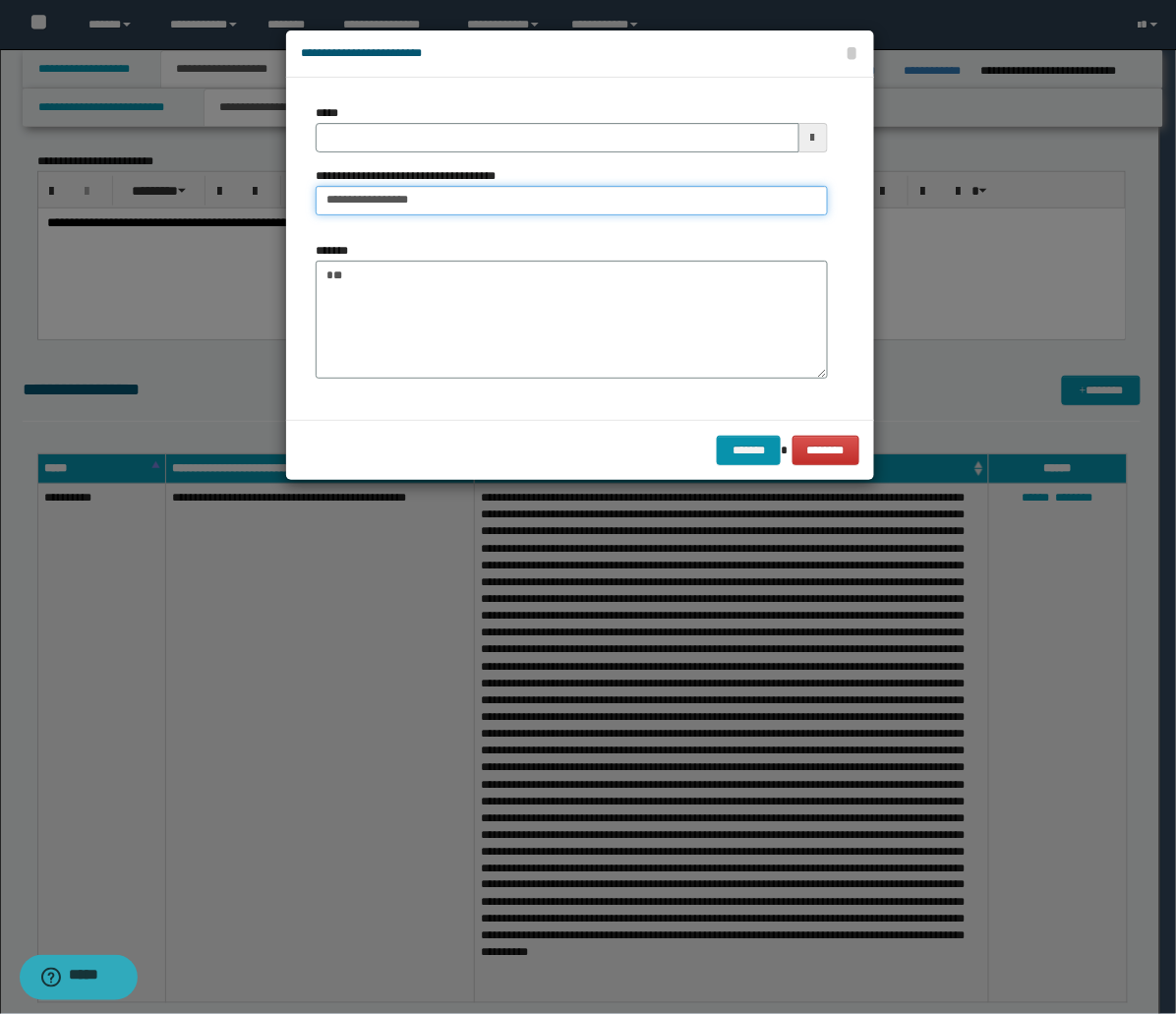 click on "**********" at bounding box center [571, 201] 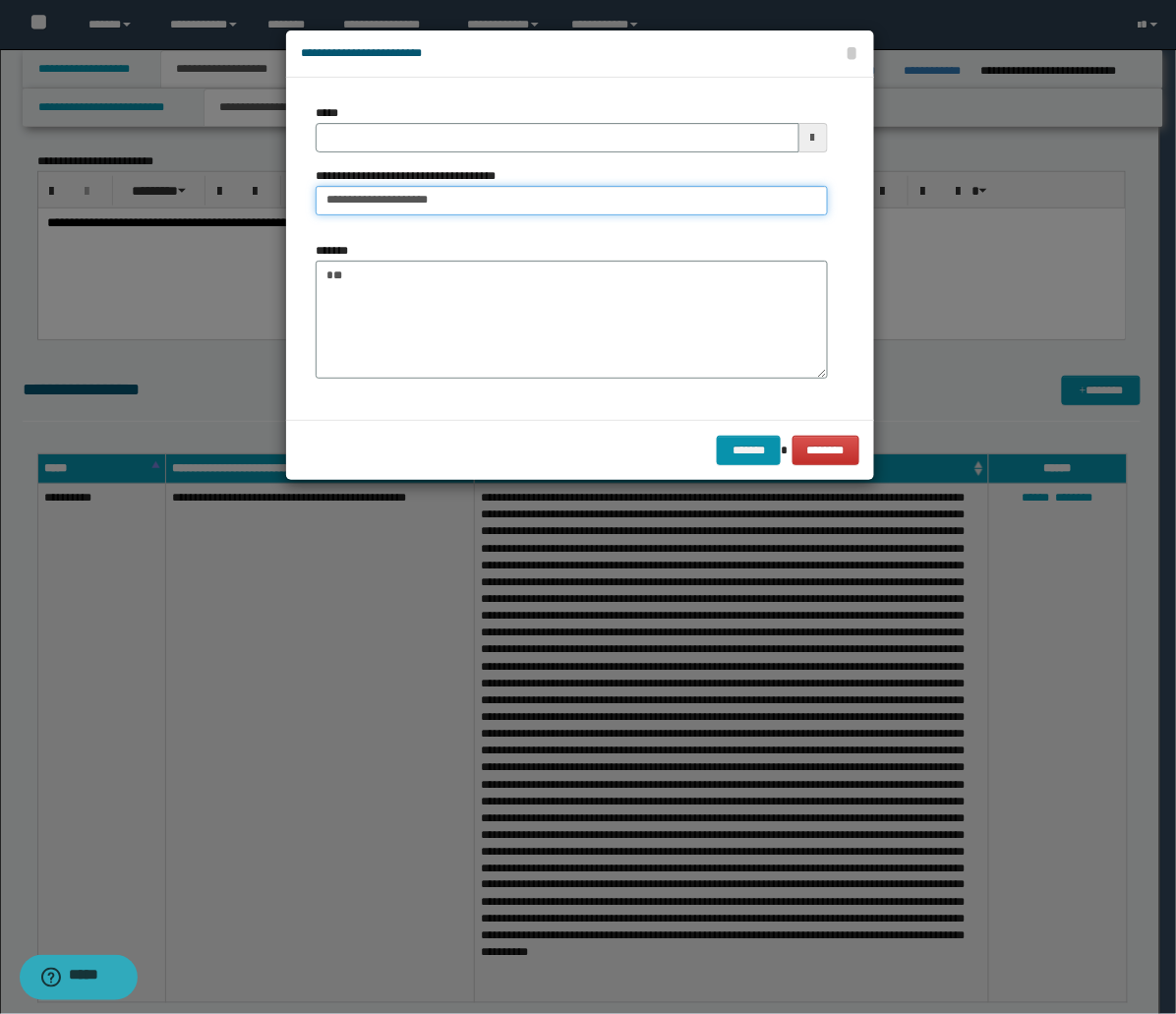paste on "**********" 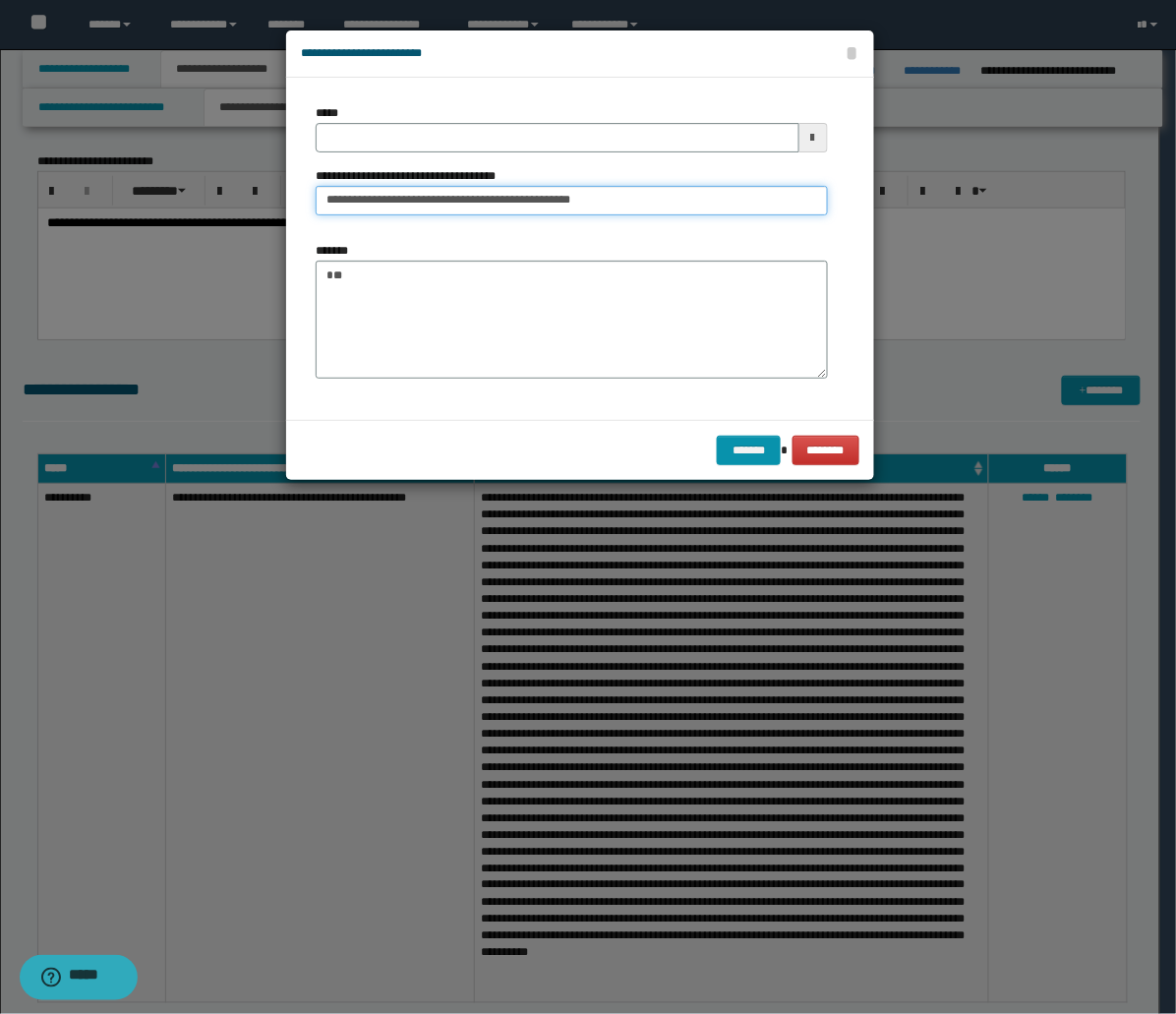 type on "**********" 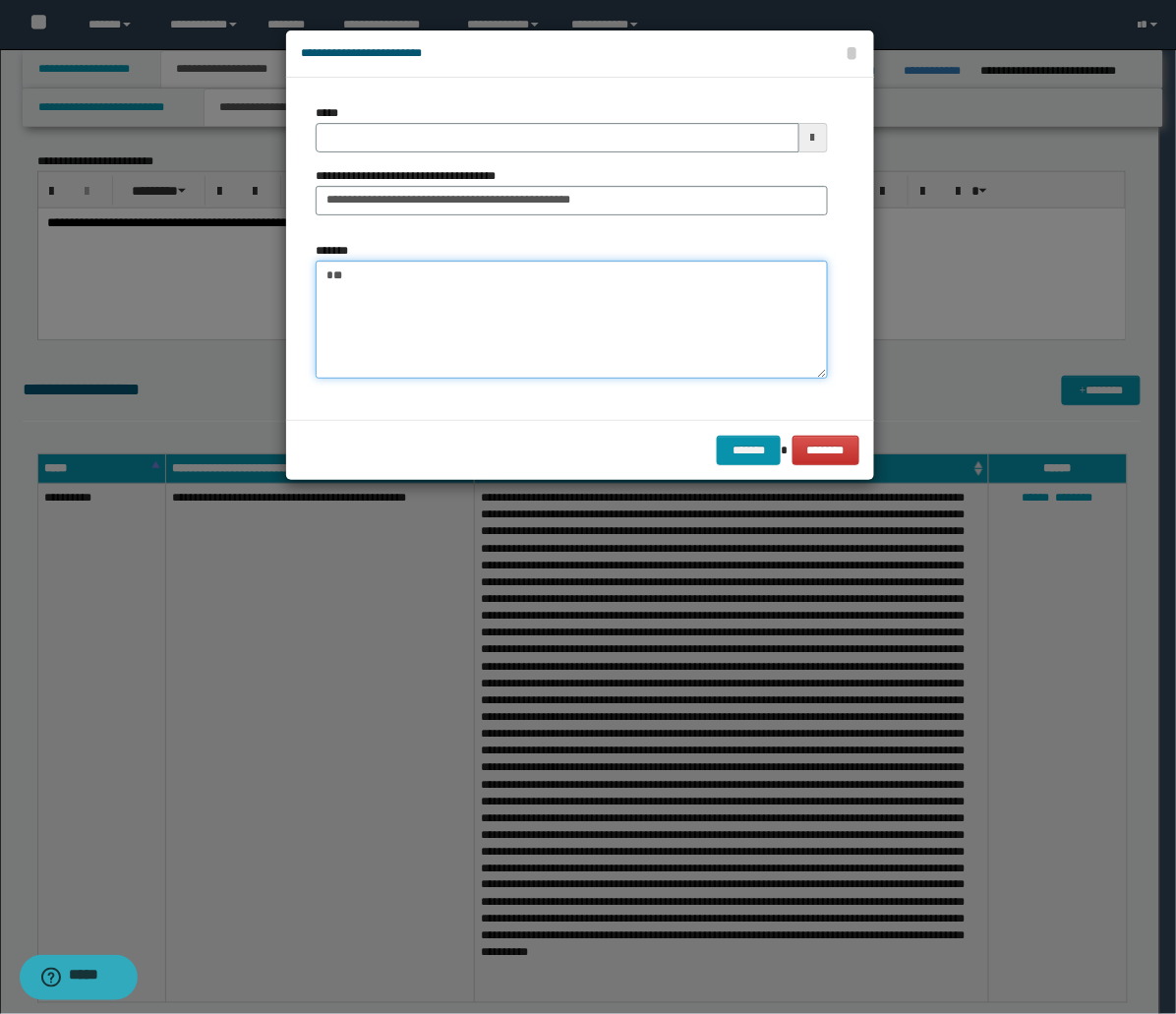 drag, startPoint x: 328, startPoint y: 254, endPoint x: 299, endPoint y: 252, distance: 29.068884 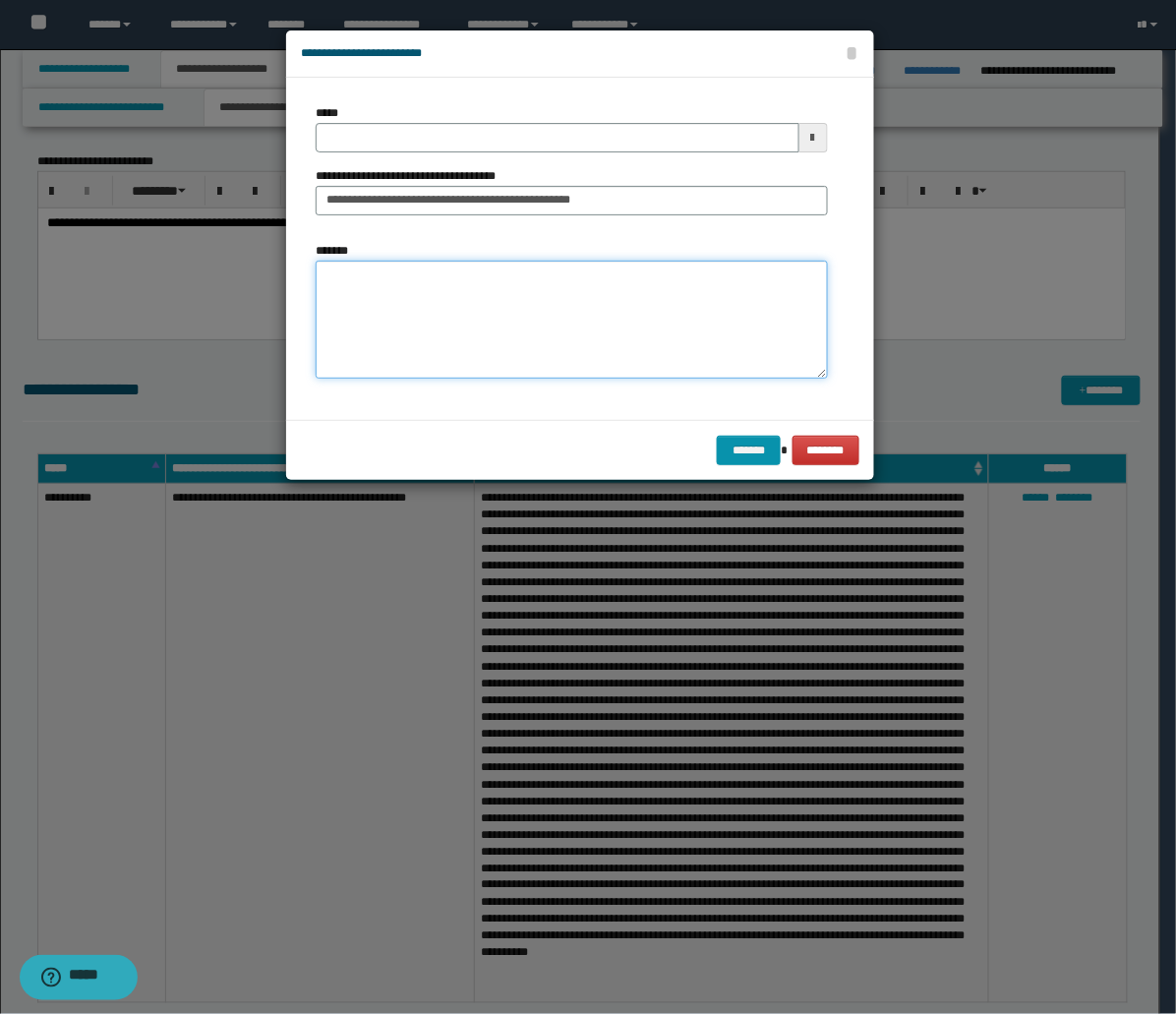 type 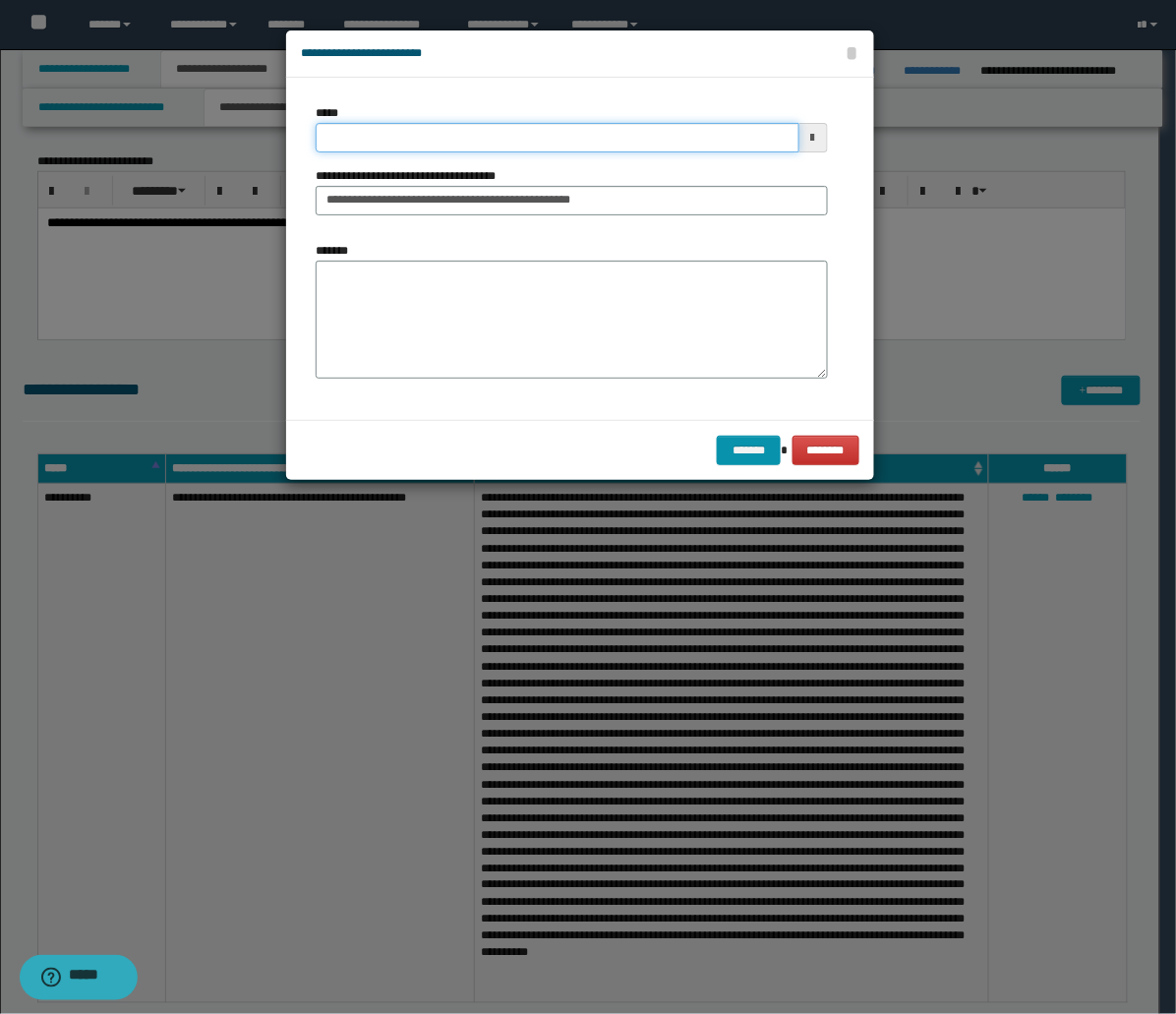 click on "*****" at bounding box center (558, 138) 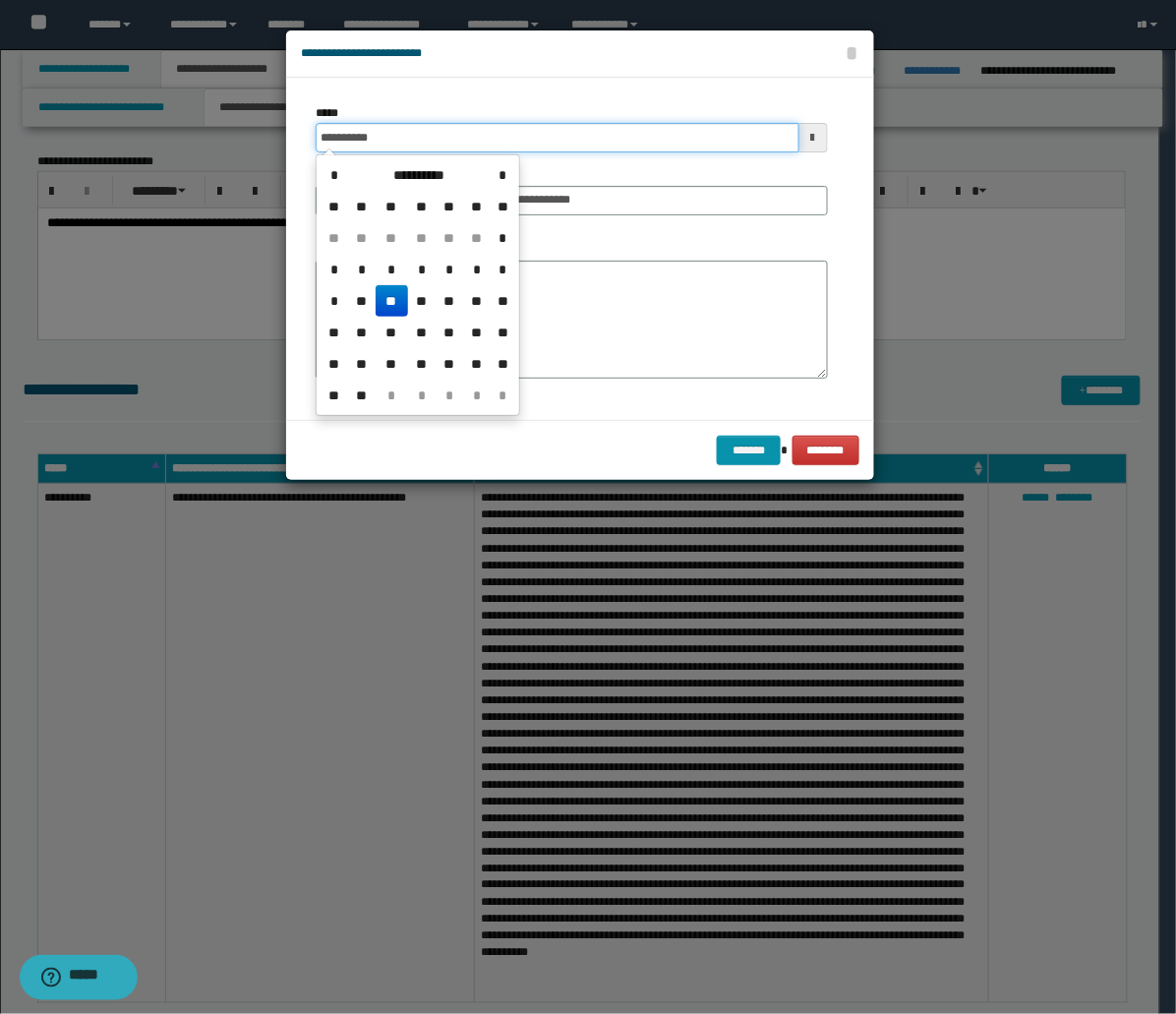 type on "**********" 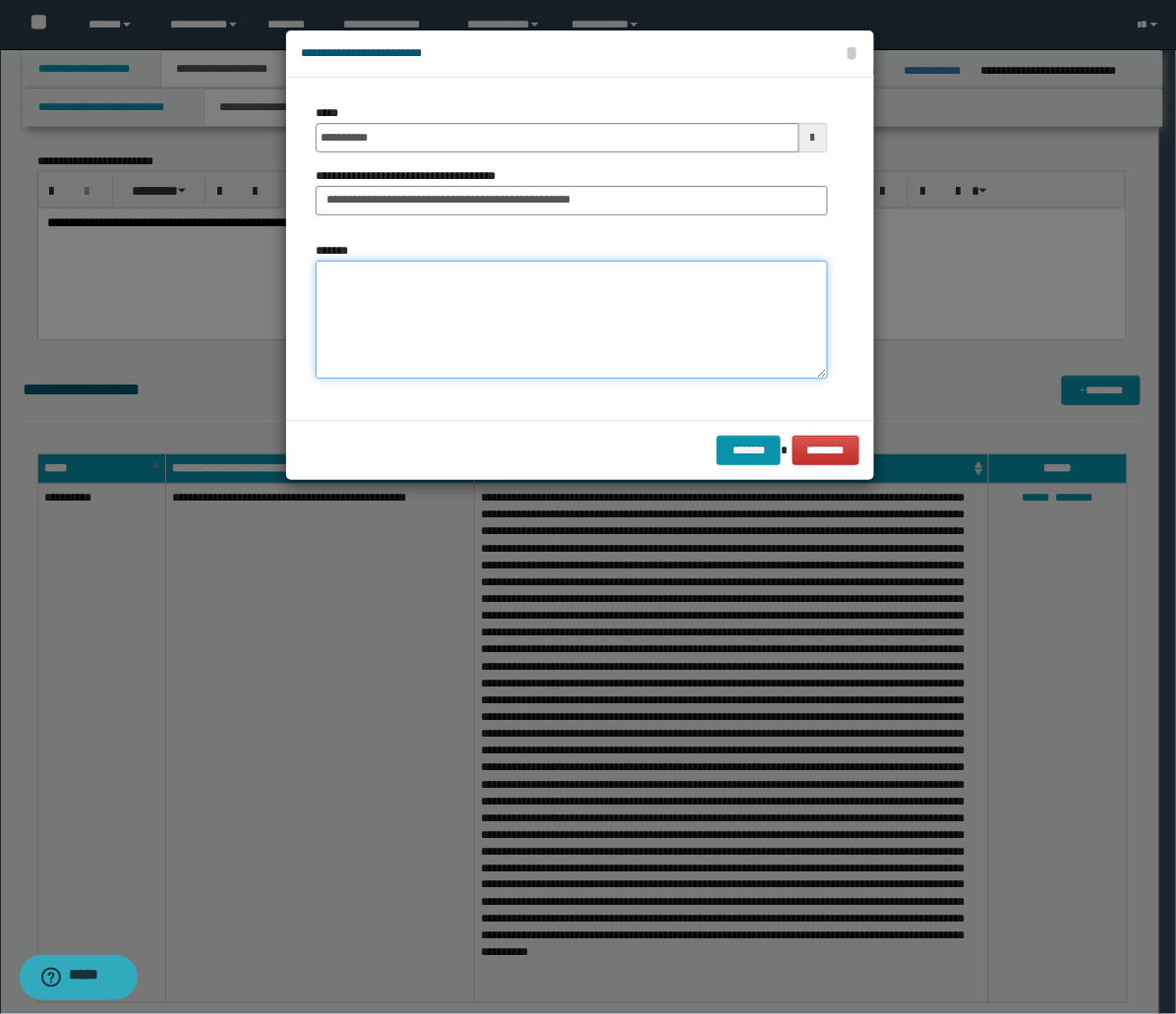 click on "*******" at bounding box center (571, 320) 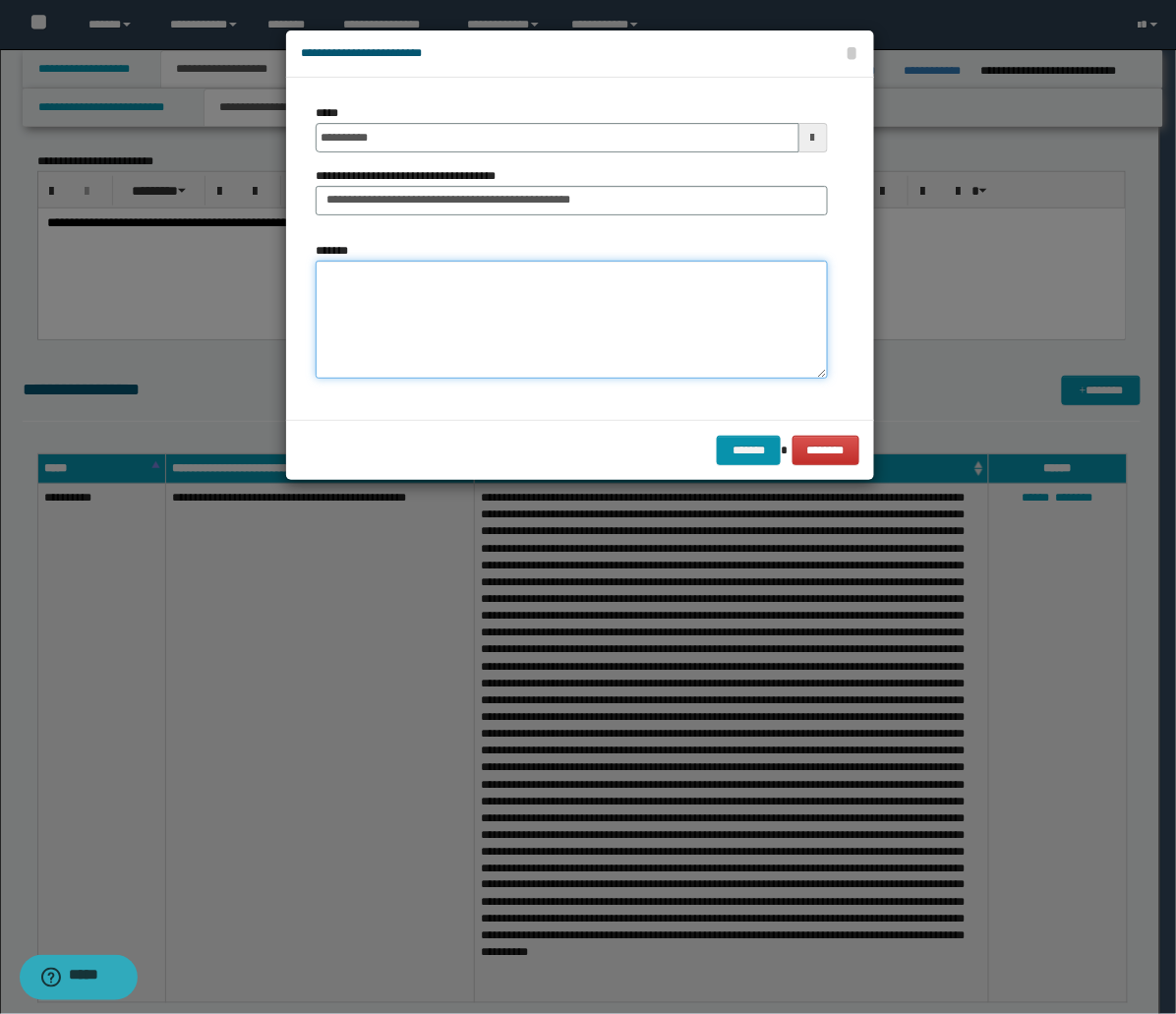 paste on "**********" 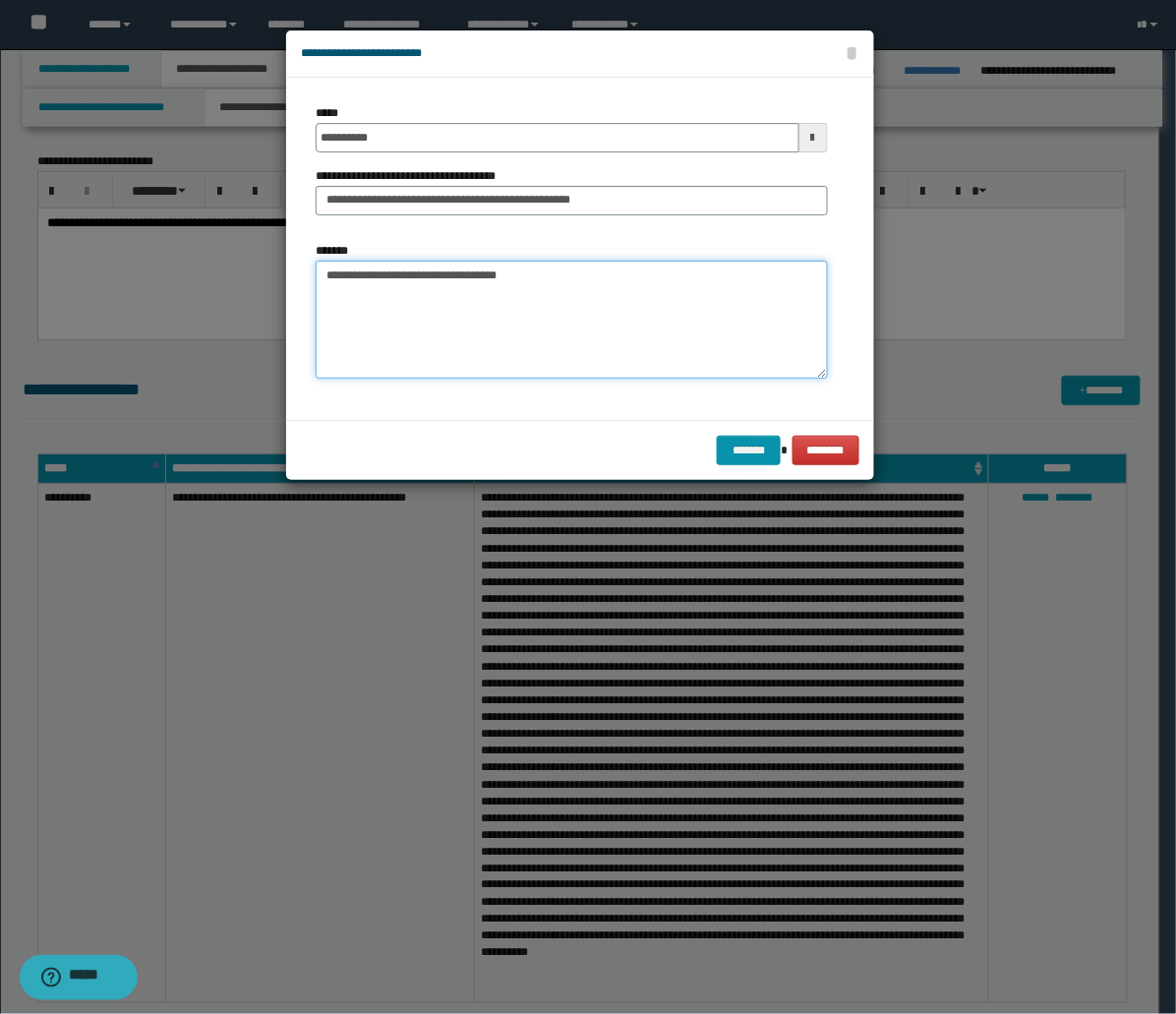 click on "**********" at bounding box center [571, 320] 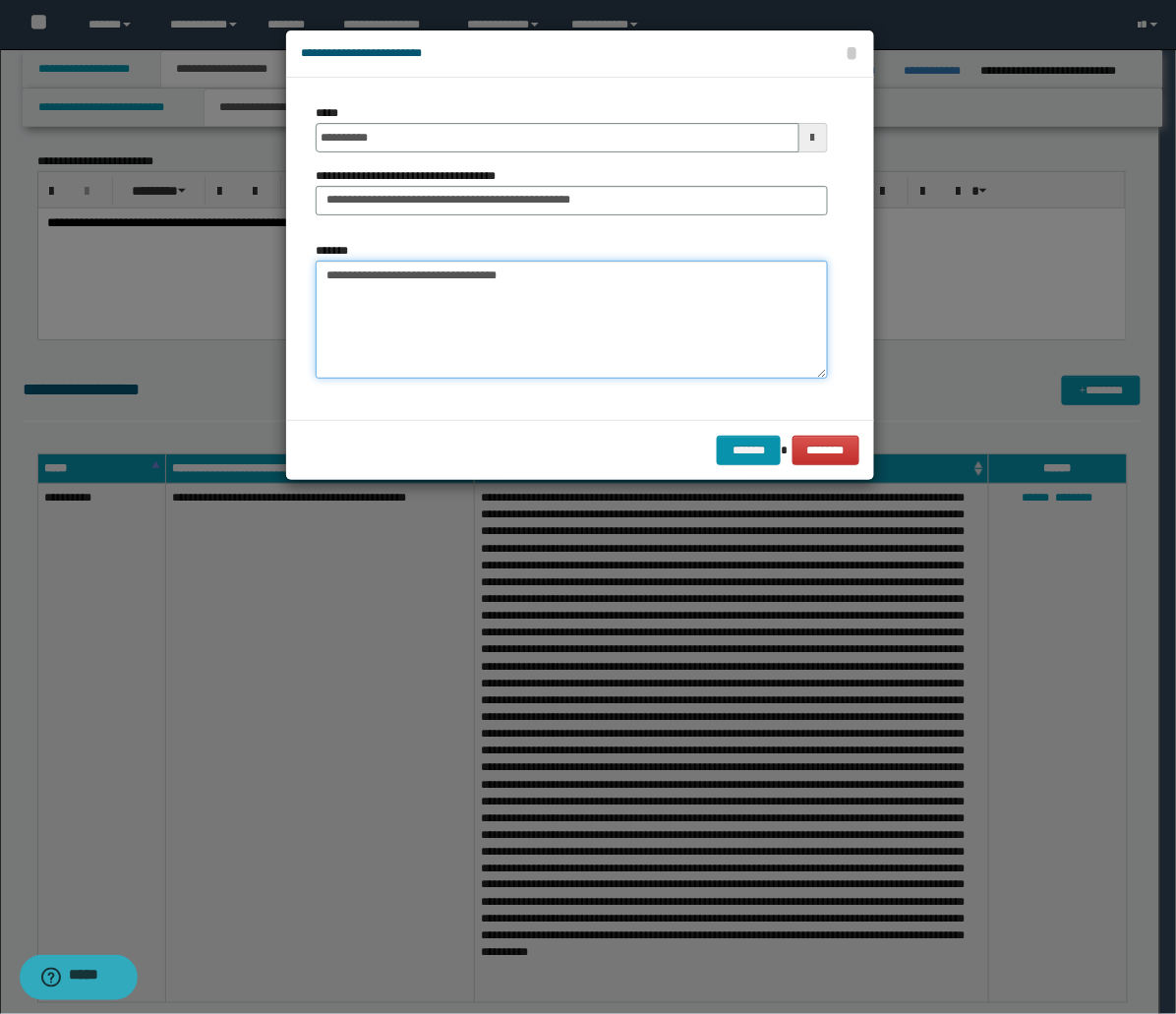 paste on "**********" 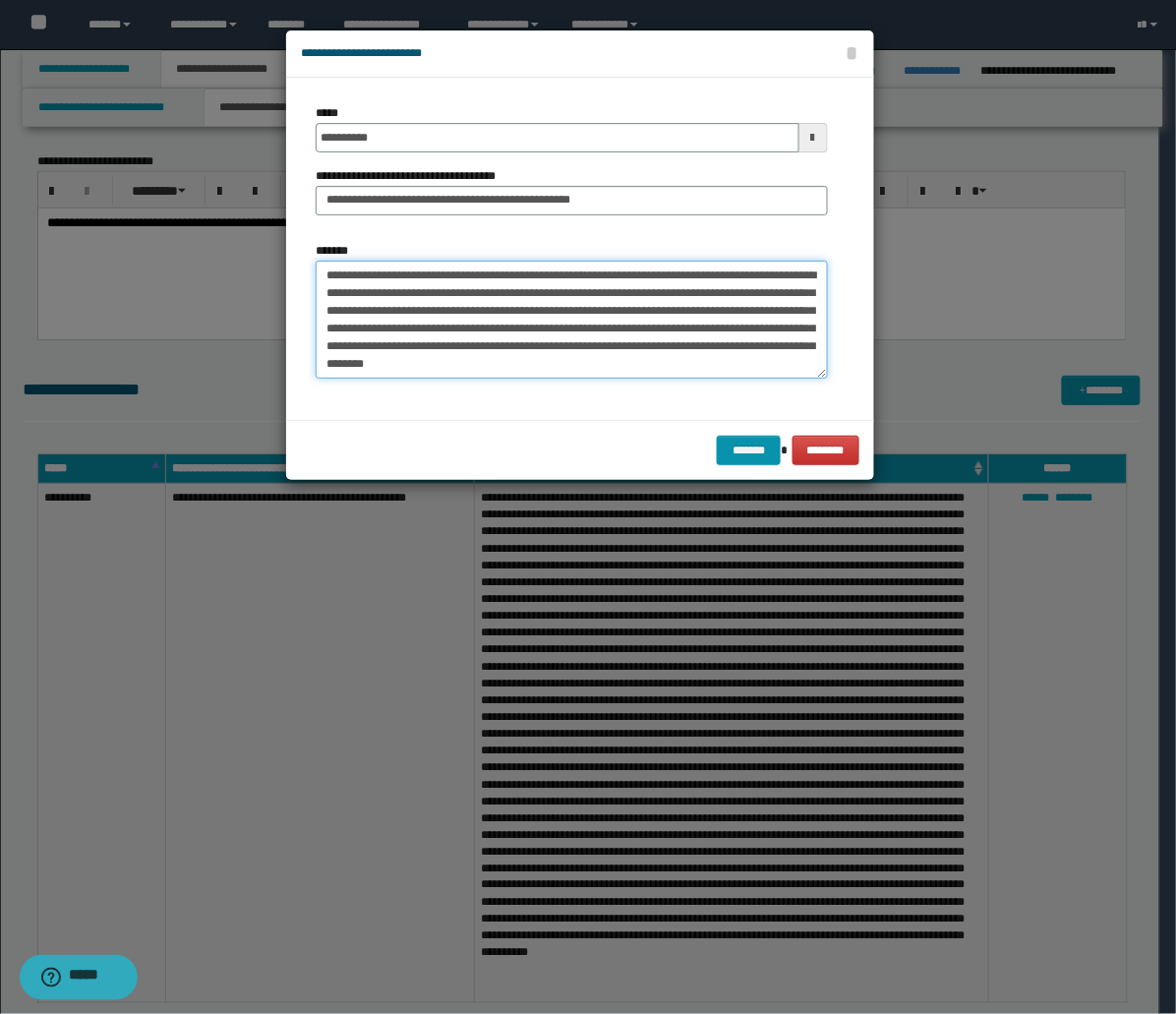 scroll, scrollTop: 0, scrollLeft: 0, axis: both 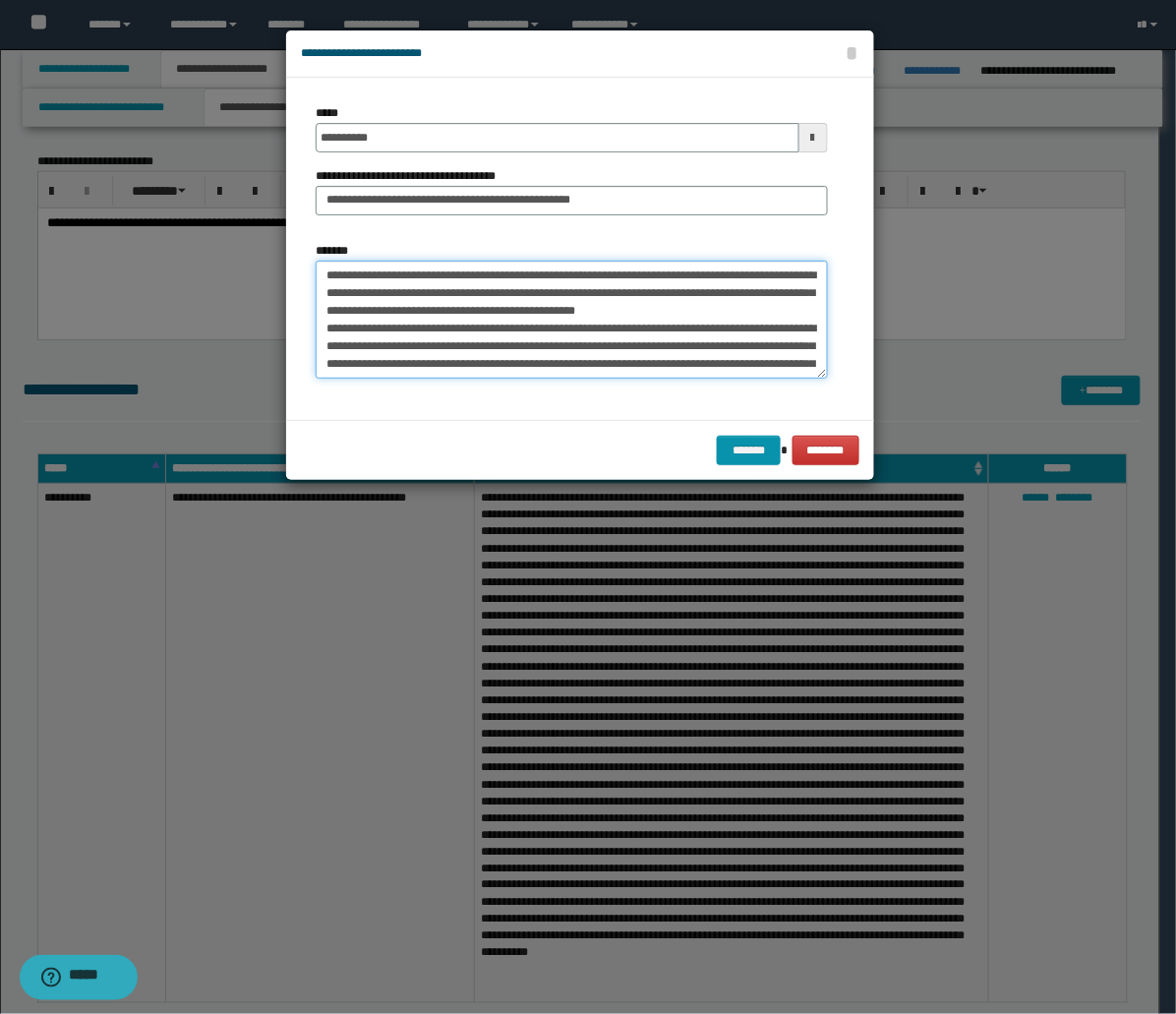 click on "**********" at bounding box center (571, 320) 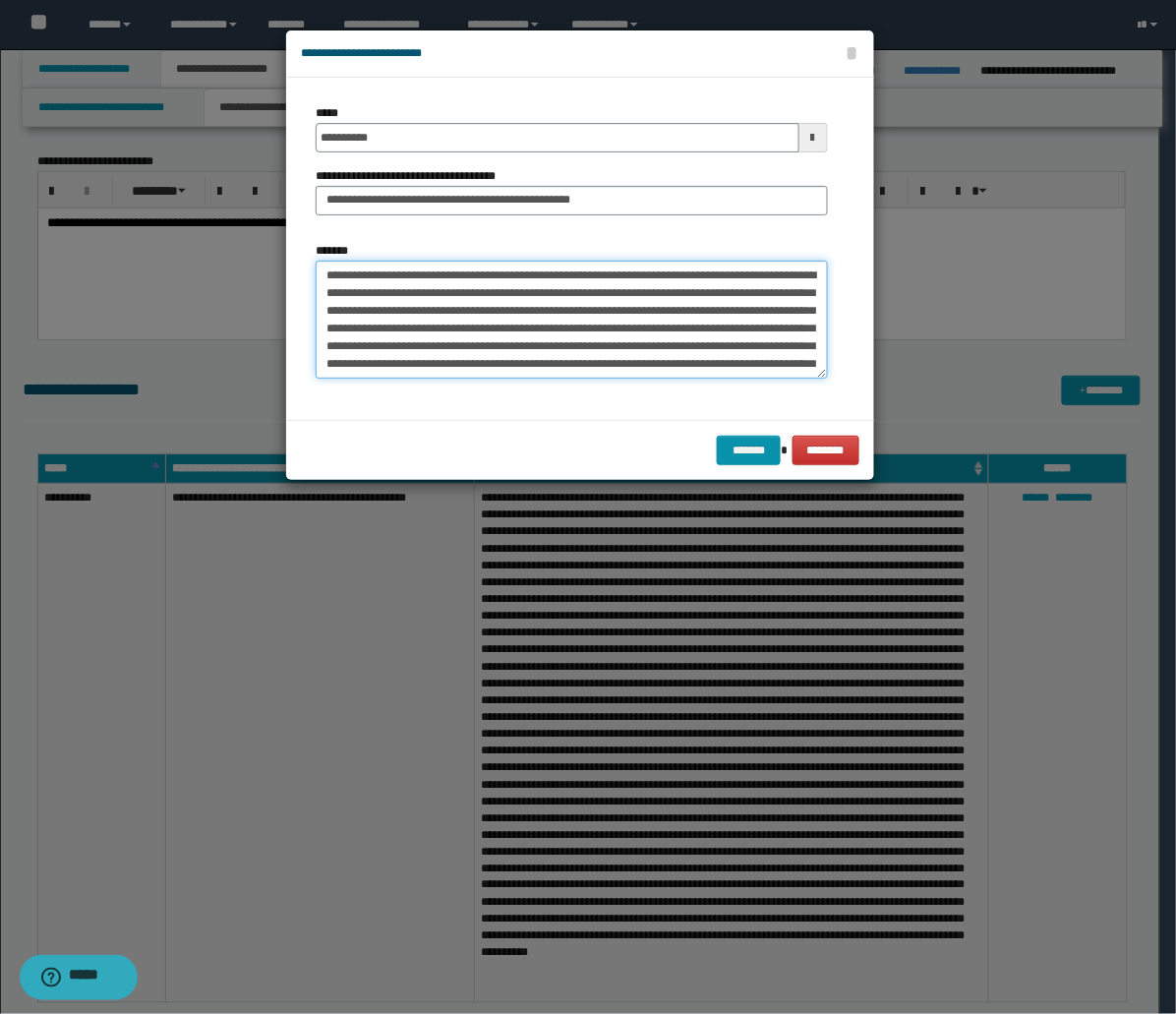 click on "**********" at bounding box center [571, 320] 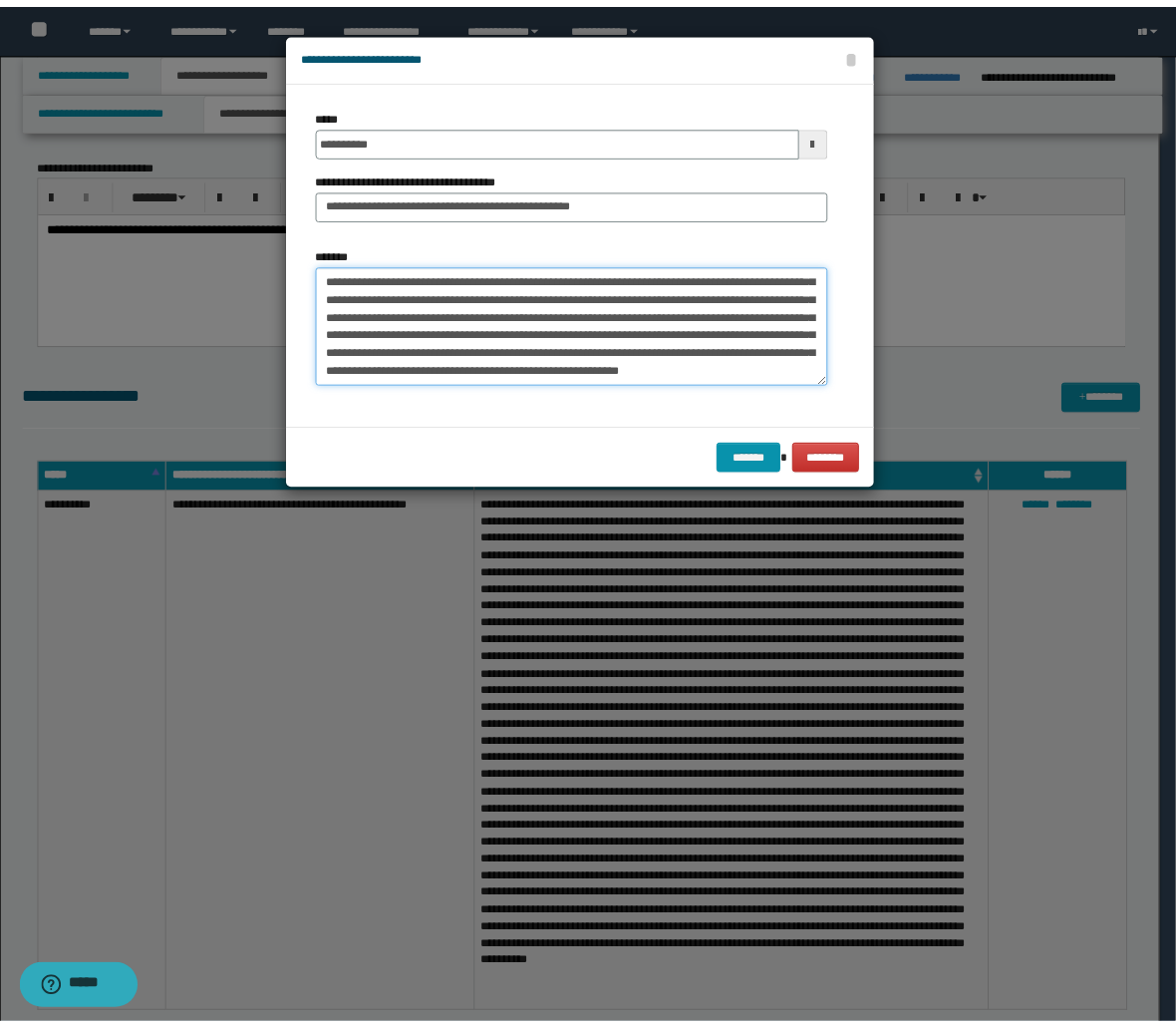 scroll, scrollTop: 71, scrollLeft: 0, axis: vertical 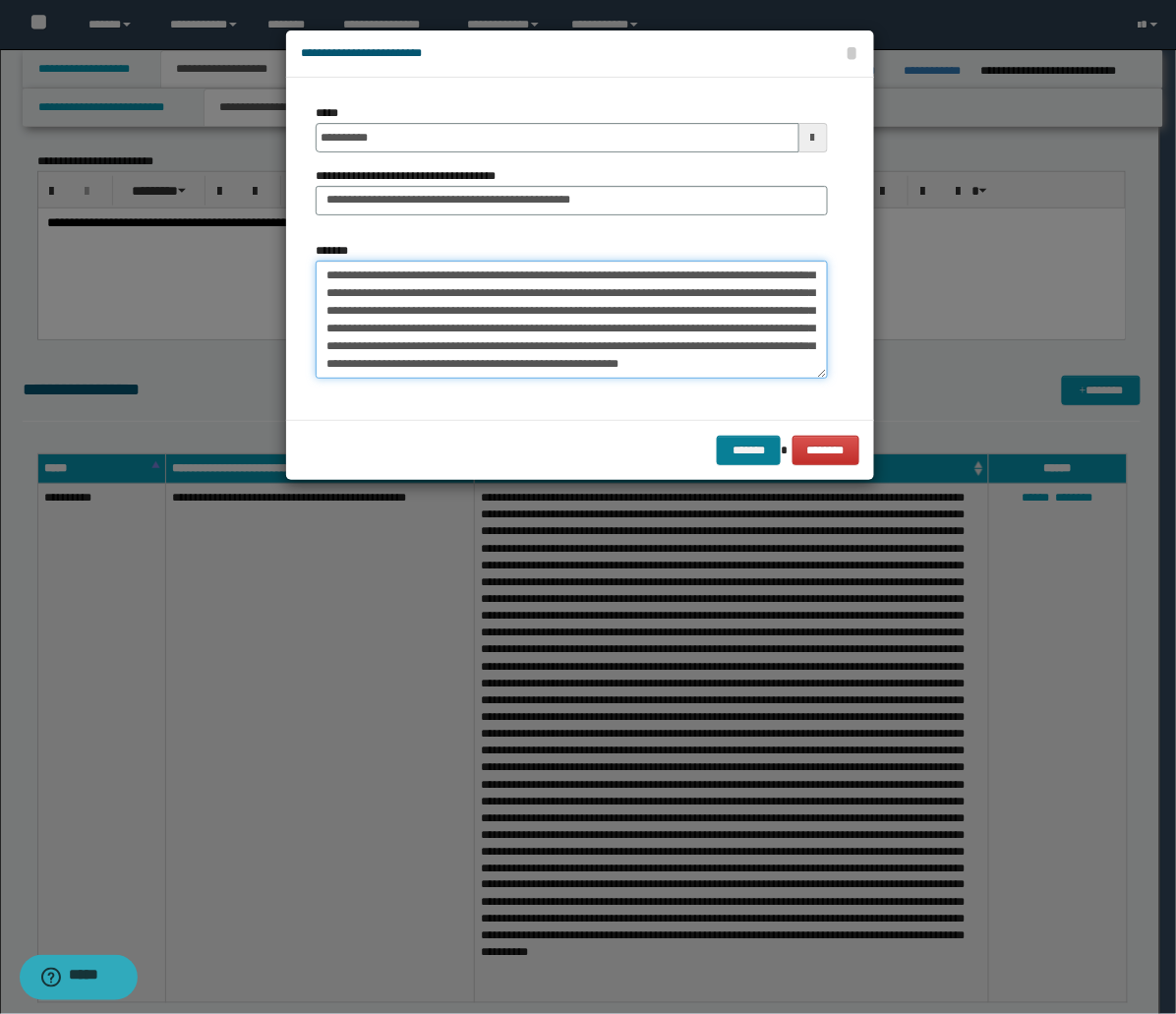 type on "**********" 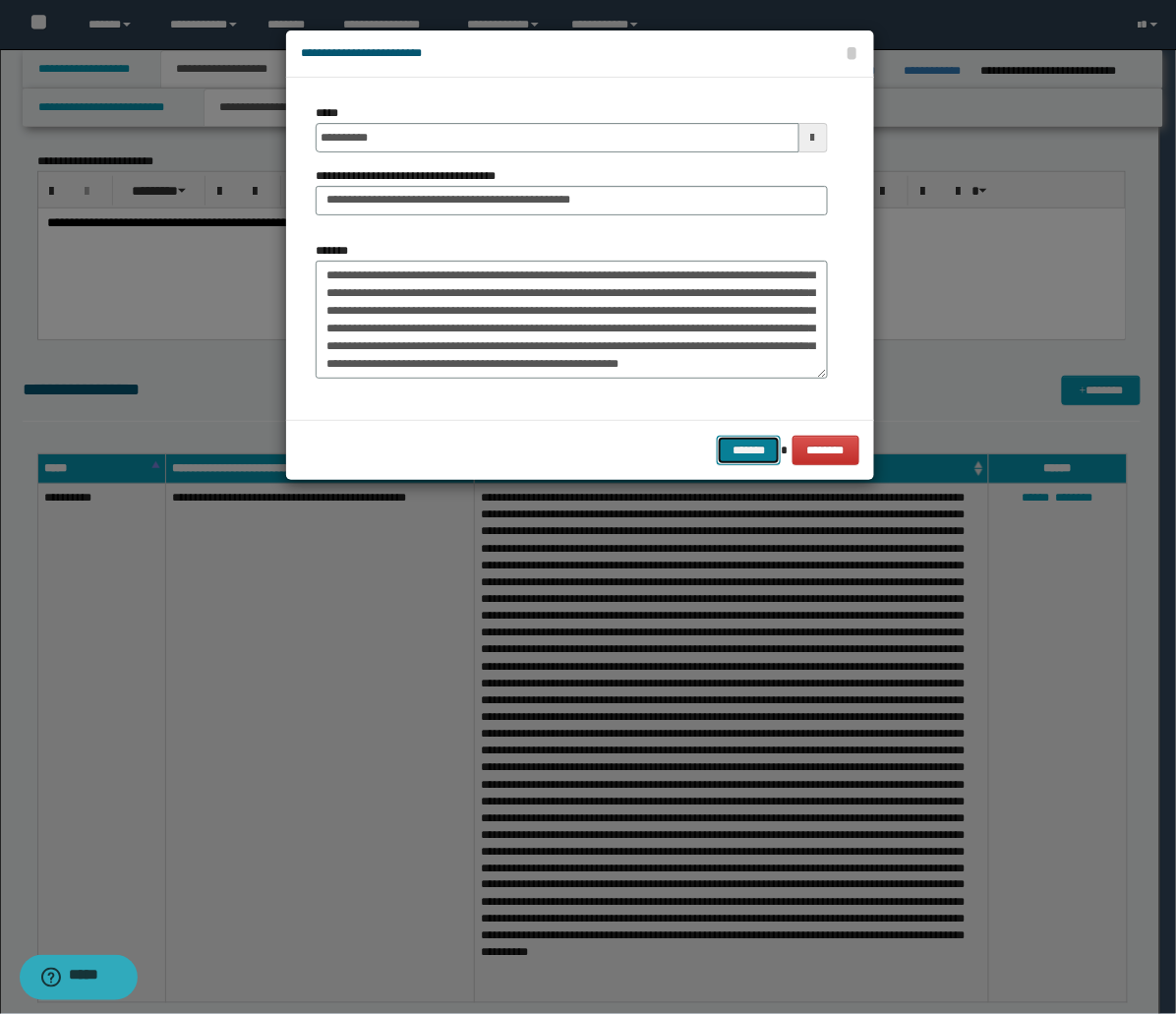 click on "*******" at bounding box center (748, 450) 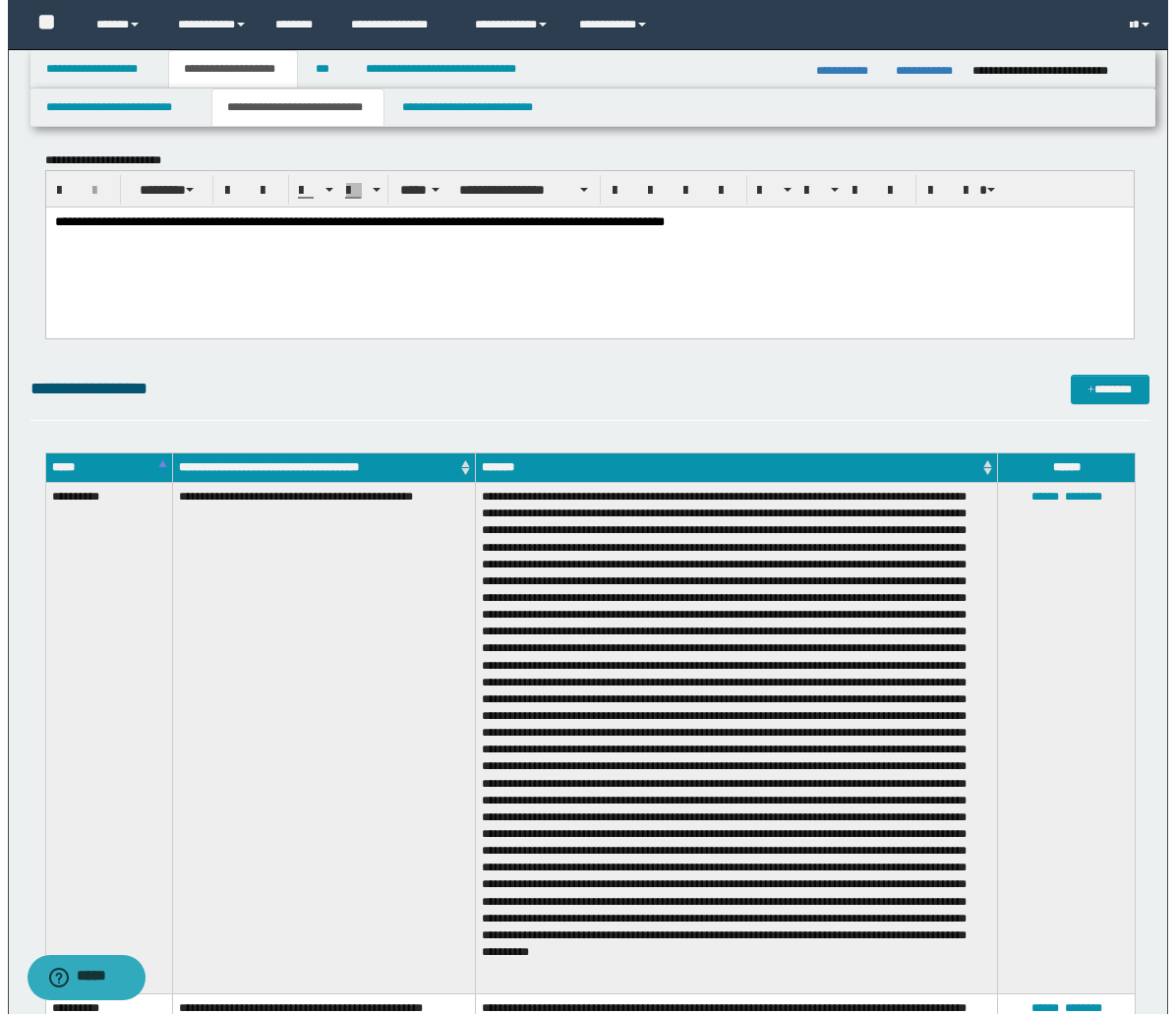 scroll, scrollTop: 218, scrollLeft: 0, axis: vertical 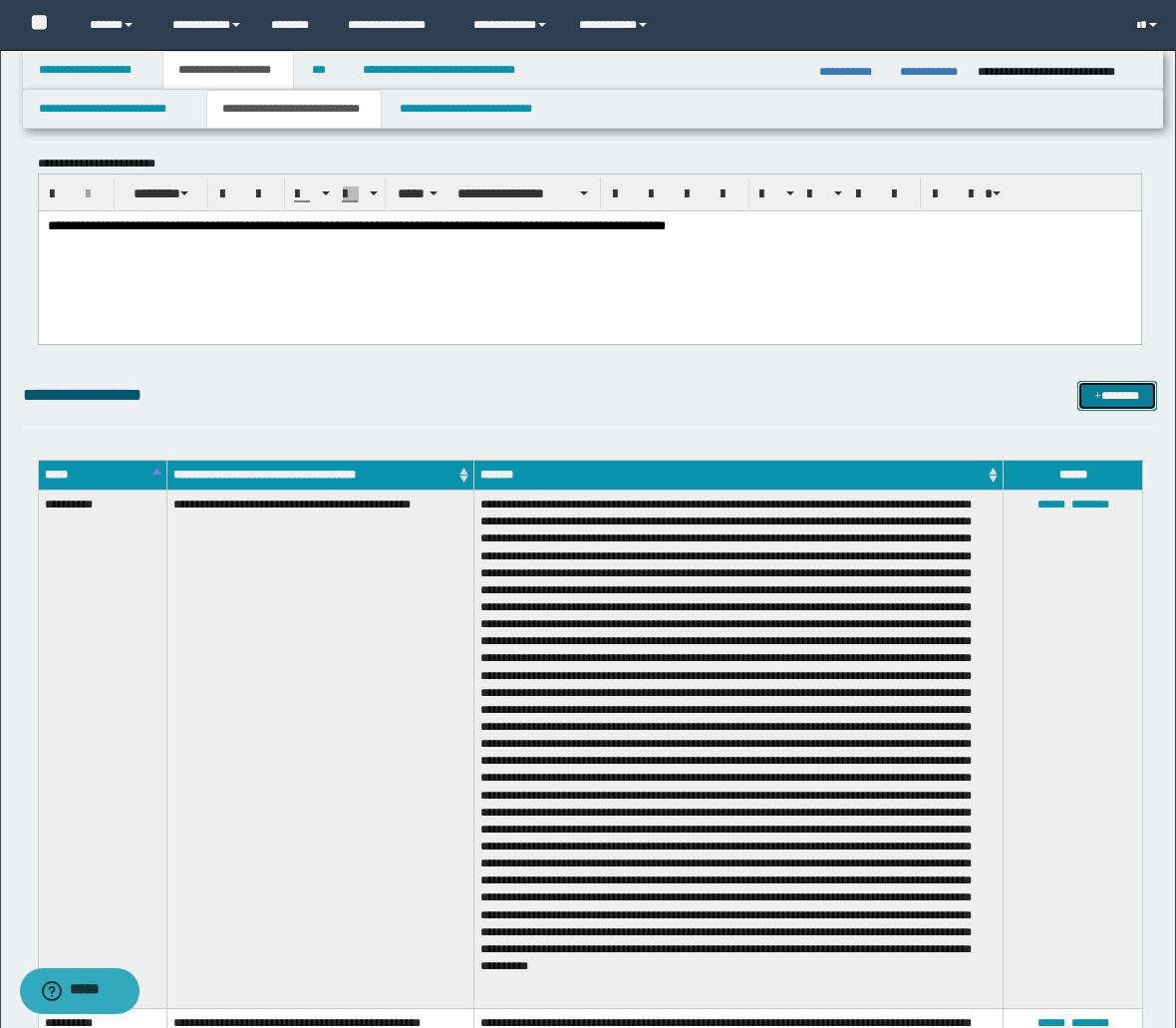 click on "*******" at bounding box center [1117, 396] 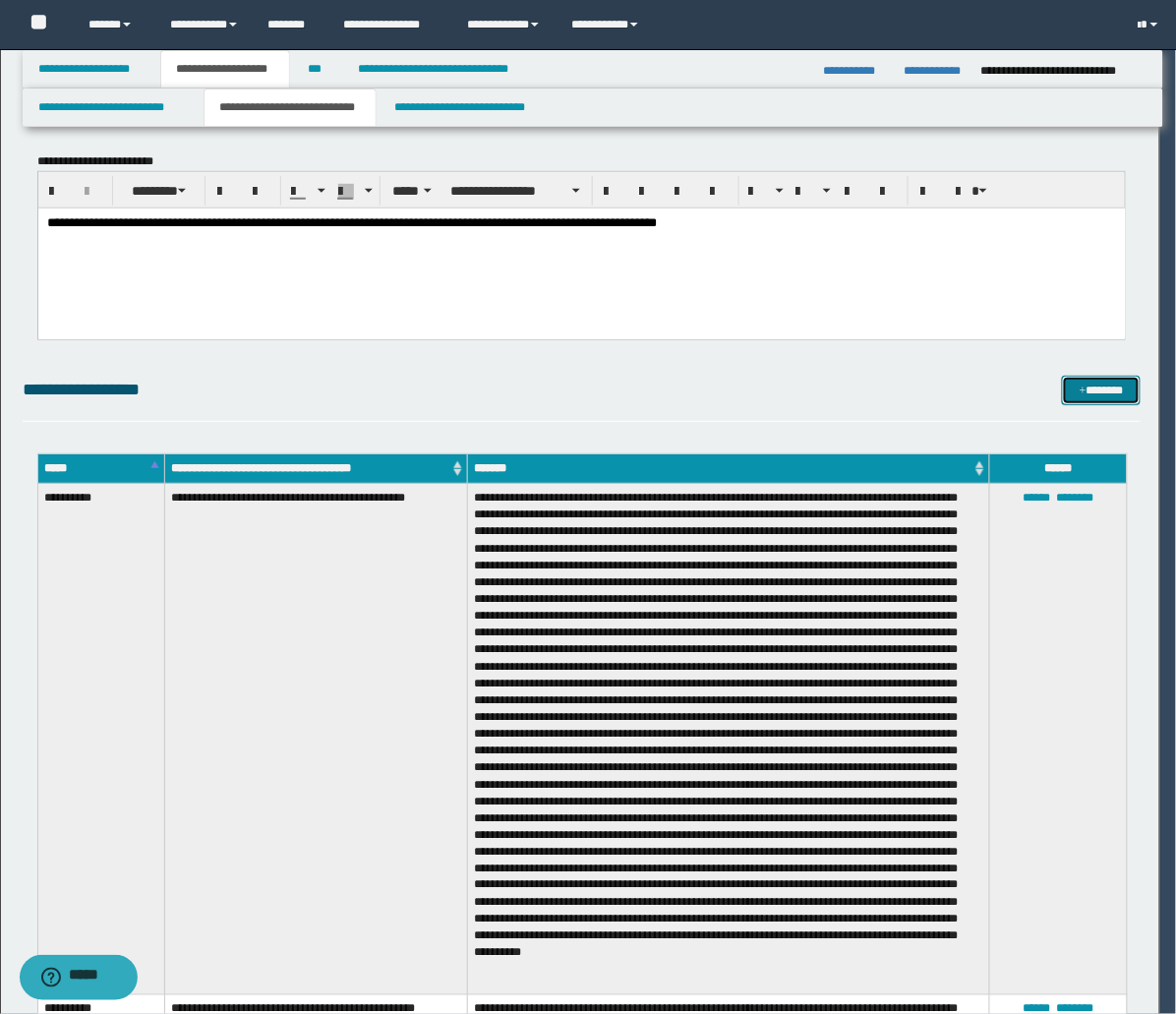 scroll, scrollTop: 0, scrollLeft: 0, axis: both 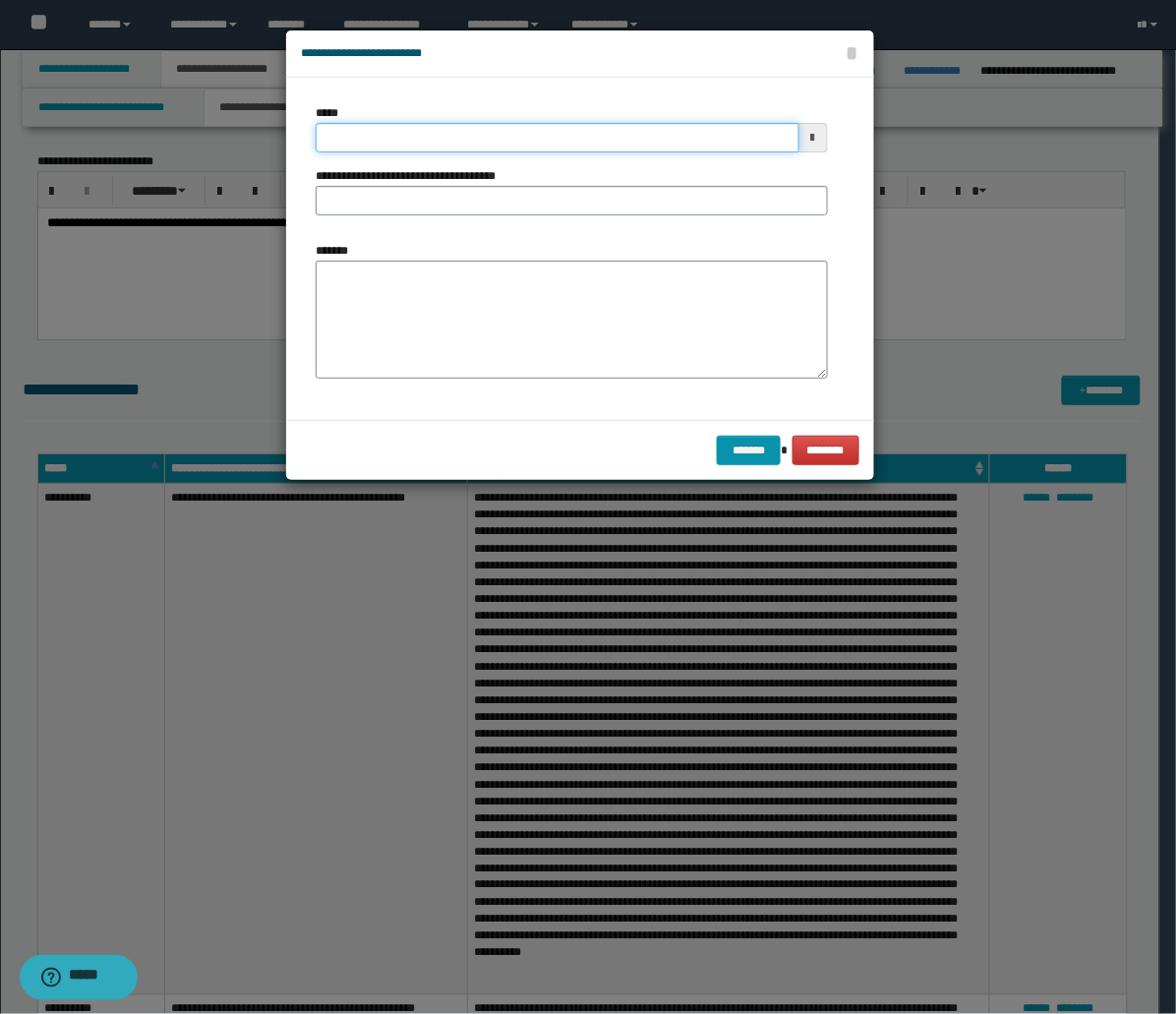 click on "*****" at bounding box center [558, 138] 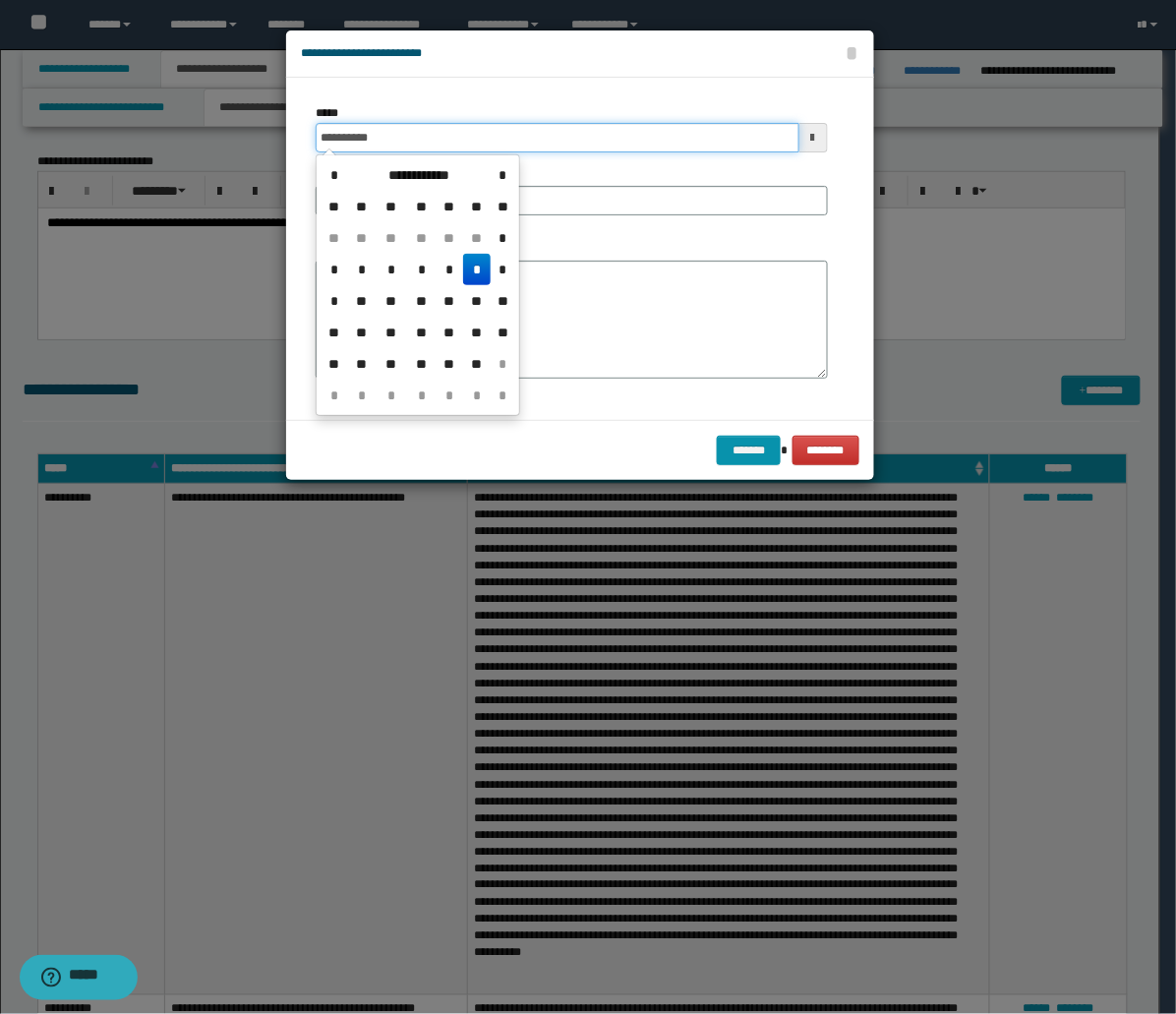 type on "**********" 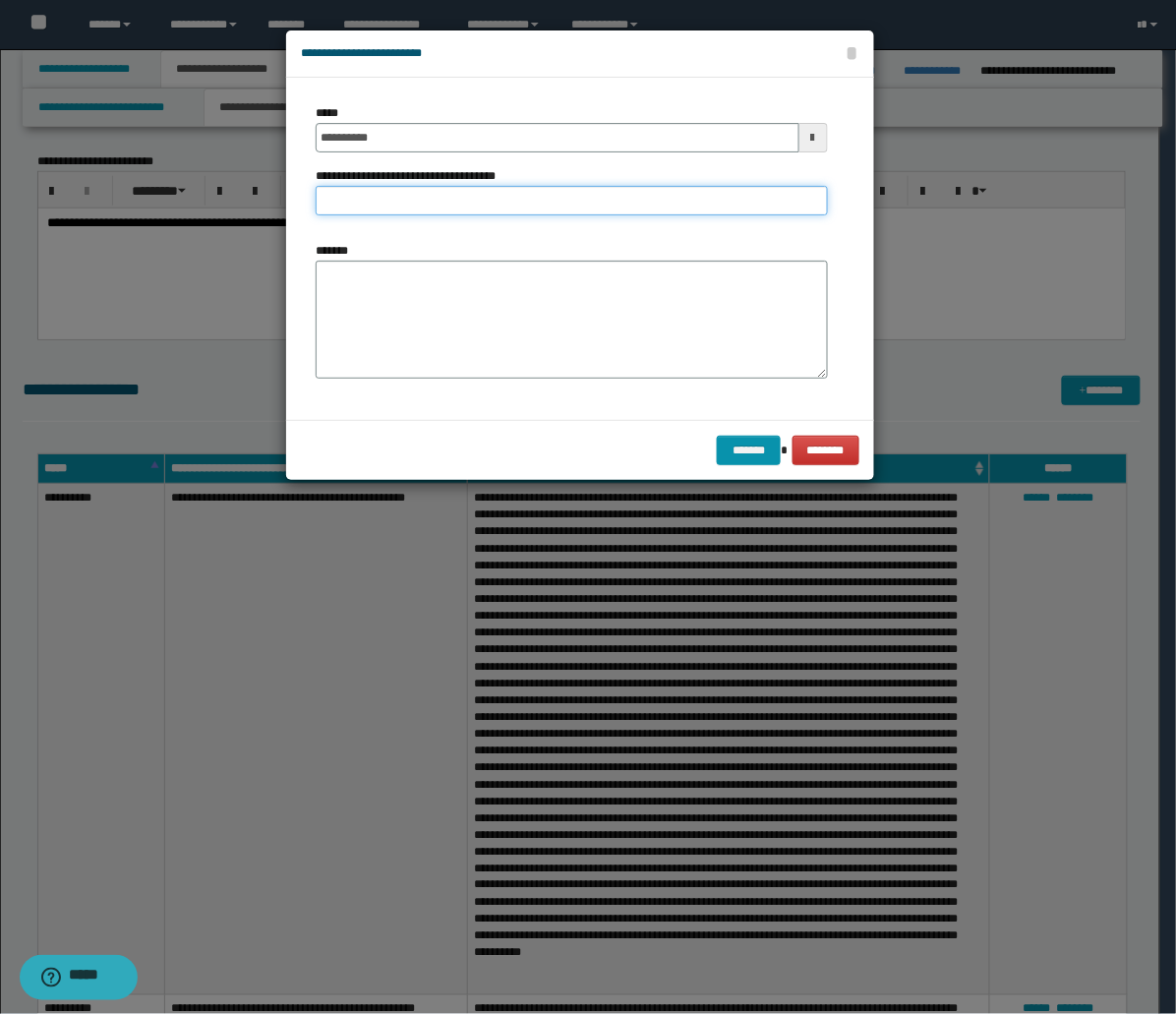 click on "**********" at bounding box center (571, 201) 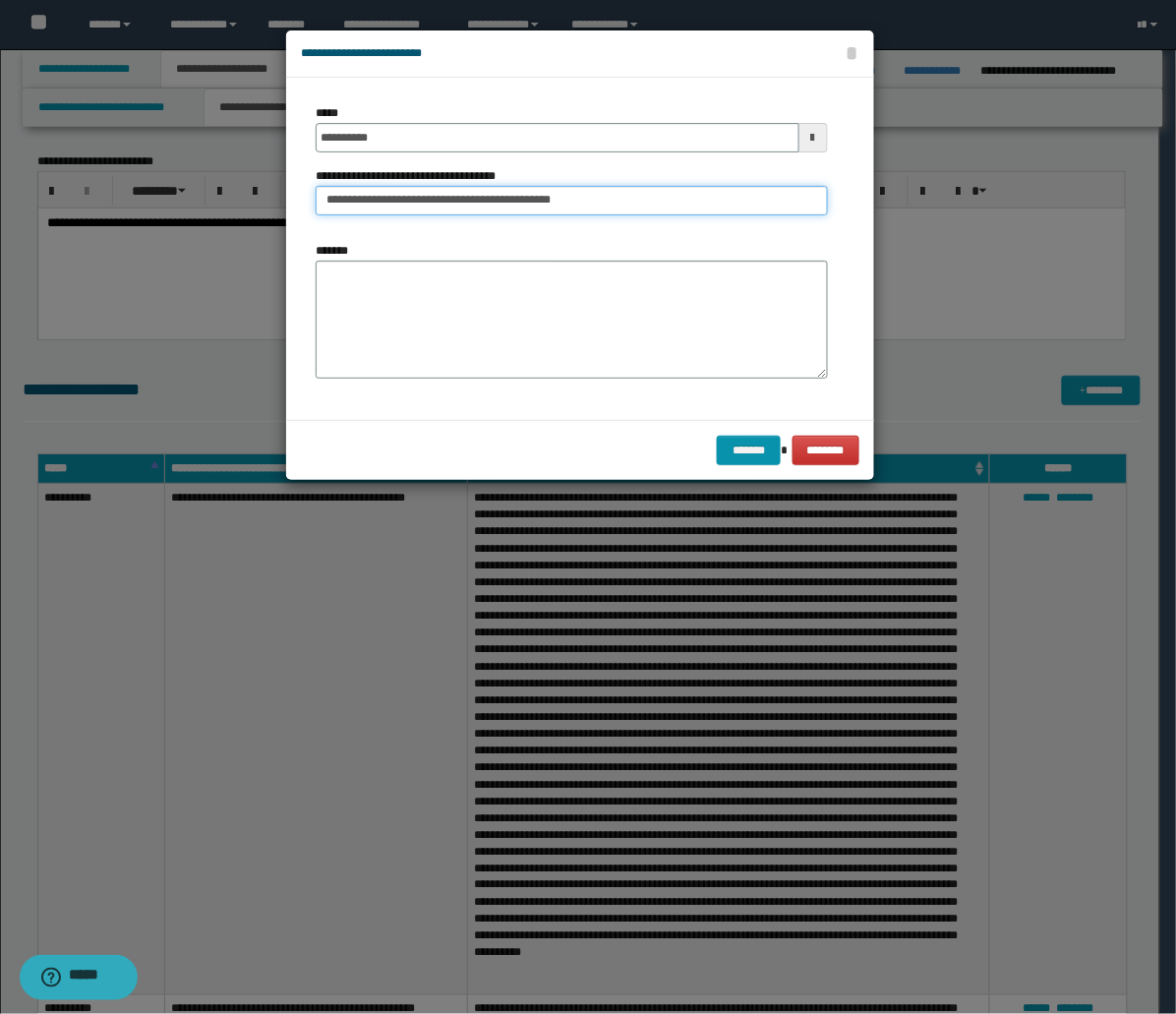 drag, startPoint x: 644, startPoint y: 207, endPoint x: 420, endPoint y: 236, distance: 225.86943 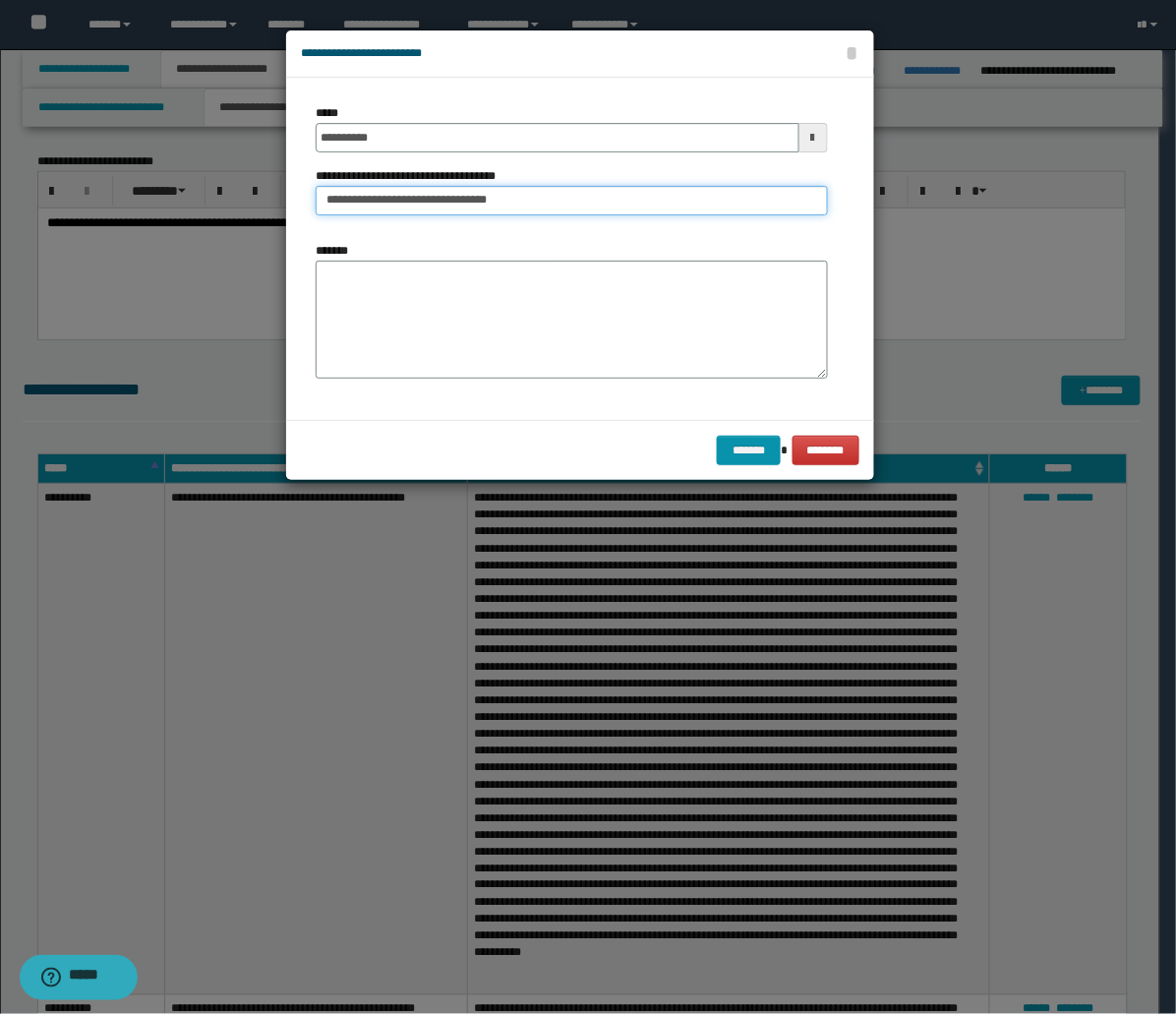 type on "**********" 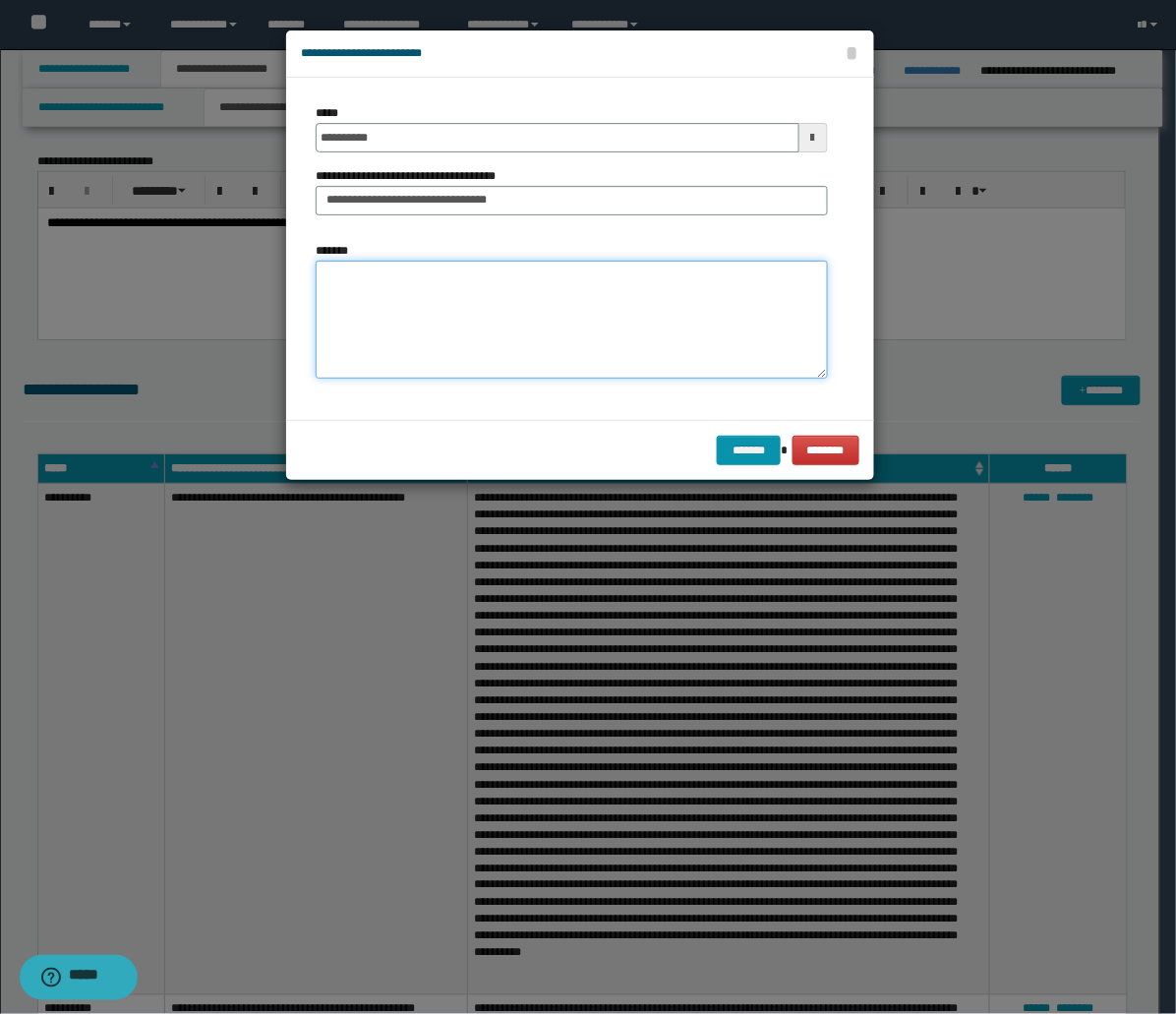 click on "*******" at bounding box center [571, 320] 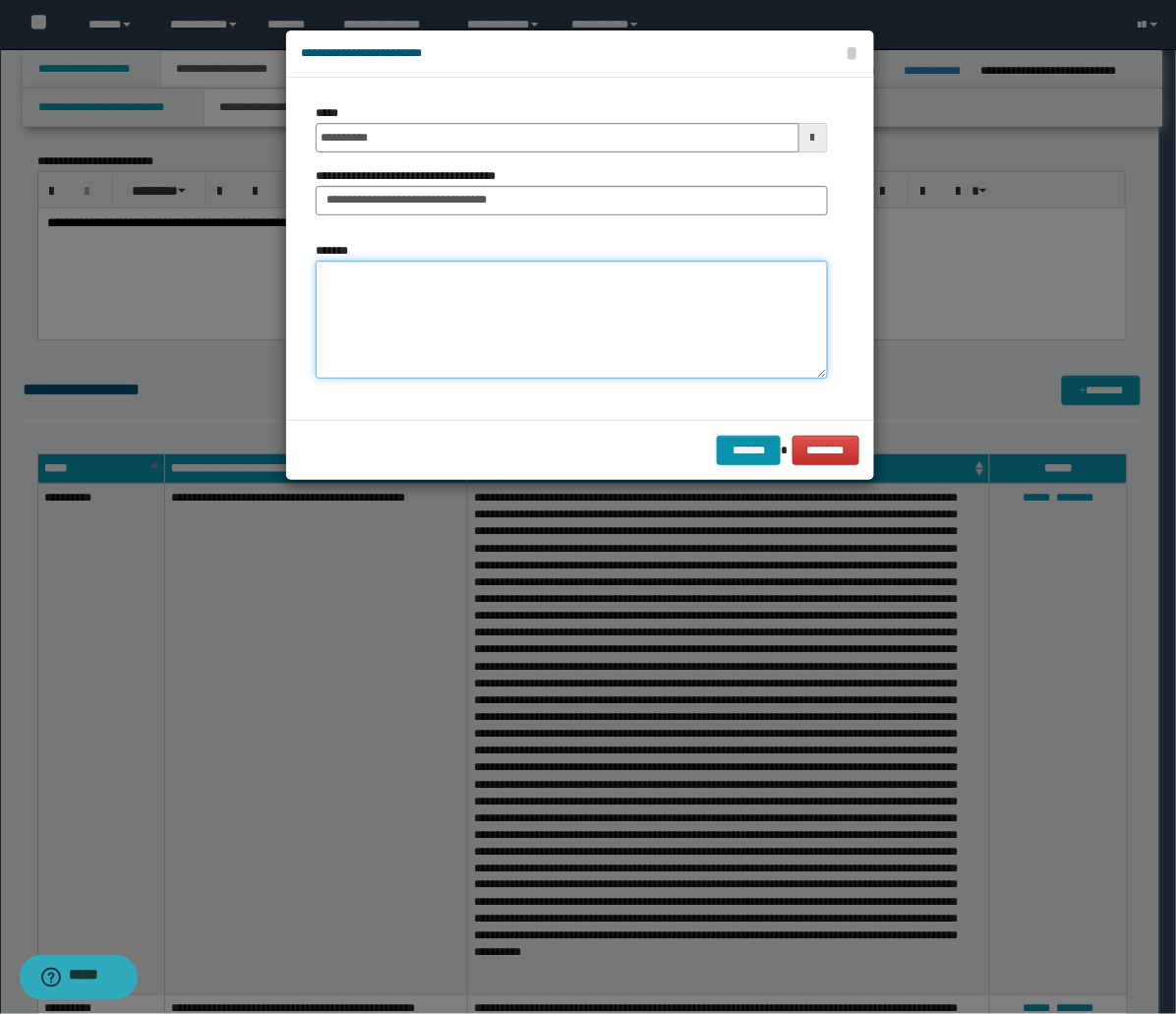 paste on "**********" 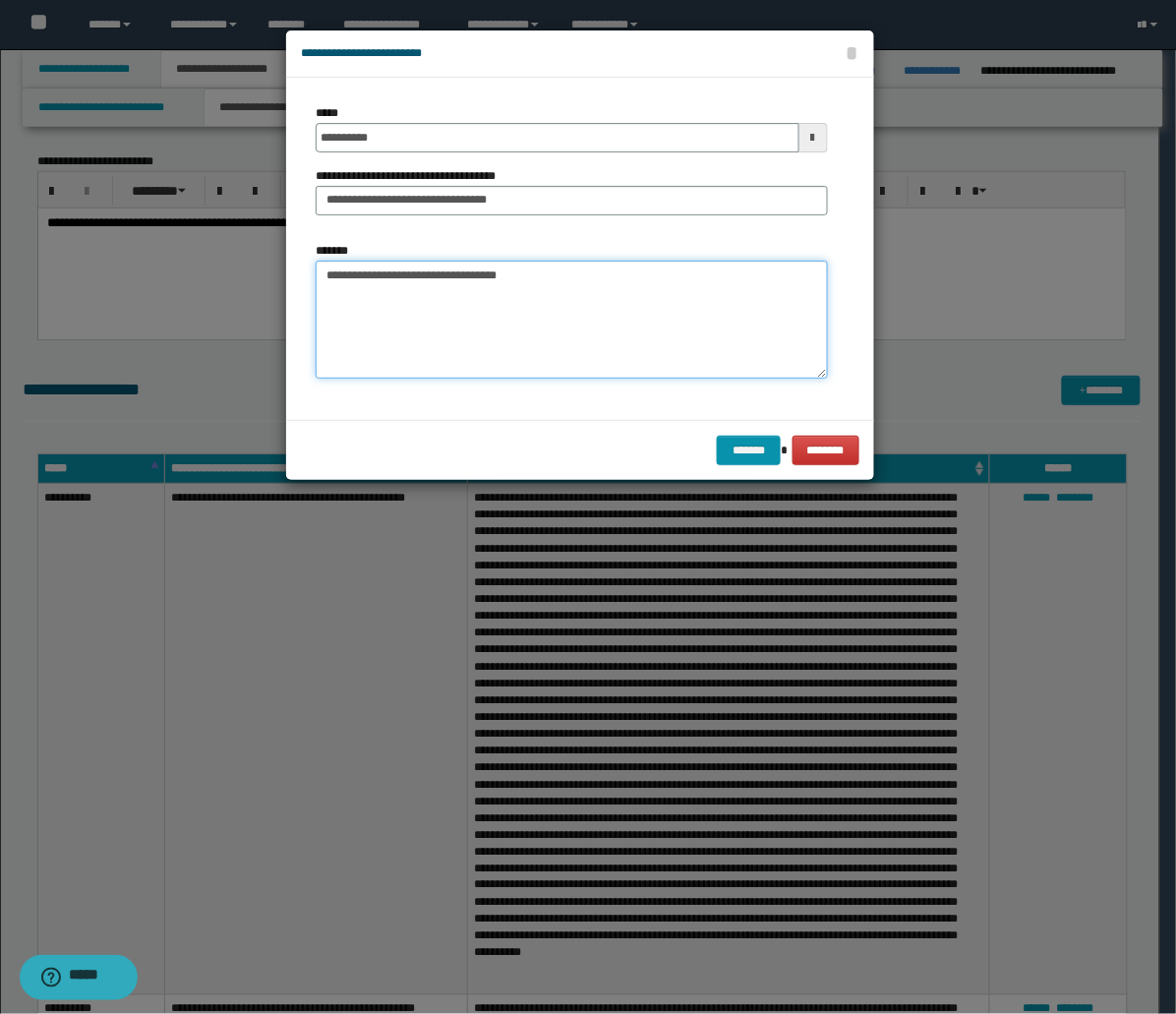 click on "**********" at bounding box center (571, 320) 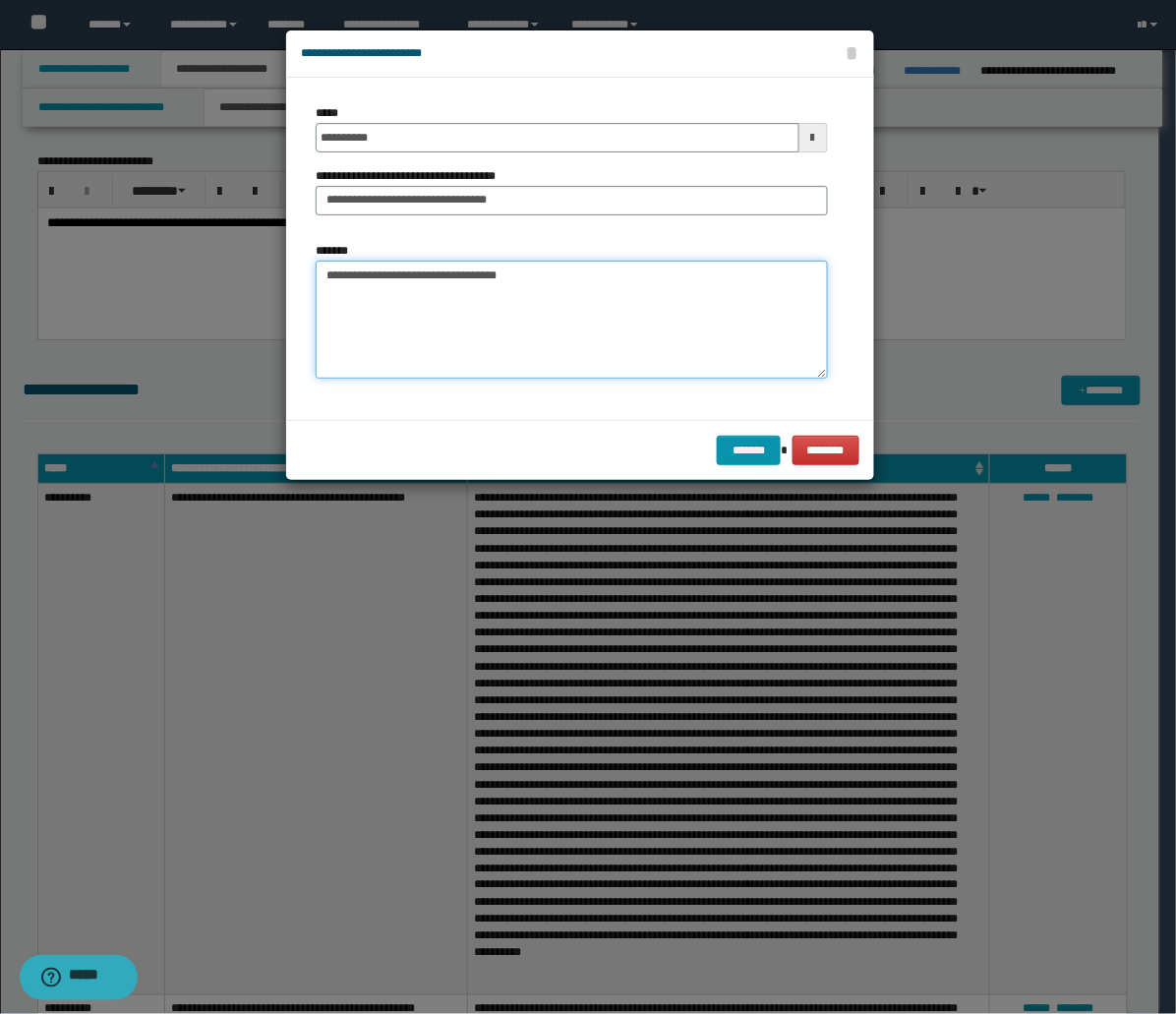 paste on "**********" 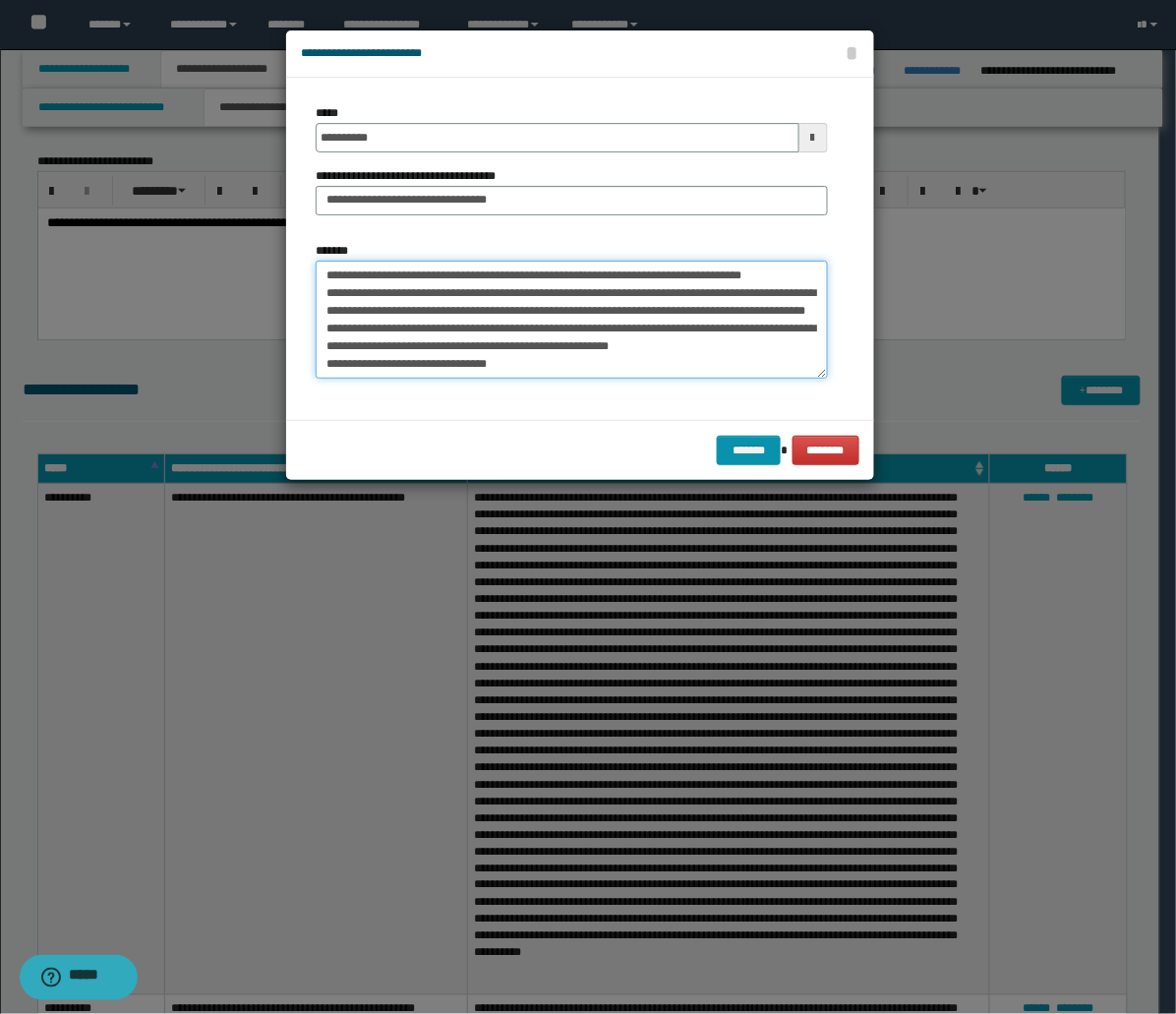 scroll, scrollTop: 0, scrollLeft: 0, axis: both 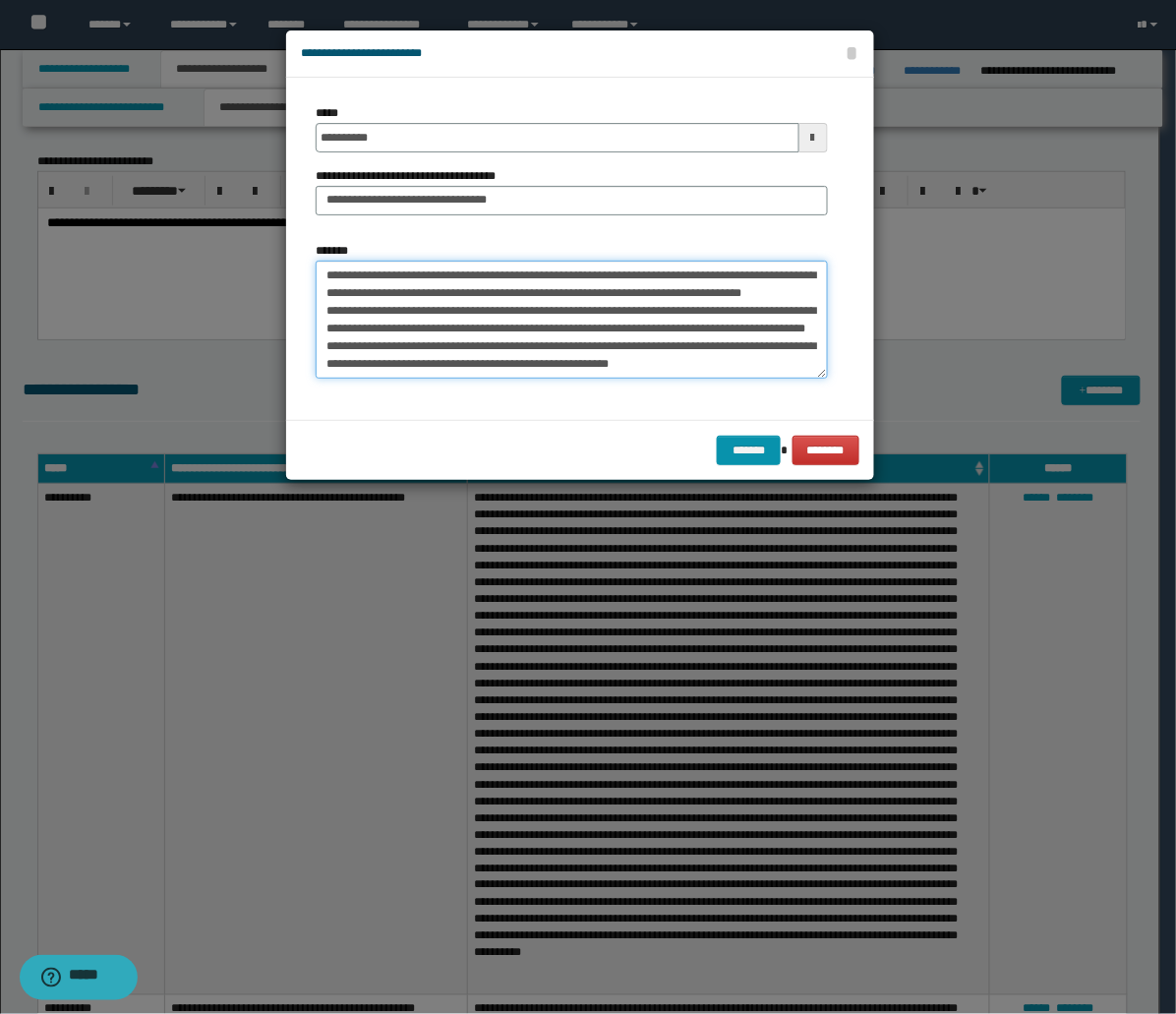 click on "**********" at bounding box center [571, 320] 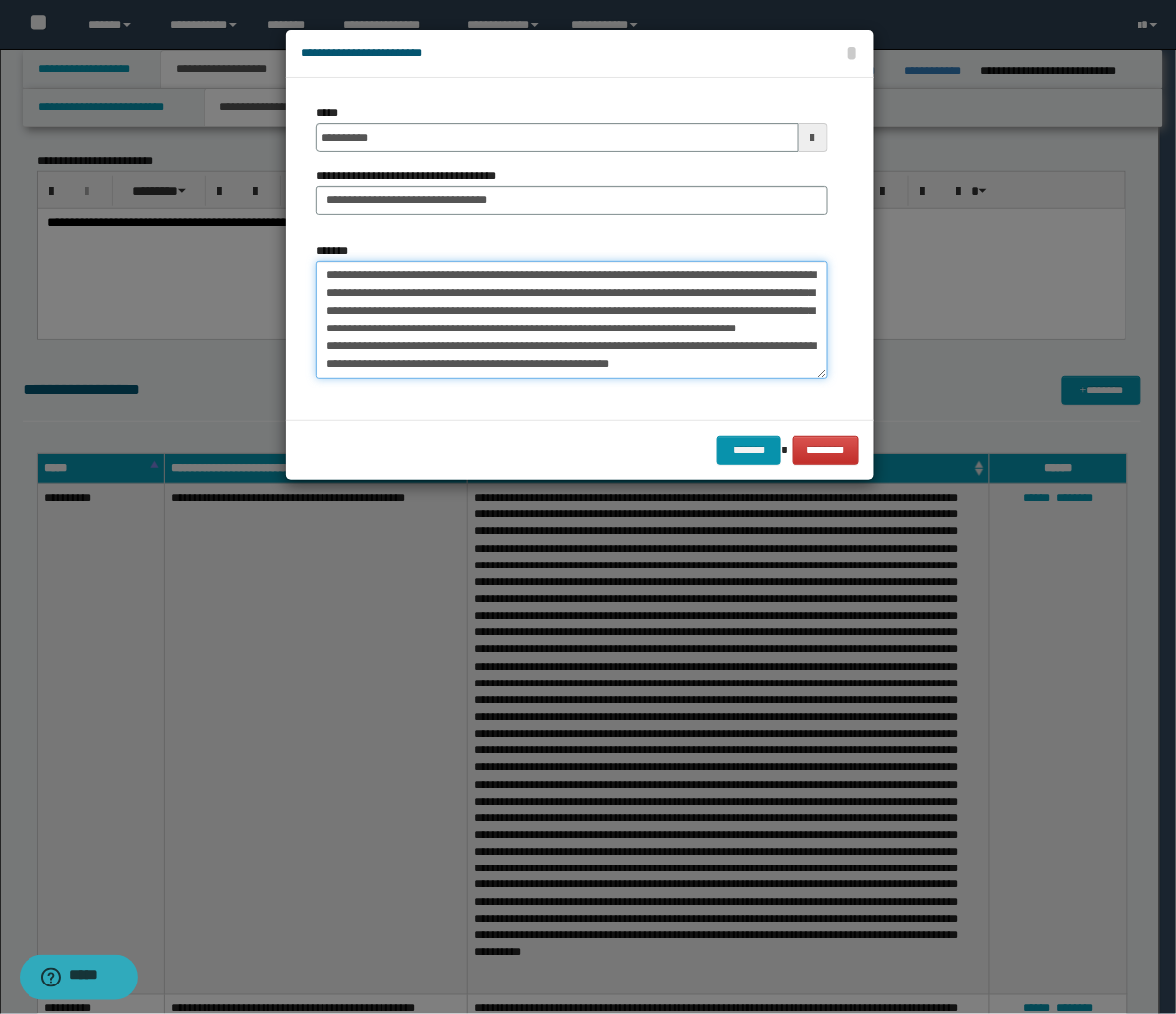 click on "**********" at bounding box center [571, 320] 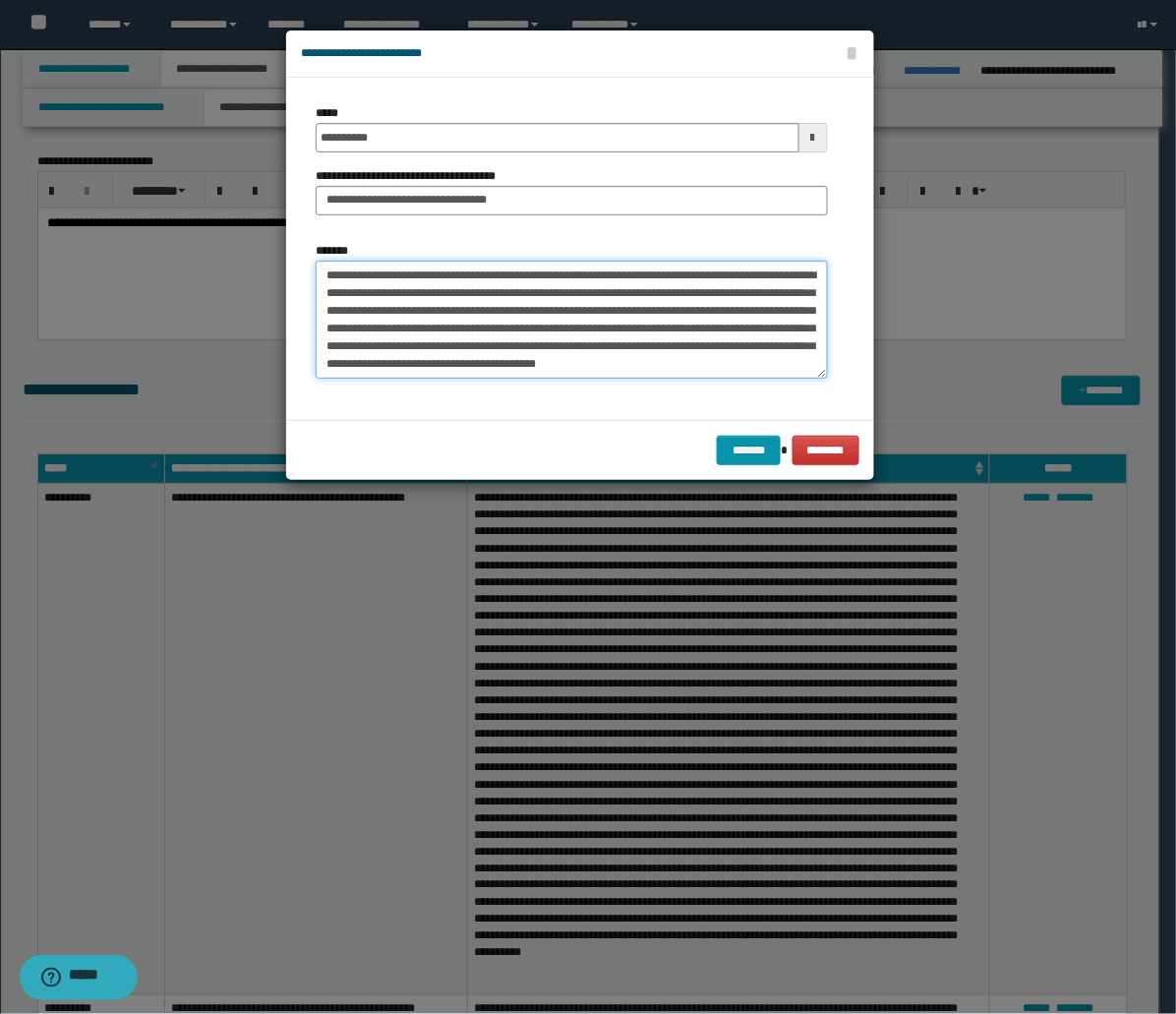 click on "**********" at bounding box center [571, 320] 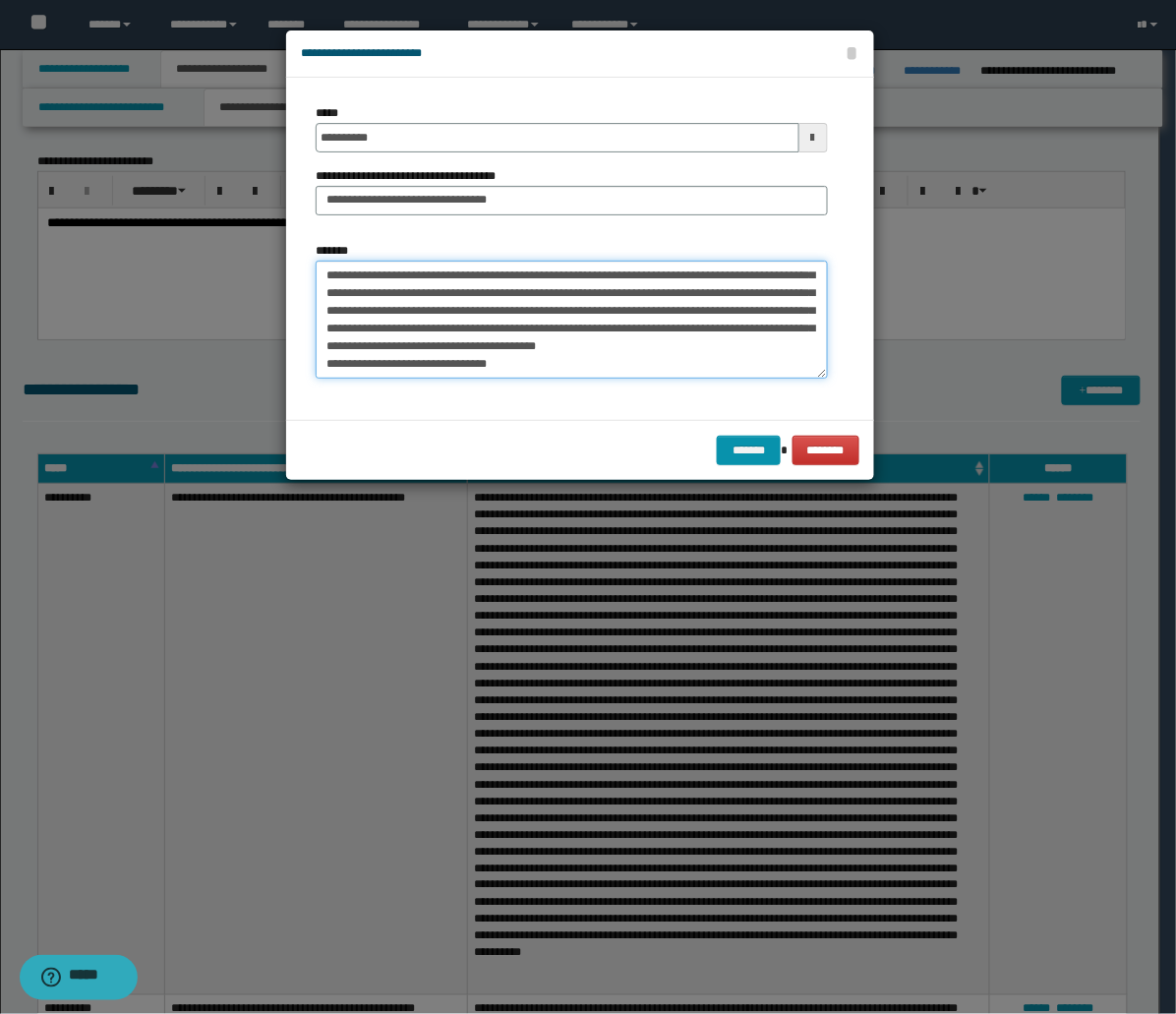 scroll, scrollTop: 34, scrollLeft: 0, axis: vertical 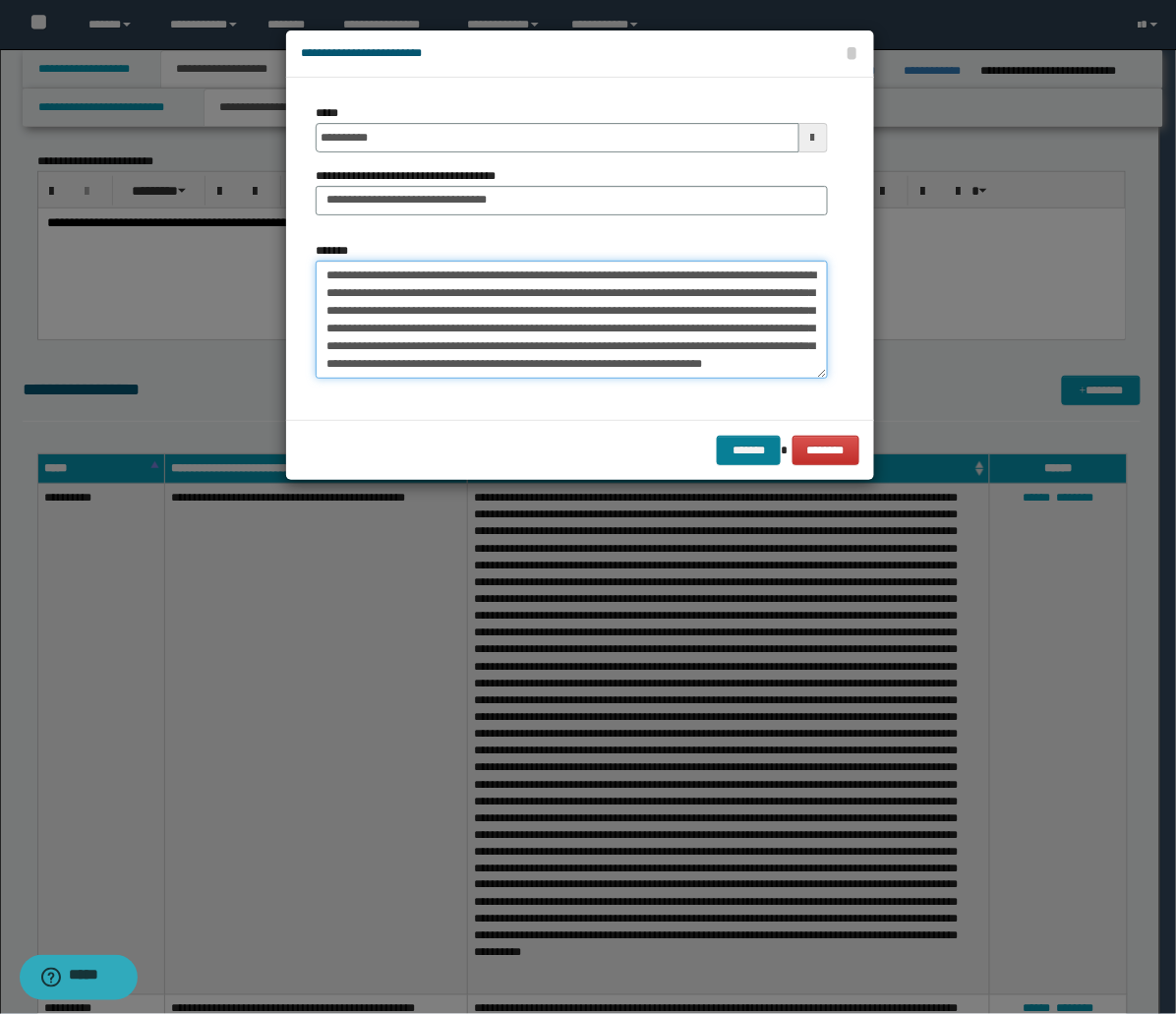 type on "**********" 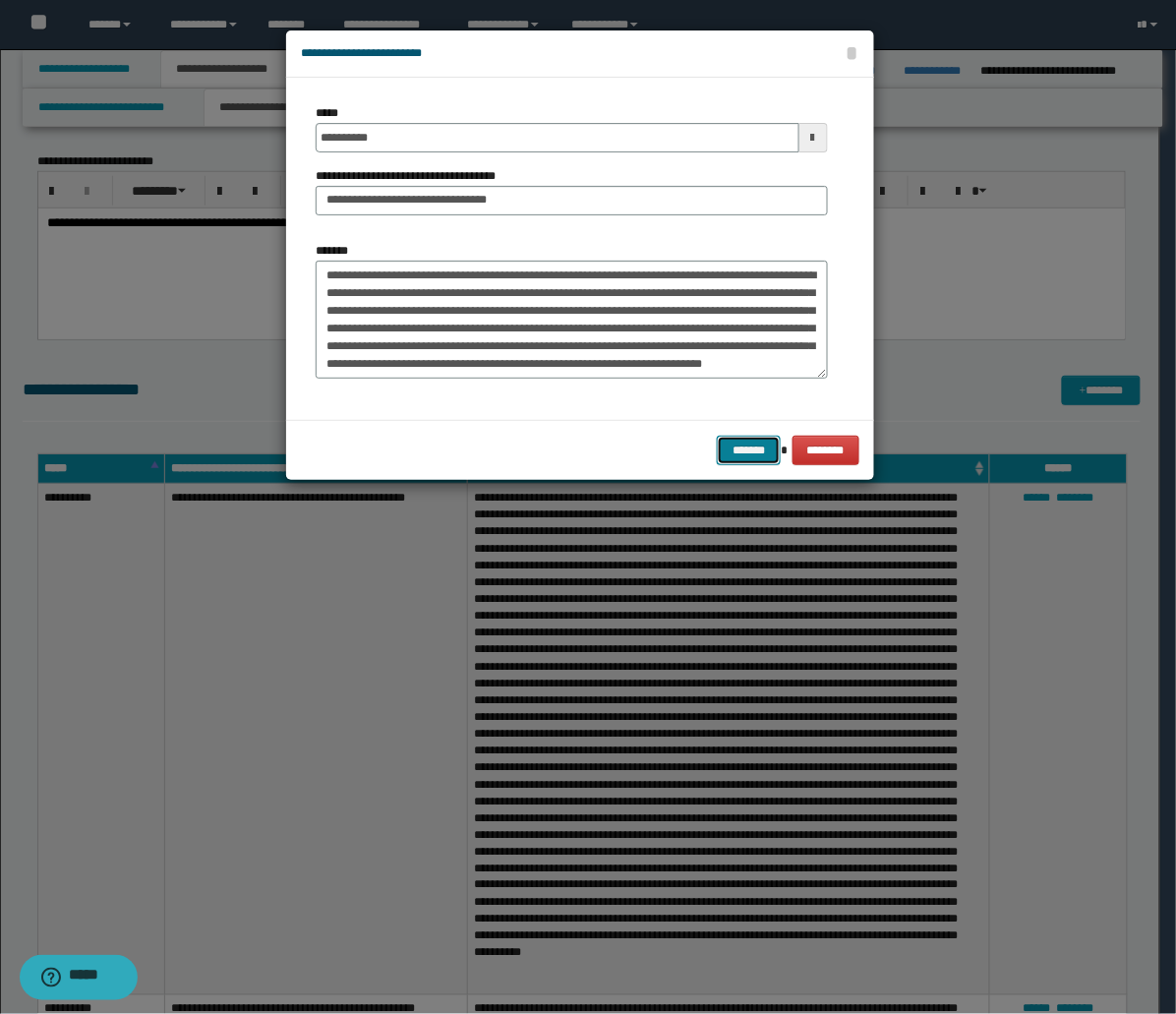 click on "*******" at bounding box center [748, 450] 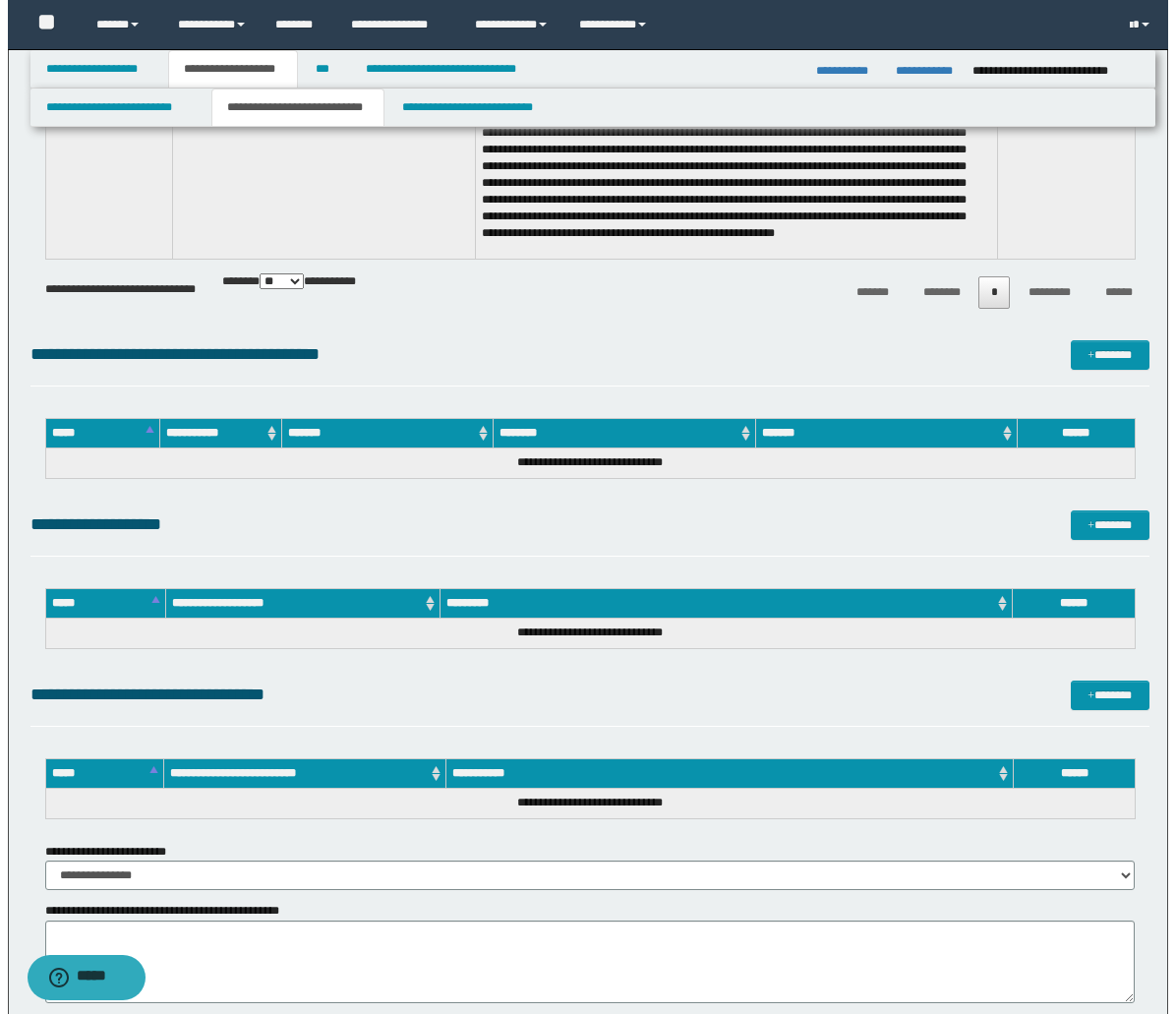 scroll, scrollTop: 1202, scrollLeft: 0, axis: vertical 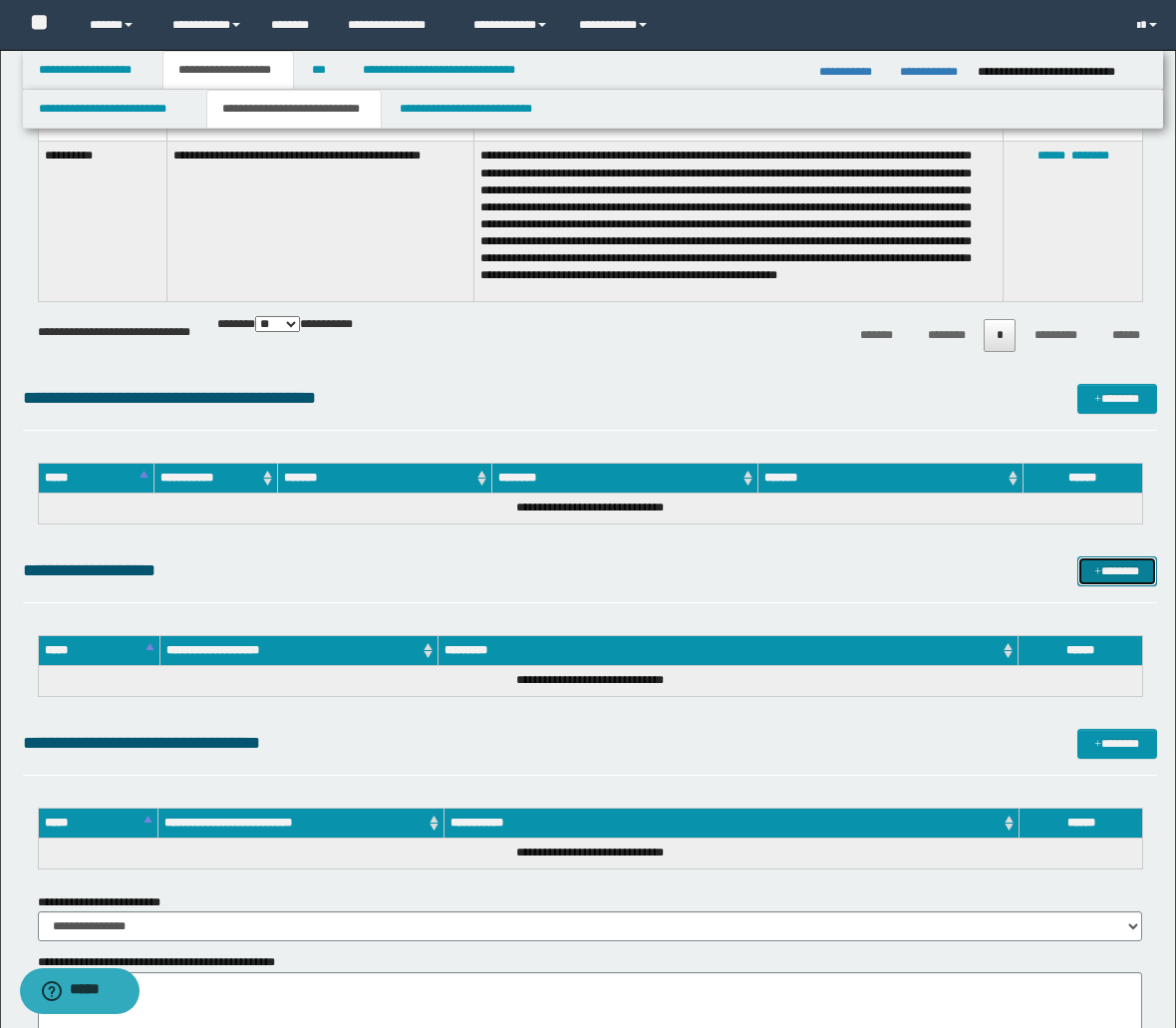 click on "*******" at bounding box center [1117, 571] 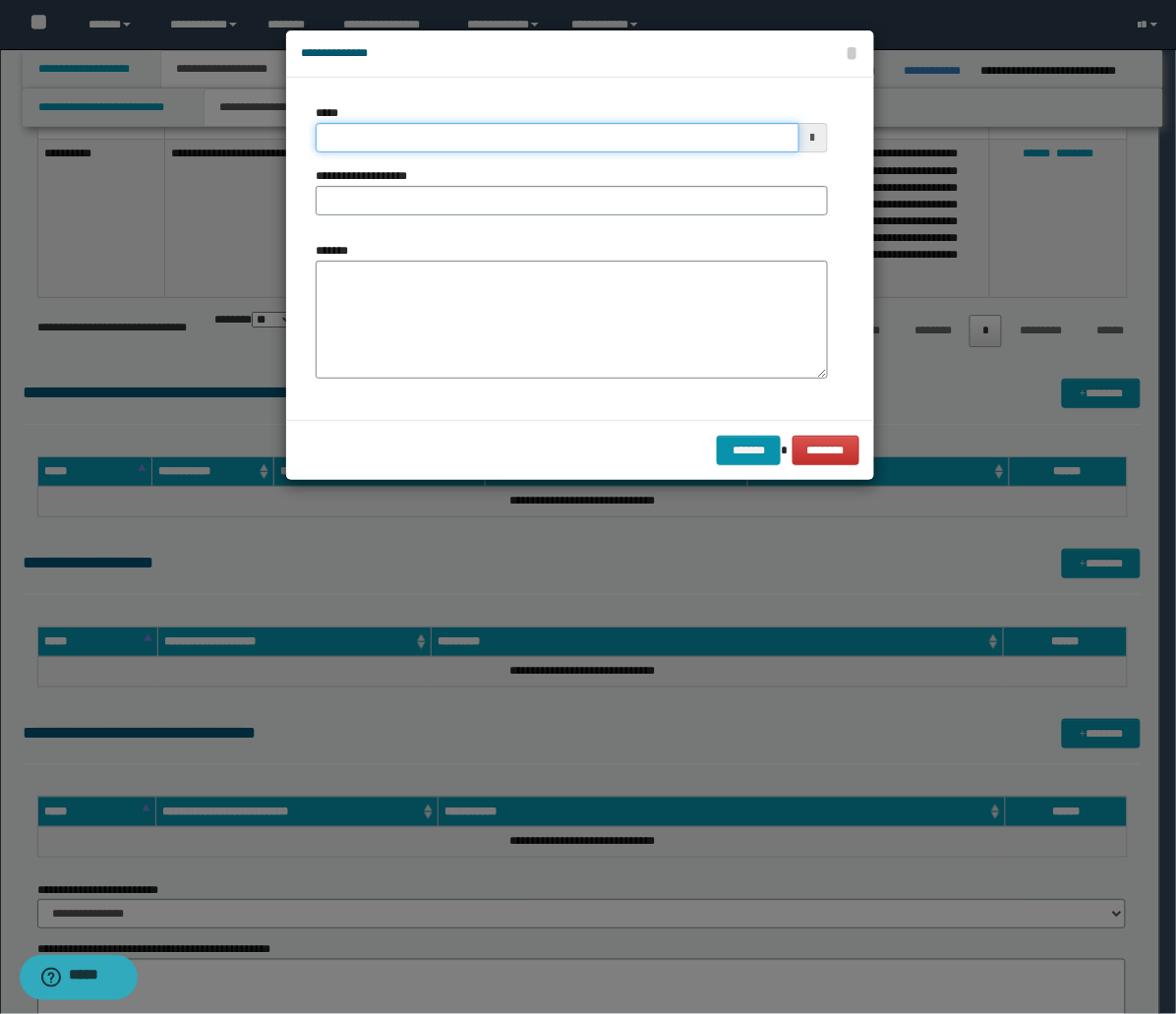 click on "*****" at bounding box center (558, 138) 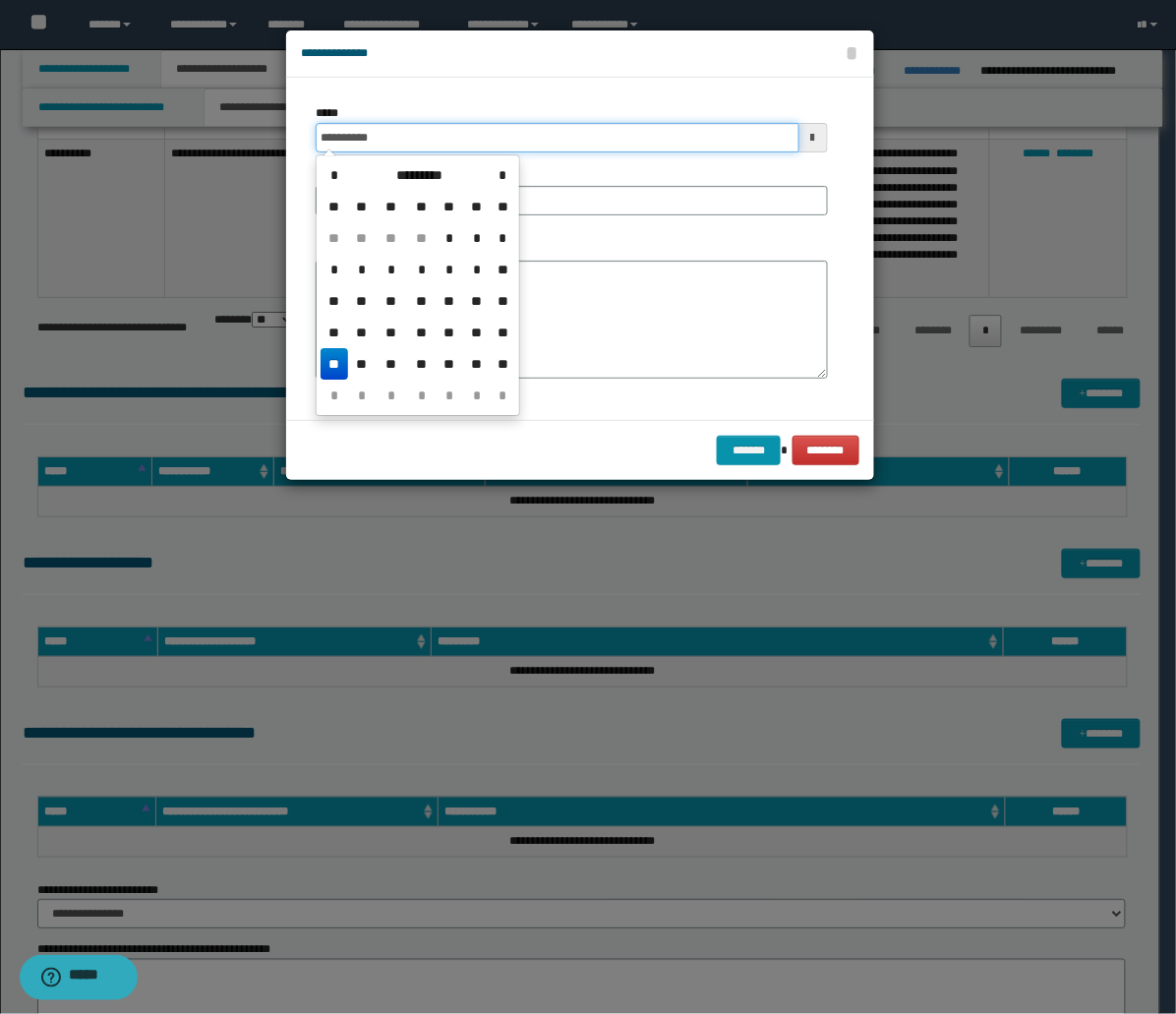 type on "**********" 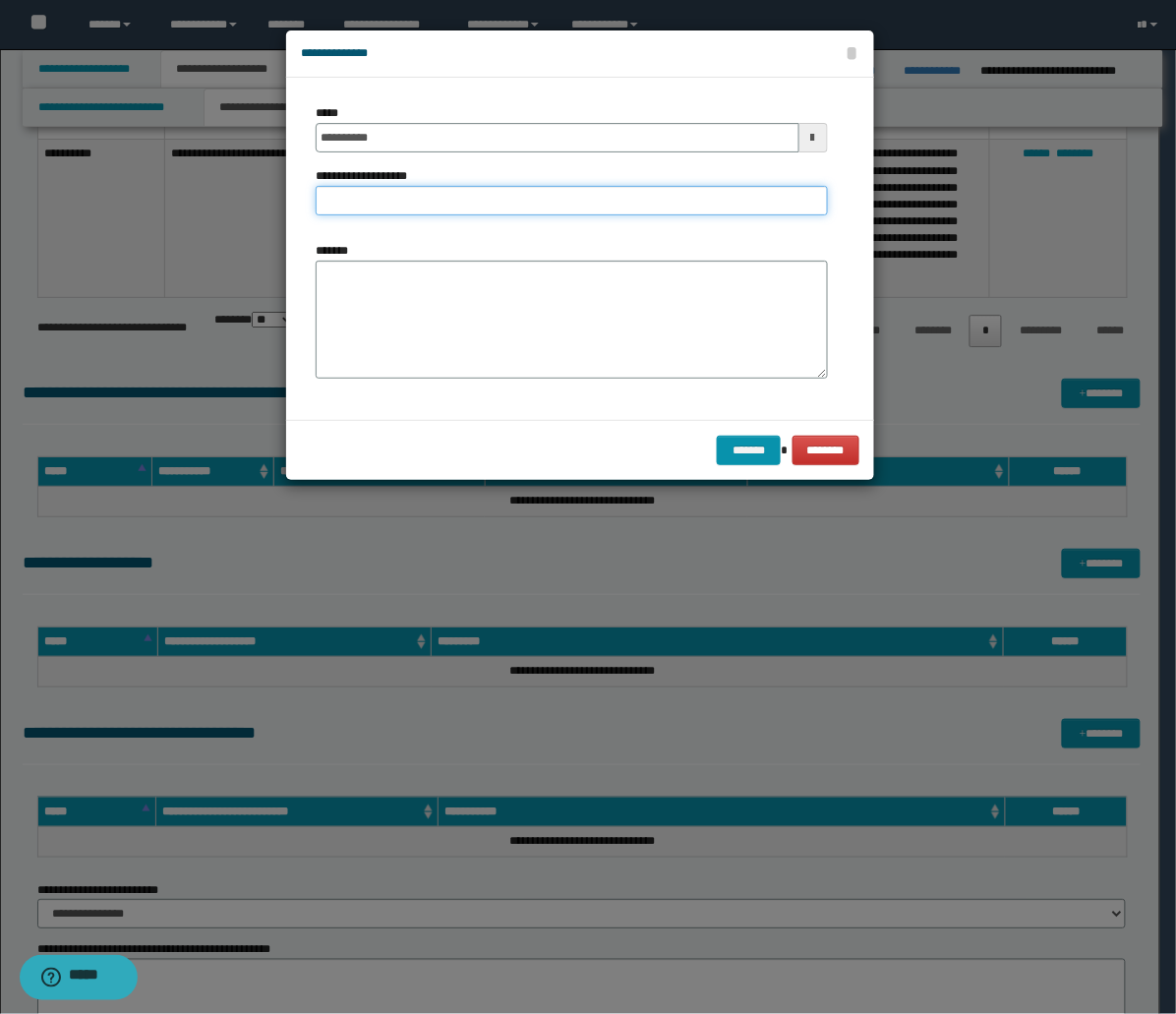 click on "**********" at bounding box center [571, 201] 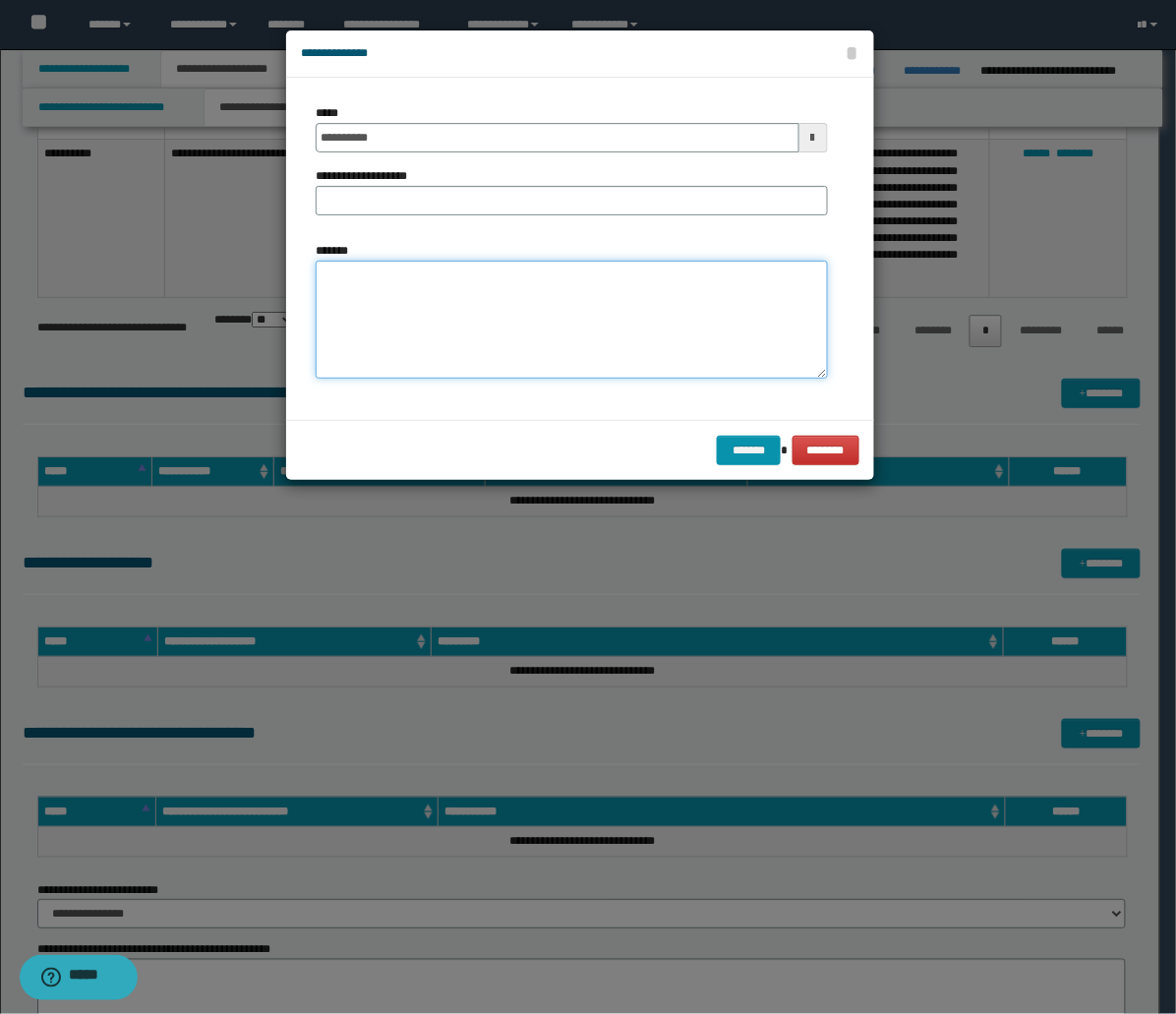 click on "*******" at bounding box center (571, 320) 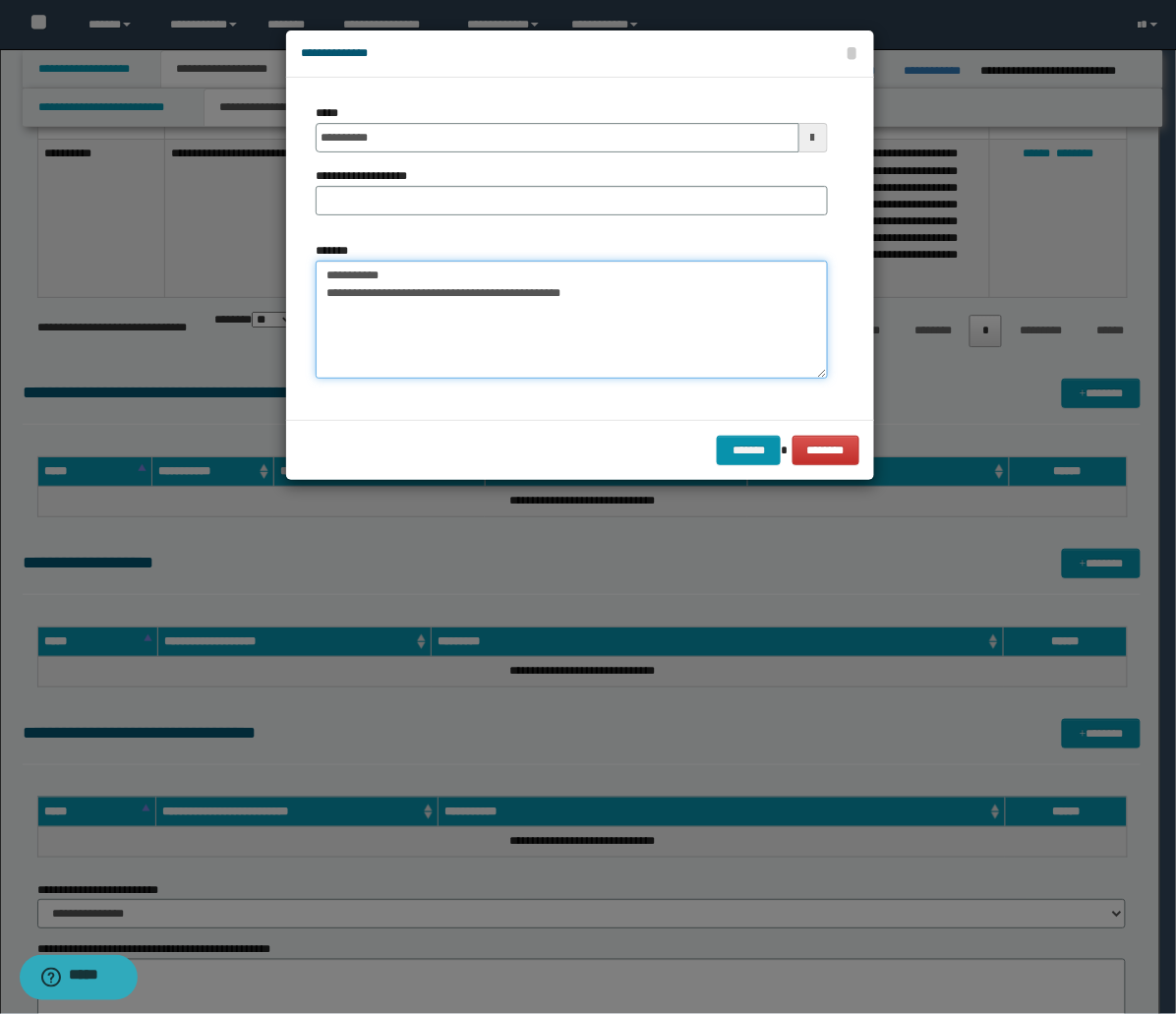 click on "**********" at bounding box center [571, 320] 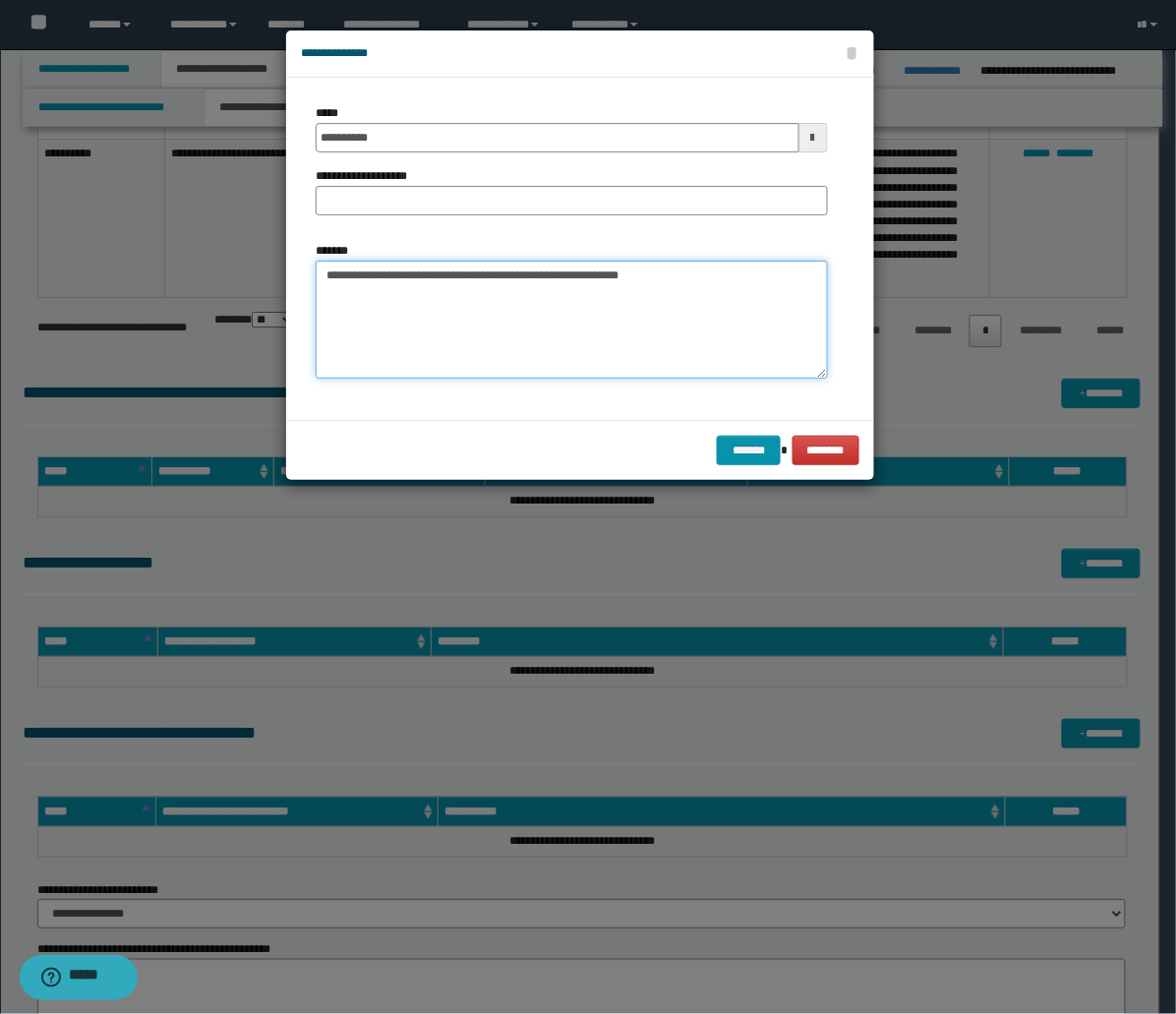 click on "**********" at bounding box center [571, 320] 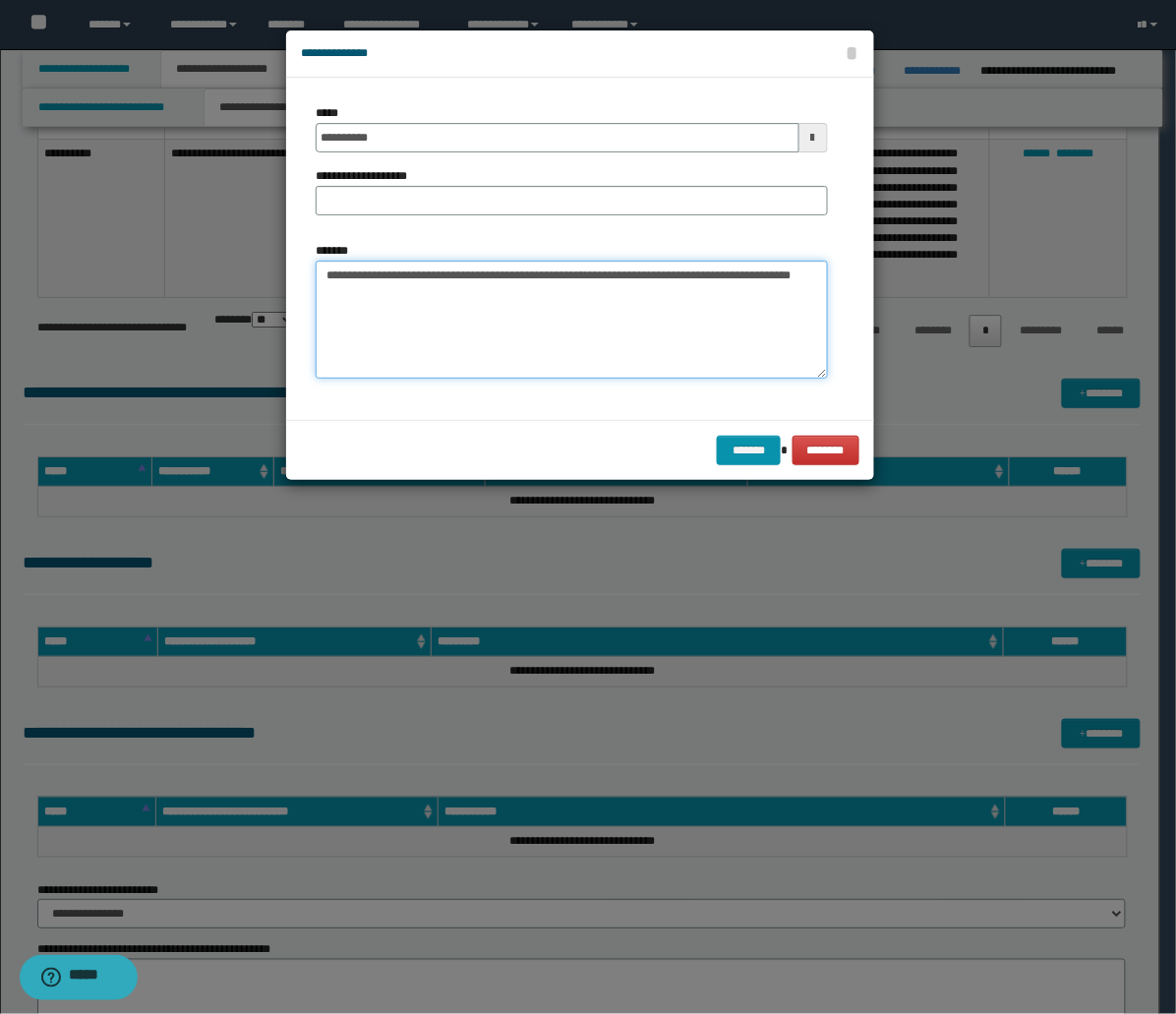 type on "**********" 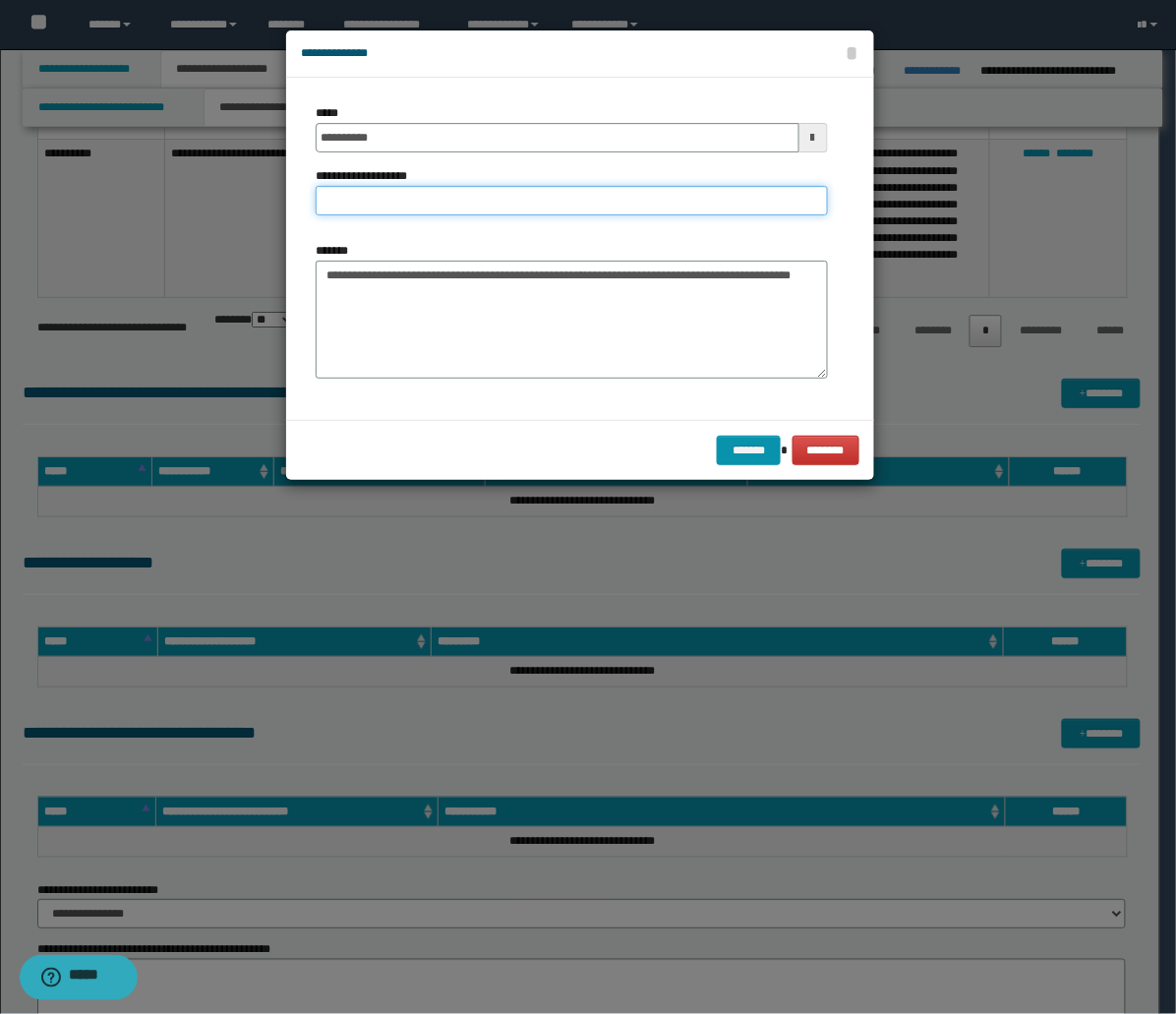 click on "**********" at bounding box center [571, 201] 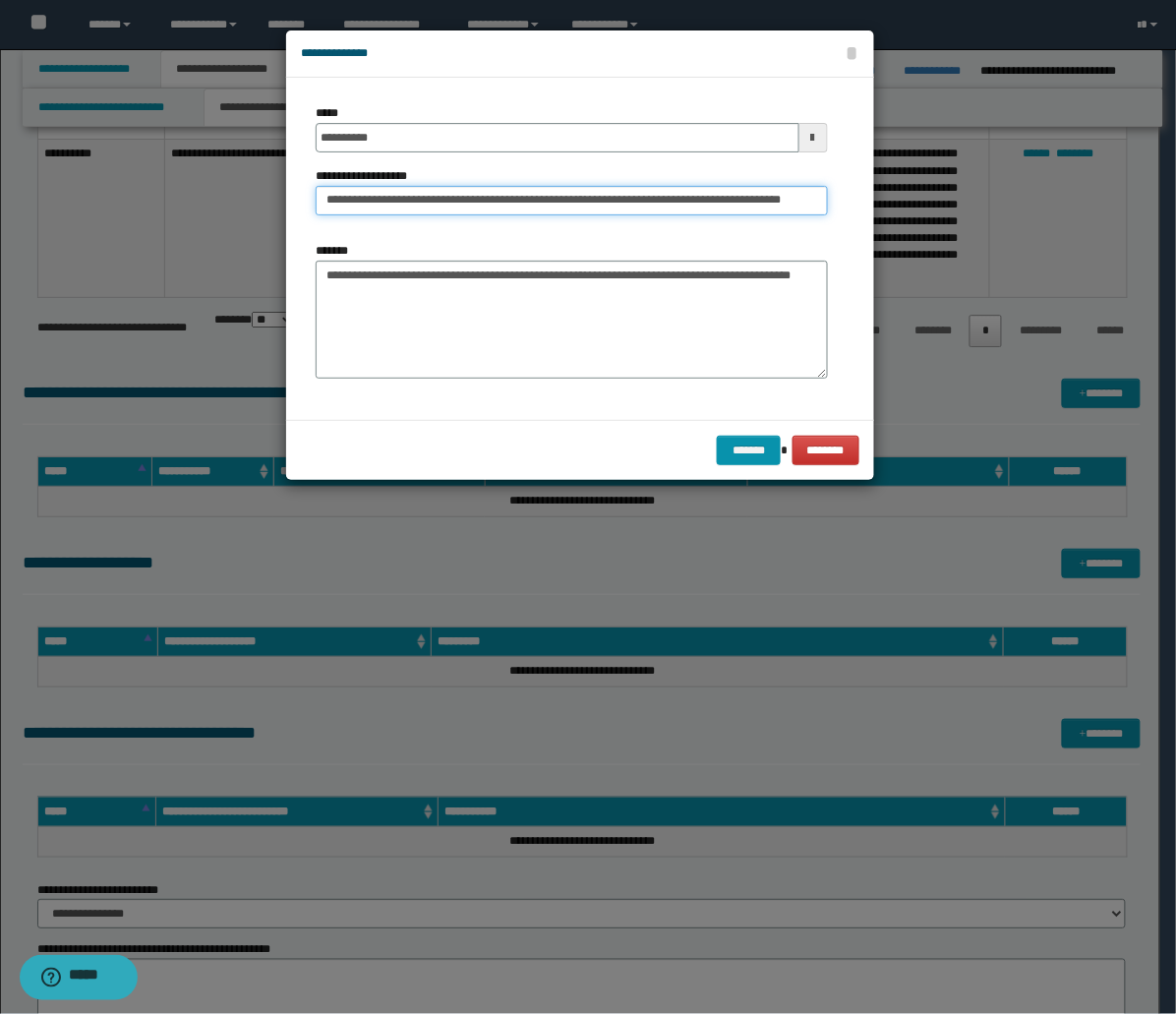 click on "**********" at bounding box center (571, 201) 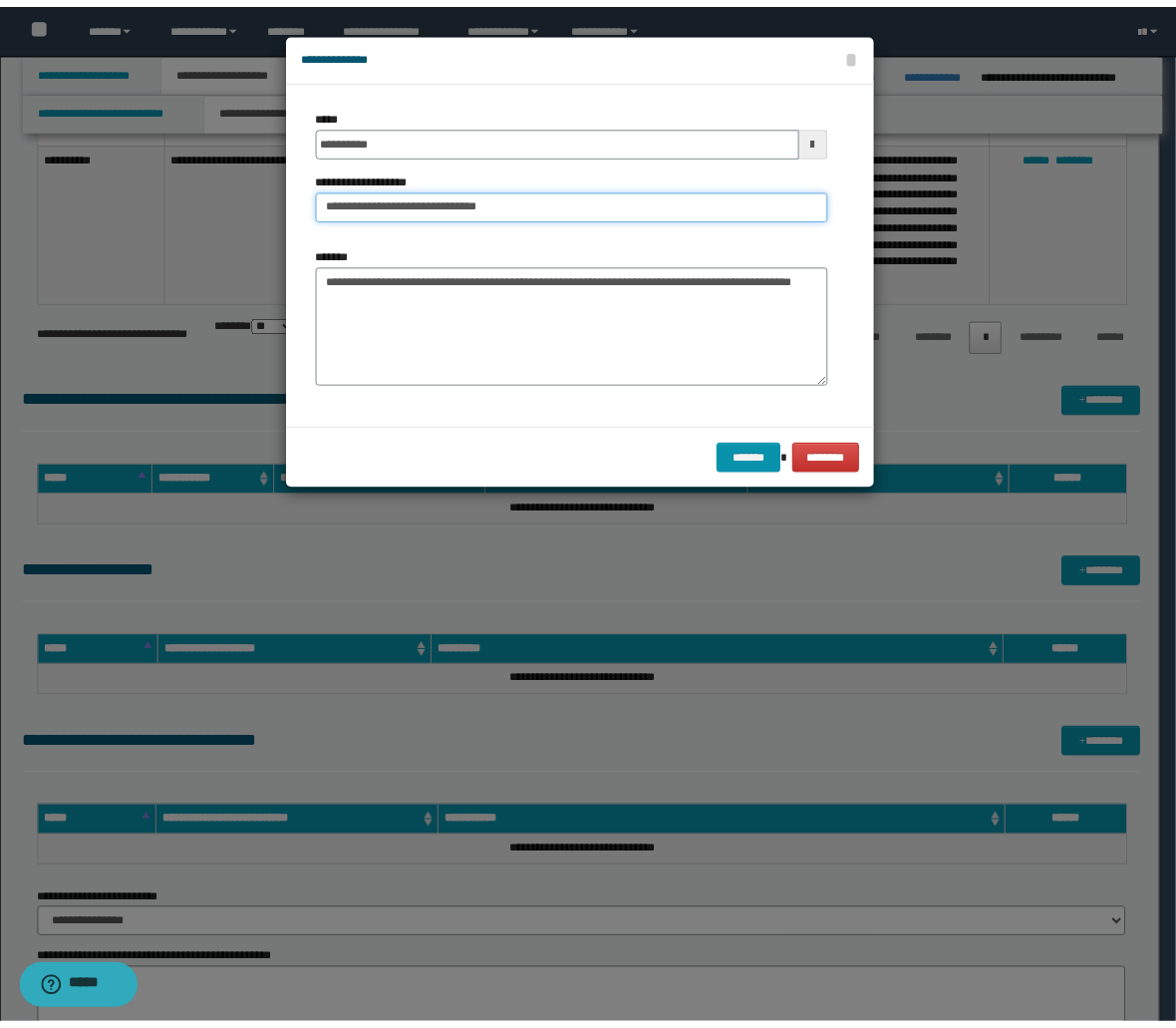 scroll, scrollTop: 0, scrollLeft: 0, axis: both 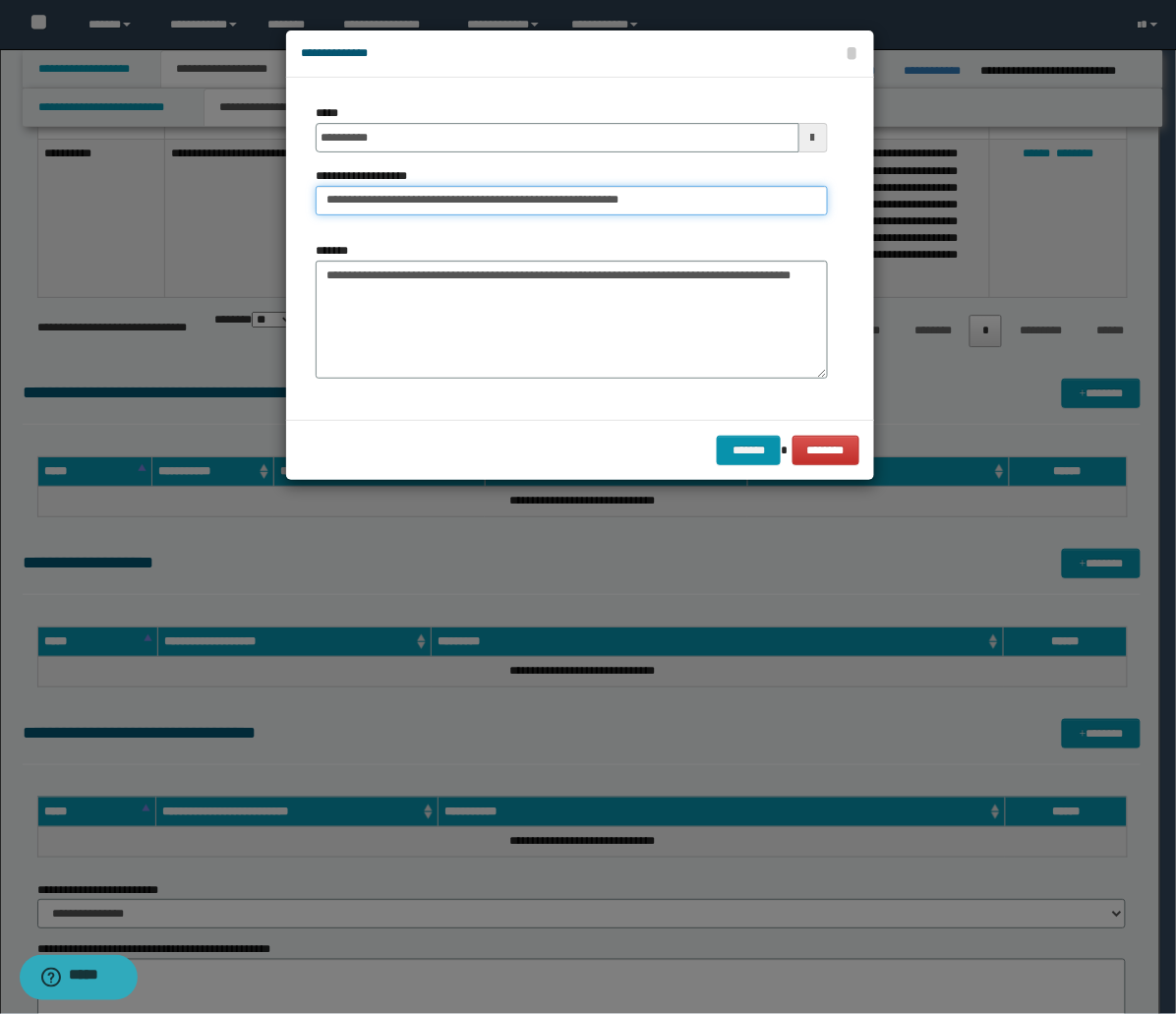 drag, startPoint x: 662, startPoint y: 200, endPoint x: 526, endPoint y: 217, distance: 137.05838 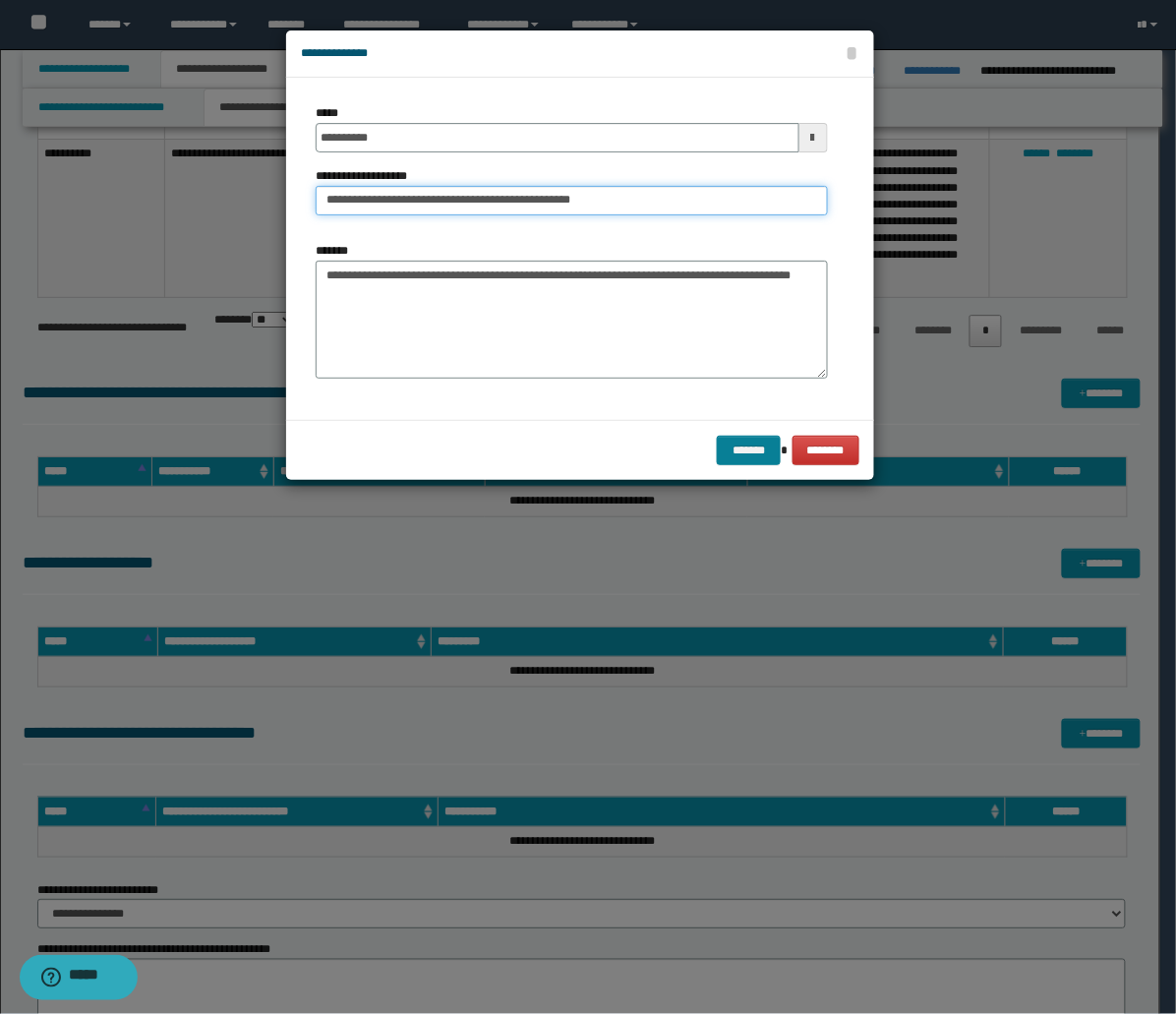 type on "**********" 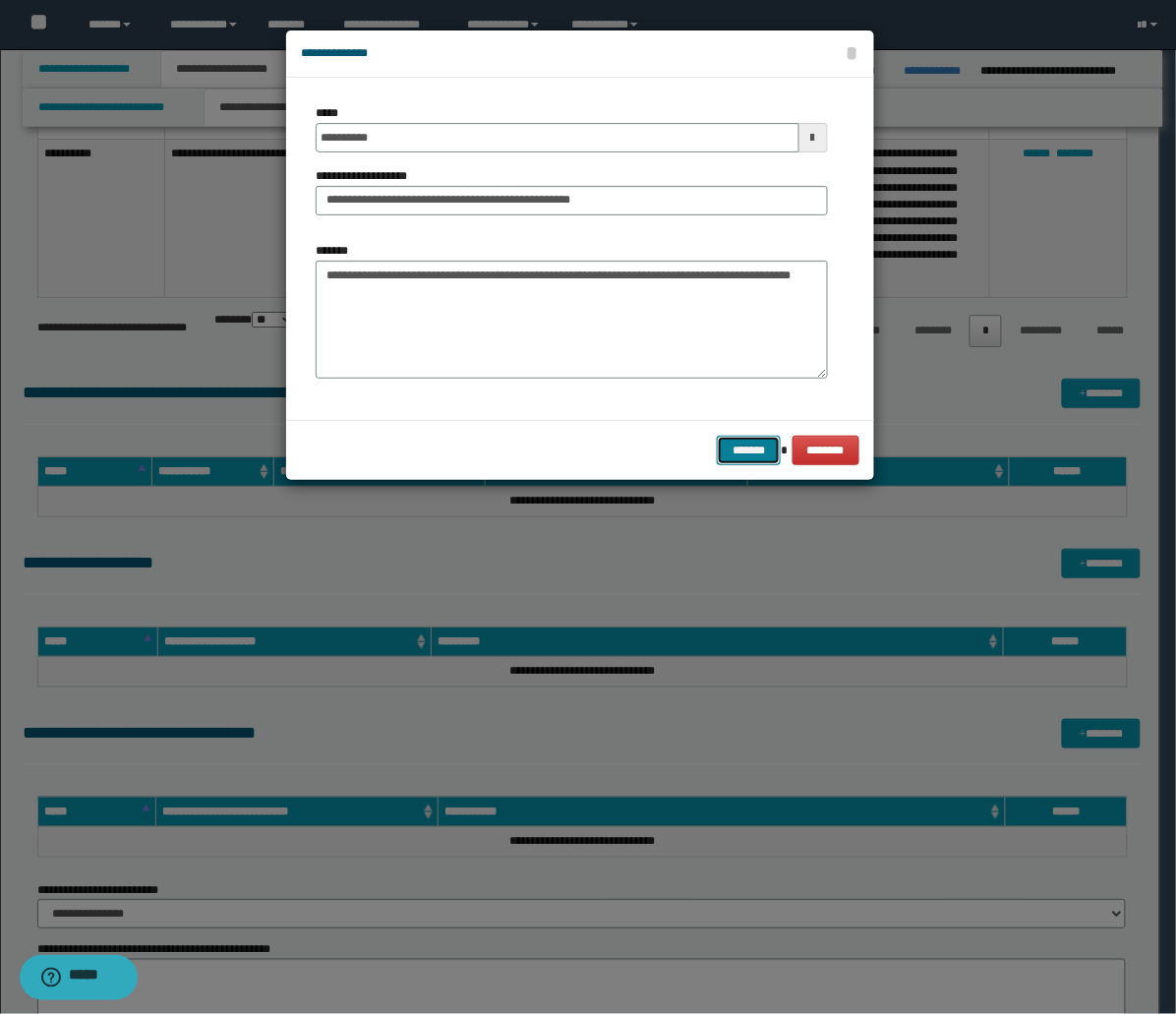 click on "*******" at bounding box center [748, 450] 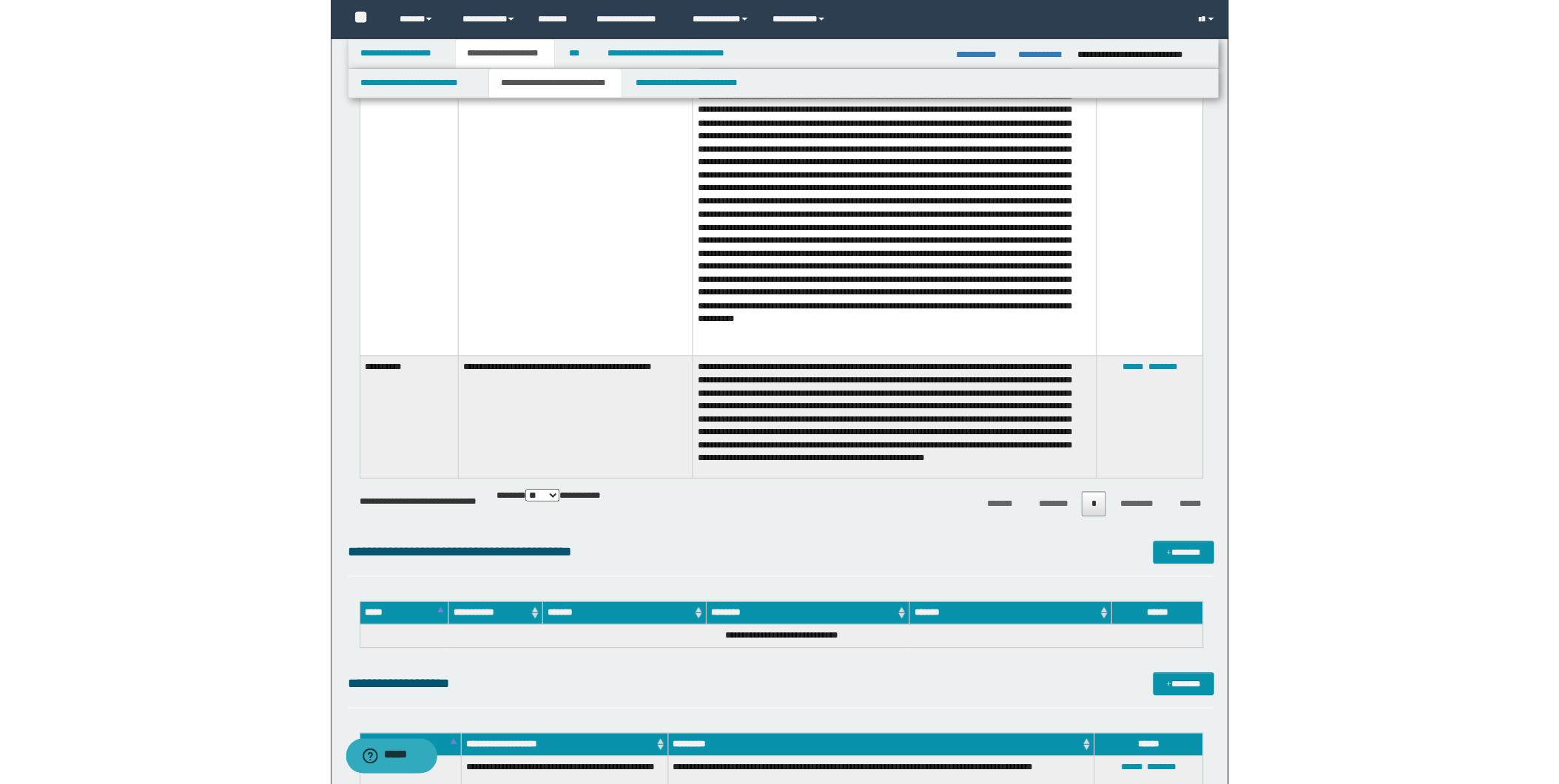 scroll, scrollTop: 575, scrollLeft: 0, axis: vertical 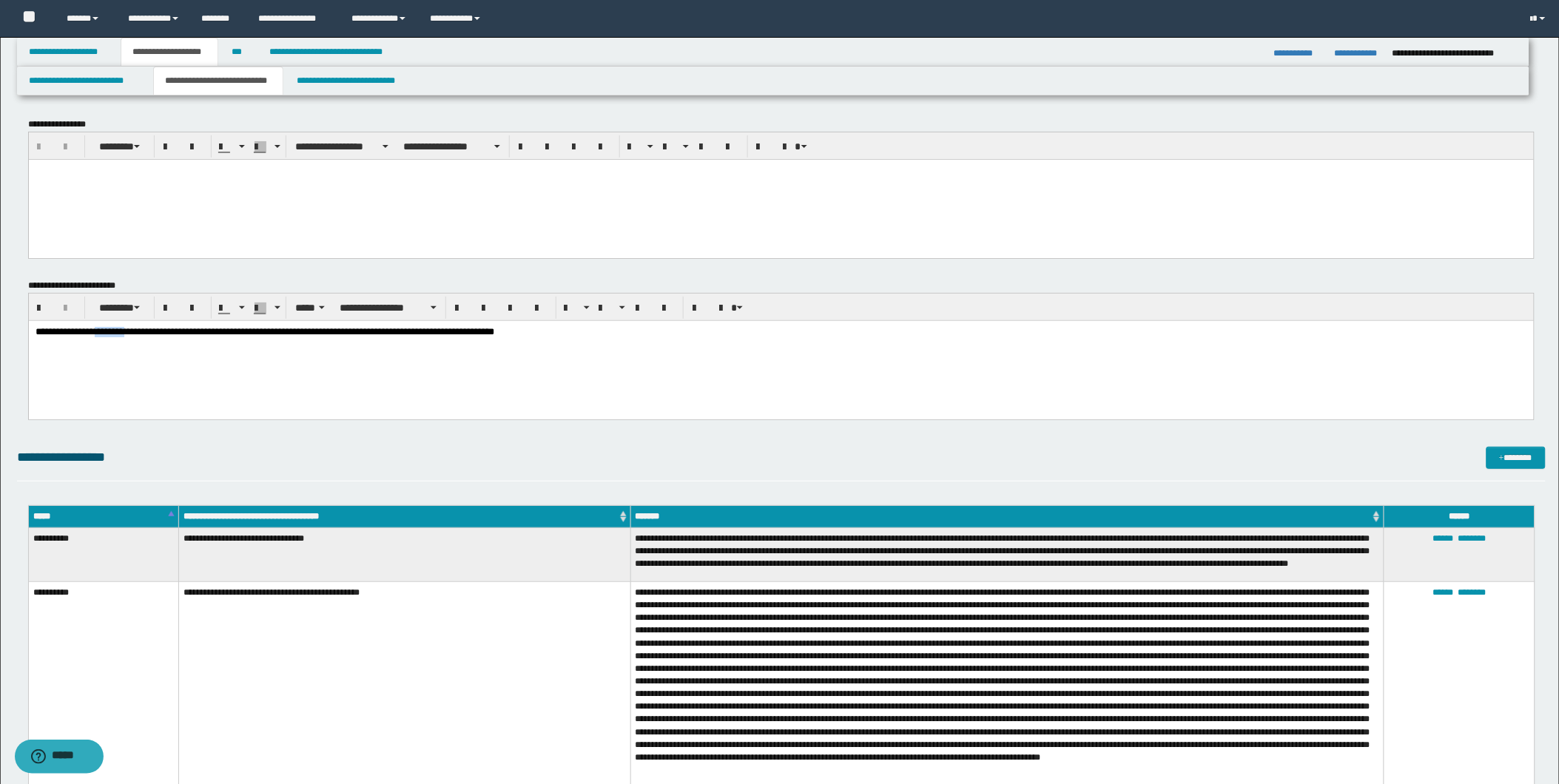 drag, startPoint x: 121, startPoint y: 336, endPoint x: 158, endPoint y: 338, distance: 37.054015 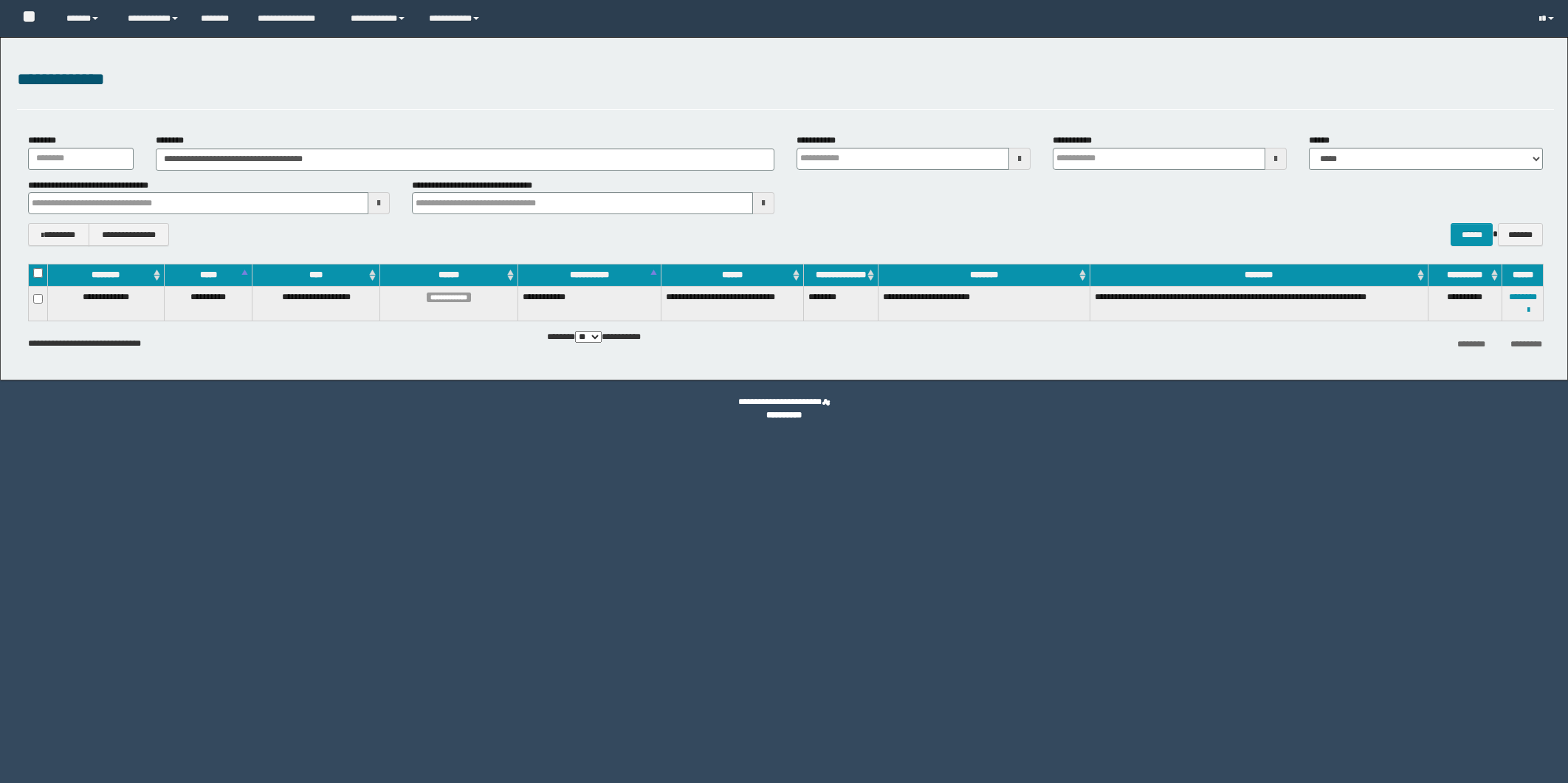 scroll, scrollTop: 0, scrollLeft: 0, axis: both 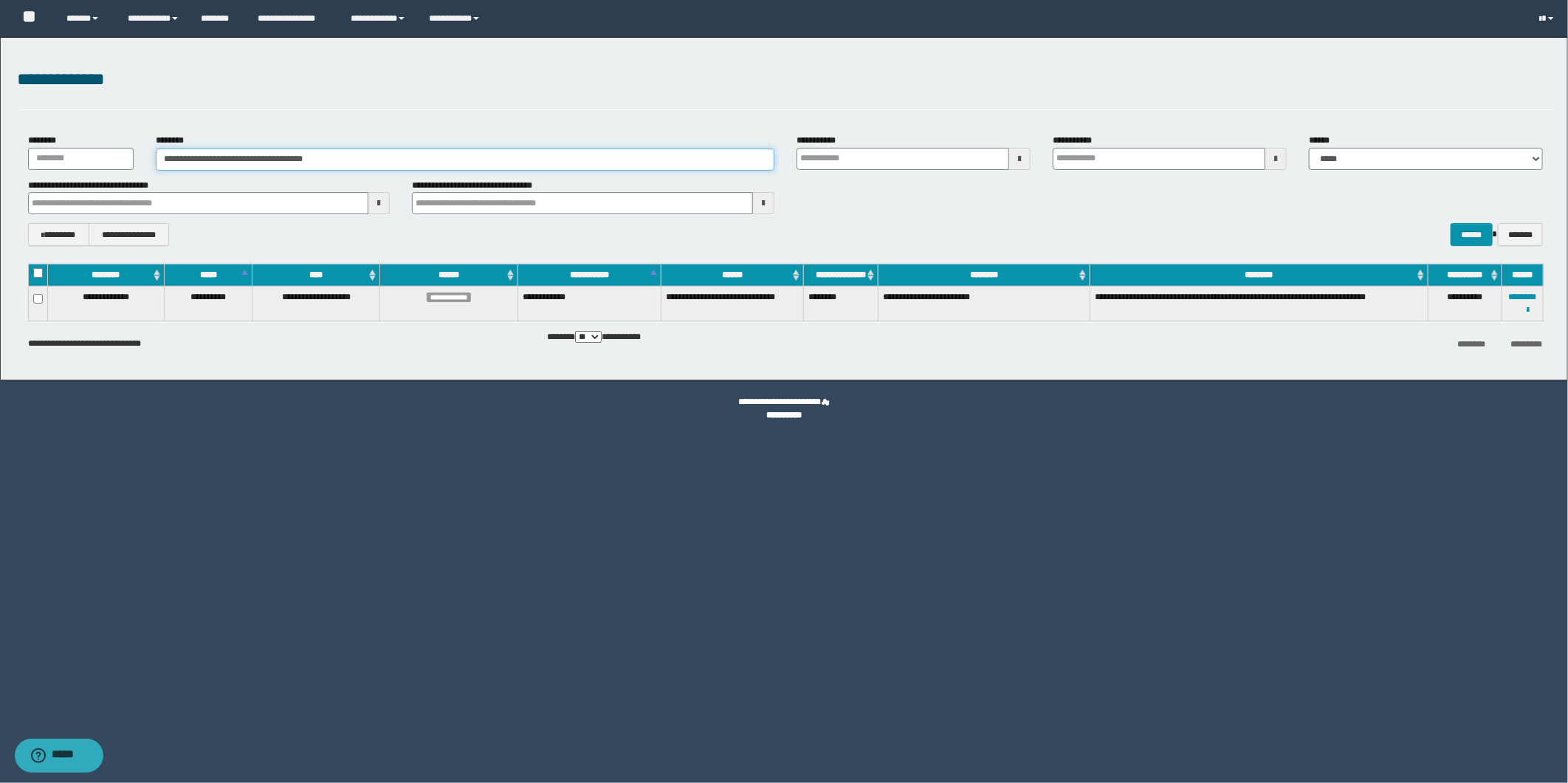 drag, startPoint x: 353, startPoint y: 158, endPoint x: 161, endPoint y: 164, distance: 192.09373 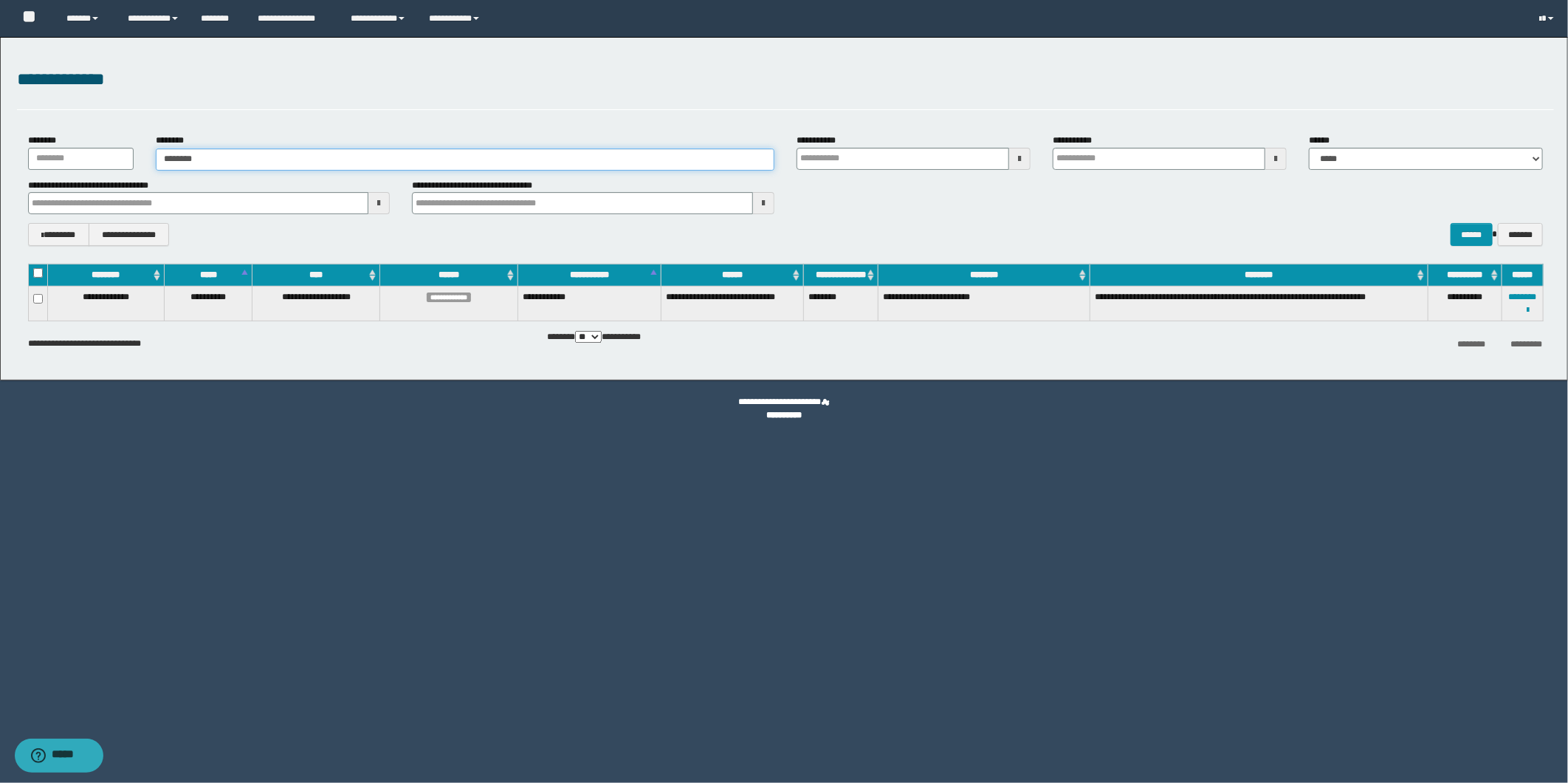 type on "********" 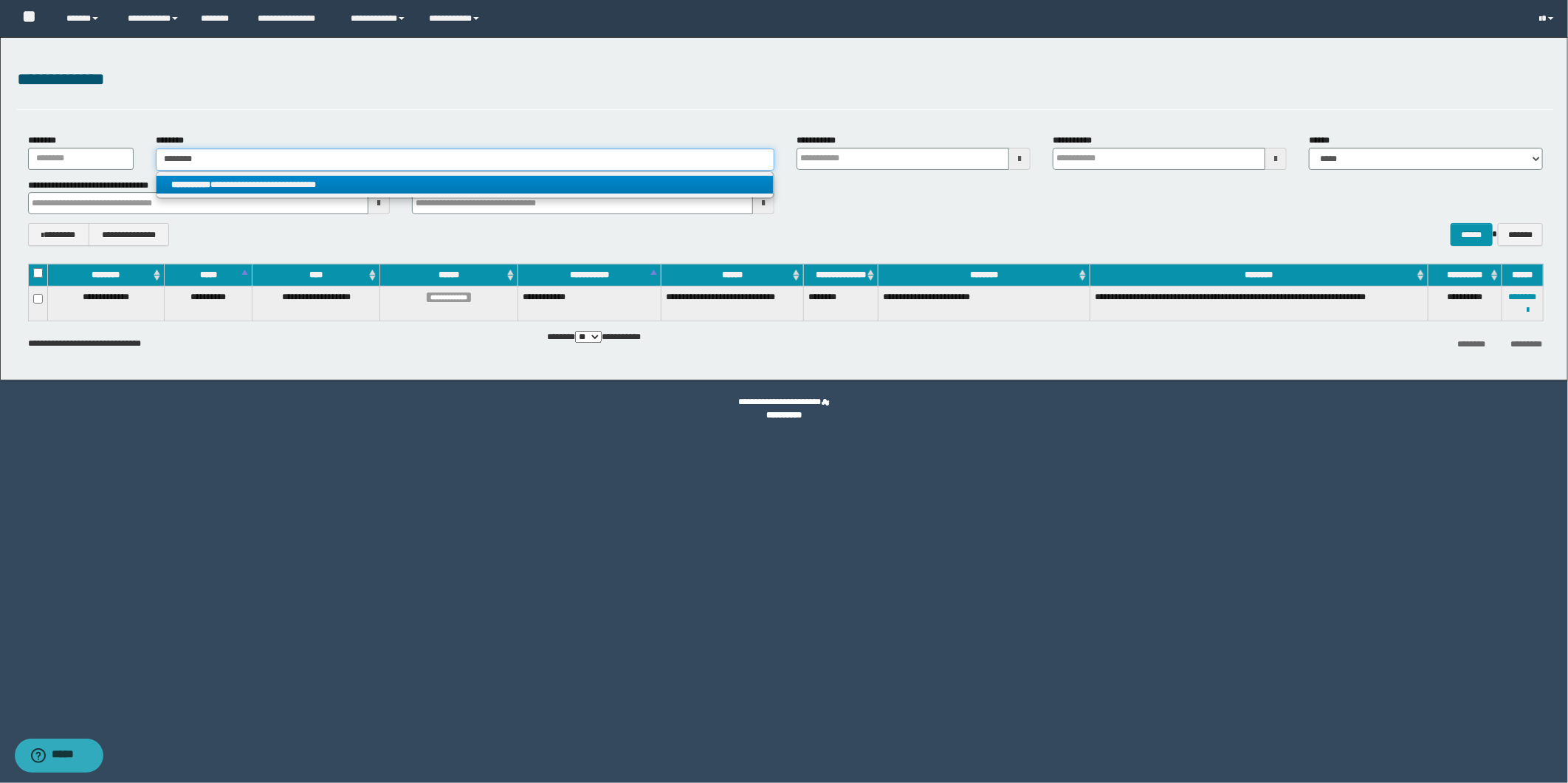 type on "********" 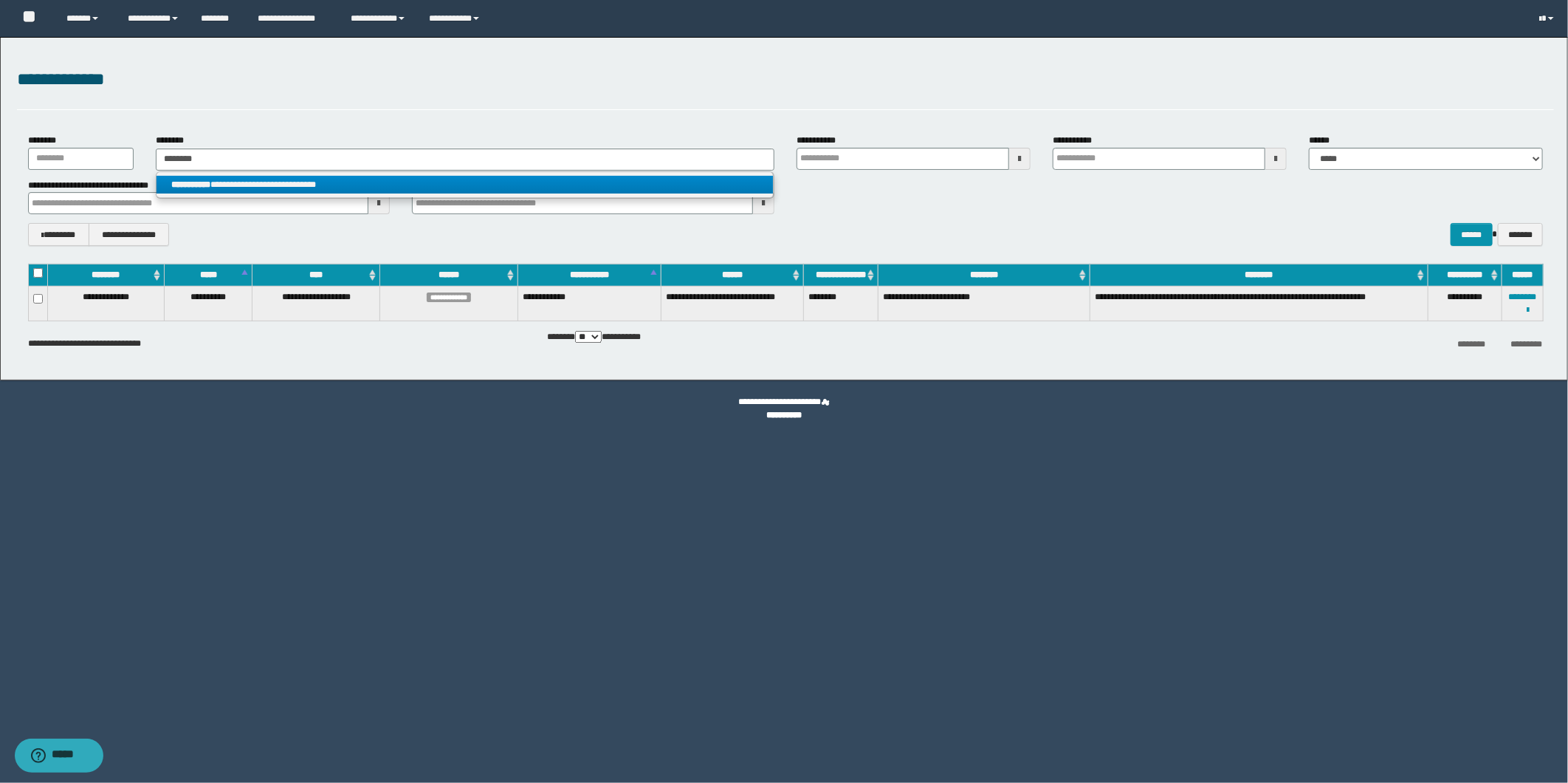 click on "**********" at bounding box center [190, 185] 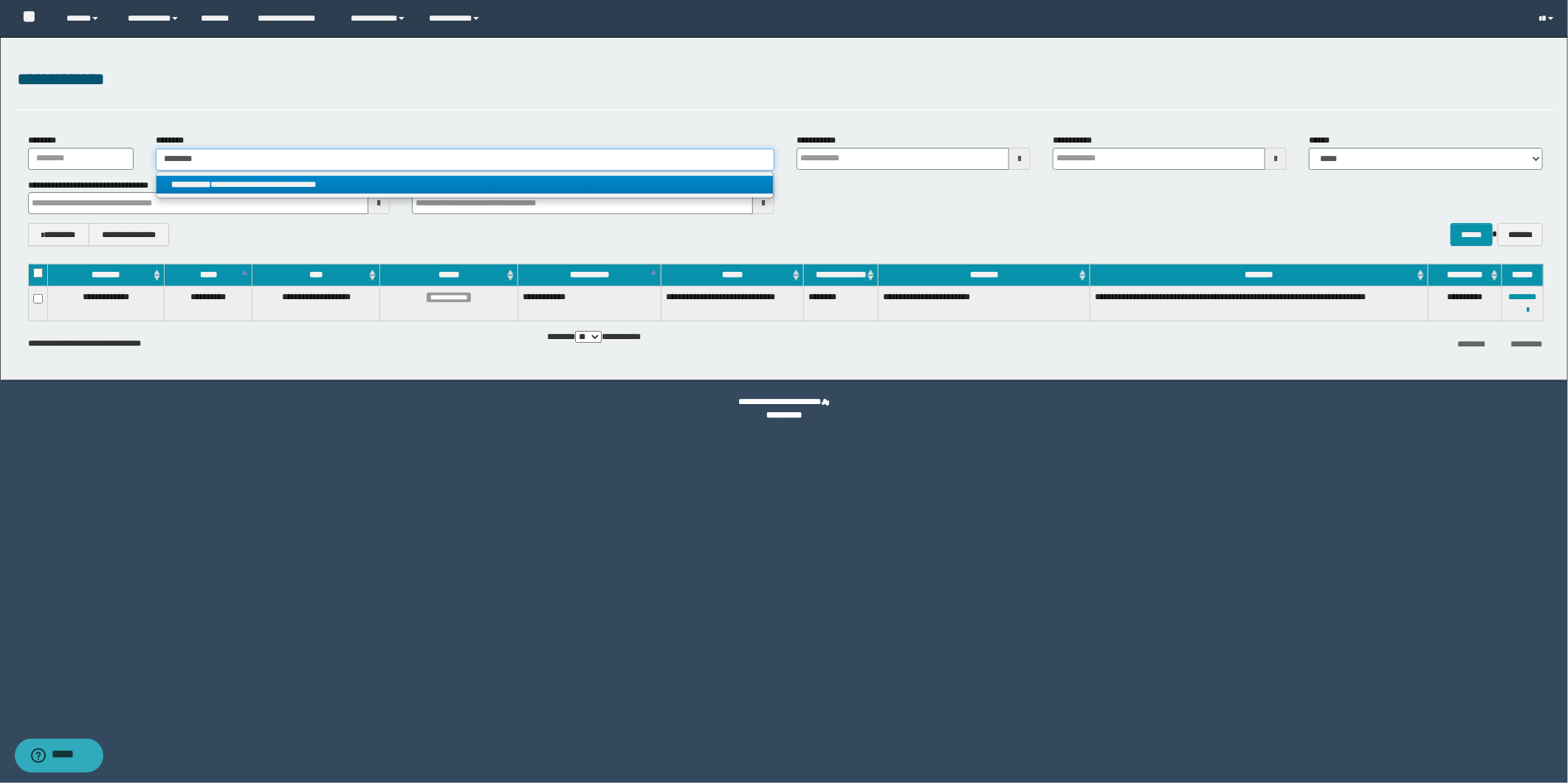 type 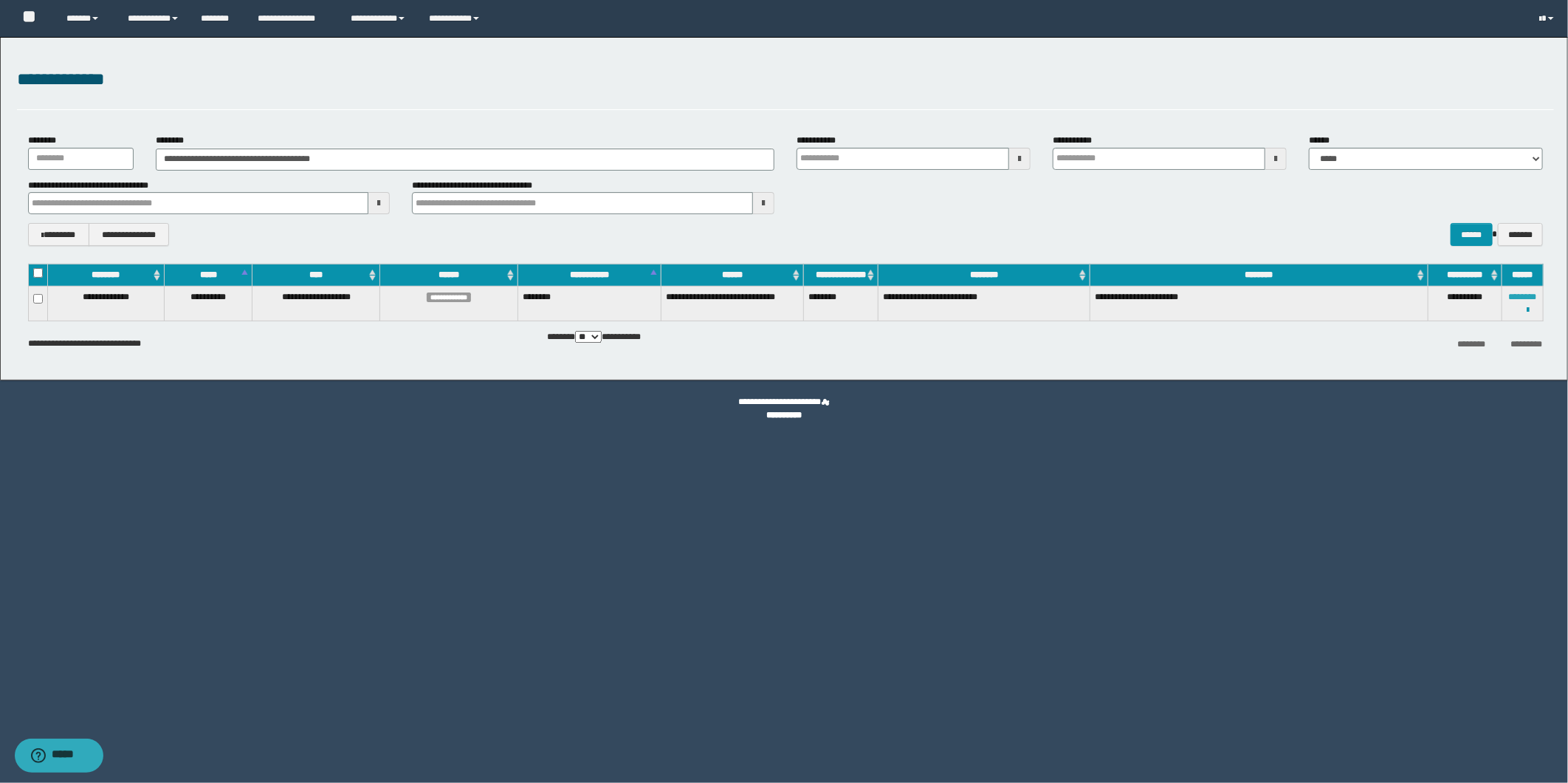 click on "********" at bounding box center [1523, 297] 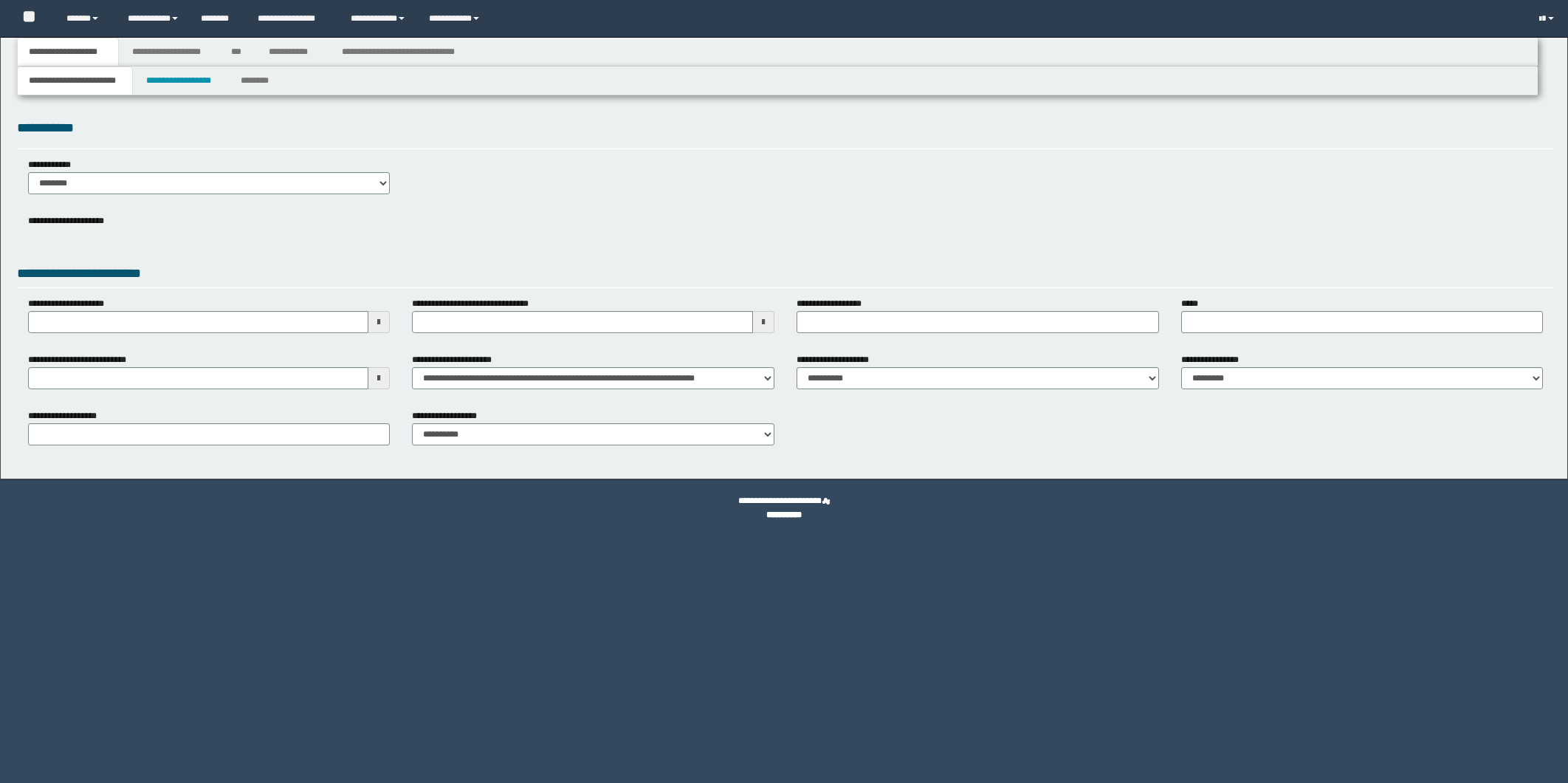 scroll, scrollTop: 0, scrollLeft: 0, axis: both 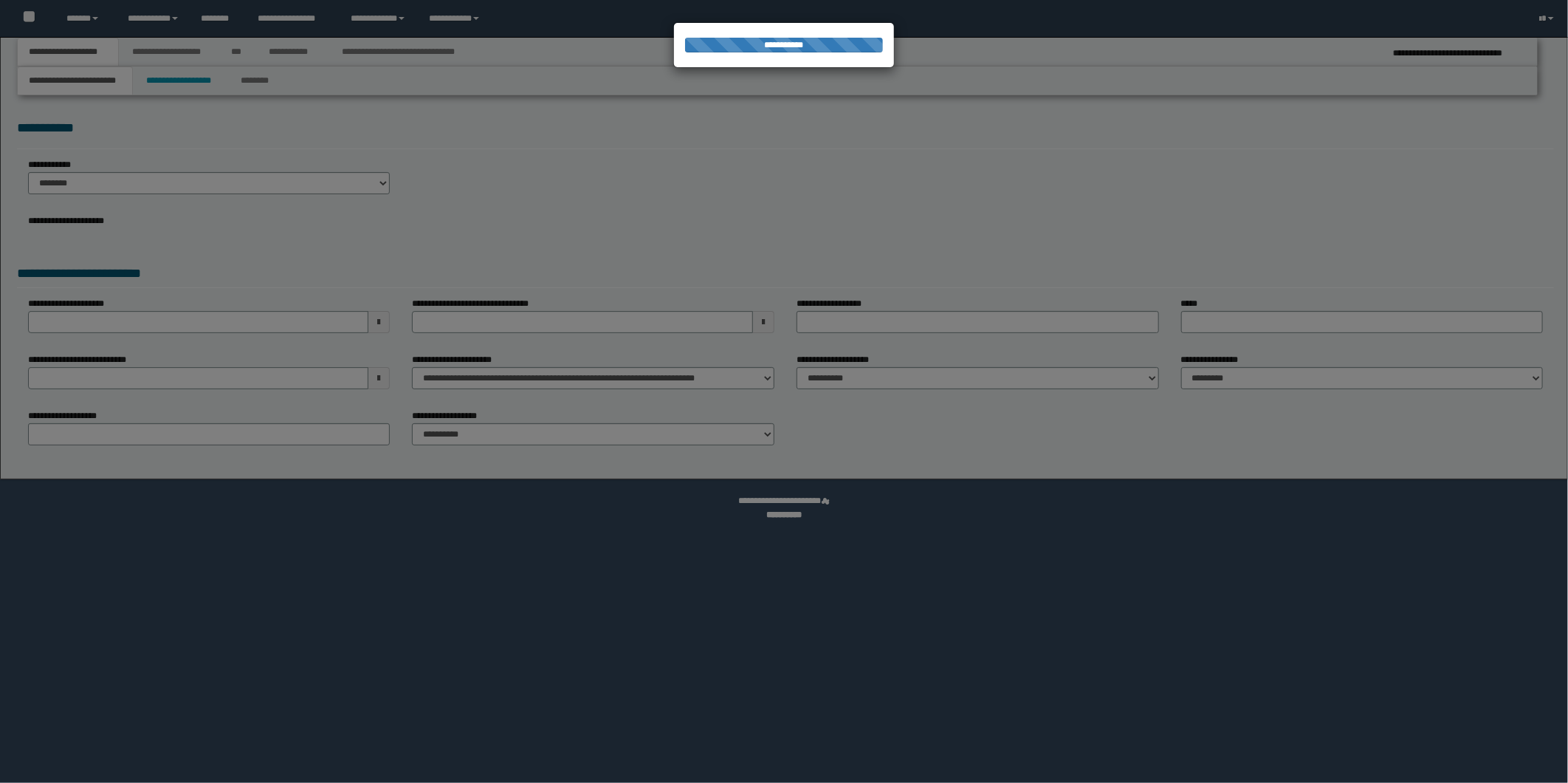 select on "*" 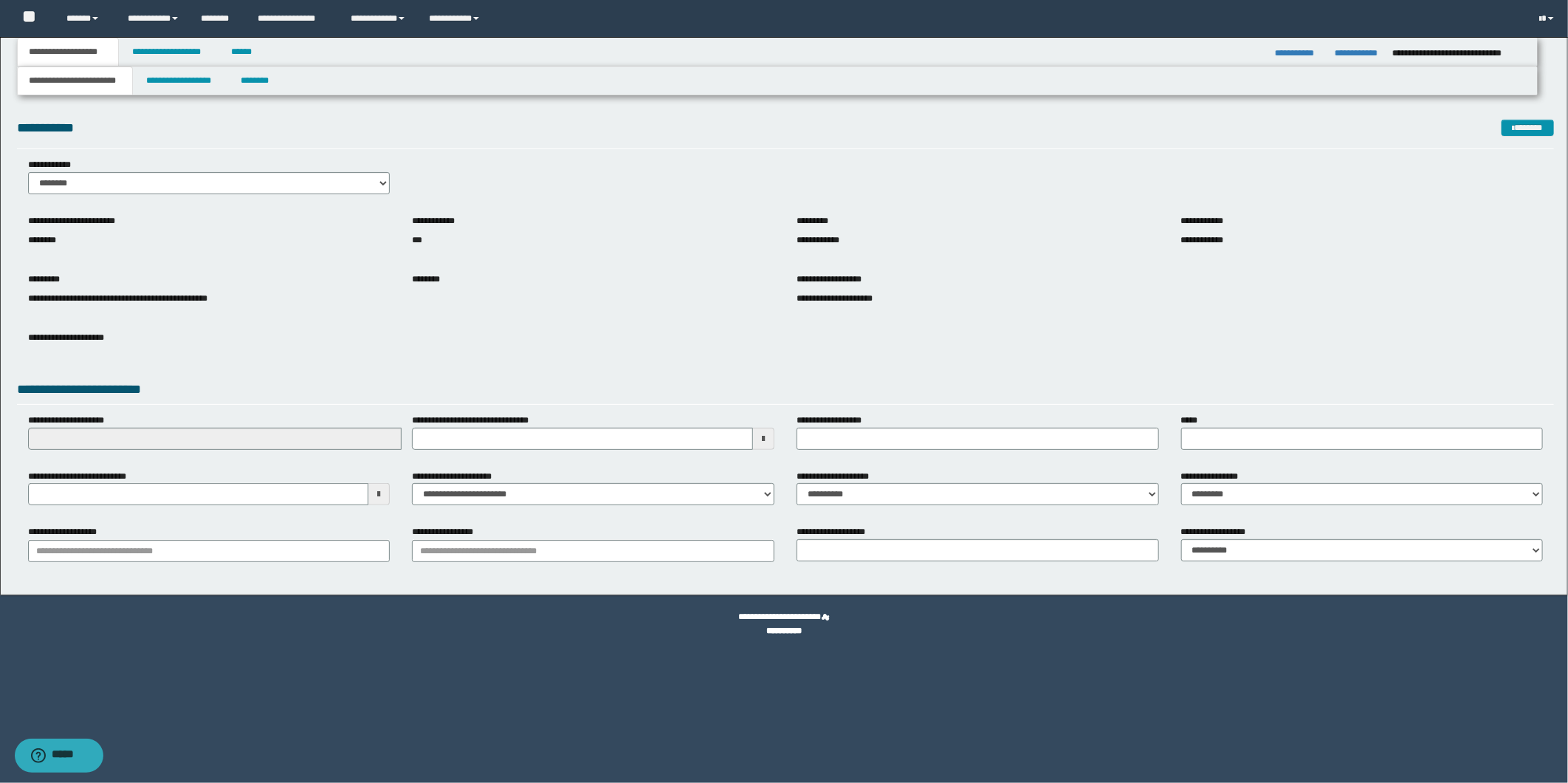 scroll, scrollTop: 0, scrollLeft: 0, axis: both 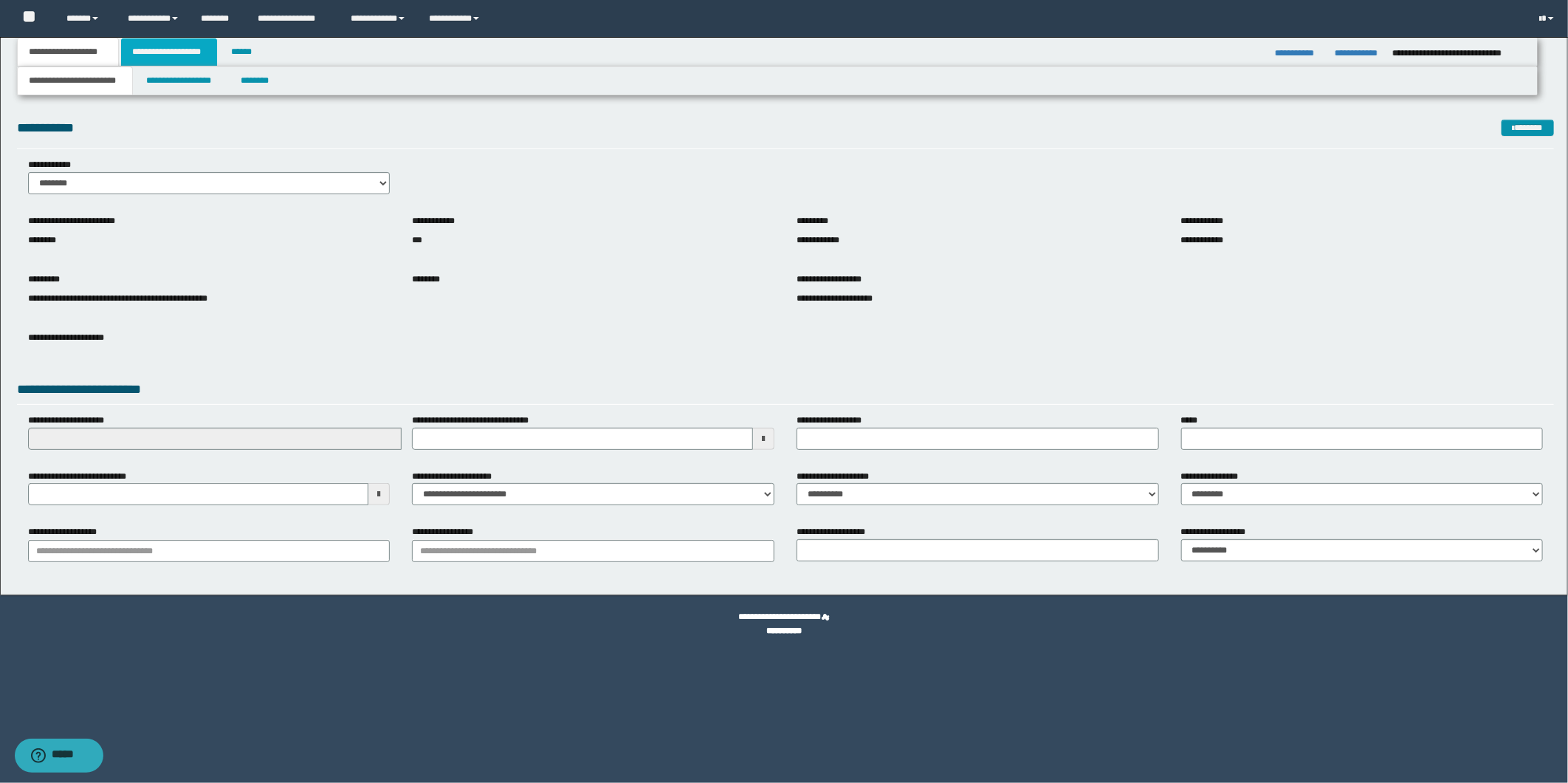 click on "**********" at bounding box center [169, 52] 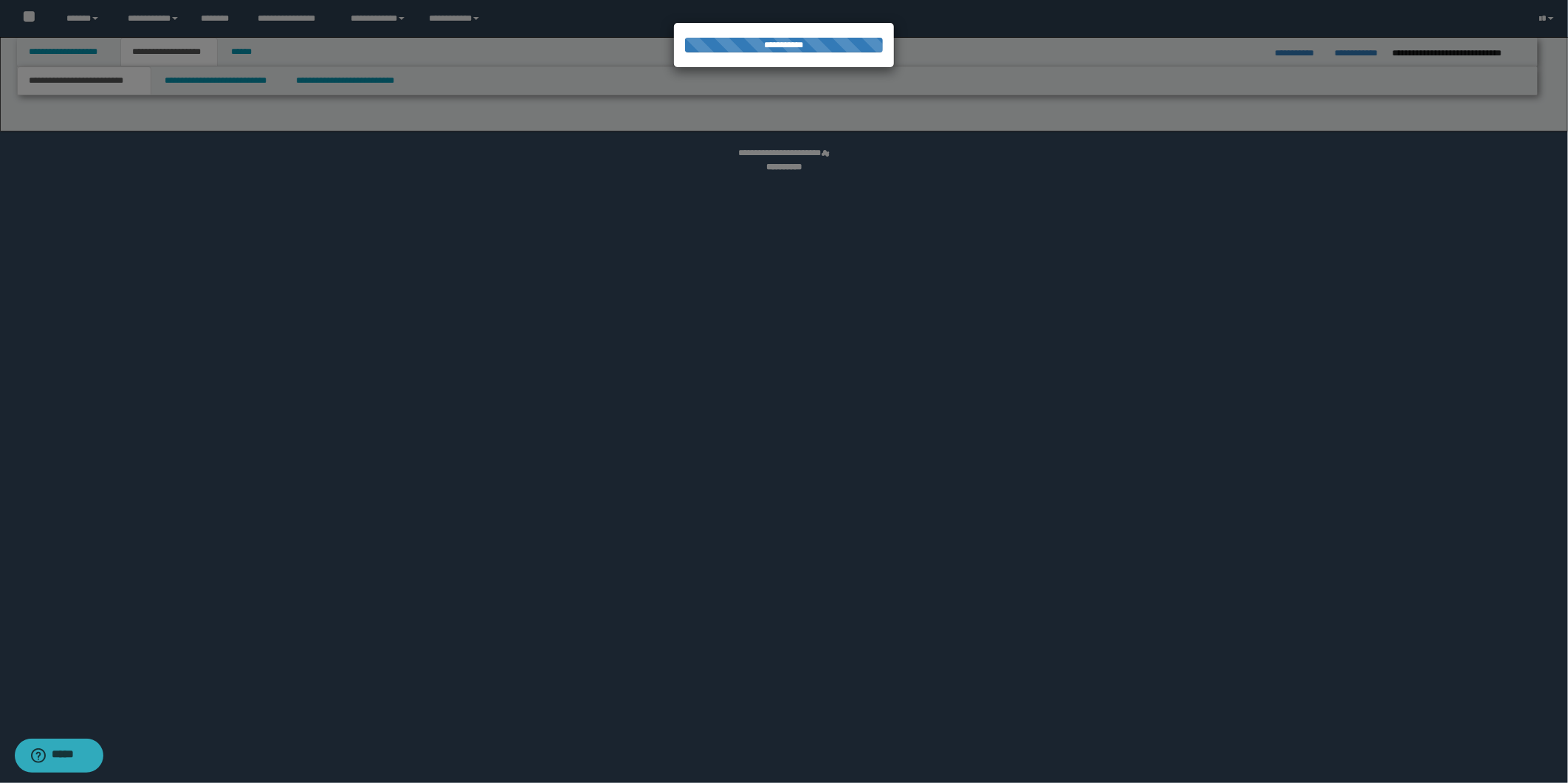click at bounding box center [784, 392] 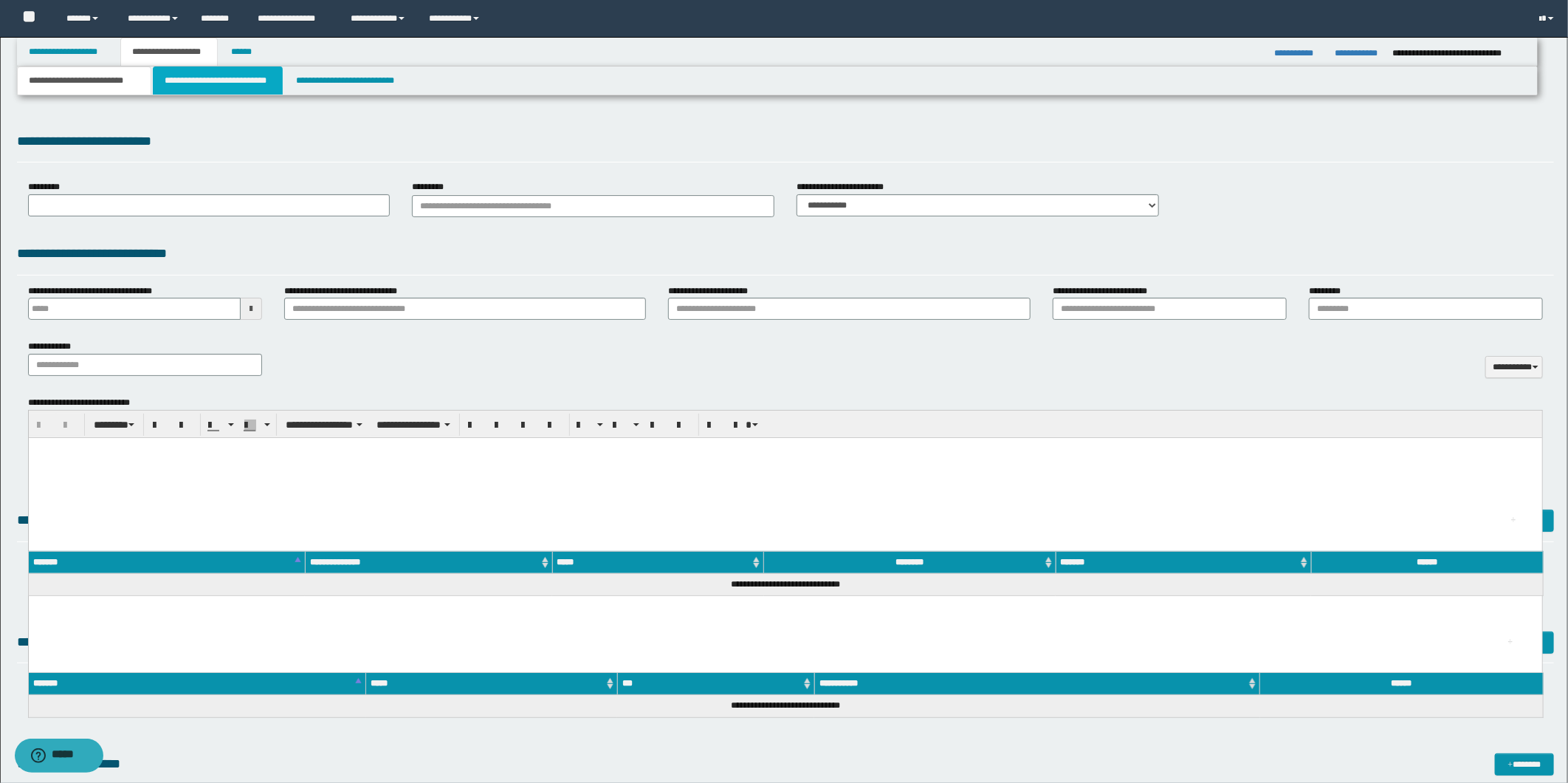 type 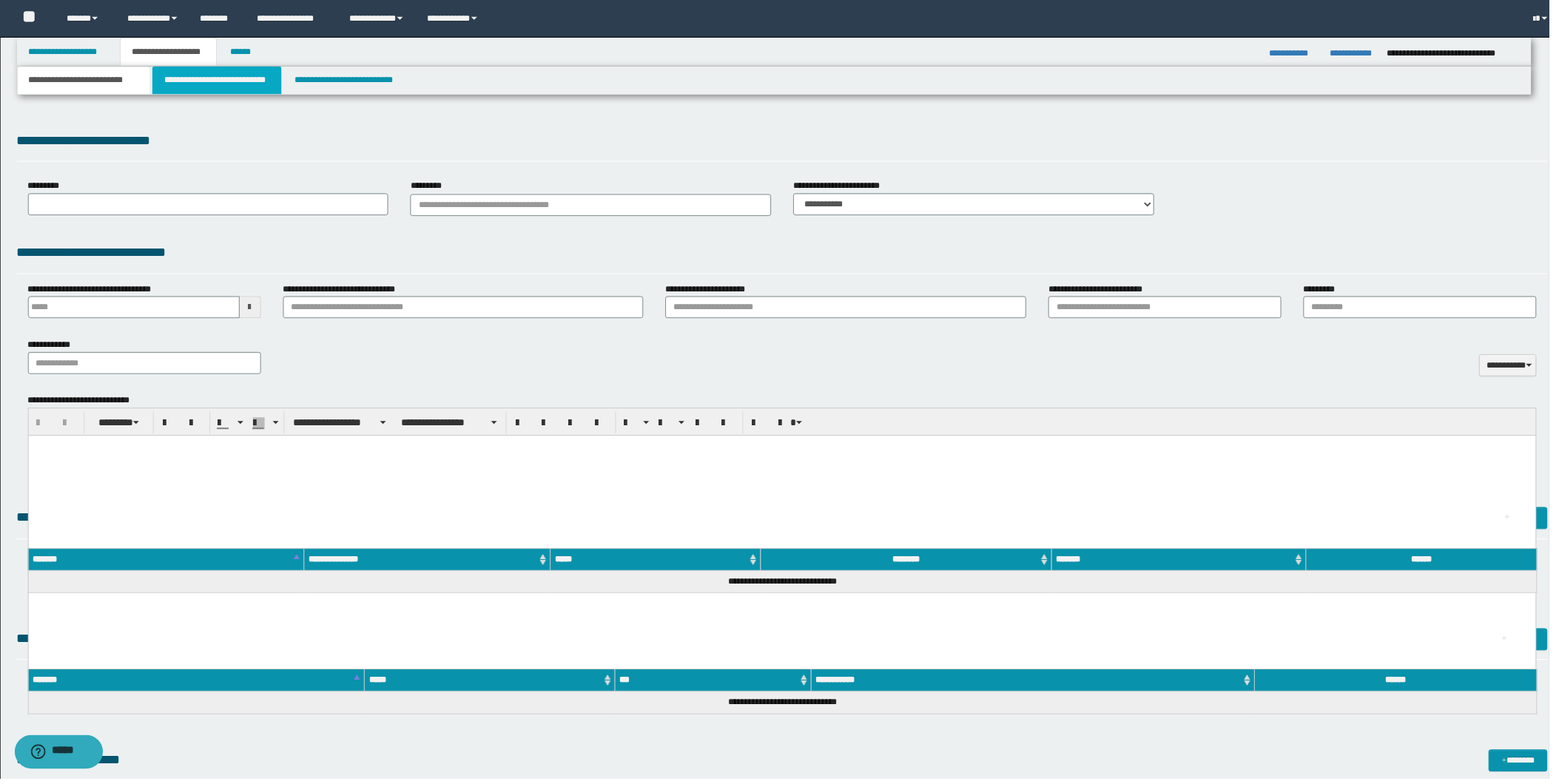 click on "**********" at bounding box center (218, 81) 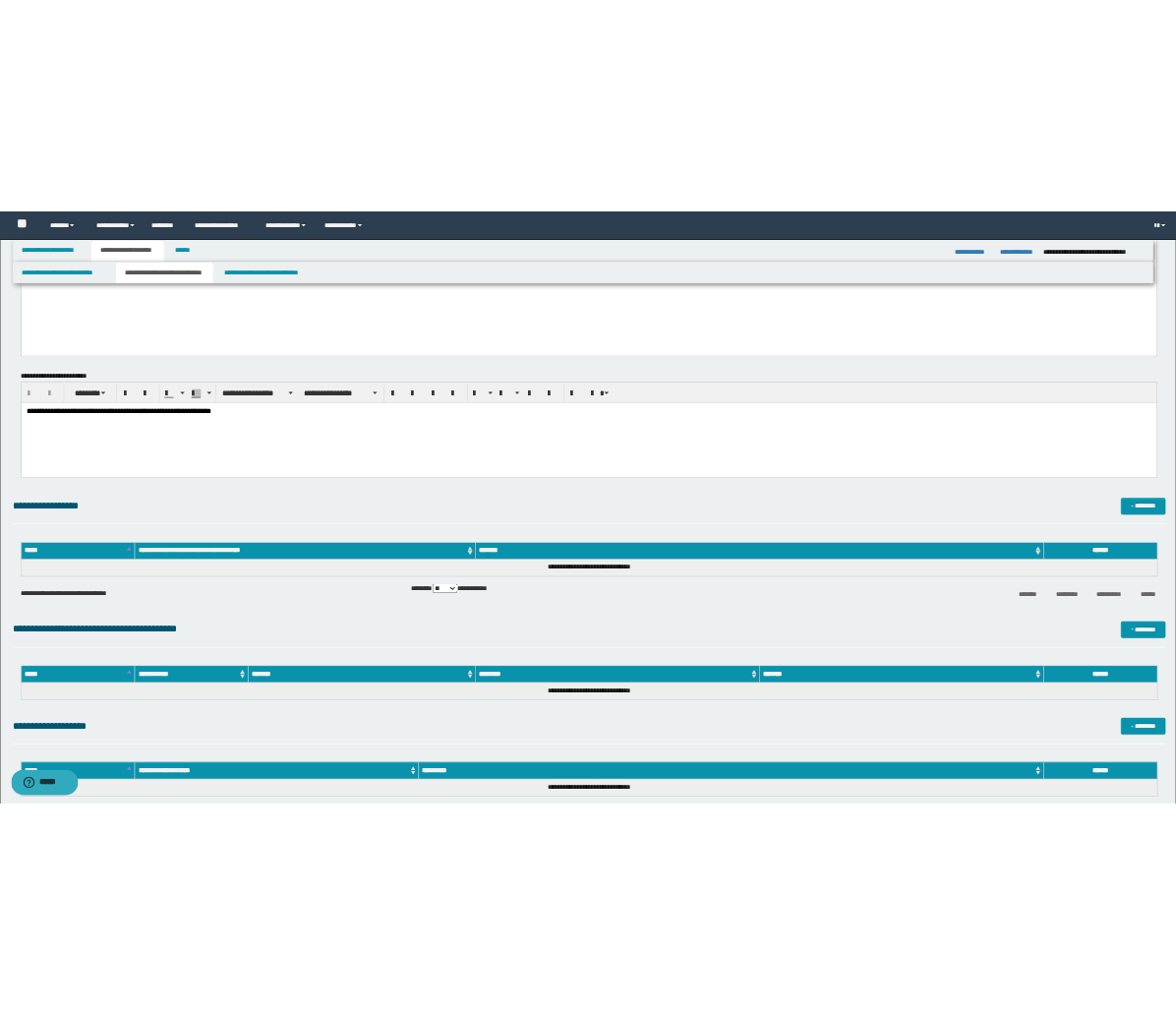 scroll, scrollTop: 764, scrollLeft: 0, axis: vertical 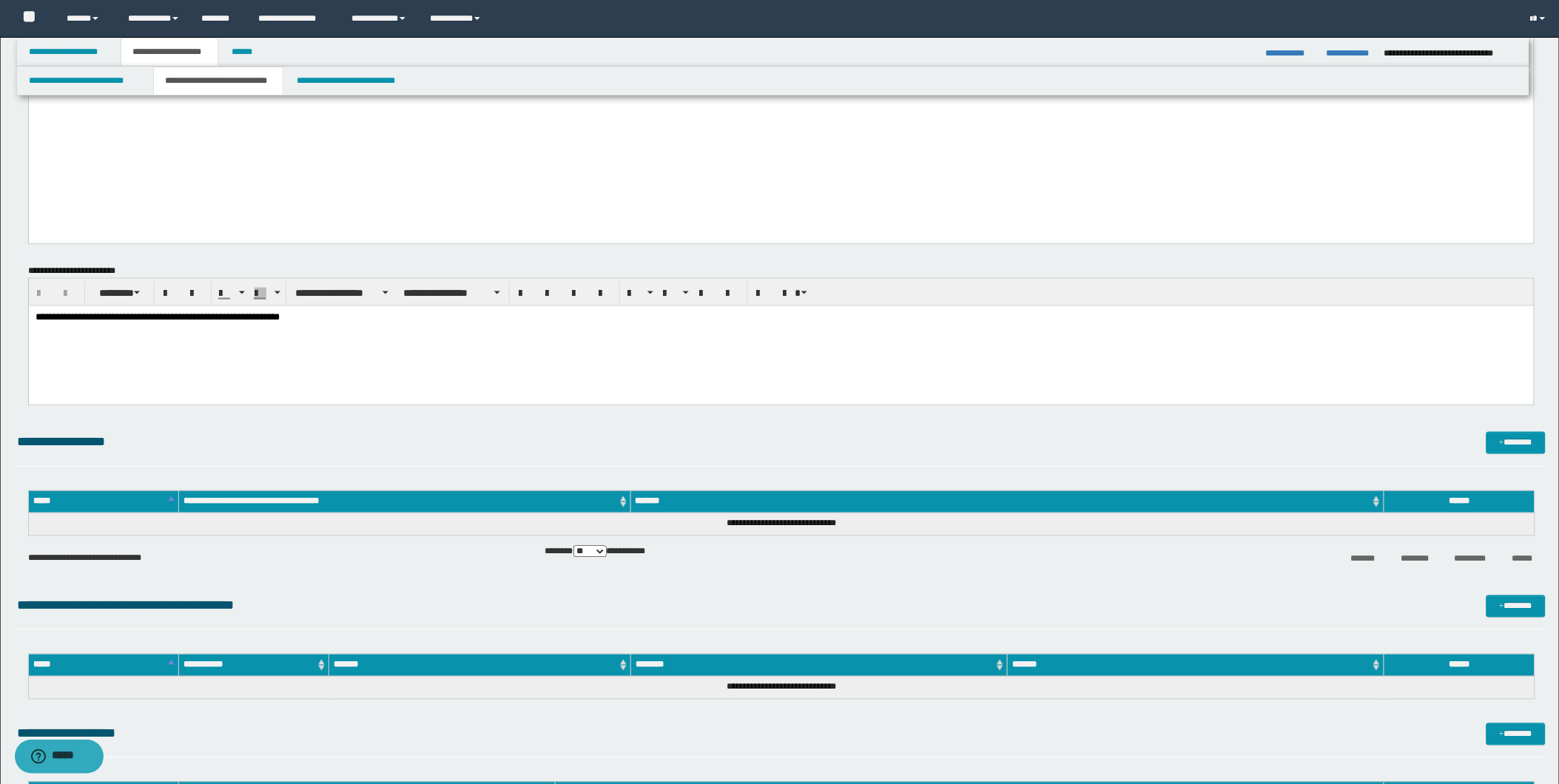 click on "**********" at bounding box center (781, 337) 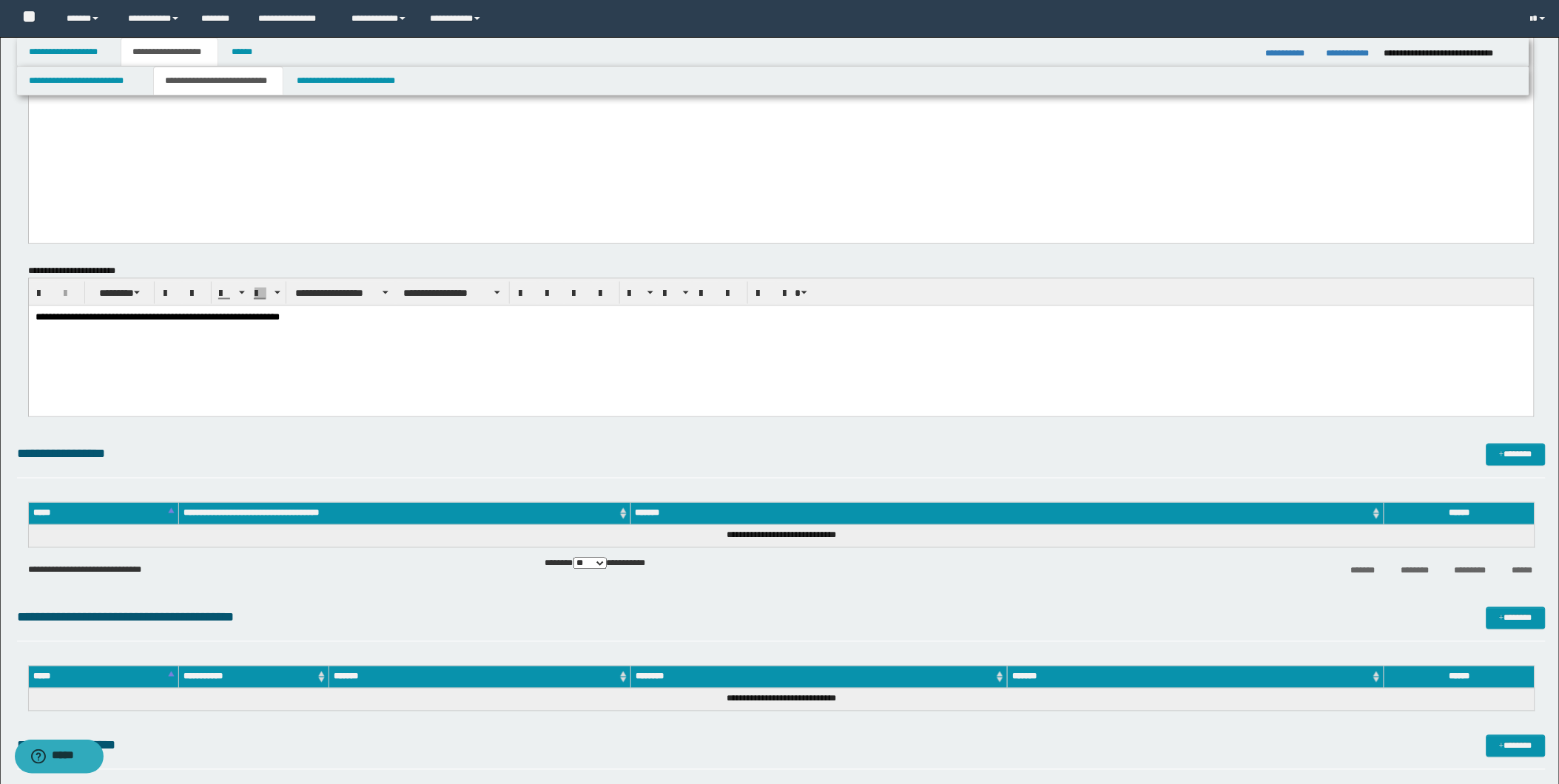 type 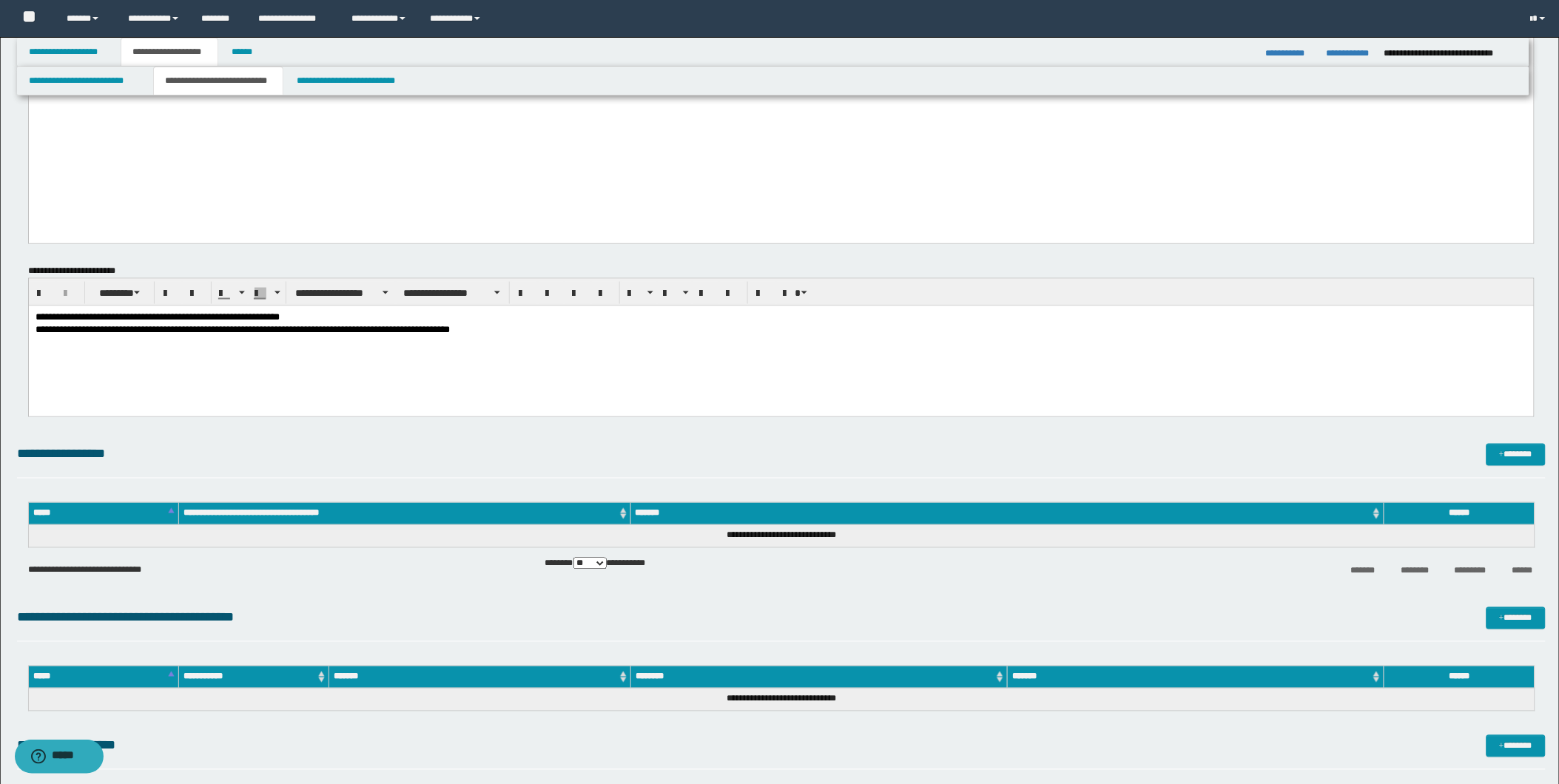 click on "**********" at bounding box center [780, 331] 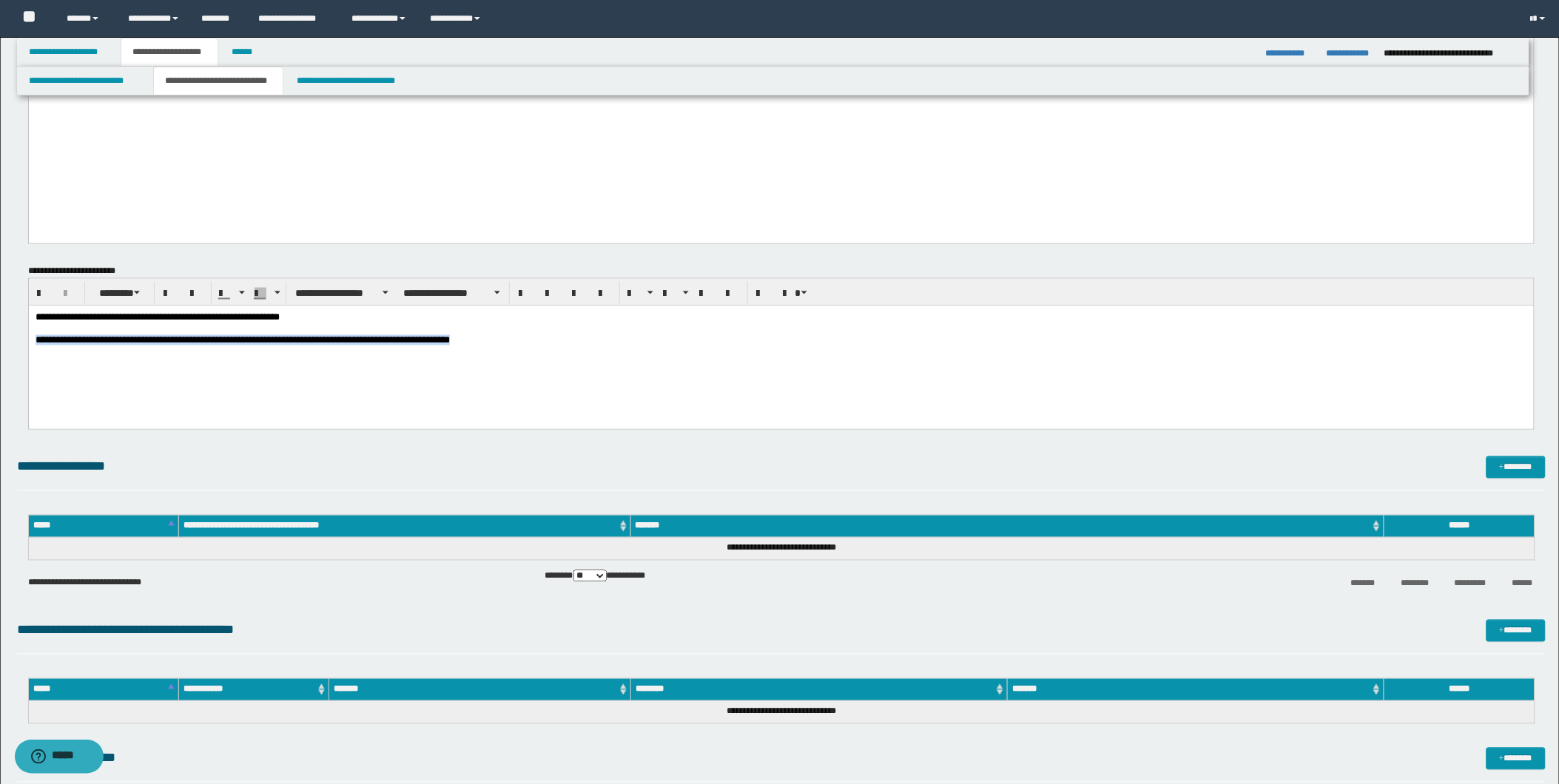 drag, startPoint x: 37, startPoint y: 343, endPoint x: 652, endPoint y: 343, distance: 615 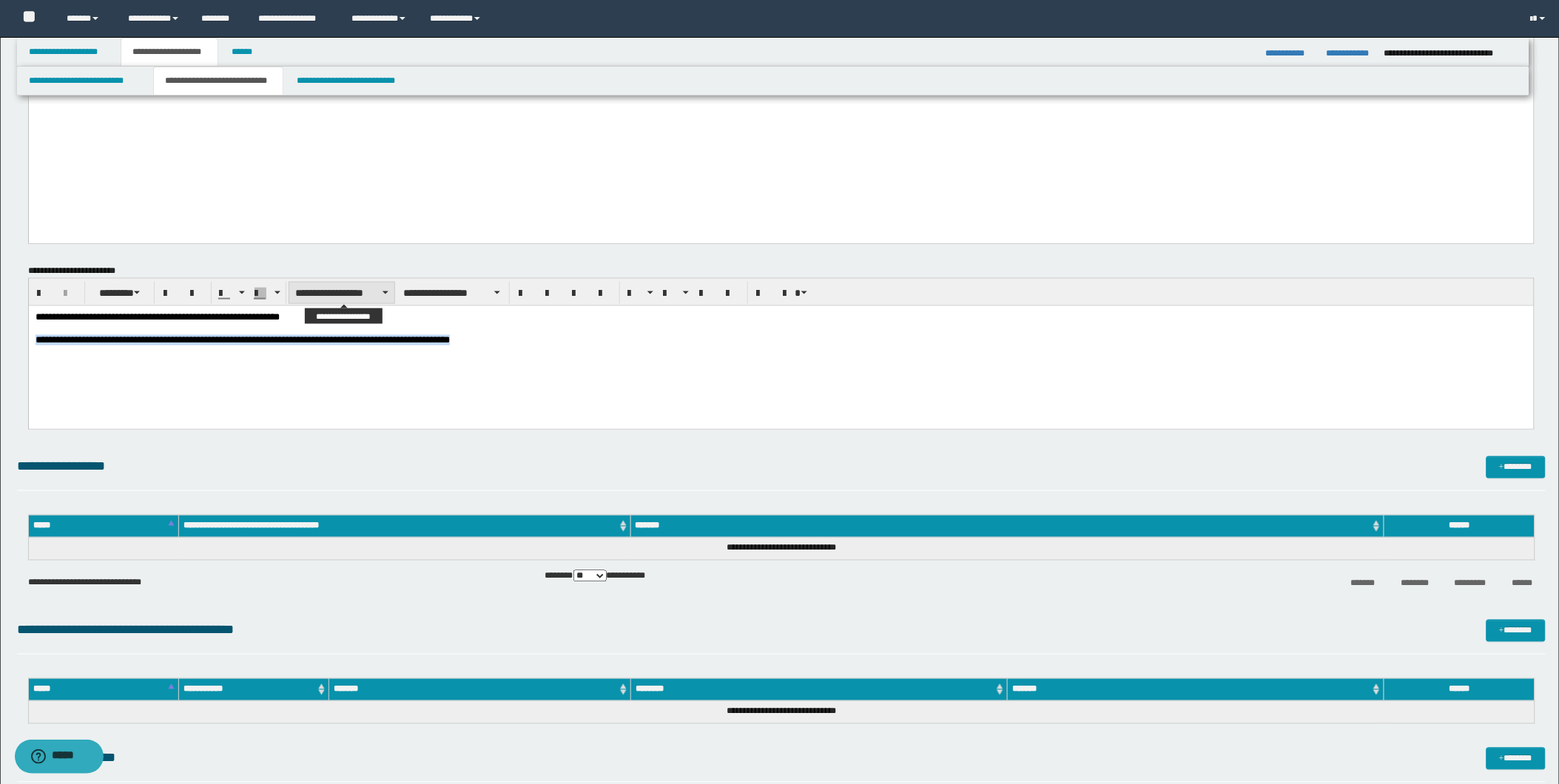 click on "**********" at bounding box center (342, 293) 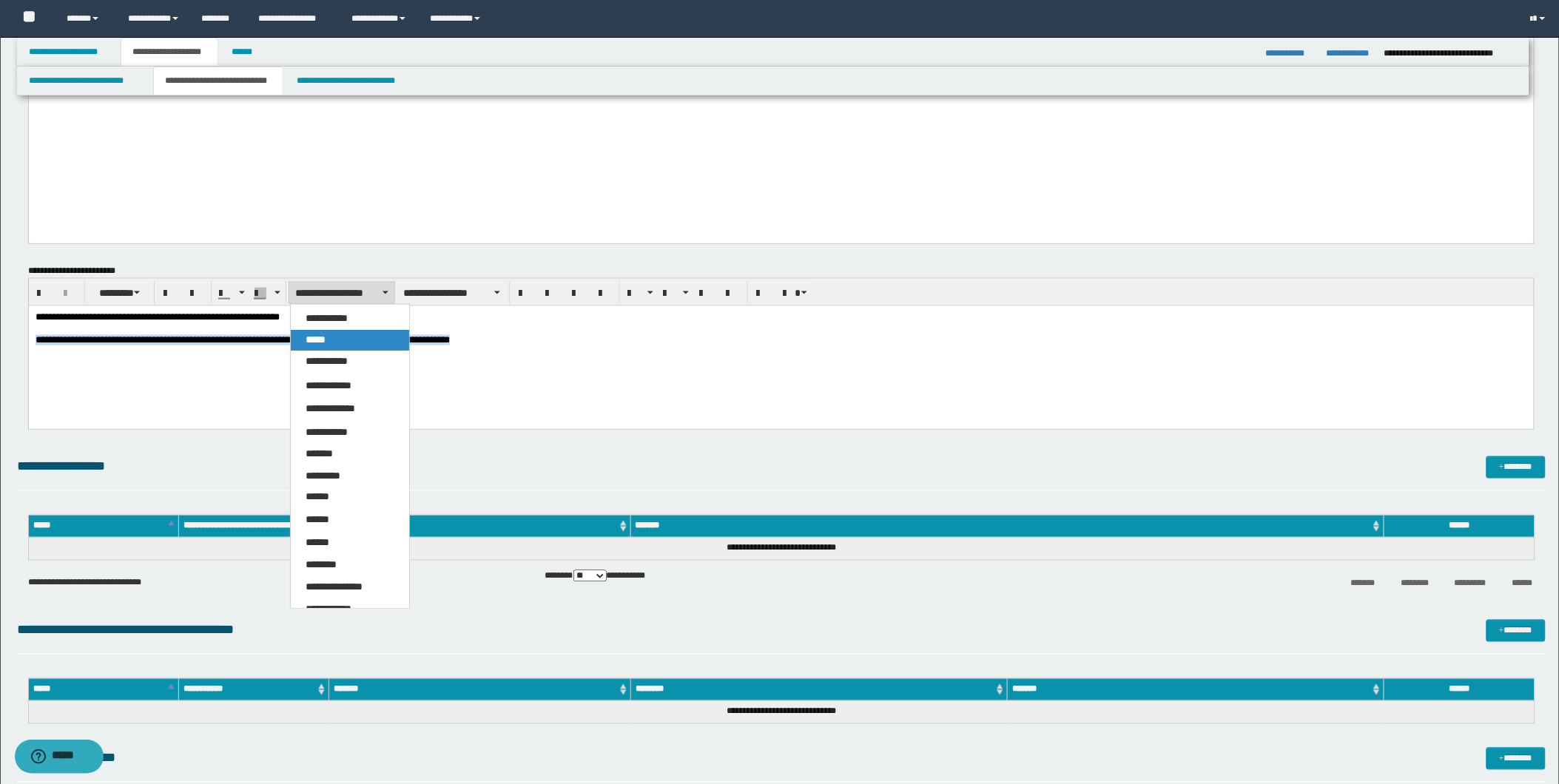 click on "*****" at bounding box center (350, 340) 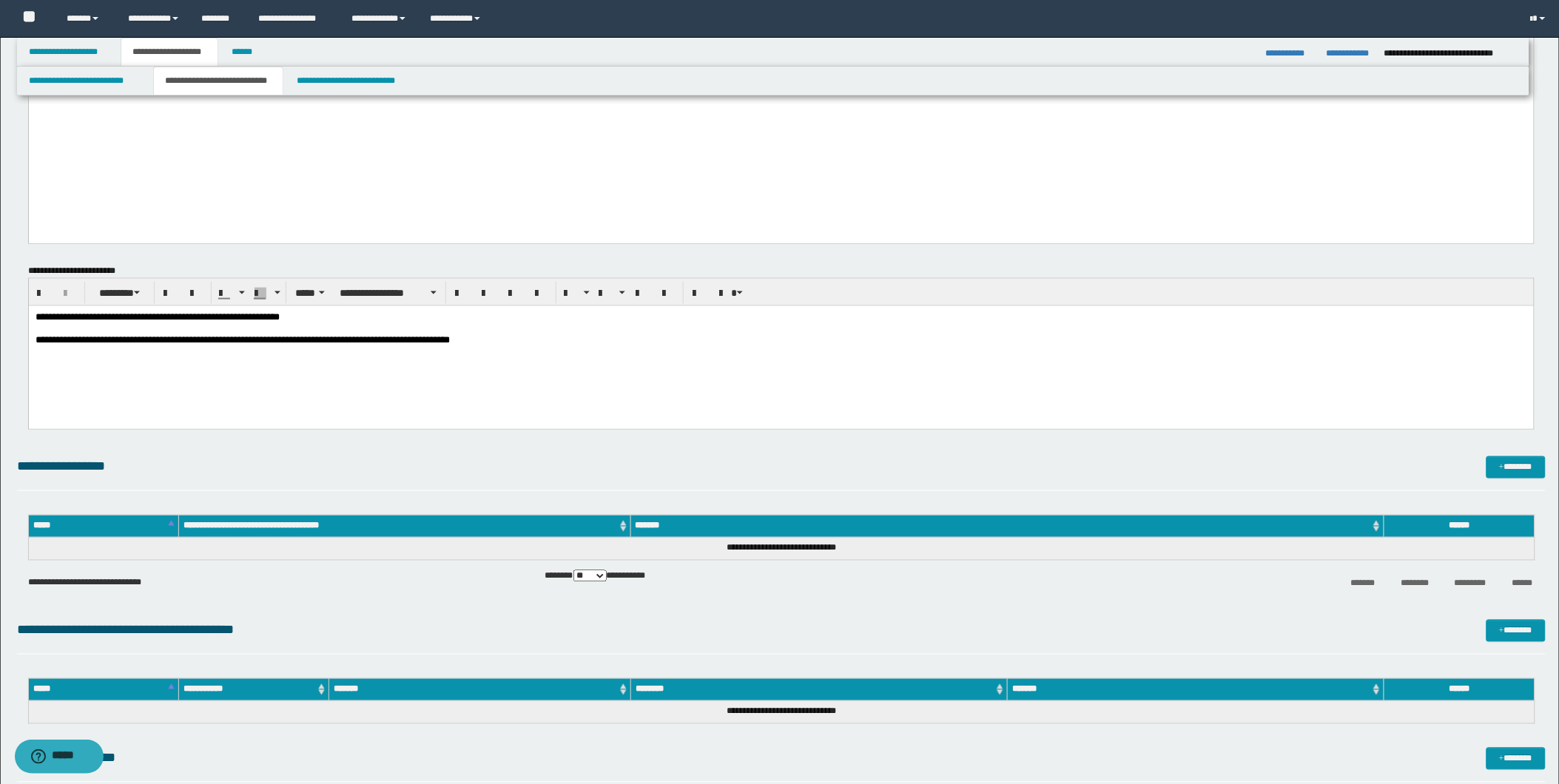click on "**********" at bounding box center (781, 348) 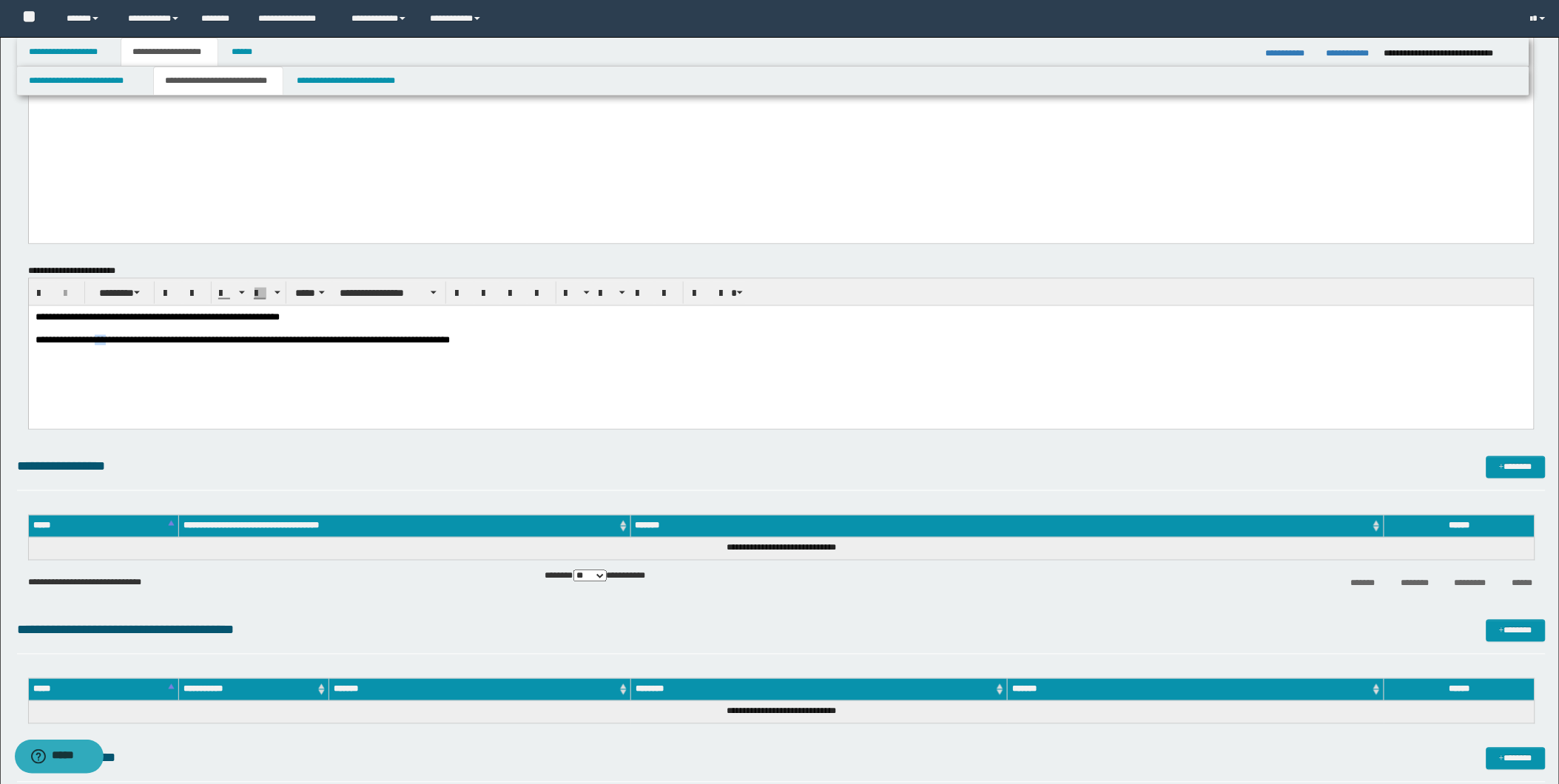 drag, startPoint x: 118, startPoint y: 345, endPoint x: 135, endPoint y: 345, distance: 17 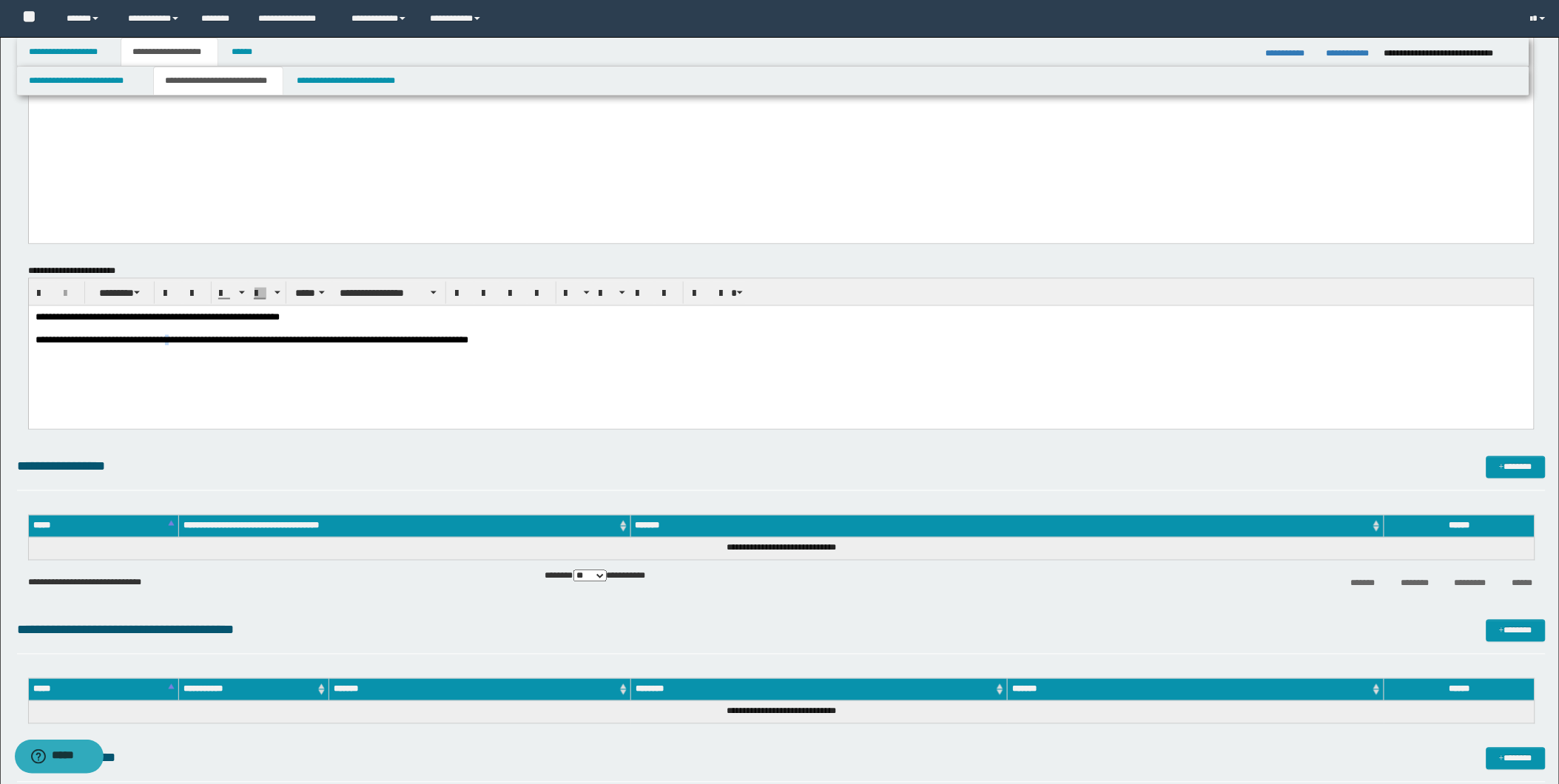 drag, startPoint x: 208, startPoint y: 342, endPoint x: 219, endPoint y: 340, distance: 11.18034 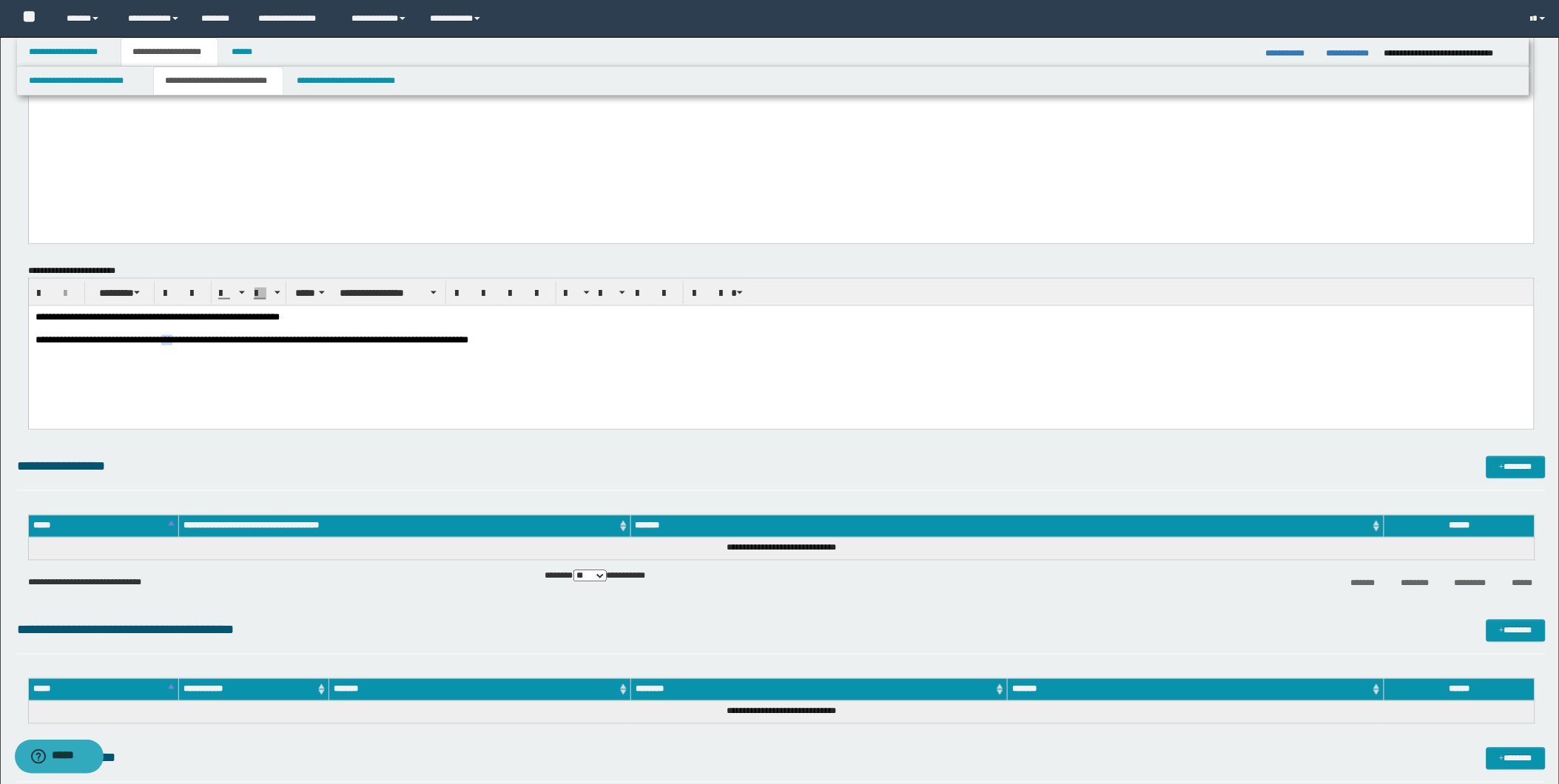 drag, startPoint x: 206, startPoint y: 339, endPoint x: 223, endPoint y: 340, distance: 17.029386 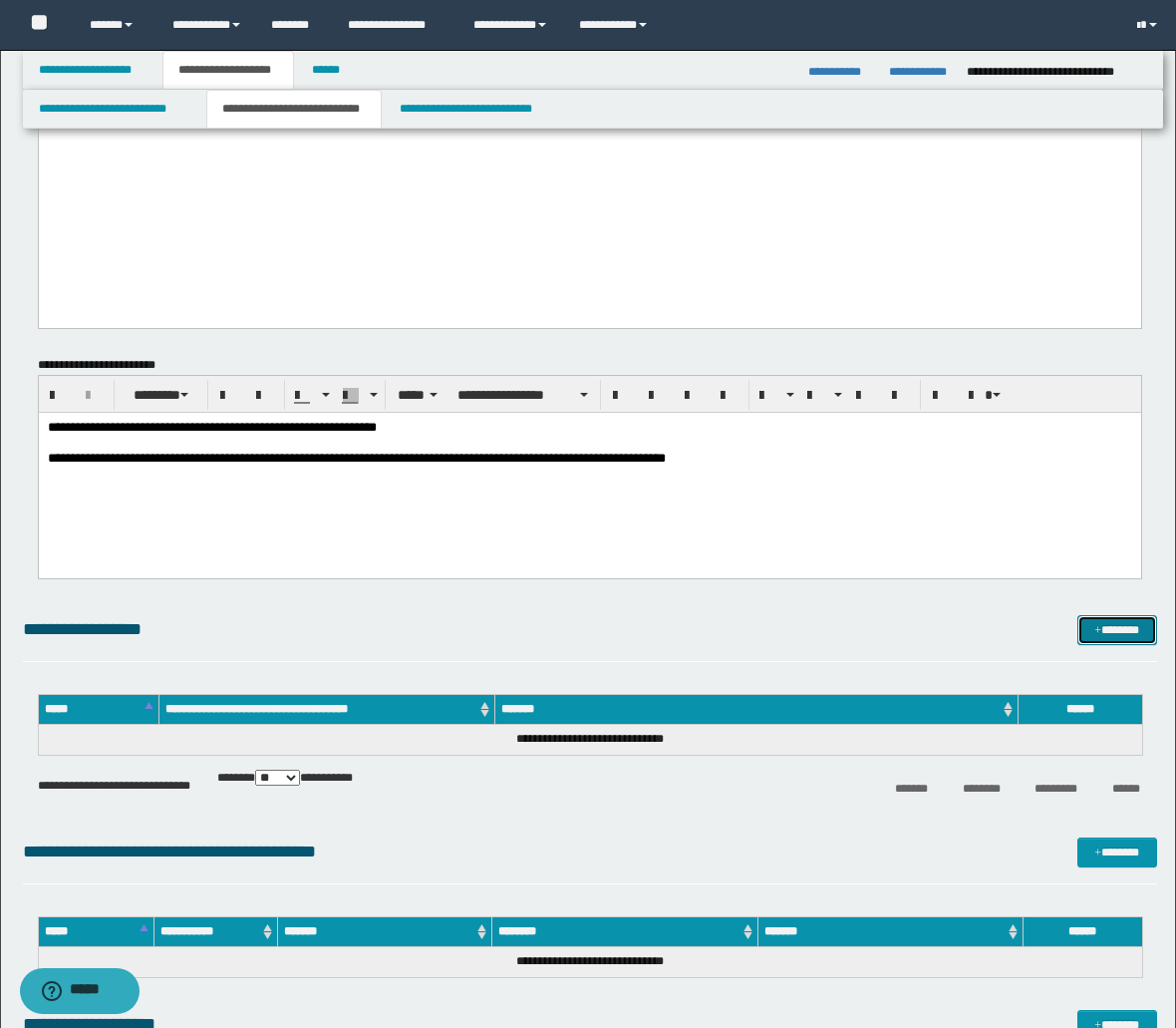 drag, startPoint x: 1122, startPoint y: 628, endPoint x: 1106, endPoint y: 598, distance: 34 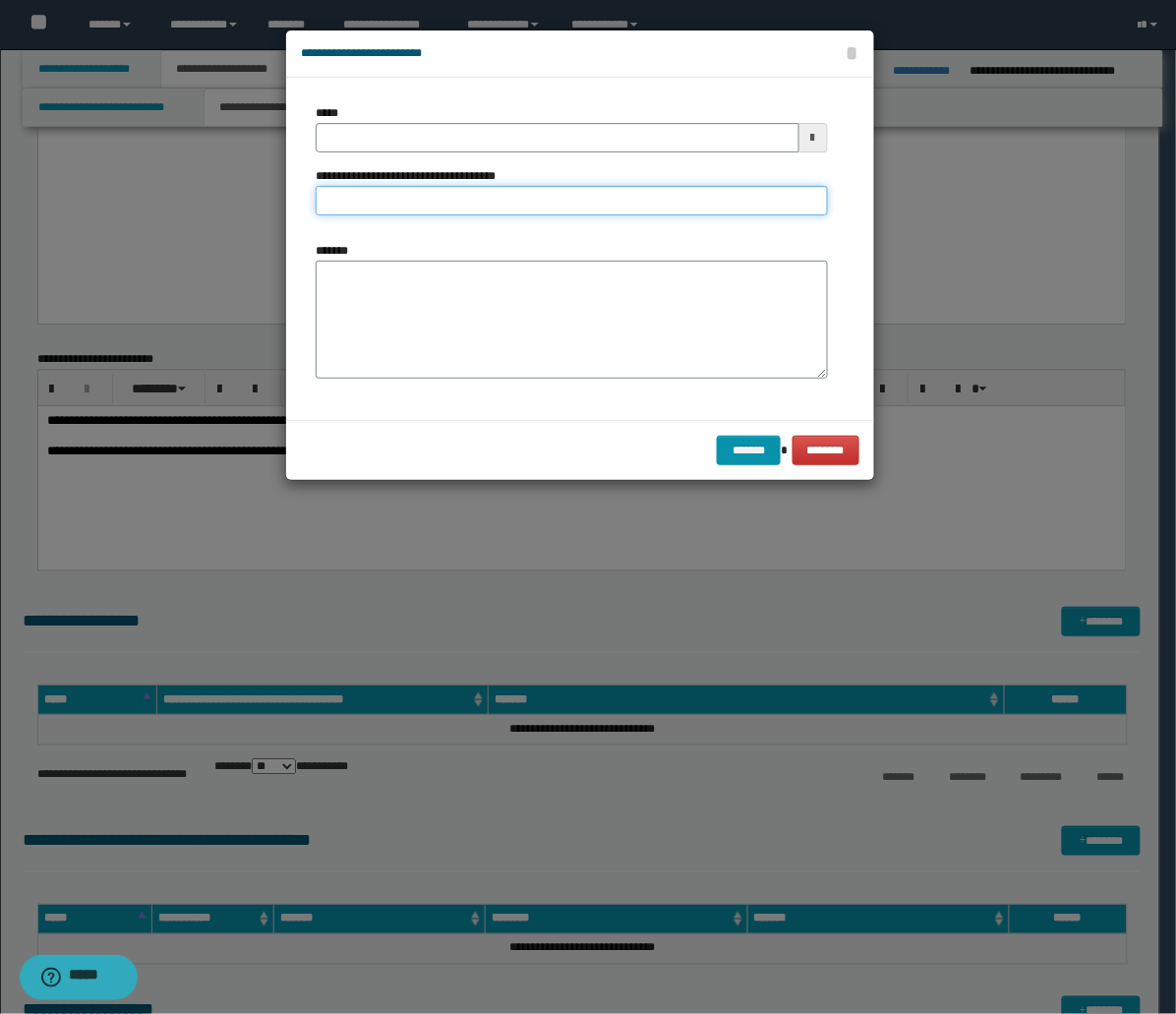 click on "**********" at bounding box center (571, 201) 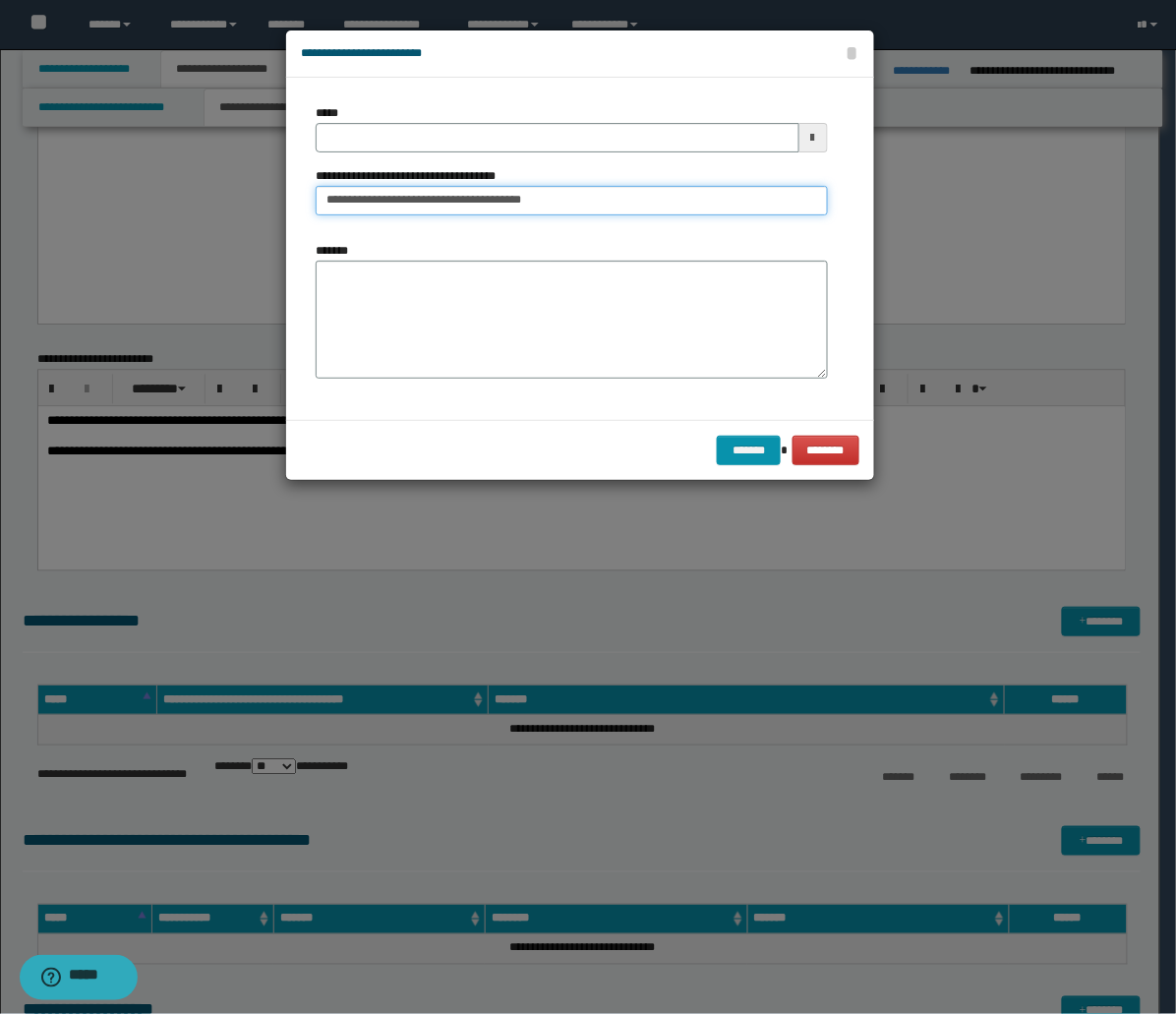 drag, startPoint x: 542, startPoint y: 204, endPoint x: 440, endPoint y: 227, distance: 104.560987 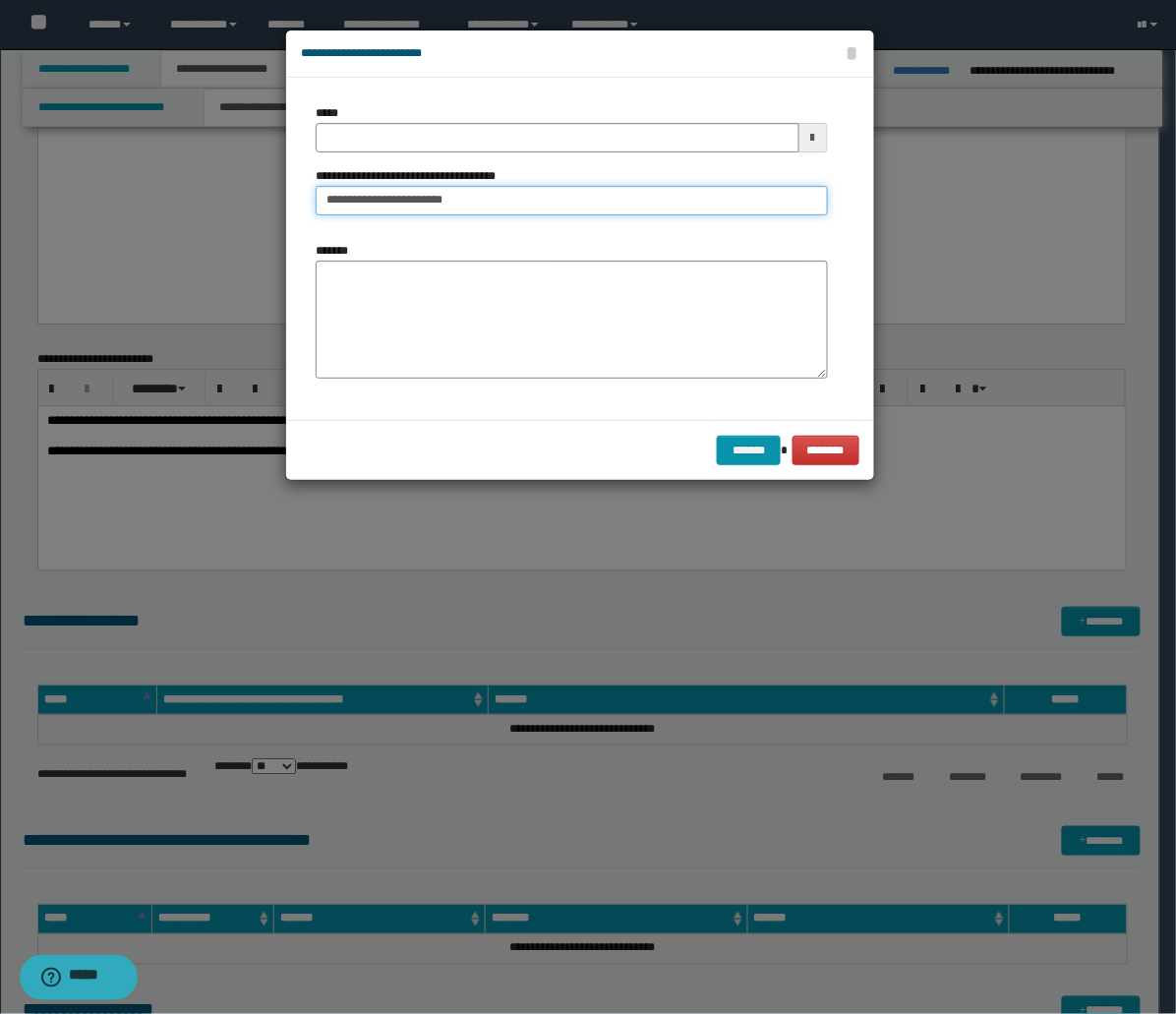 paste on "**********" 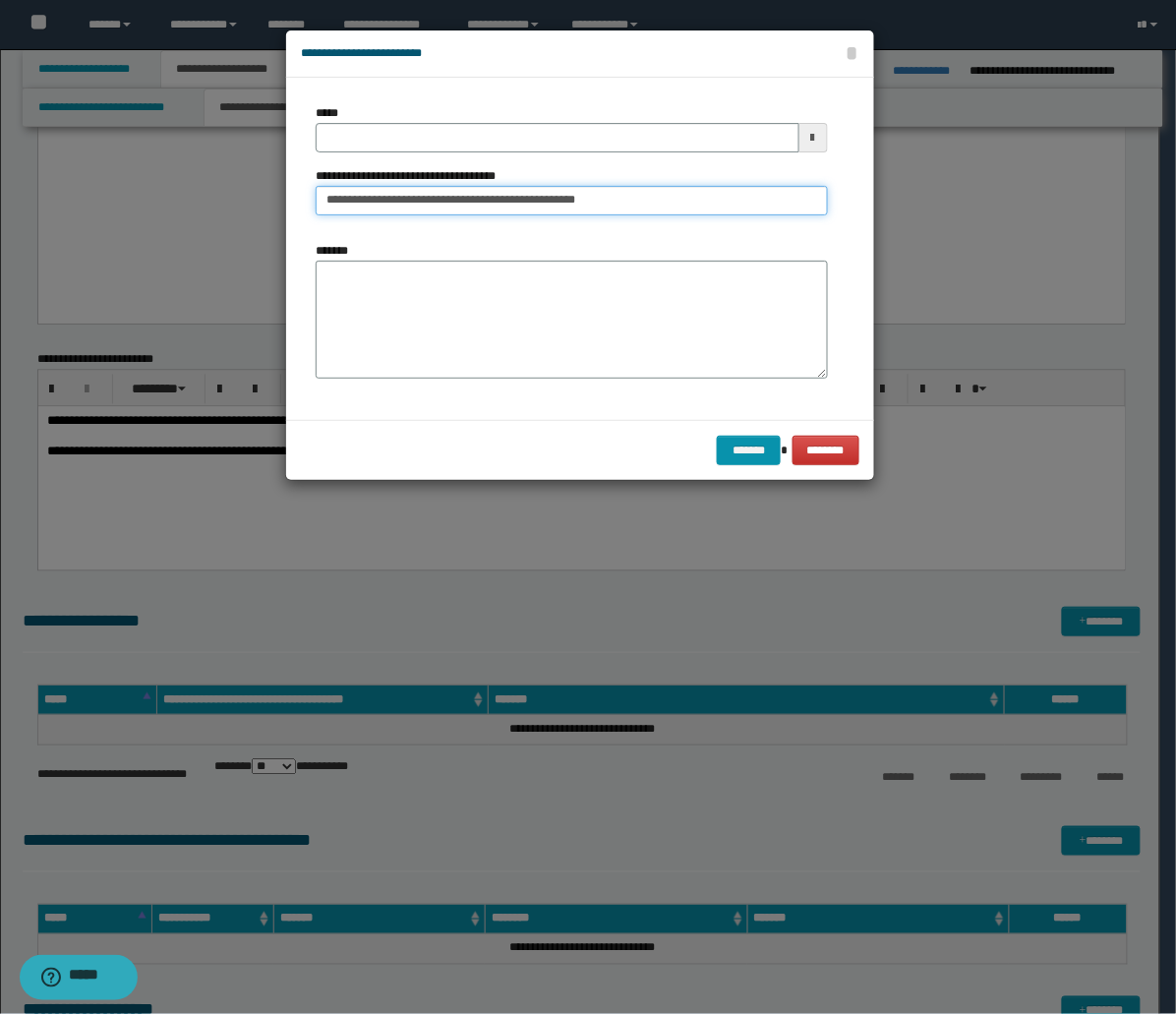 type 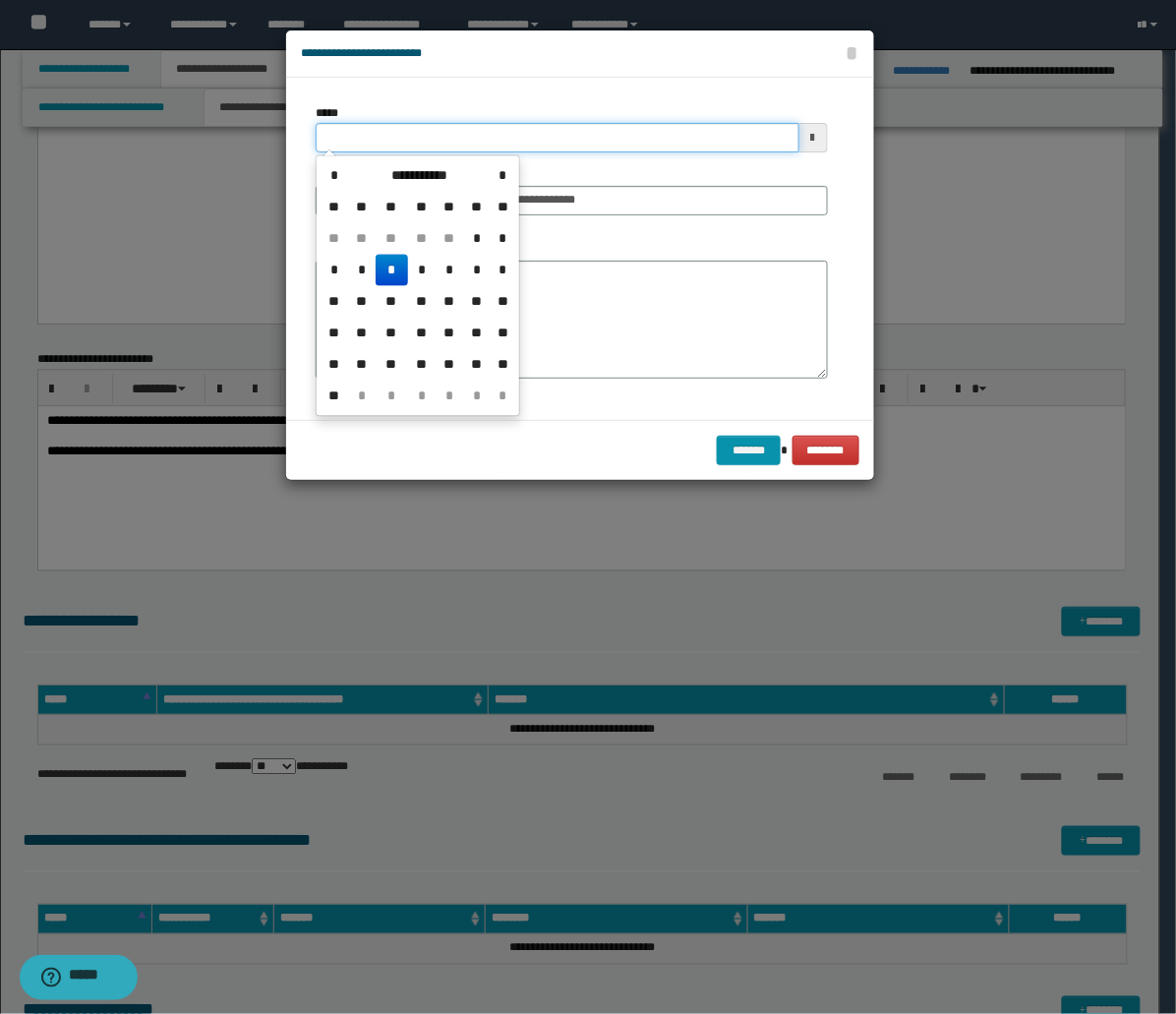 click on "*****" at bounding box center (558, 138) 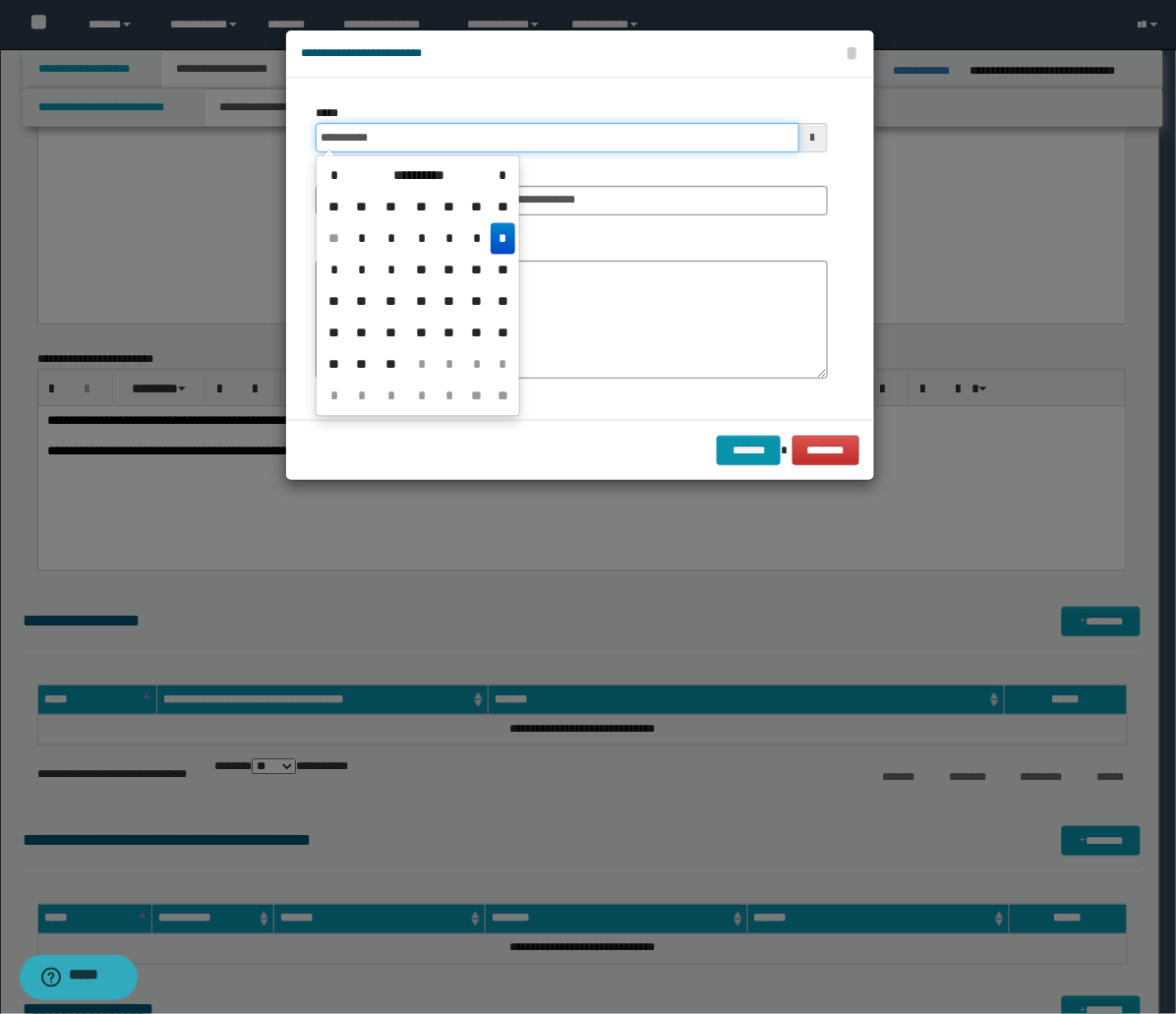 type on "**********" 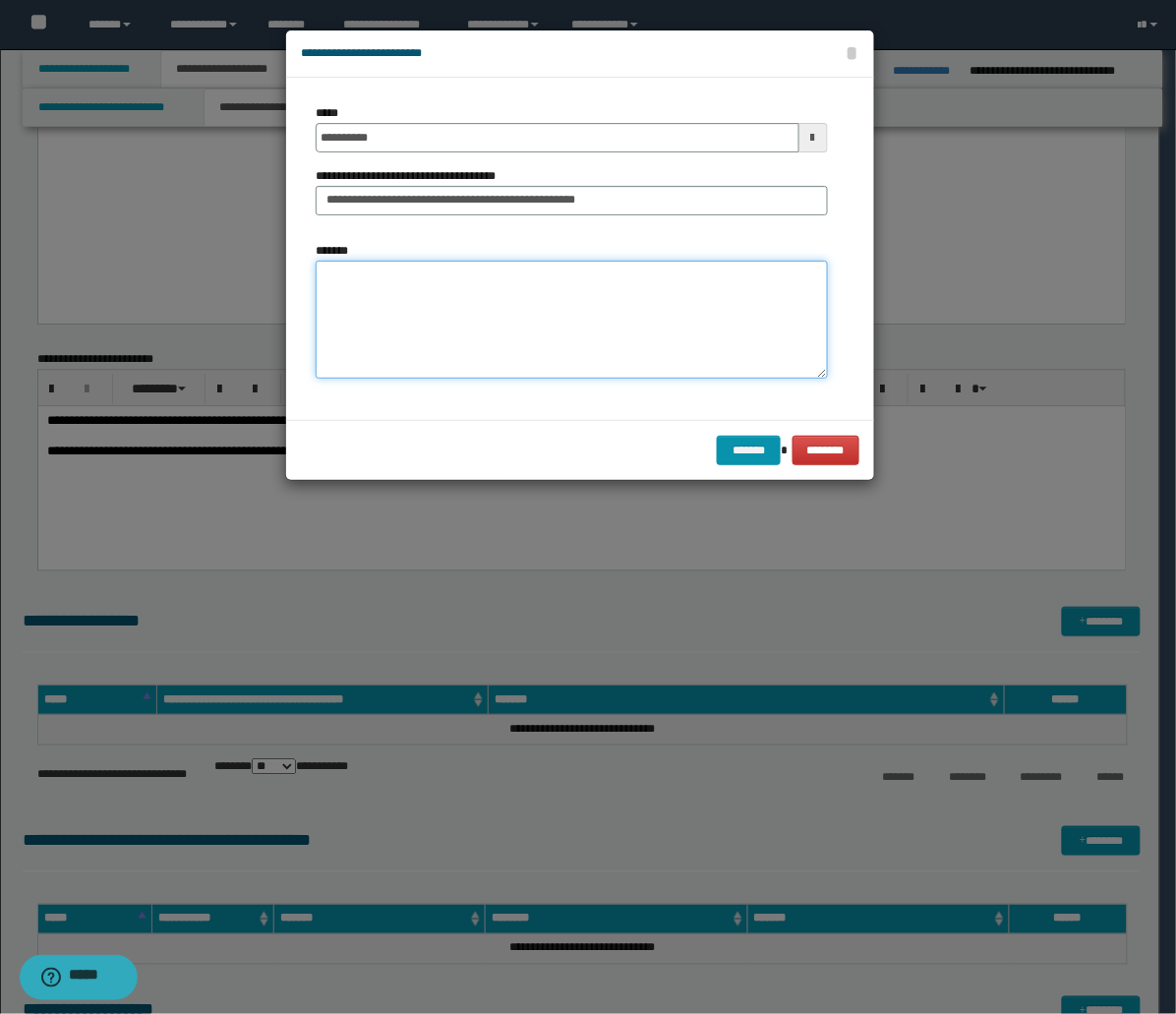 click on "*******" at bounding box center (571, 320) 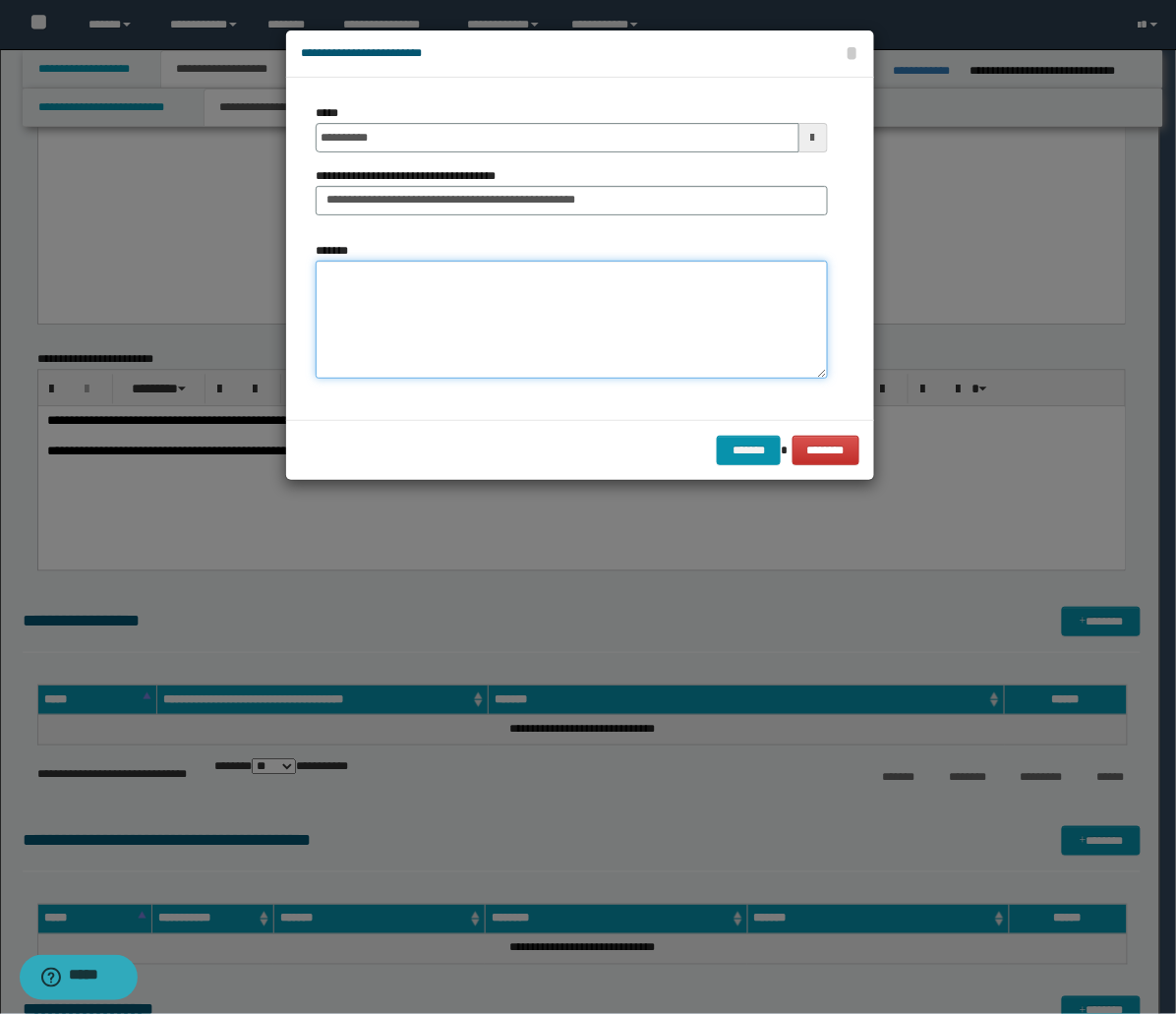 paste on "**********" 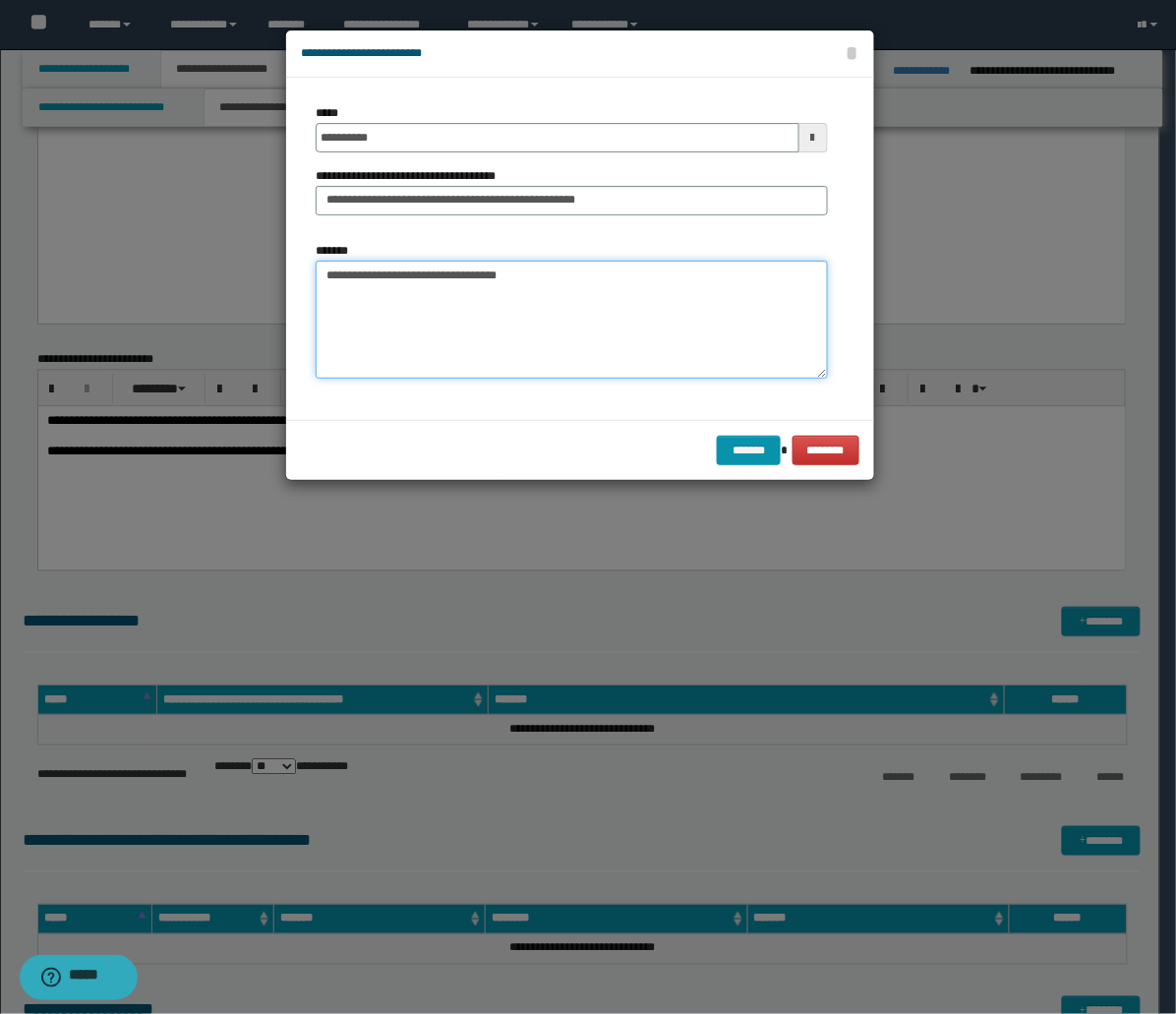 click on "**********" at bounding box center (571, 320) 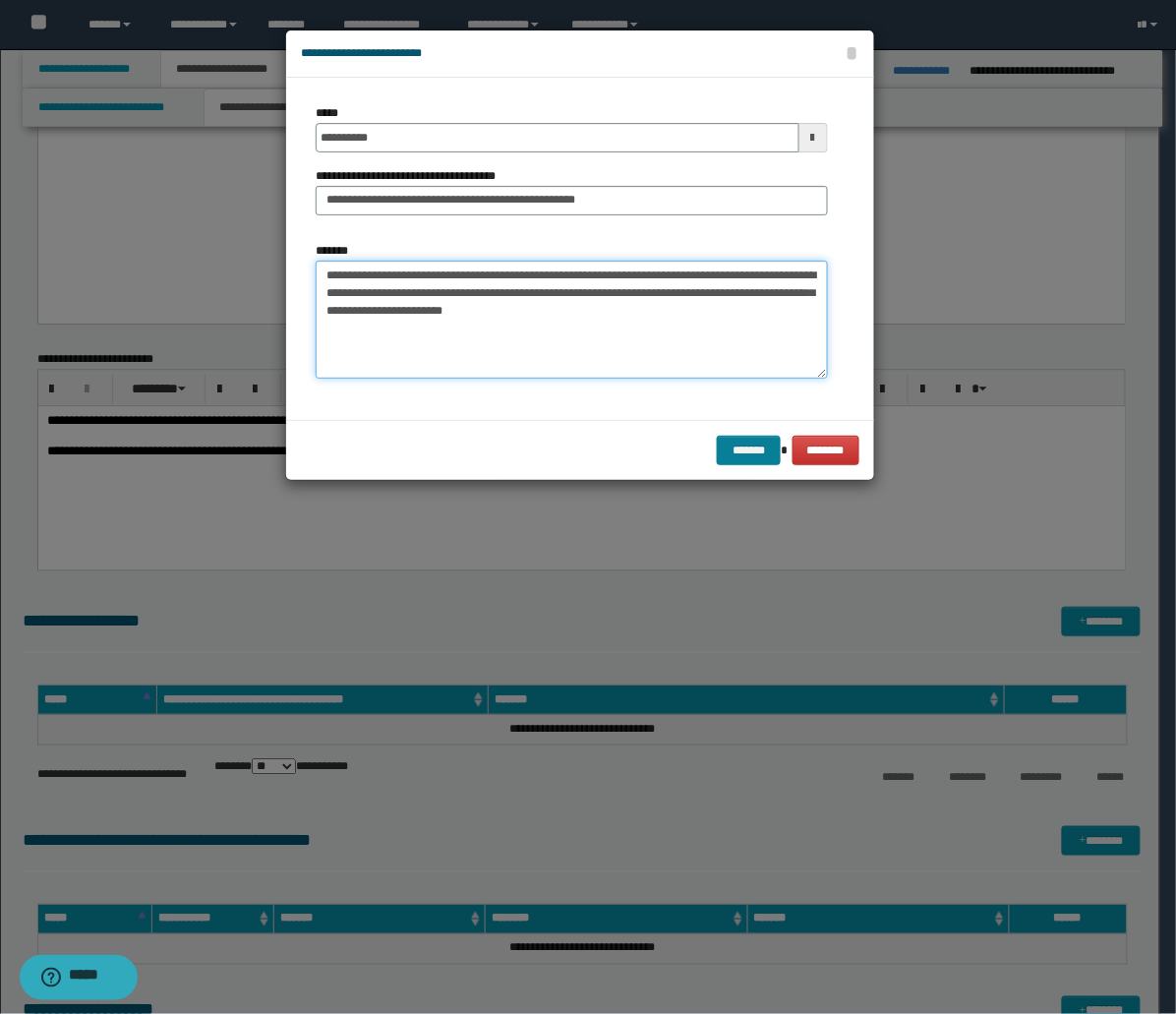 type on "**********" 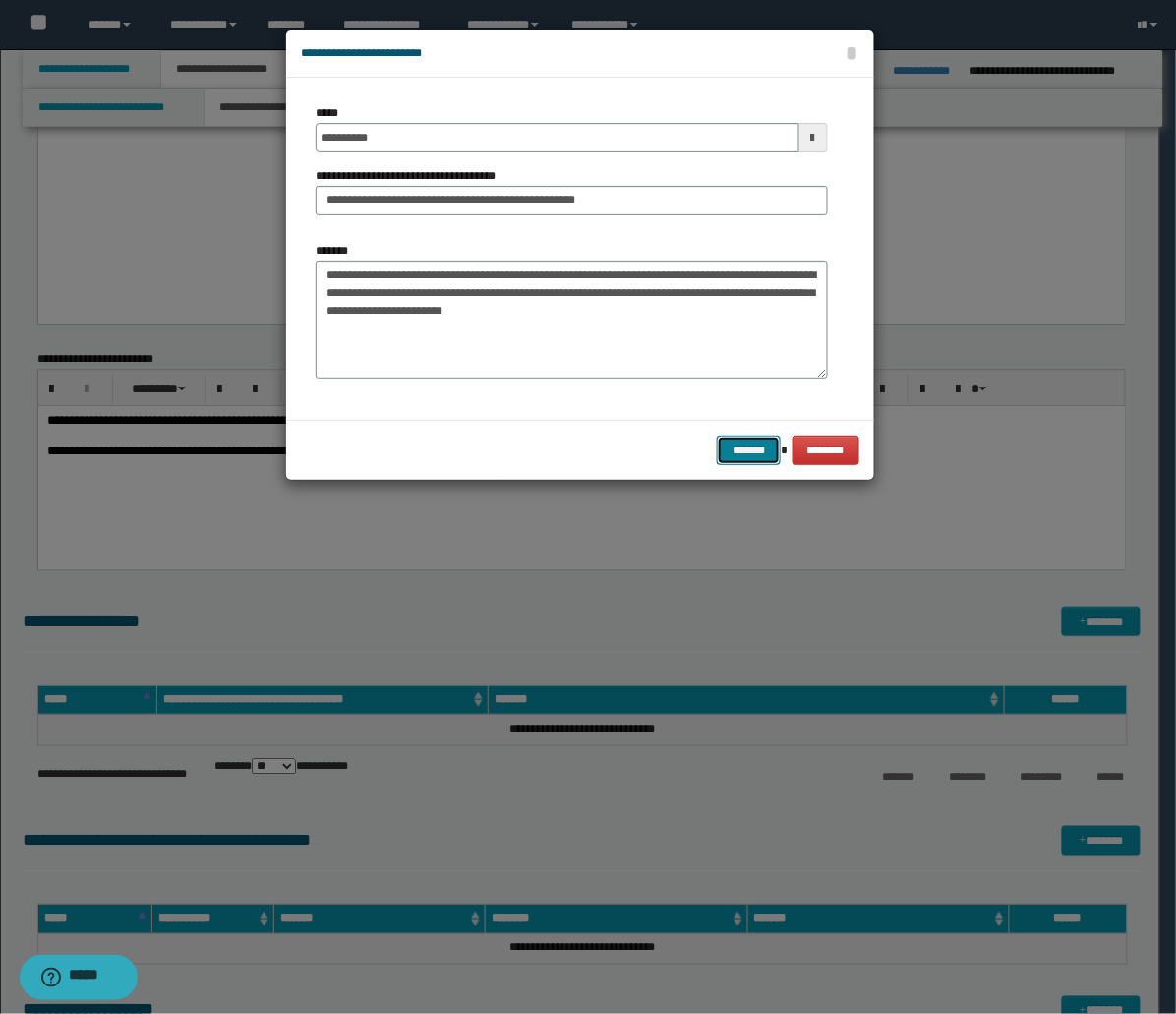 click on "*******" at bounding box center [748, 450] 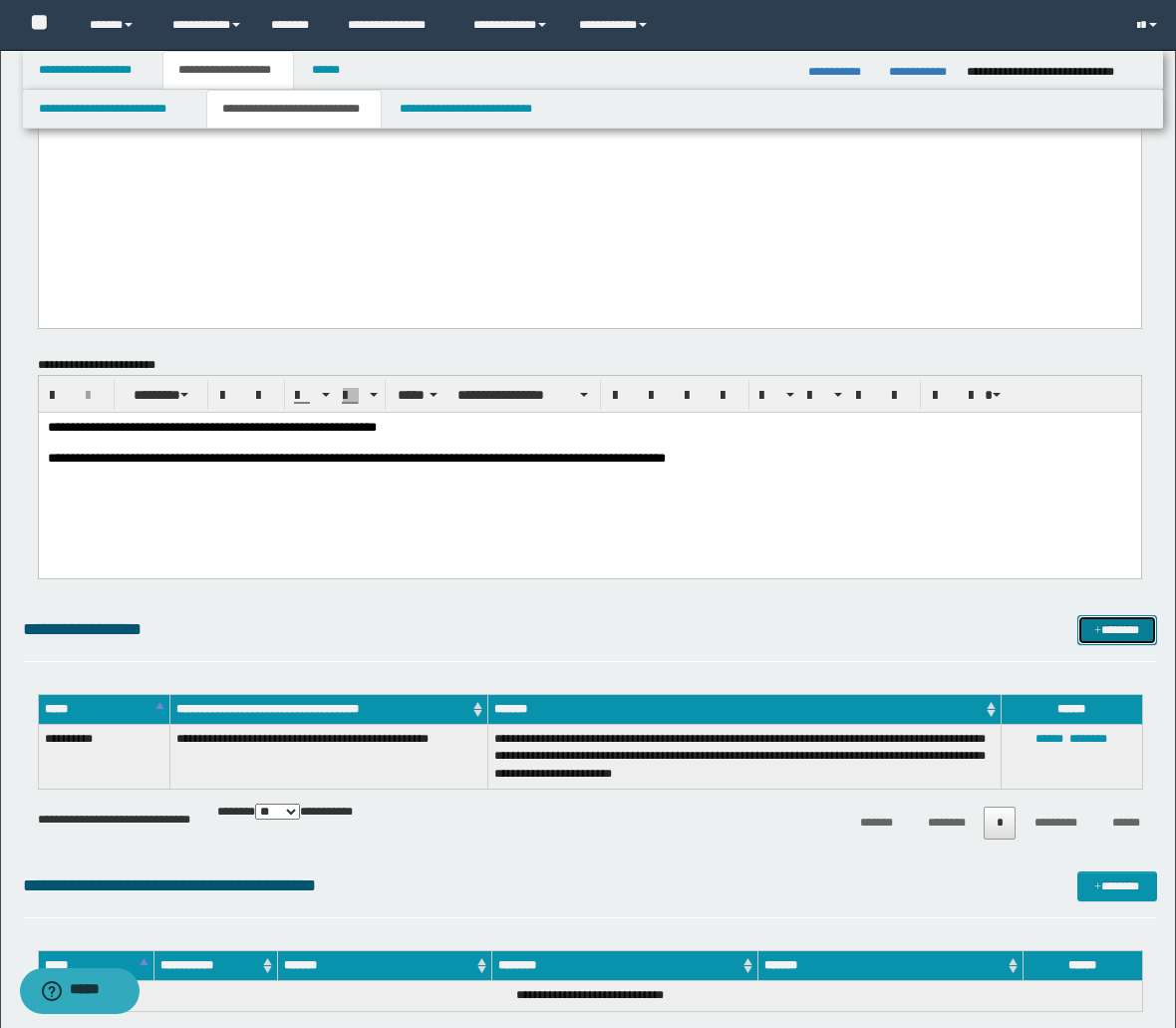 click on "*******" at bounding box center (1117, 630) 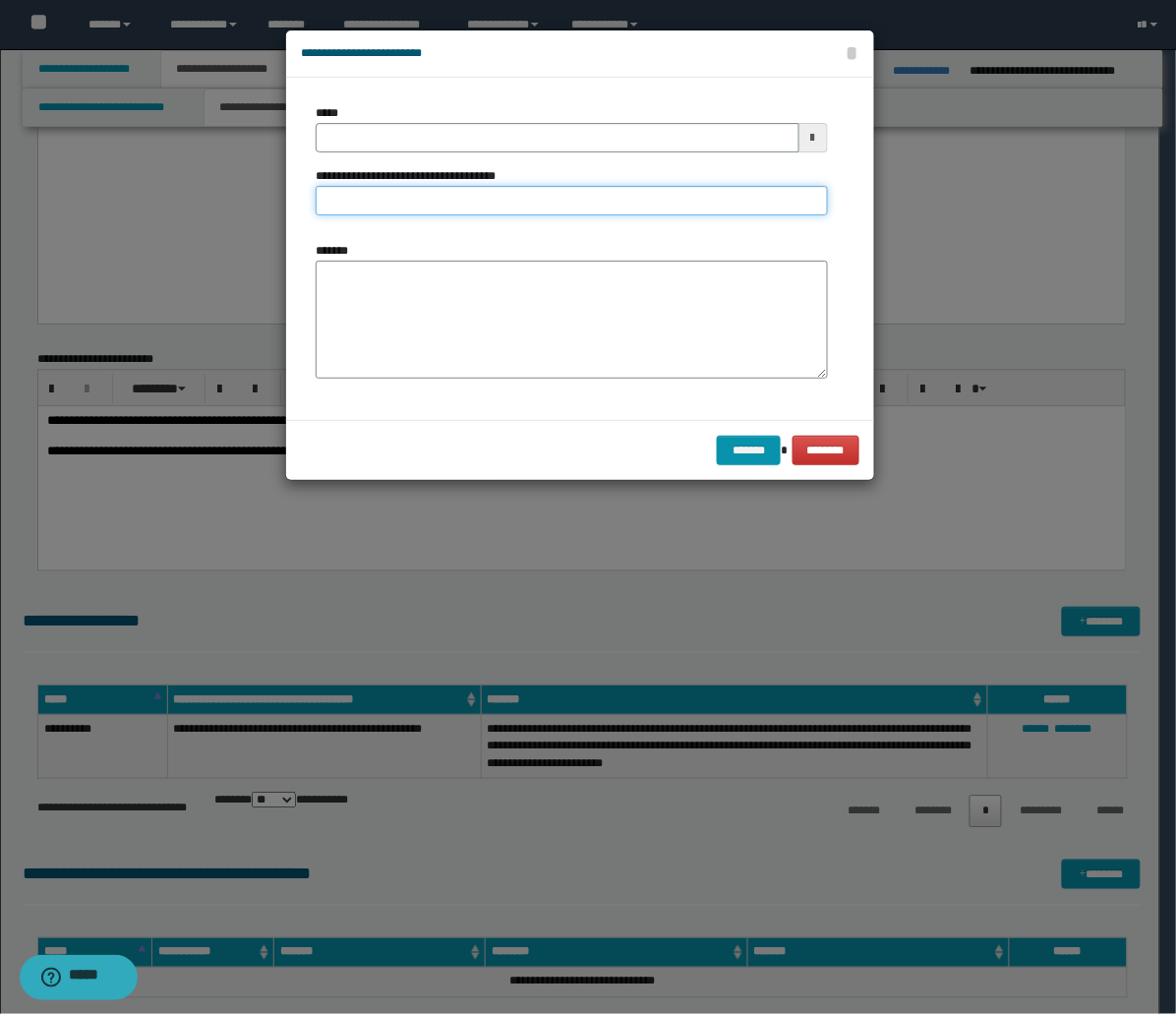click on "**********" at bounding box center (571, 201) 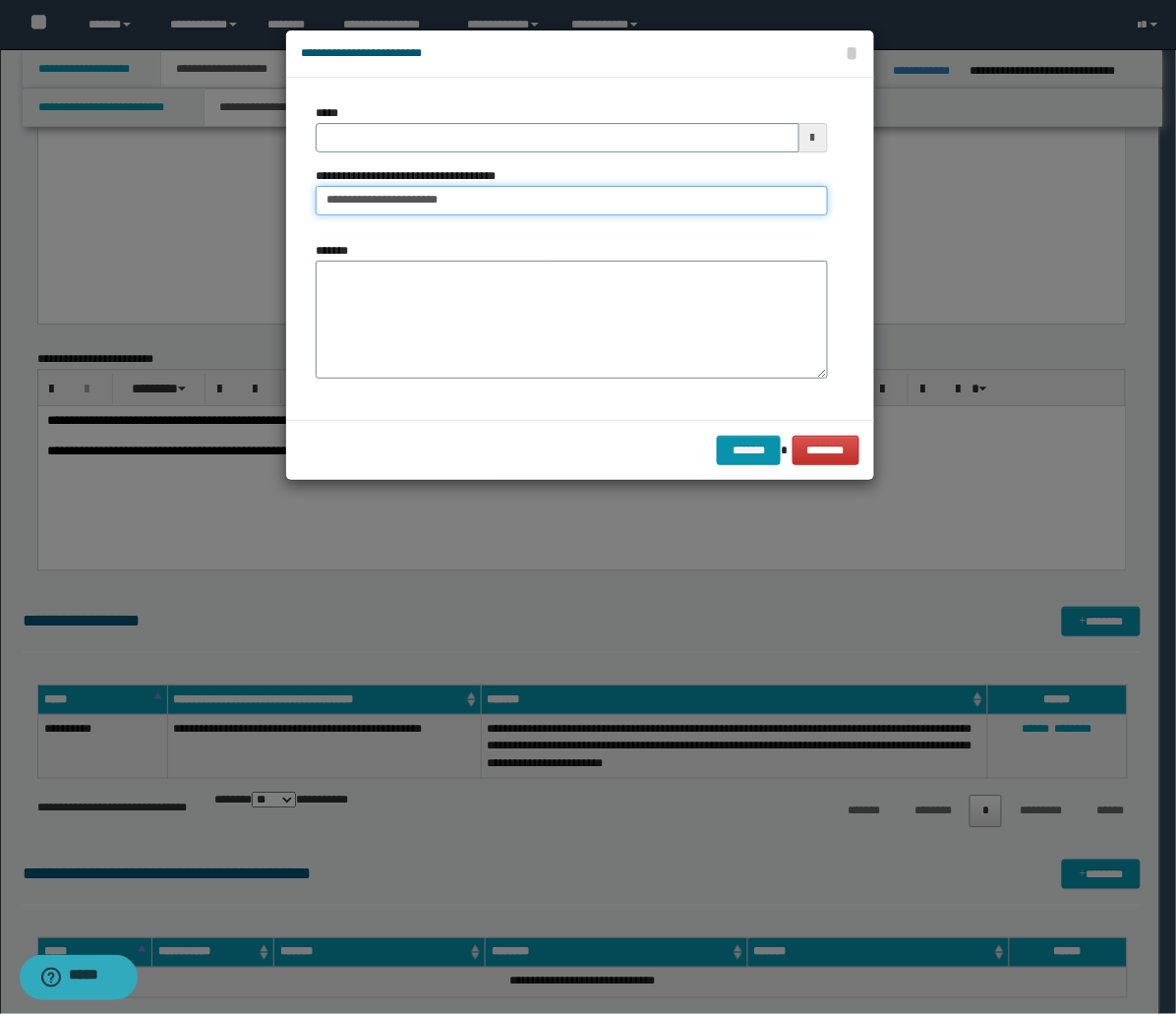 paste on "**********" 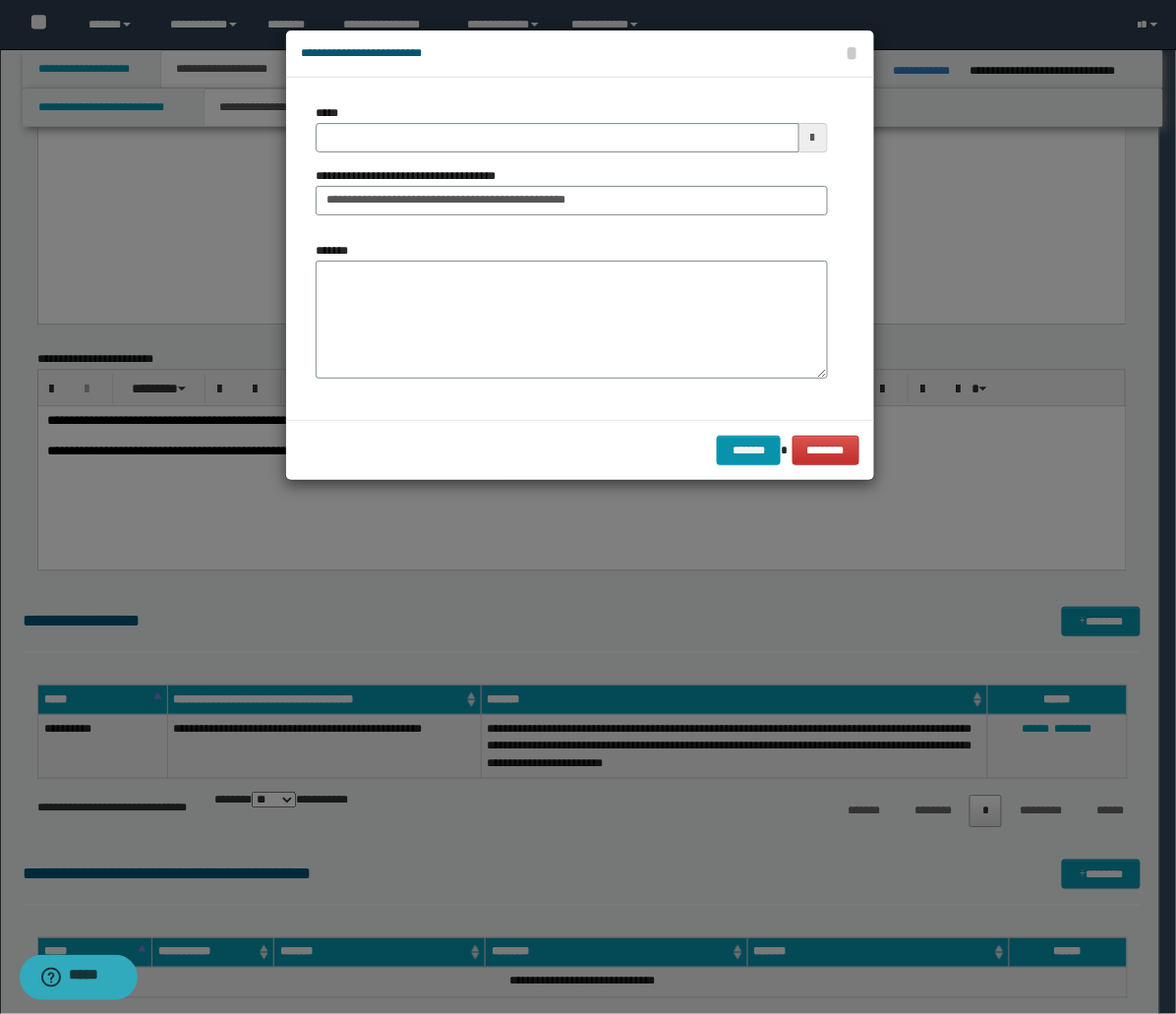 type on "**********" 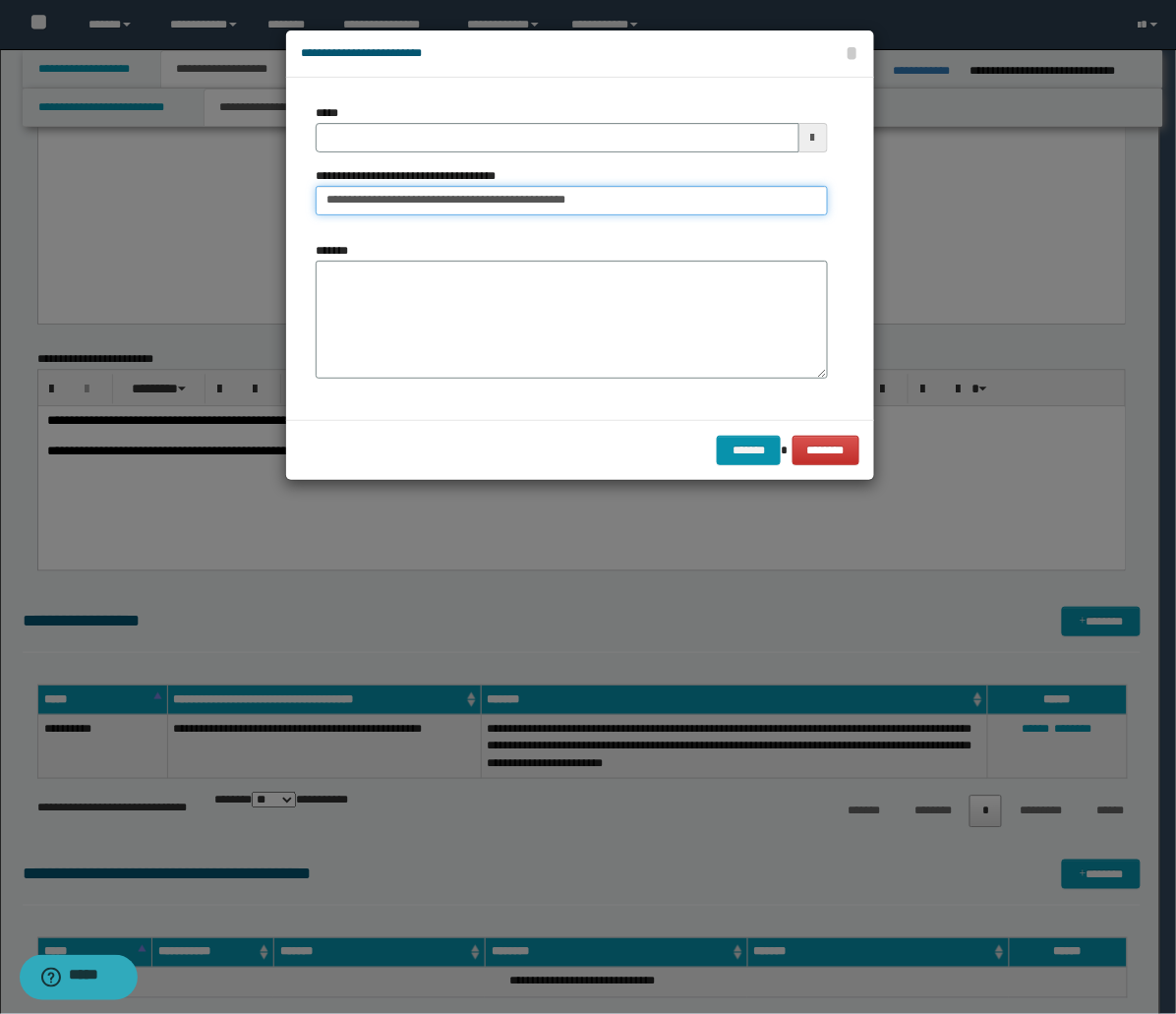 type 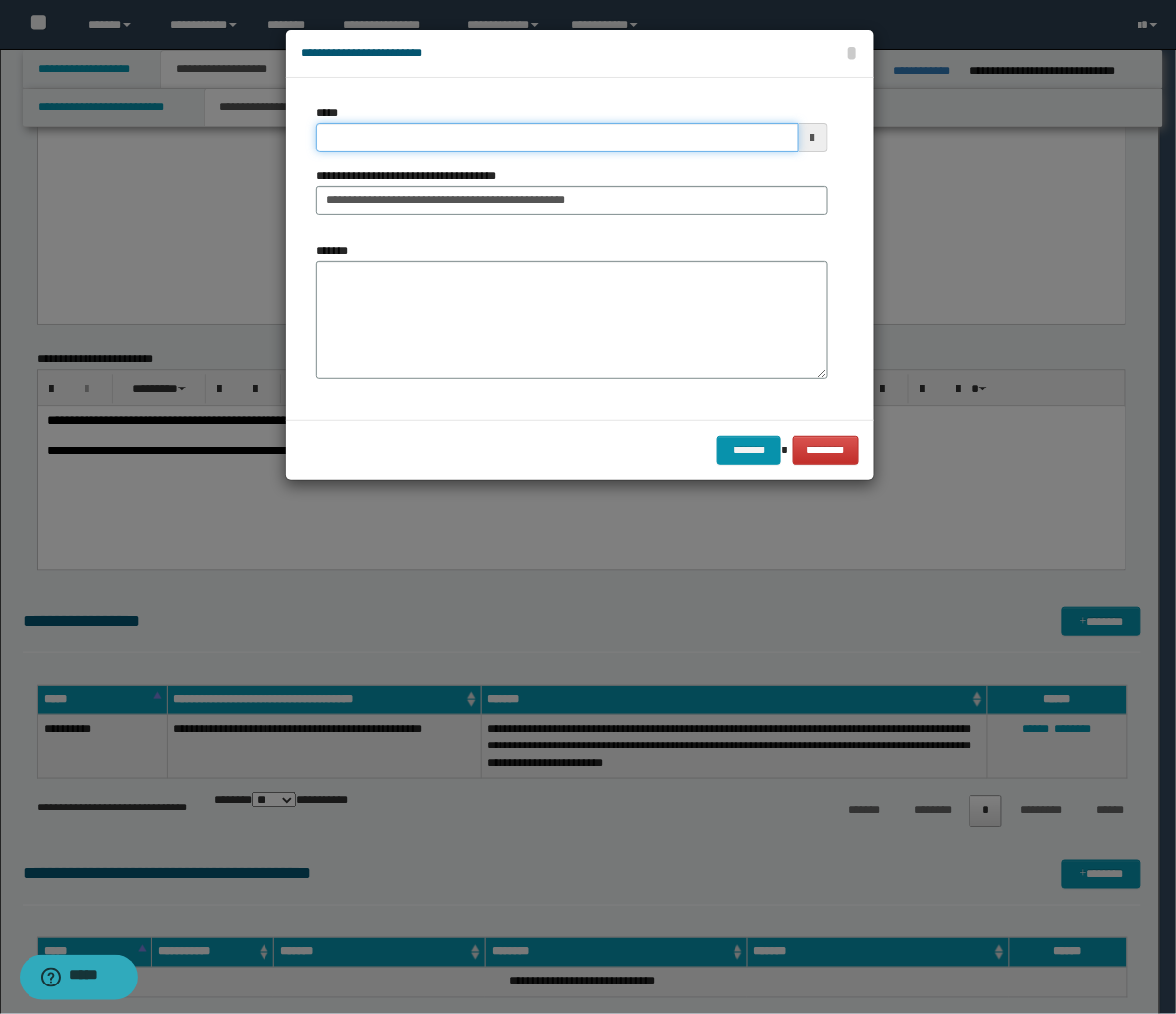 click on "*****" at bounding box center (558, 138) 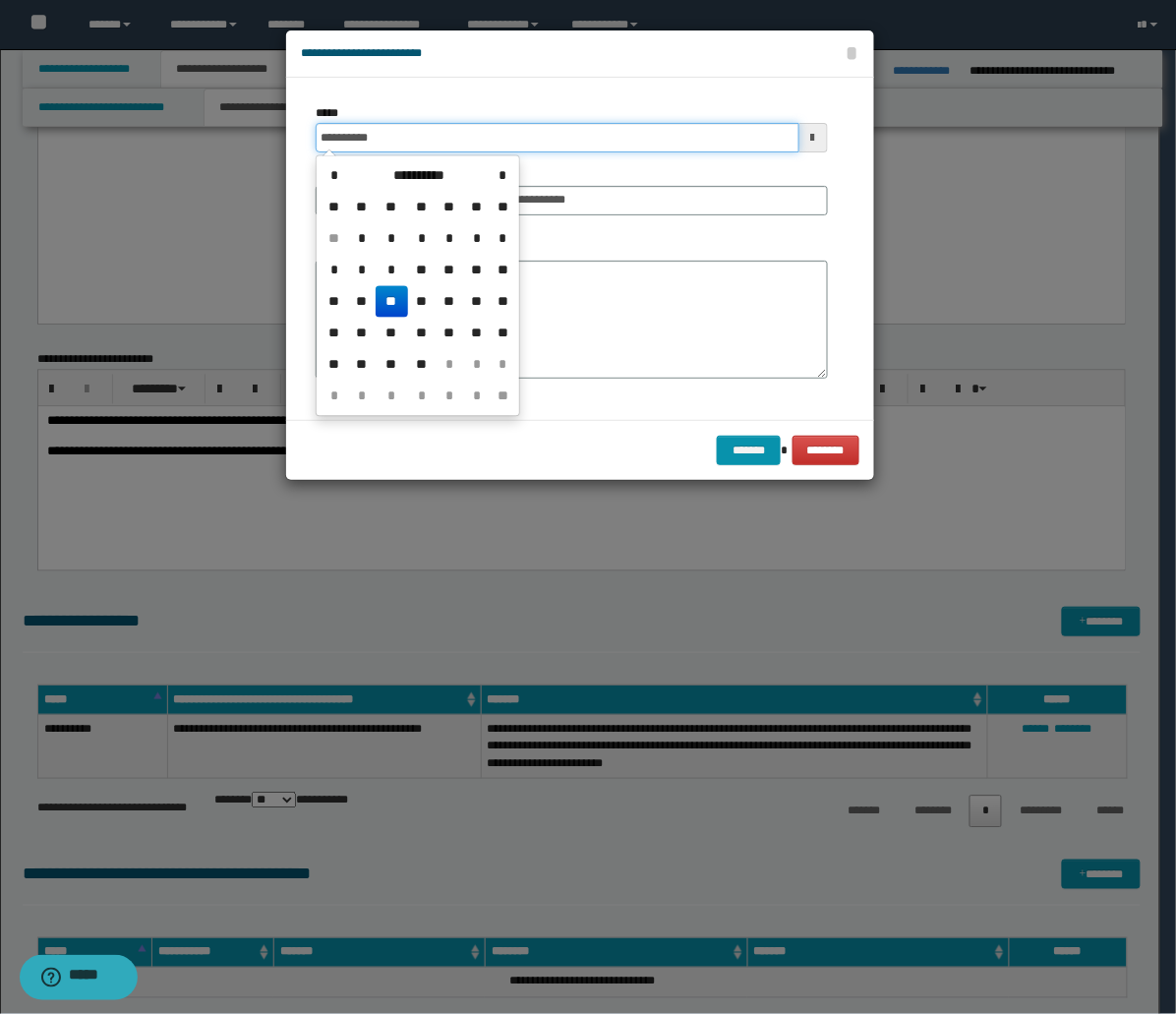 type on "**********" 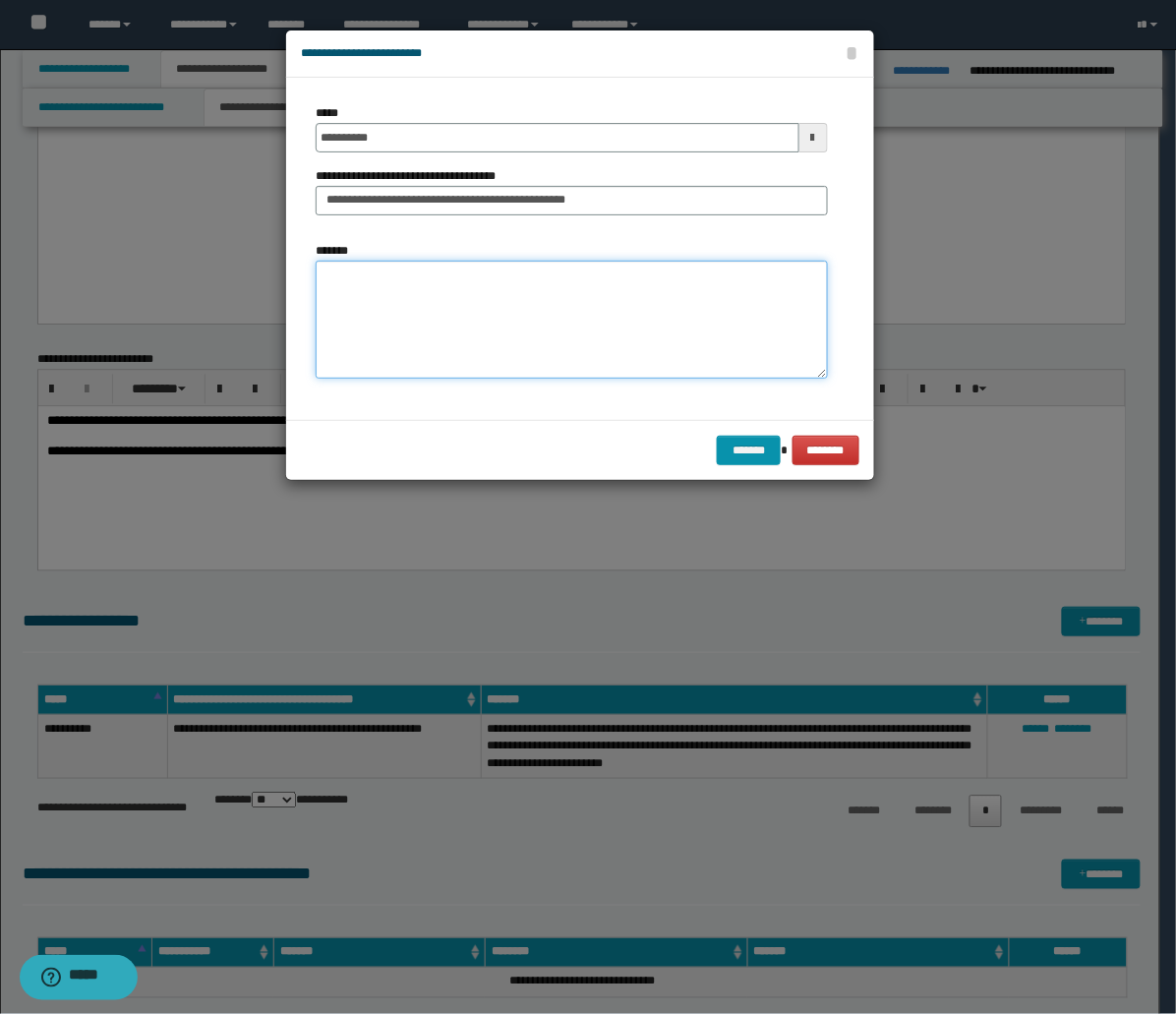 click on "*******" at bounding box center (571, 320) 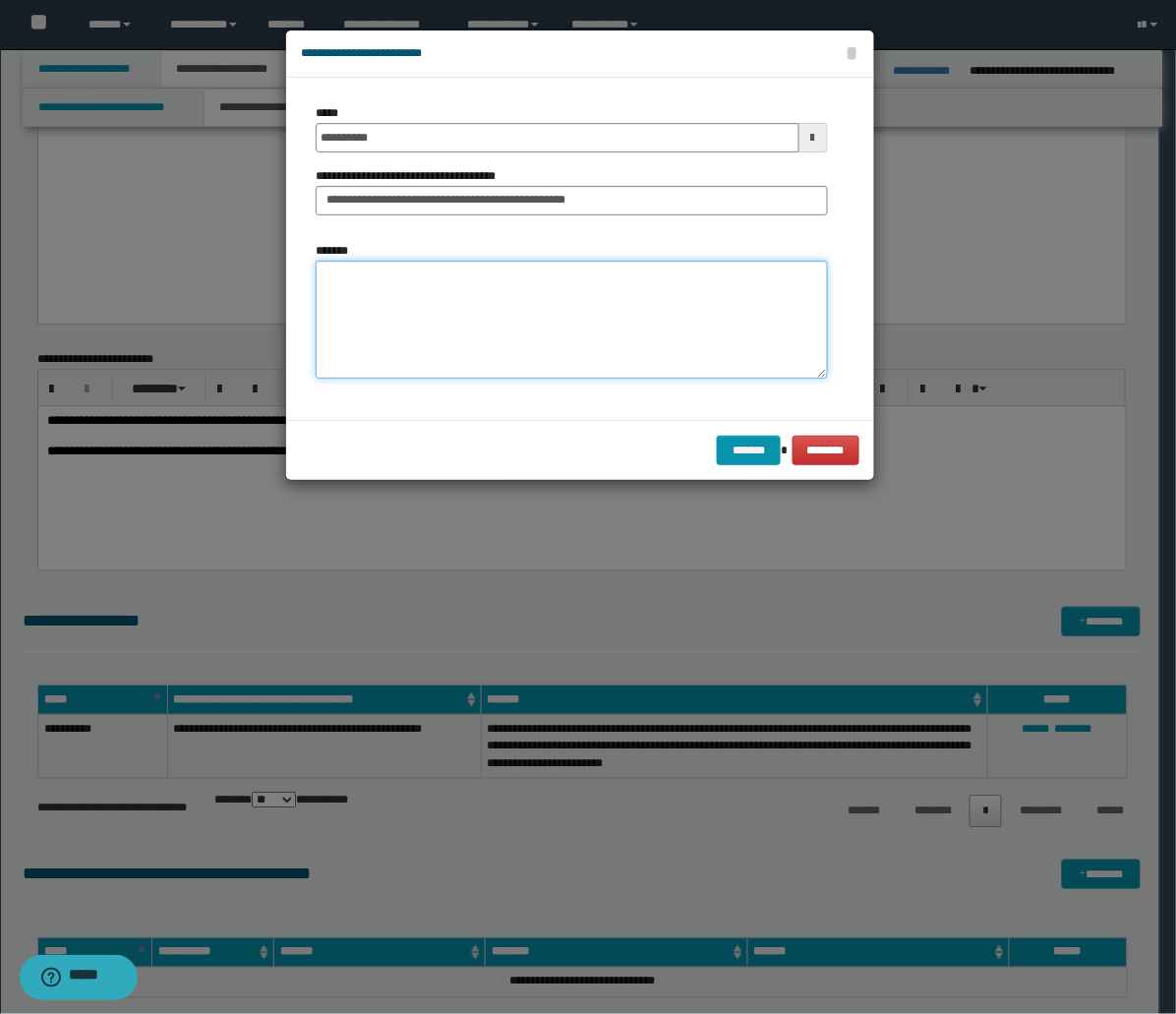 paste on "**********" 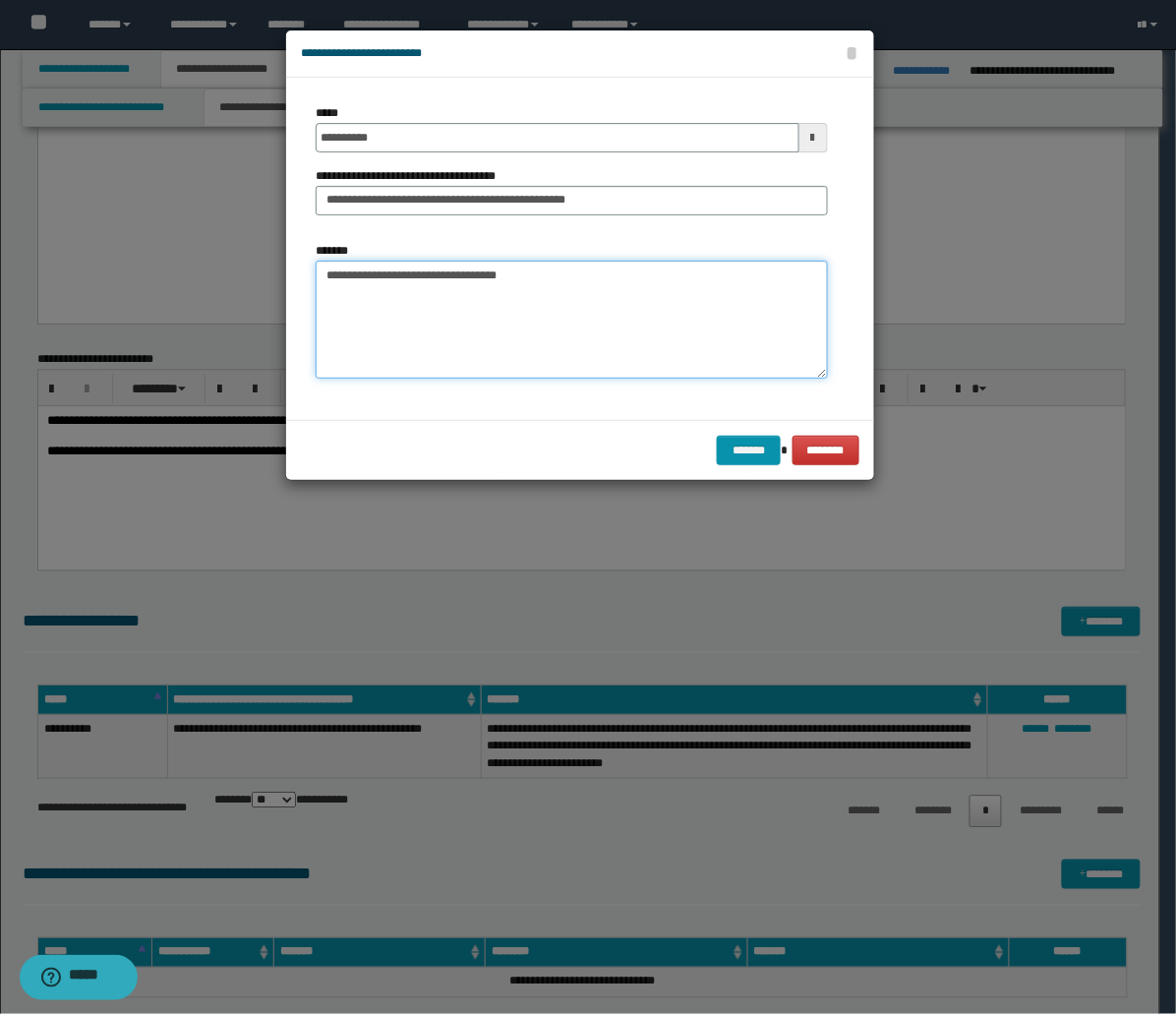 click on "**********" at bounding box center (571, 320) 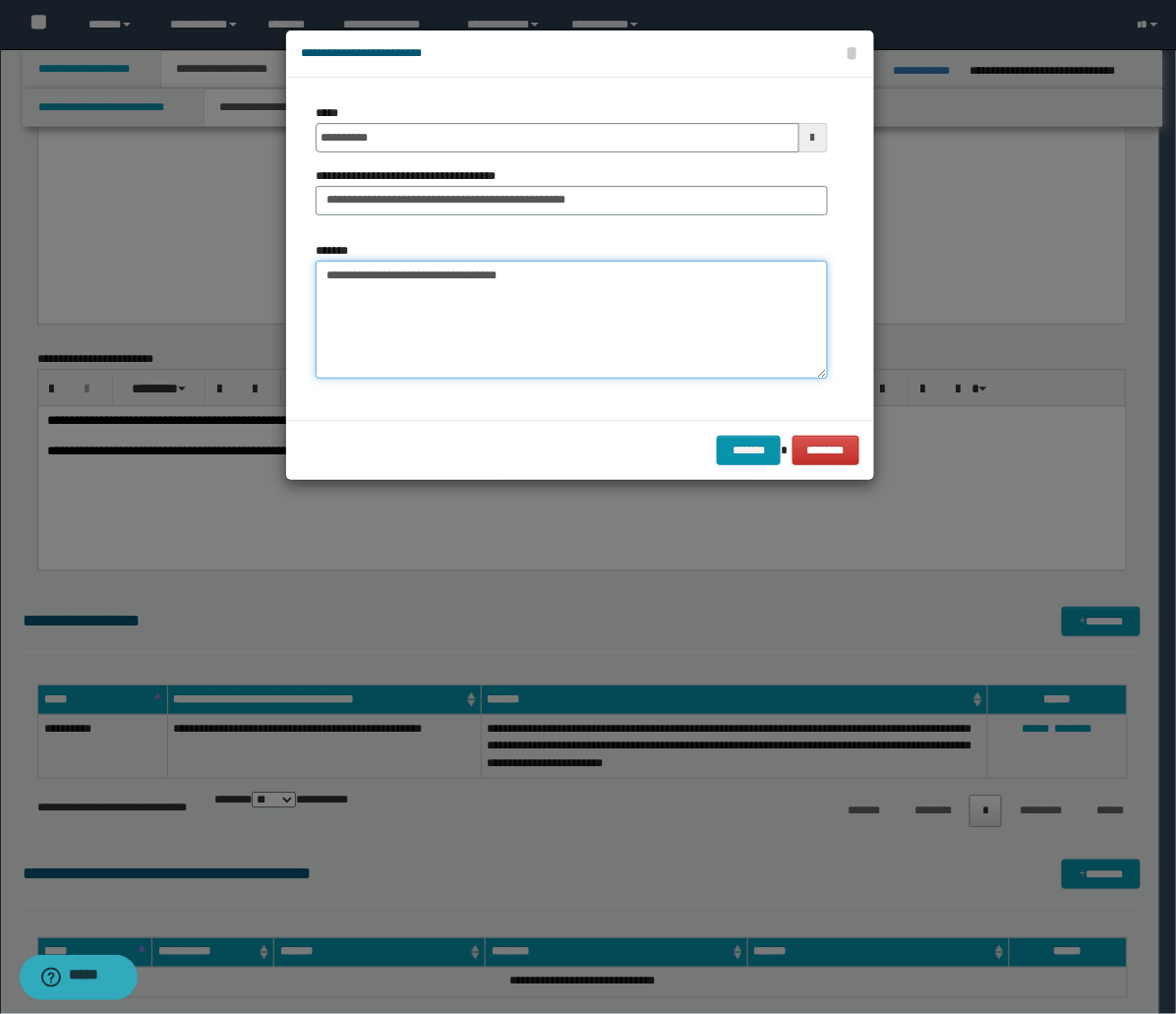 paste on "**********" 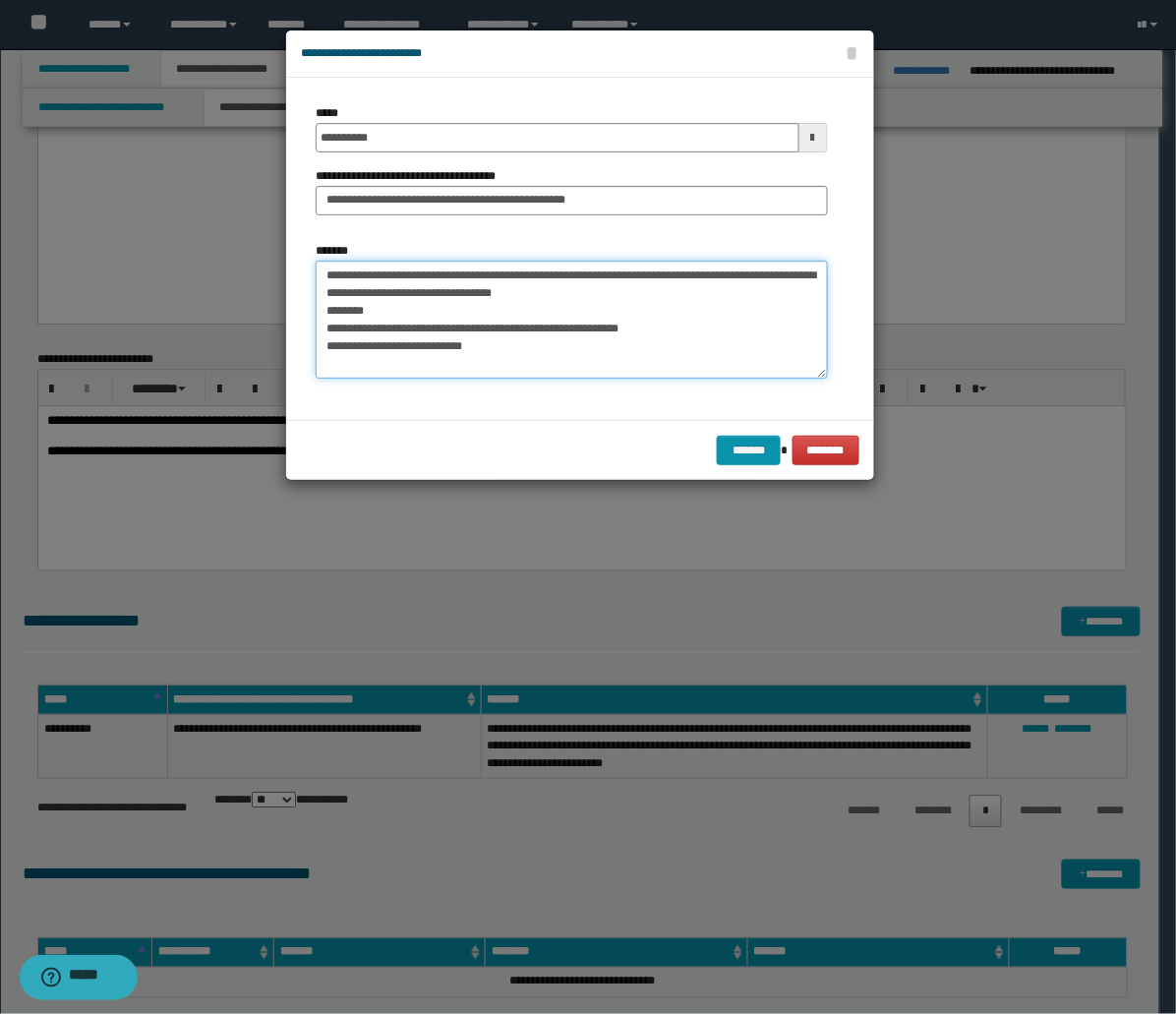 click on "**********" at bounding box center [571, 320] 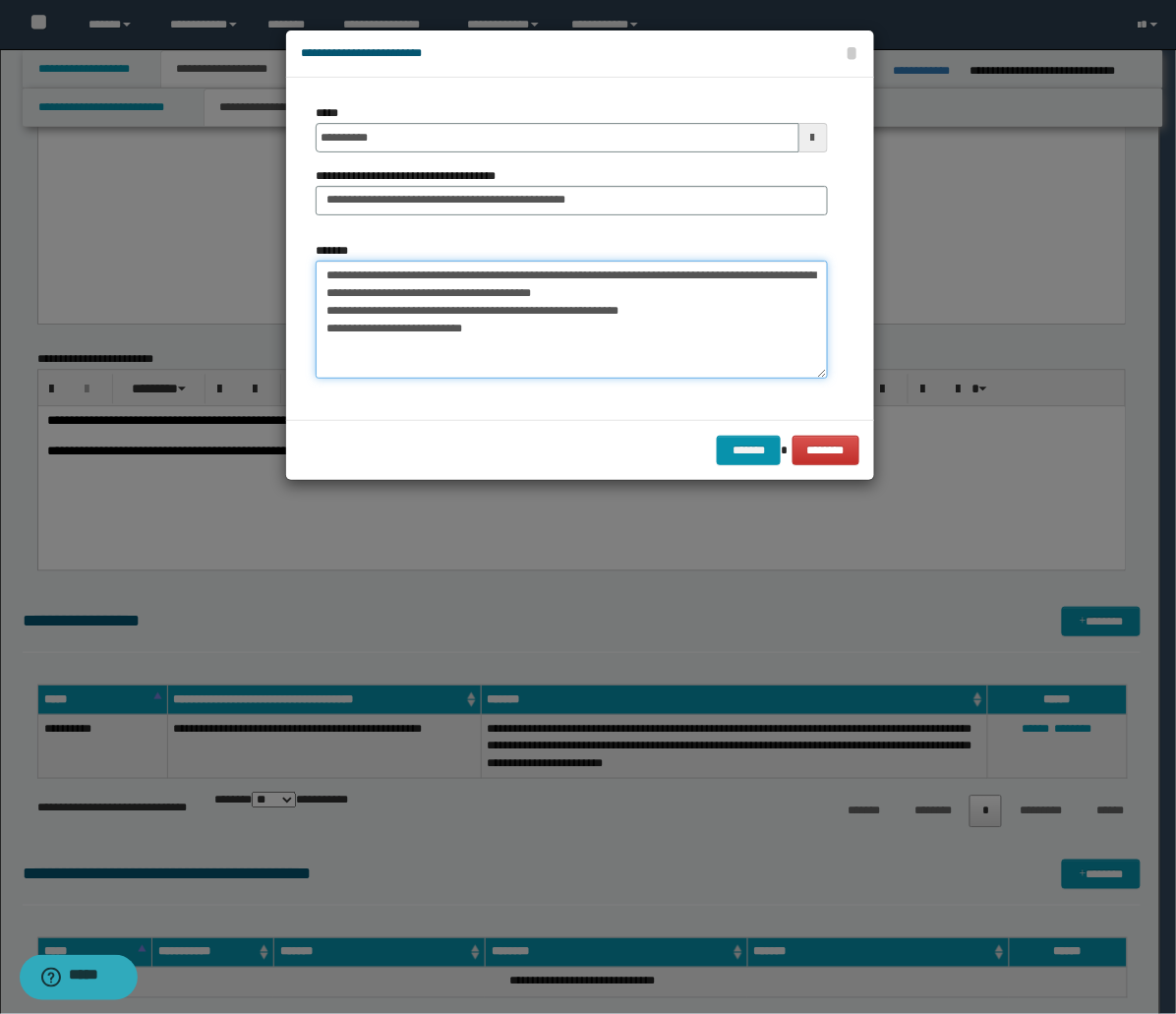 click on "**********" at bounding box center (571, 320) 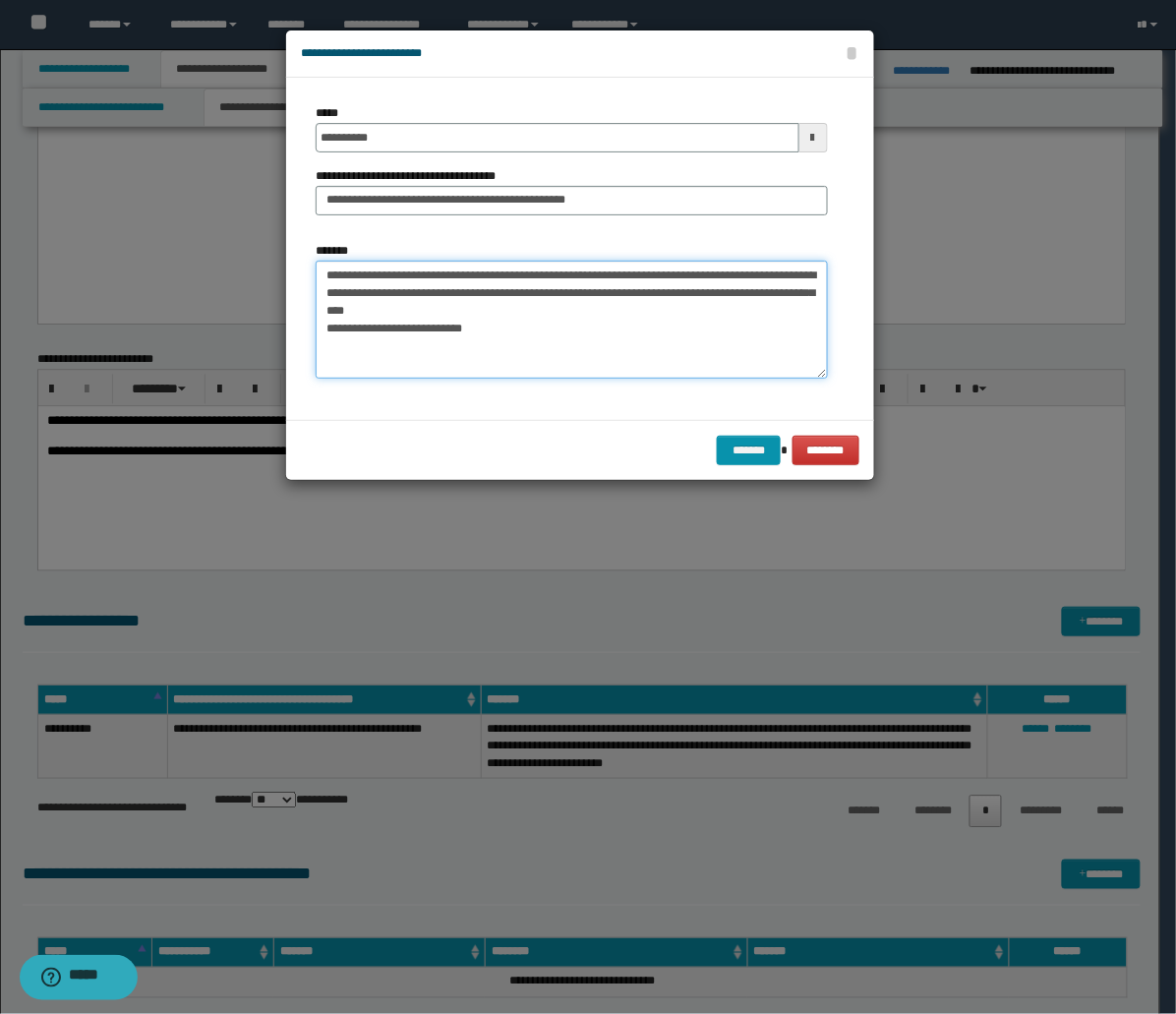 click on "**********" at bounding box center (571, 320) 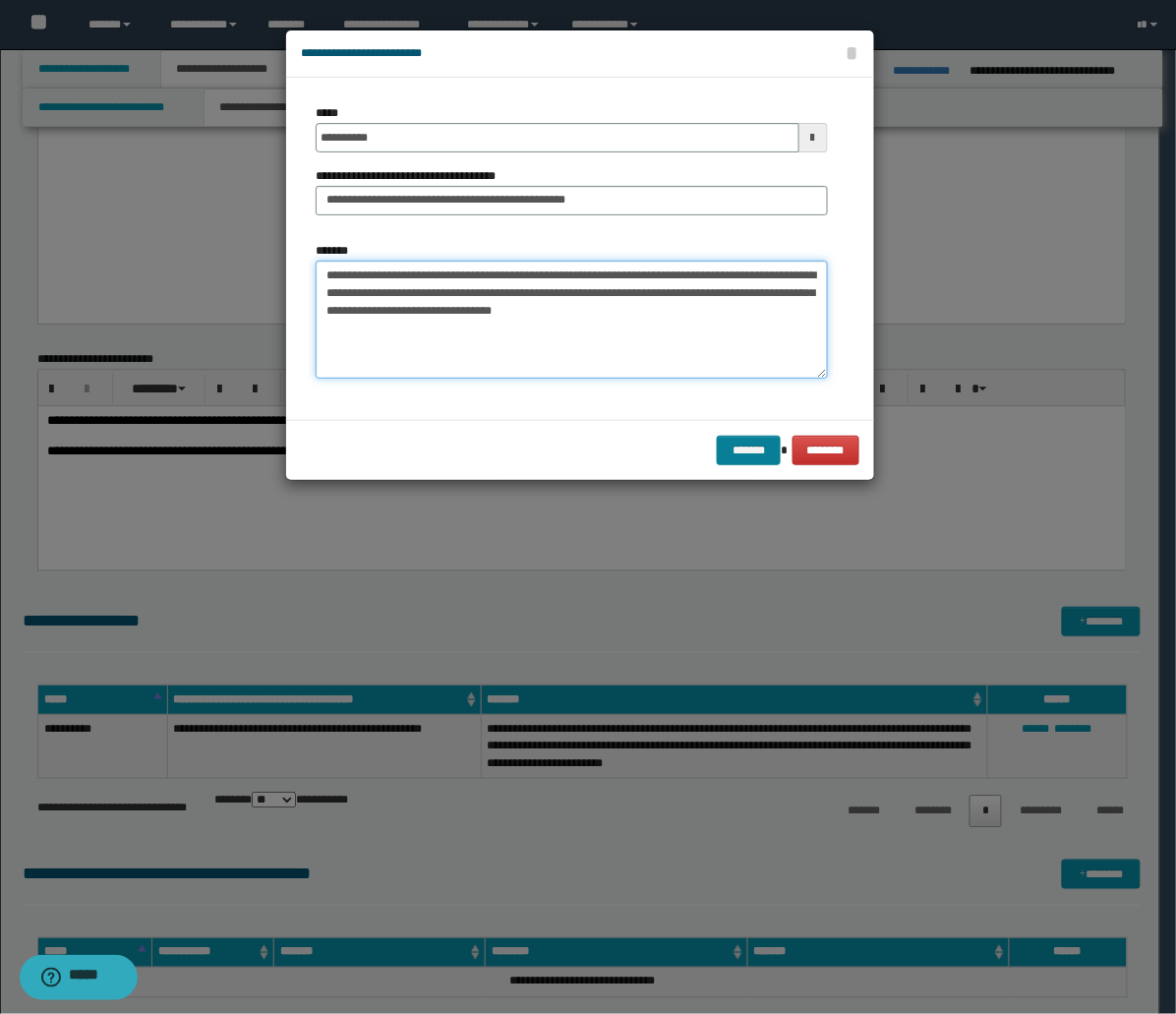 type on "**********" 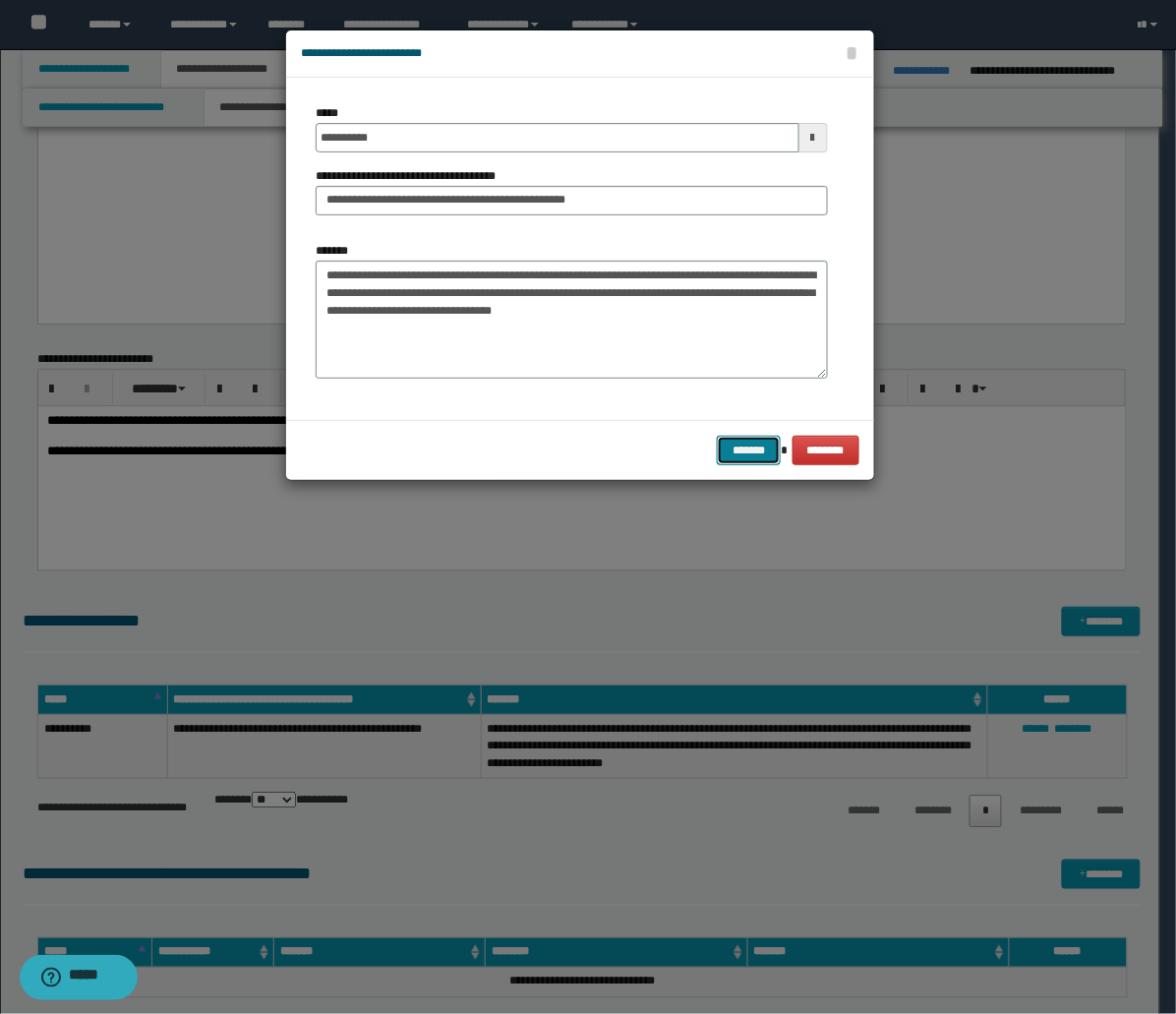 click on "*******" at bounding box center (748, 450) 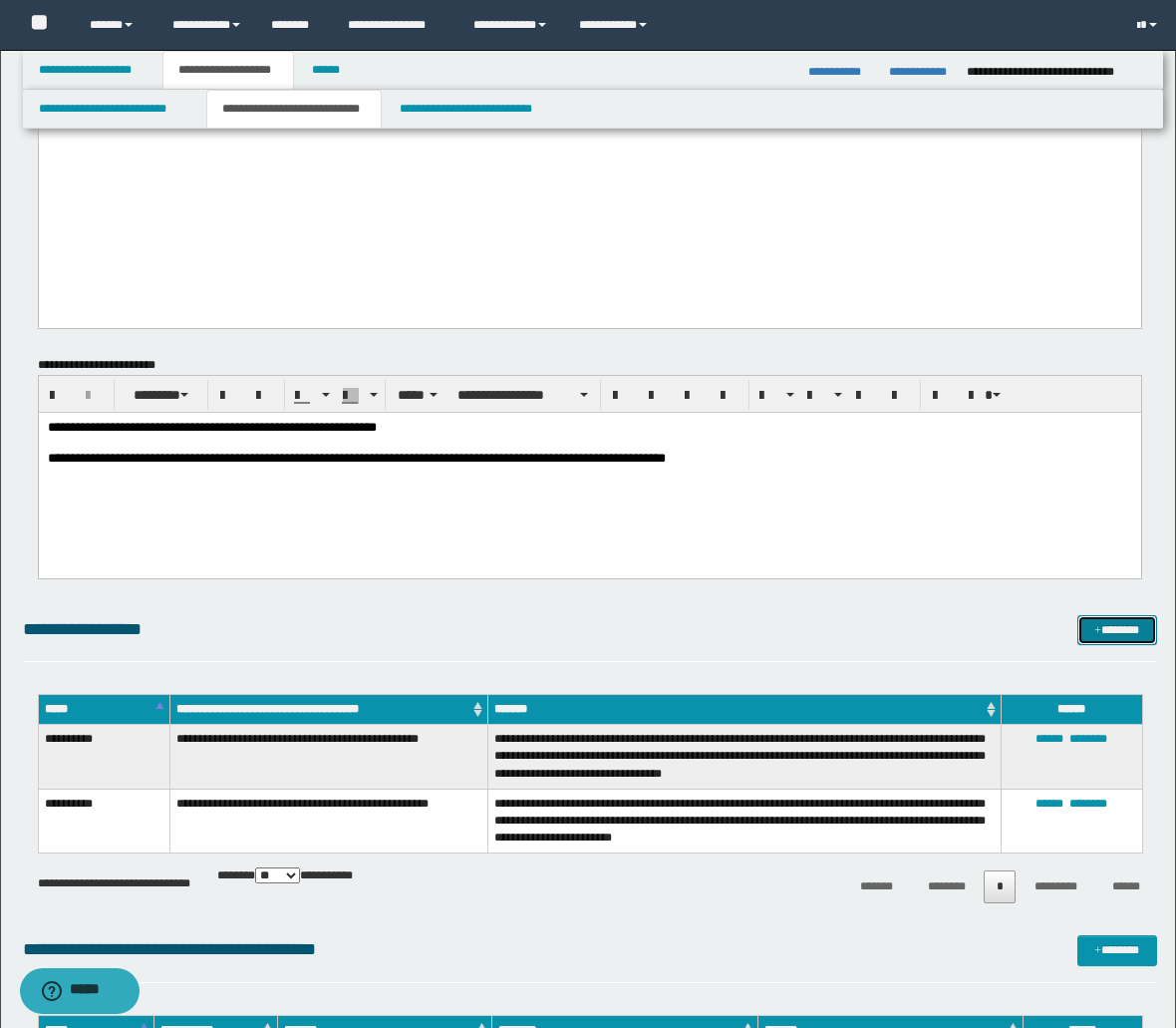 click at bounding box center [1097, 631] 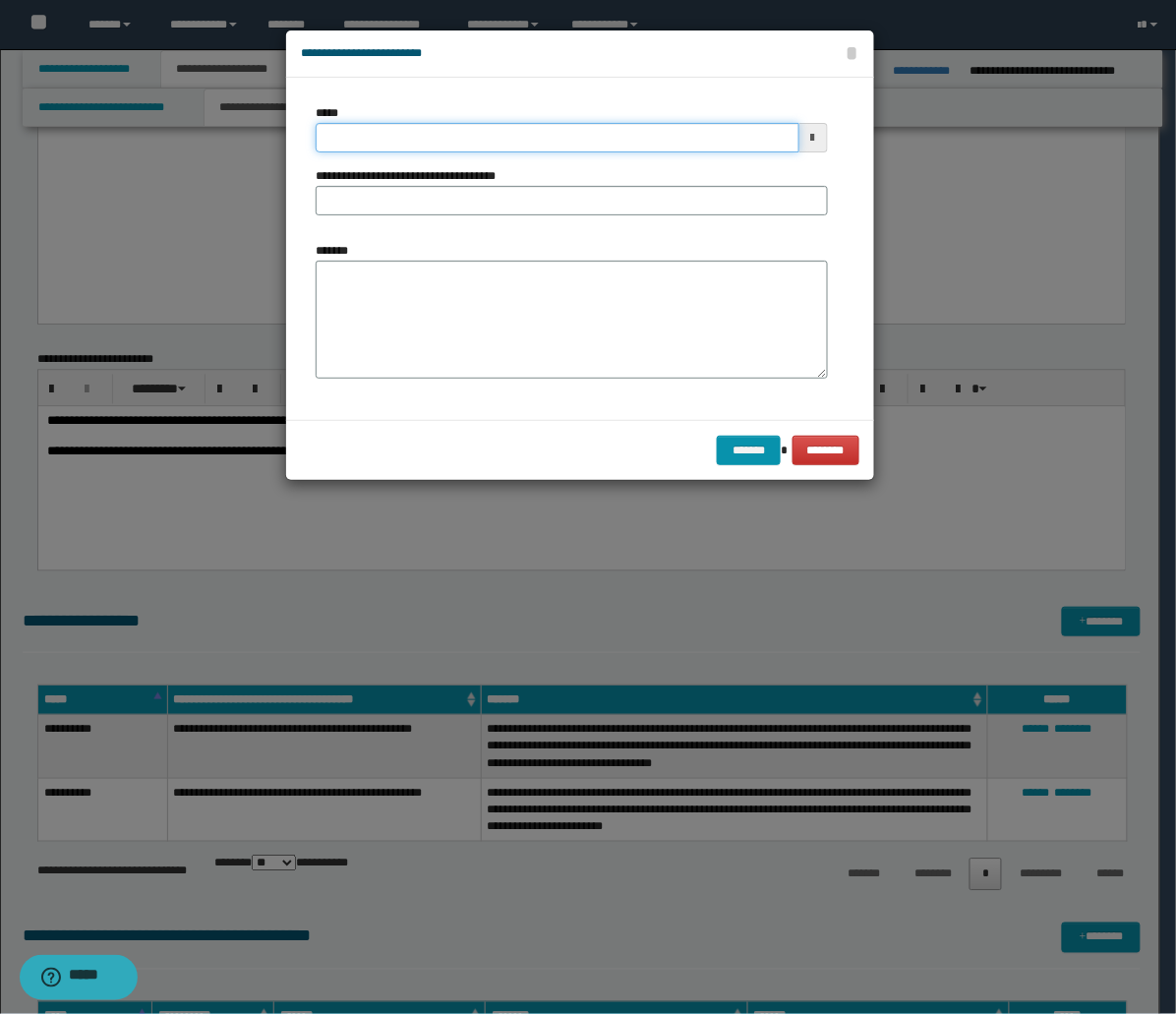 click on "*****" at bounding box center [558, 138] 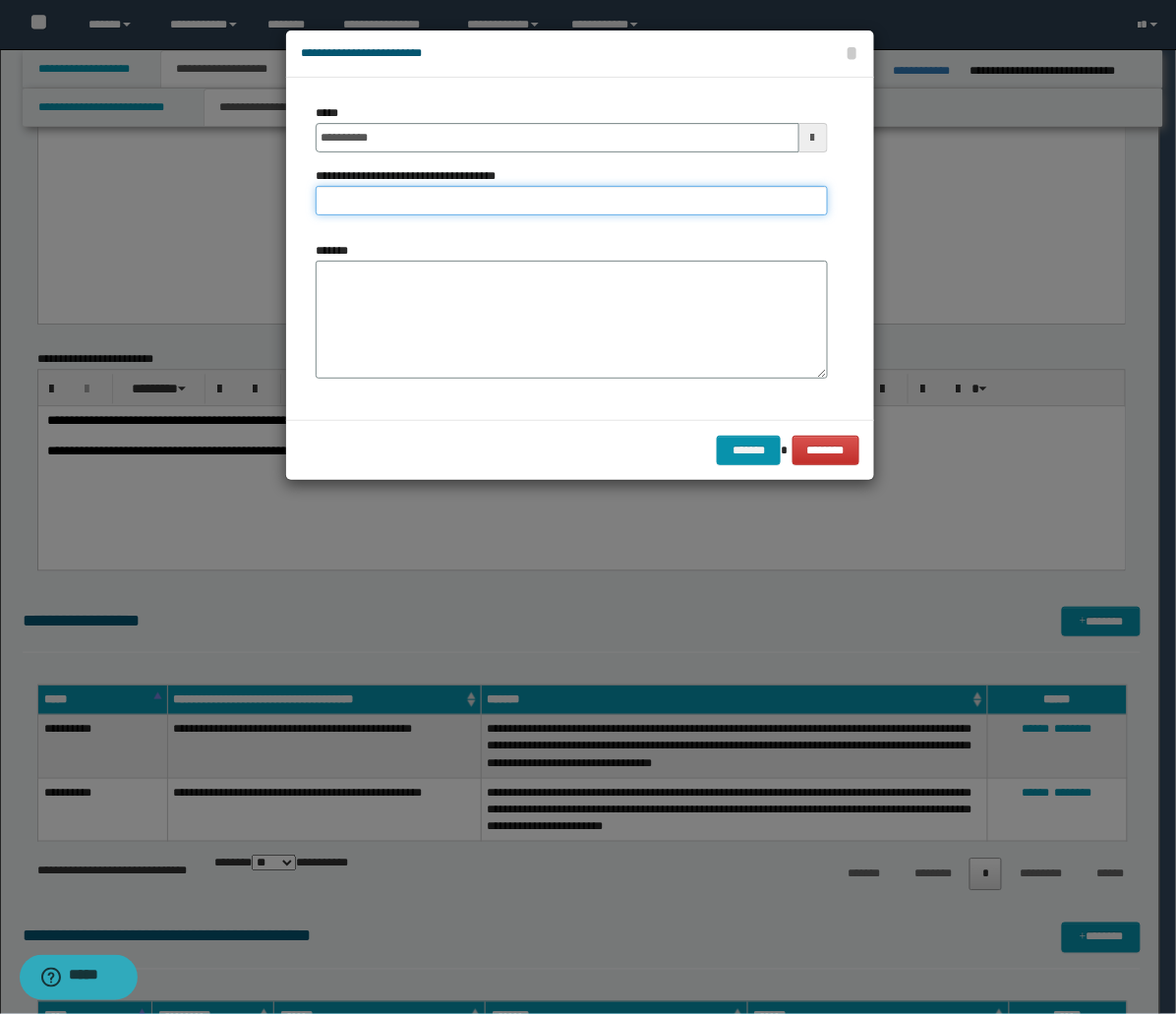 type on "**********" 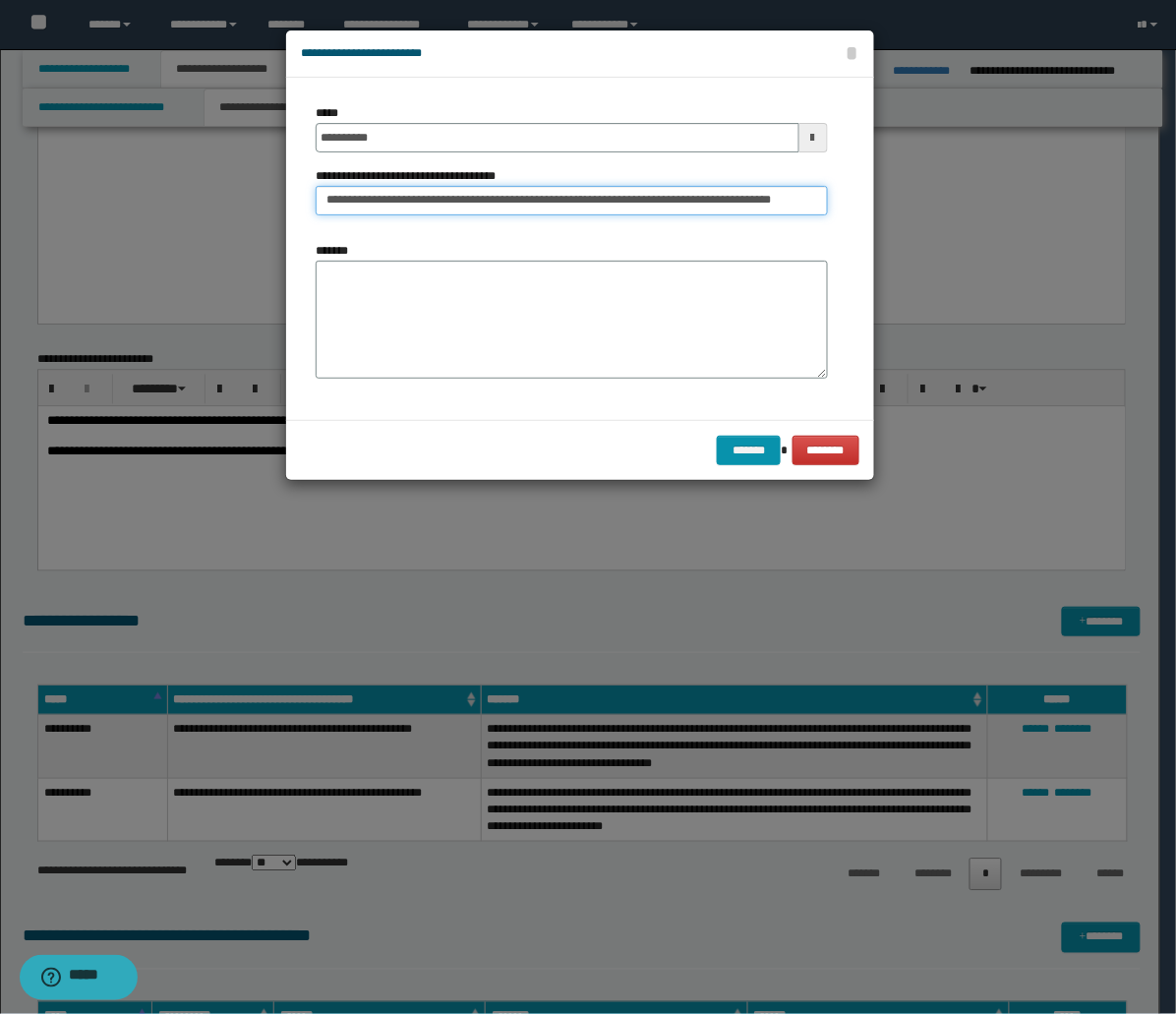 click on "**********" at bounding box center [571, 201] 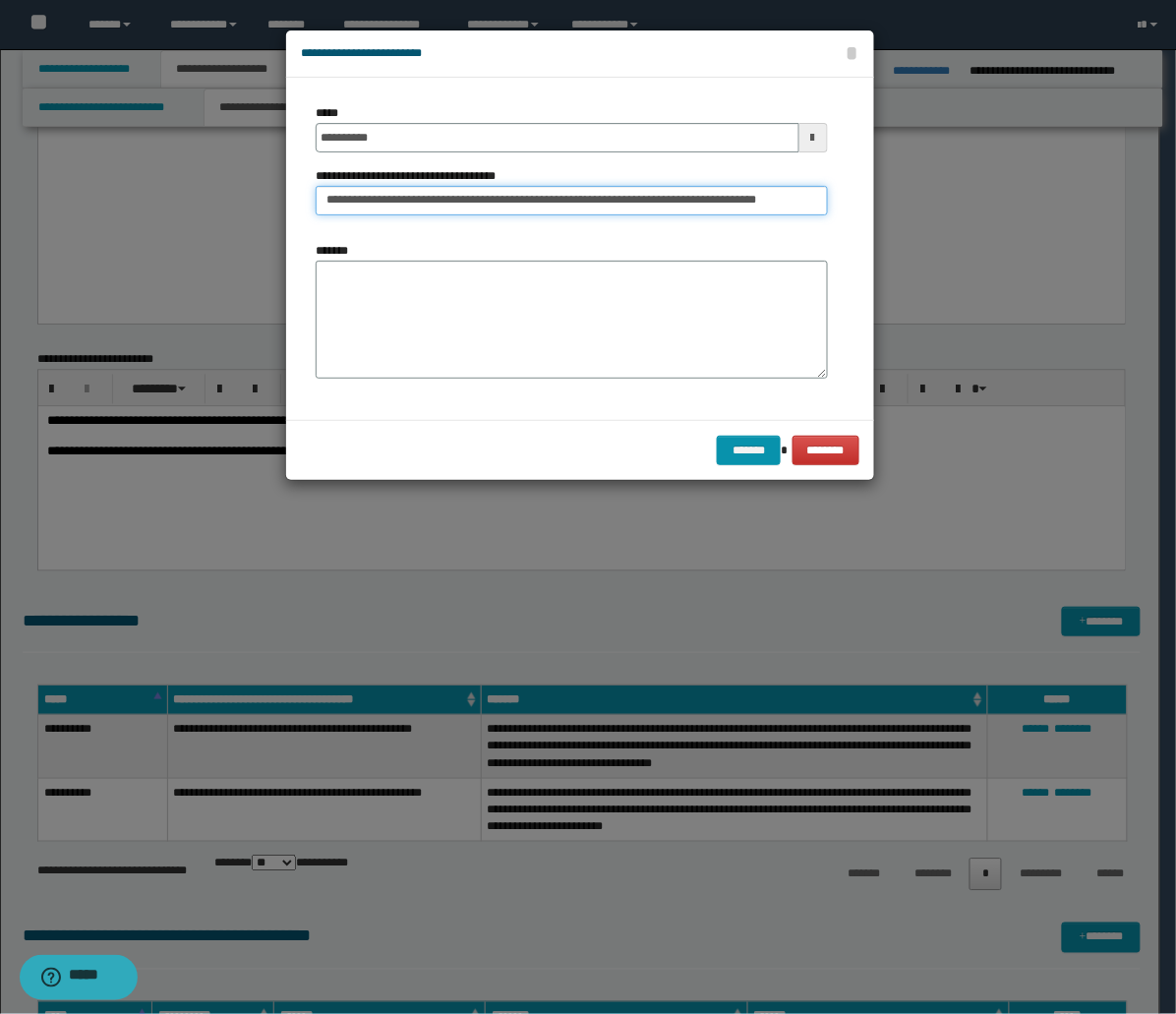 click on "**********" at bounding box center [571, 201] 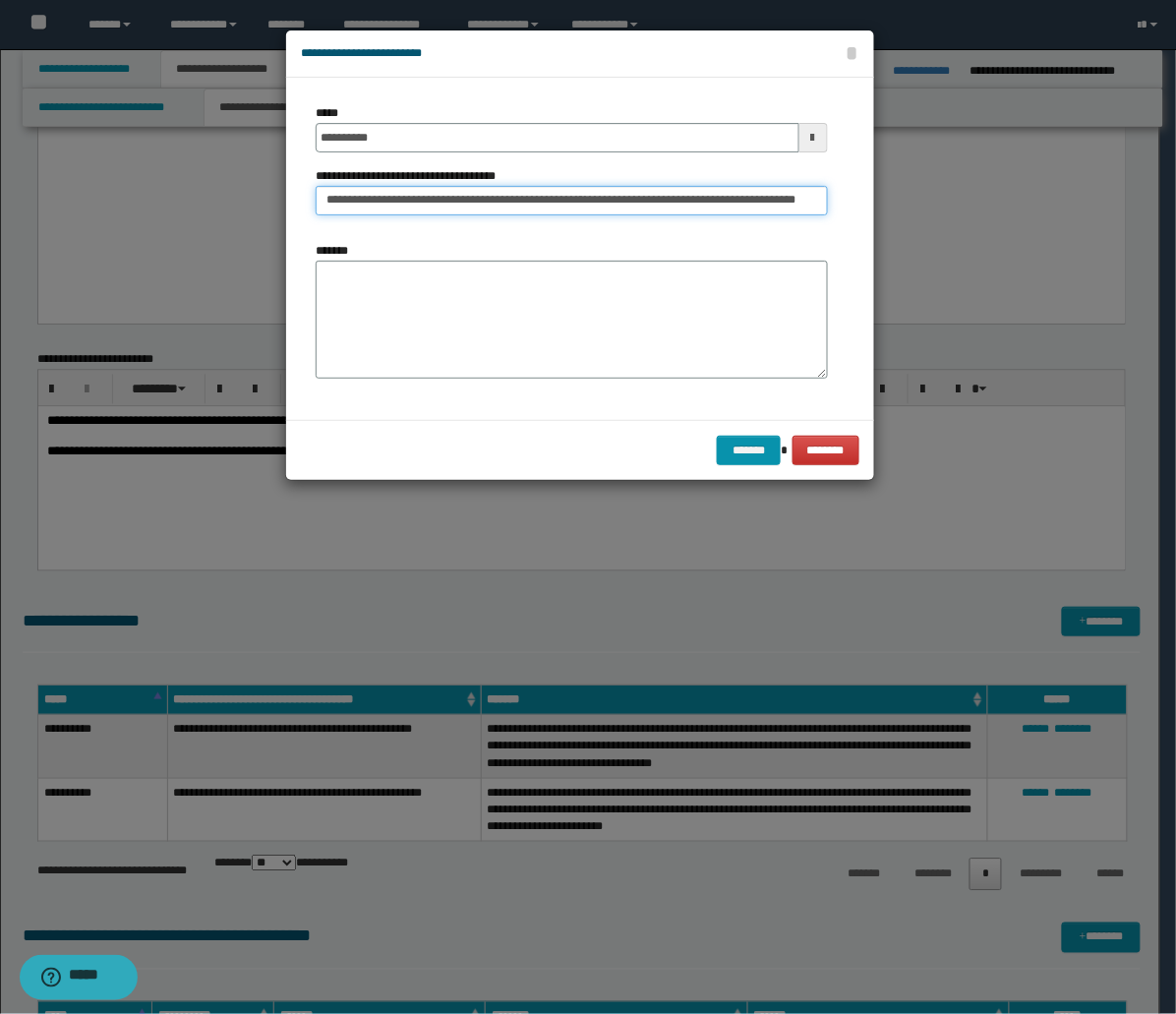 paste on "**********" 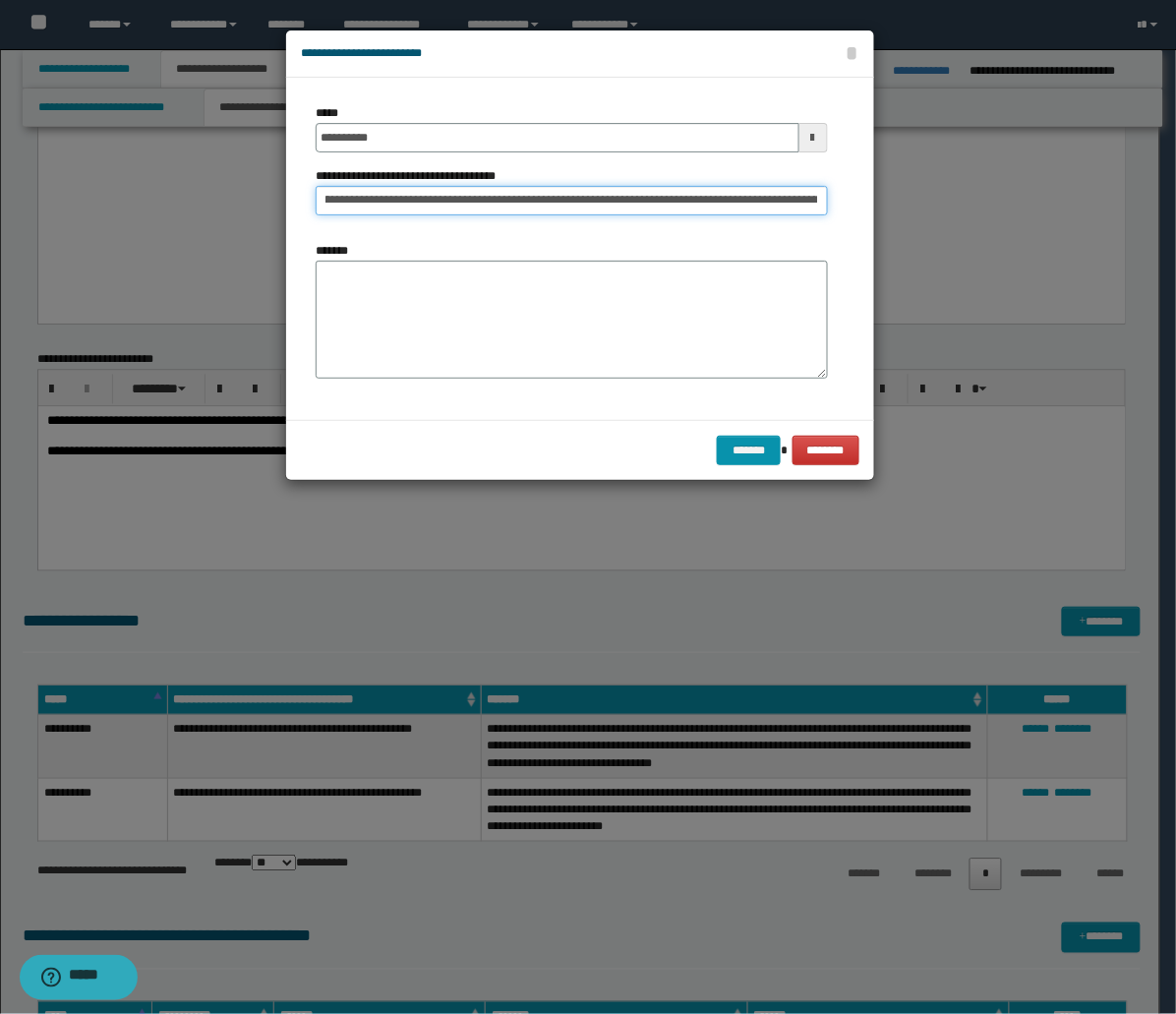 scroll, scrollTop: 0, scrollLeft: 160, axis: horizontal 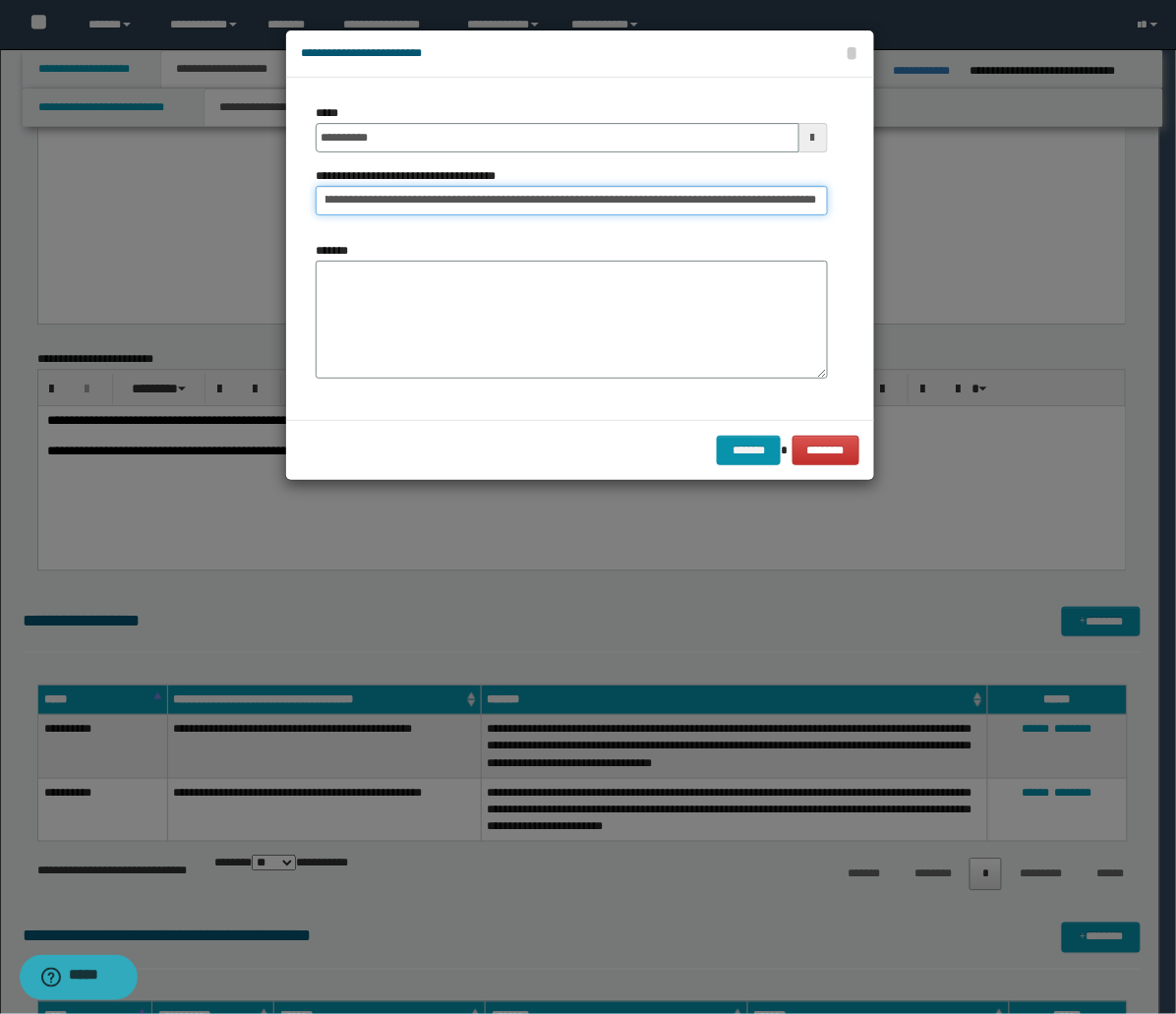 type on "**********" 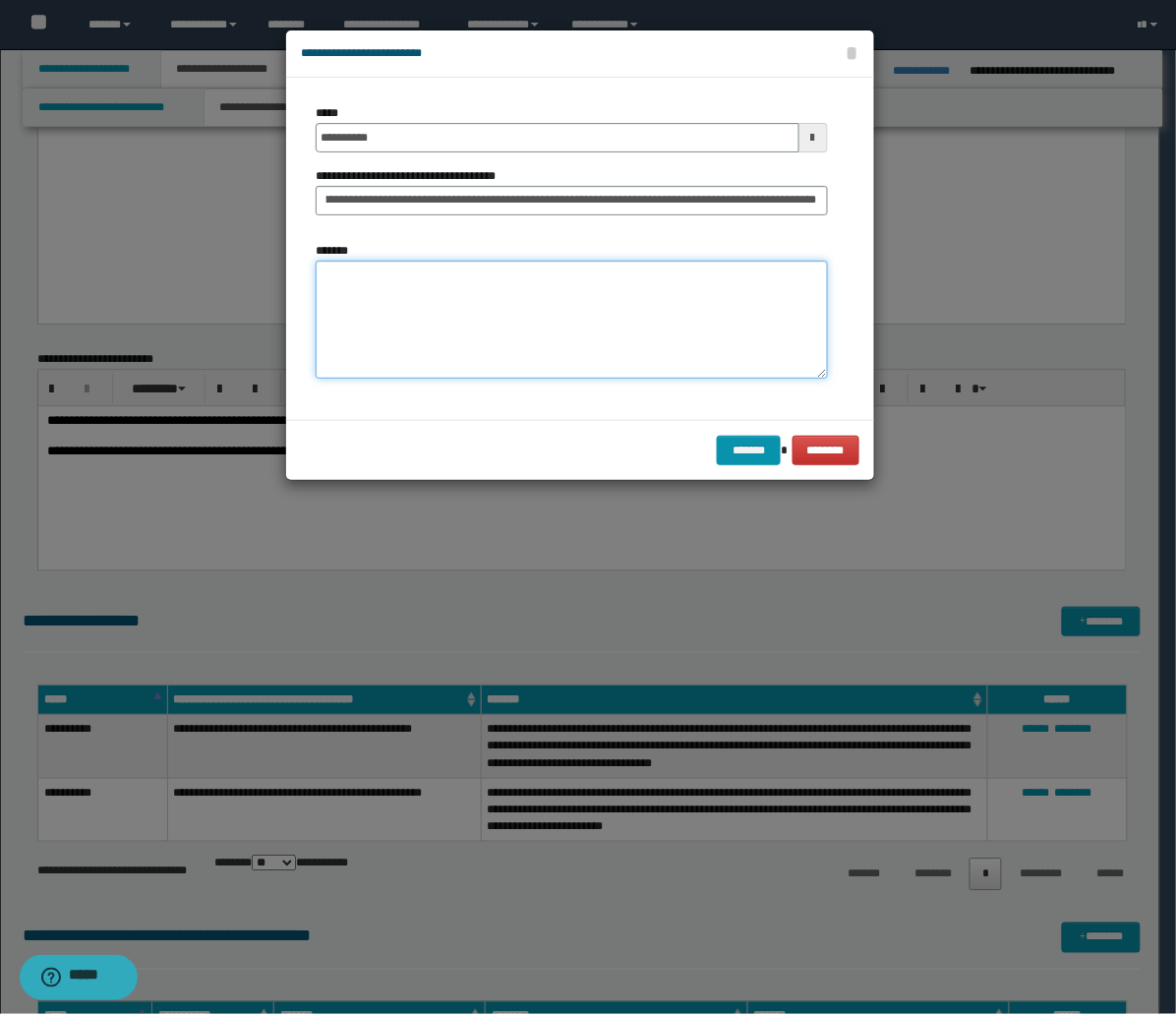 click on "*******" at bounding box center [571, 320] 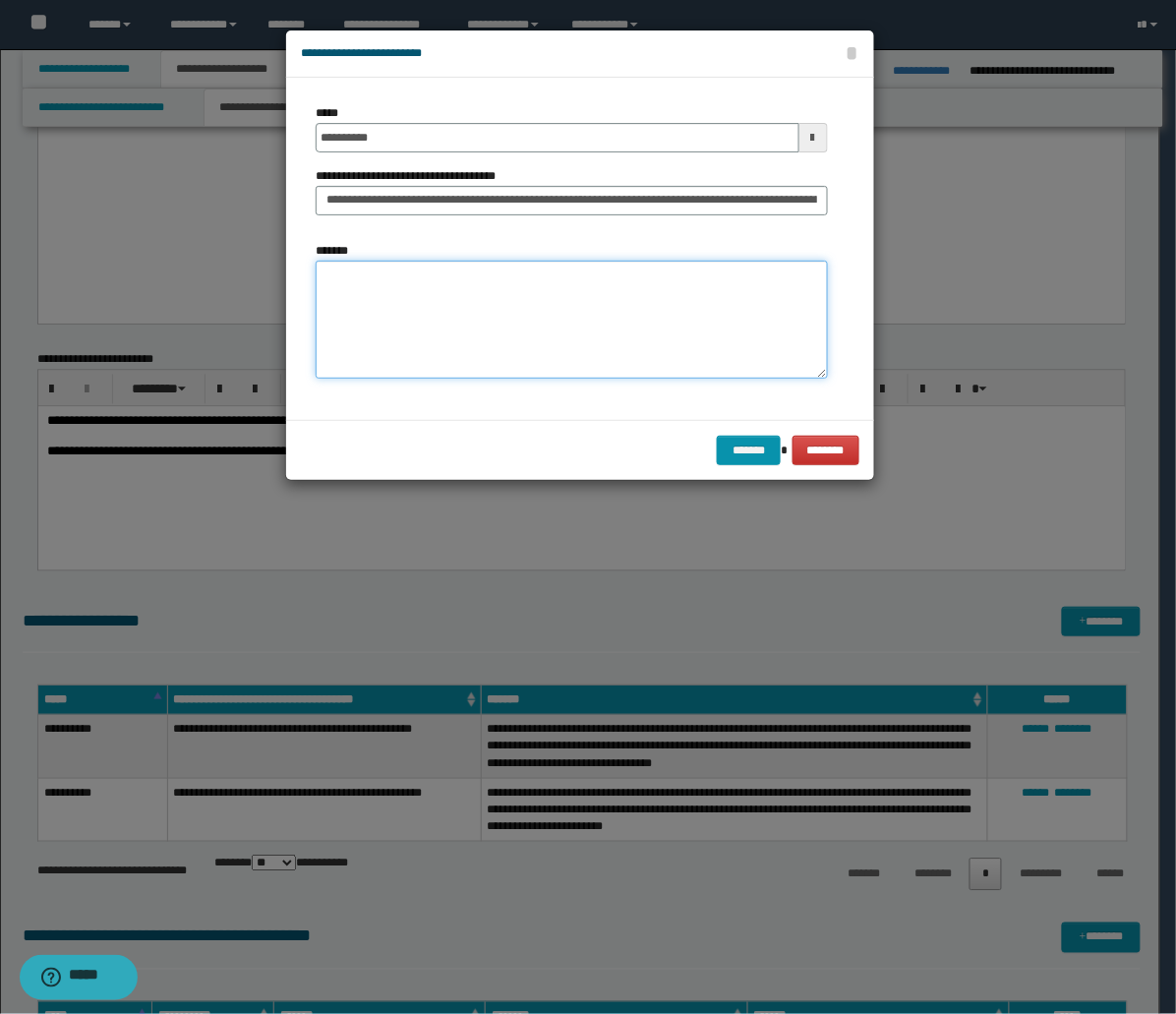 paste on "**********" 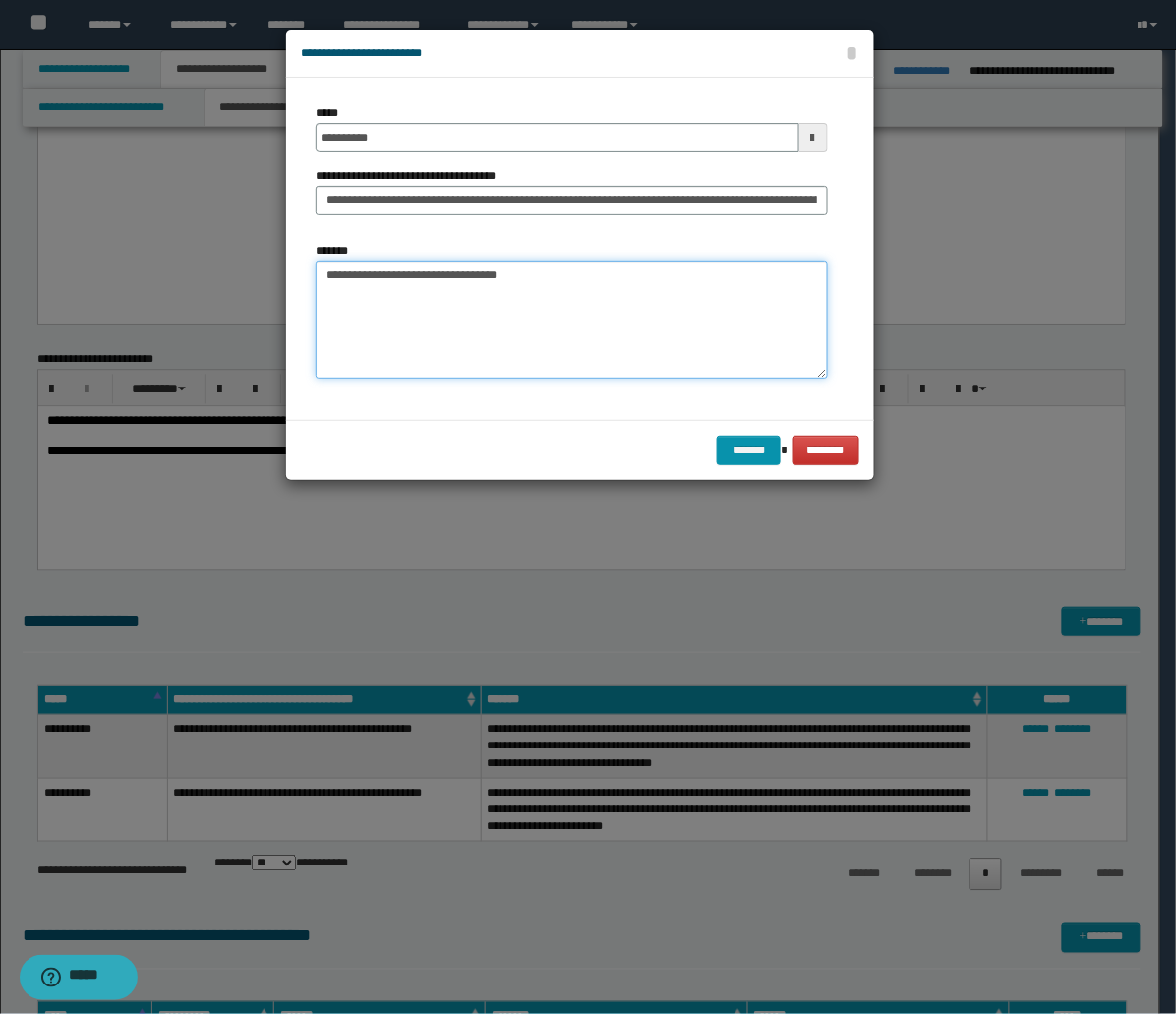 paste on "**********" 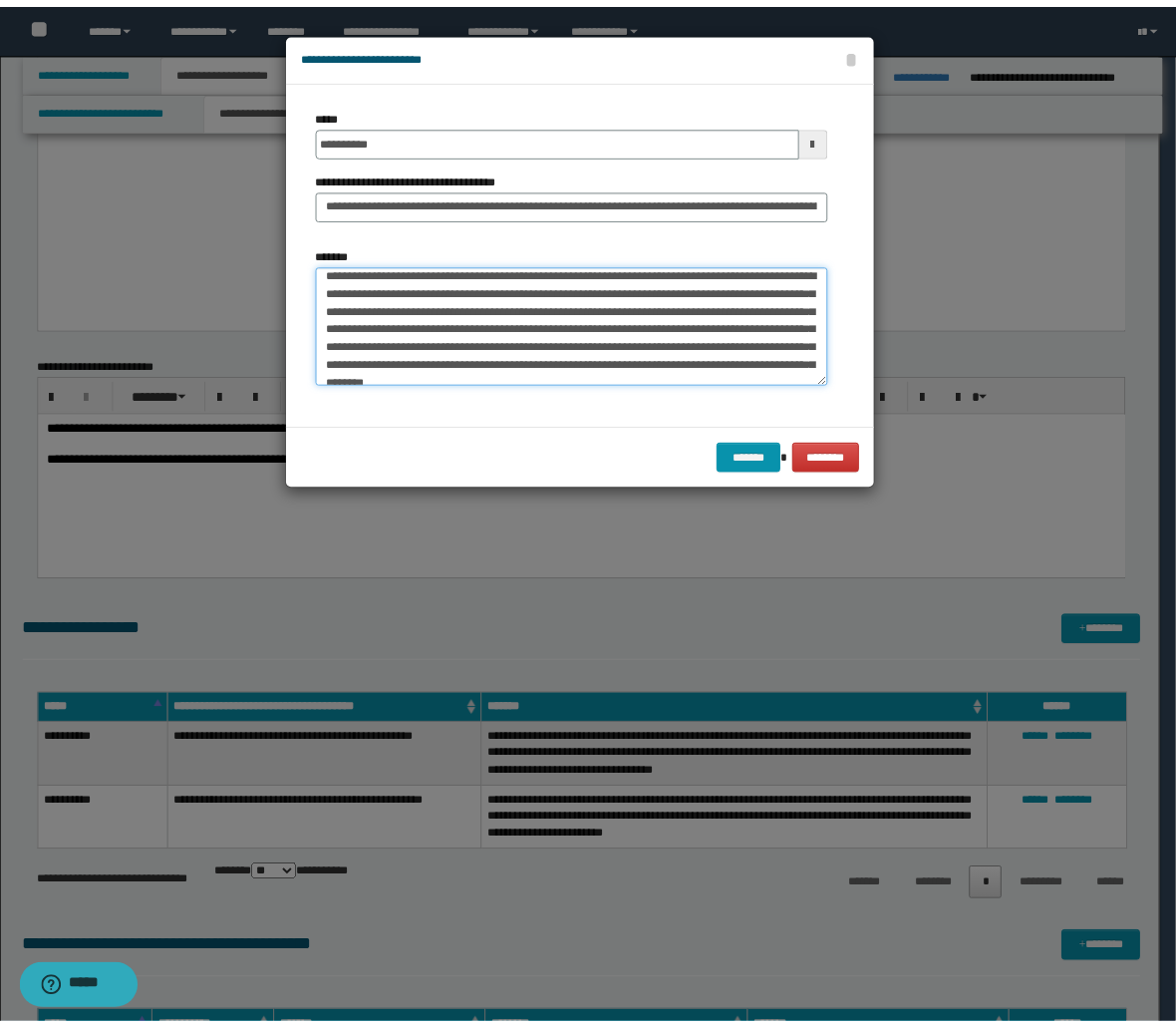 scroll, scrollTop: 0, scrollLeft: 0, axis: both 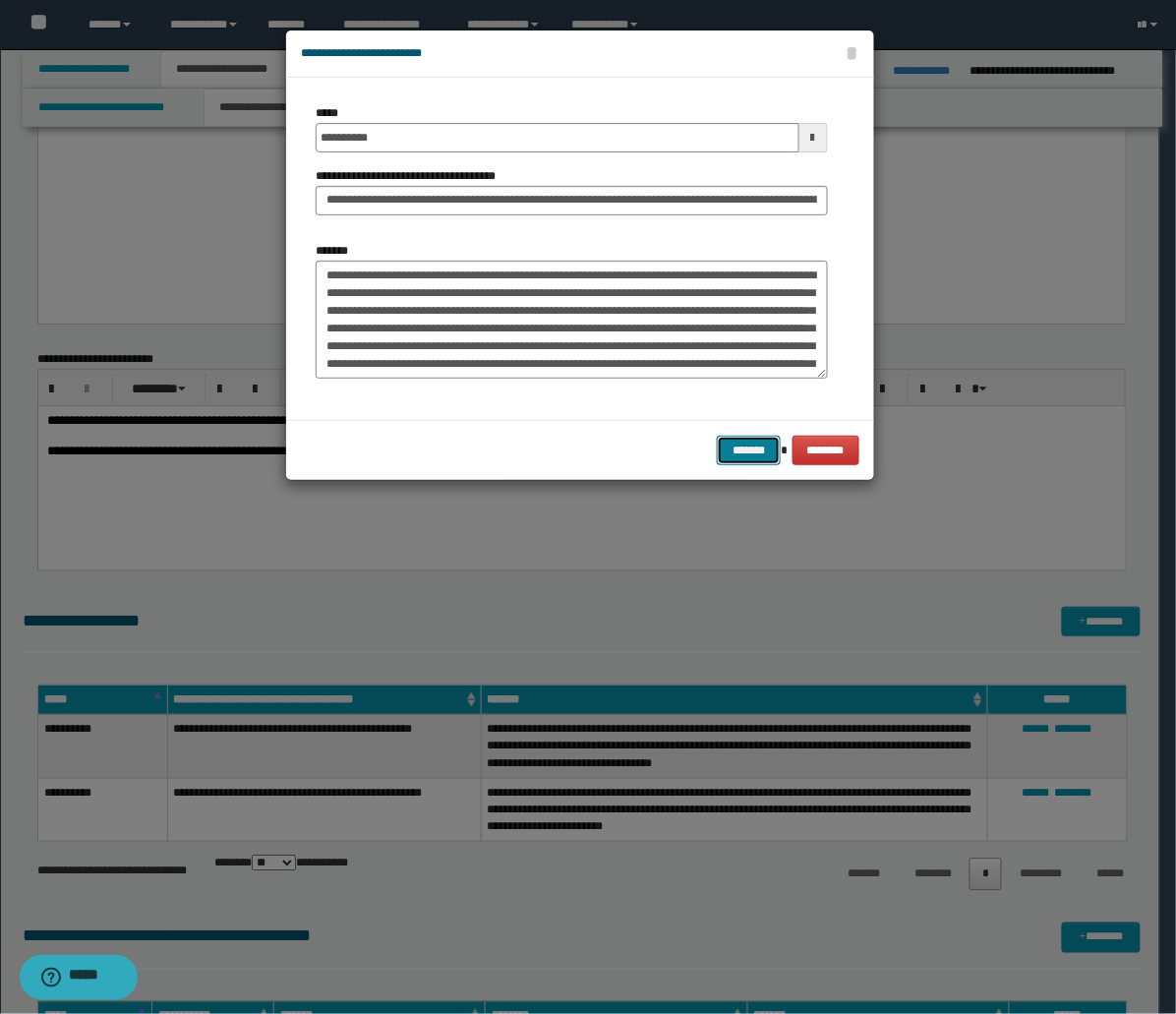 click on "*******" at bounding box center [748, 450] 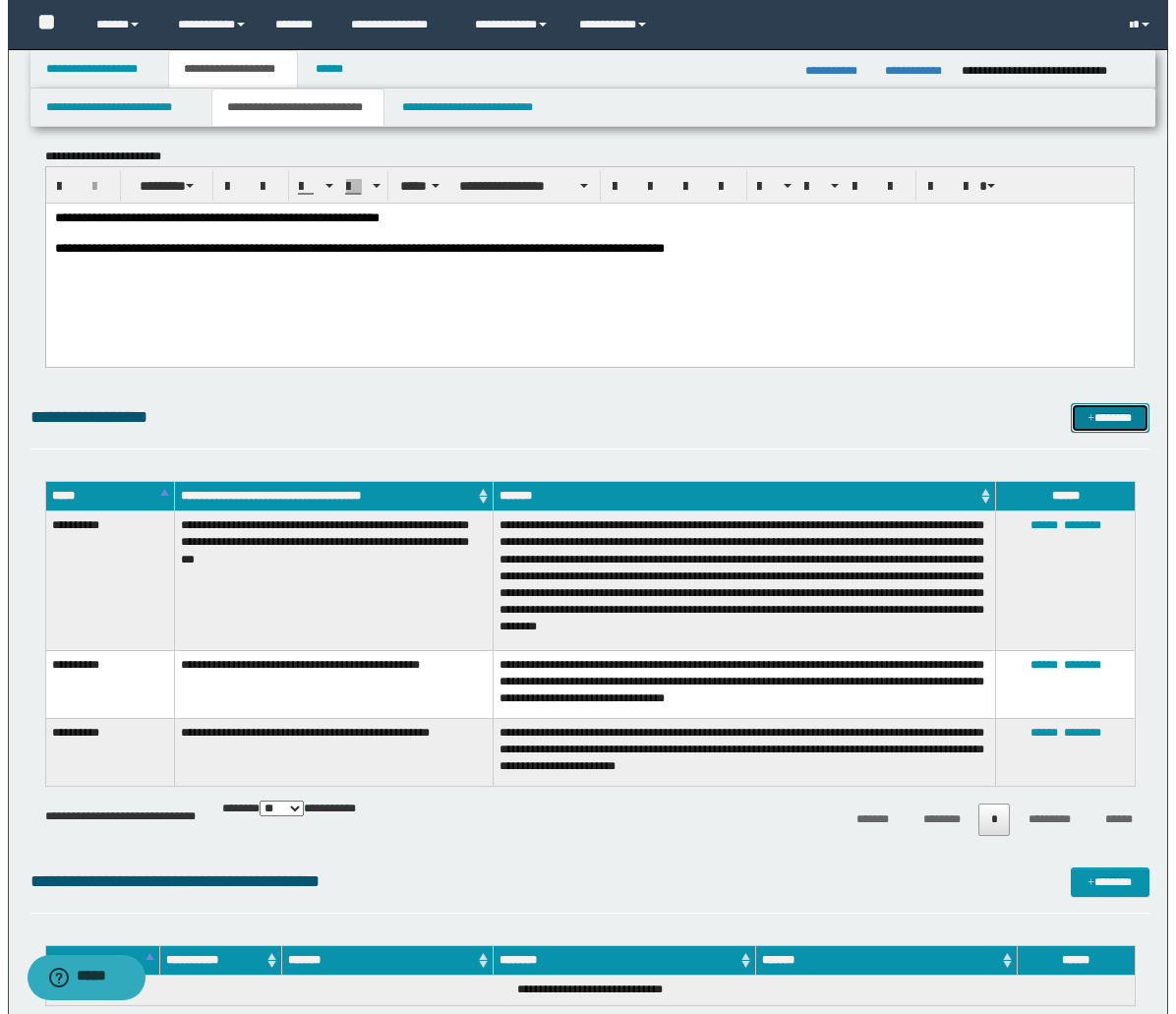 scroll, scrollTop: 984, scrollLeft: 0, axis: vertical 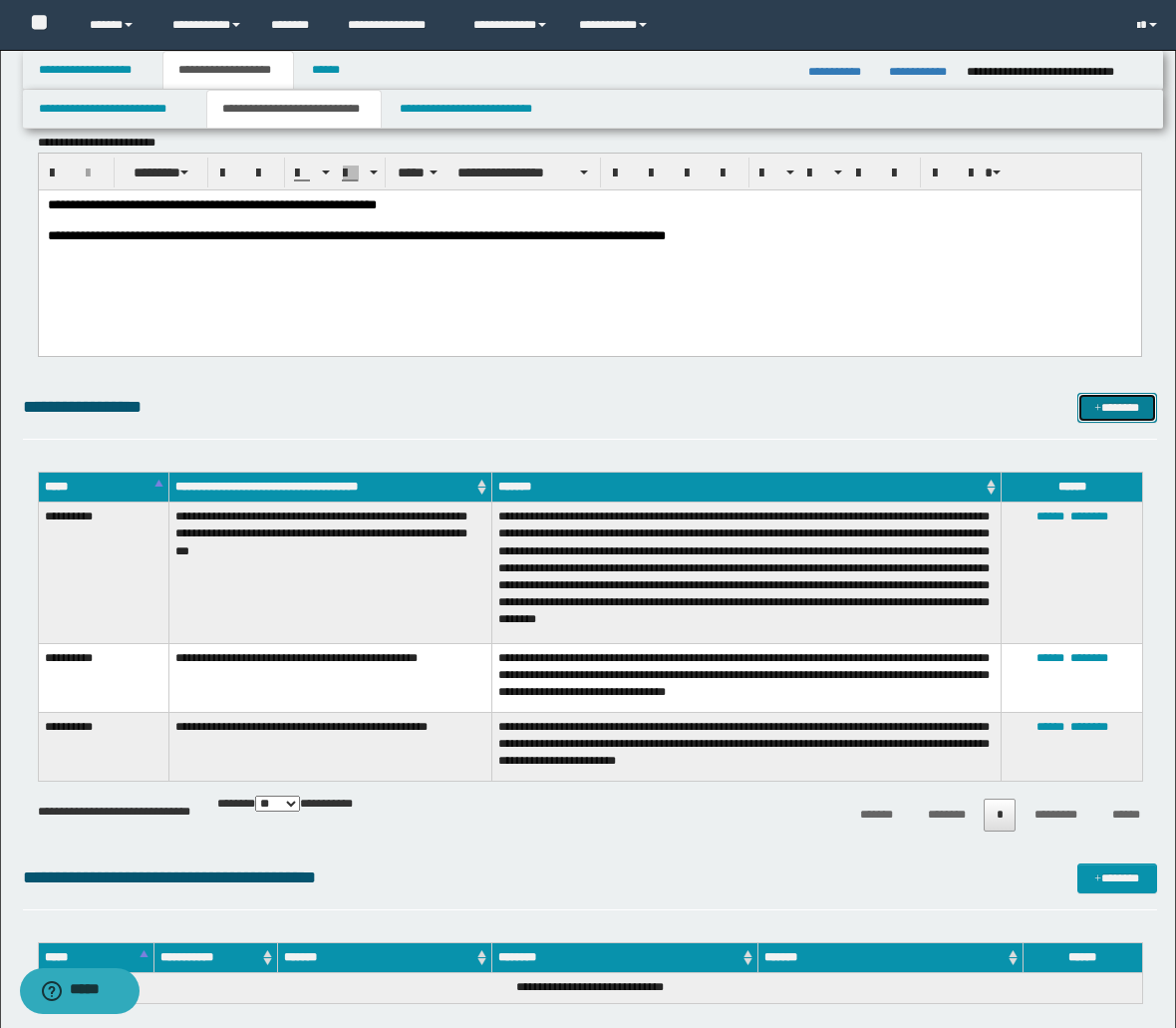 click on "*******" at bounding box center [1117, 408] 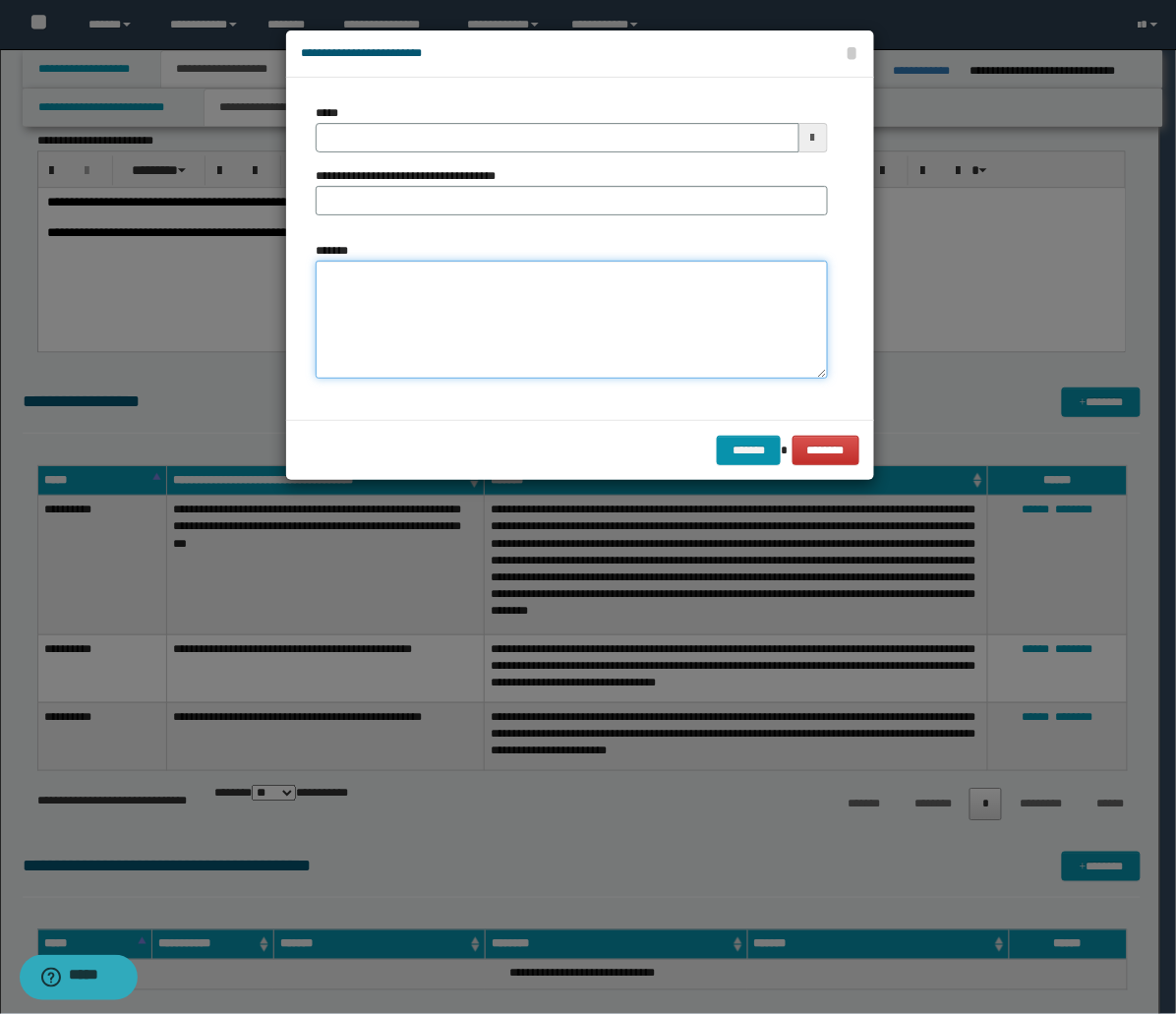 click on "*******" at bounding box center (571, 320) 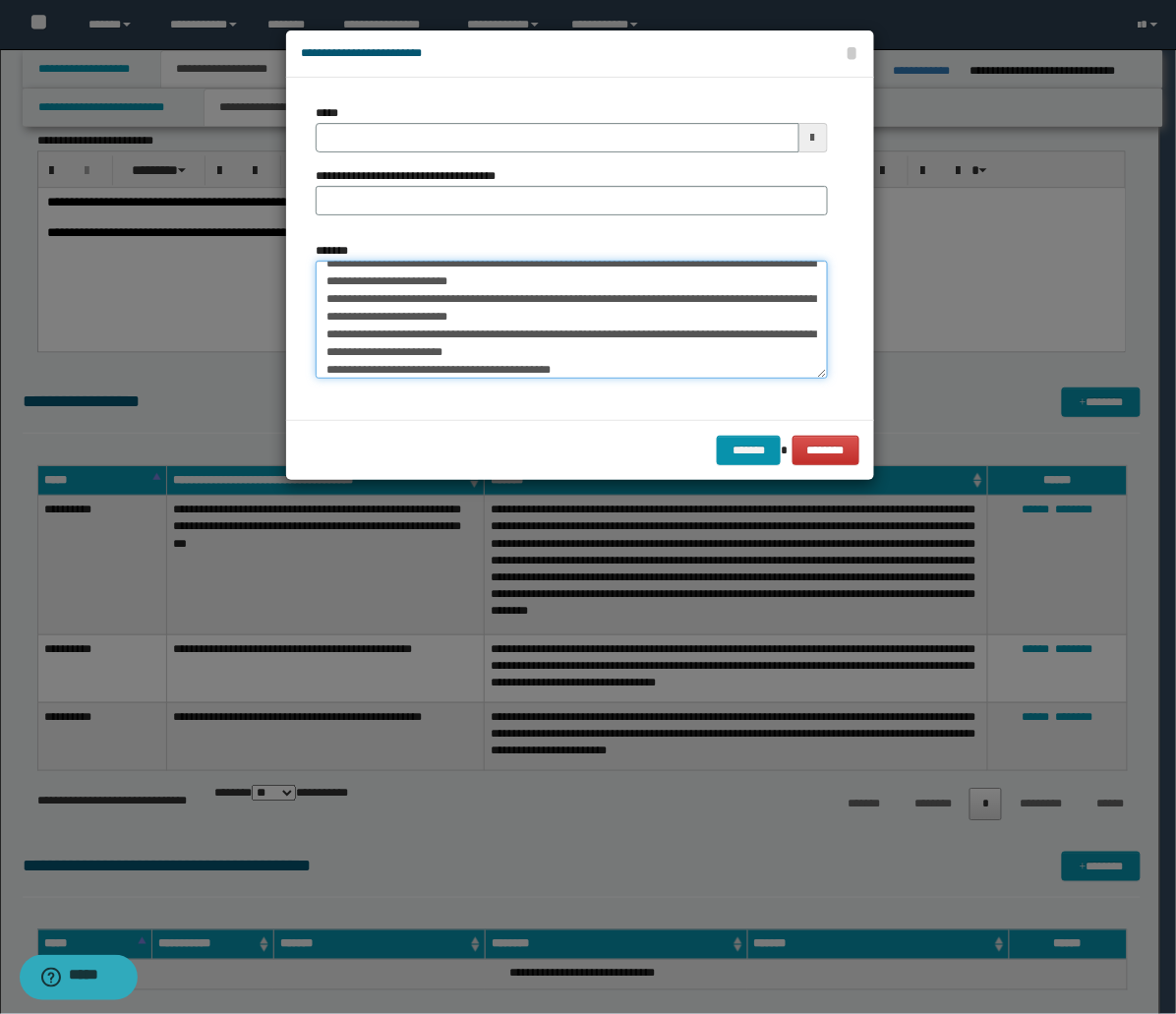 scroll, scrollTop: 0, scrollLeft: 0, axis: both 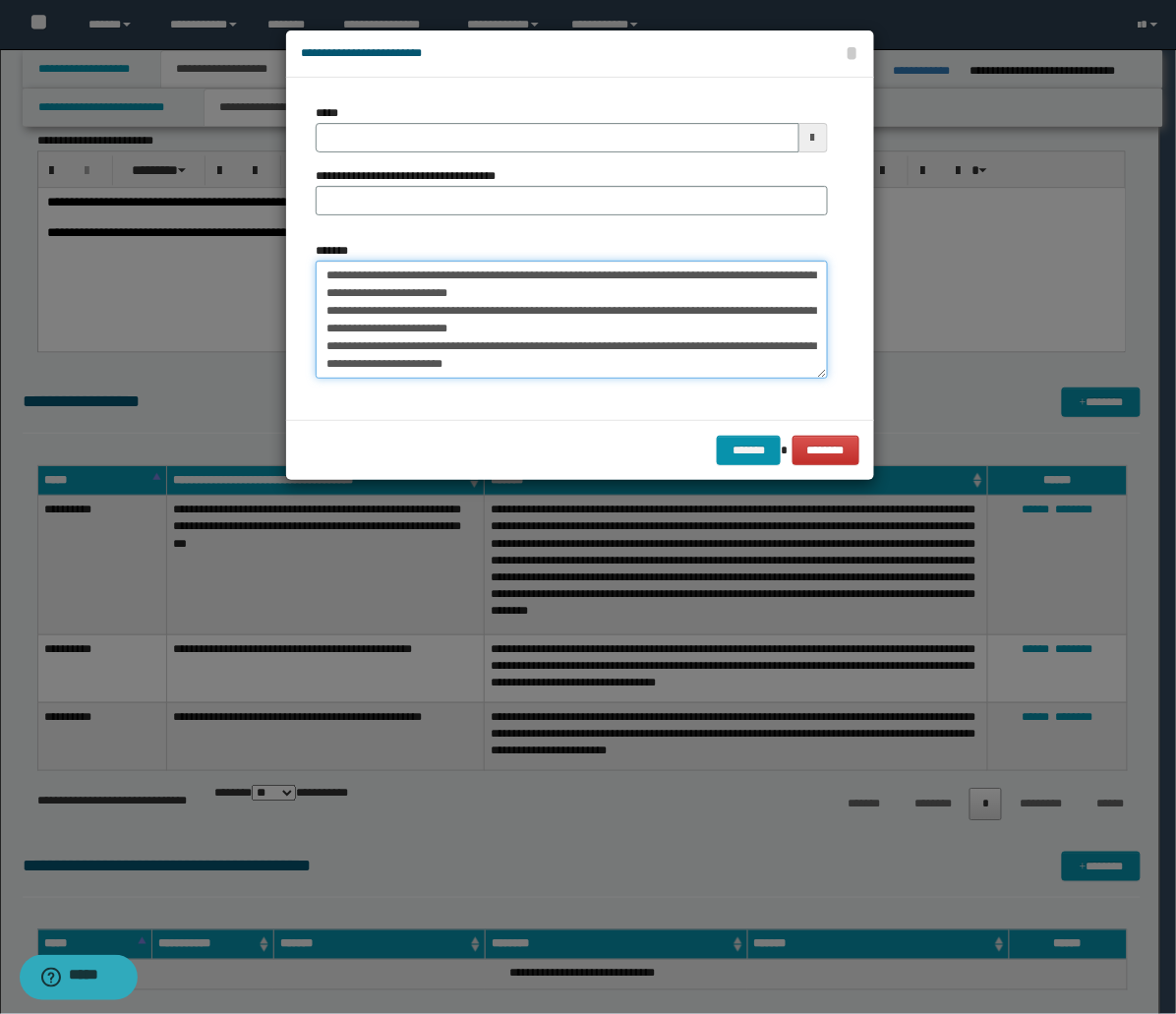 click on "**********" at bounding box center [571, 320] 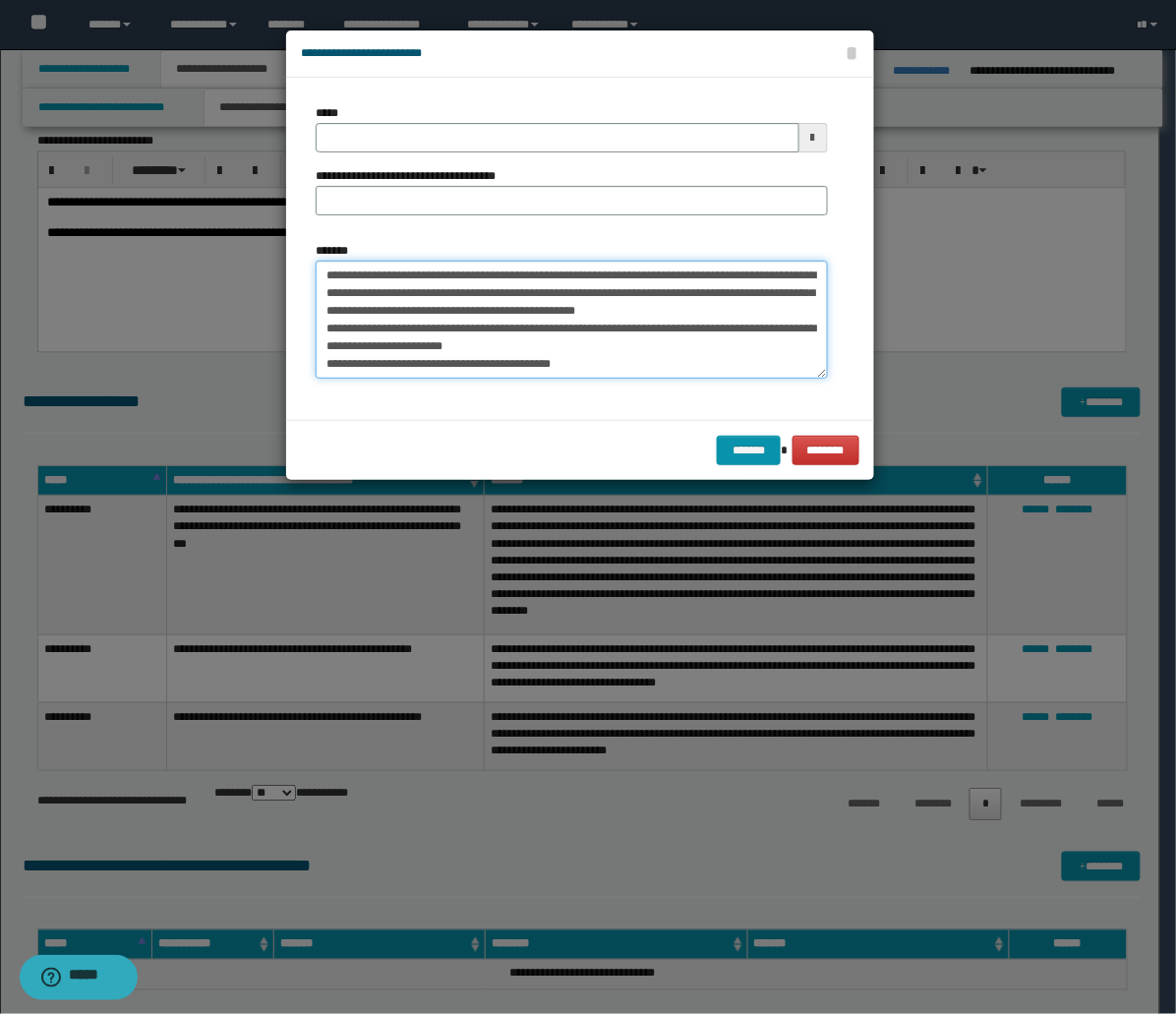 click on "**********" at bounding box center [571, 320] 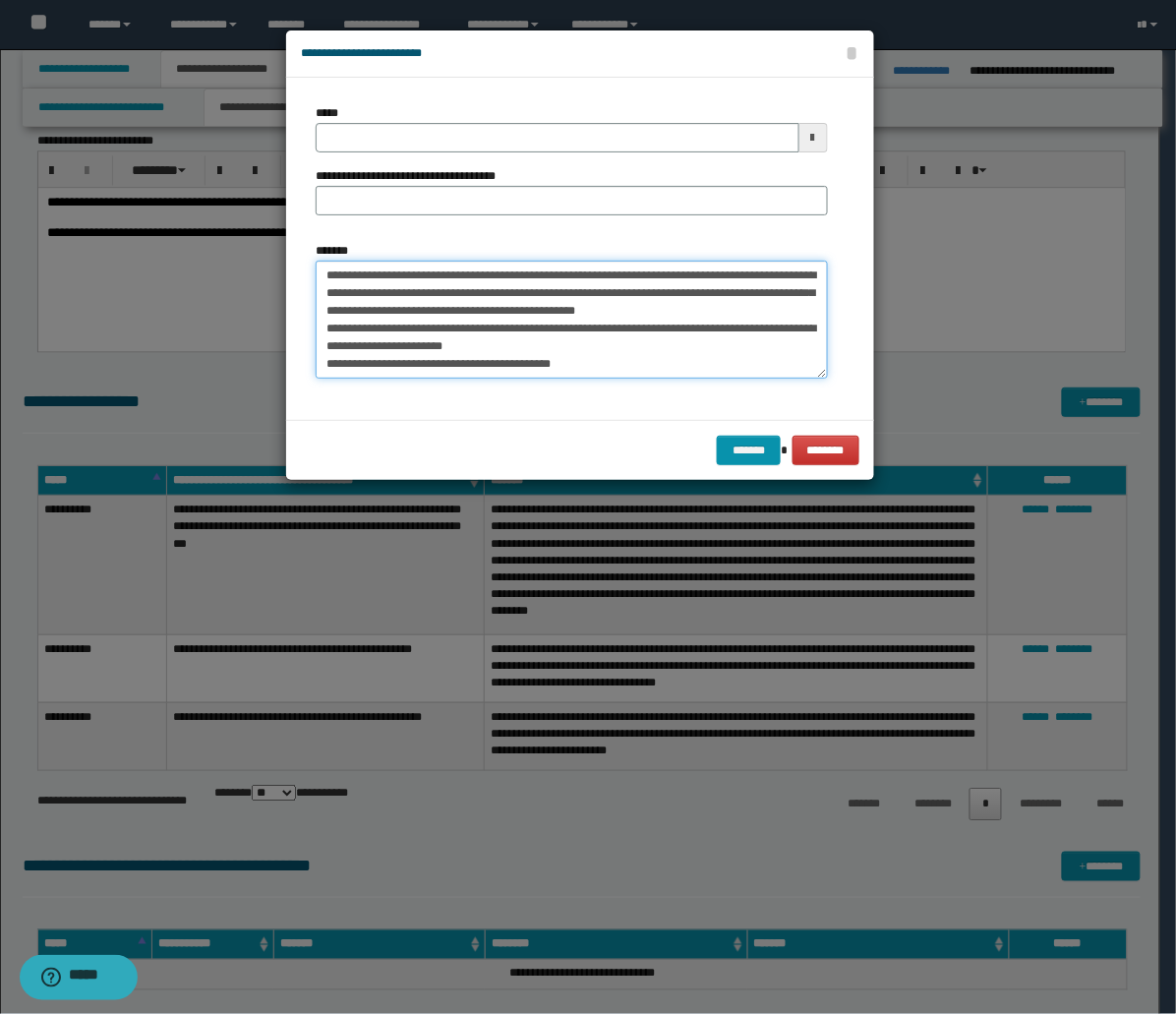 click on "**********" at bounding box center [571, 320] 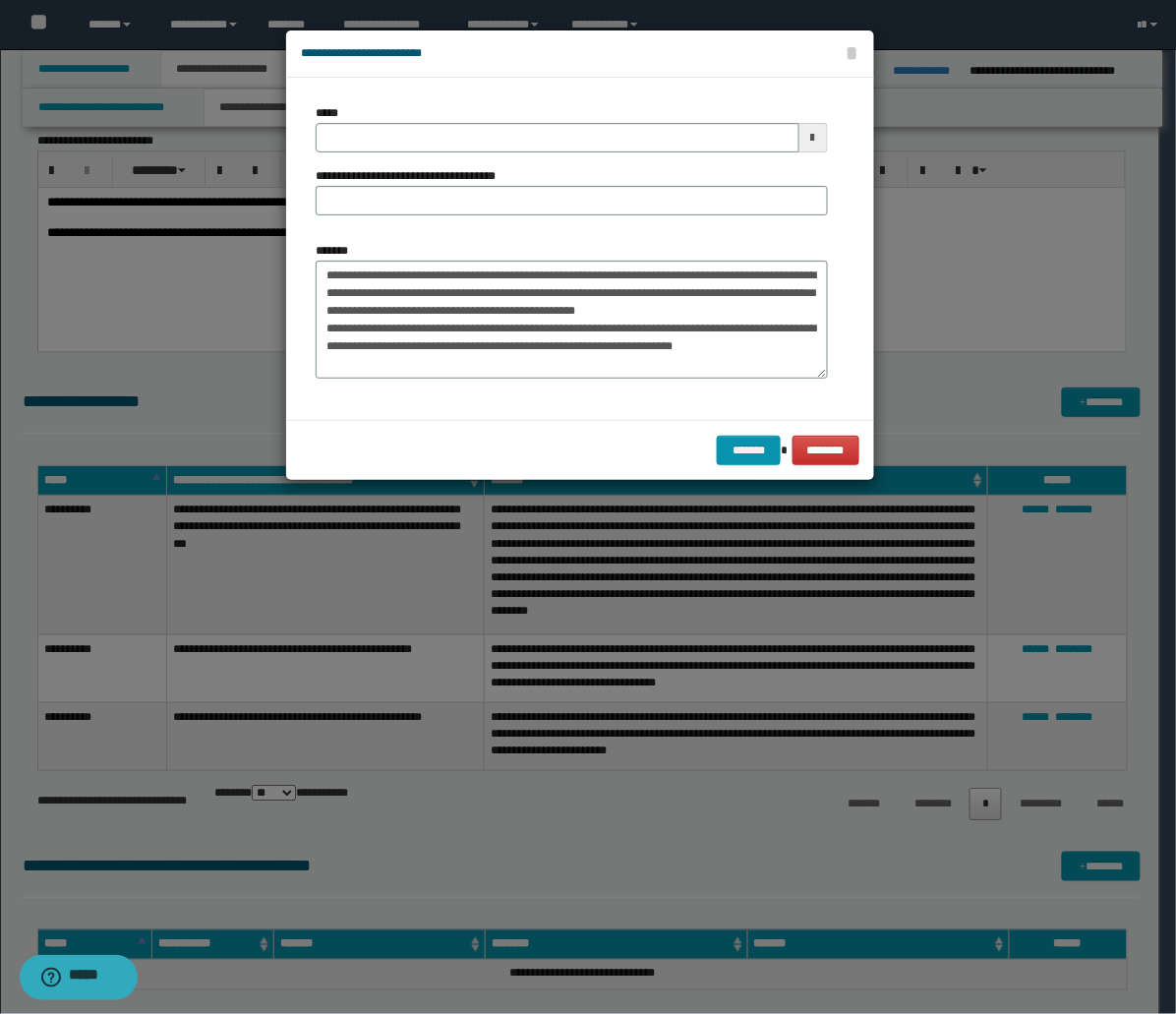 type on "**********" 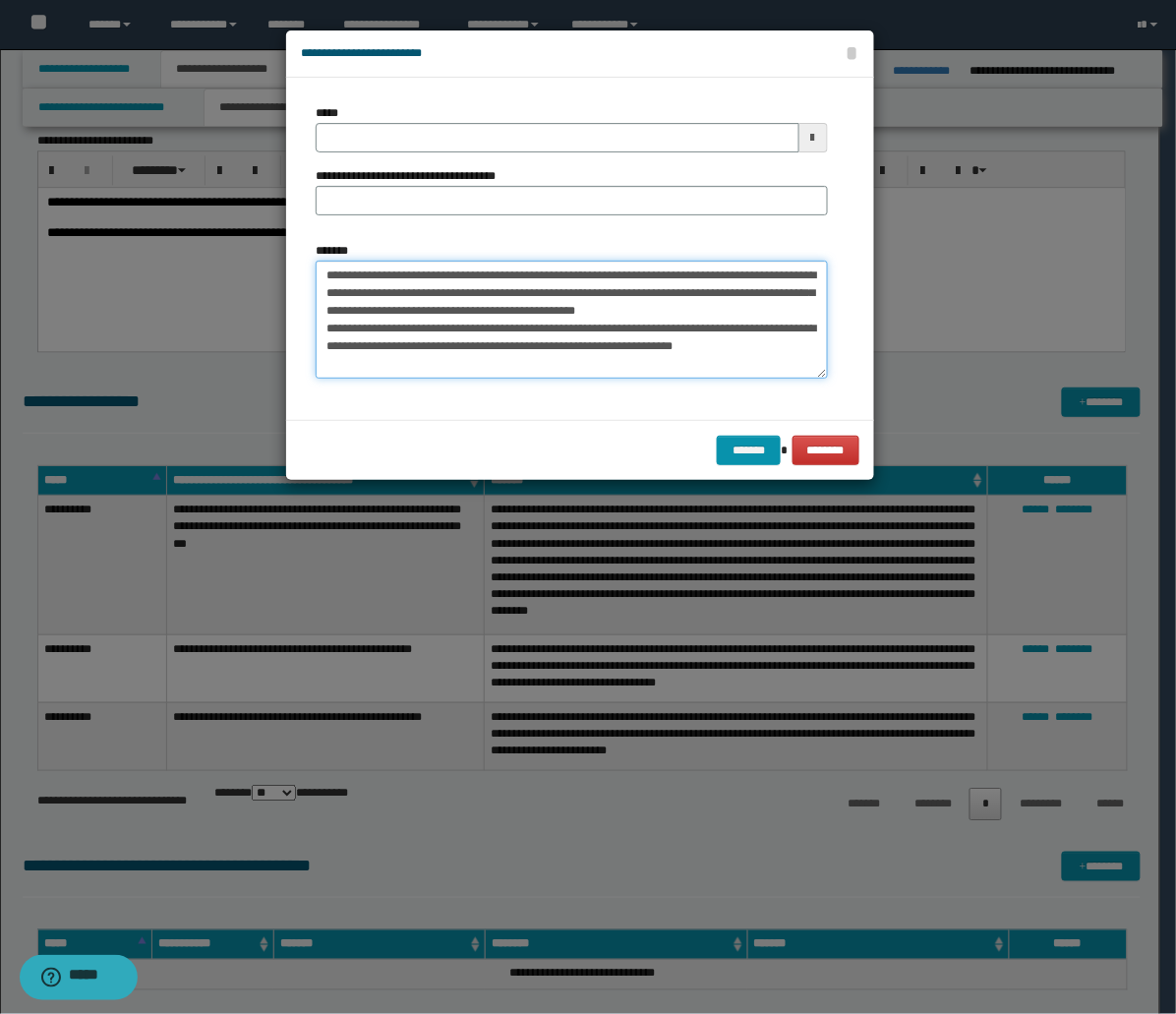 type 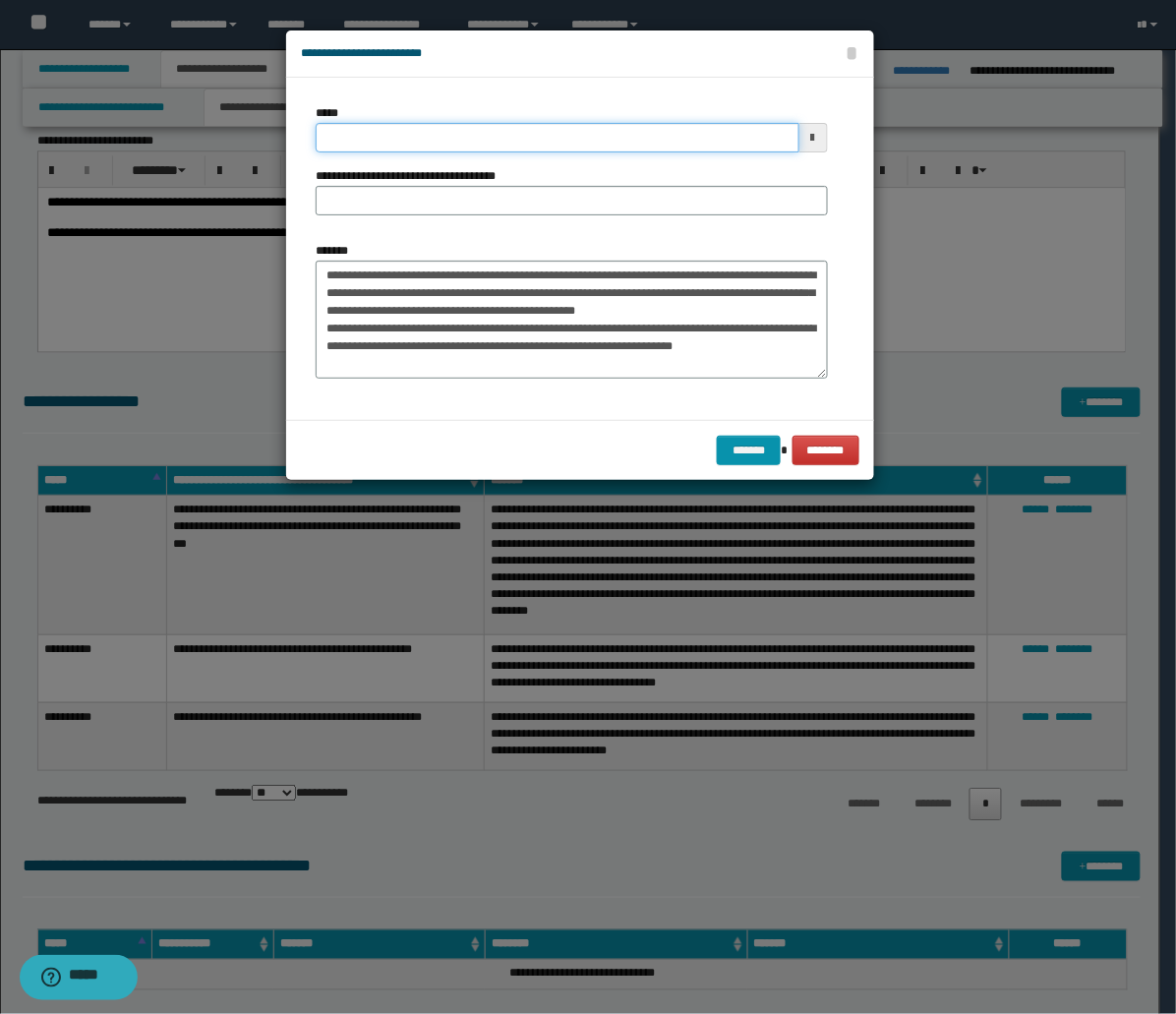 click on "*****" at bounding box center [558, 138] 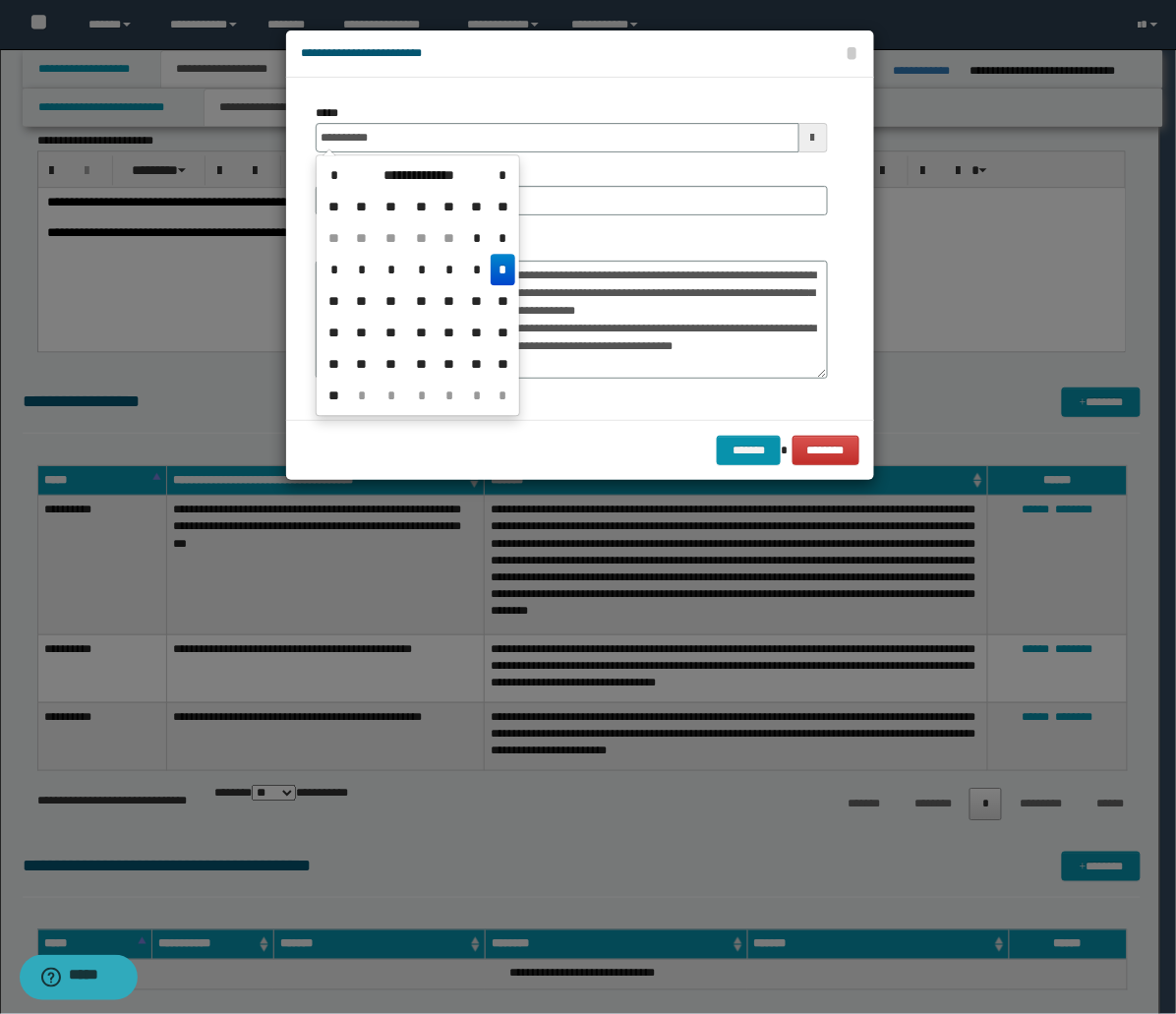 click on "**********" at bounding box center [419, 175] 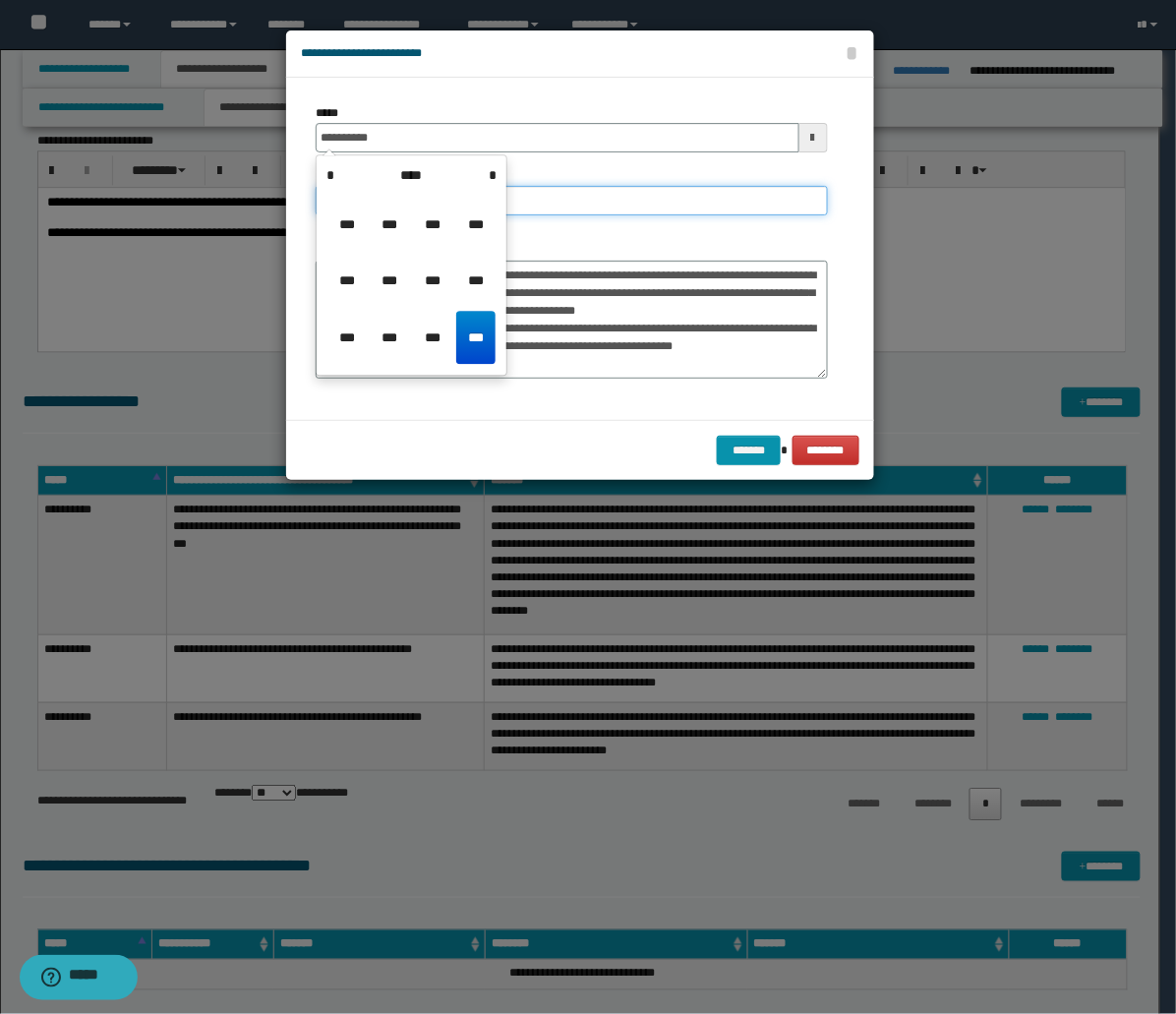 type on "**********" 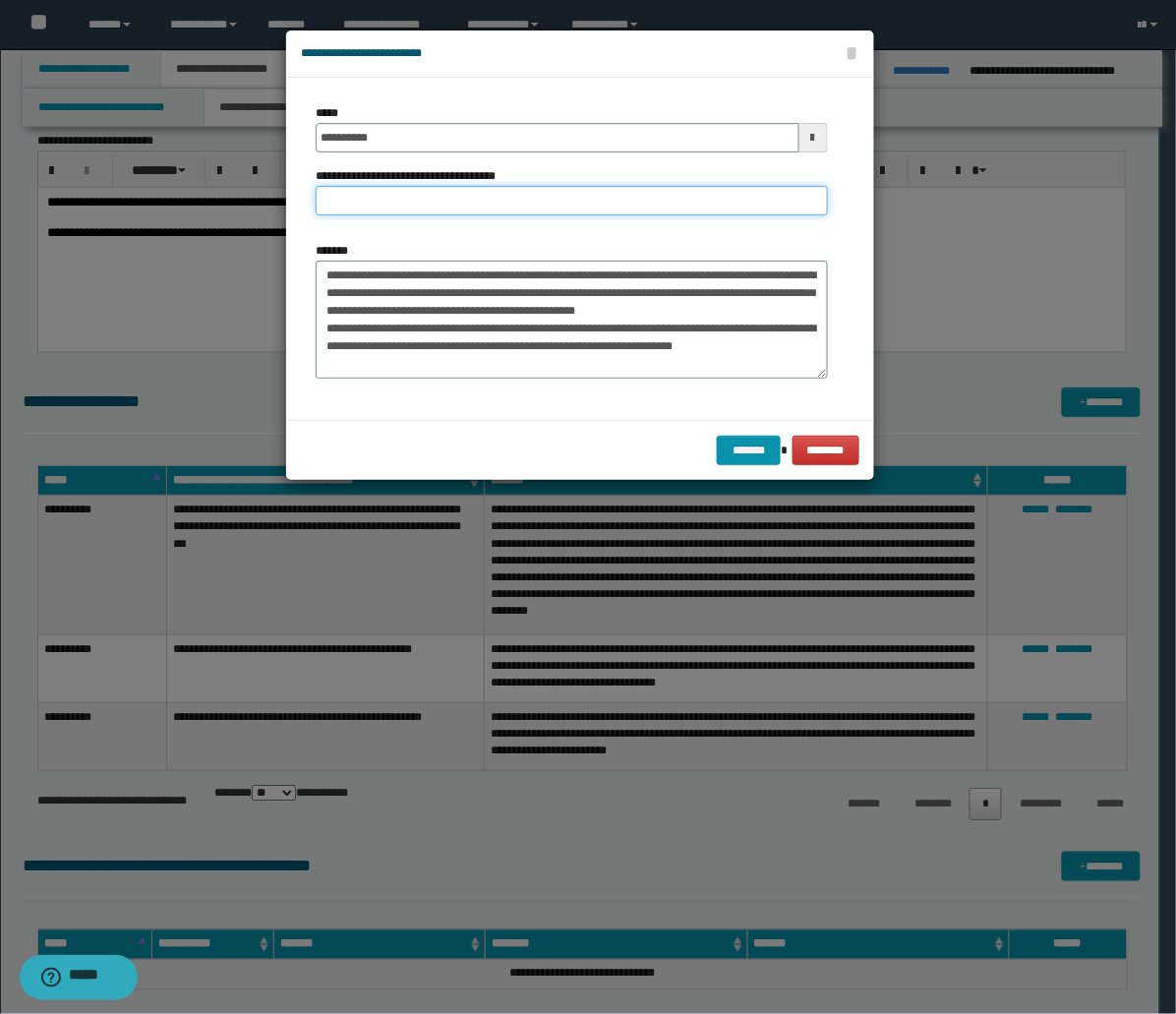 click on "**********" at bounding box center [571, 201] 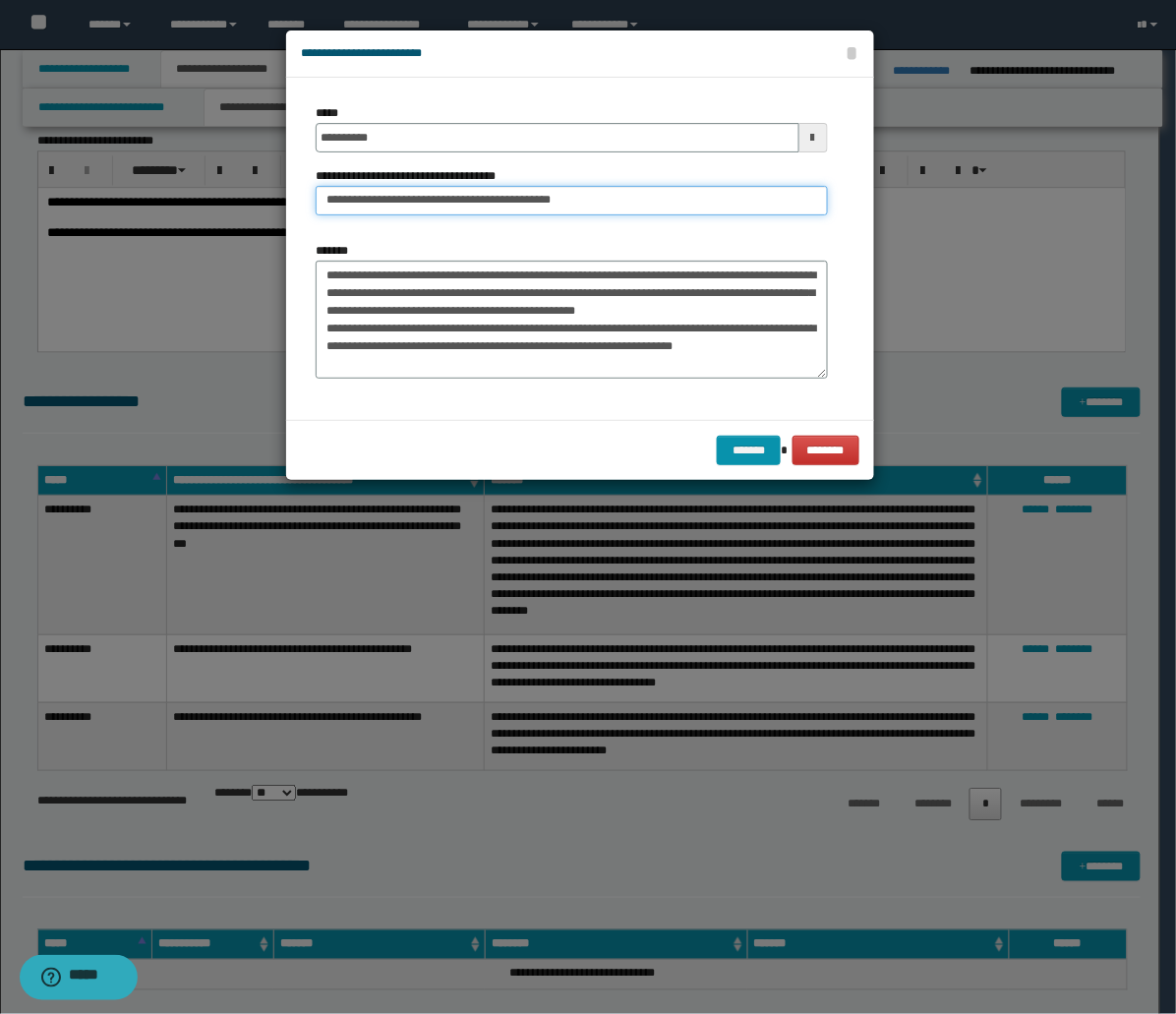 drag, startPoint x: 576, startPoint y: 209, endPoint x: 418, endPoint y: 231, distance: 159.52429 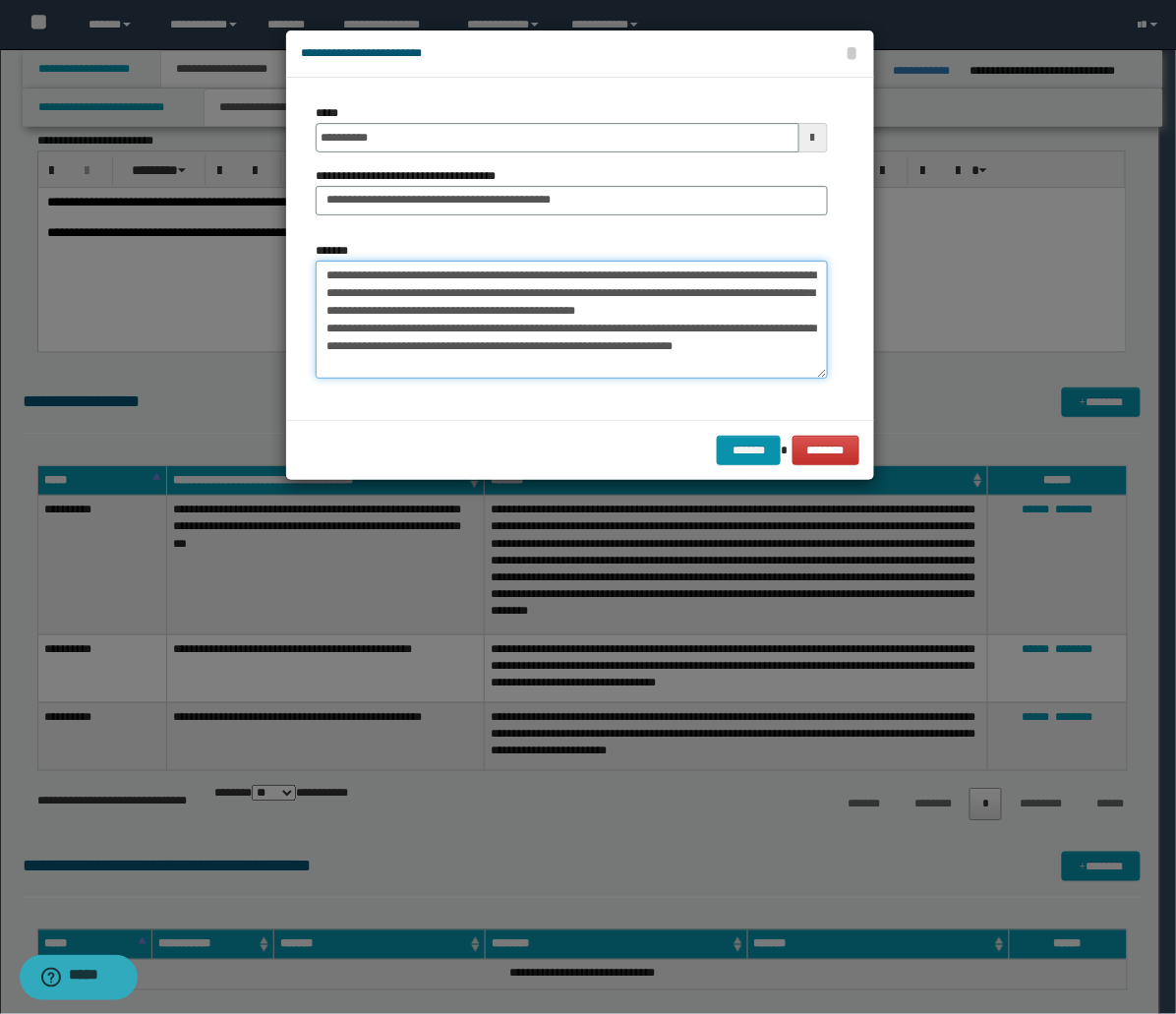 click on "**********" at bounding box center (571, 320) 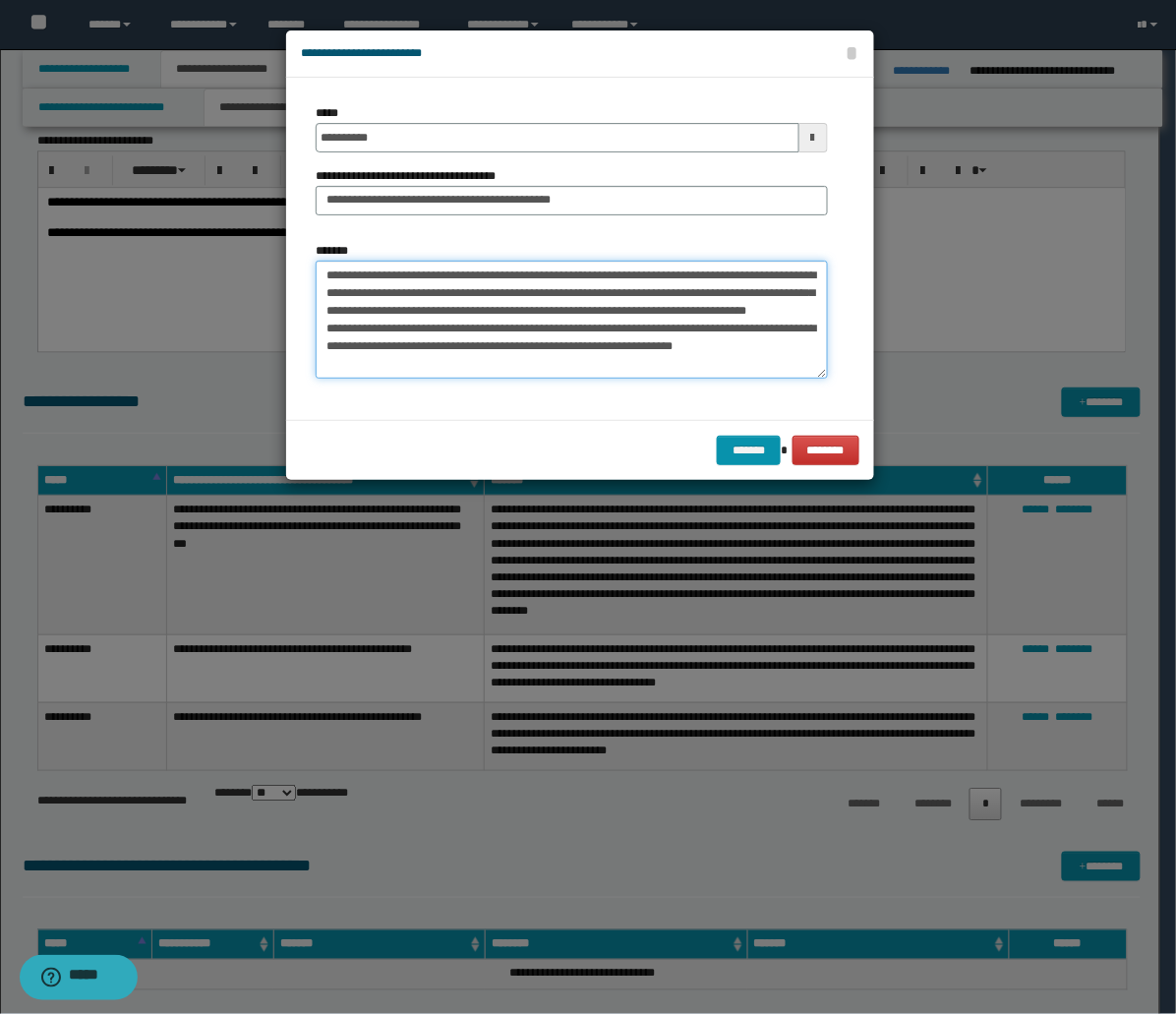 click on "**********" at bounding box center [571, 320] 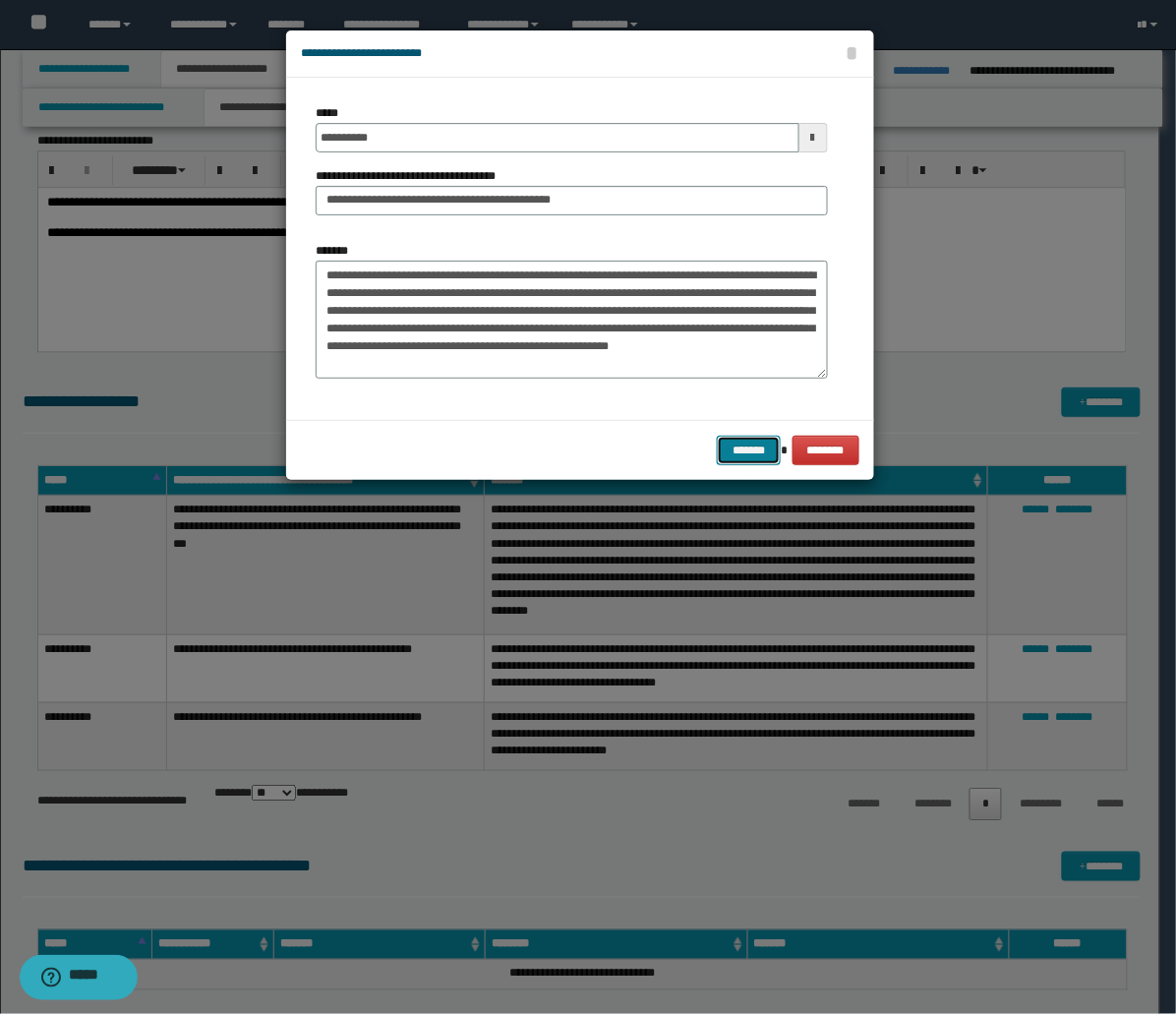 click on "*******" at bounding box center (748, 450) 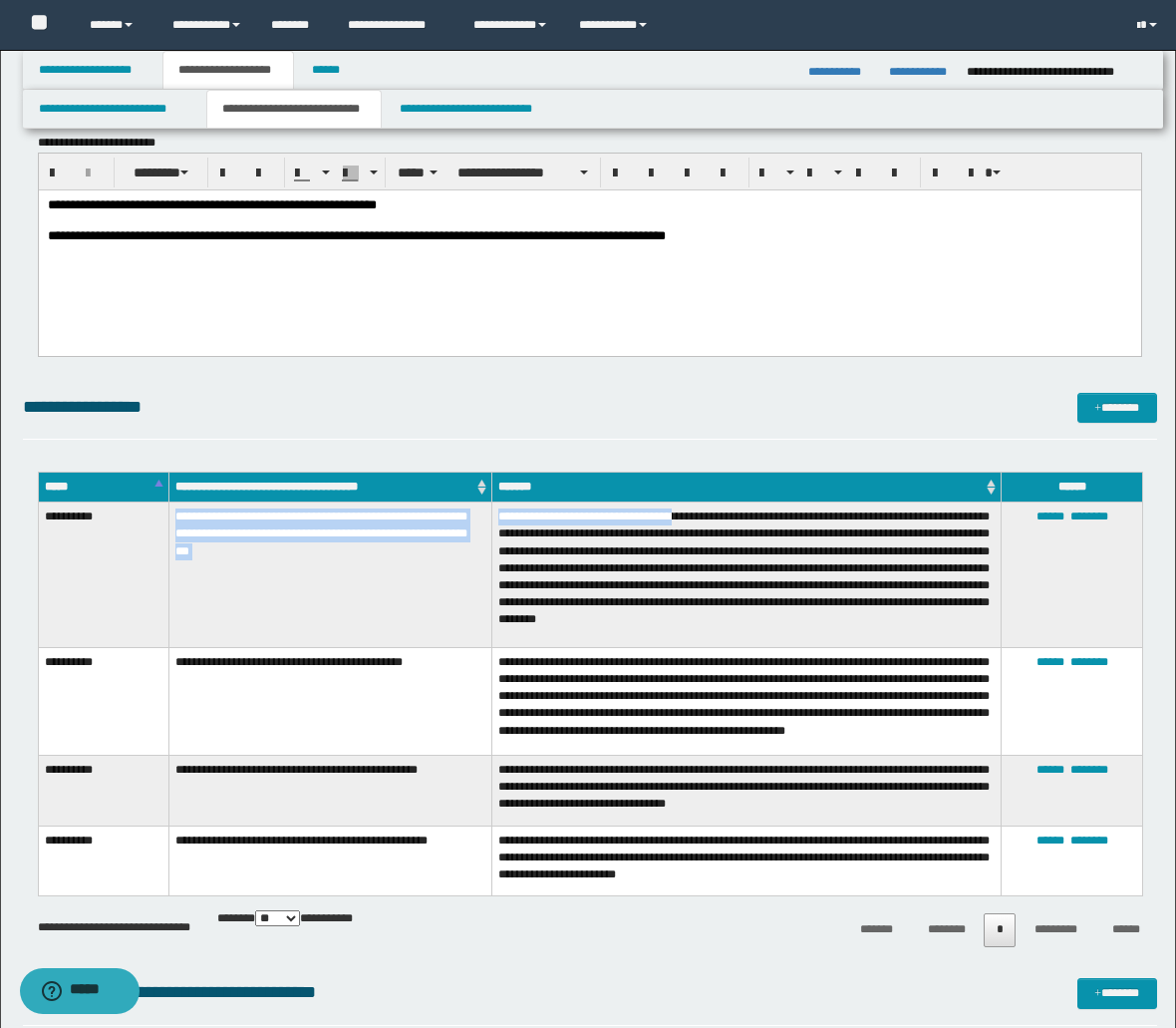 drag, startPoint x: 172, startPoint y: 516, endPoint x: 711, endPoint y: 518, distance: 539.0037 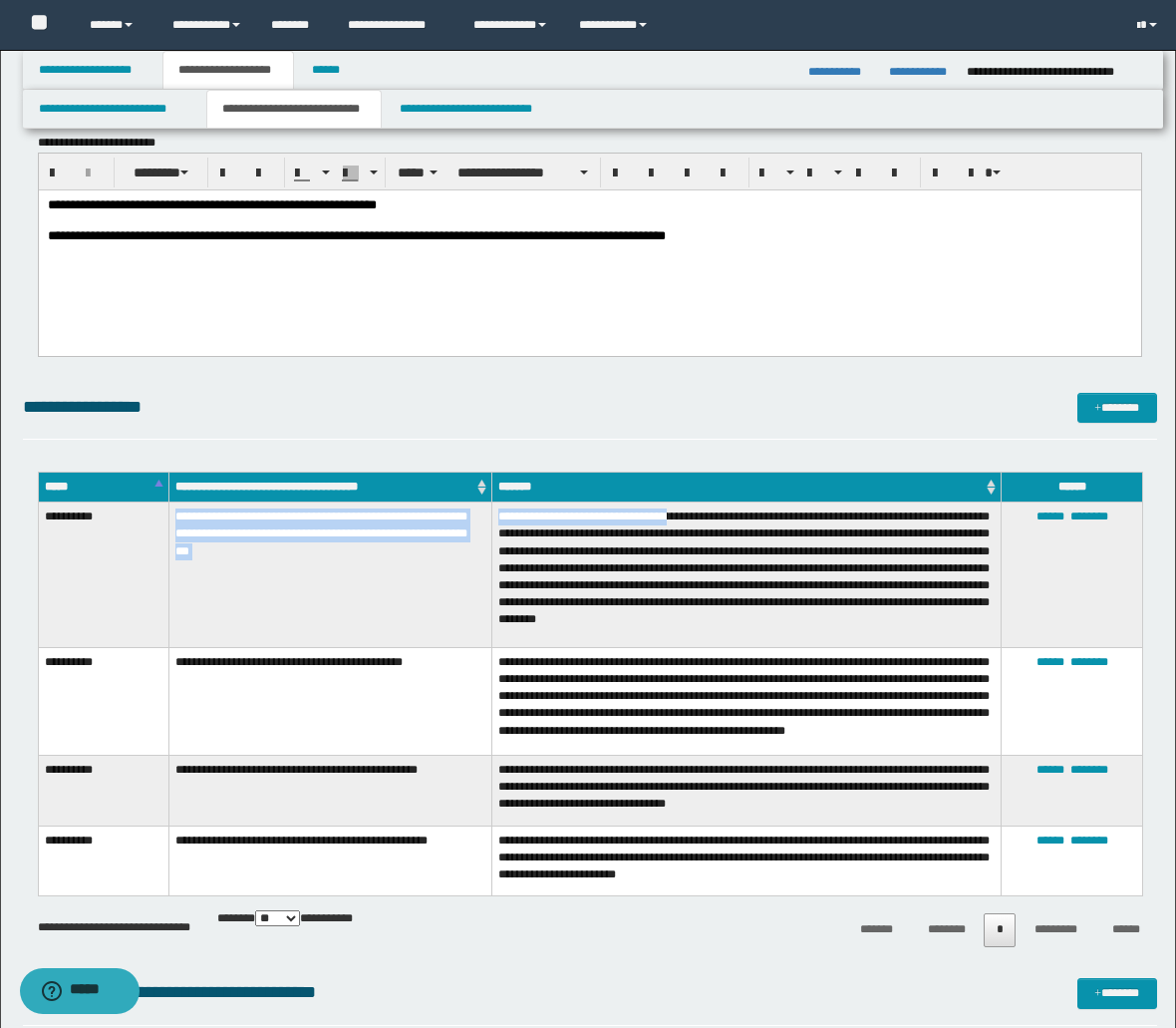 copy on "**********" 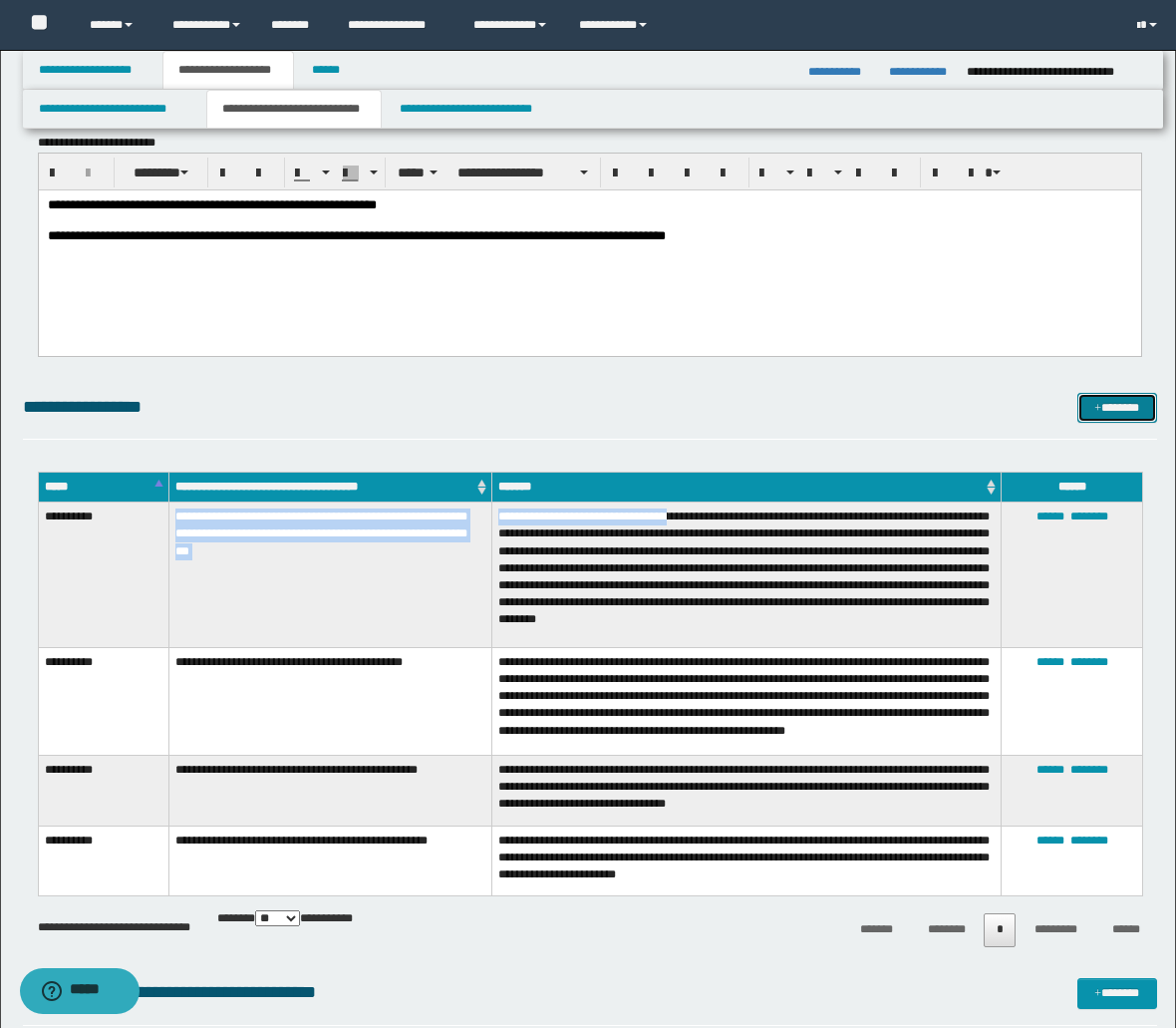 click on "*******" at bounding box center (1117, 408) 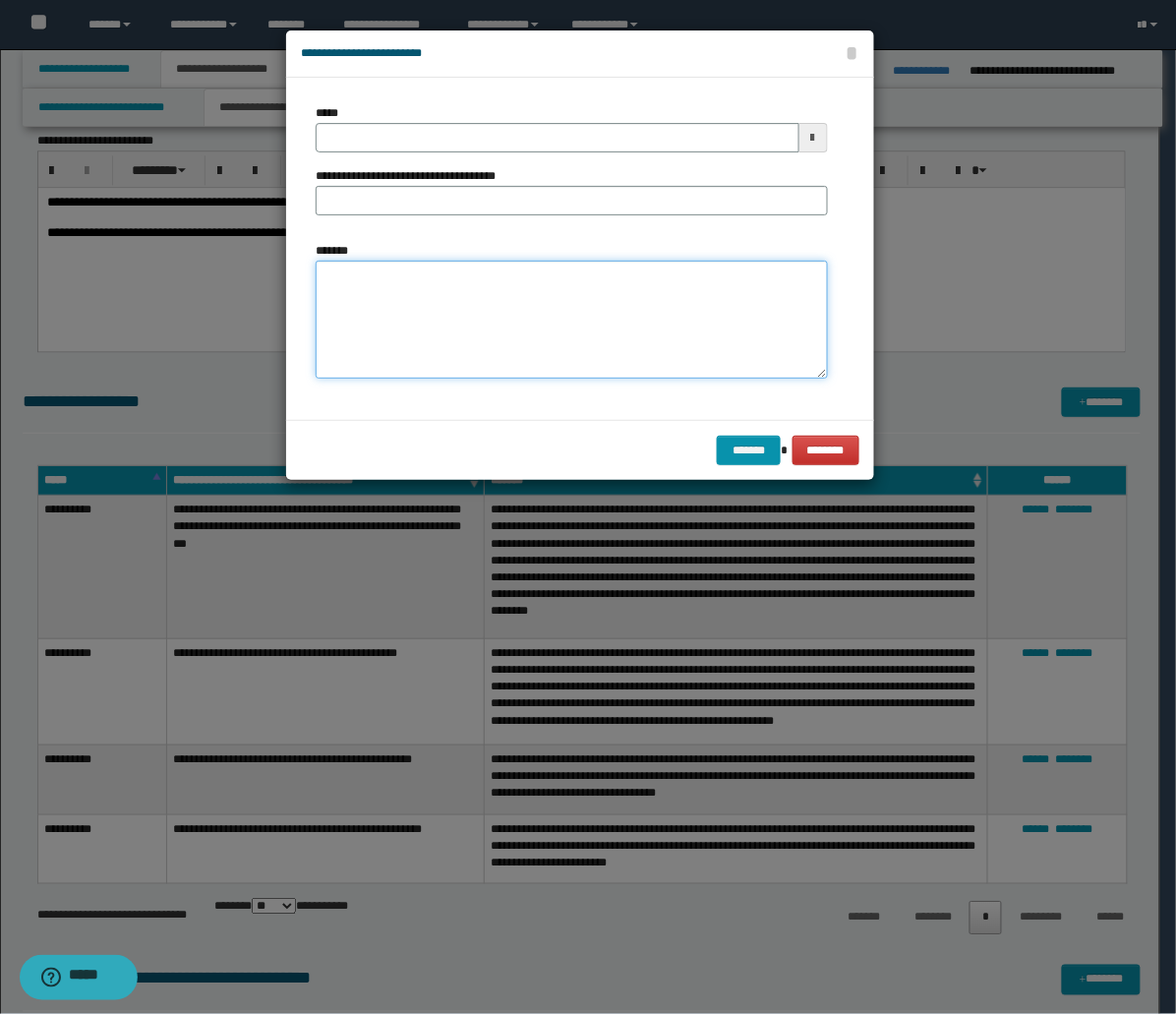 click on "*******" at bounding box center (571, 320) 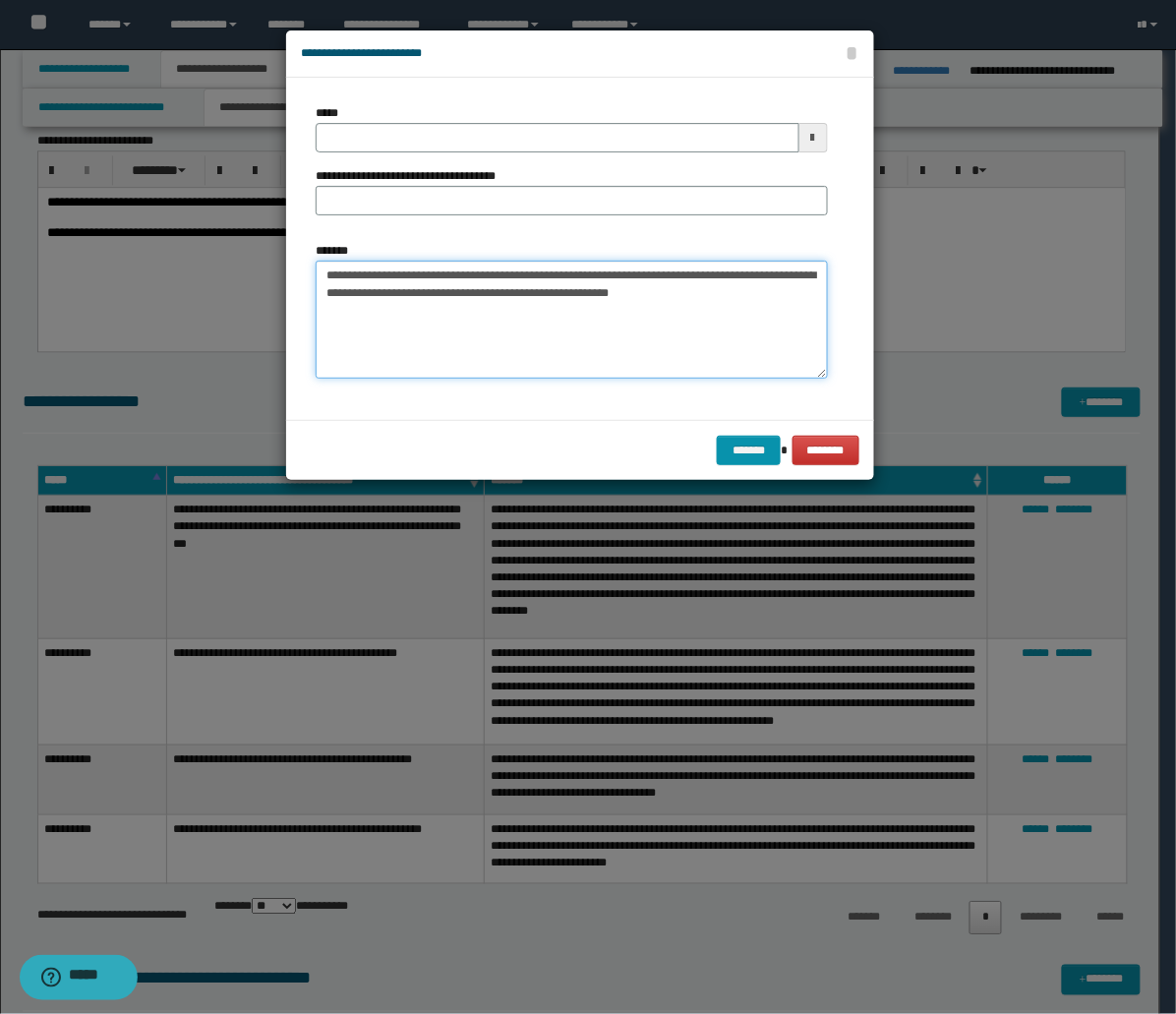drag, startPoint x: 324, startPoint y: 270, endPoint x: 506, endPoint y: 322, distance: 189.28286 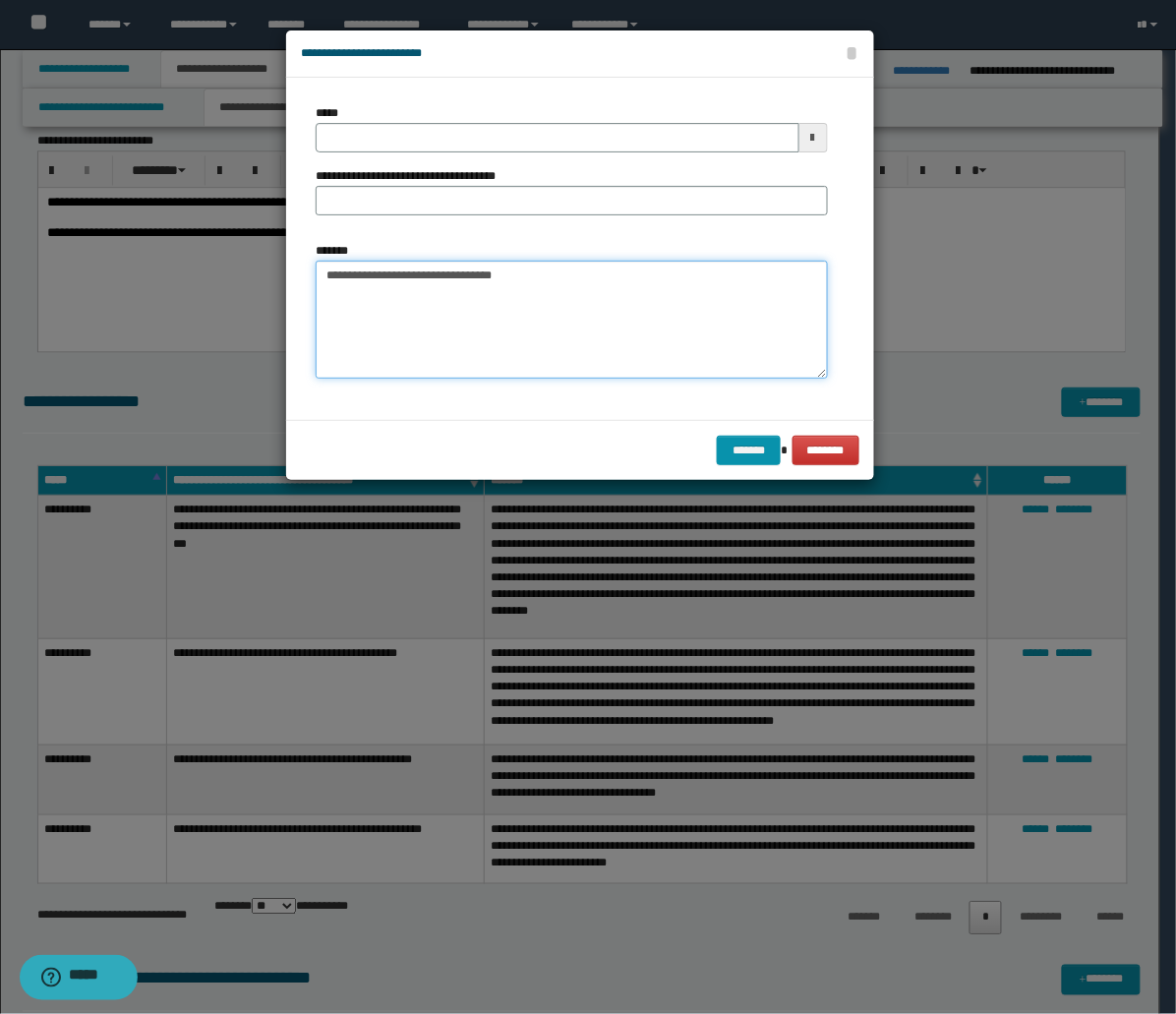 type on "**********" 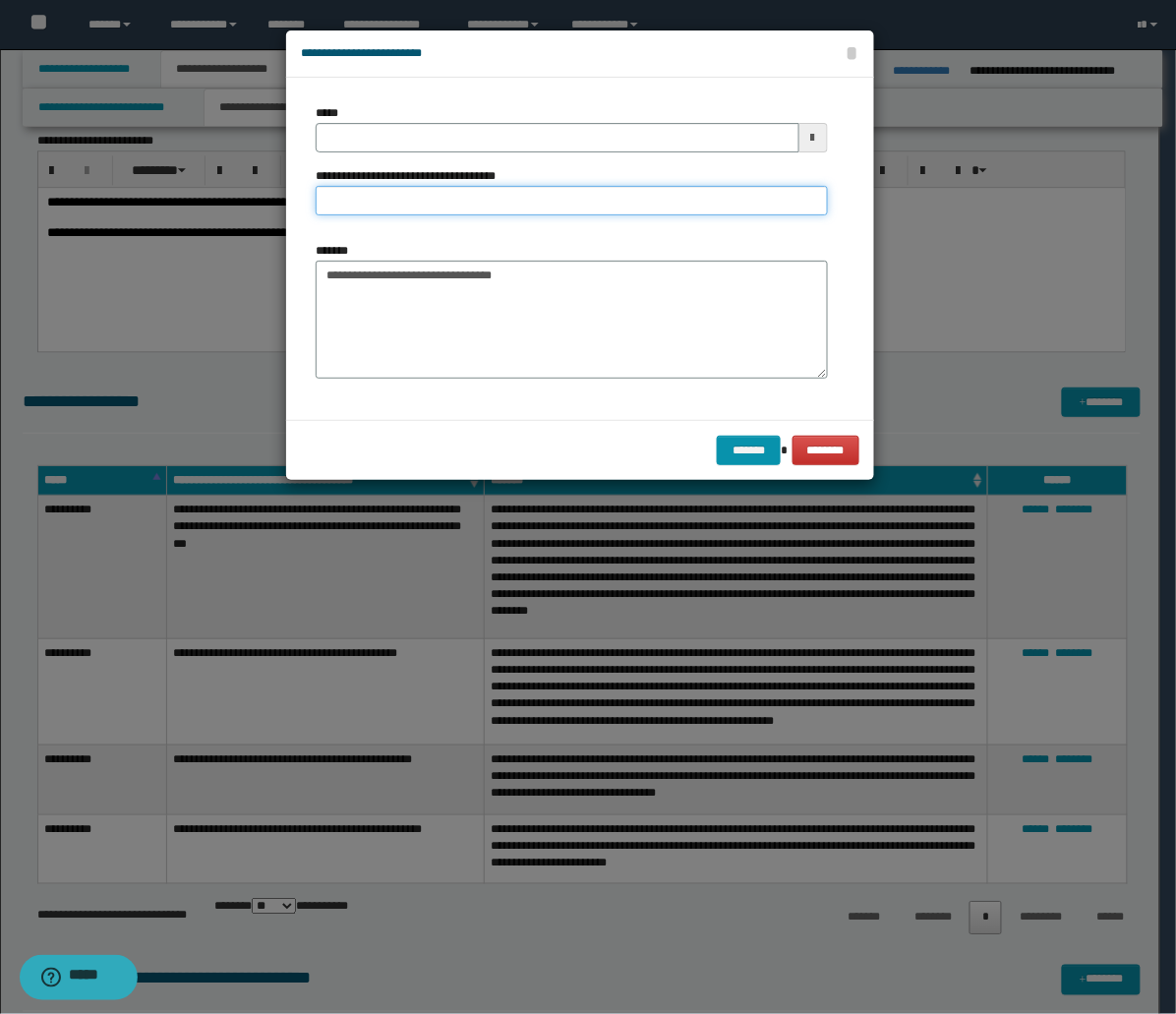 click on "**********" at bounding box center [571, 201] 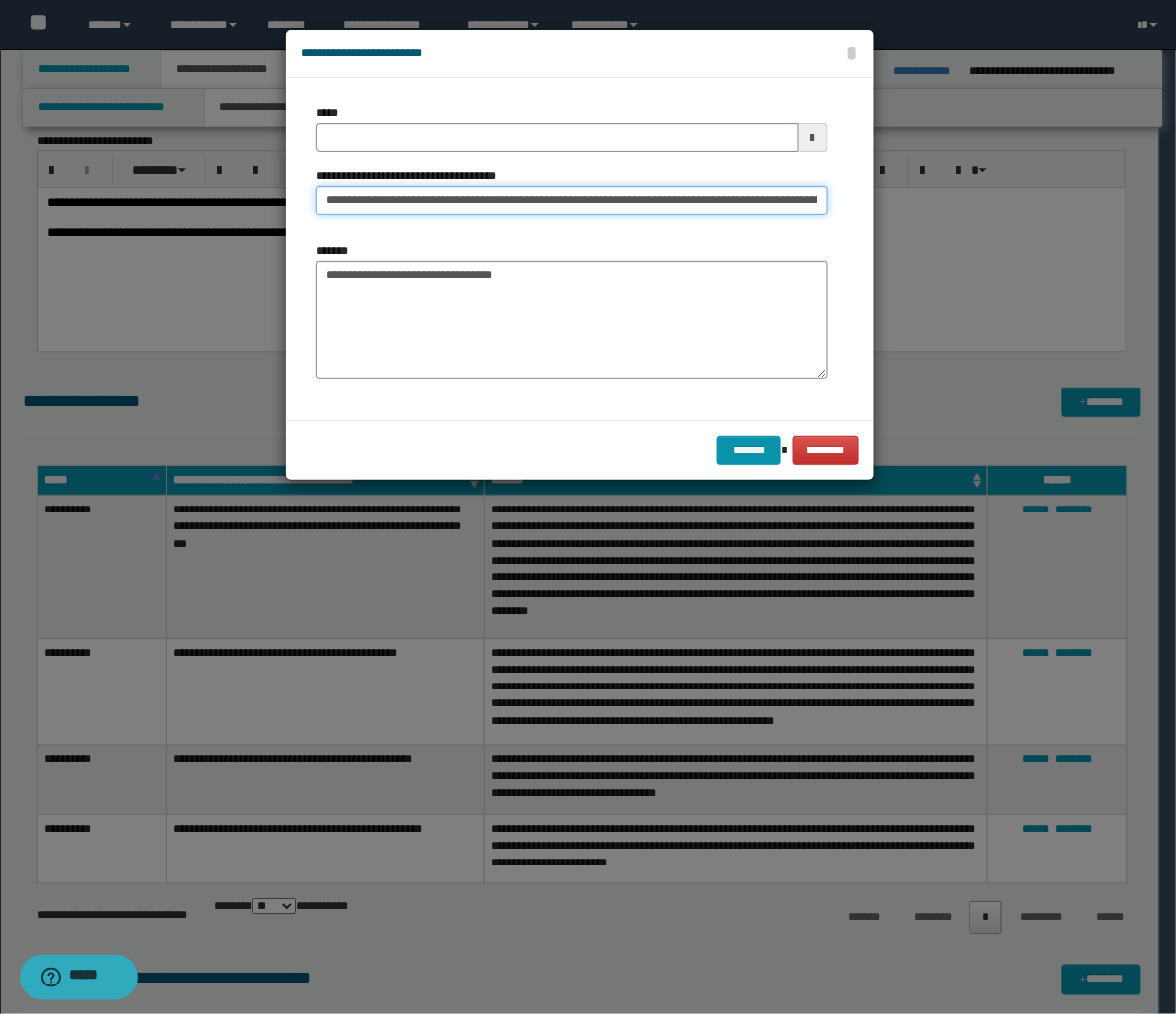 scroll, scrollTop: 0, scrollLeft: 180, axis: horizontal 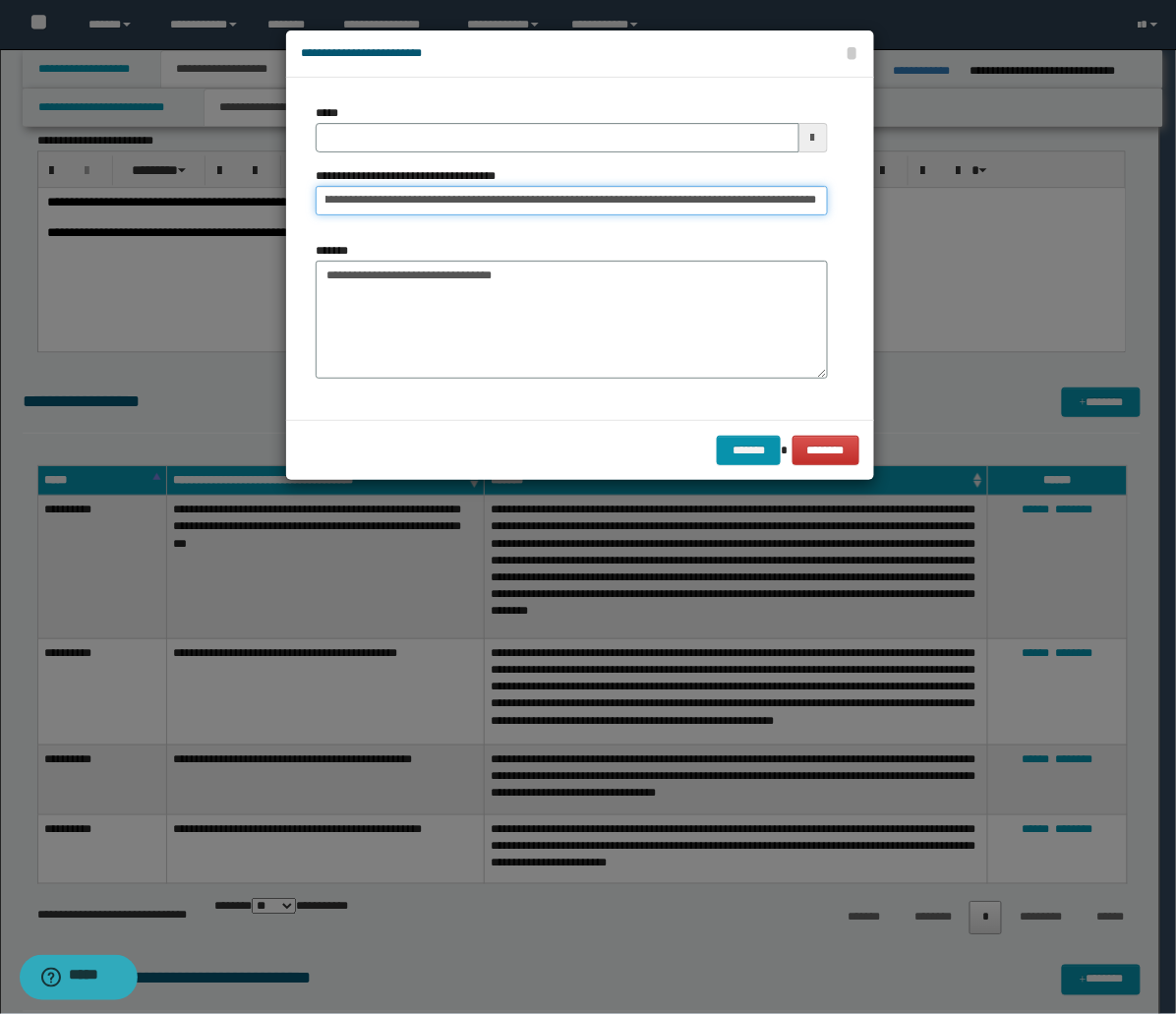 type 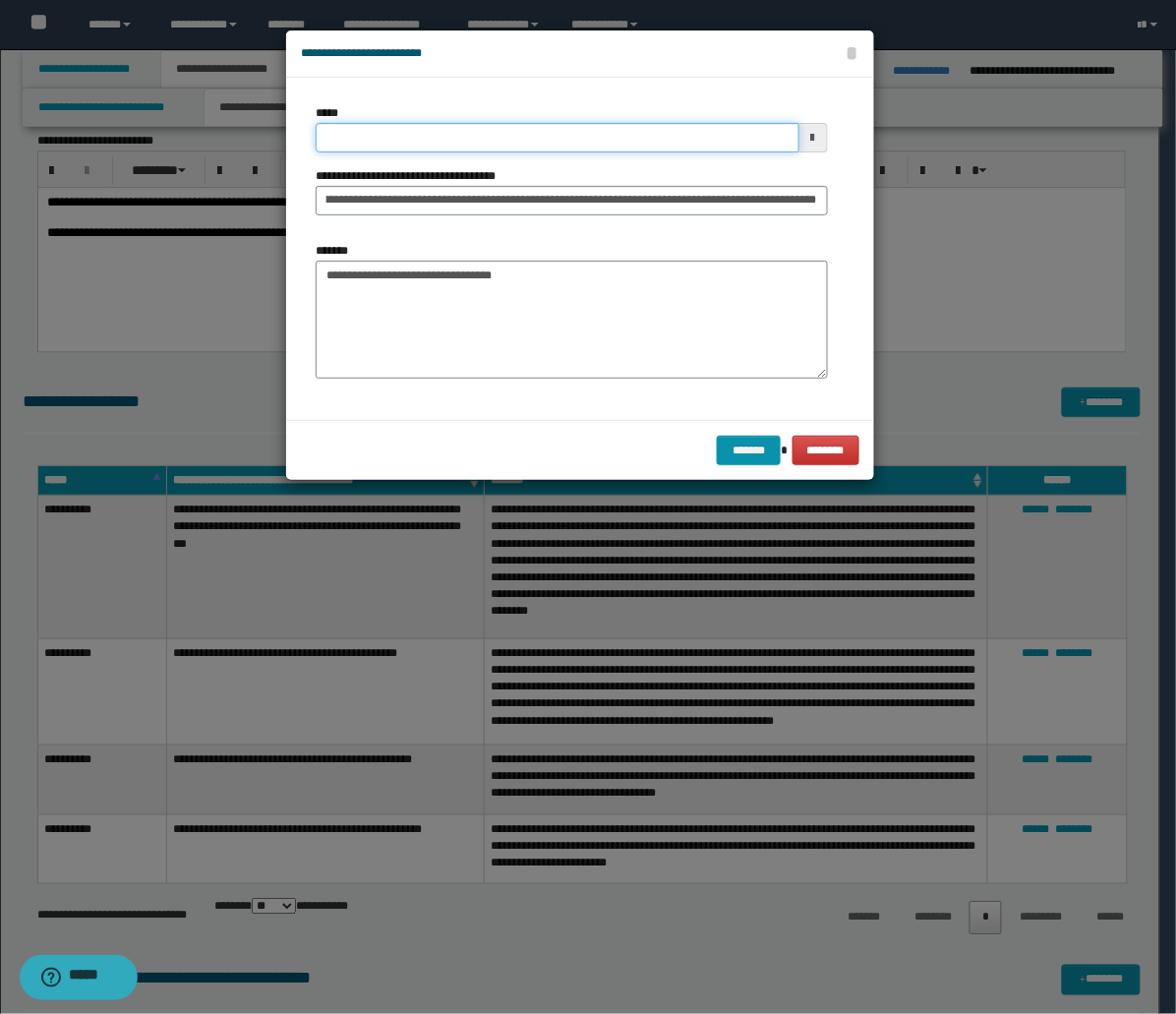 click on "*****" at bounding box center (558, 138) 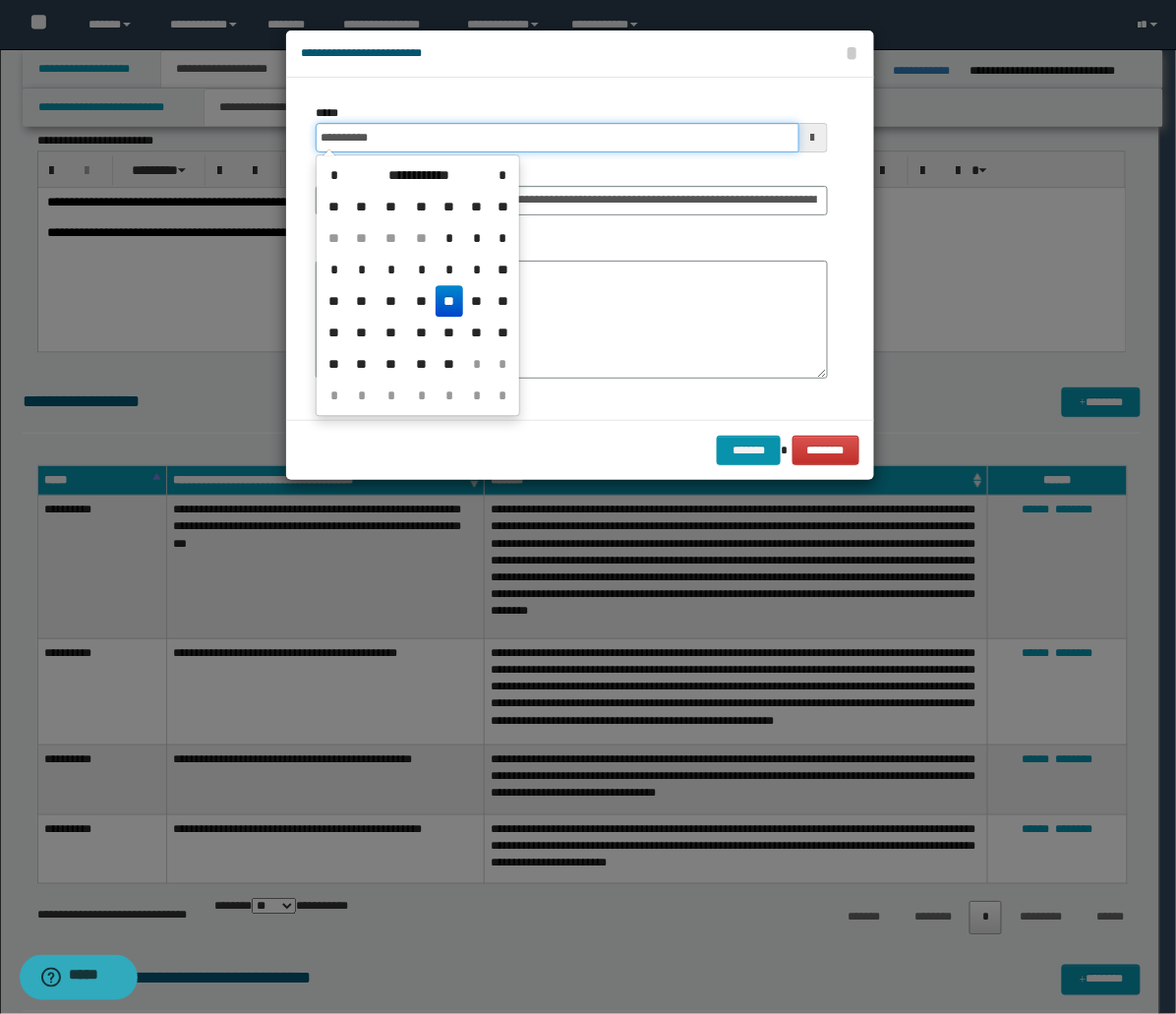 type on "**********" 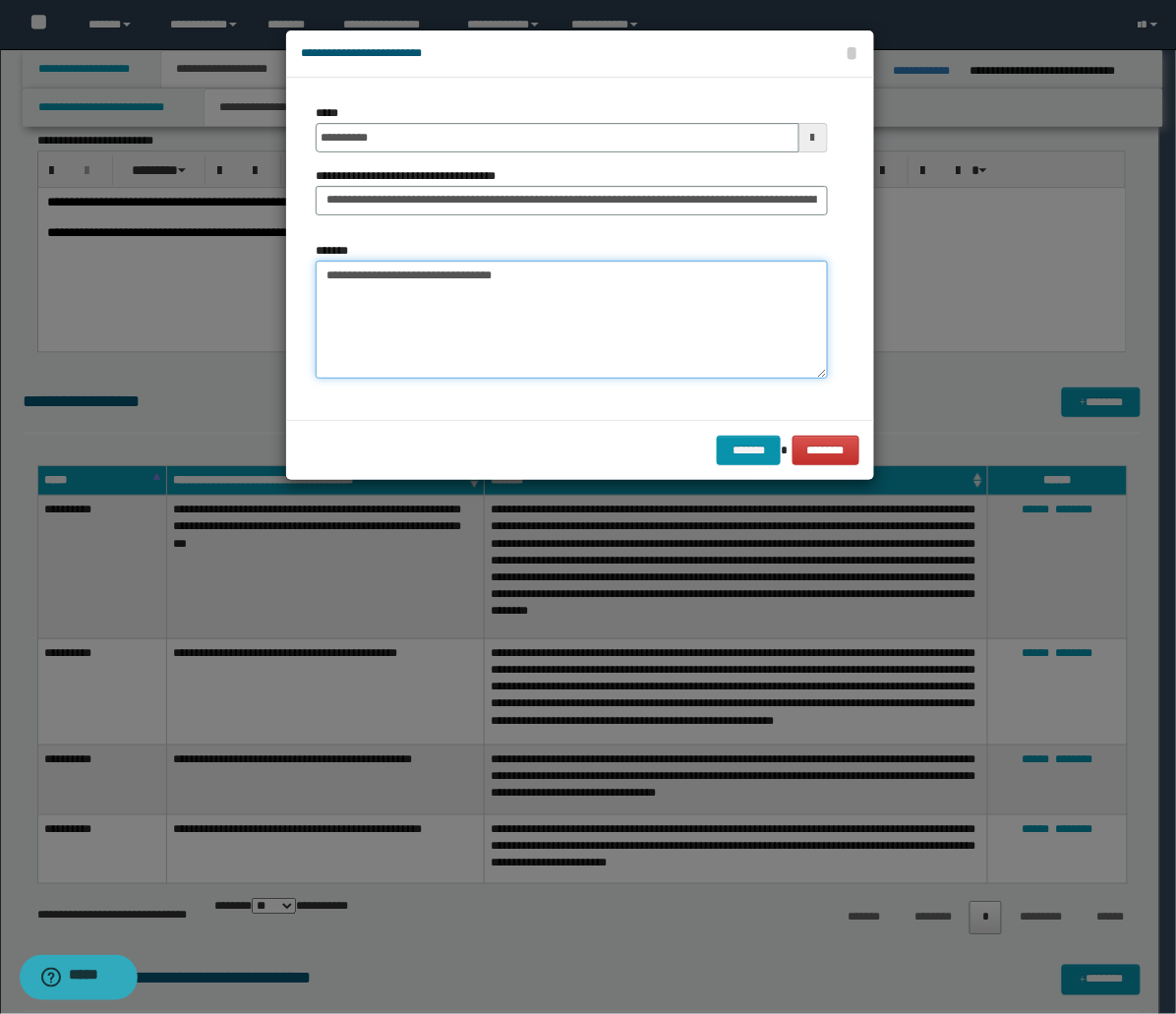 click on "**********" at bounding box center [571, 320] 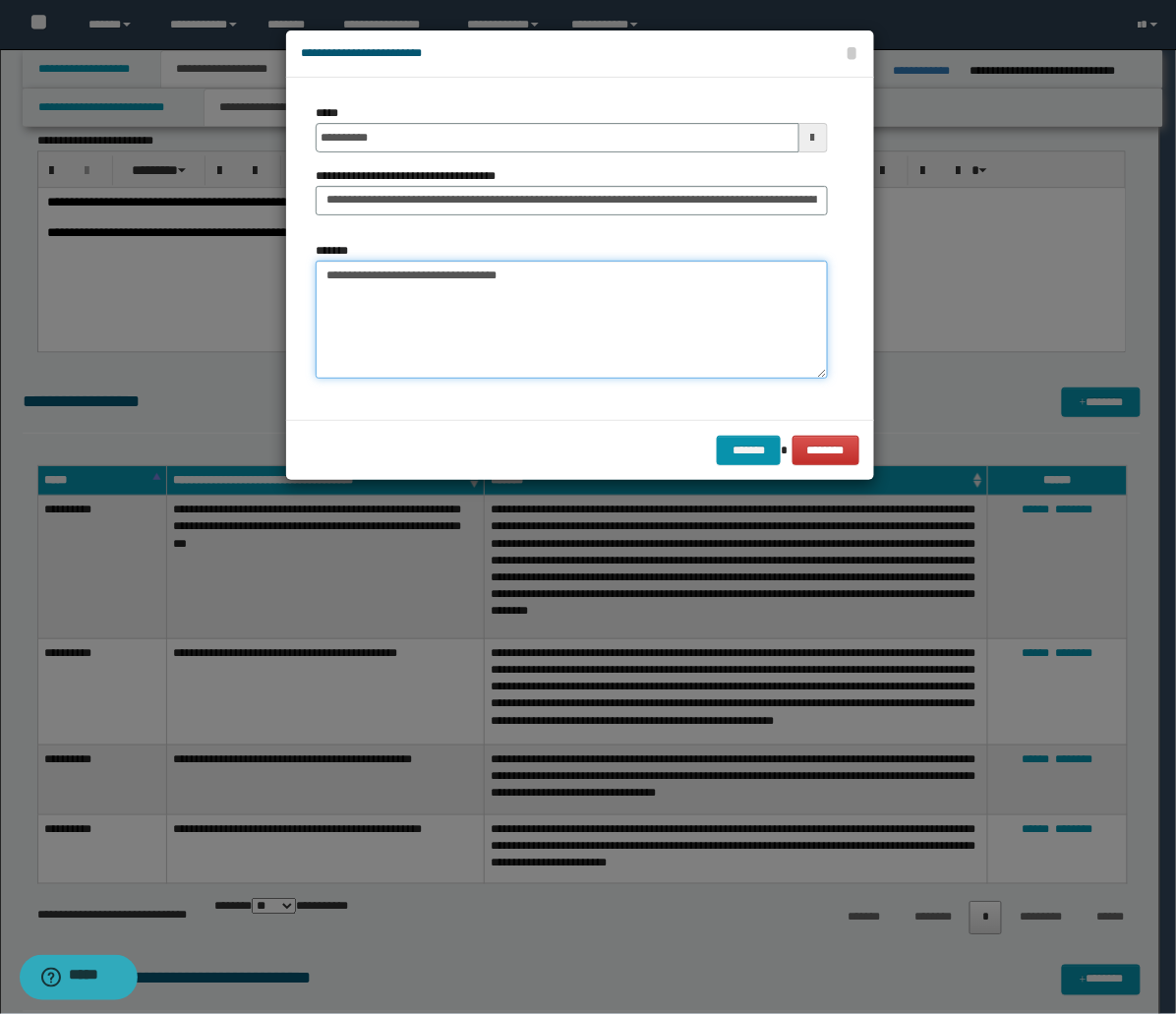 type on "**********" 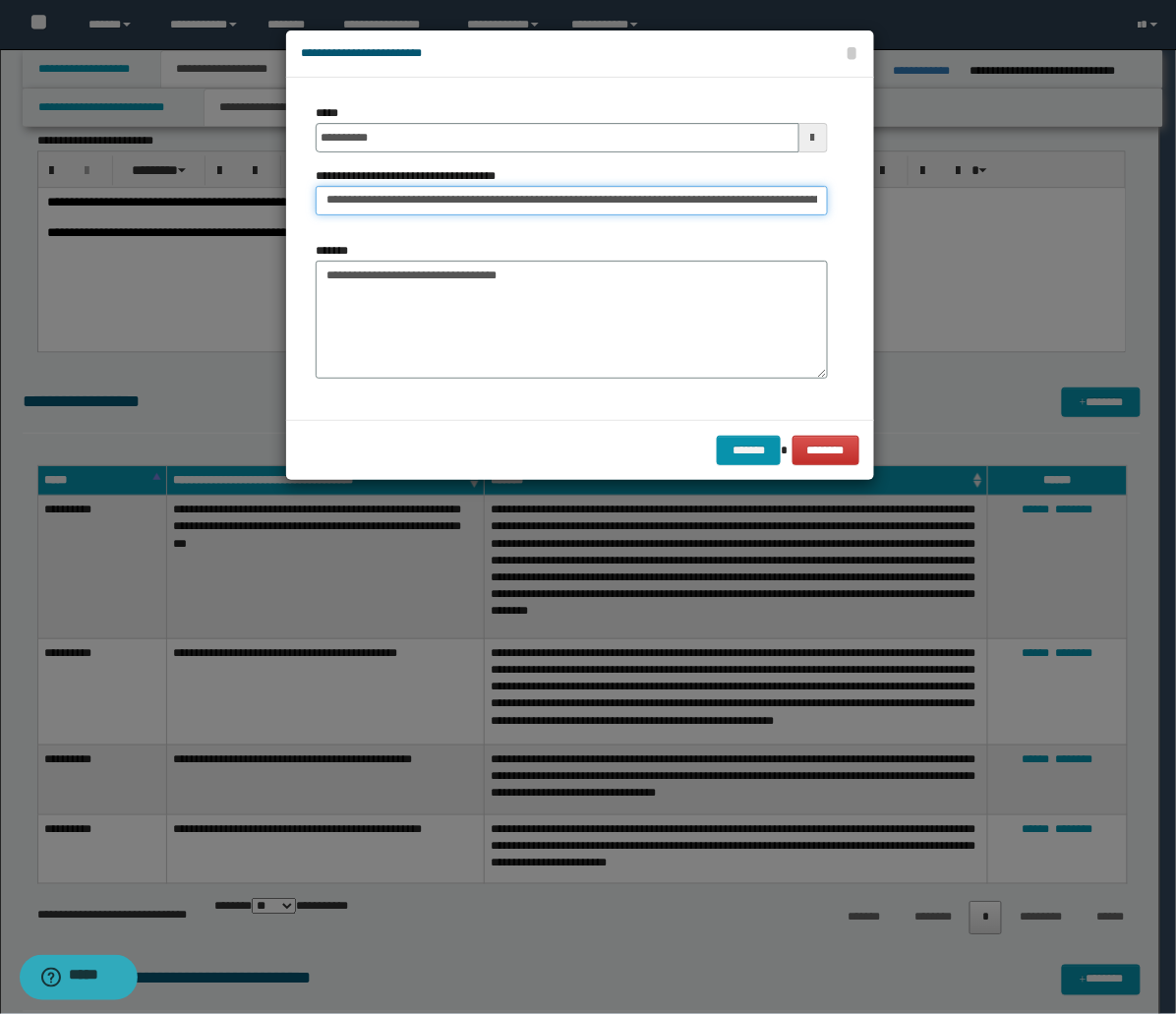 click on "**********" at bounding box center [571, 201] 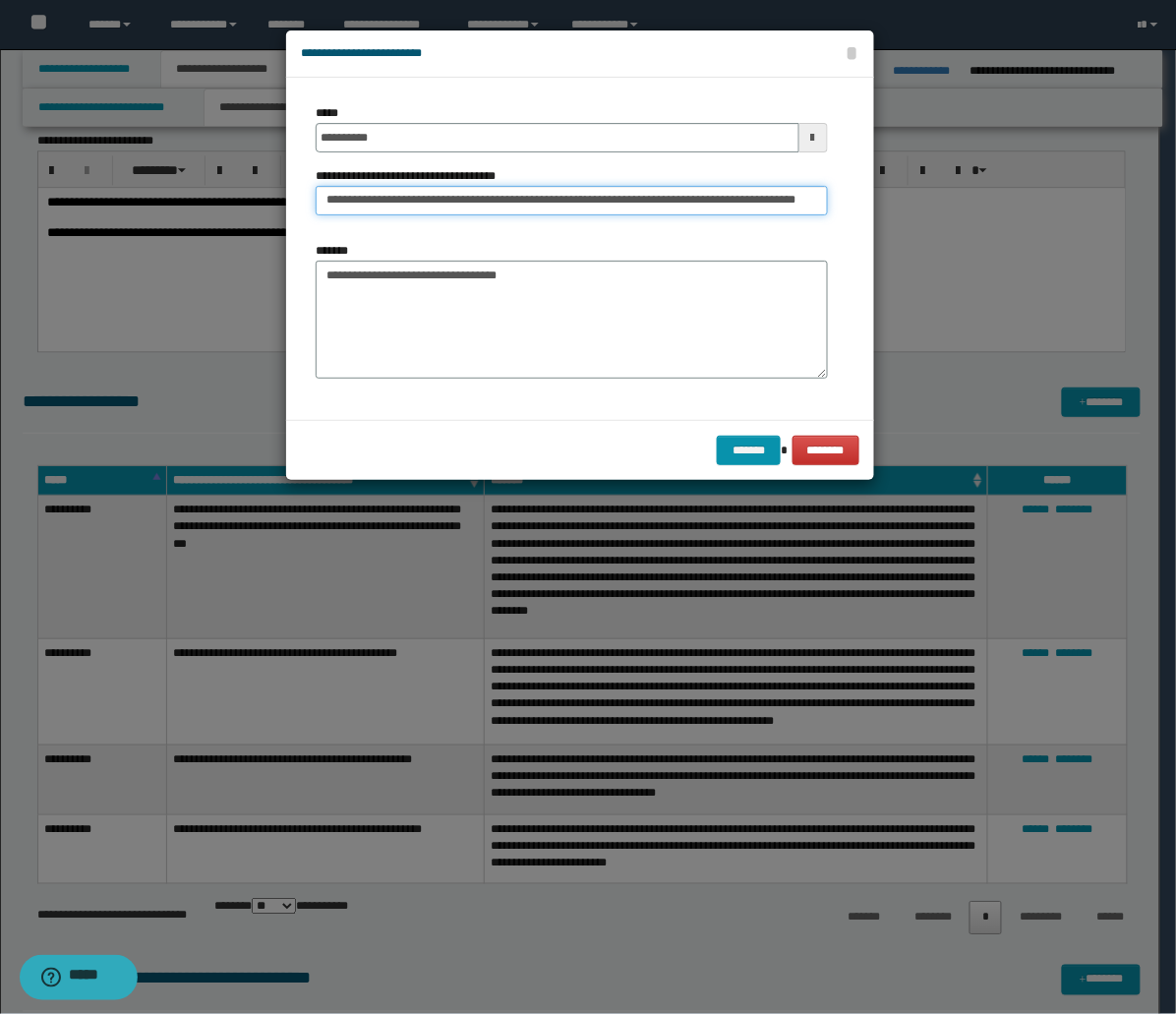 scroll, scrollTop: 0, scrollLeft: 10, axis: horizontal 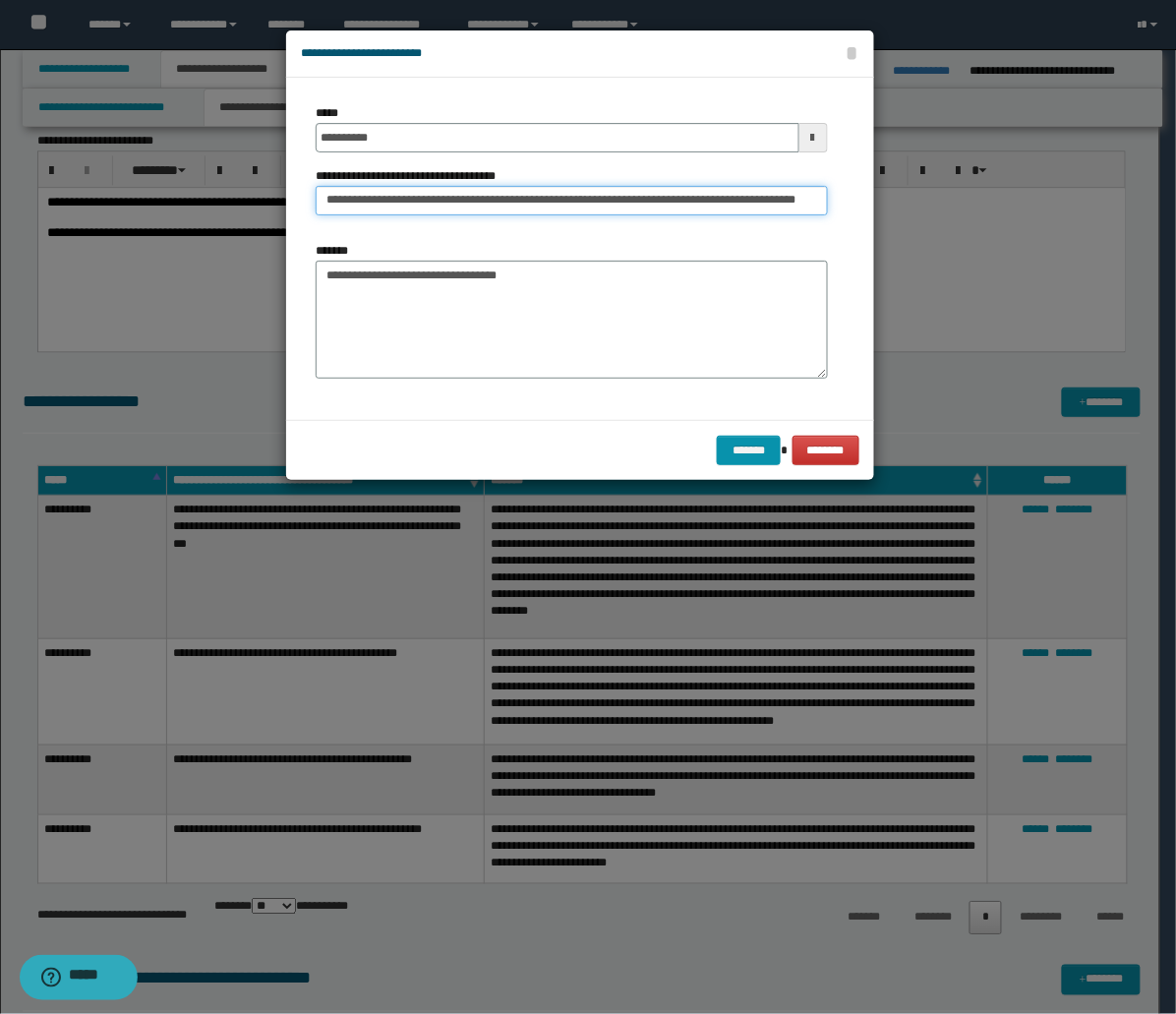 paste on "**********" 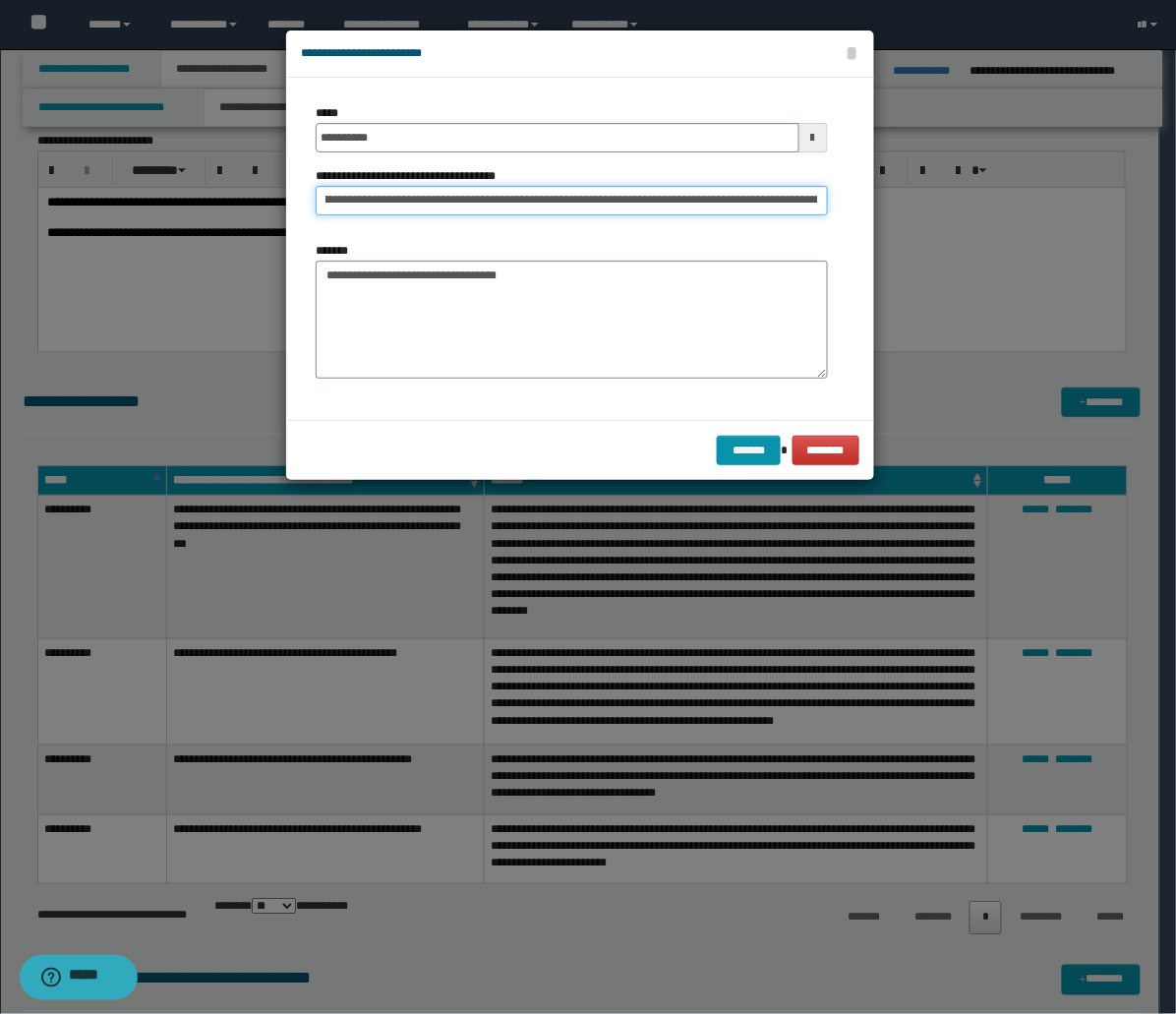scroll, scrollTop: 0, scrollLeft: 153, axis: horizontal 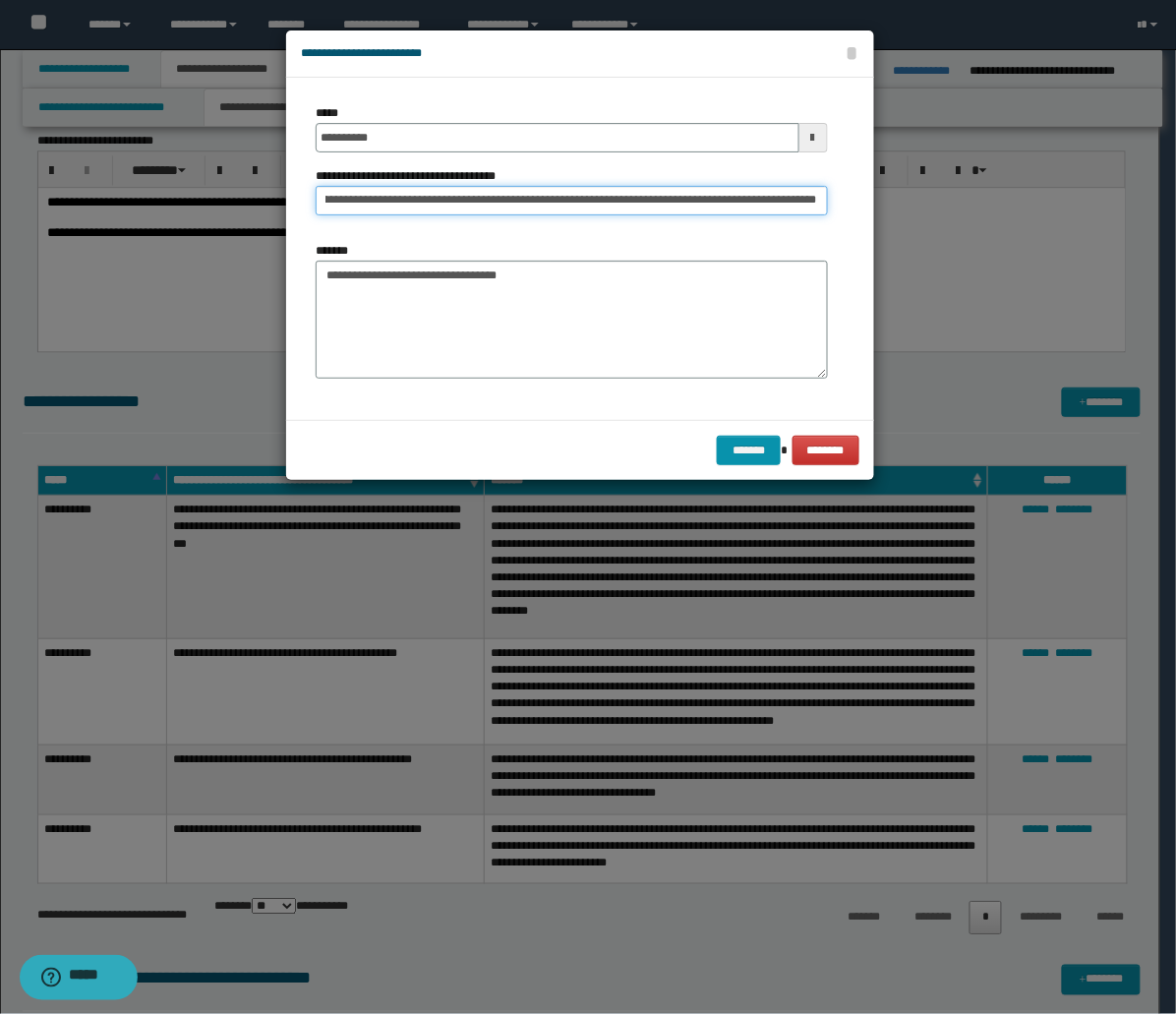 type on "**********" 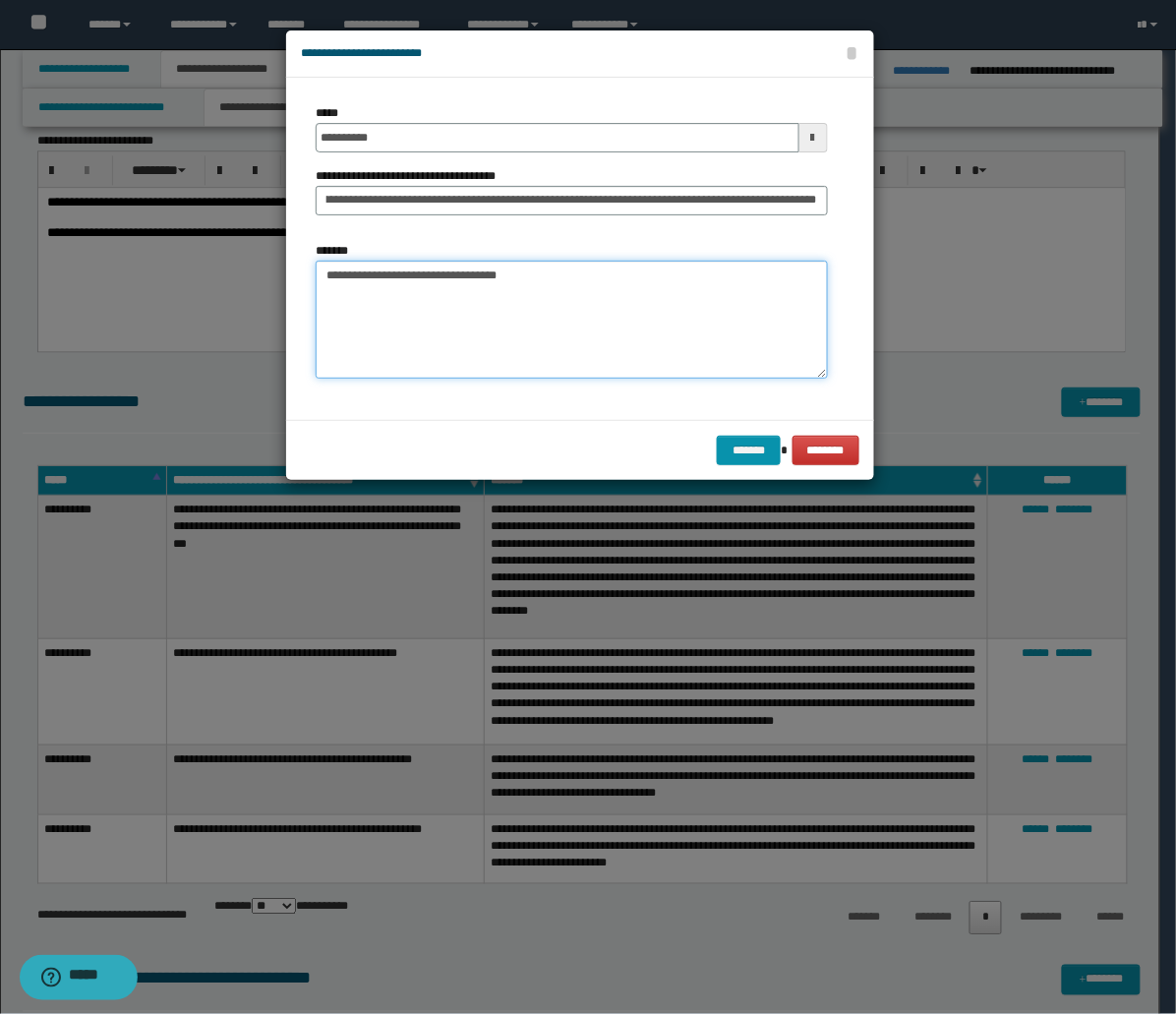click on "**********" at bounding box center [571, 320] 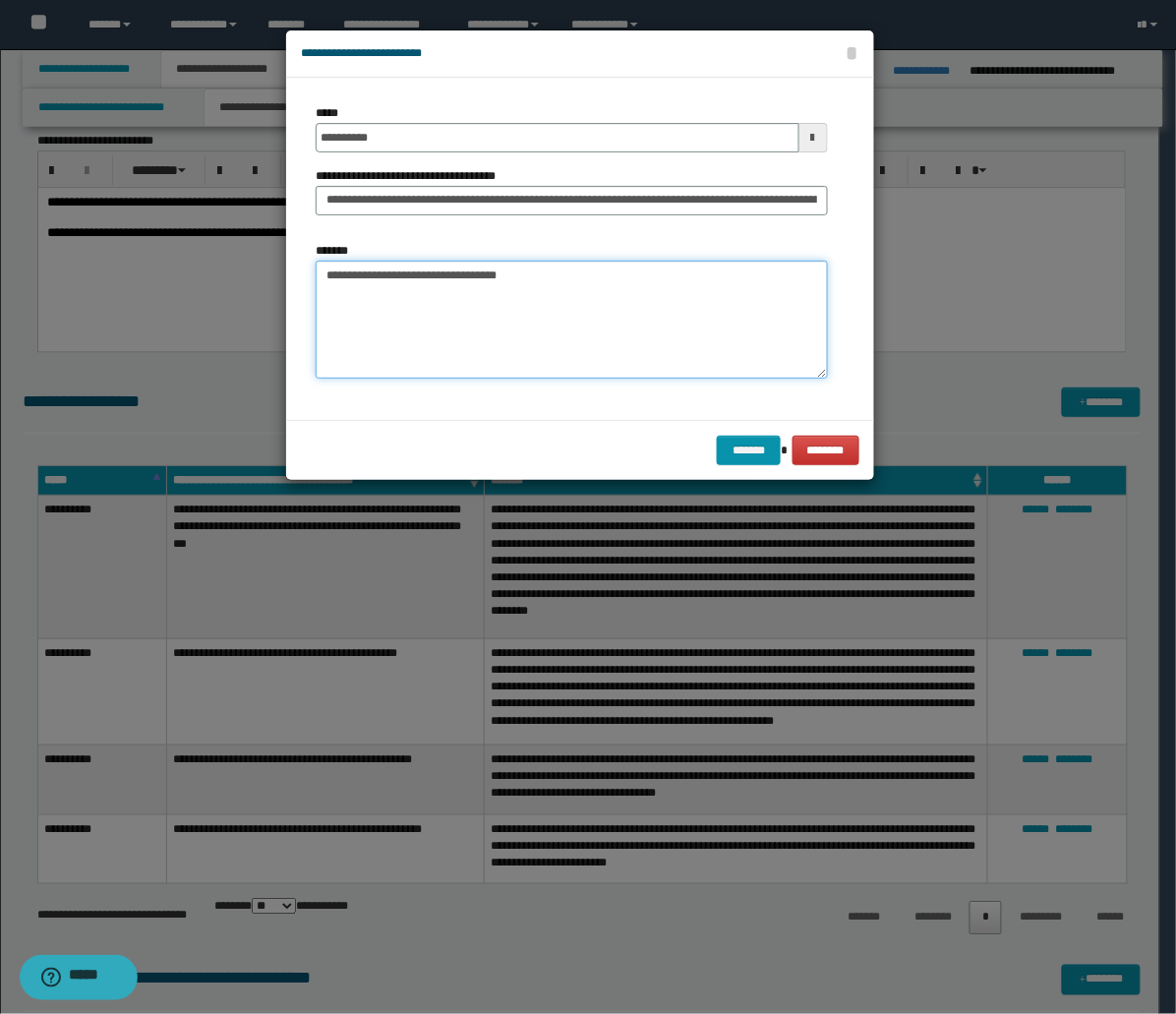 paste on "**********" 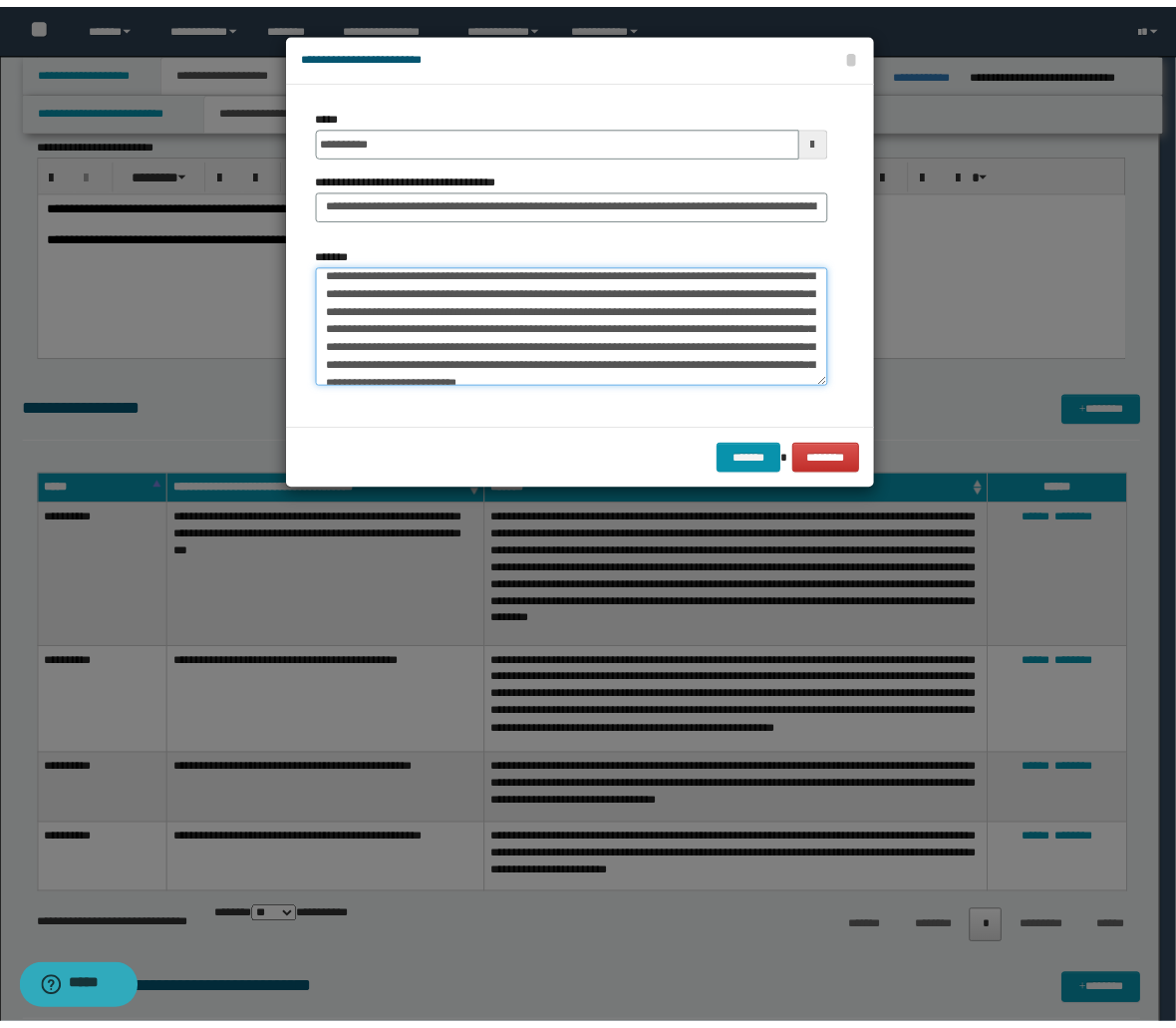 scroll, scrollTop: 0, scrollLeft: 0, axis: both 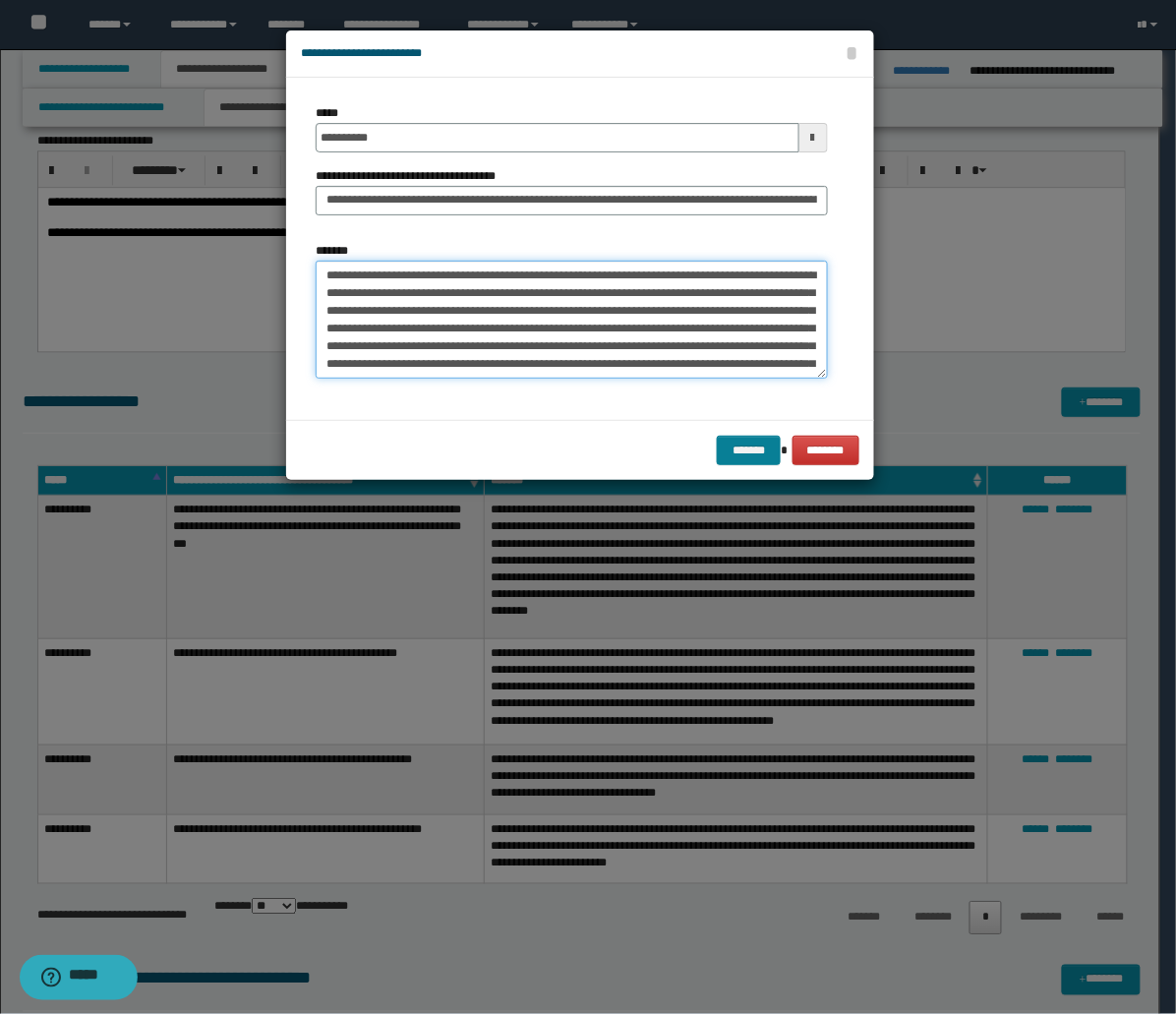 type on "**********" 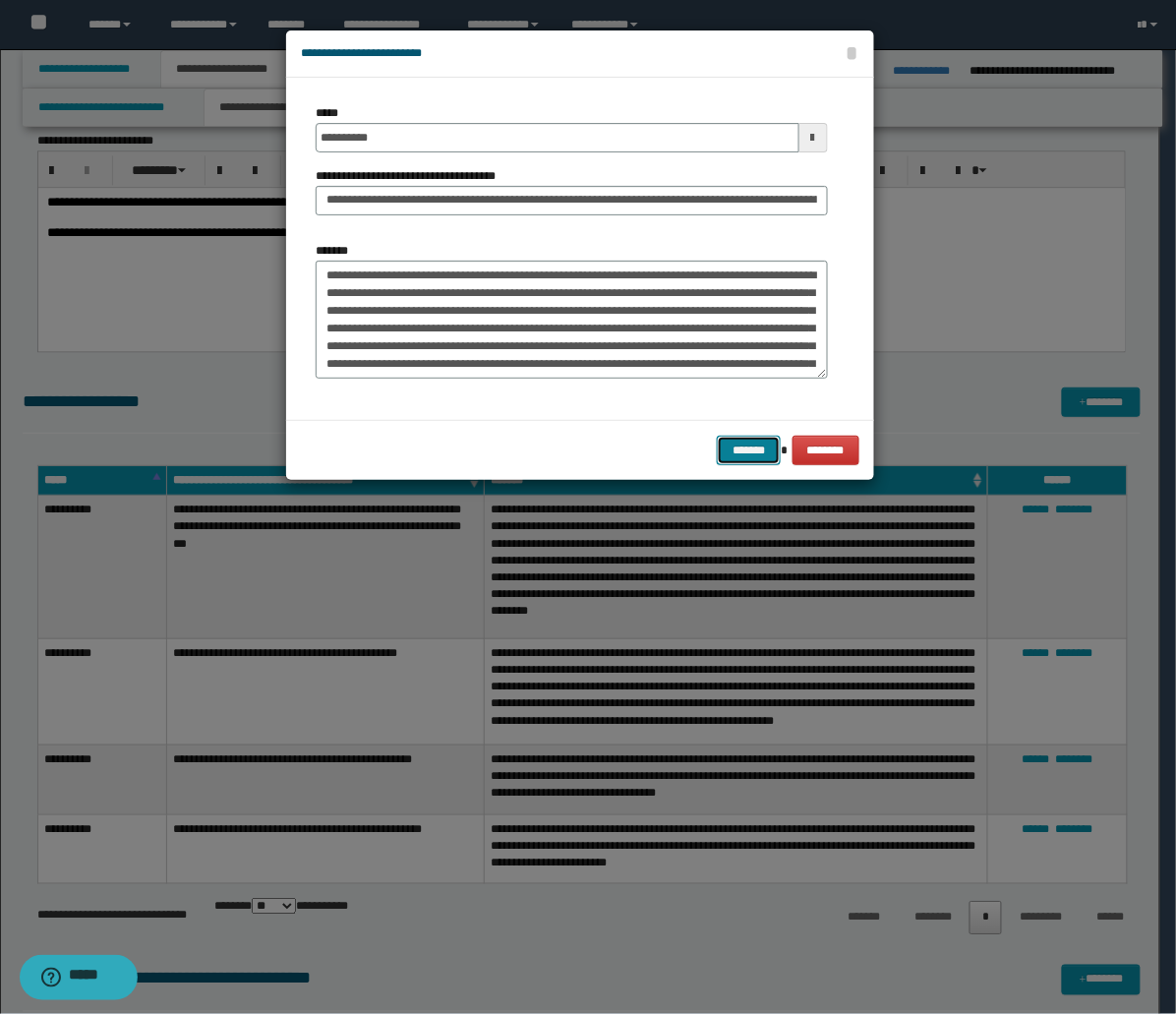 click on "*******" at bounding box center (748, 450) 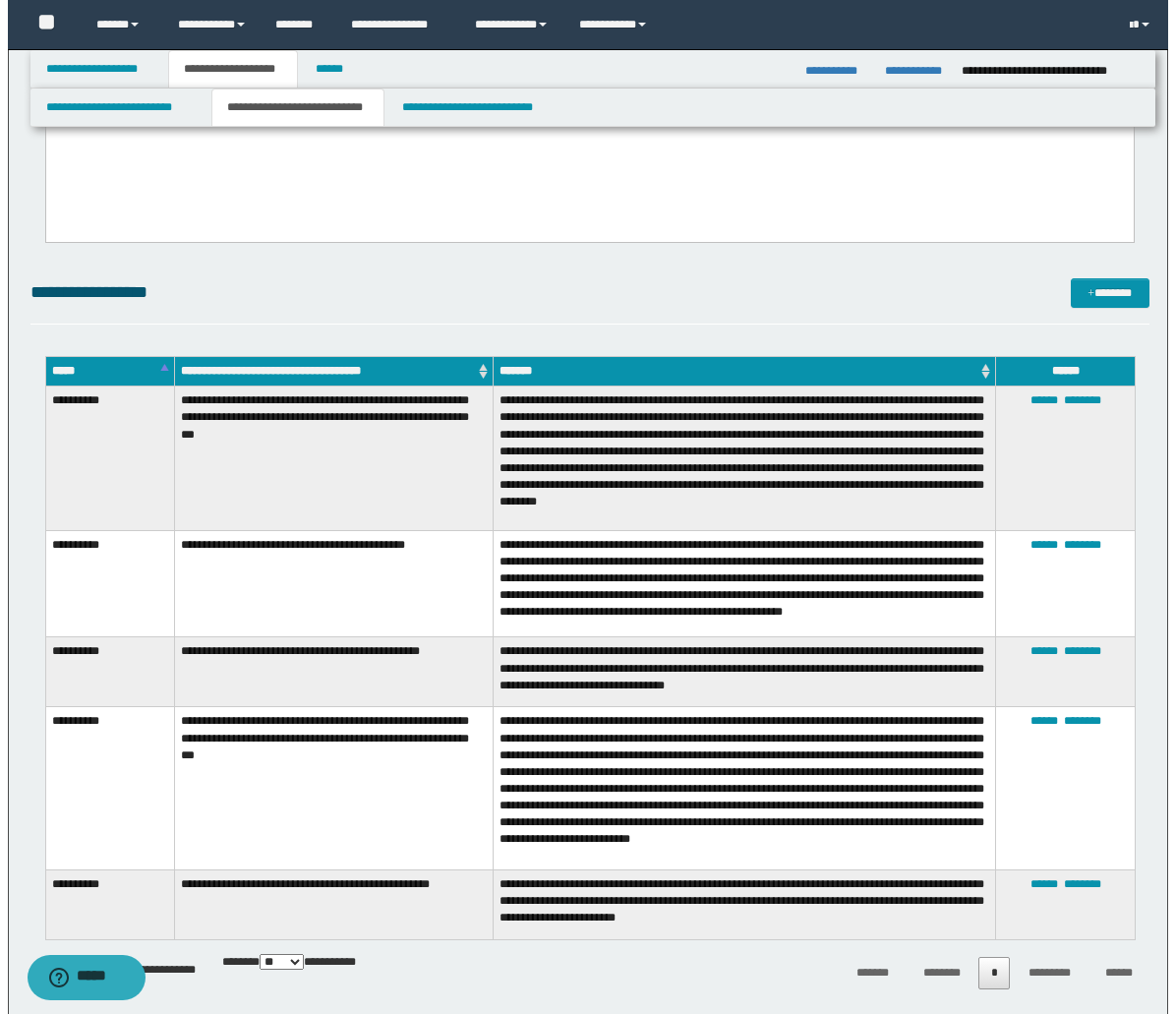 scroll, scrollTop: 1202, scrollLeft: 0, axis: vertical 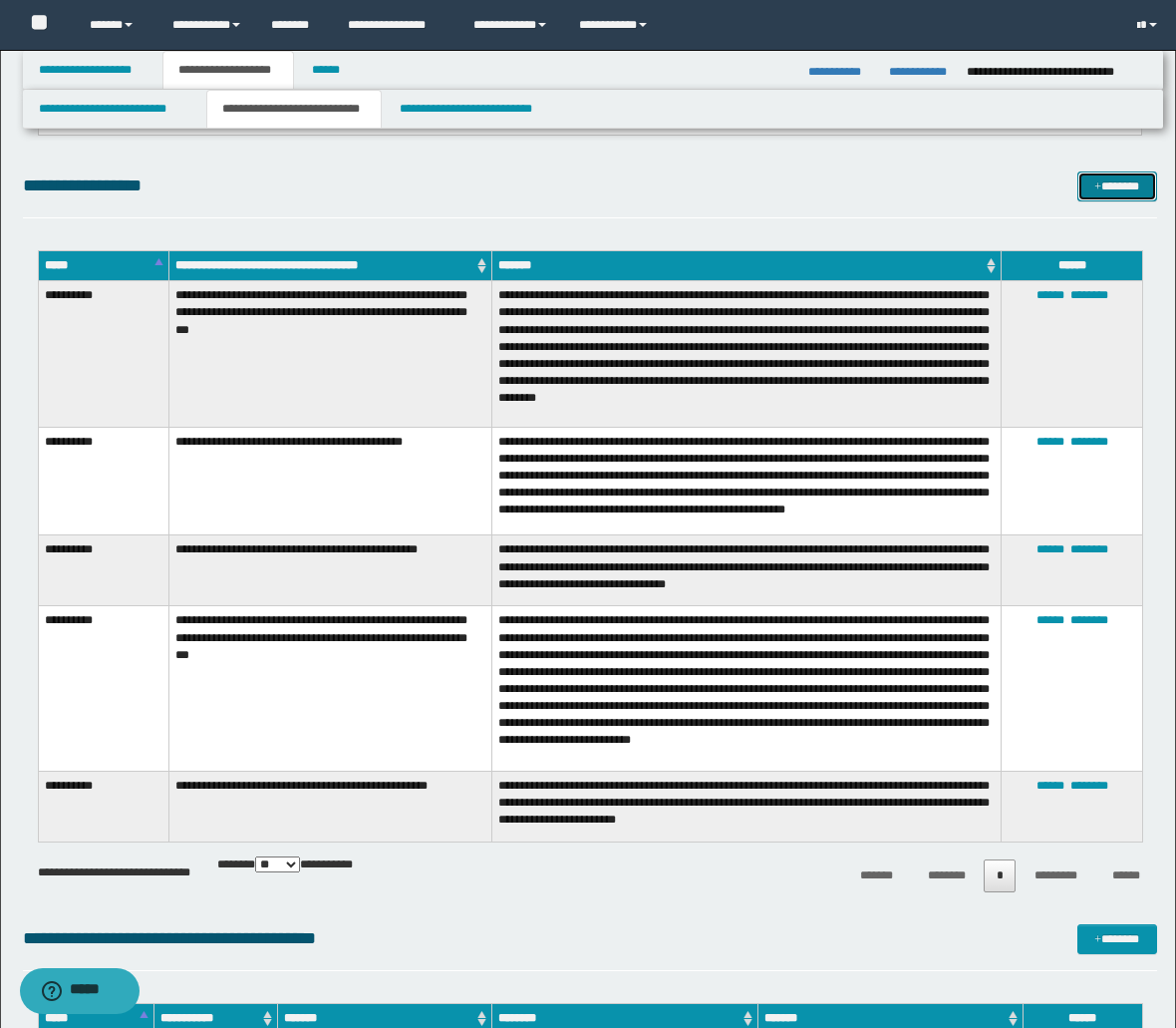 click on "*******" at bounding box center (1117, 186) 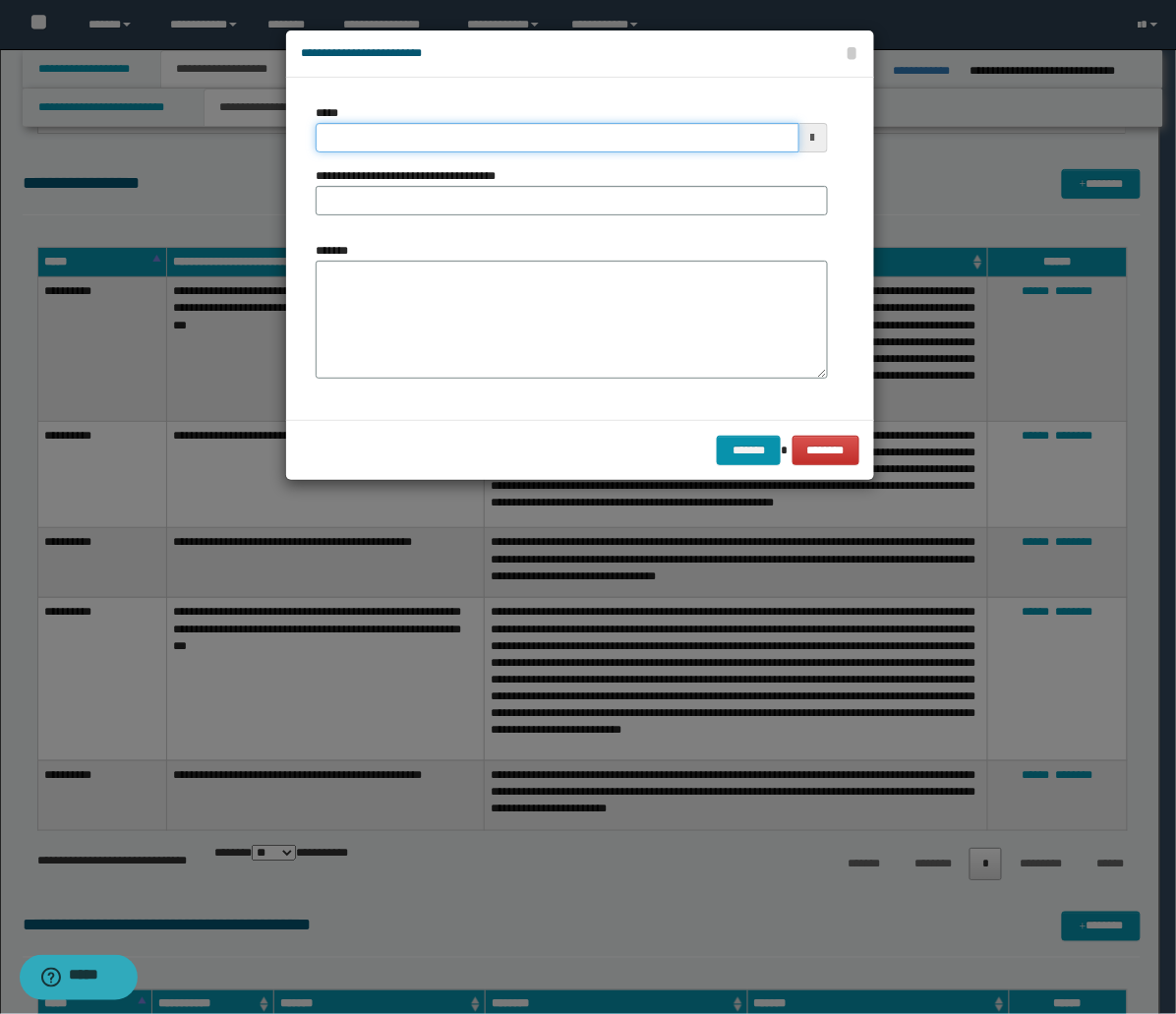 click on "*****" at bounding box center (558, 138) 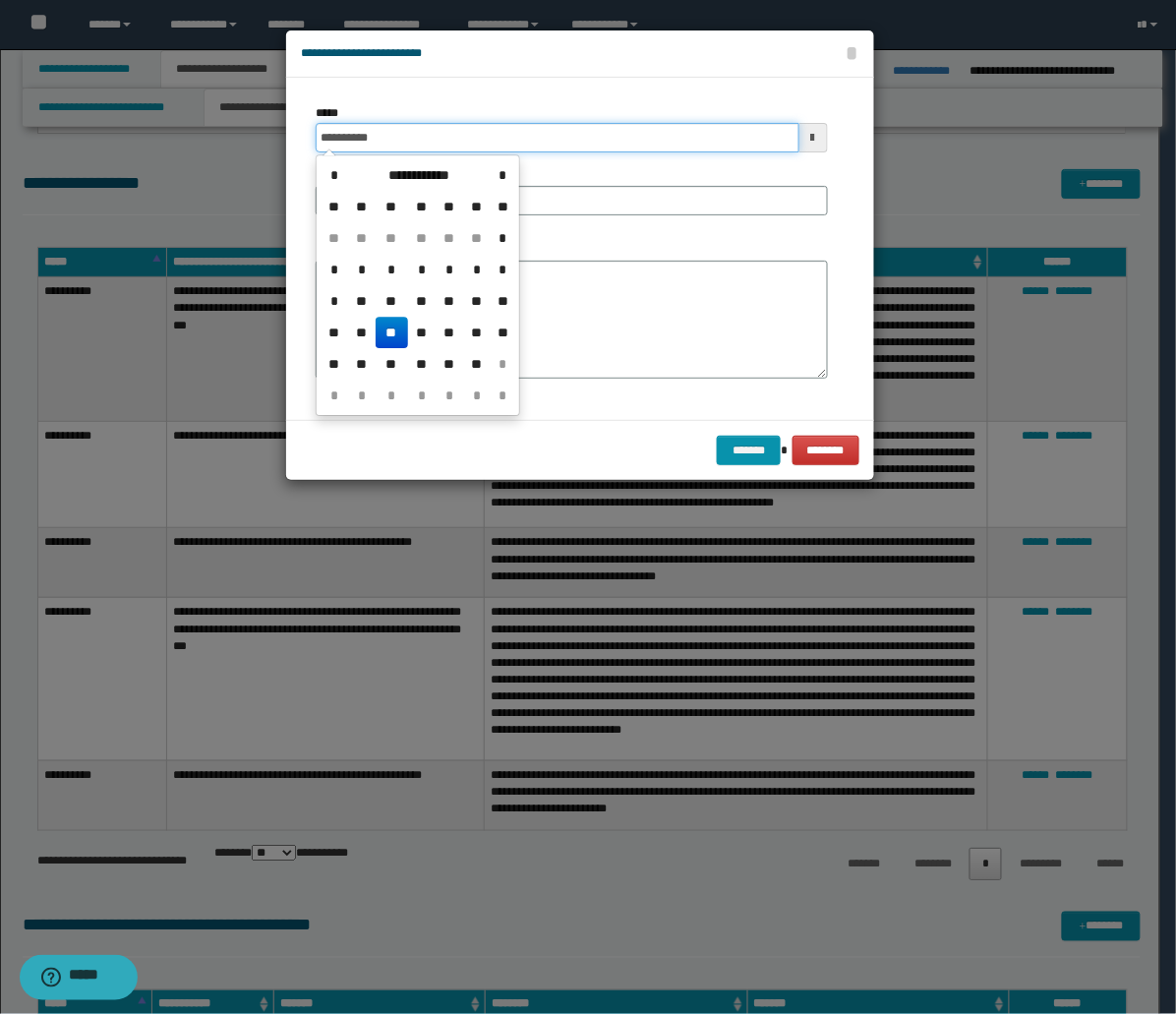 type on "**********" 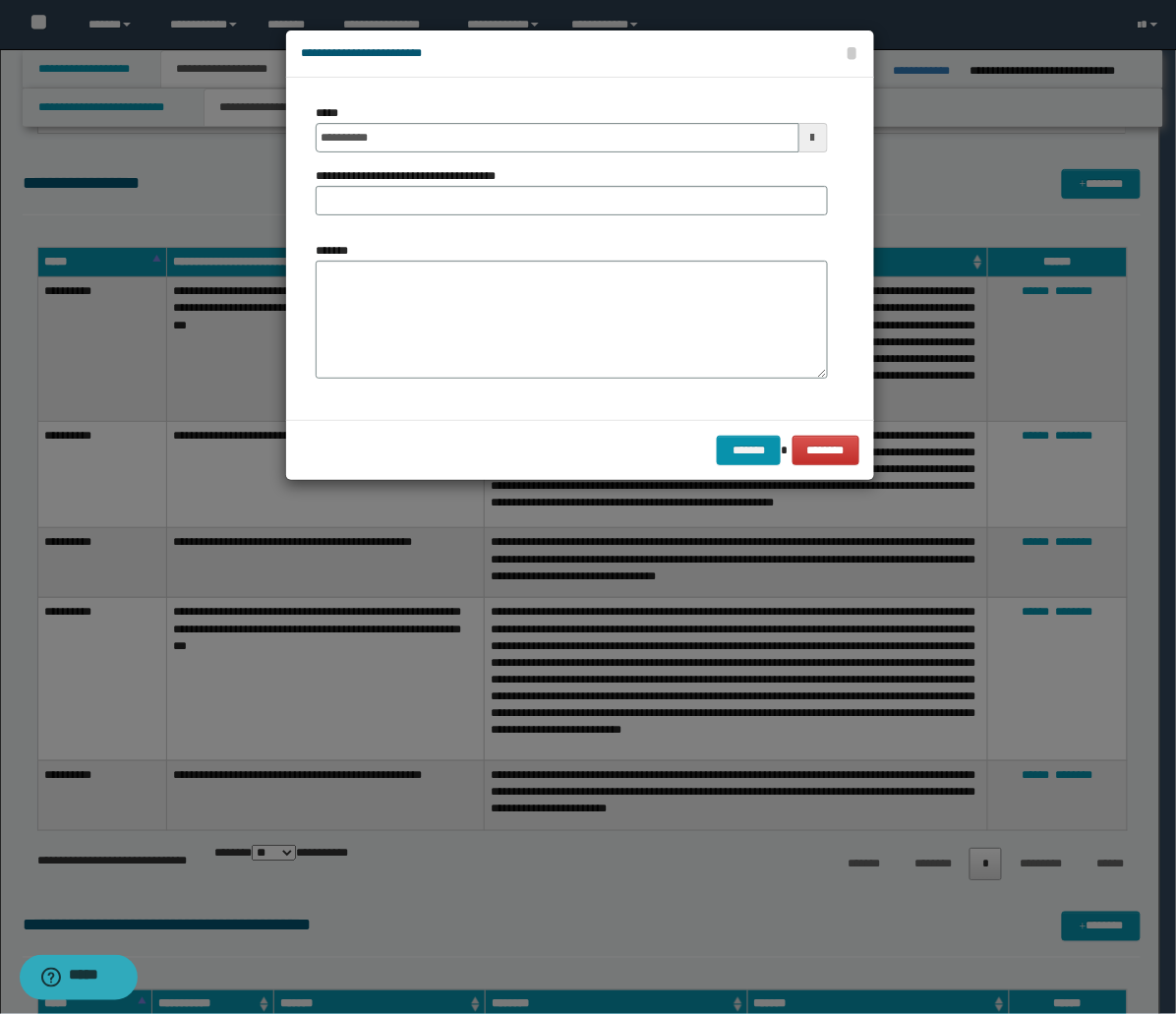 click on "**********" at bounding box center [571, 191] 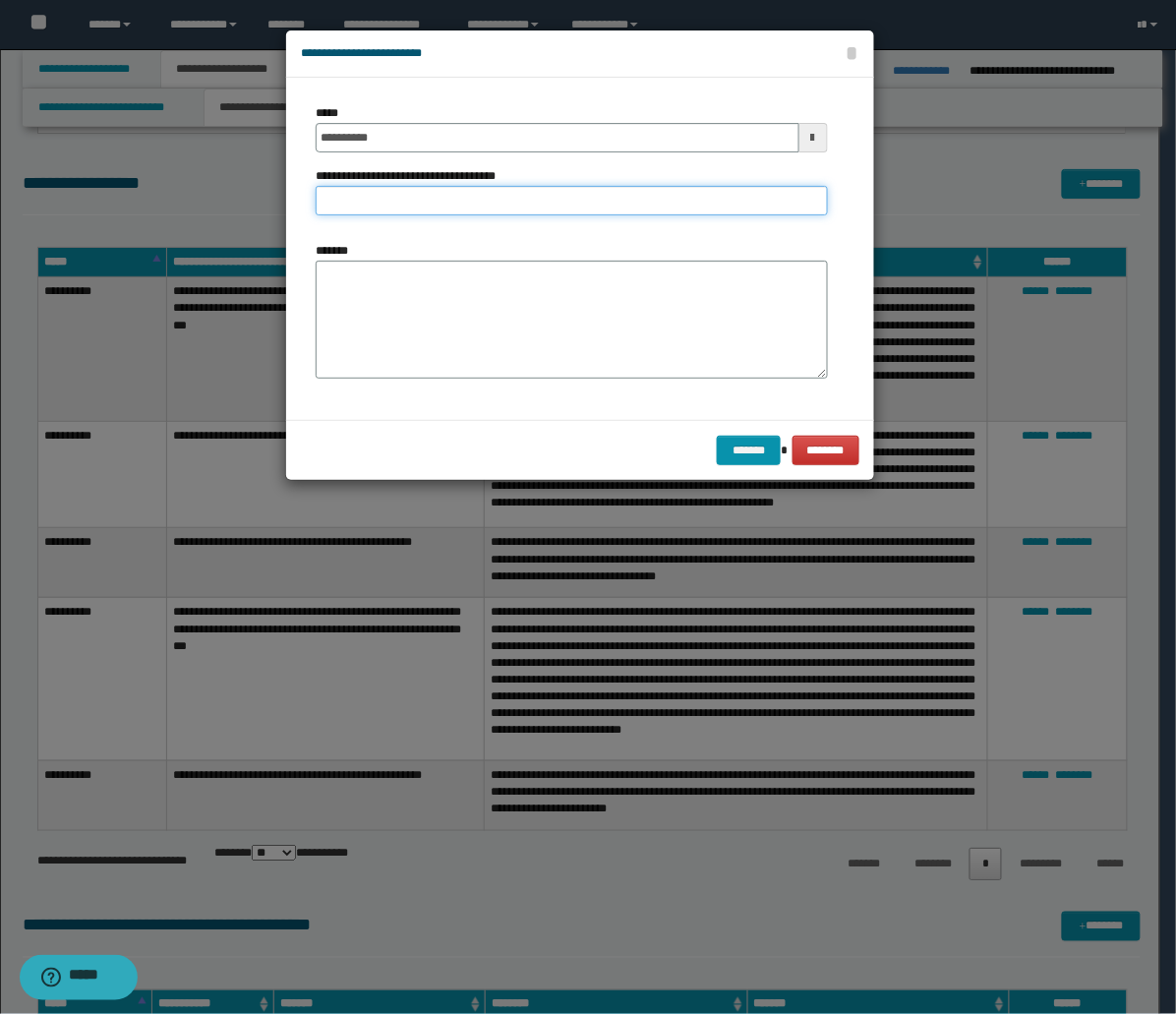 click on "**********" at bounding box center (571, 201) 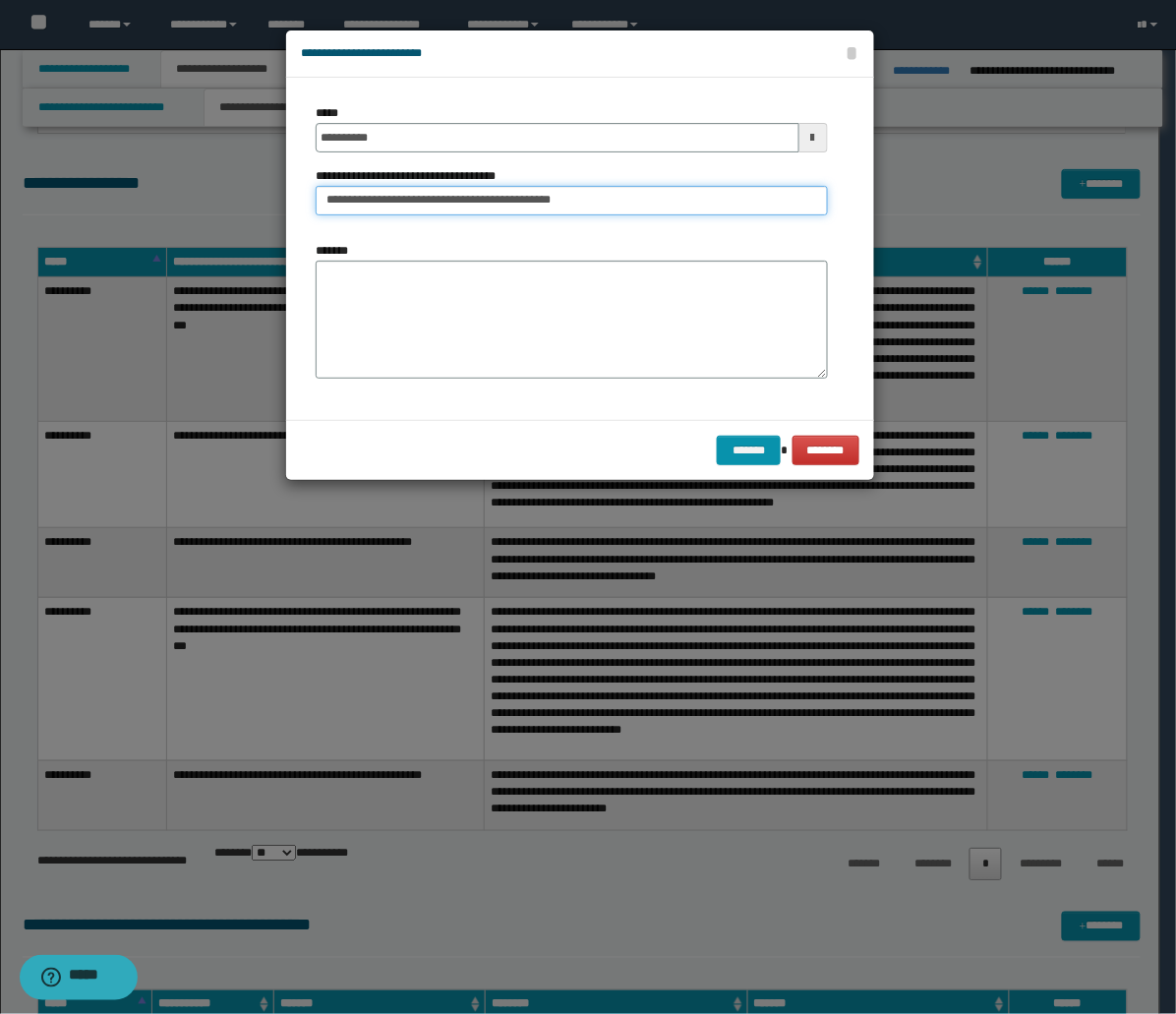 drag, startPoint x: 617, startPoint y: 192, endPoint x: 413, endPoint y: 209, distance: 204.70711 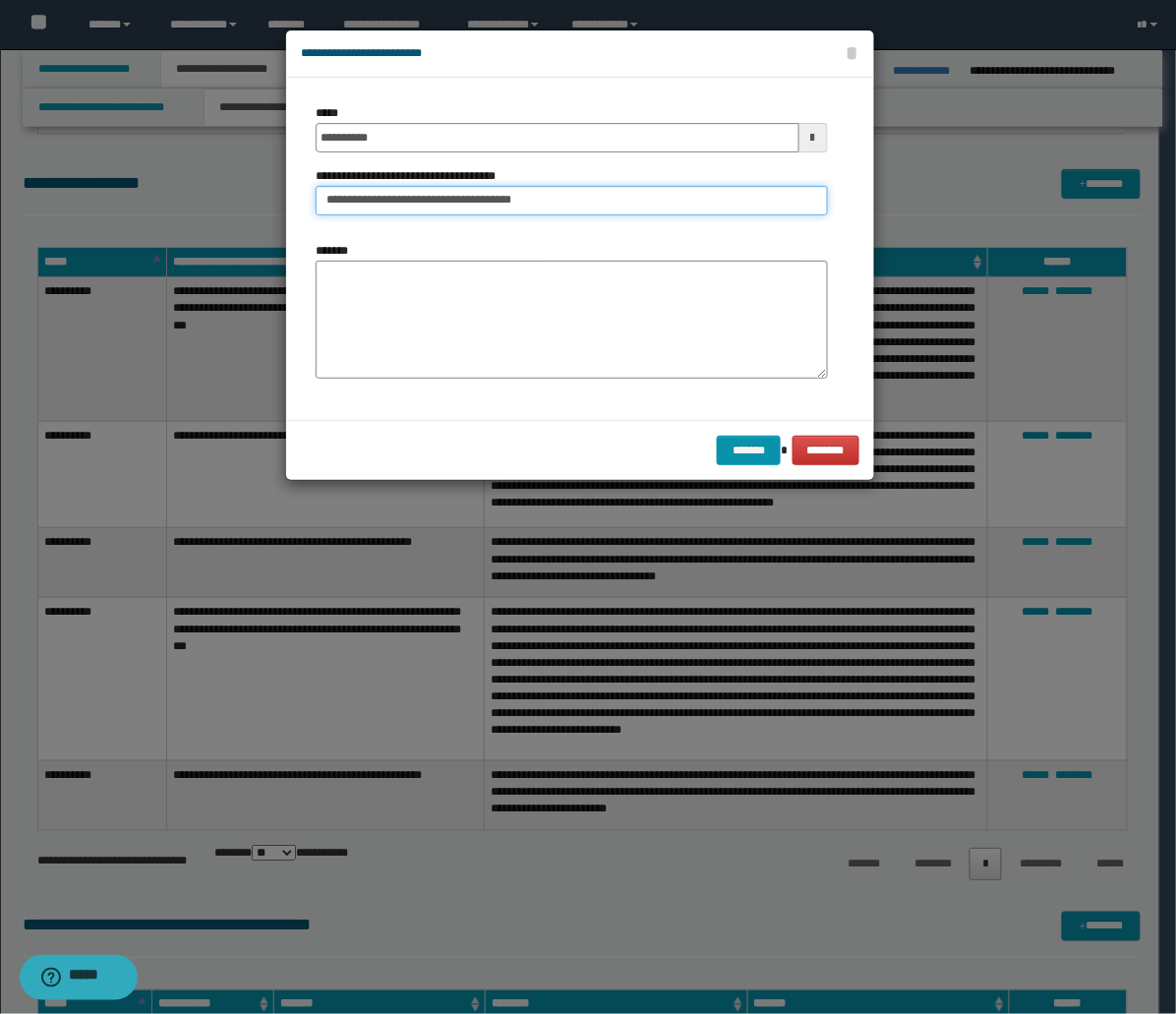 type on "**********" 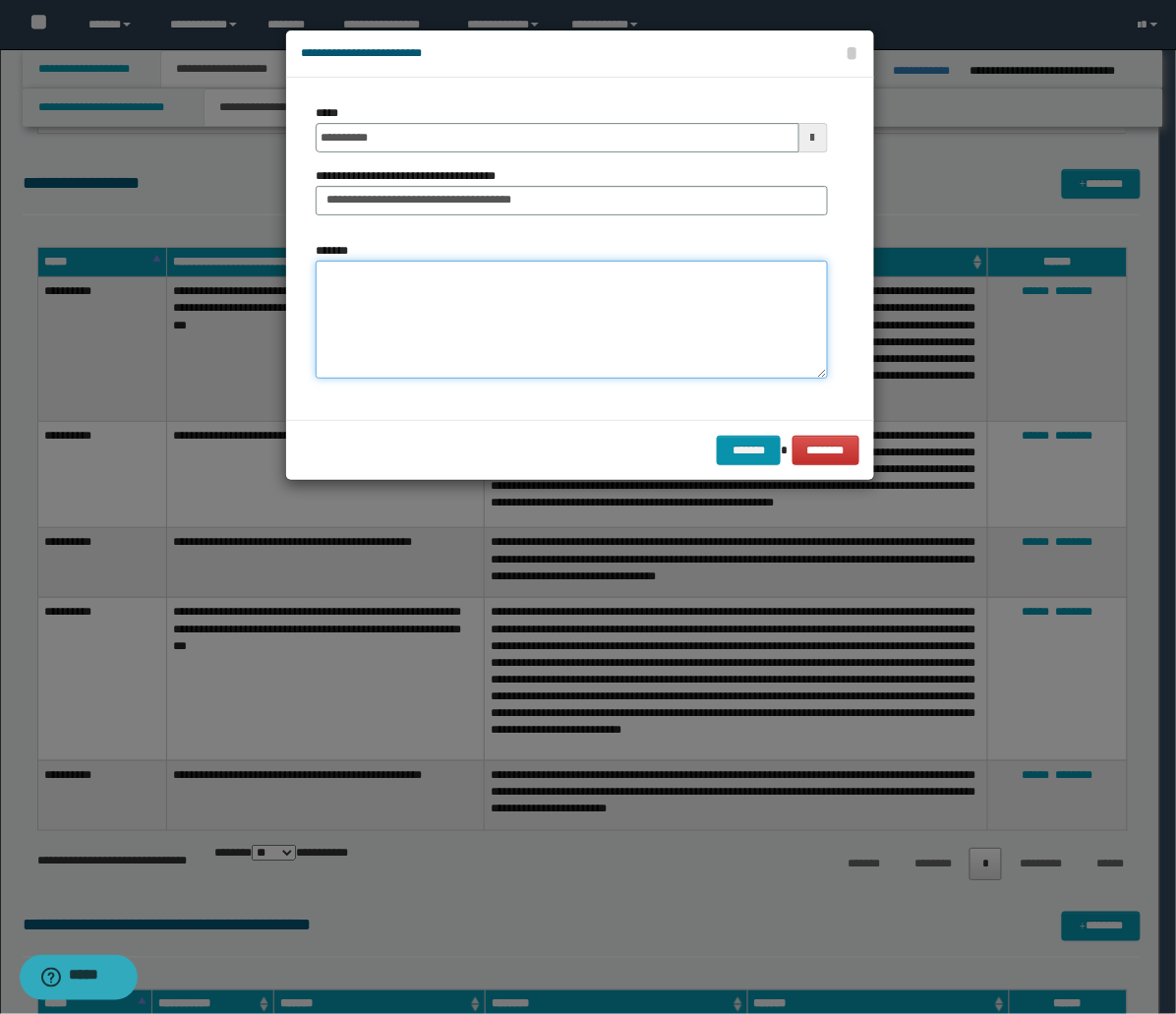 click on "*******" at bounding box center (571, 320) 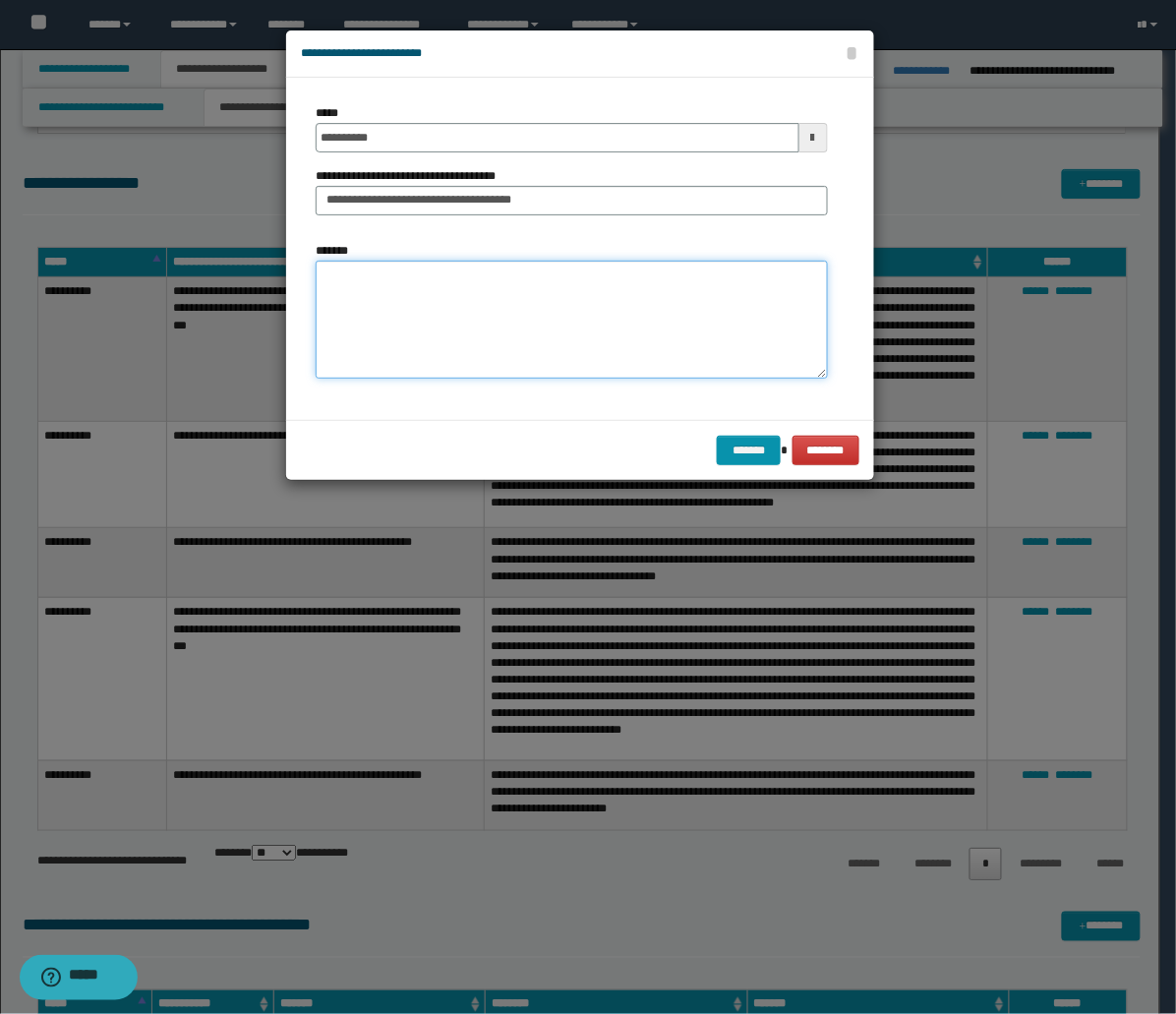 paste on "**********" 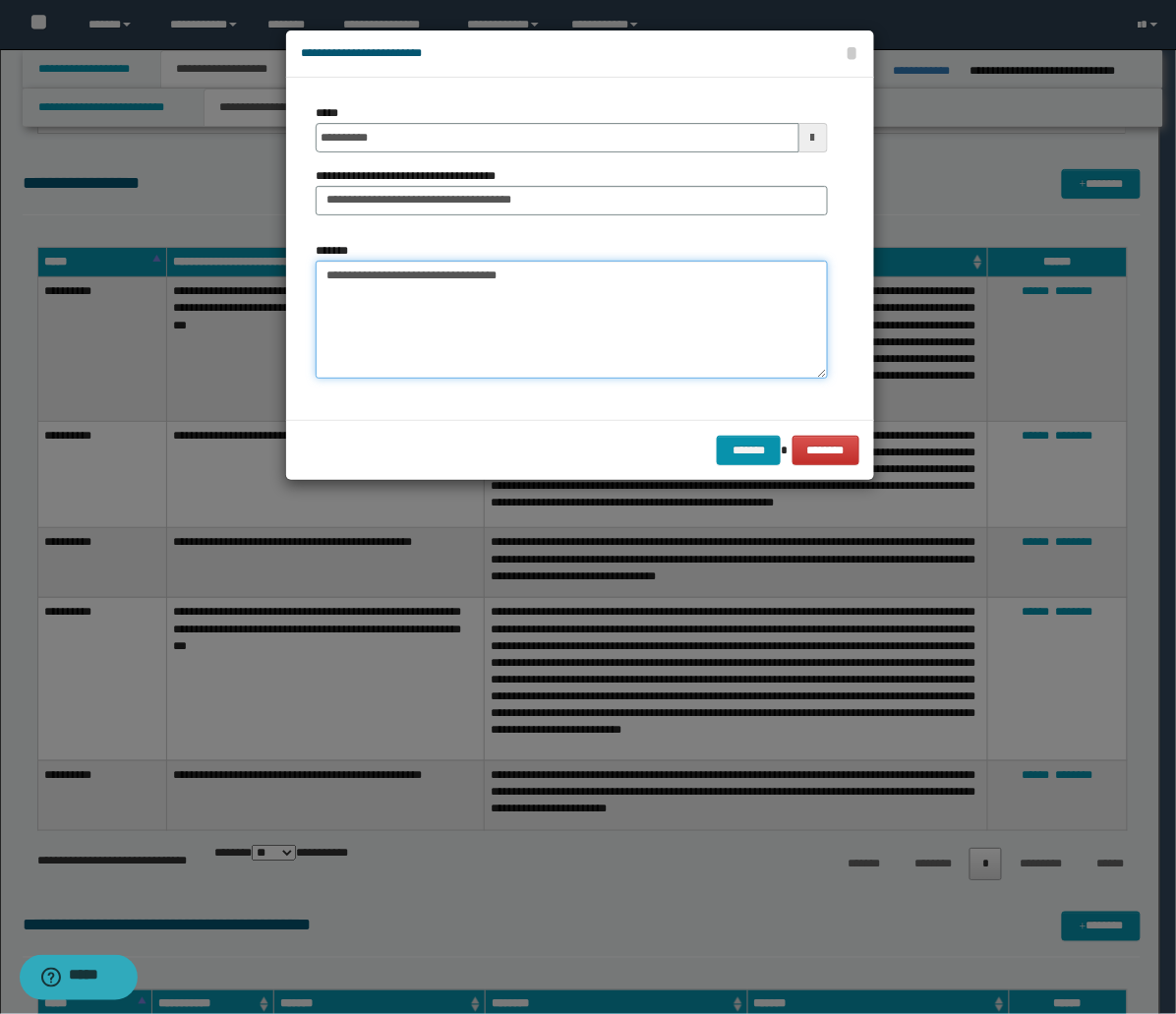 click on "**********" at bounding box center [571, 320] 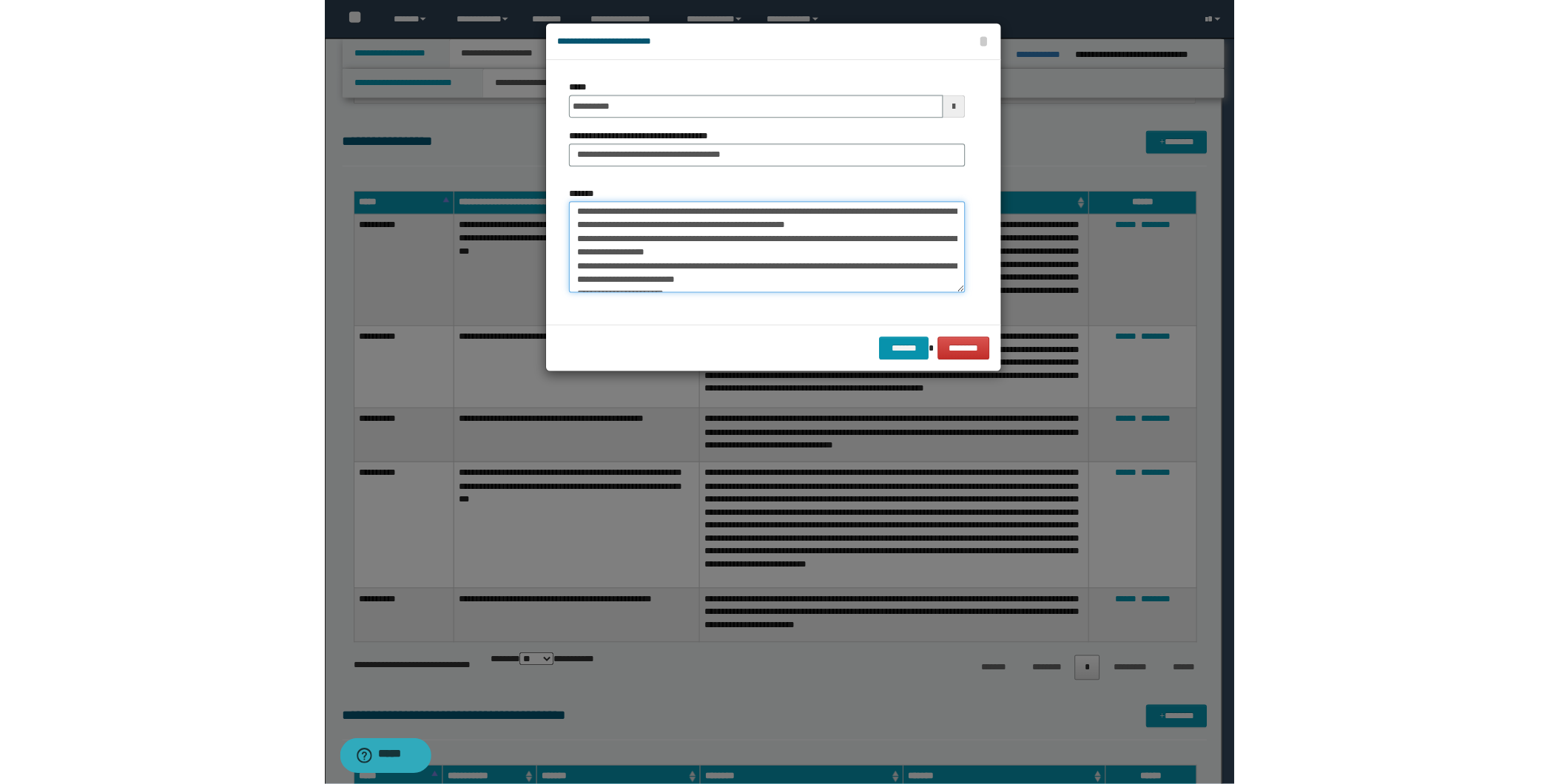 scroll, scrollTop: 0, scrollLeft: 0, axis: both 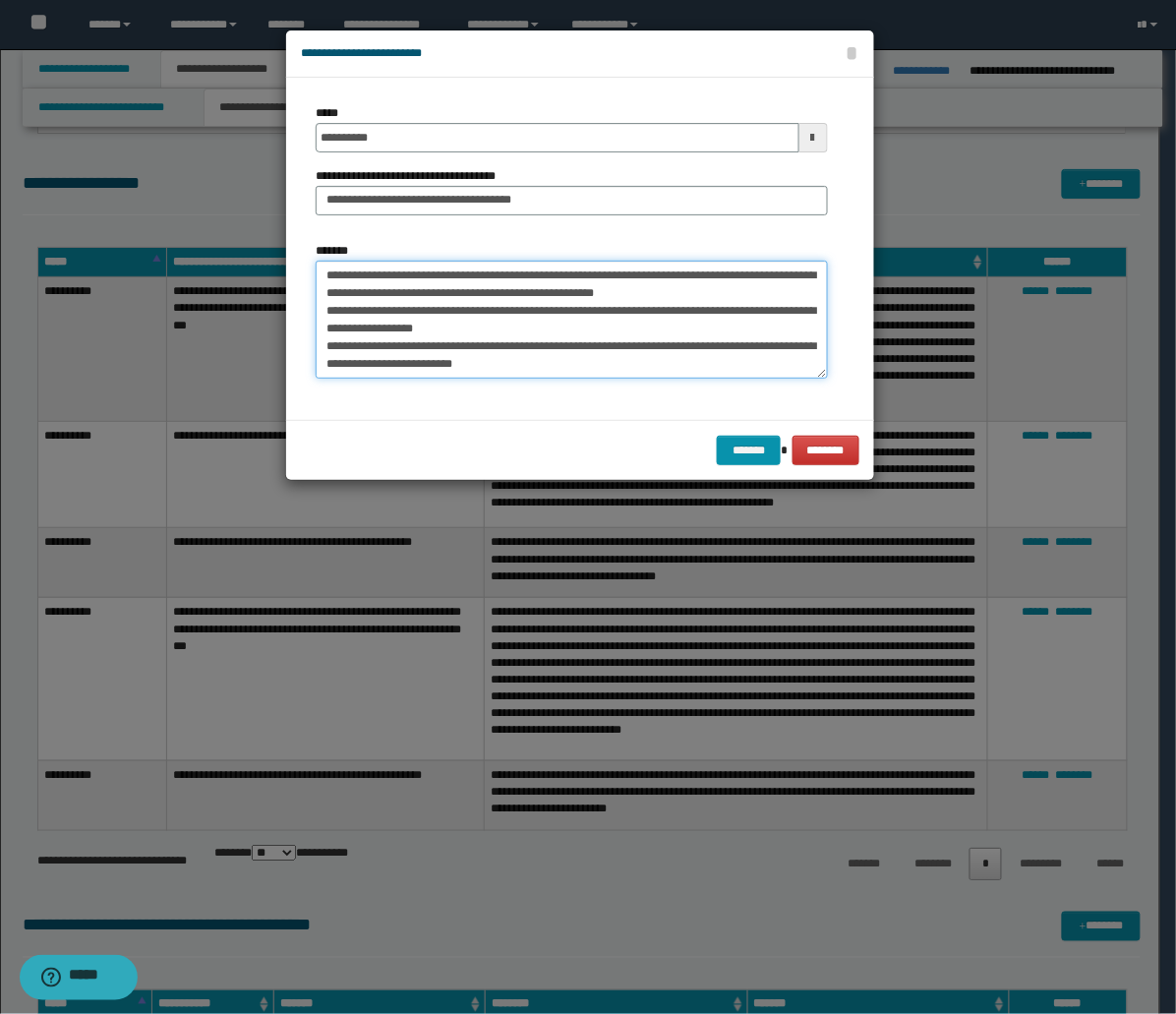 click on "**********" at bounding box center [571, 320] 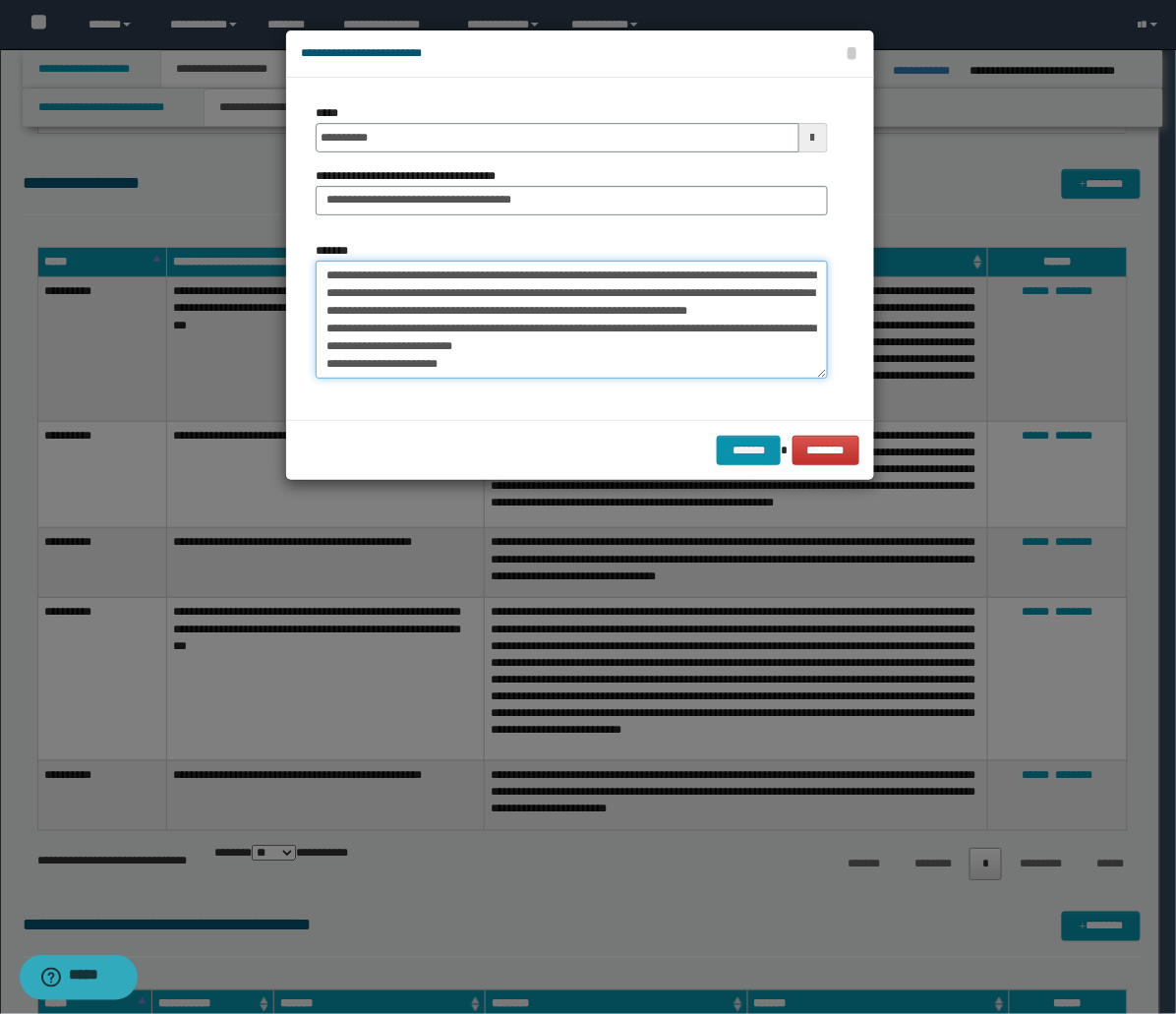 click on "**********" at bounding box center (571, 320) 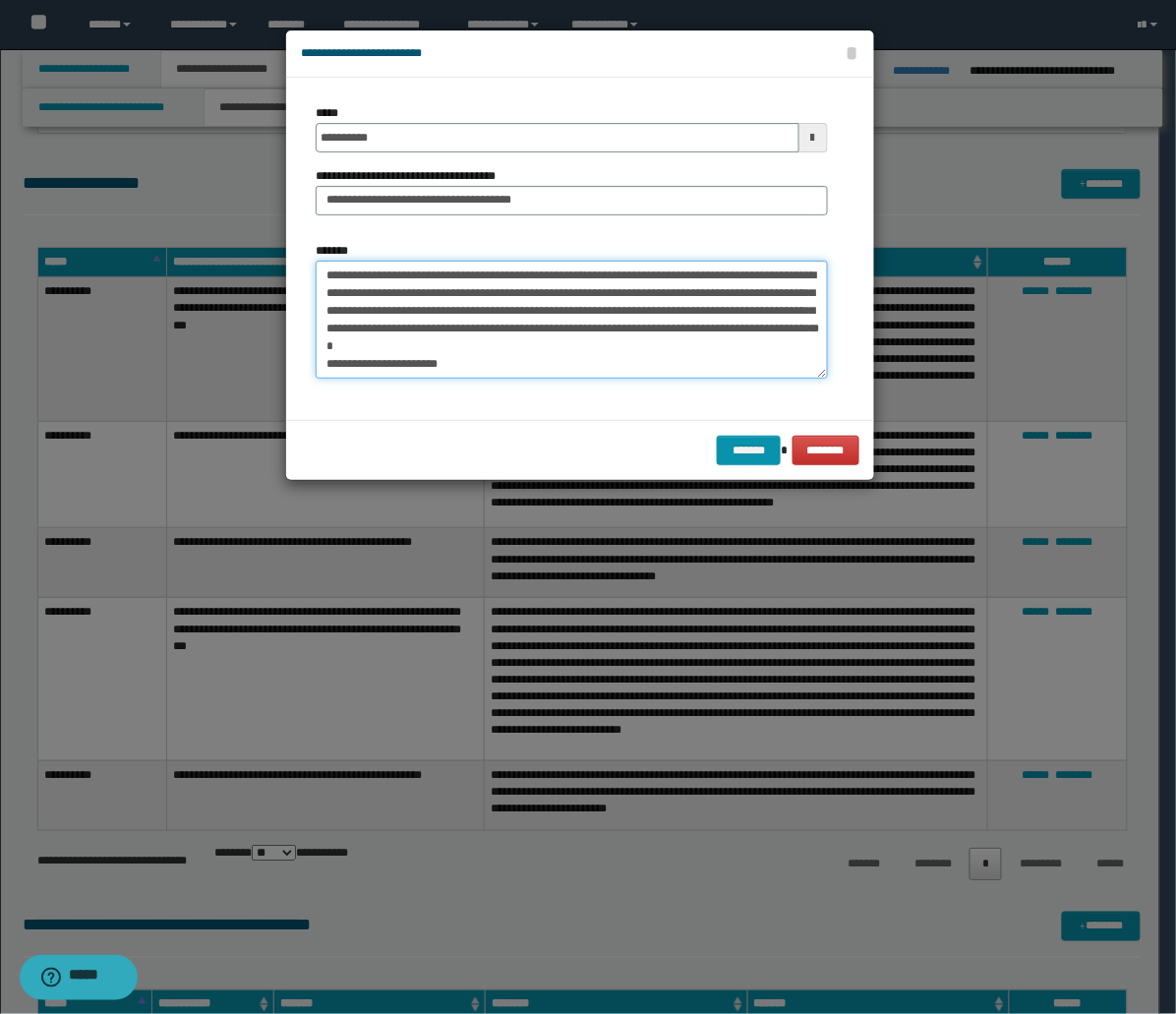 click on "**********" at bounding box center (571, 320) 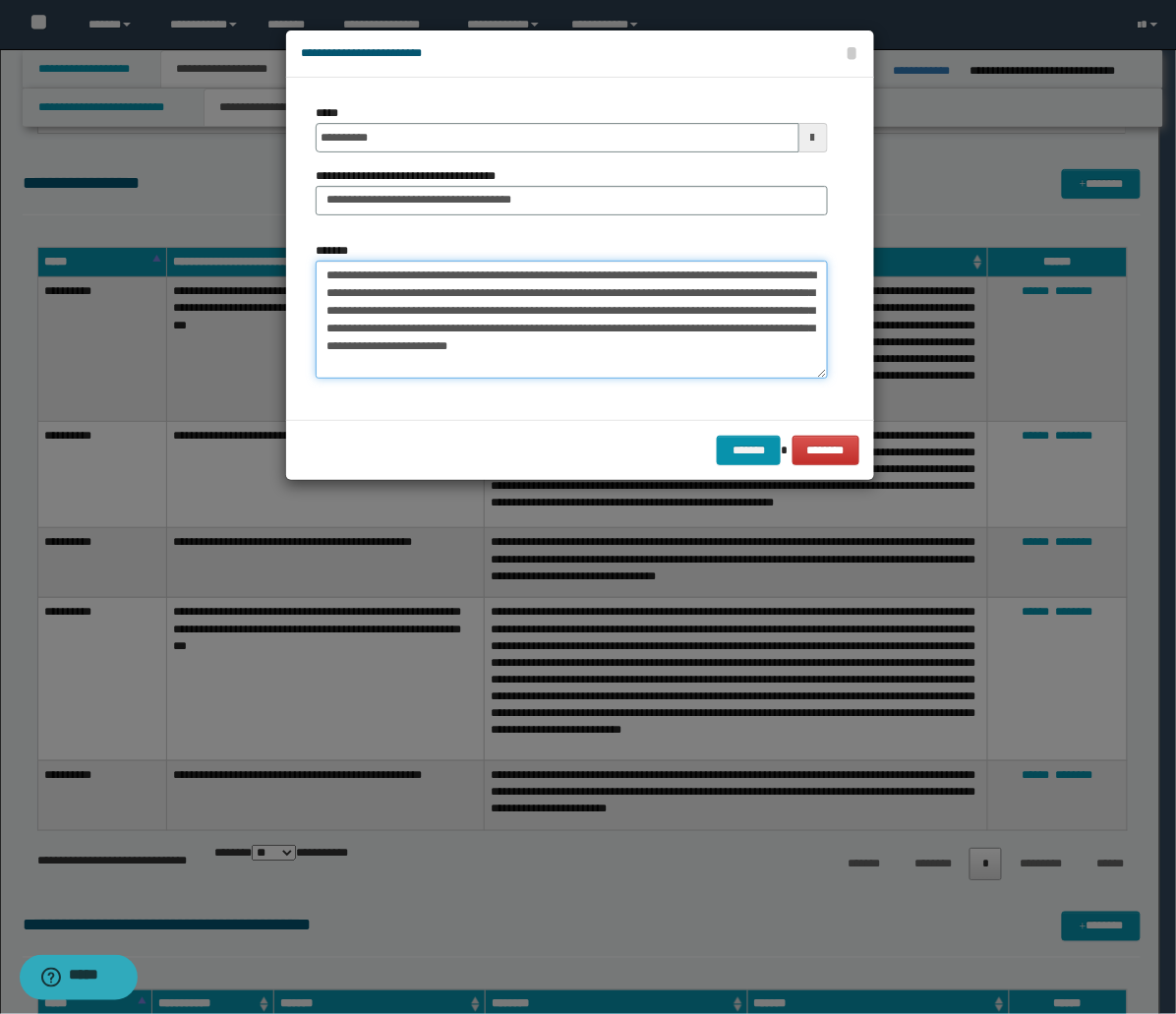 click on "**********" at bounding box center [571, 320] 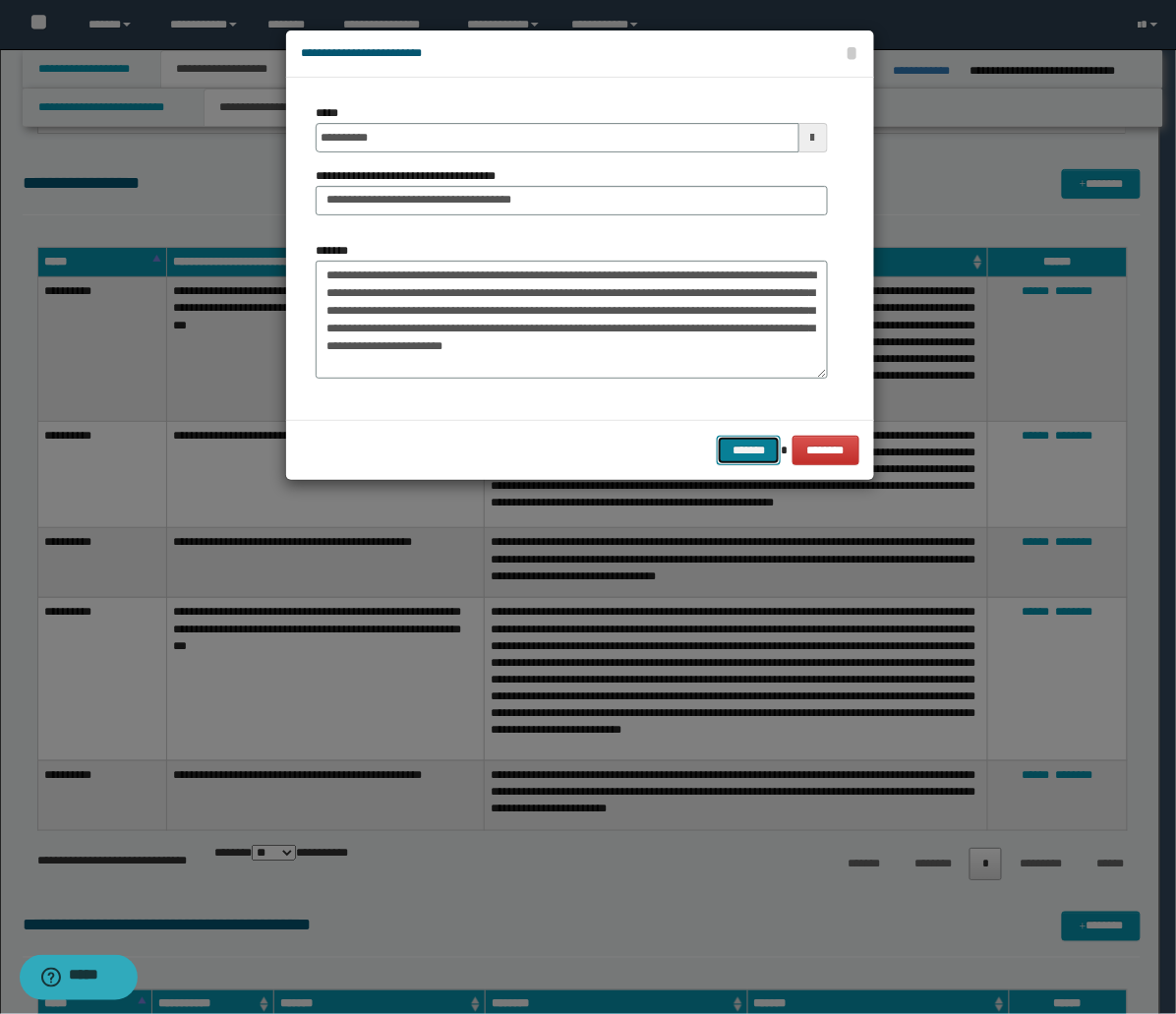 click on "*******" at bounding box center [748, 450] 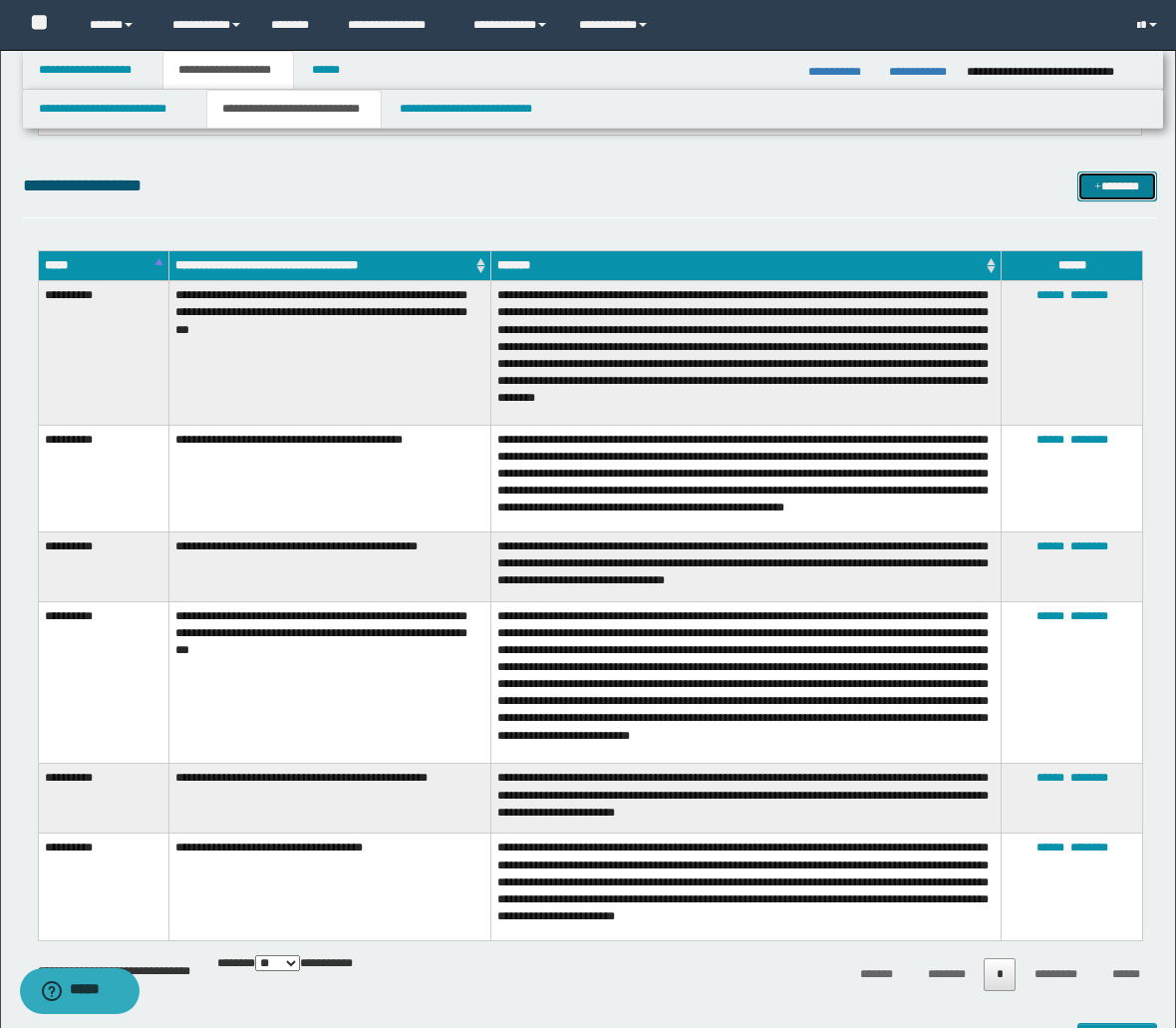click on "*******" at bounding box center [1117, 186] 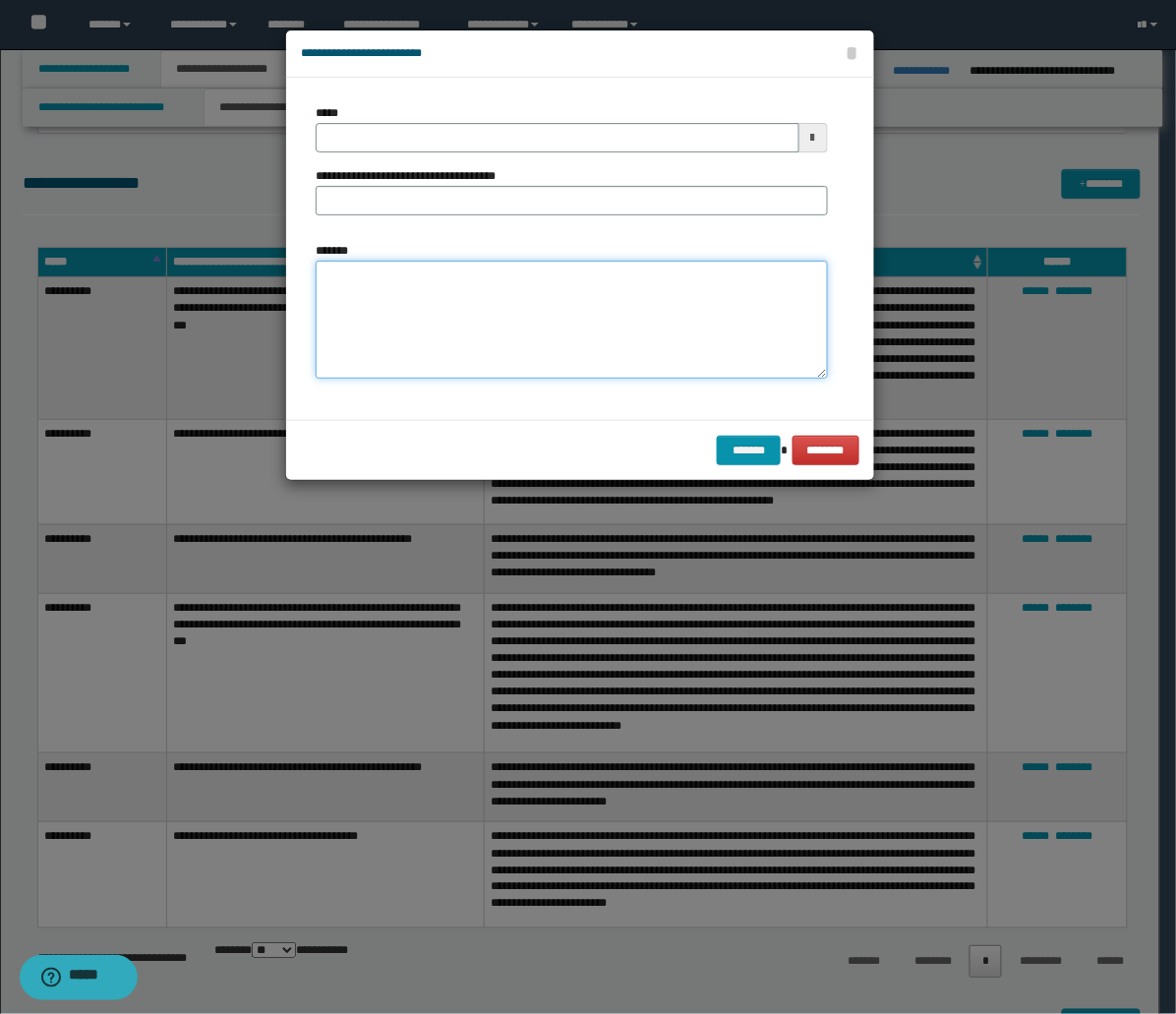click on "*******" at bounding box center [571, 320] 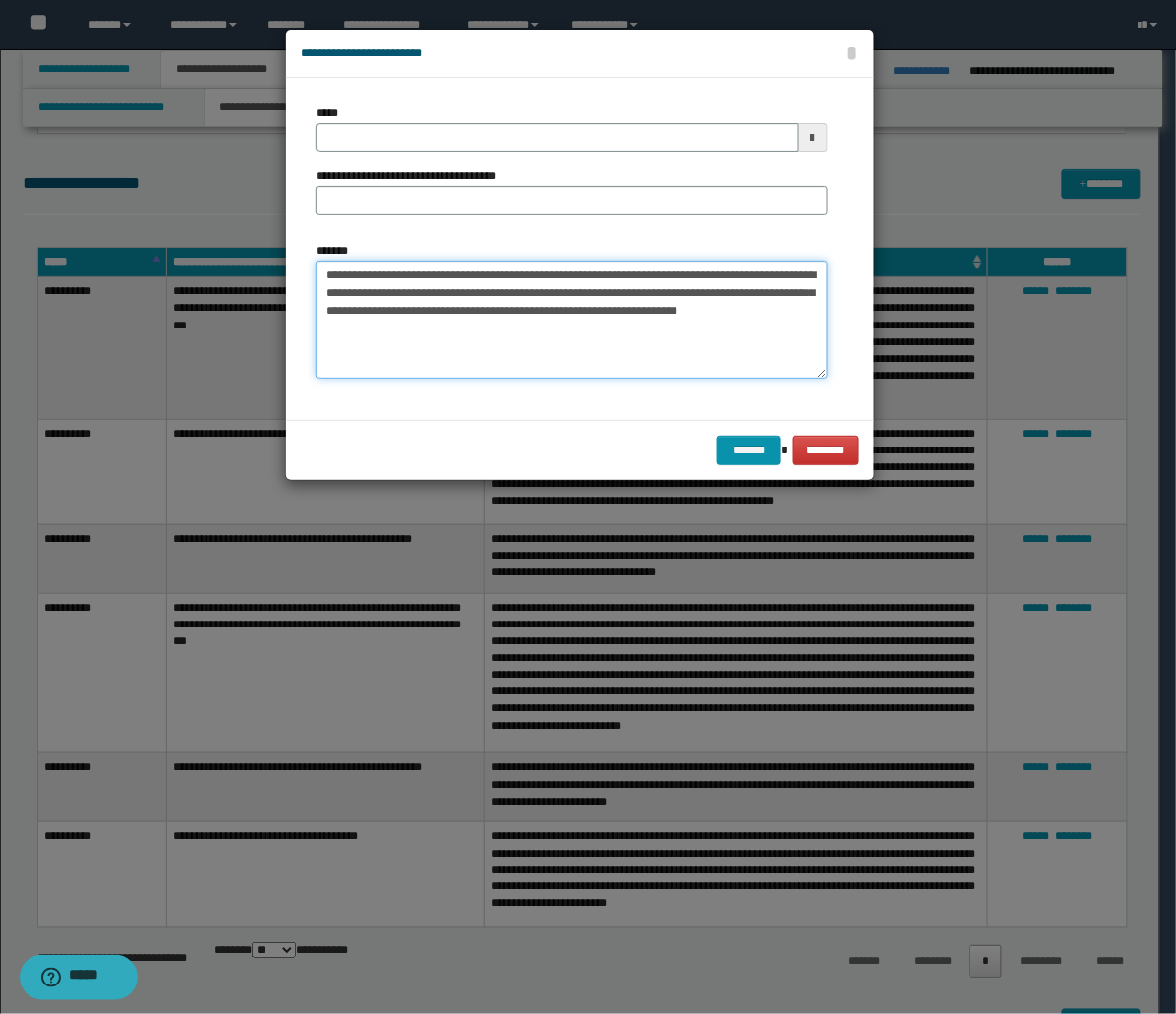 type 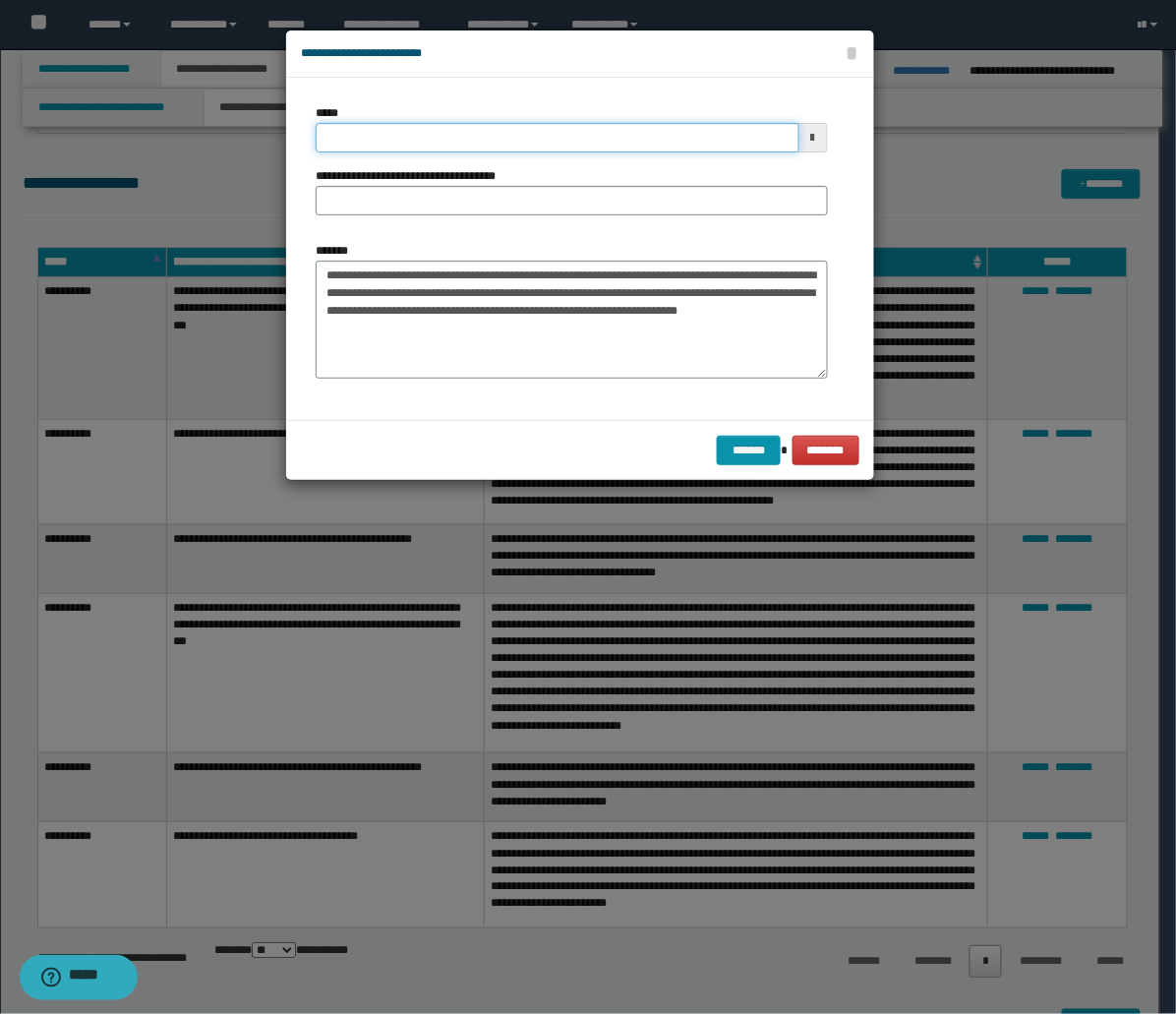 click on "*****" at bounding box center [558, 138] 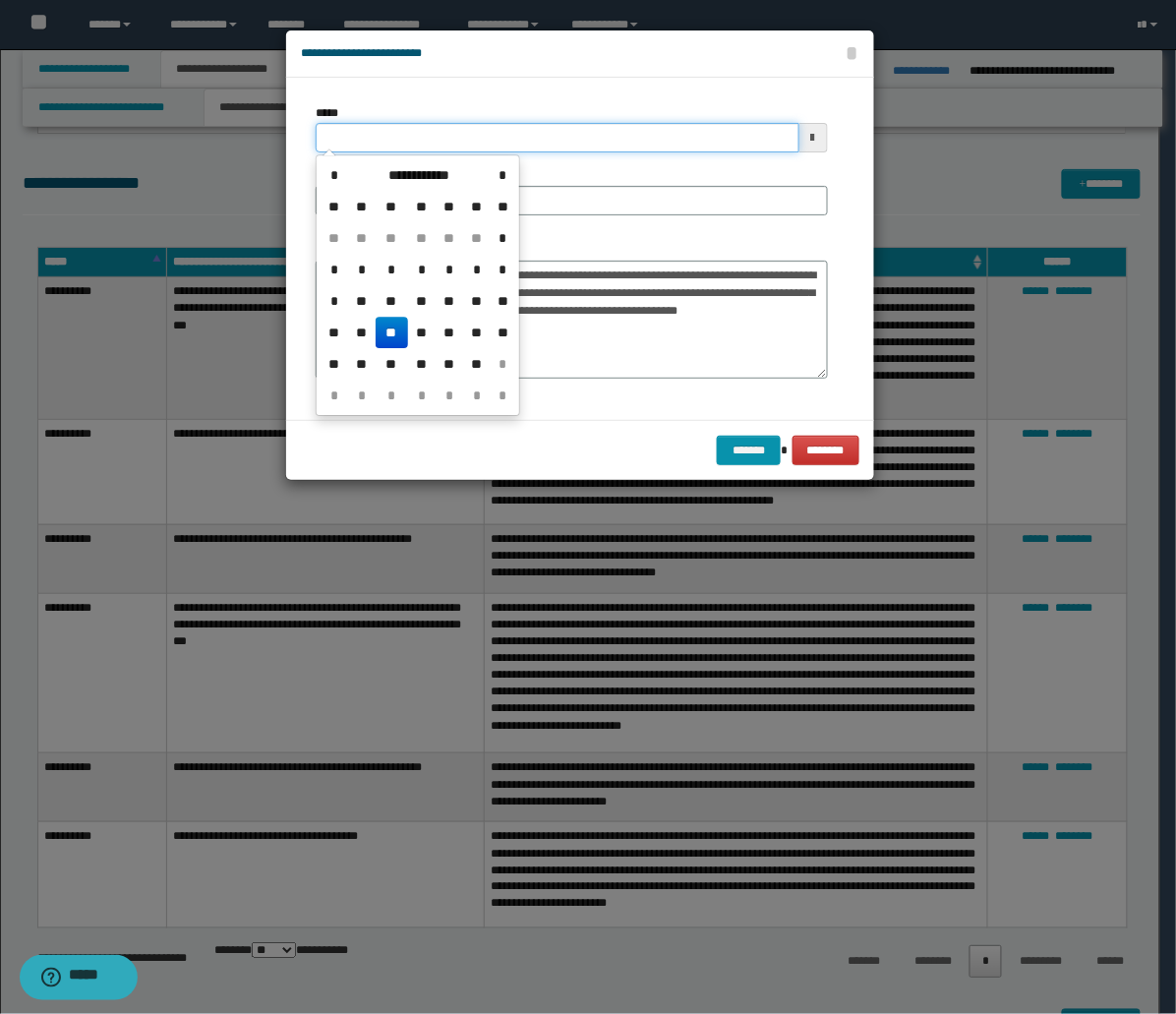 click on "*****" at bounding box center [558, 138] 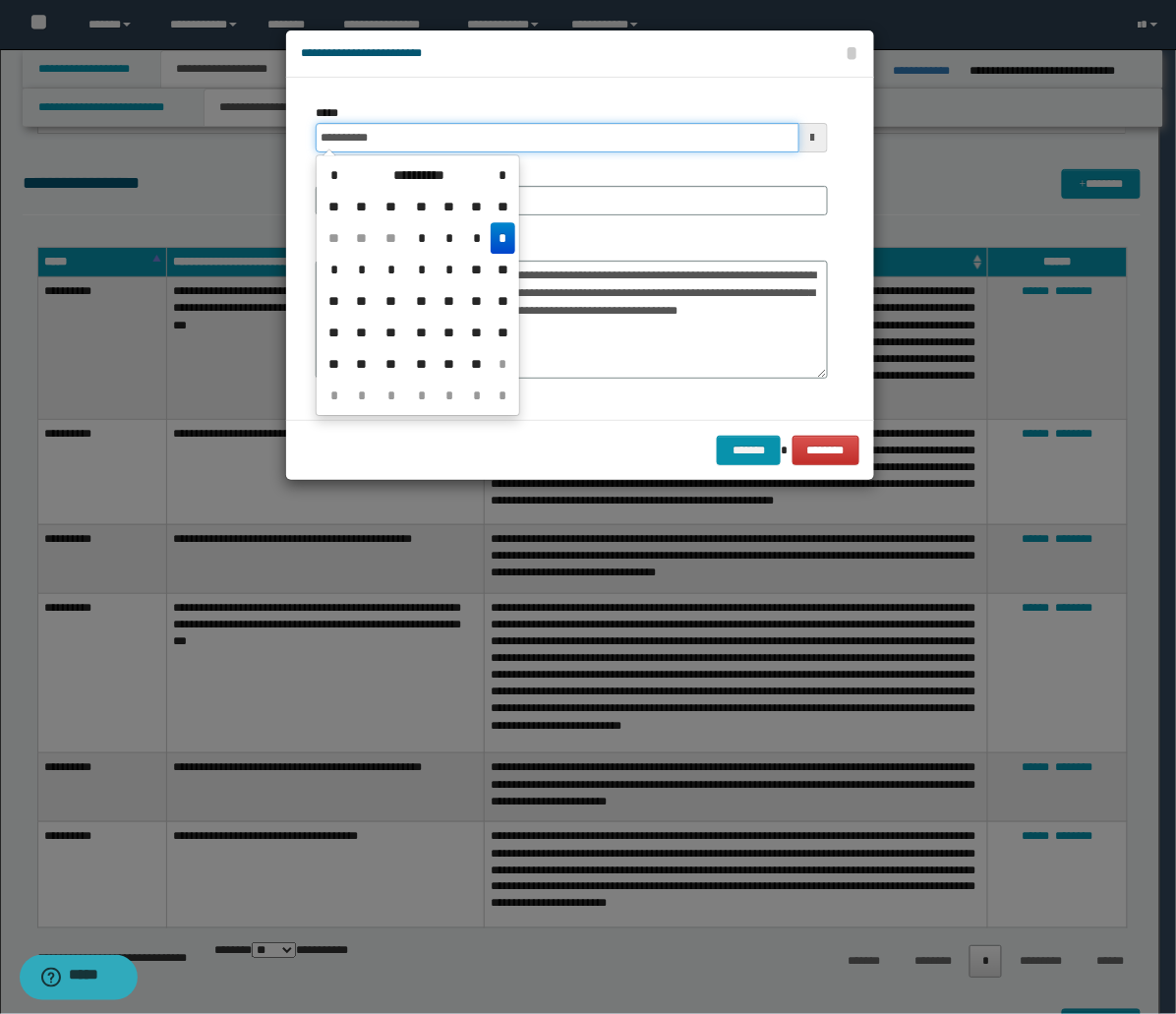 type on "**********" 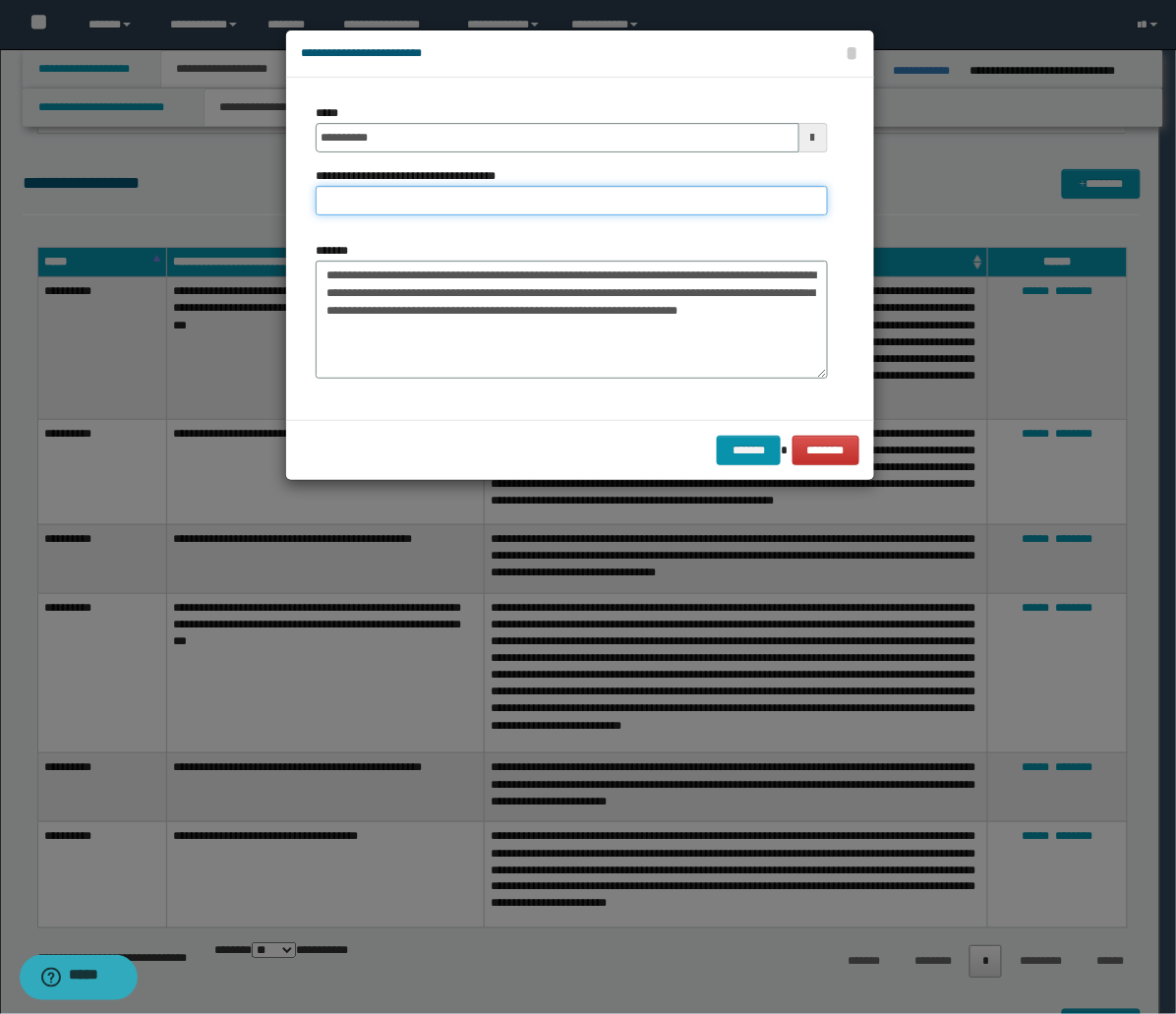 click on "**********" at bounding box center (571, 201) 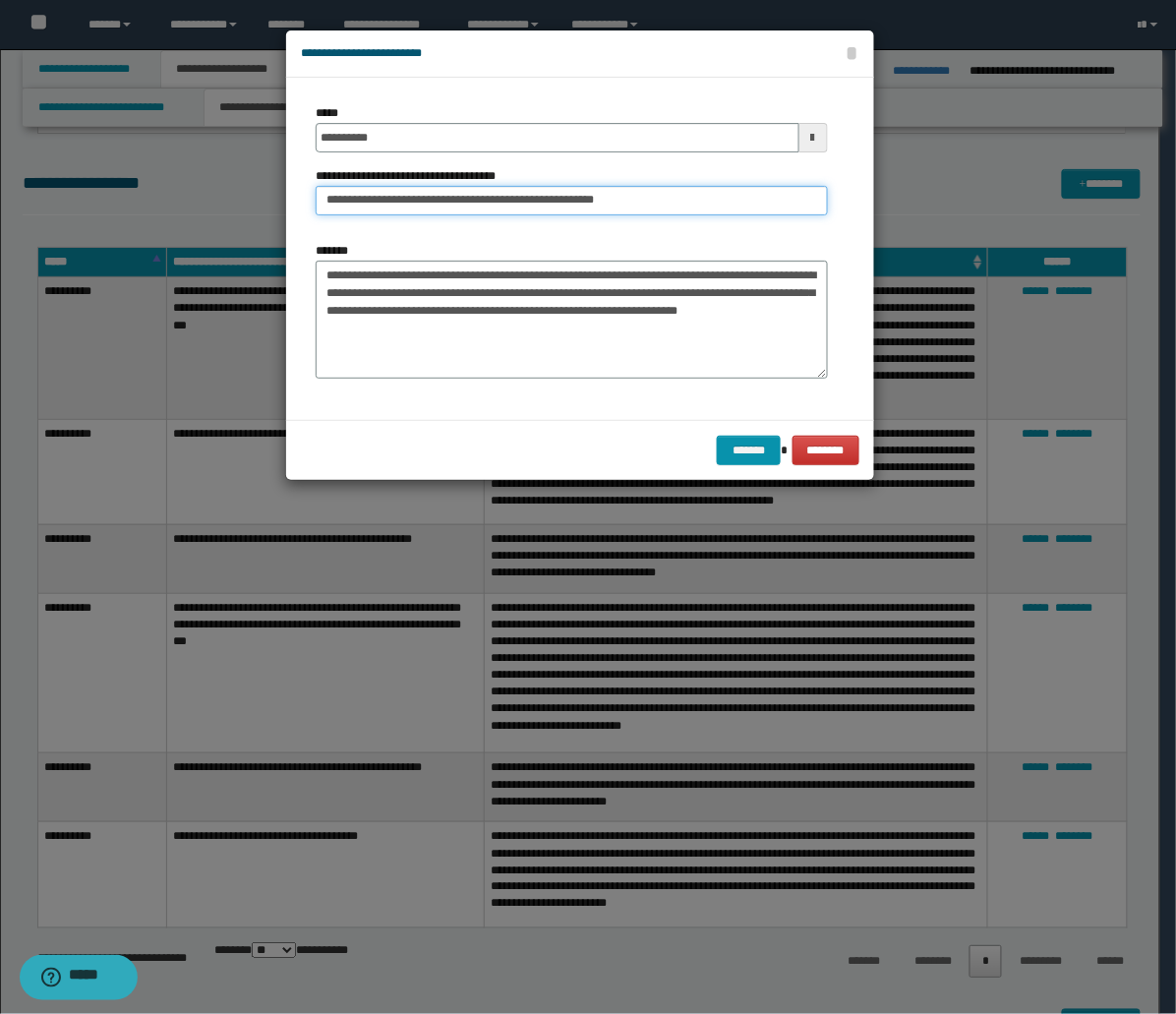 drag, startPoint x: 643, startPoint y: 208, endPoint x: 458, endPoint y: 205, distance: 185.02432 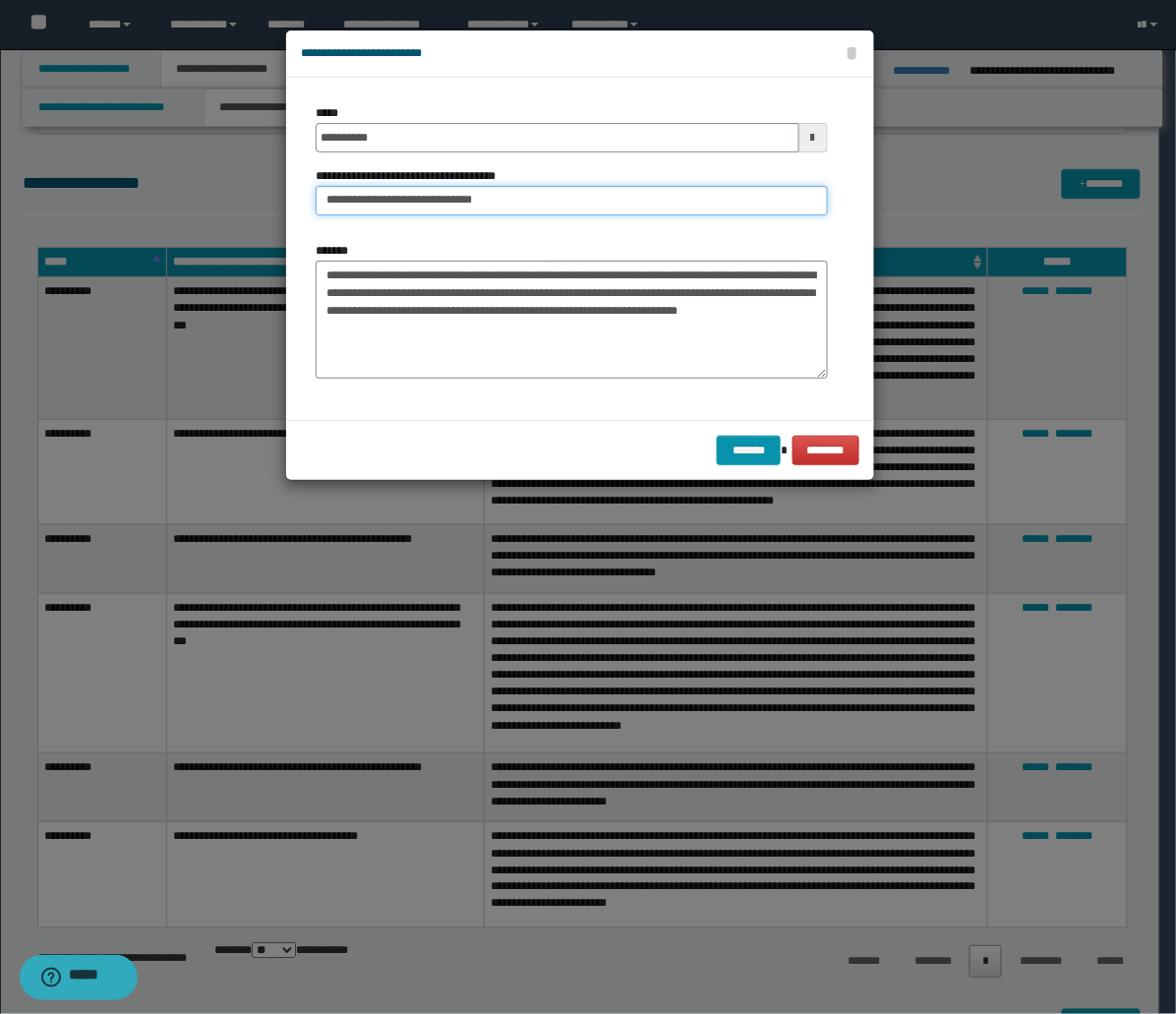 click on "**********" at bounding box center [571, 201] 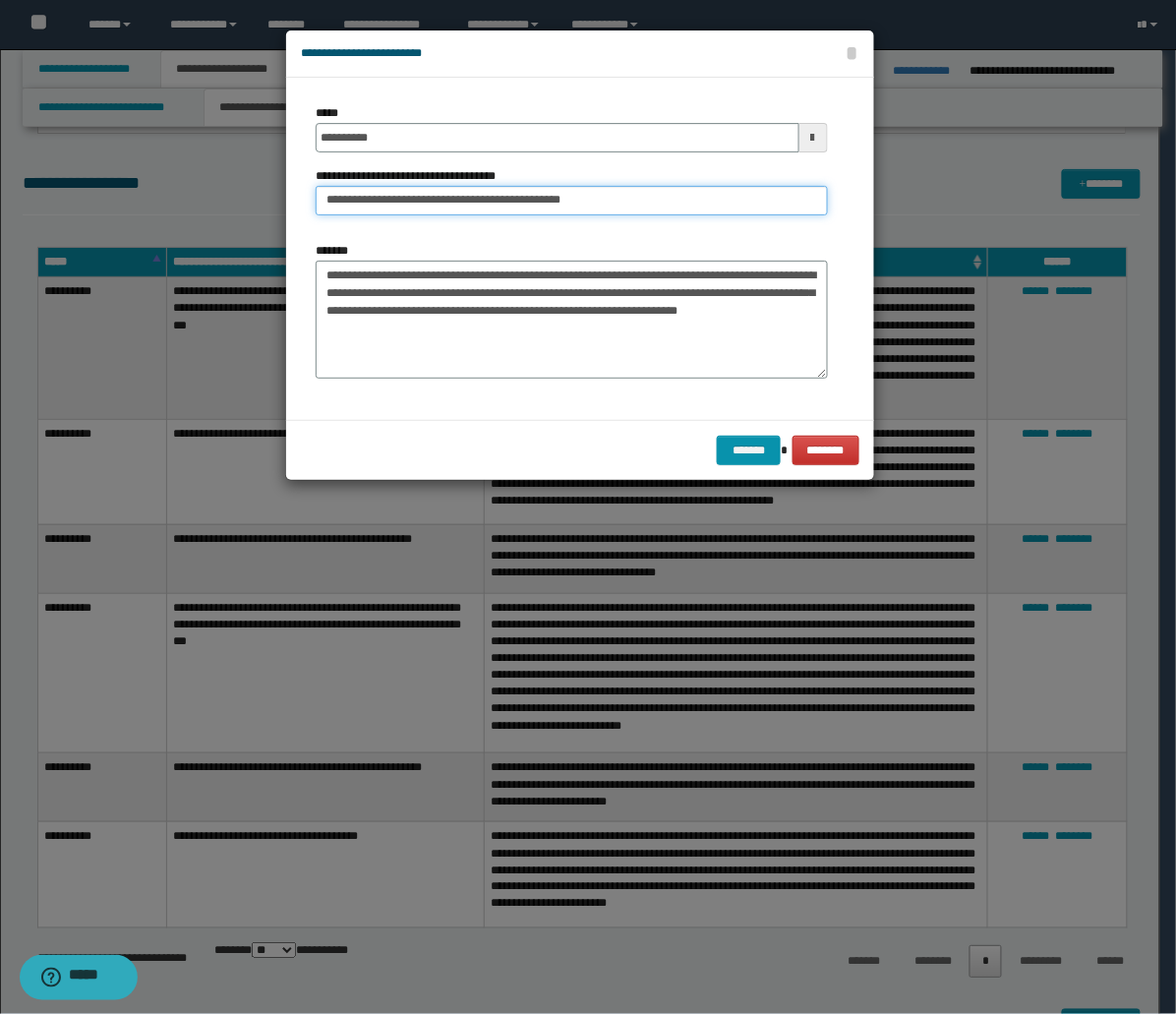 type on "**********" 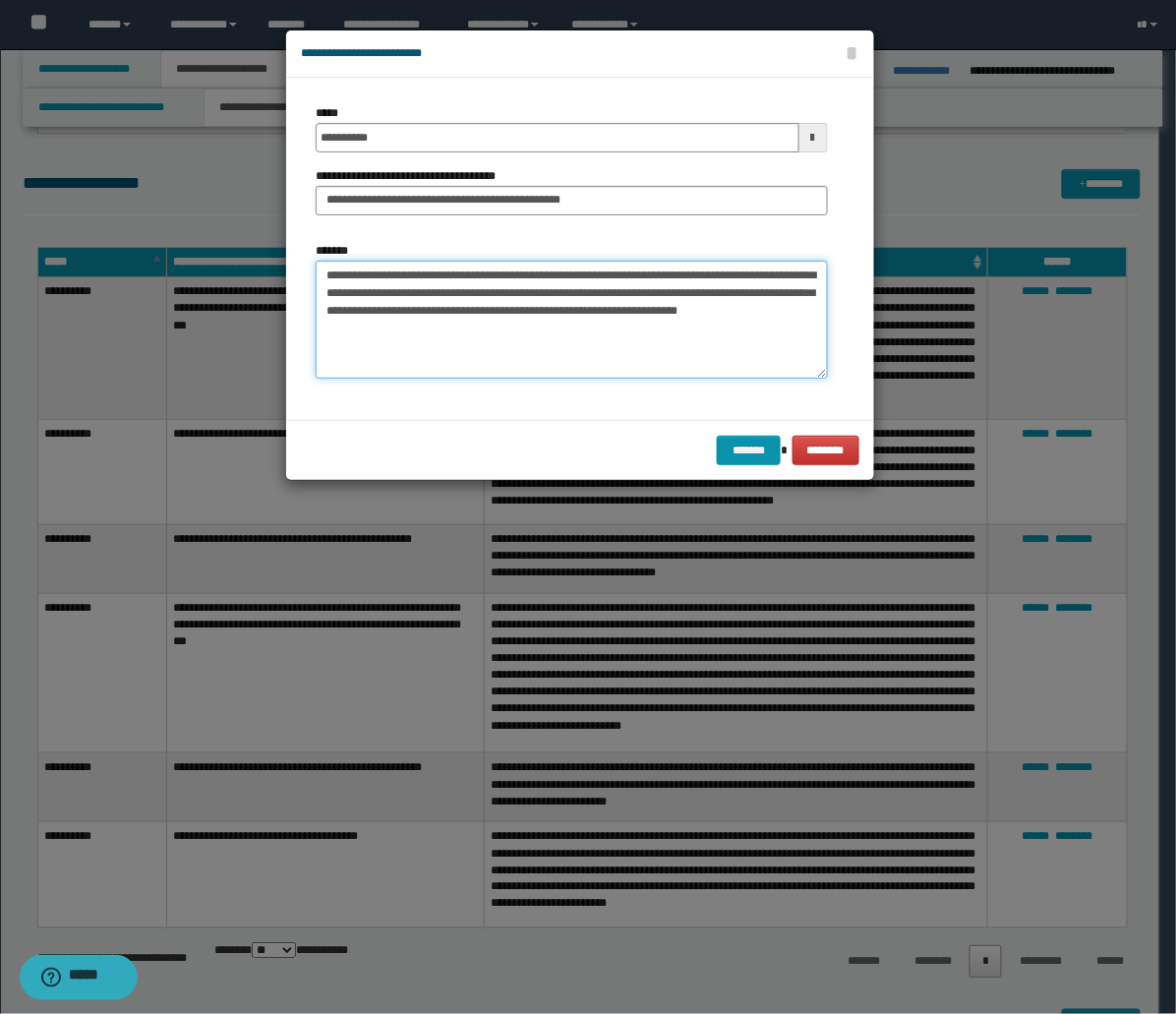 click on "**********" at bounding box center [571, 320] 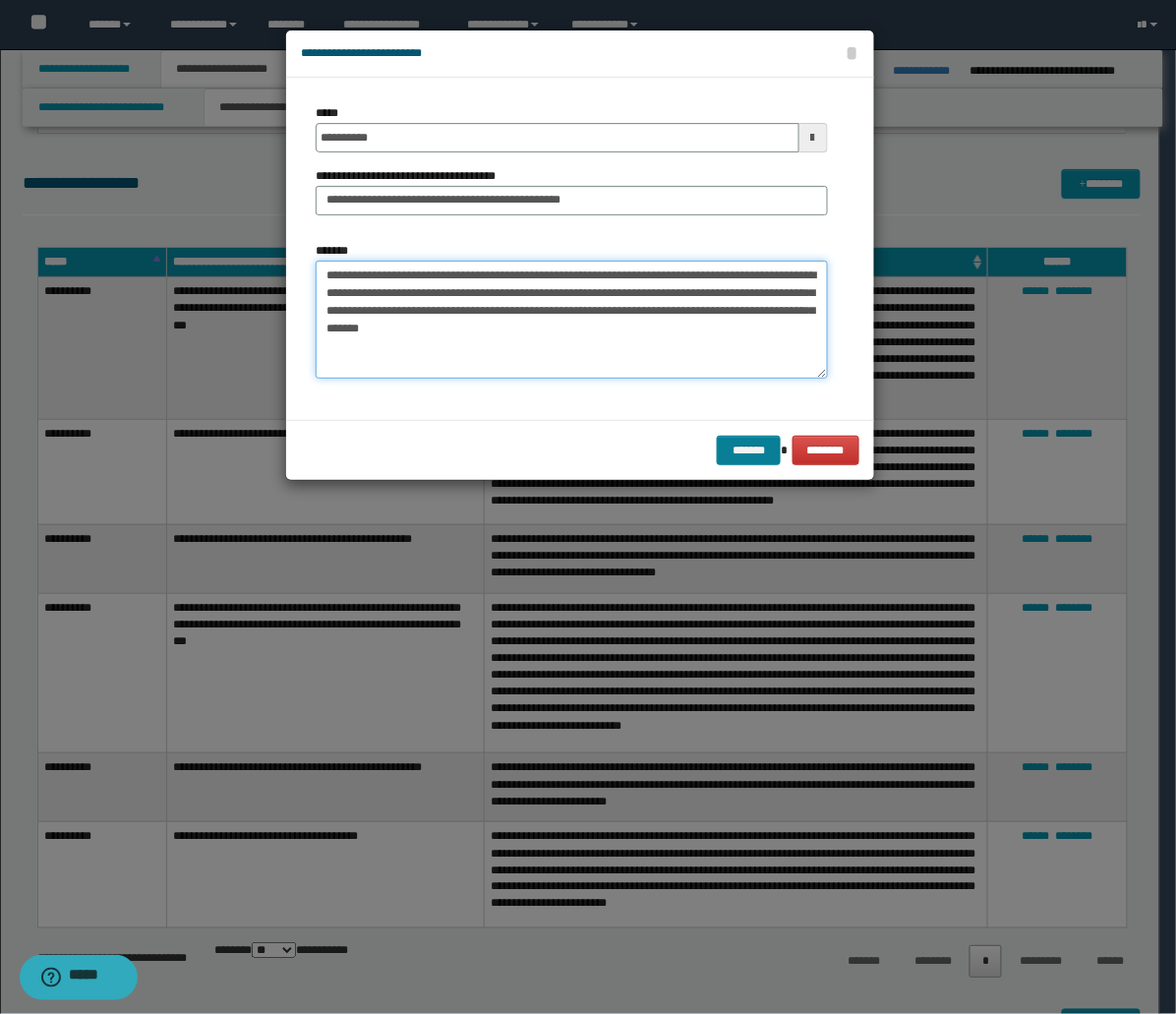 type on "**********" 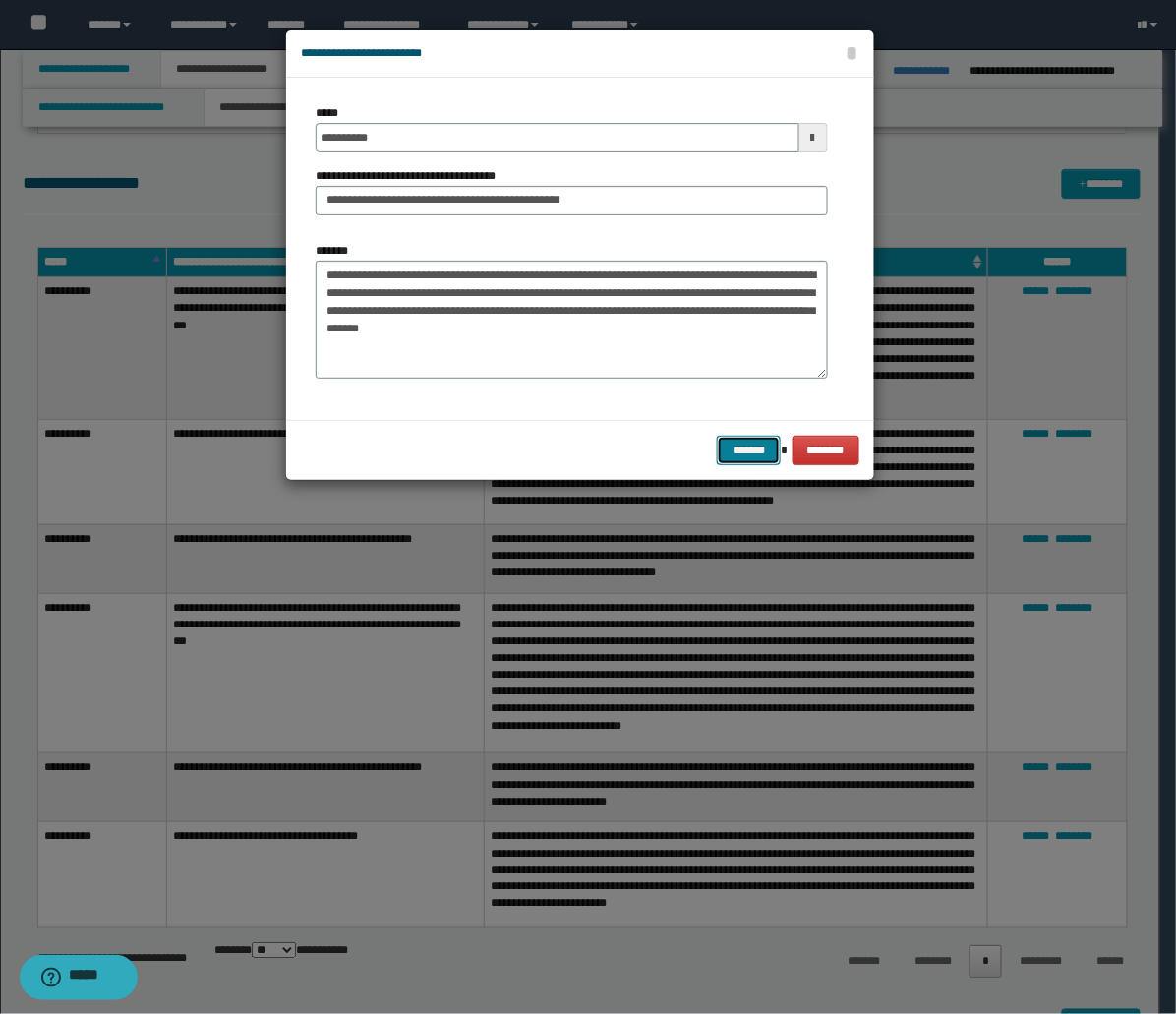 click on "*******" at bounding box center (748, 450) 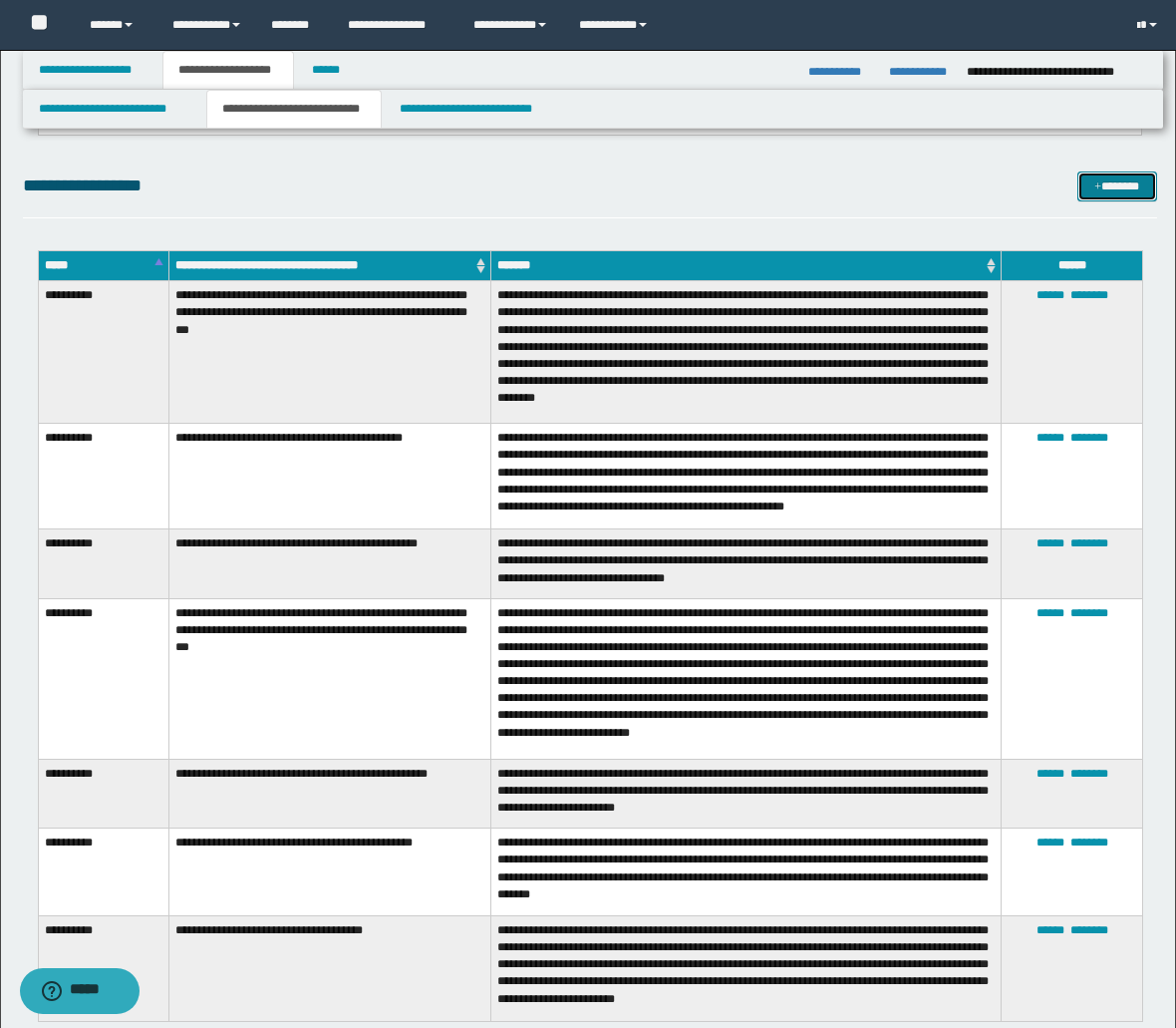 click at bounding box center (1097, 187) 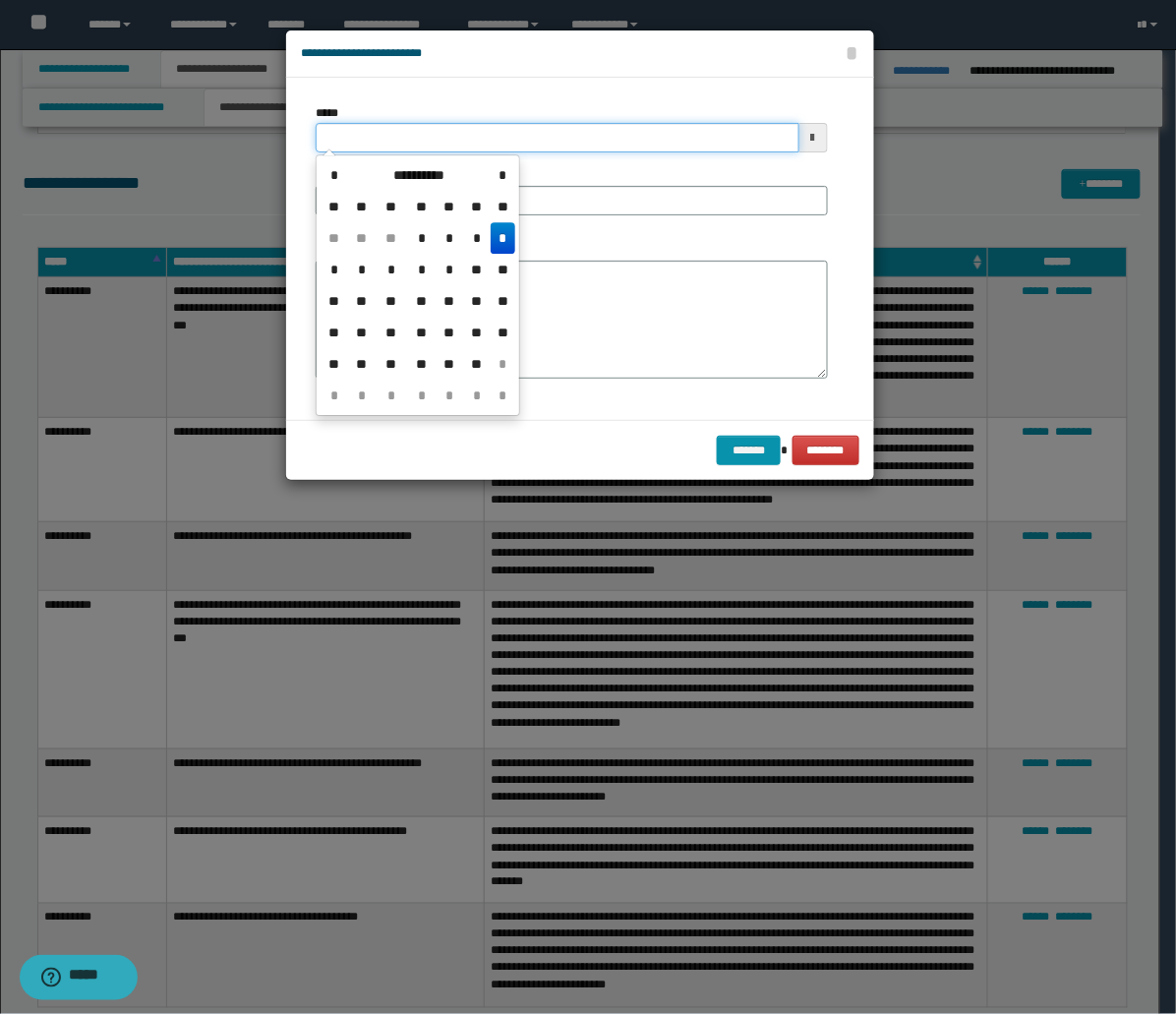 click on "*****" at bounding box center (558, 138) 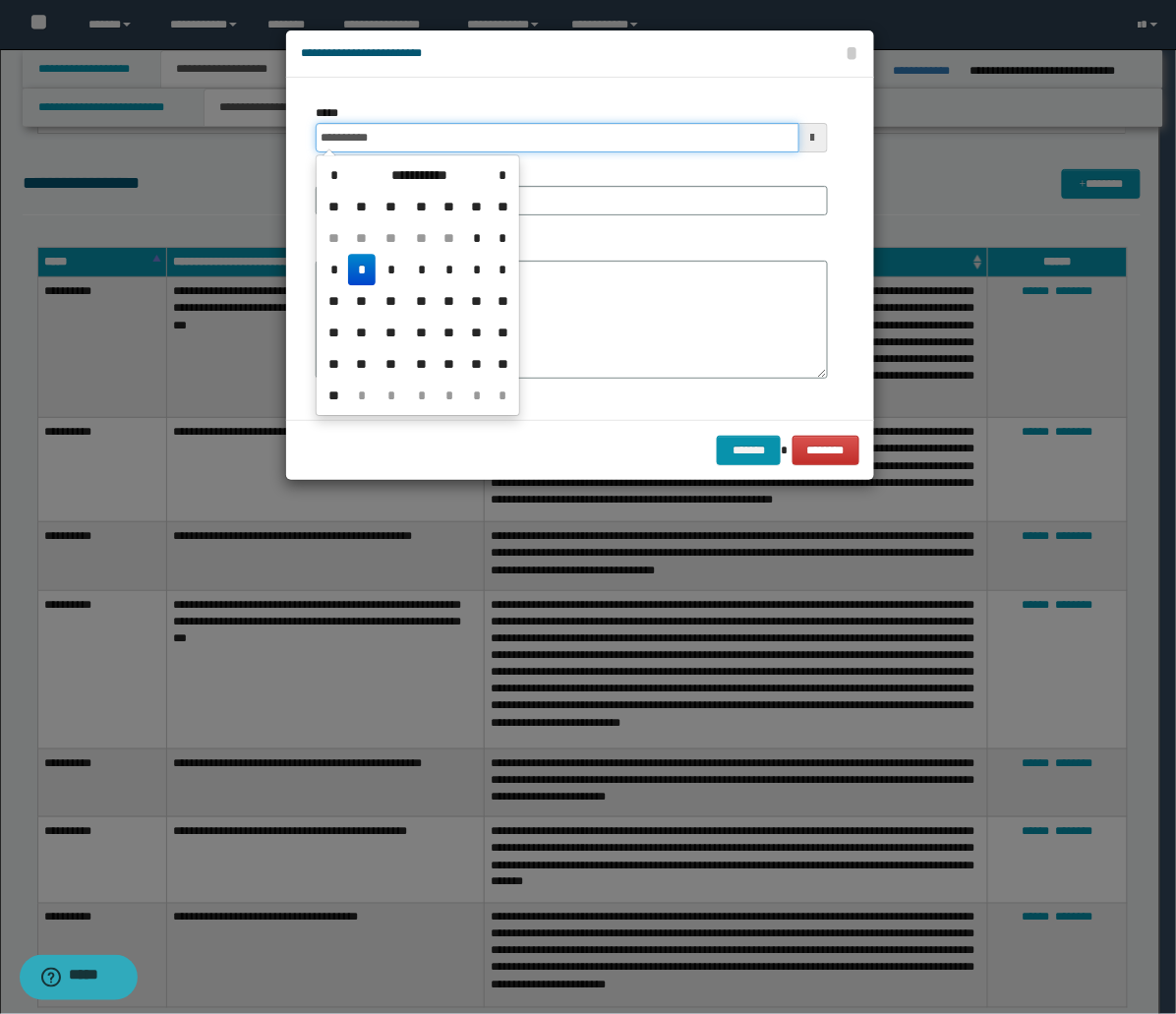 type on "**********" 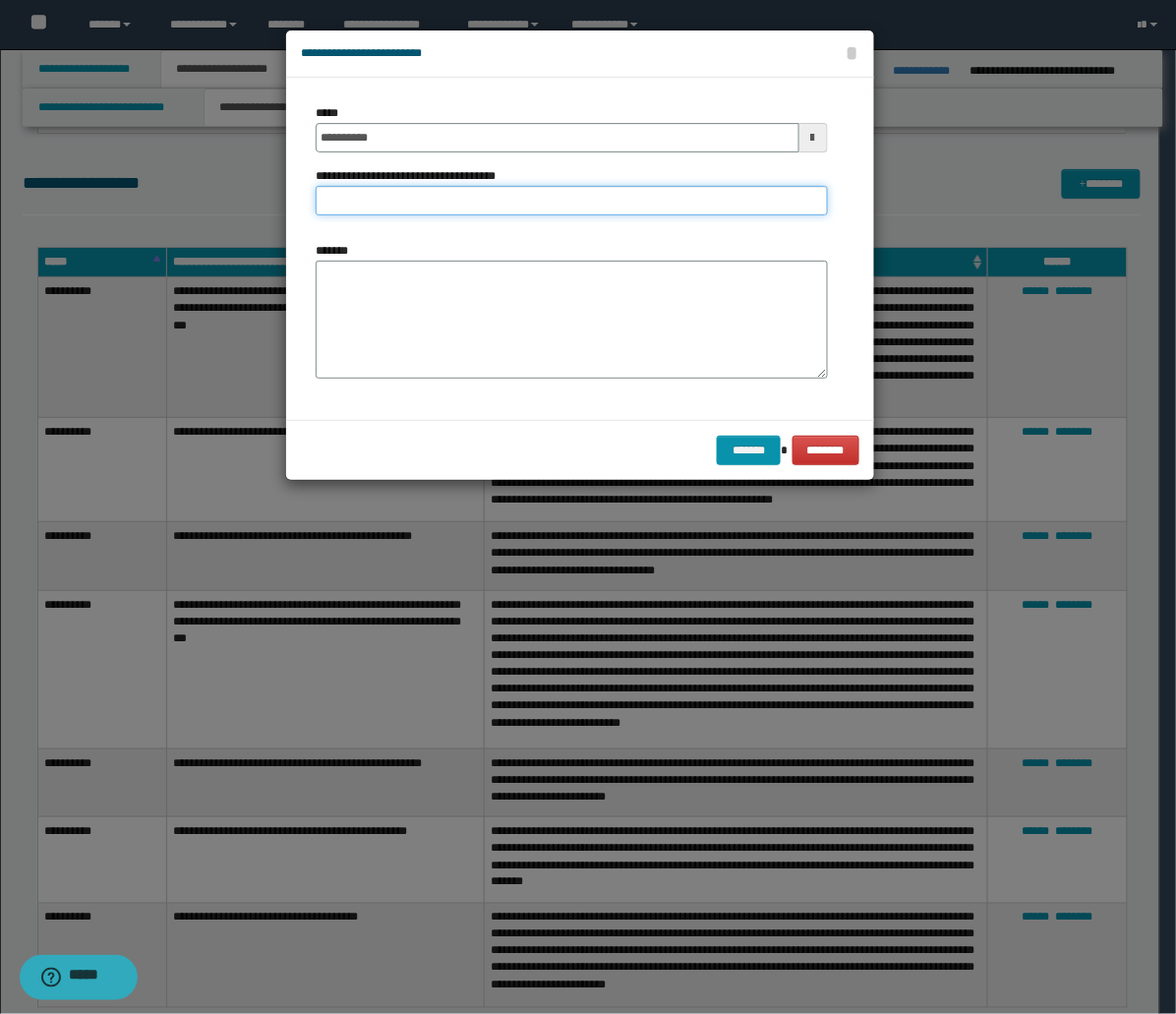 click on "**********" at bounding box center (571, 201) 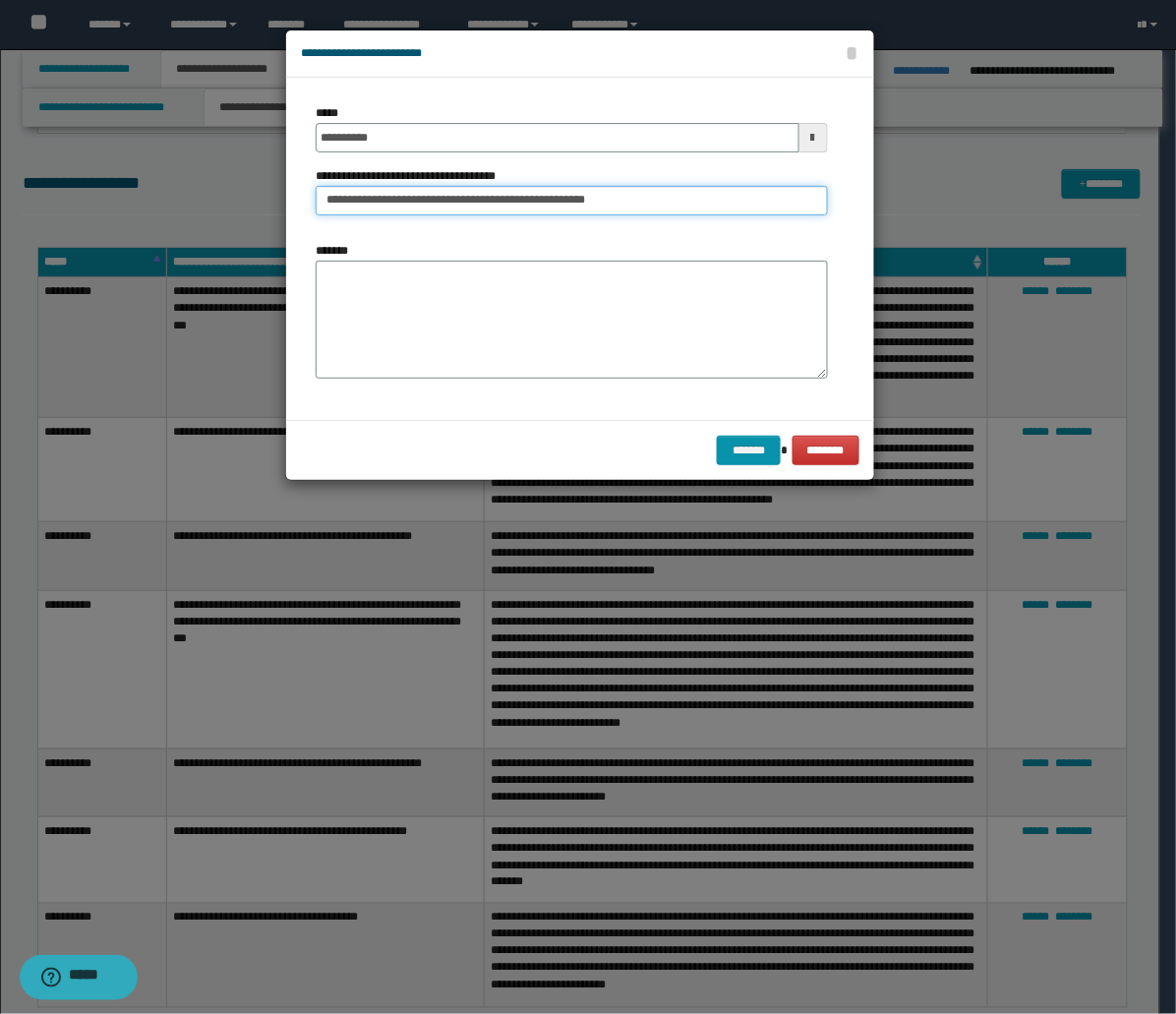 drag, startPoint x: 602, startPoint y: 208, endPoint x: 497, endPoint y: 226, distance: 106.53169 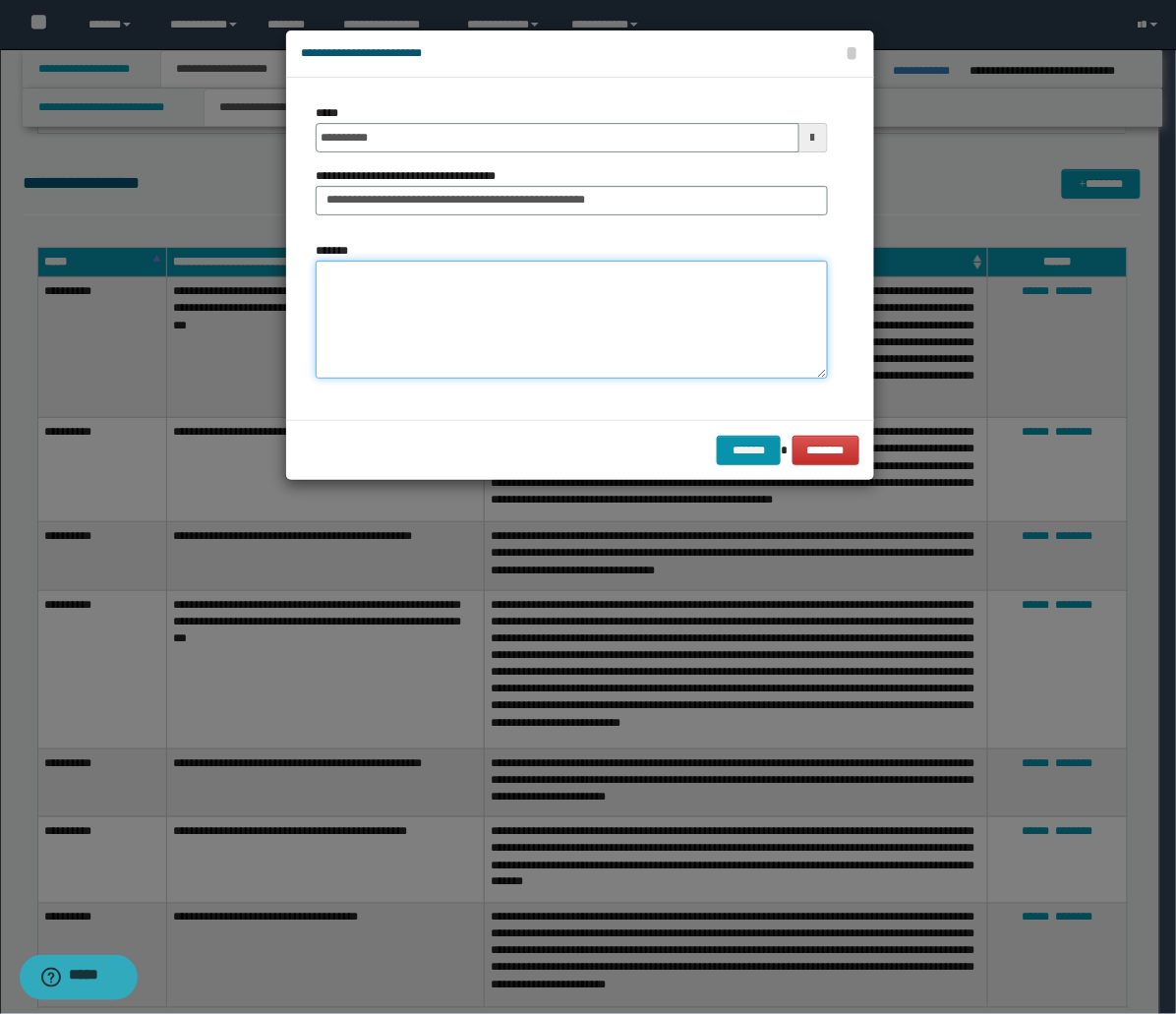 click on "*******" at bounding box center [571, 320] 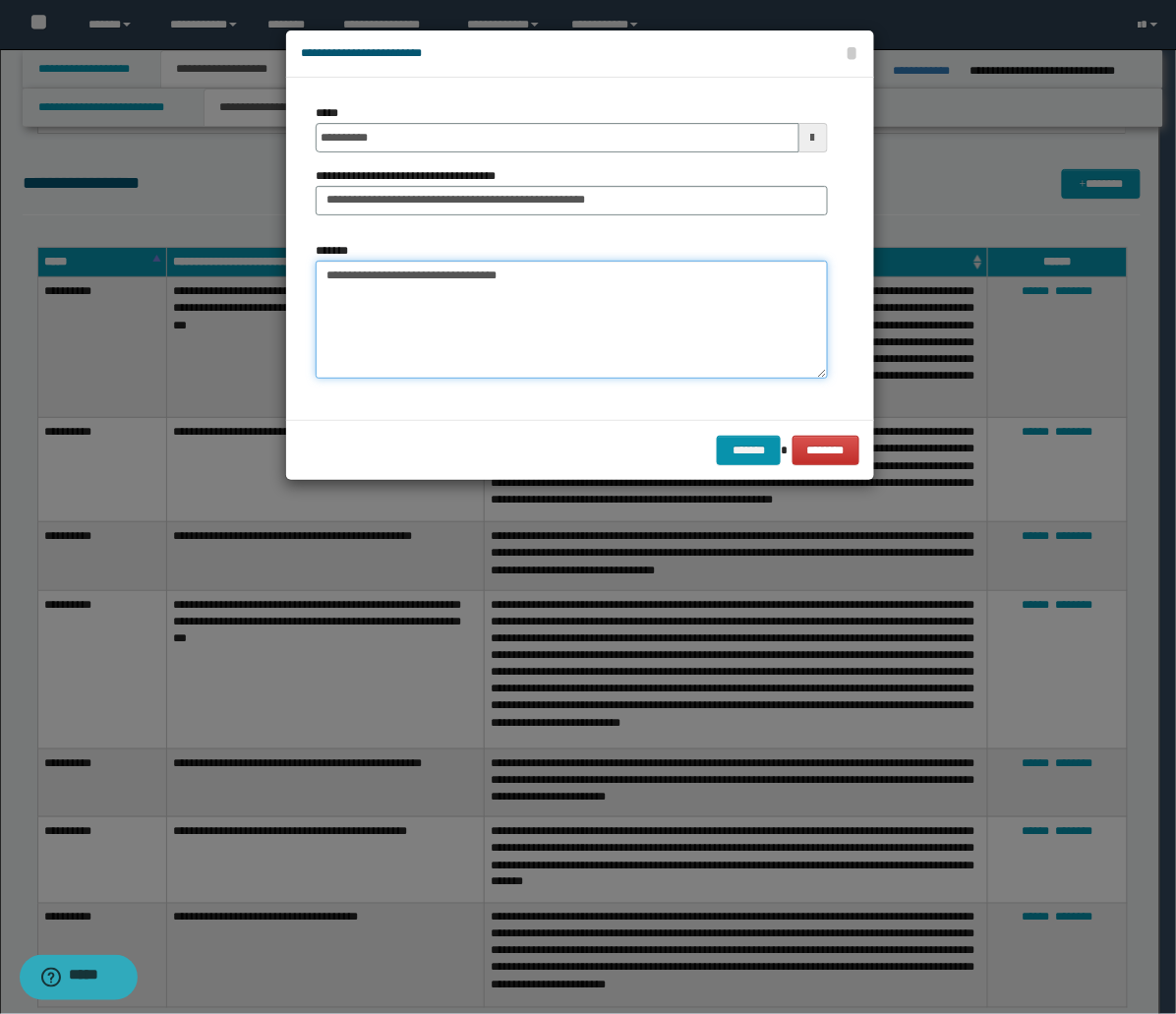 click on "**********" at bounding box center [571, 320] 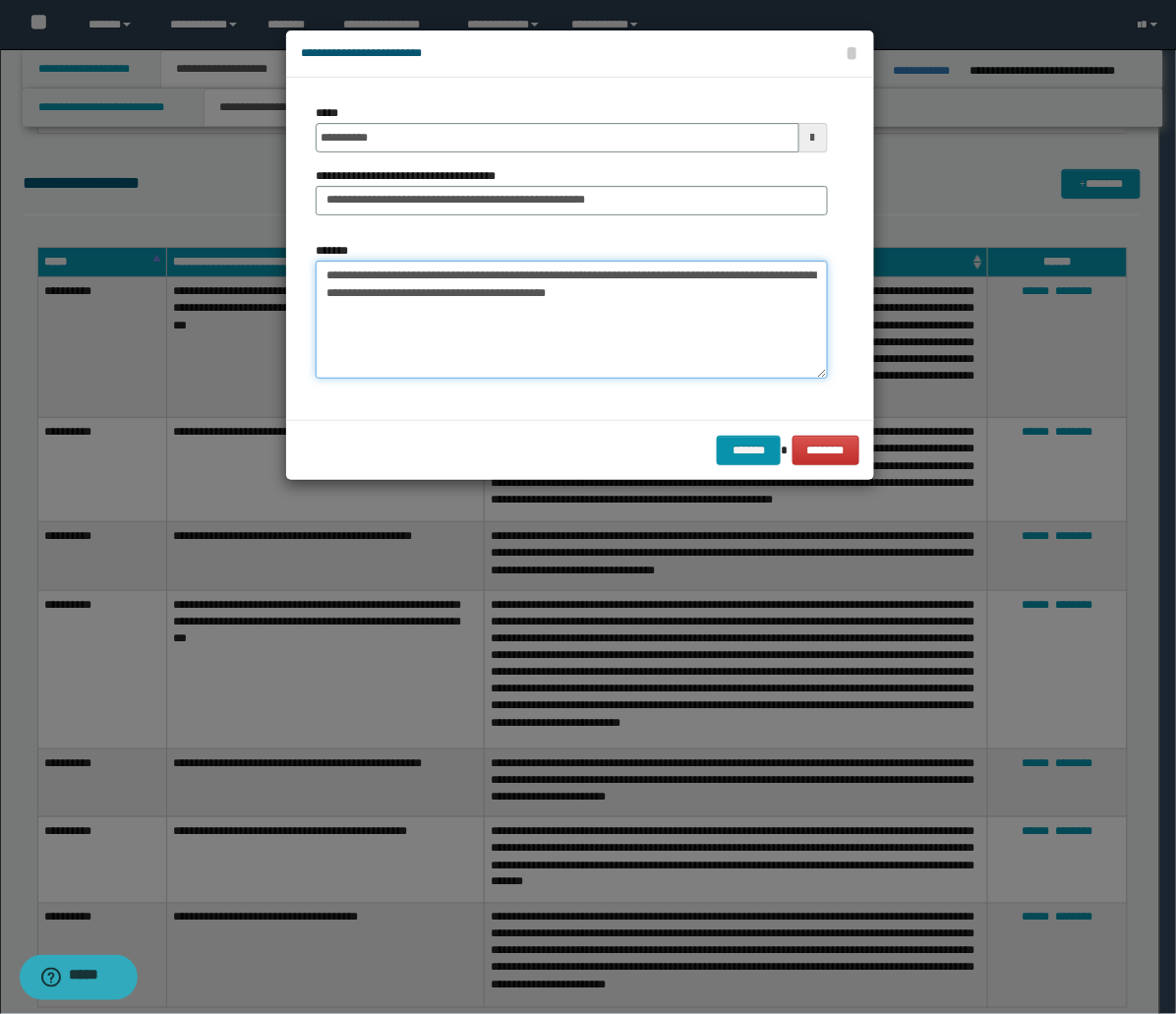 click on "**********" at bounding box center (571, 320) 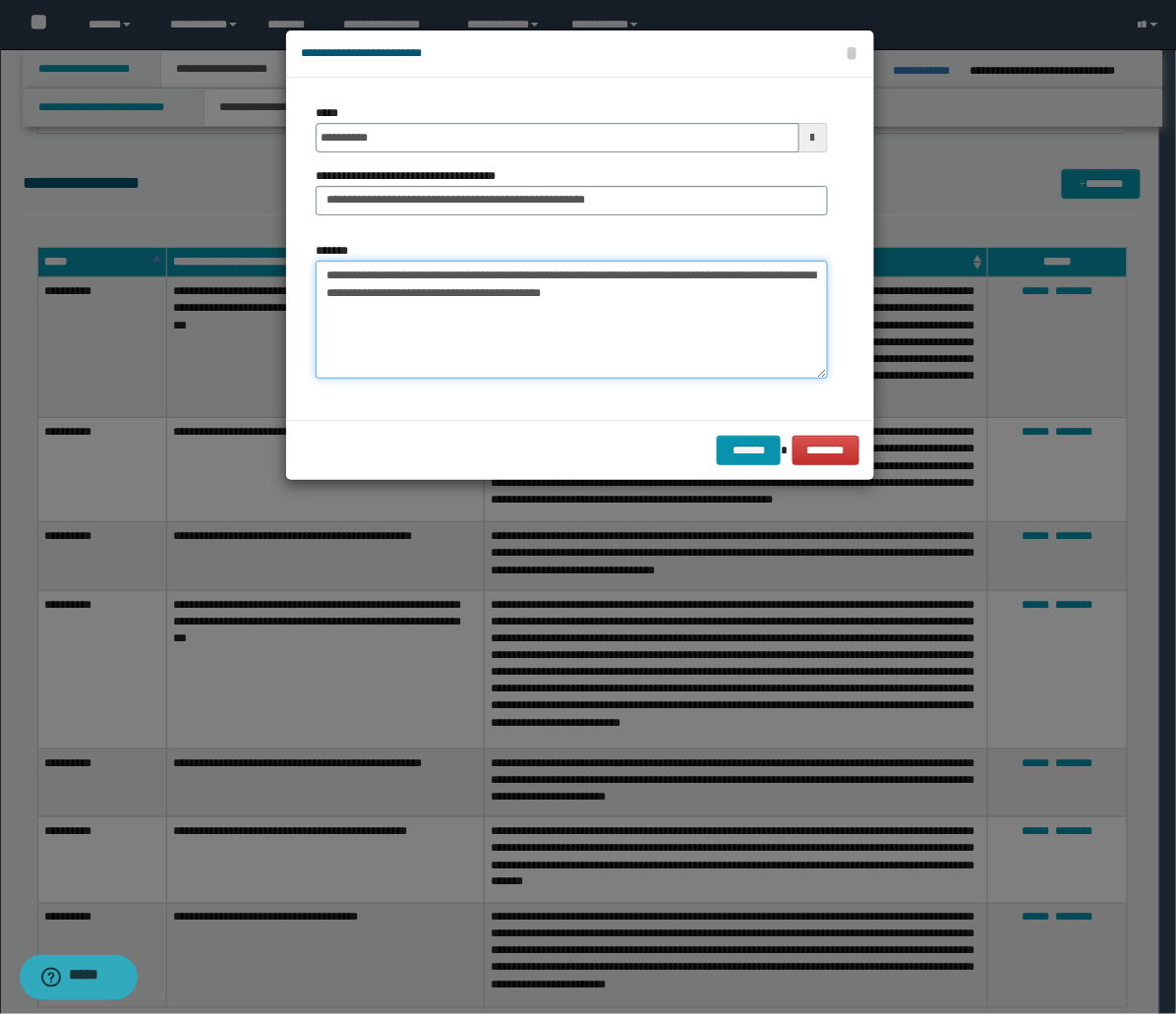 click on "**********" at bounding box center [571, 320] 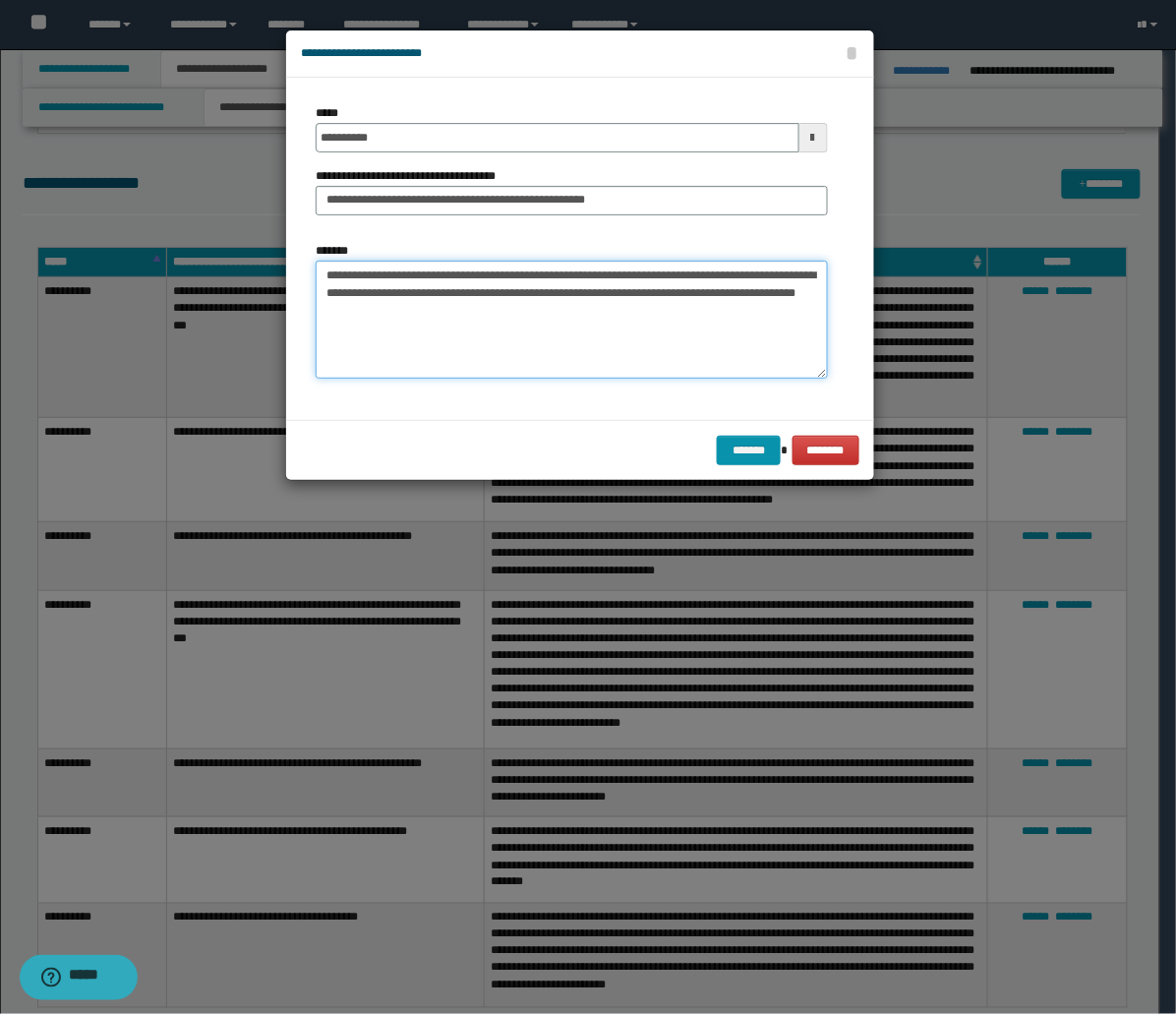 click on "**********" at bounding box center [571, 320] 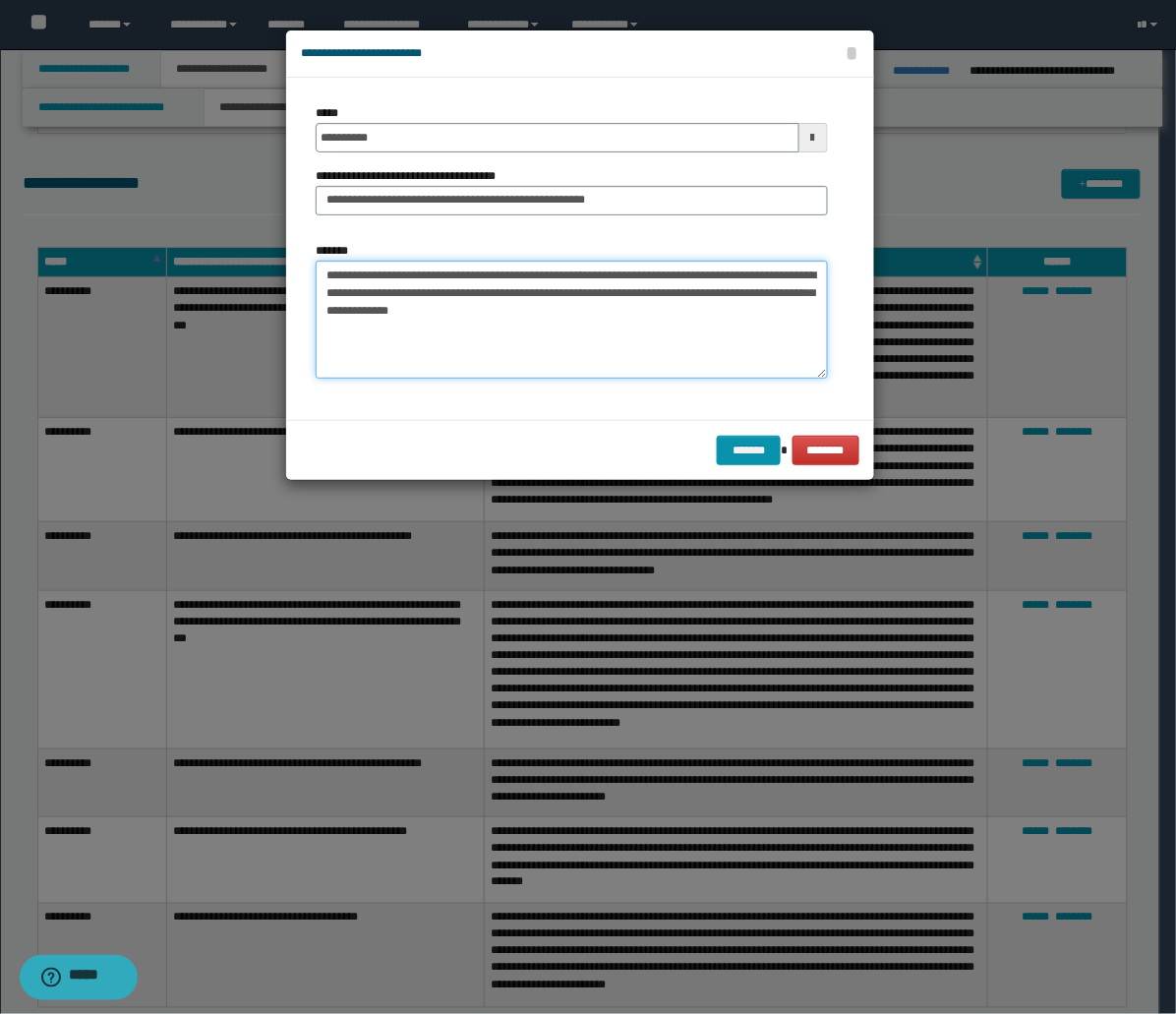 click on "**********" at bounding box center (571, 320) 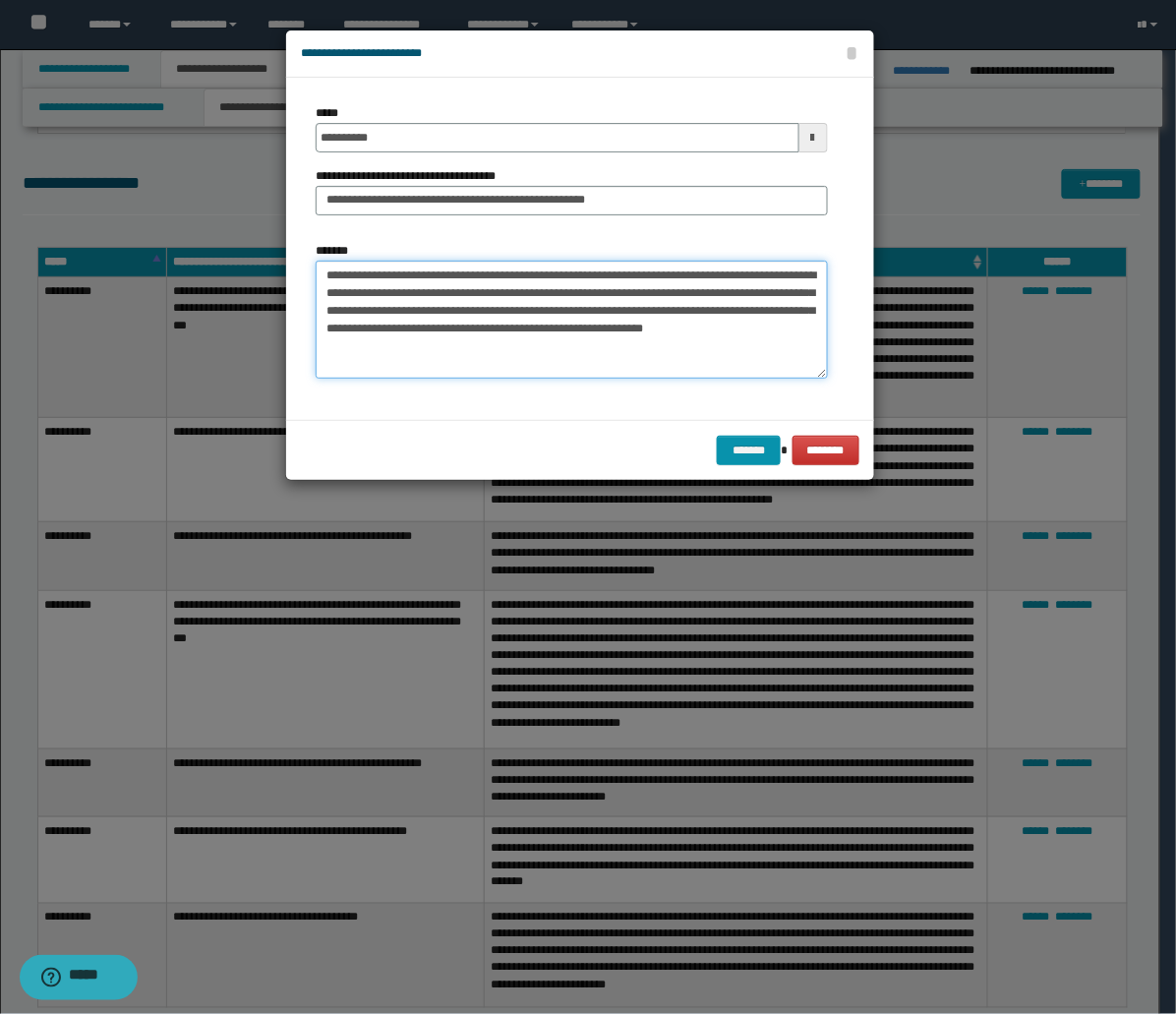 type on "**********" 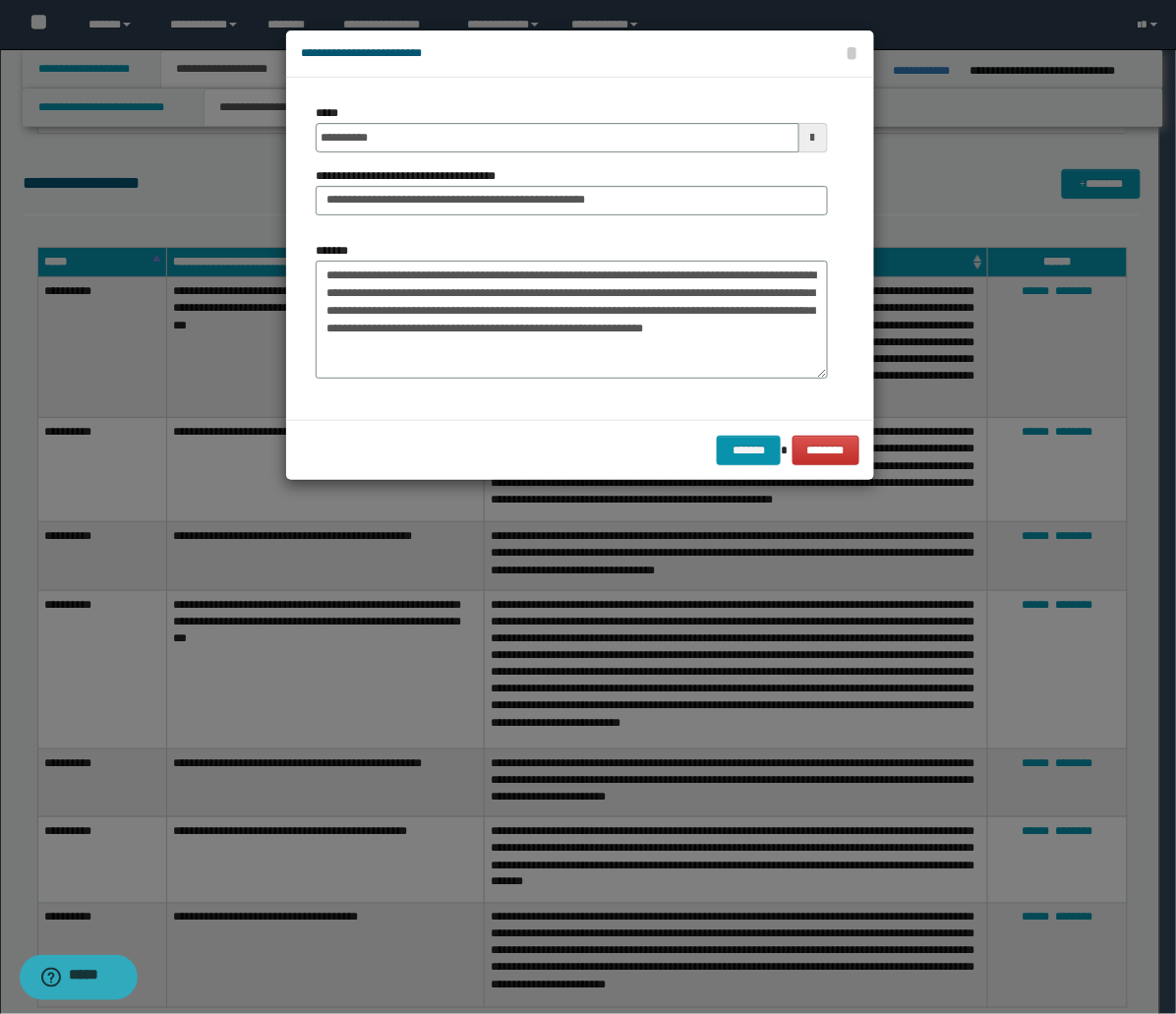 click on "*******
********" at bounding box center (580, 449) 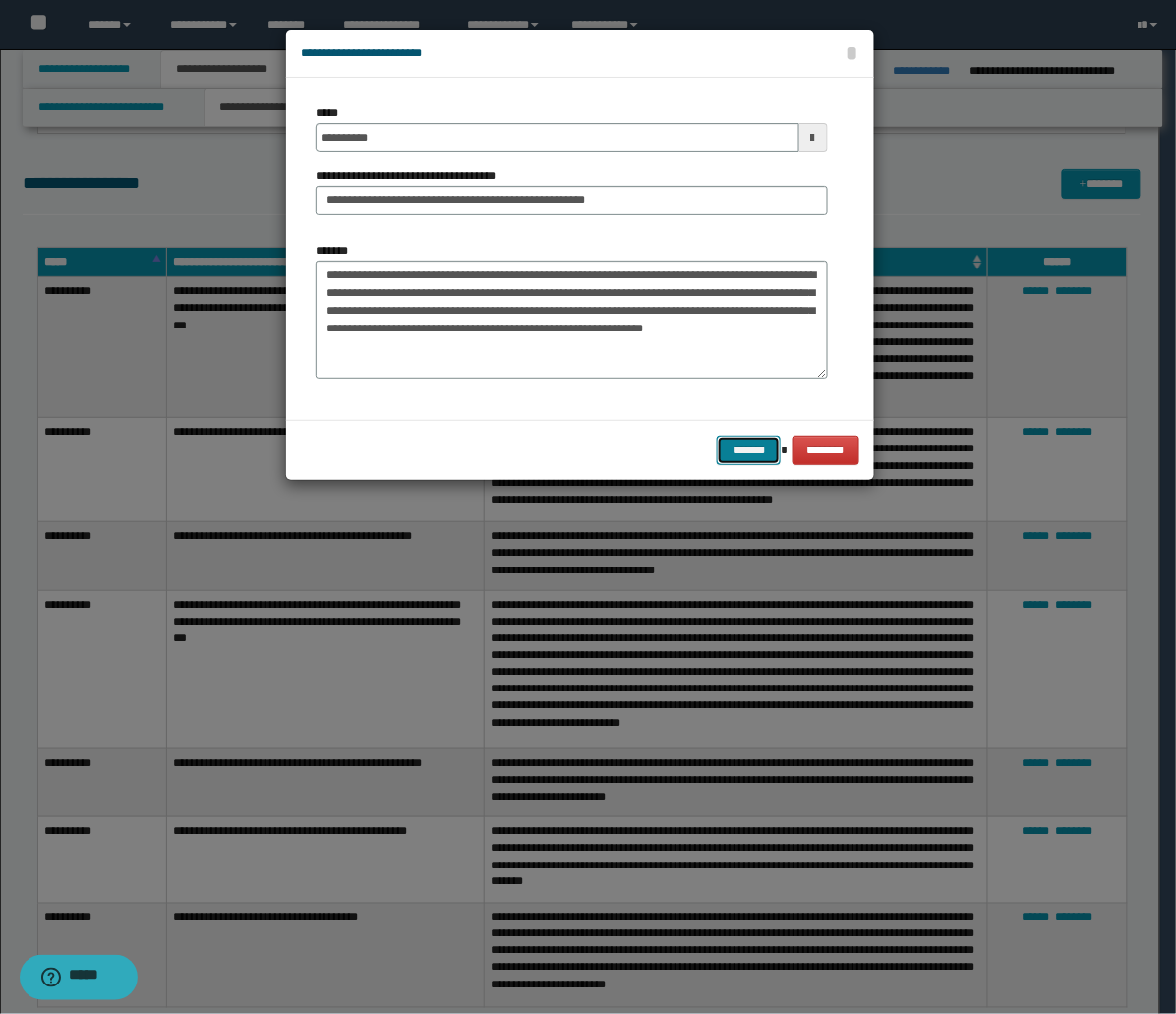 click on "*******" at bounding box center (748, 450) 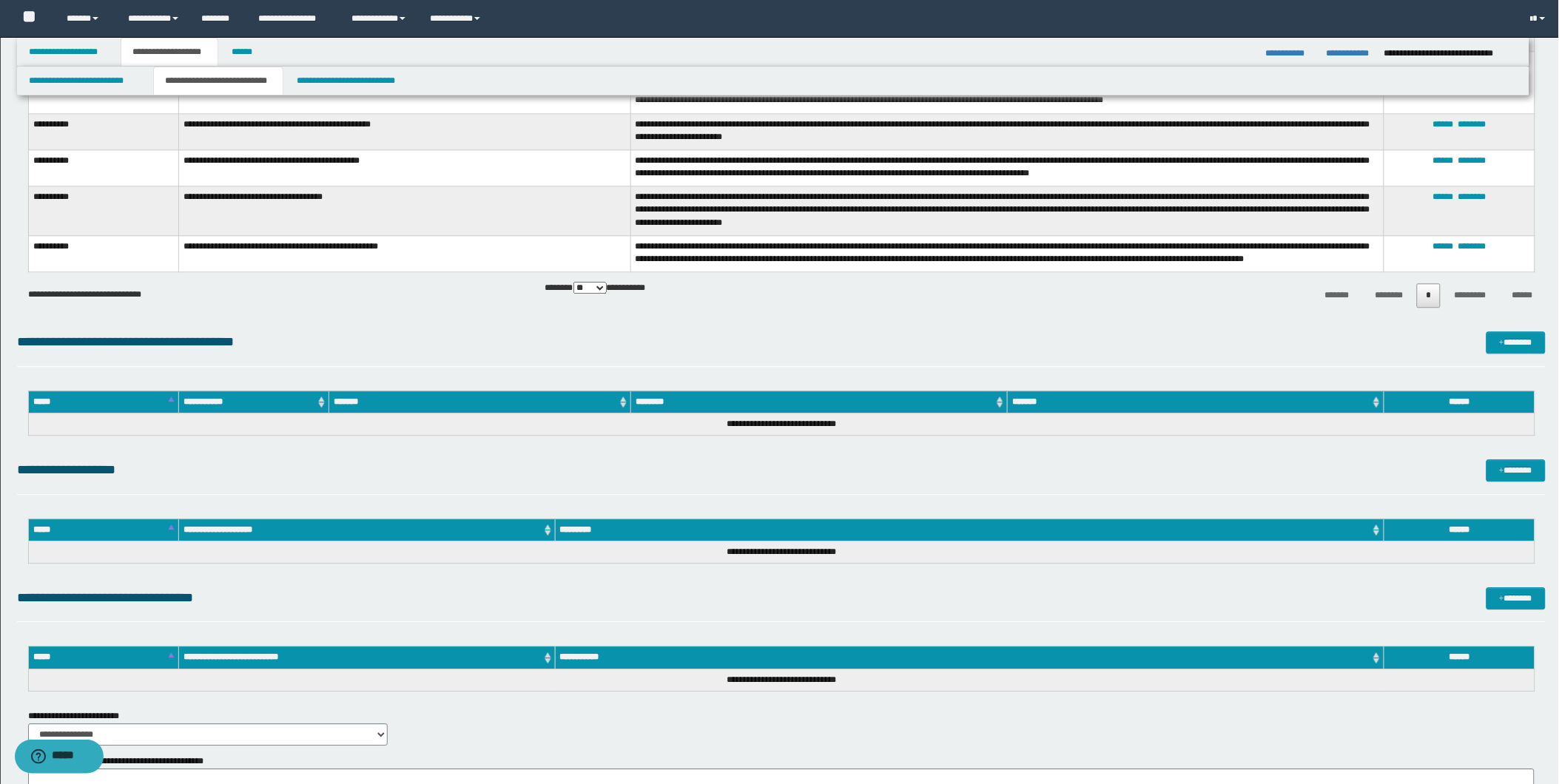 scroll, scrollTop: 1232, scrollLeft: 0, axis: vertical 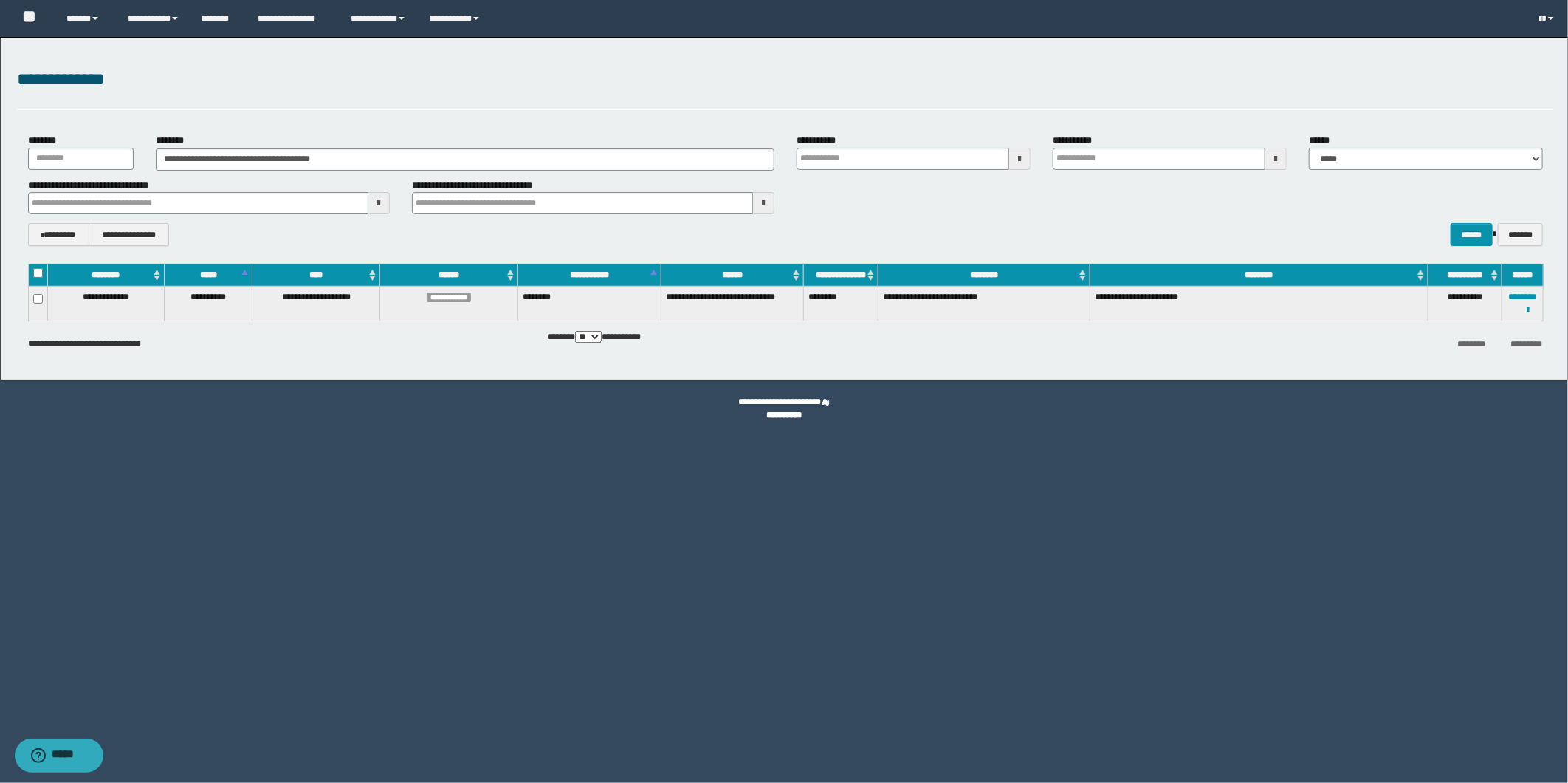 click on "**********" at bounding box center [785, 190] 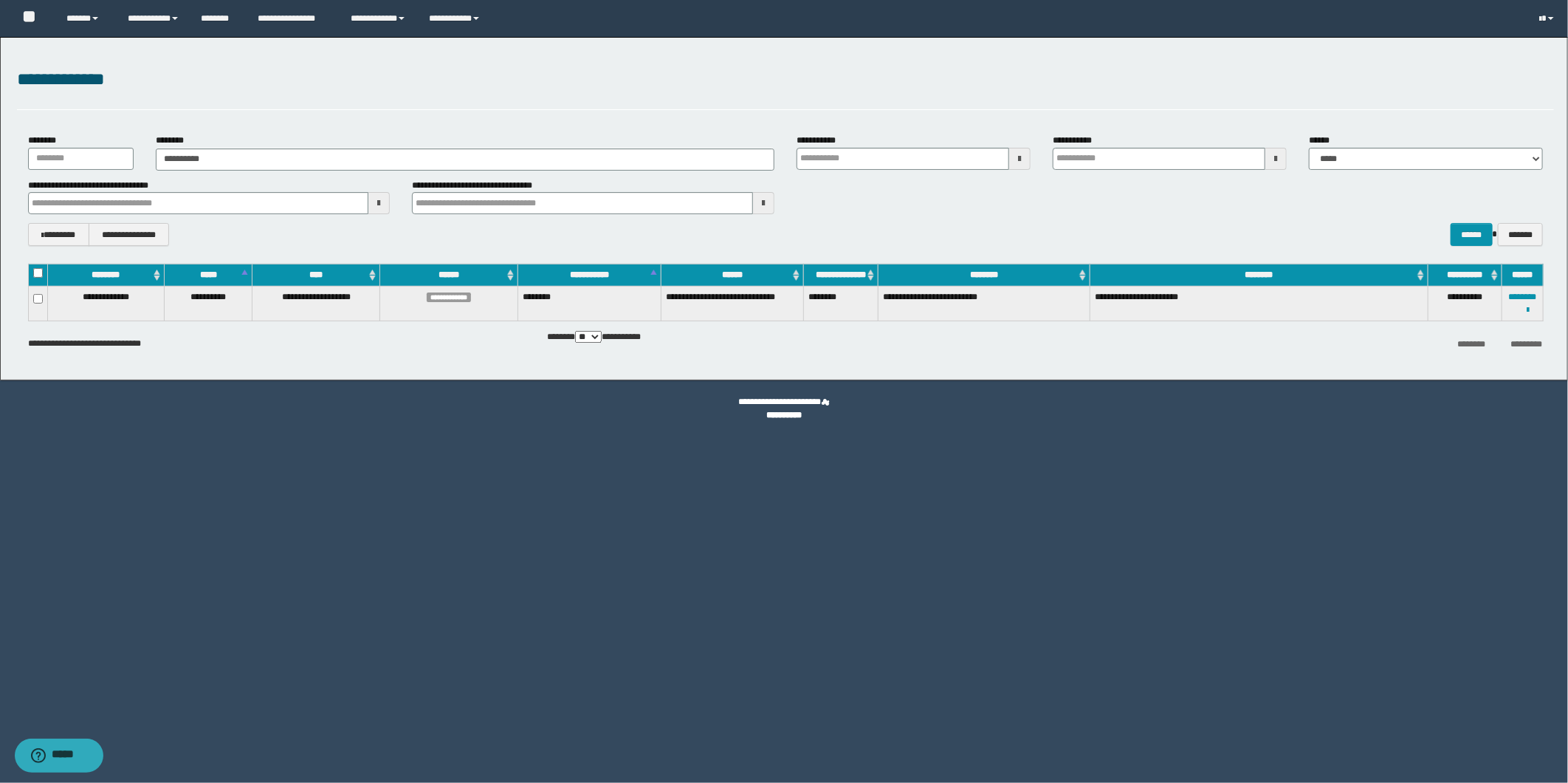 type on "**********" 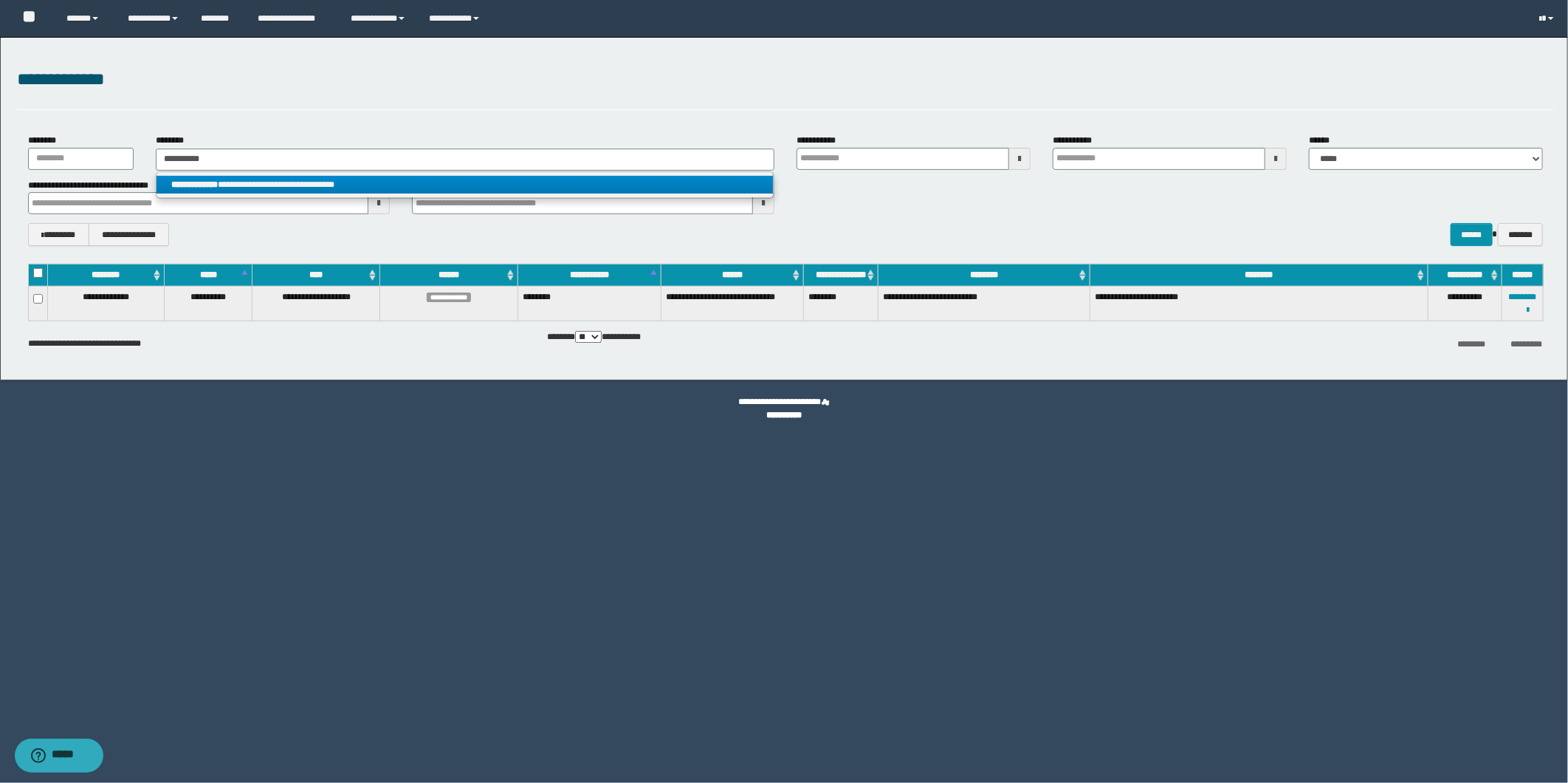 type on "**********" 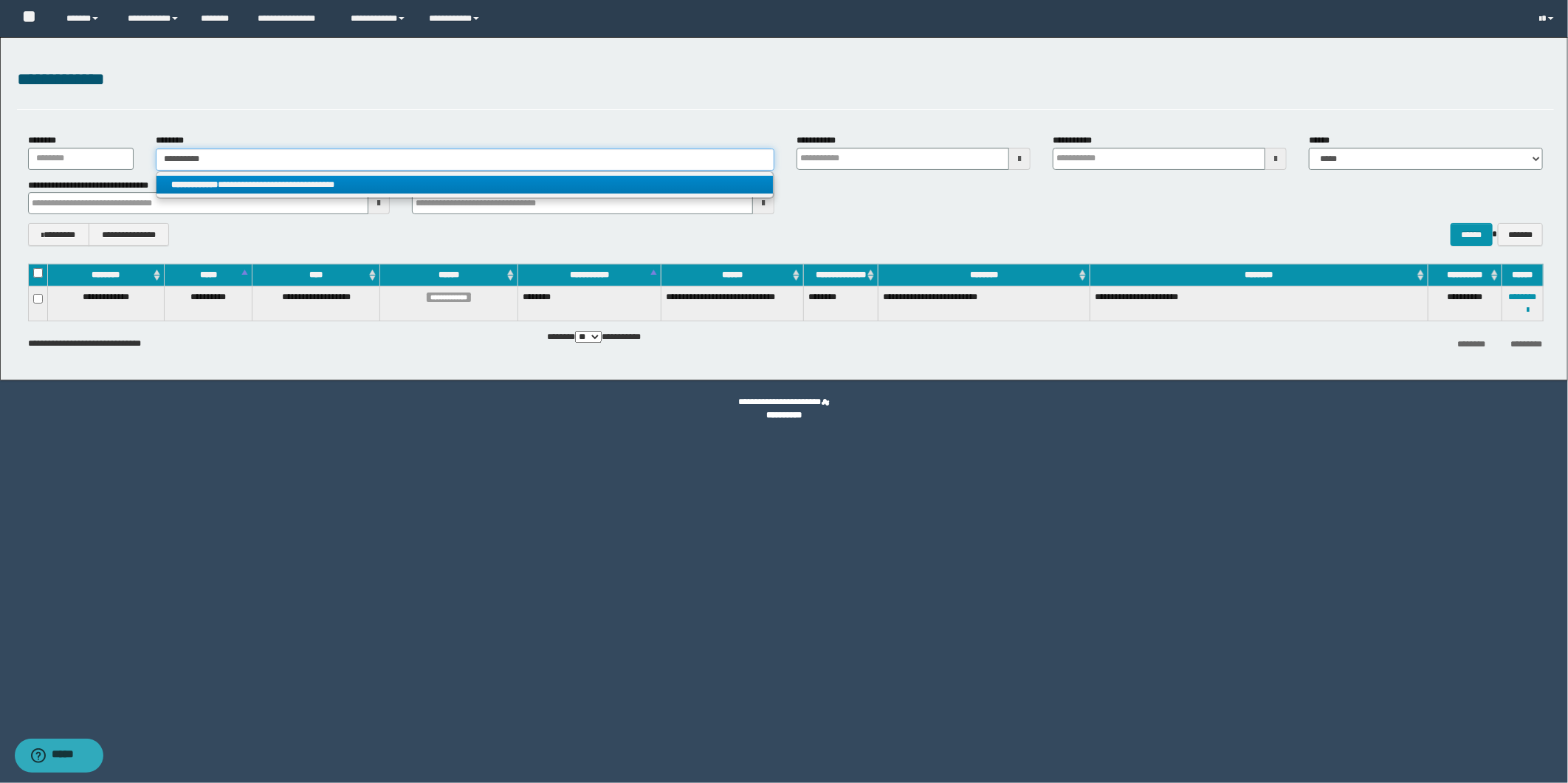 type 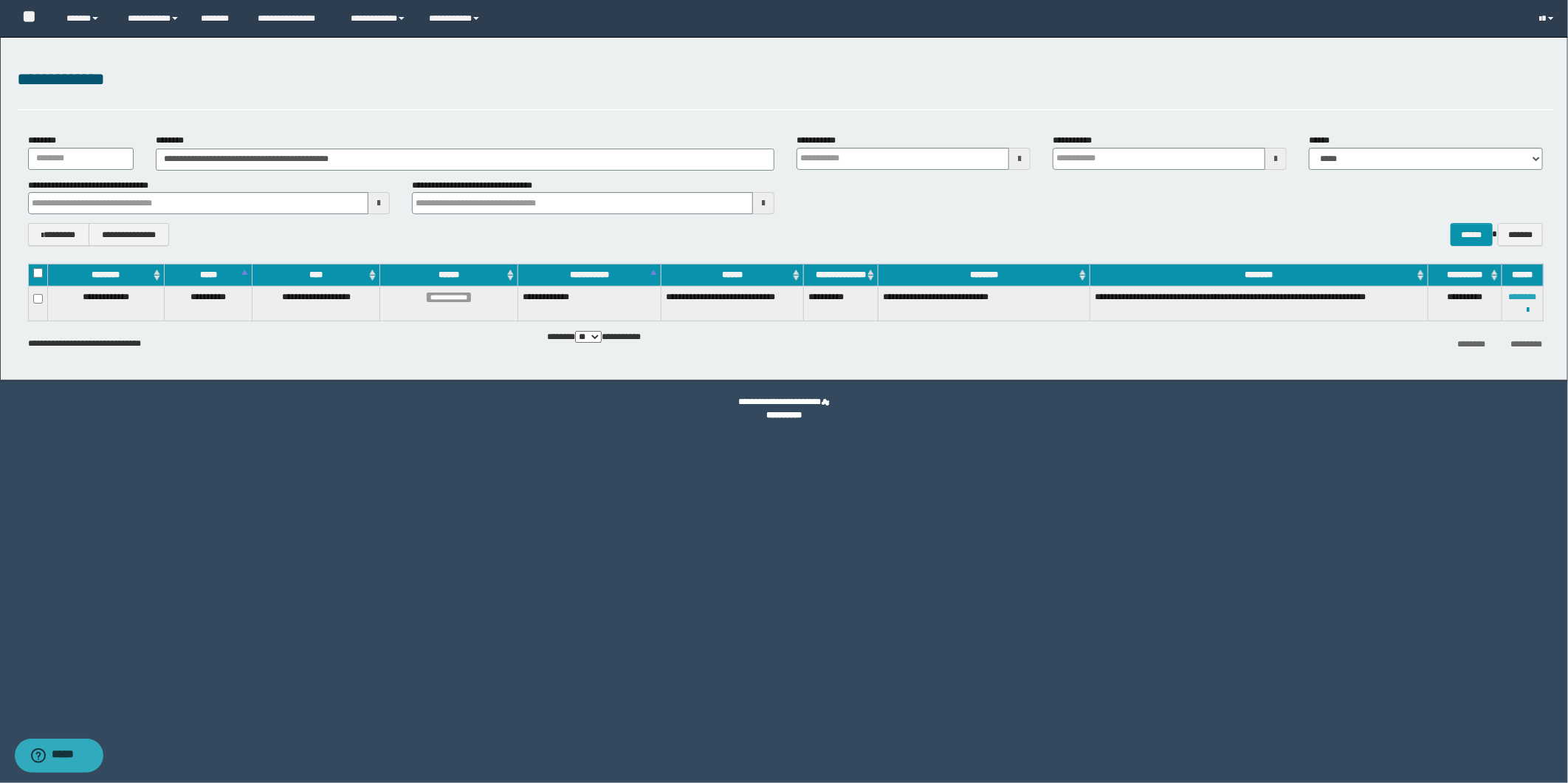 click on "********" at bounding box center [1523, 297] 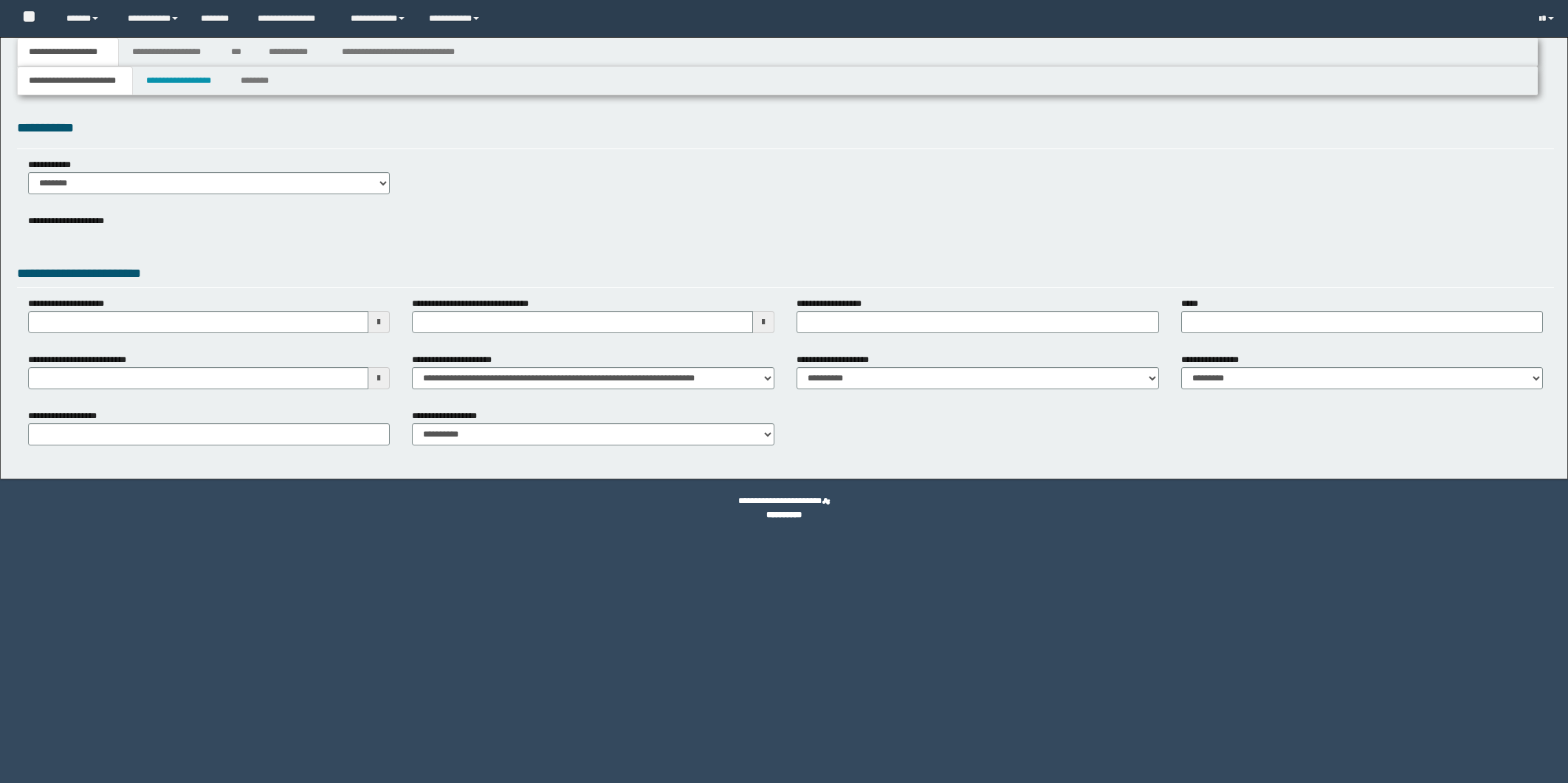 scroll, scrollTop: 0, scrollLeft: 0, axis: both 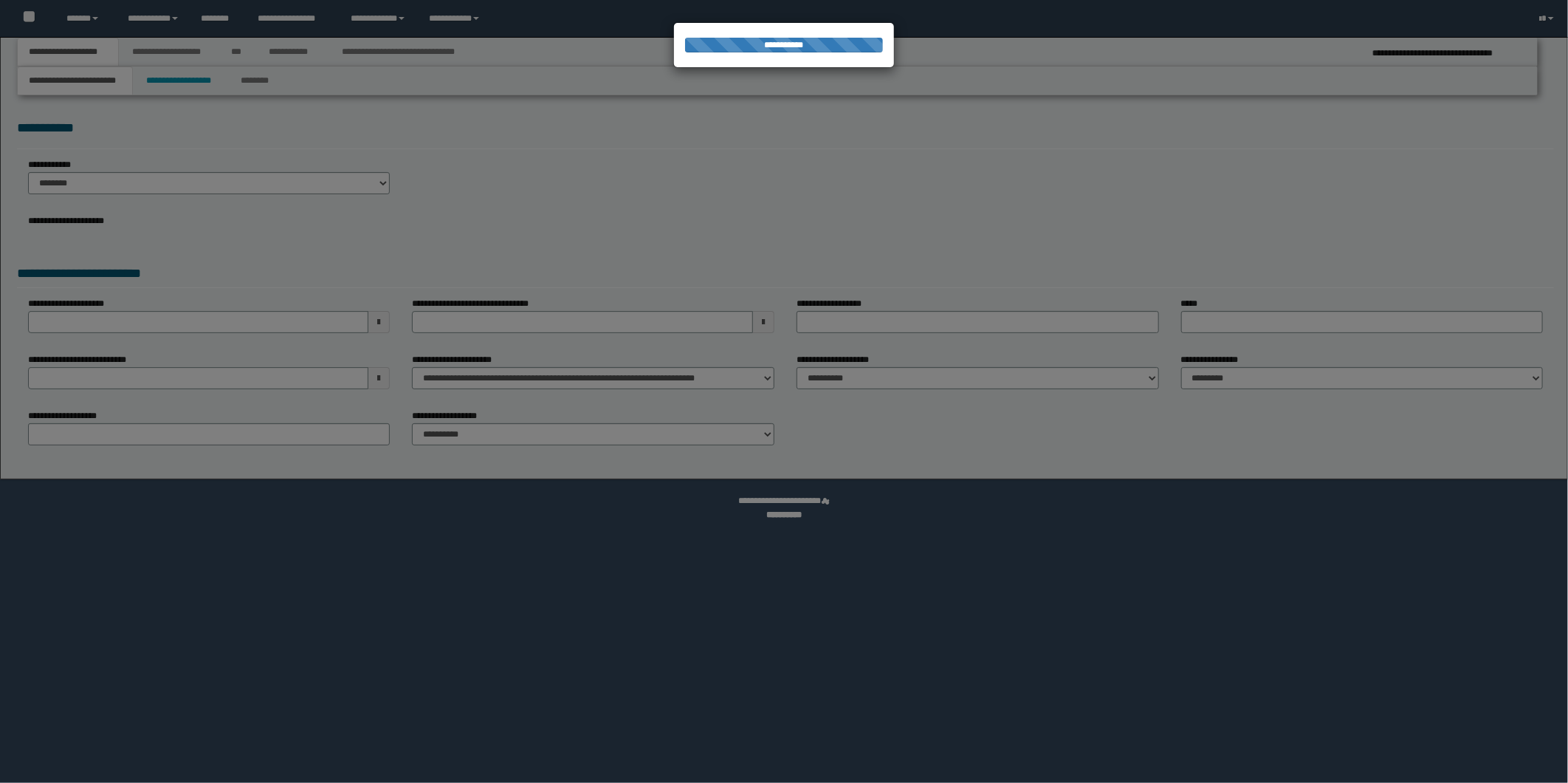 select on "*" 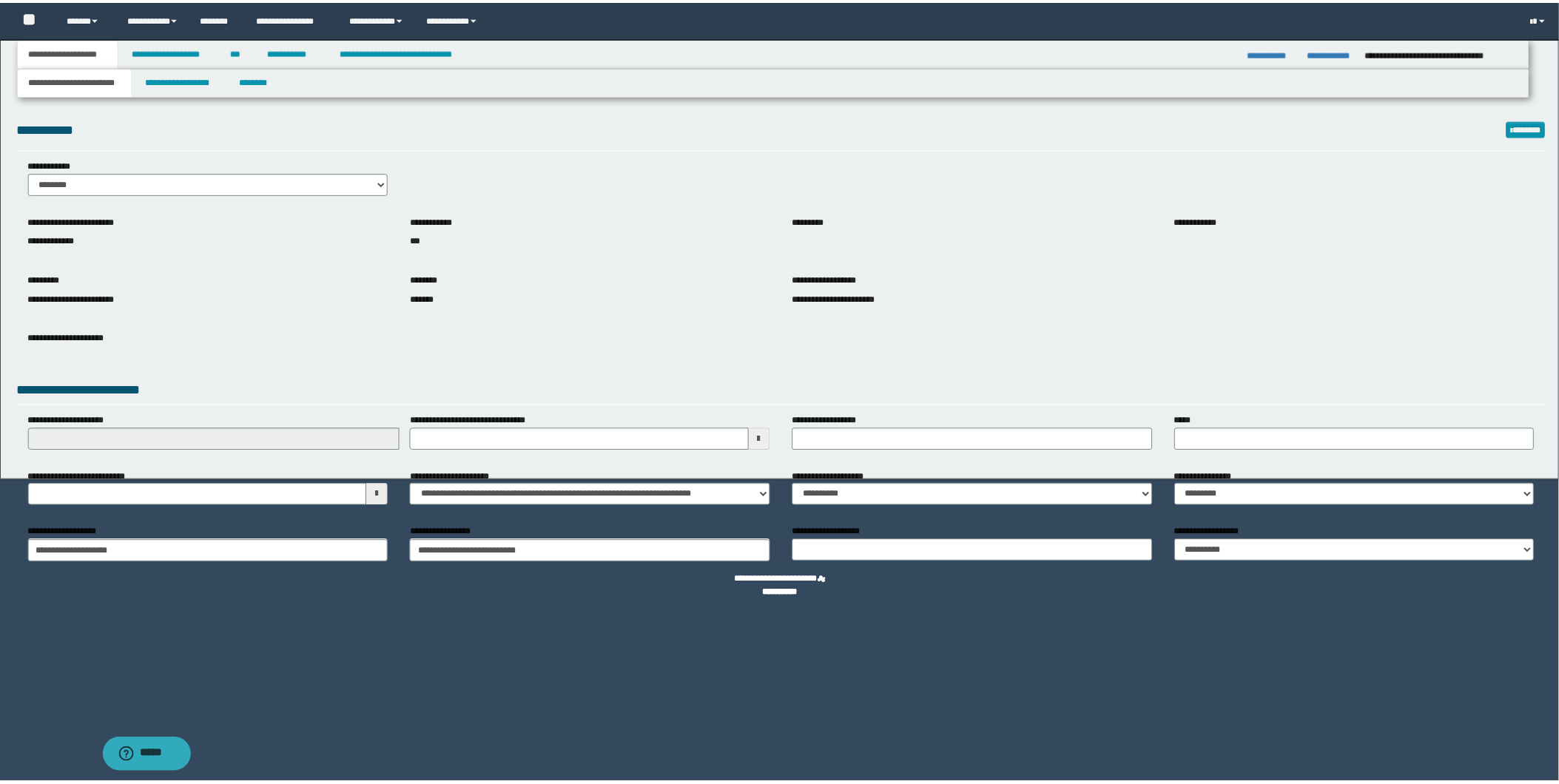 scroll, scrollTop: 0, scrollLeft: 0, axis: both 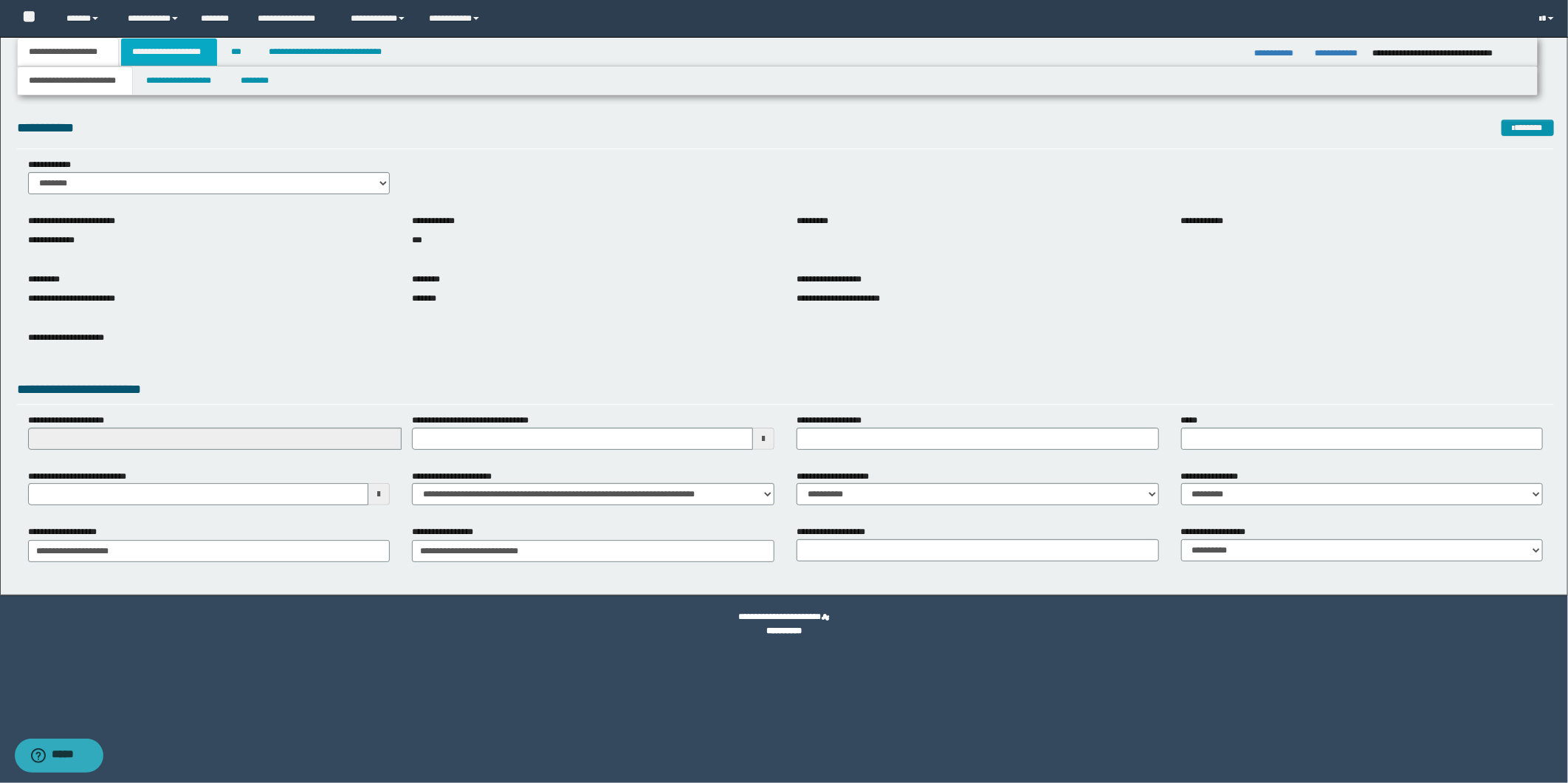 click on "**********" at bounding box center [169, 52] 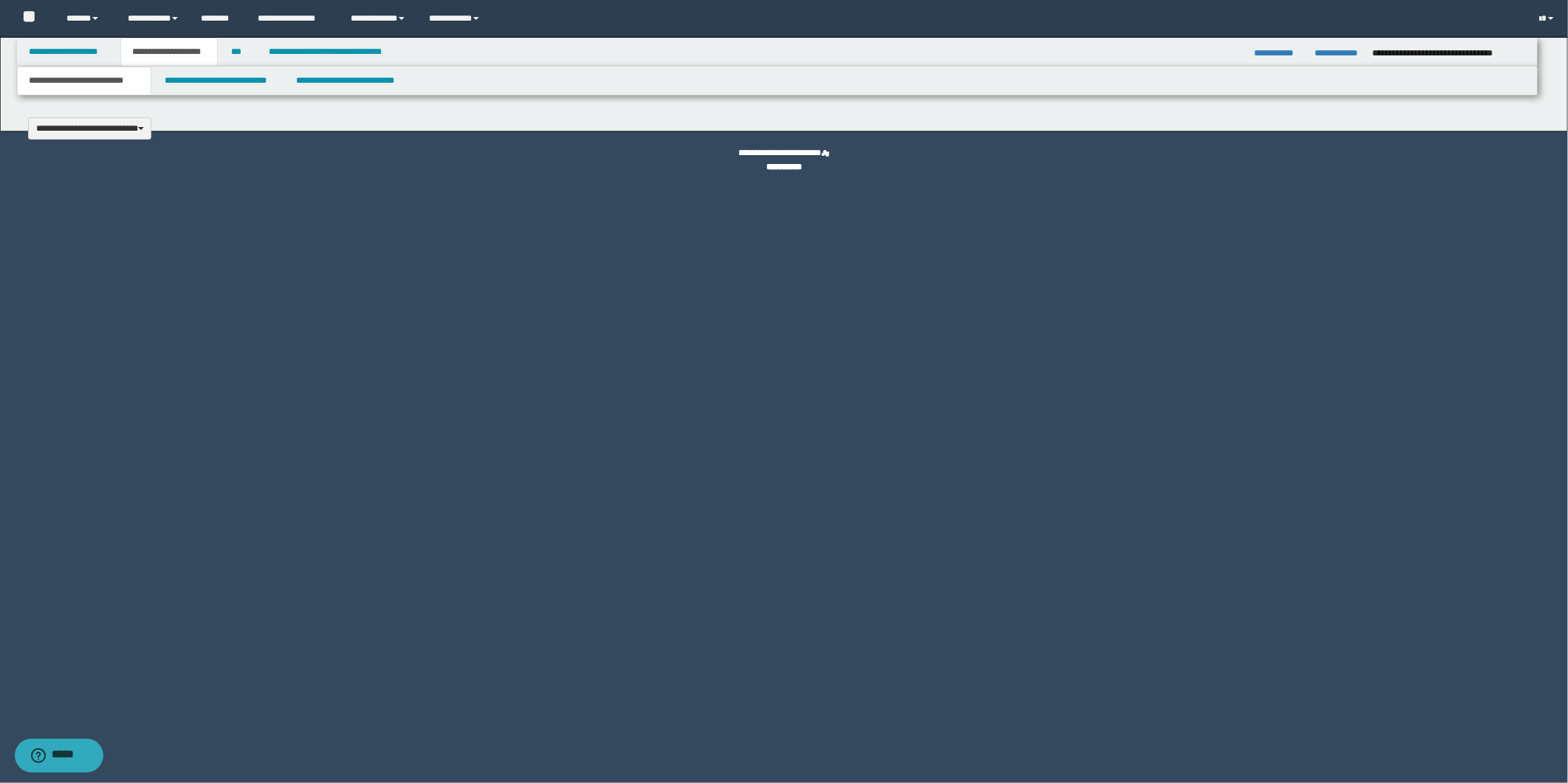 type 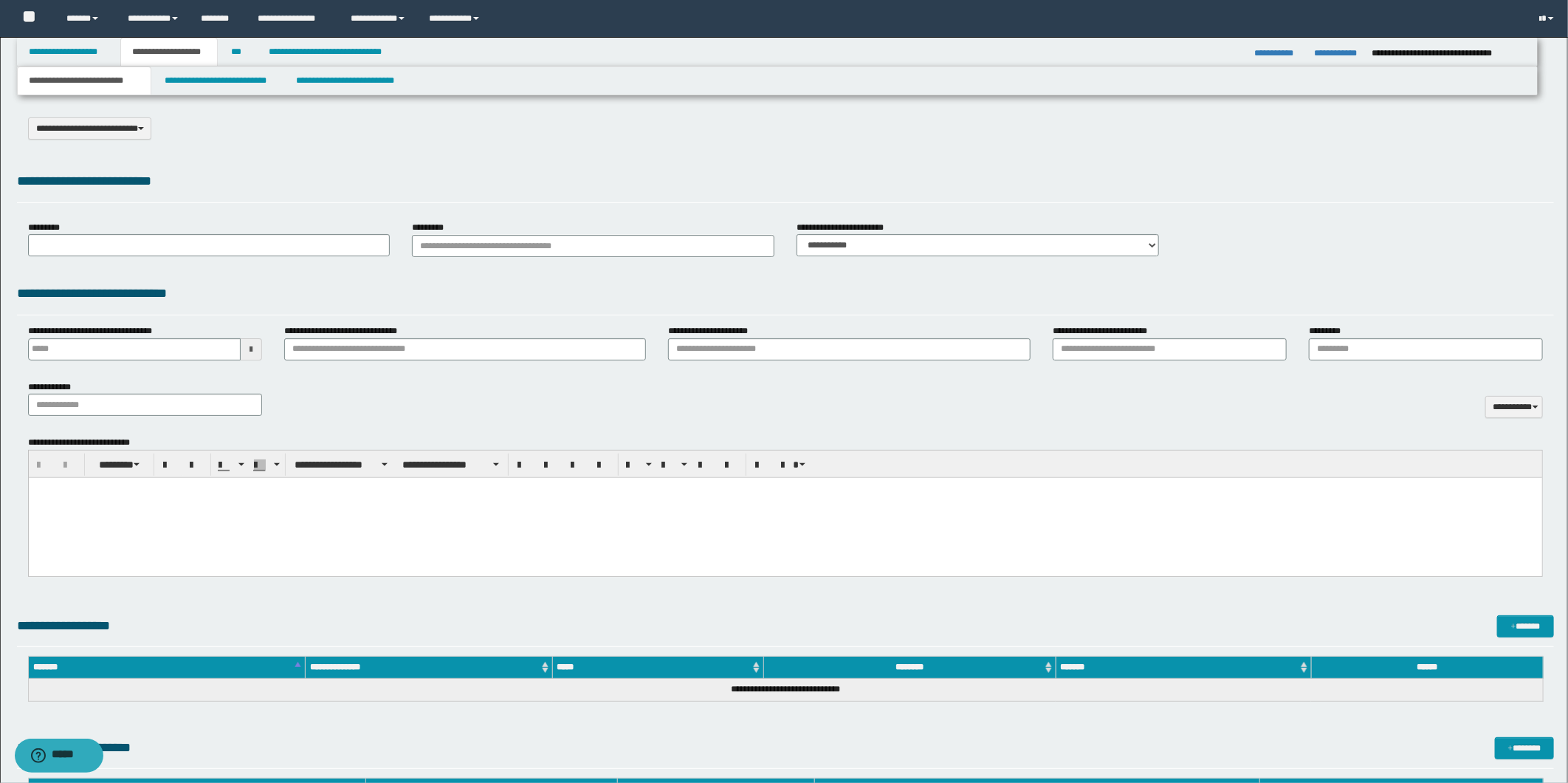 select on "*" 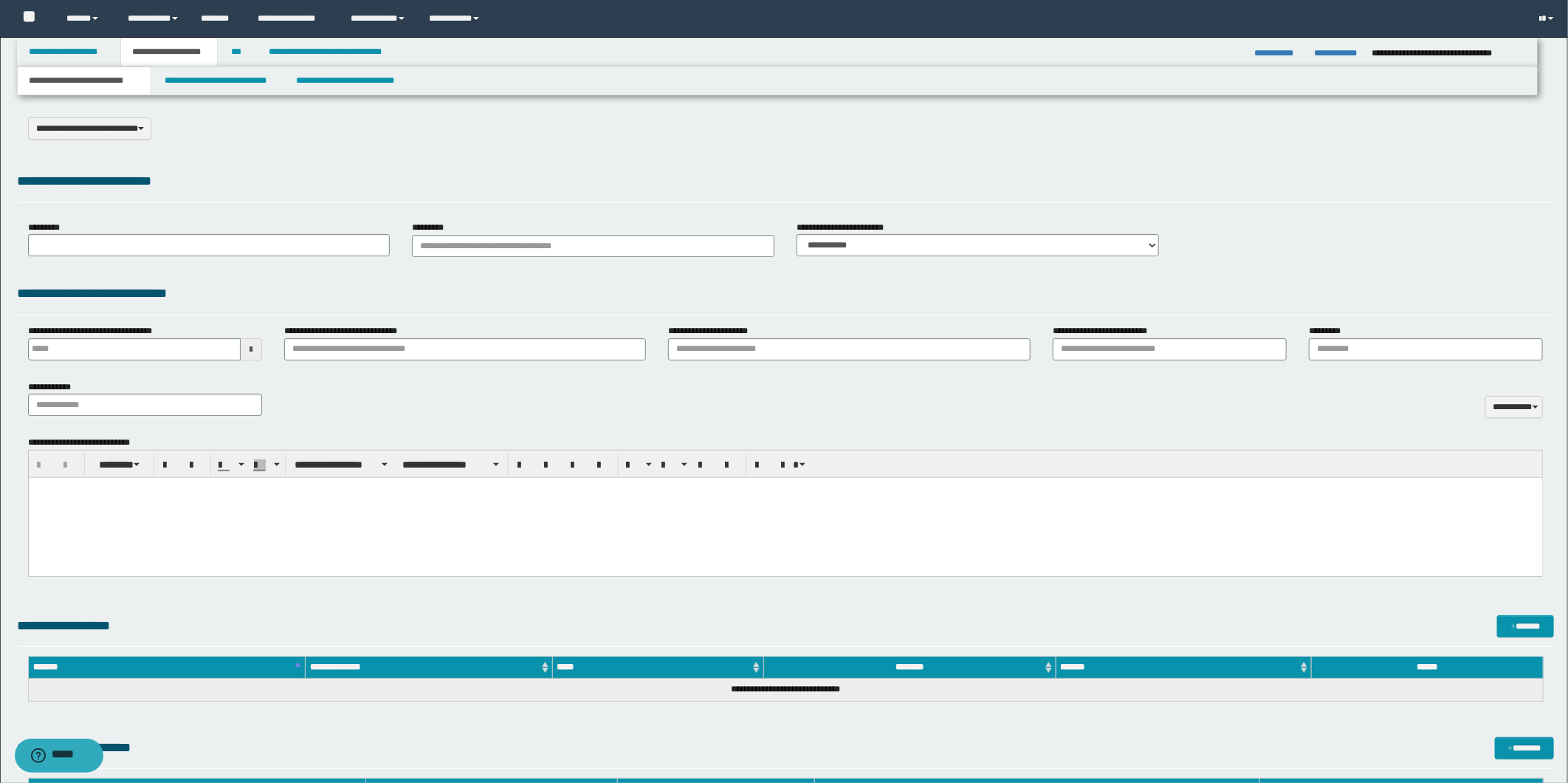 scroll, scrollTop: 0, scrollLeft: 0, axis: both 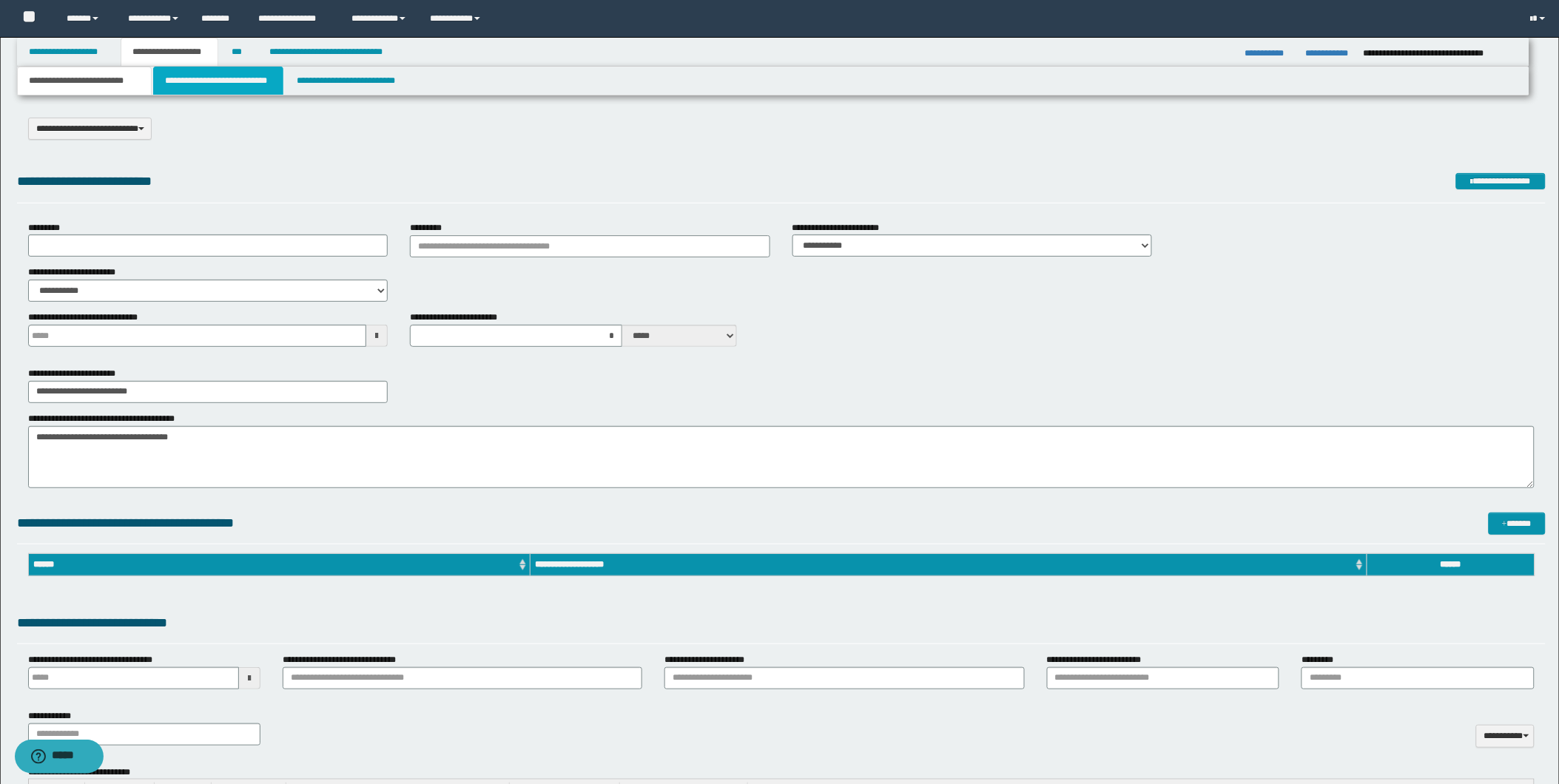 click on "**********" at bounding box center (218, 81) 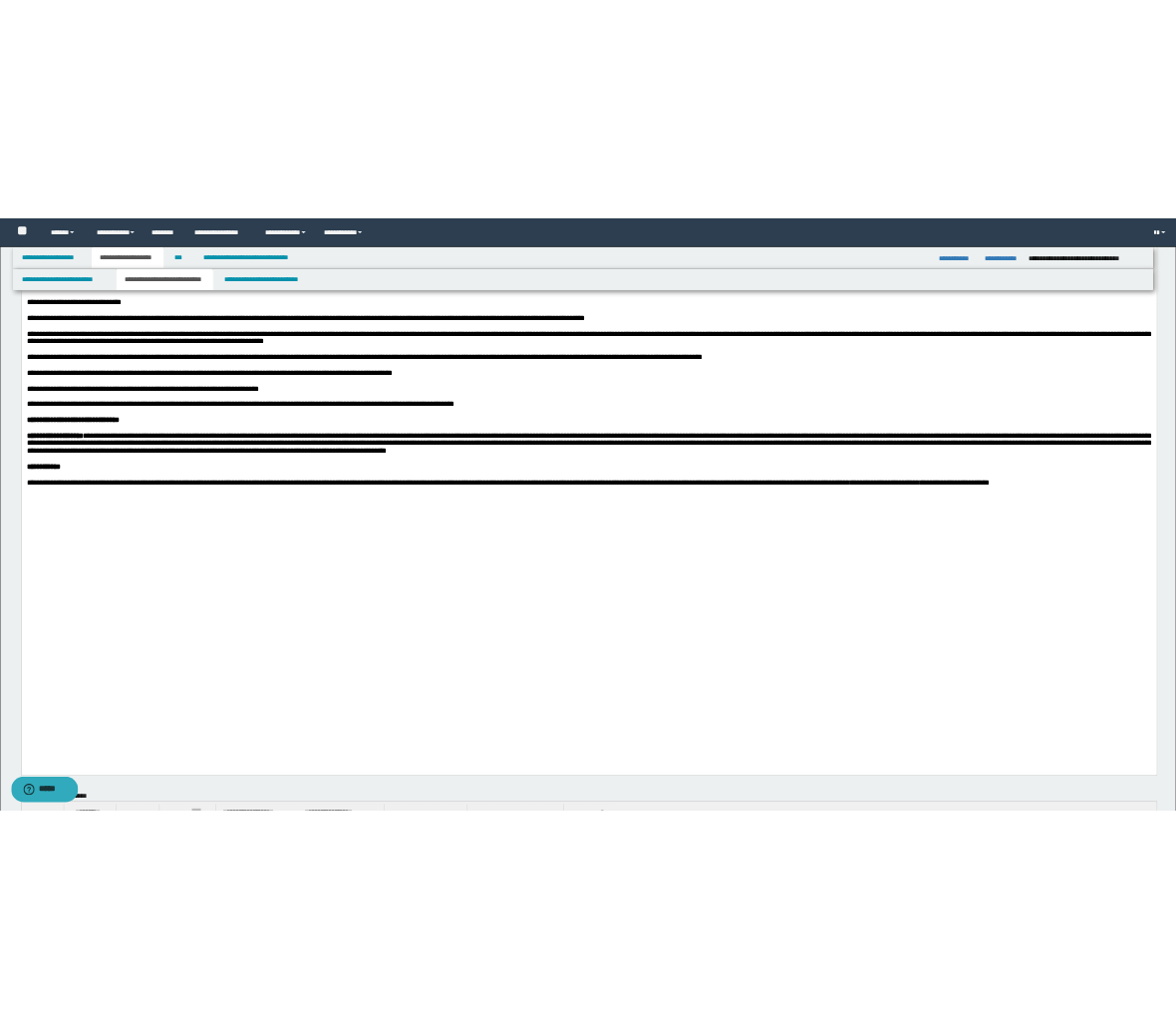 scroll, scrollTop: 2105, scrollLeft: 0, axis: vertical 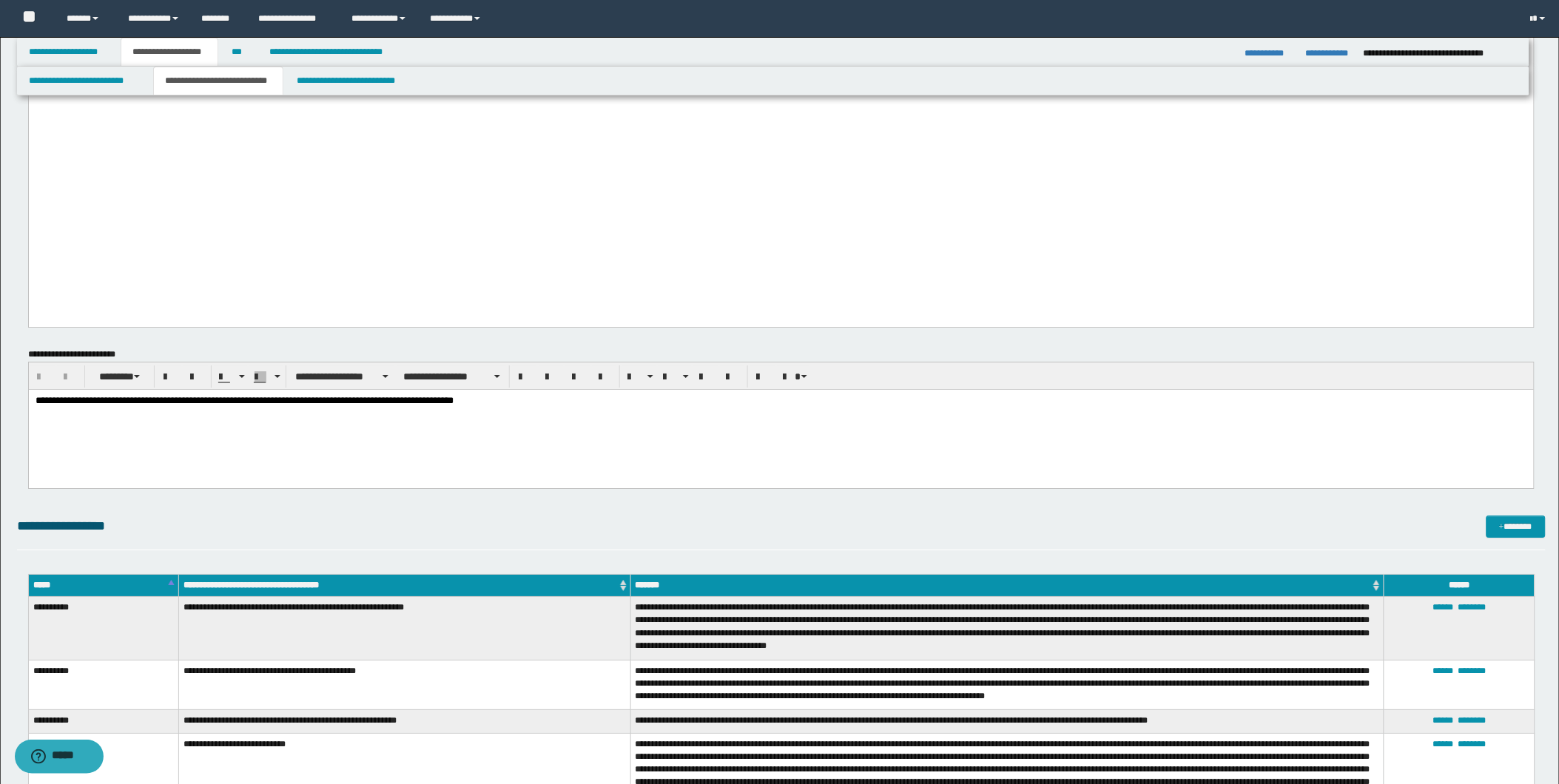 click on "**********" at bounding box center [781, 401] 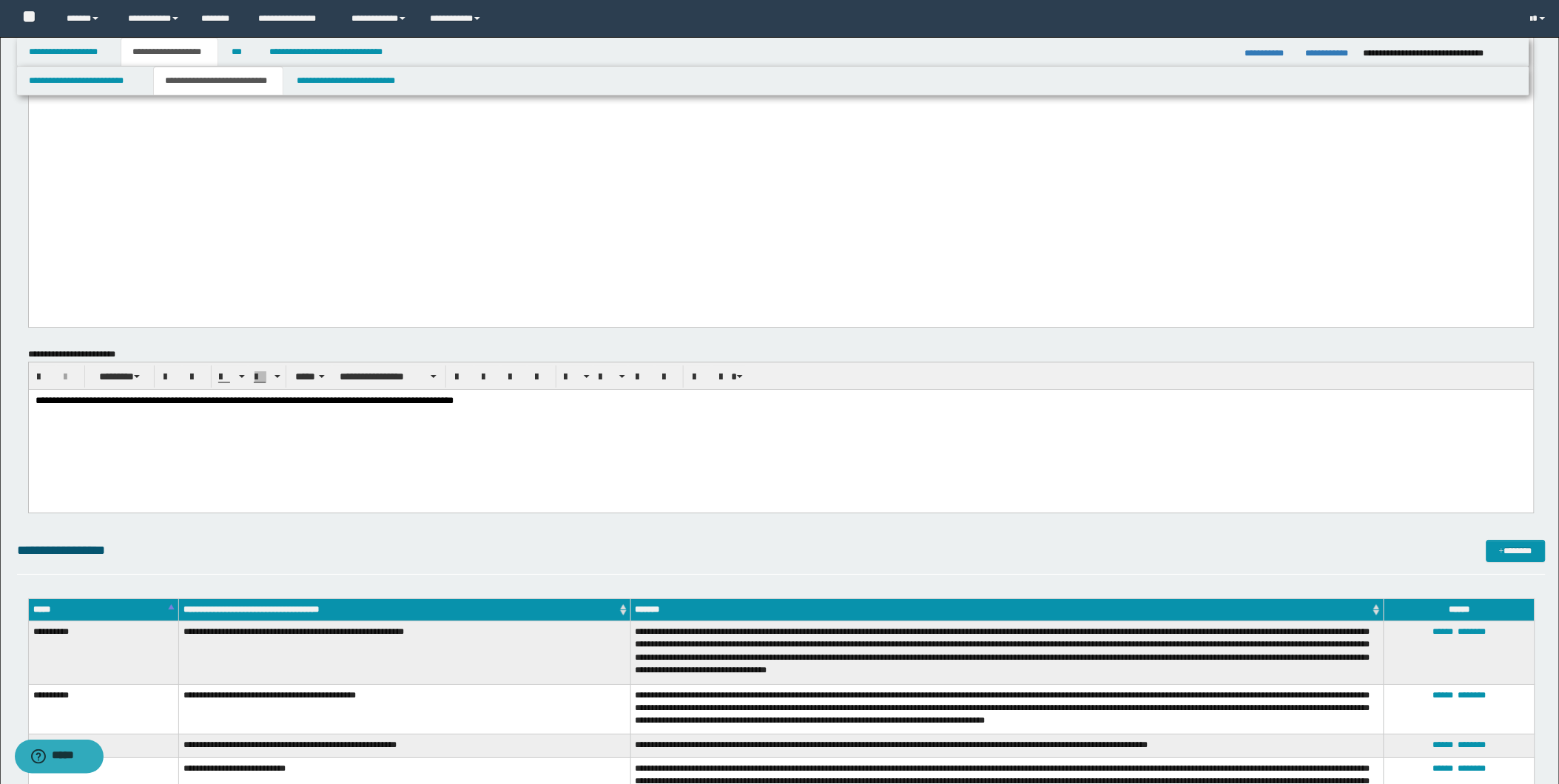 paste 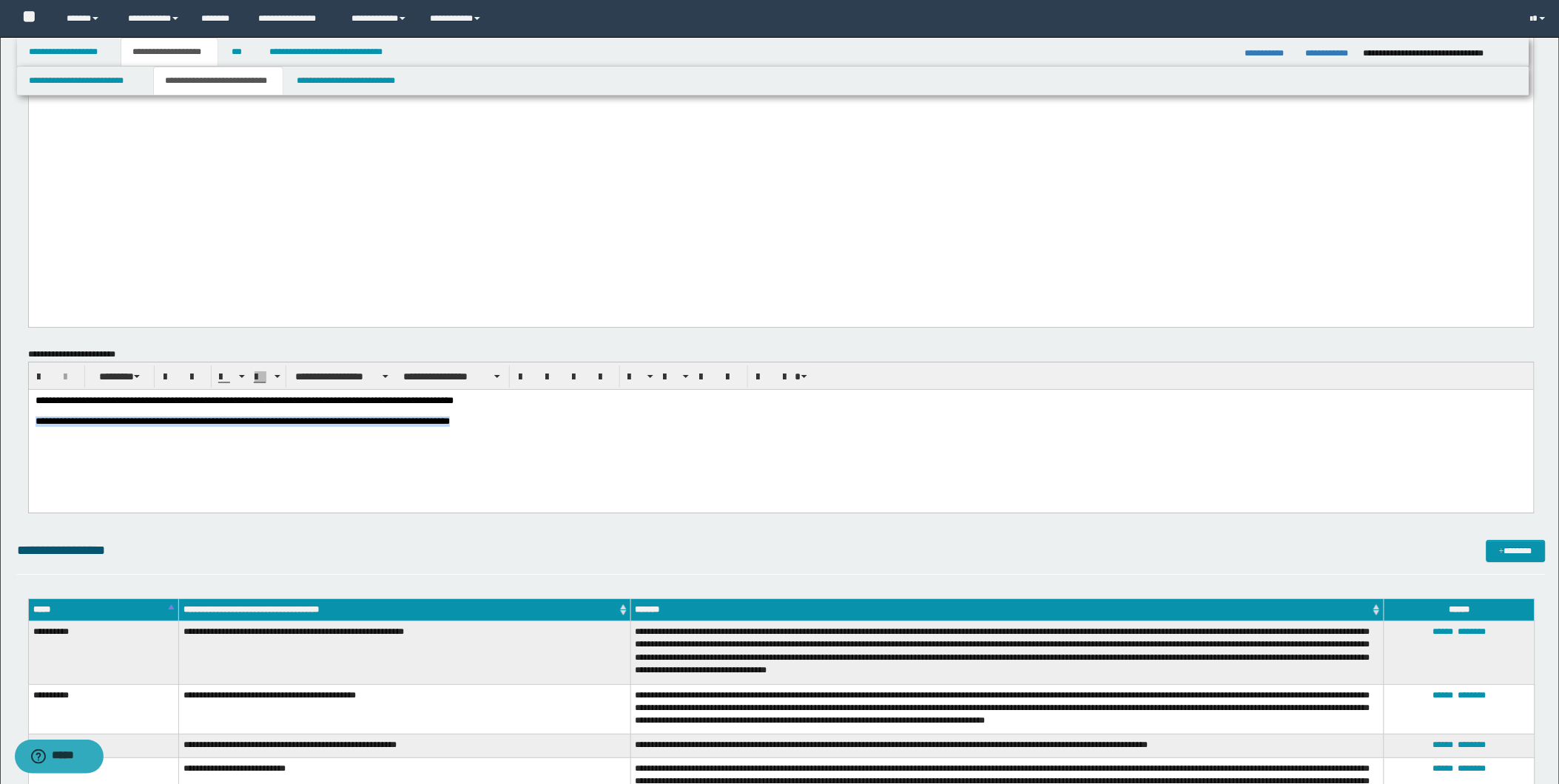 drag, startPoint x: 33, startPoint y: 431, endPoint x: 532, endPoint y: 429, distance: 499.00401 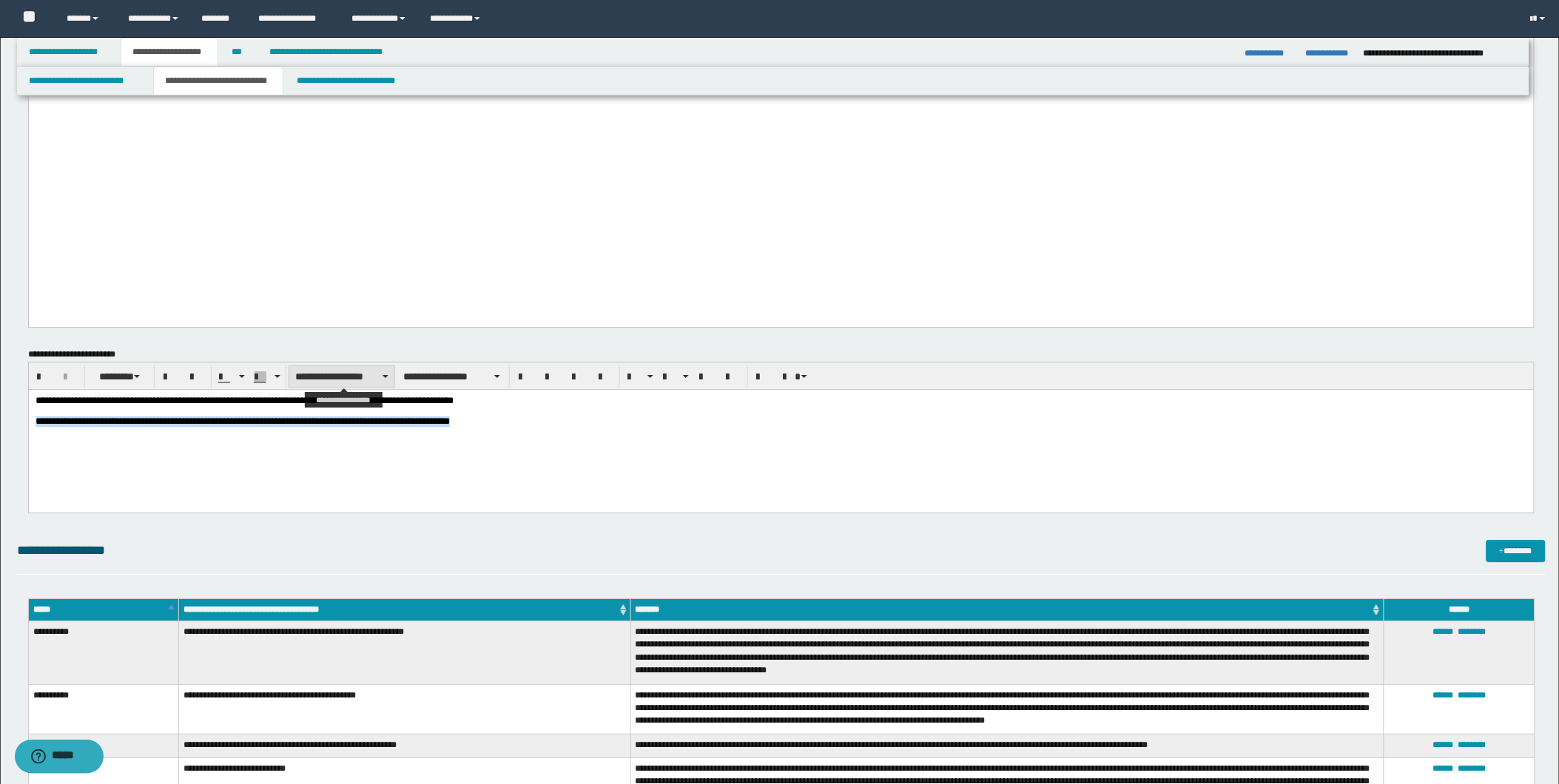 click on "**********" at bounding box center [342, 376] 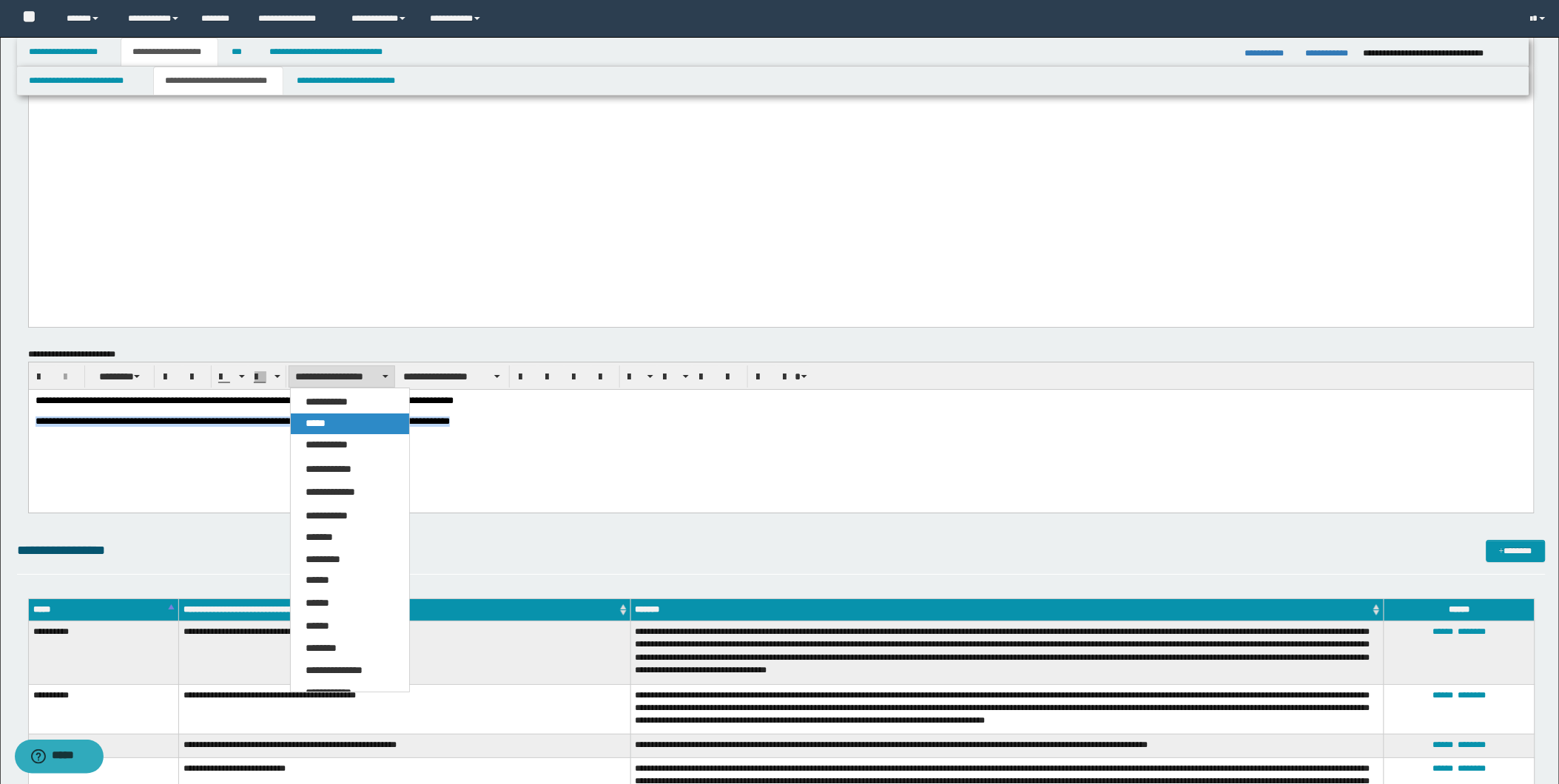 click on "*****" at bounding box center [350, 424] 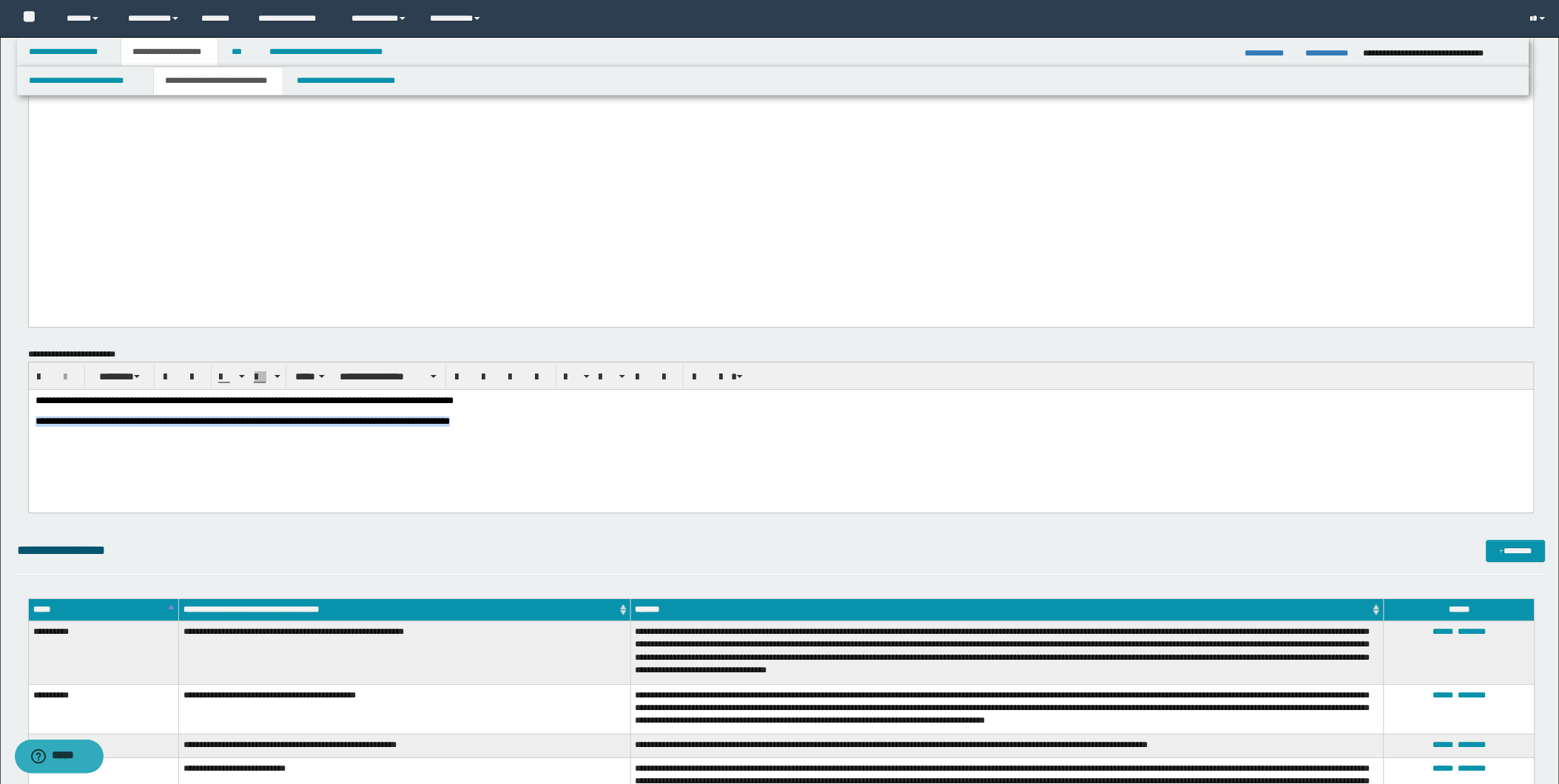 click on "**********" at bounding box center [242, 421] 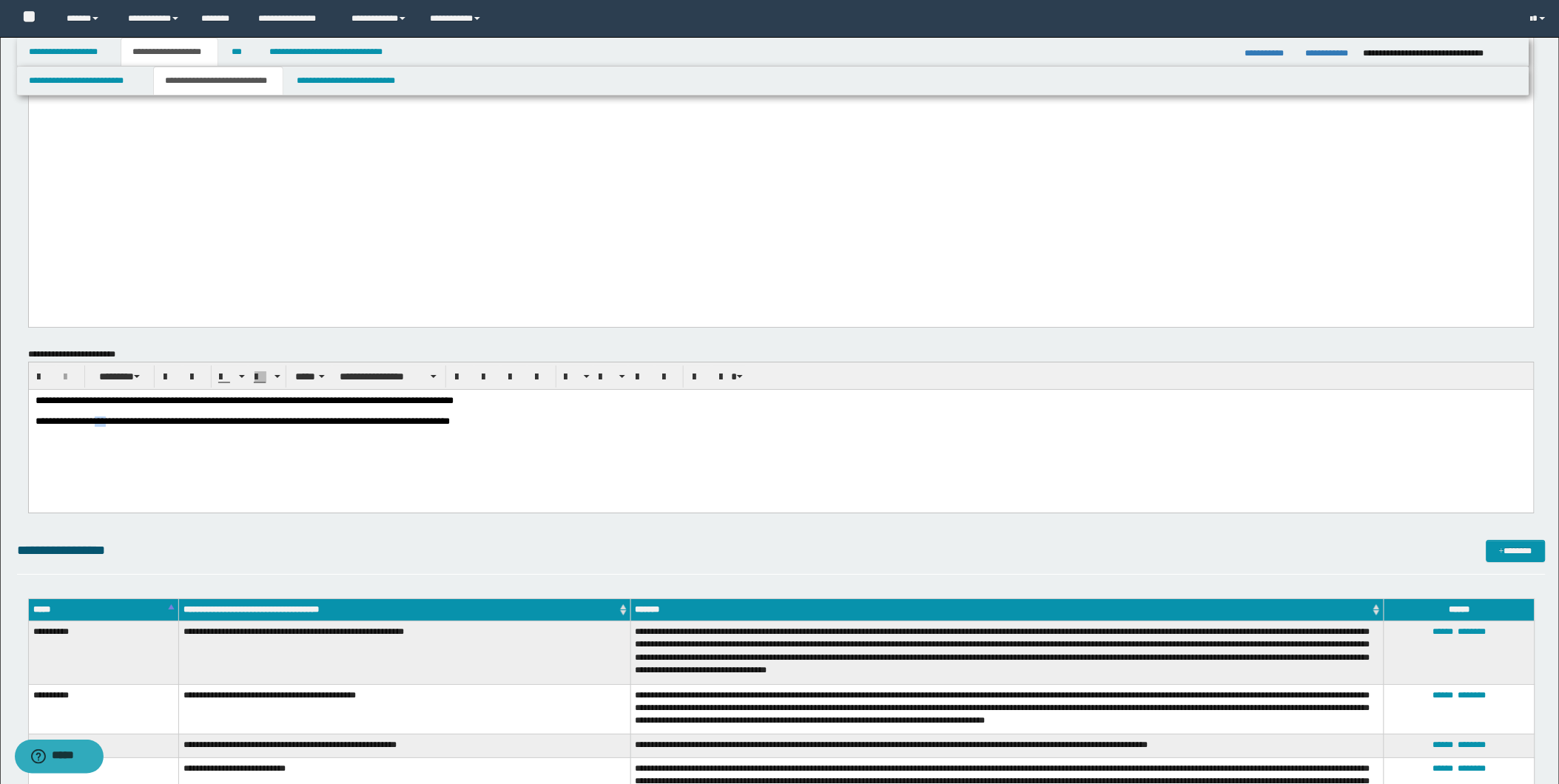 drag, startPoint x: 120, startPoint y: 430, endPoint x: 135, endPoint y: 431, distance: 15.0333 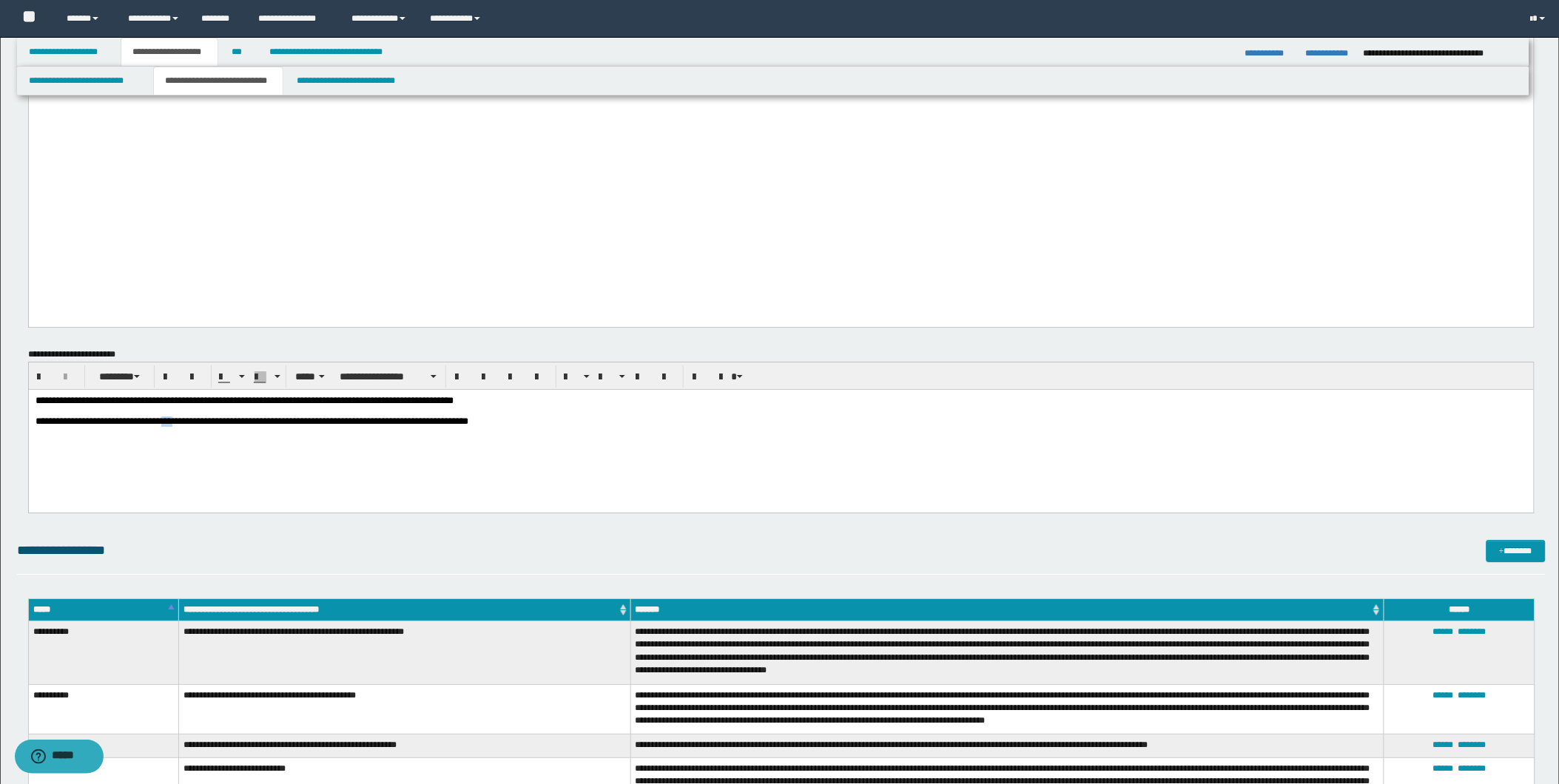 drag, startPoint x: 204, startPoint y: 424, endPoint x: 222, endPoint y: 427, distance: 18.24829 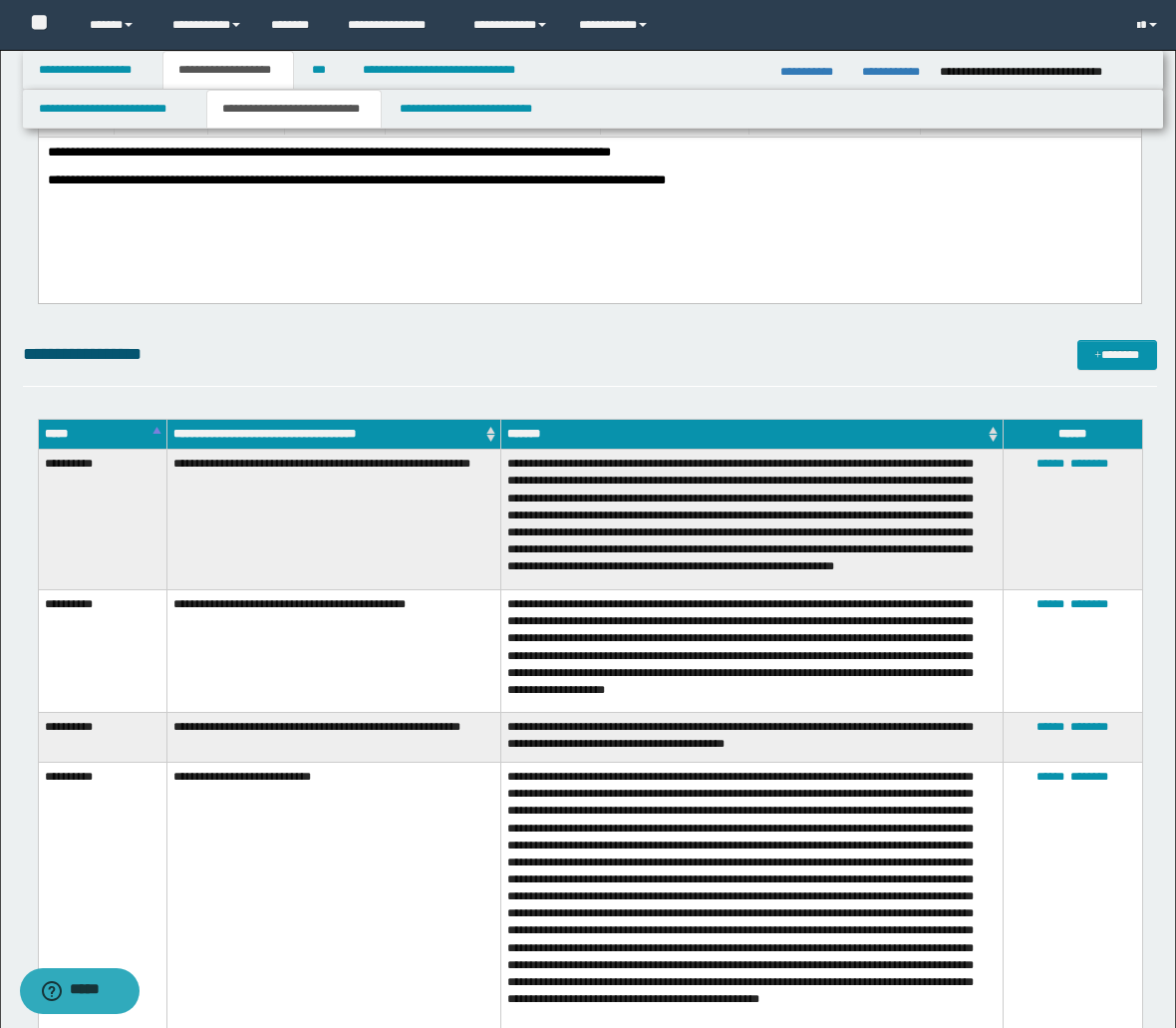 scroll, scrollTop: 2437, scrollLeft: 0, axis: vertical 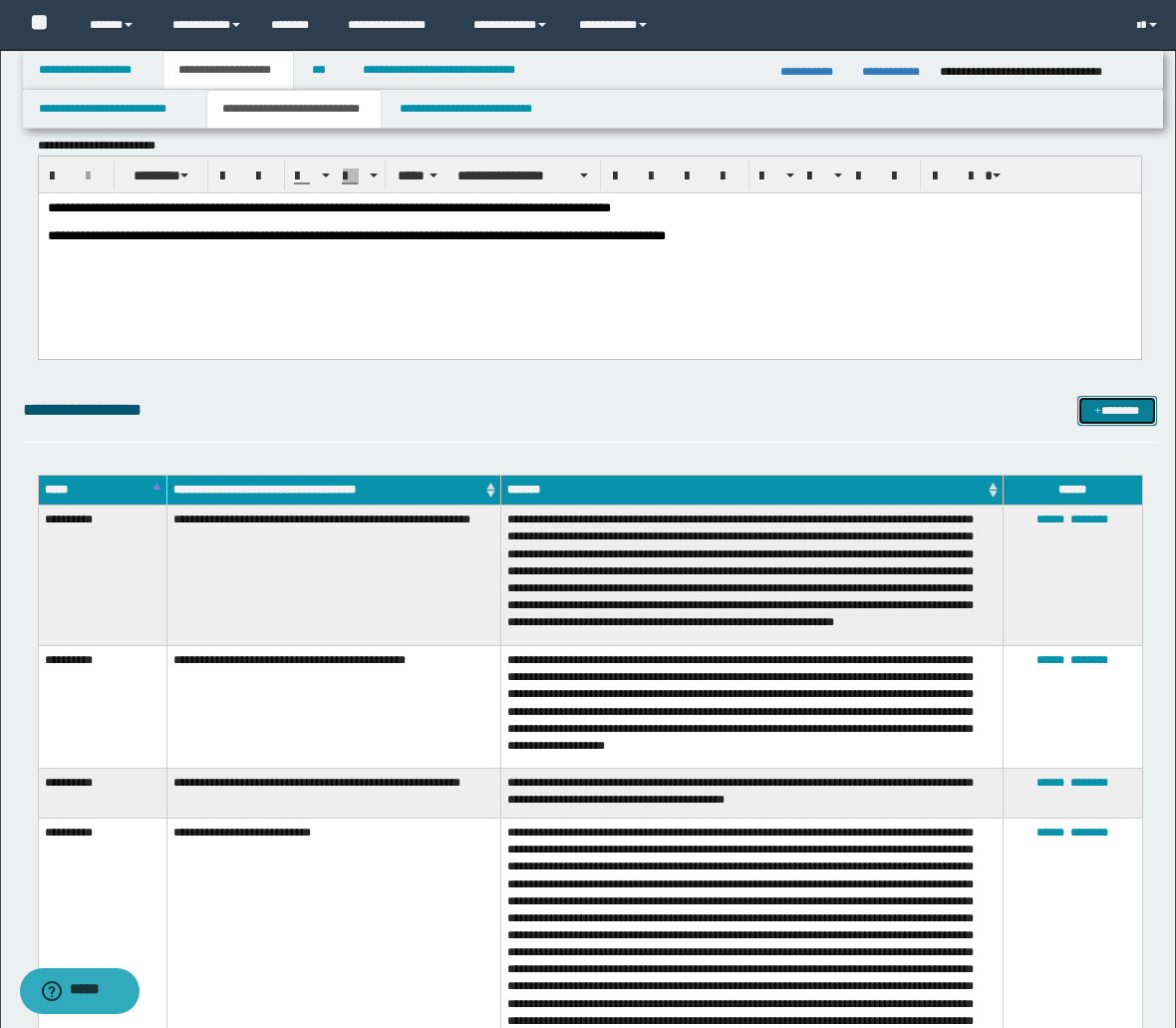 click on "*******" at bounding box center [1117, 411] 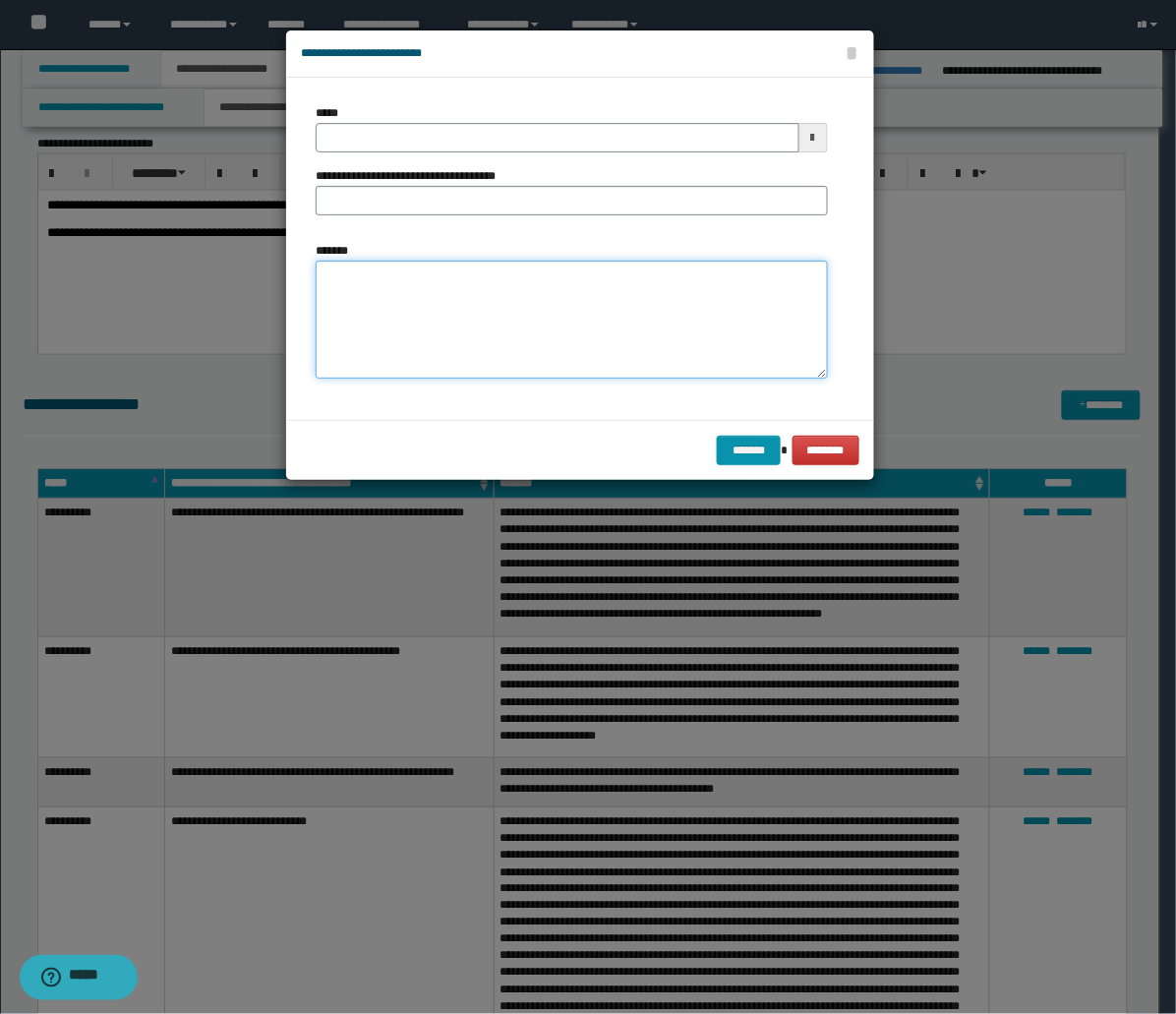 click on "*******" at bounding box center [571, 320] 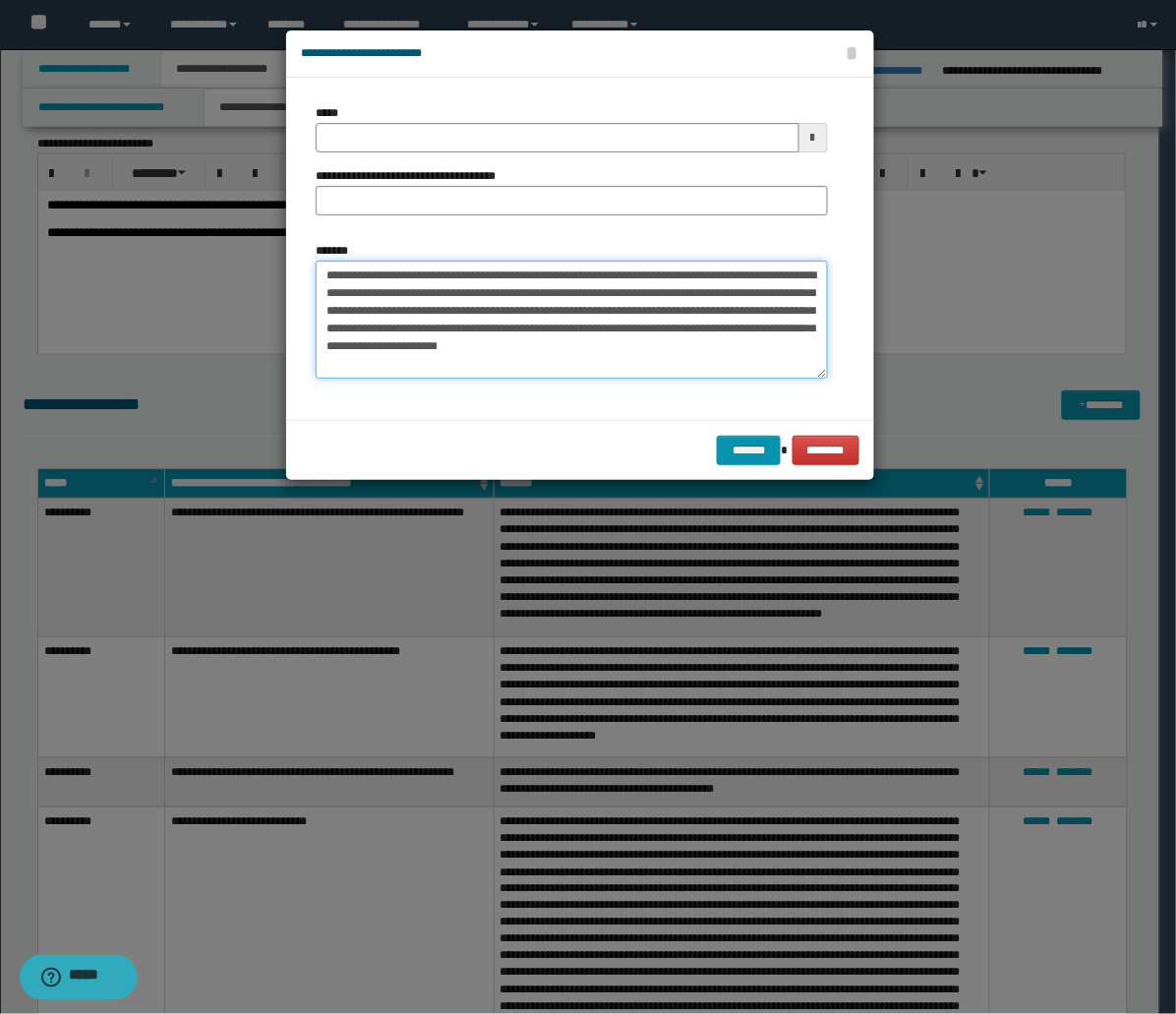 type 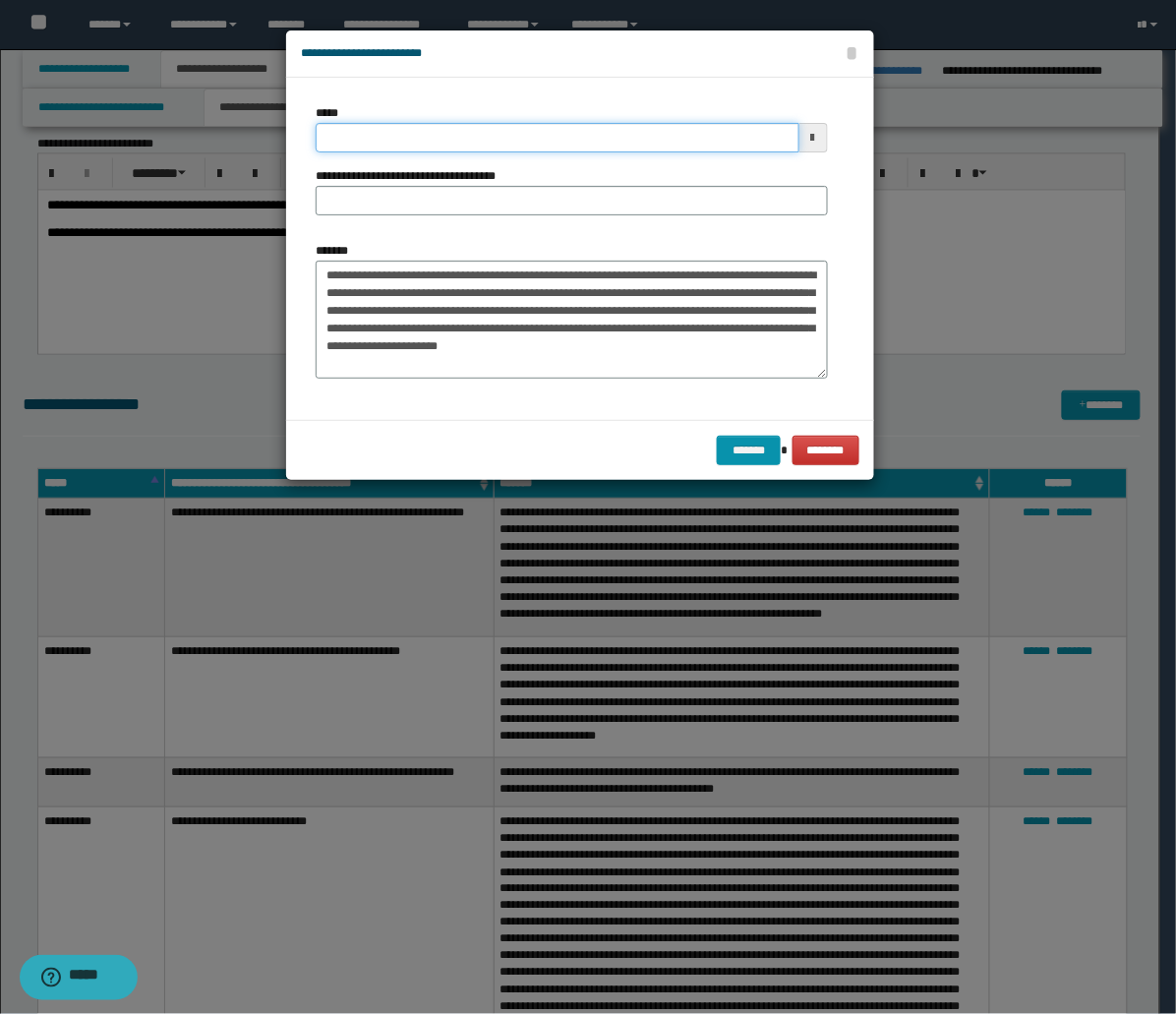 click on "*****" at bounding box center [558, 138] 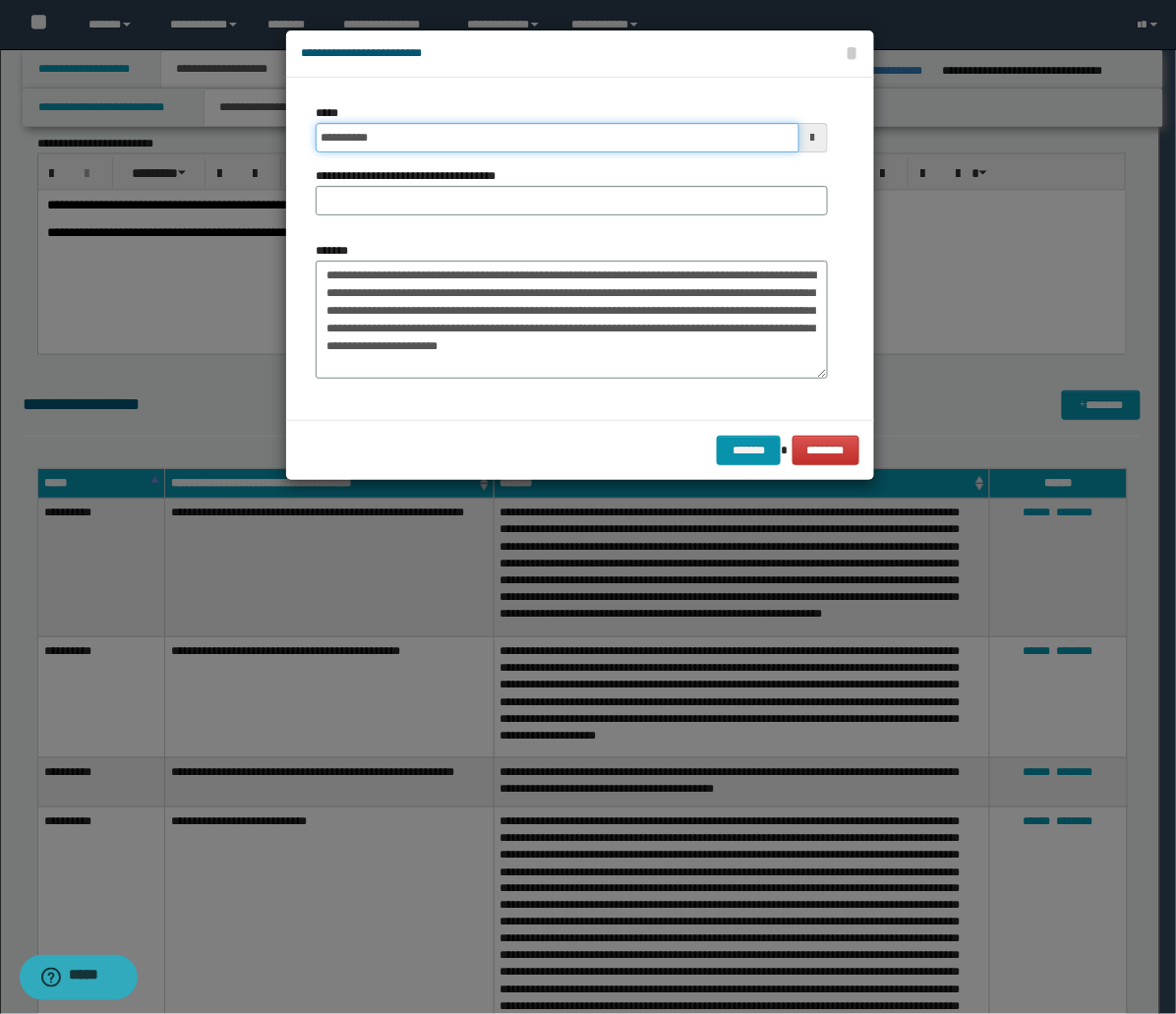 type on "**********" 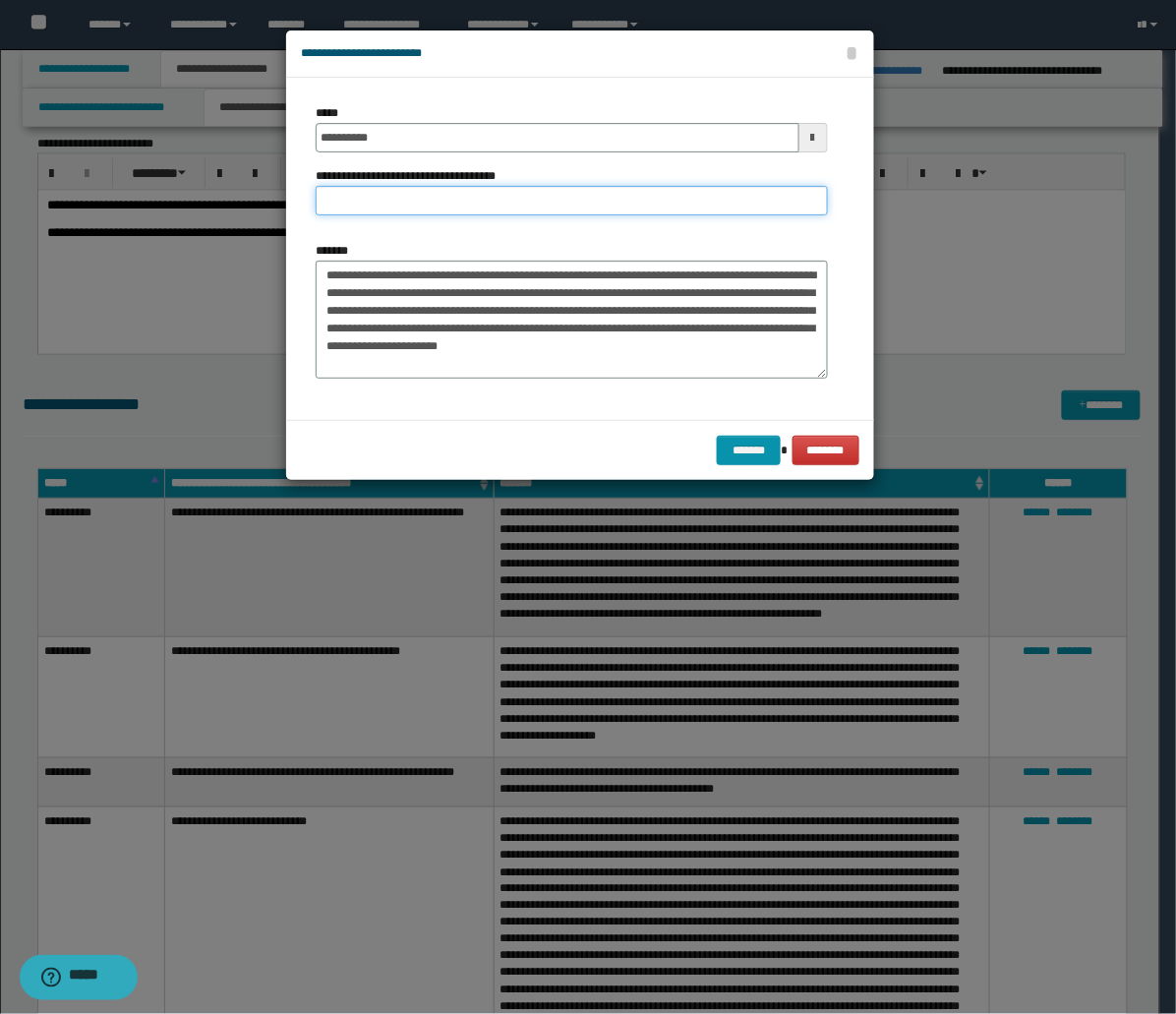 click on "**********" at bounding box center [571, 201] 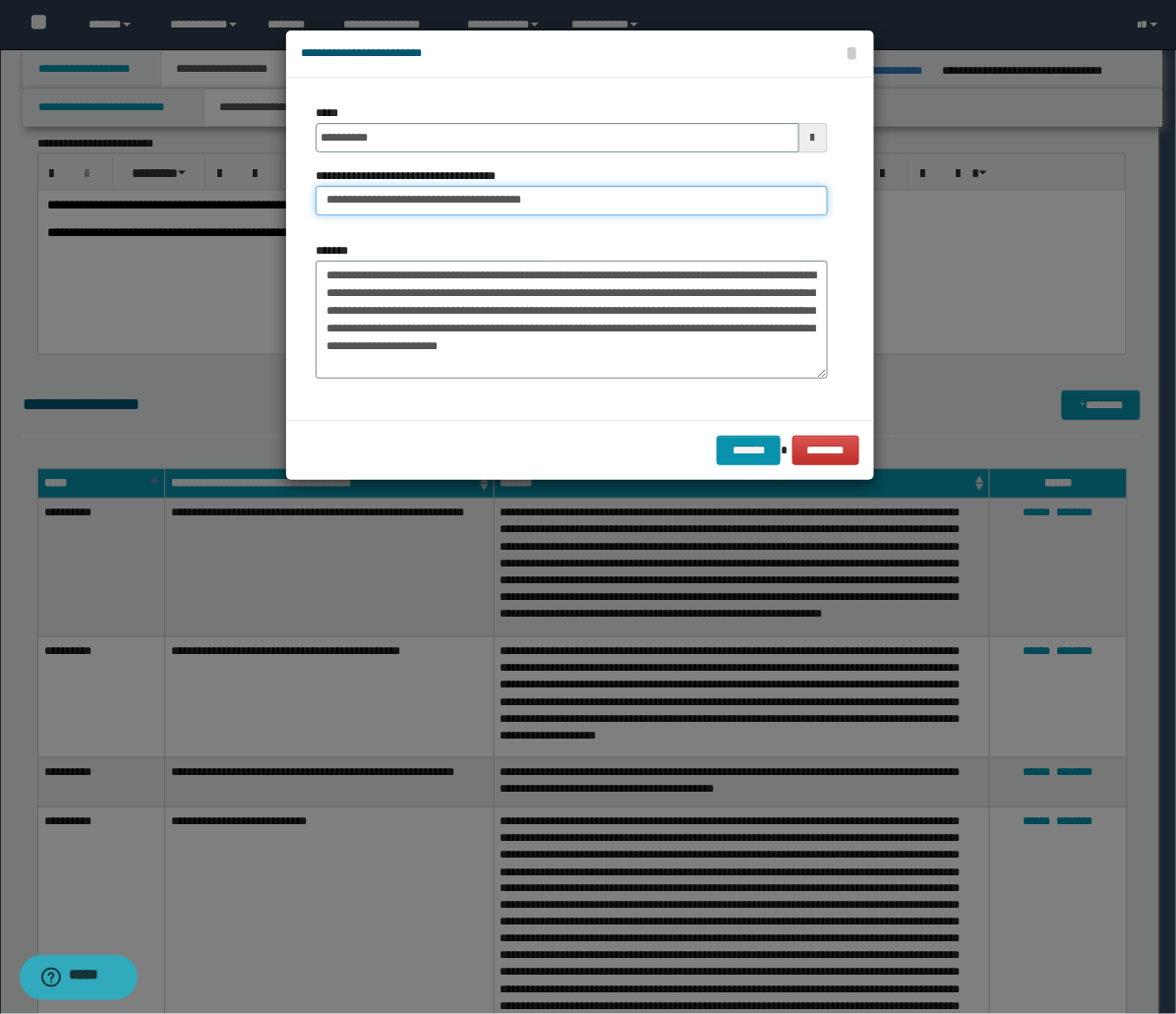 drag, startPoint x: 590, startPoint y: 197, endPoint x: 448, endPoint y: 211, distance: 142.68847 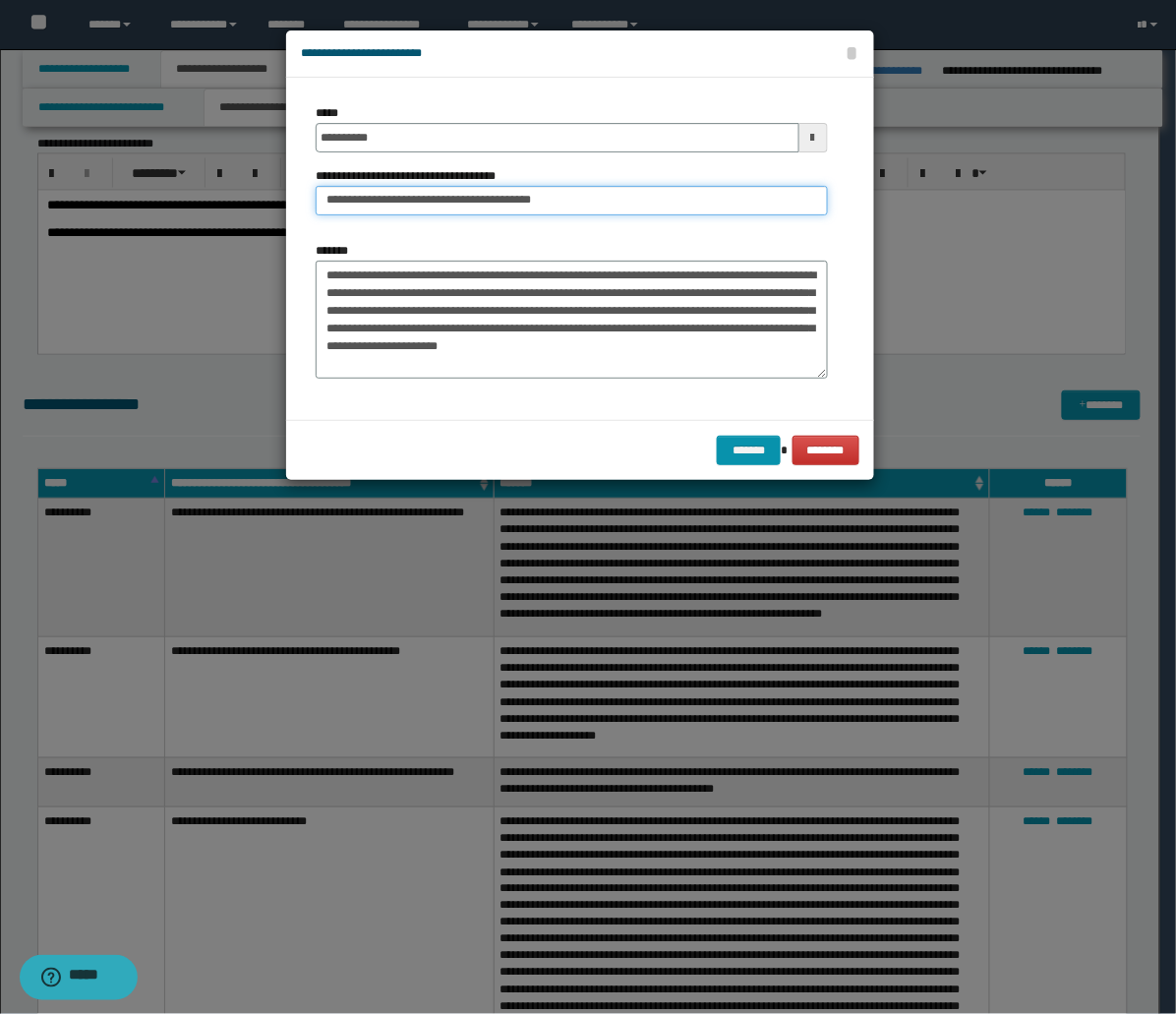 type on "**********" 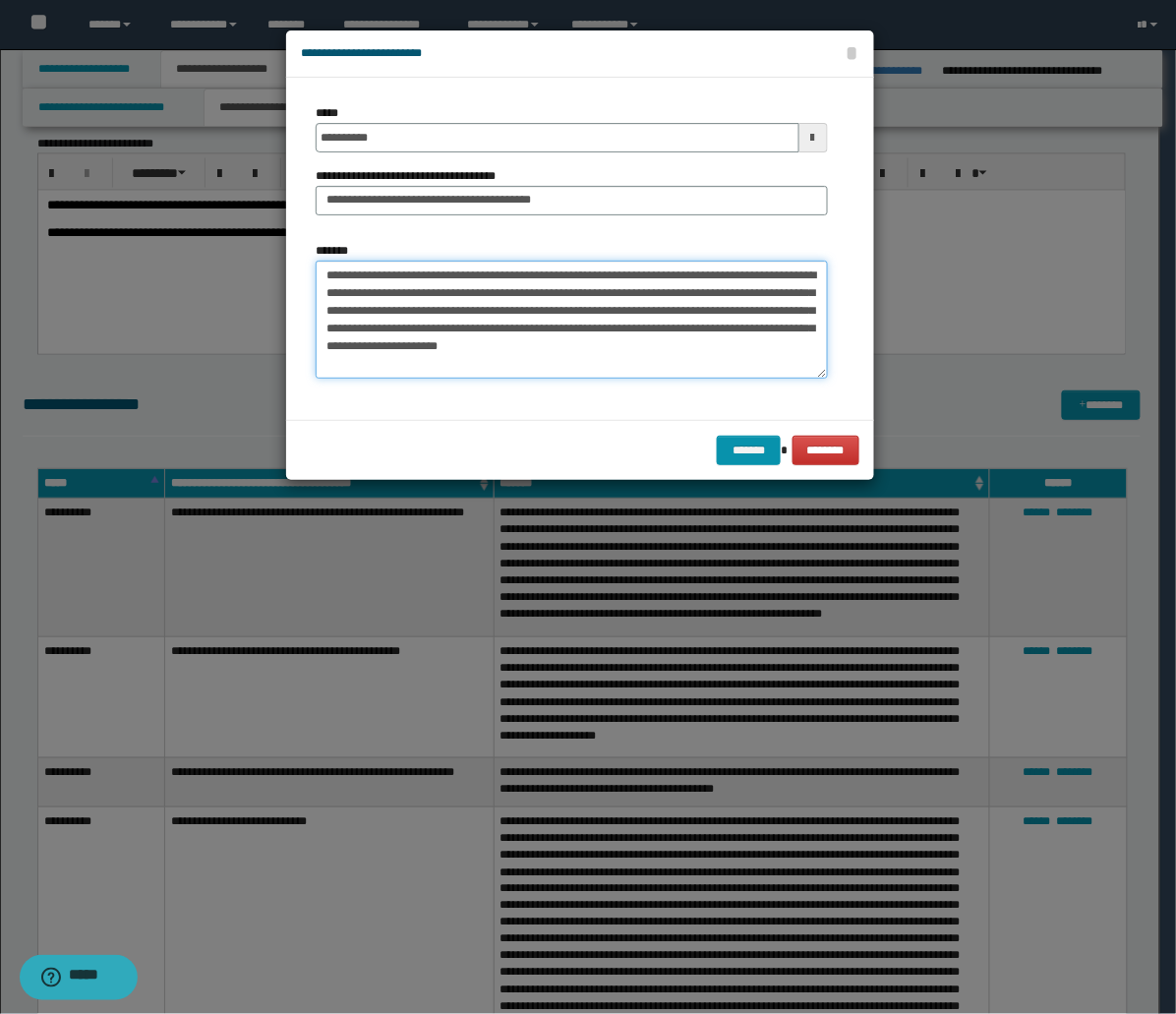 click on "**********" at bounding box center [571, 320] 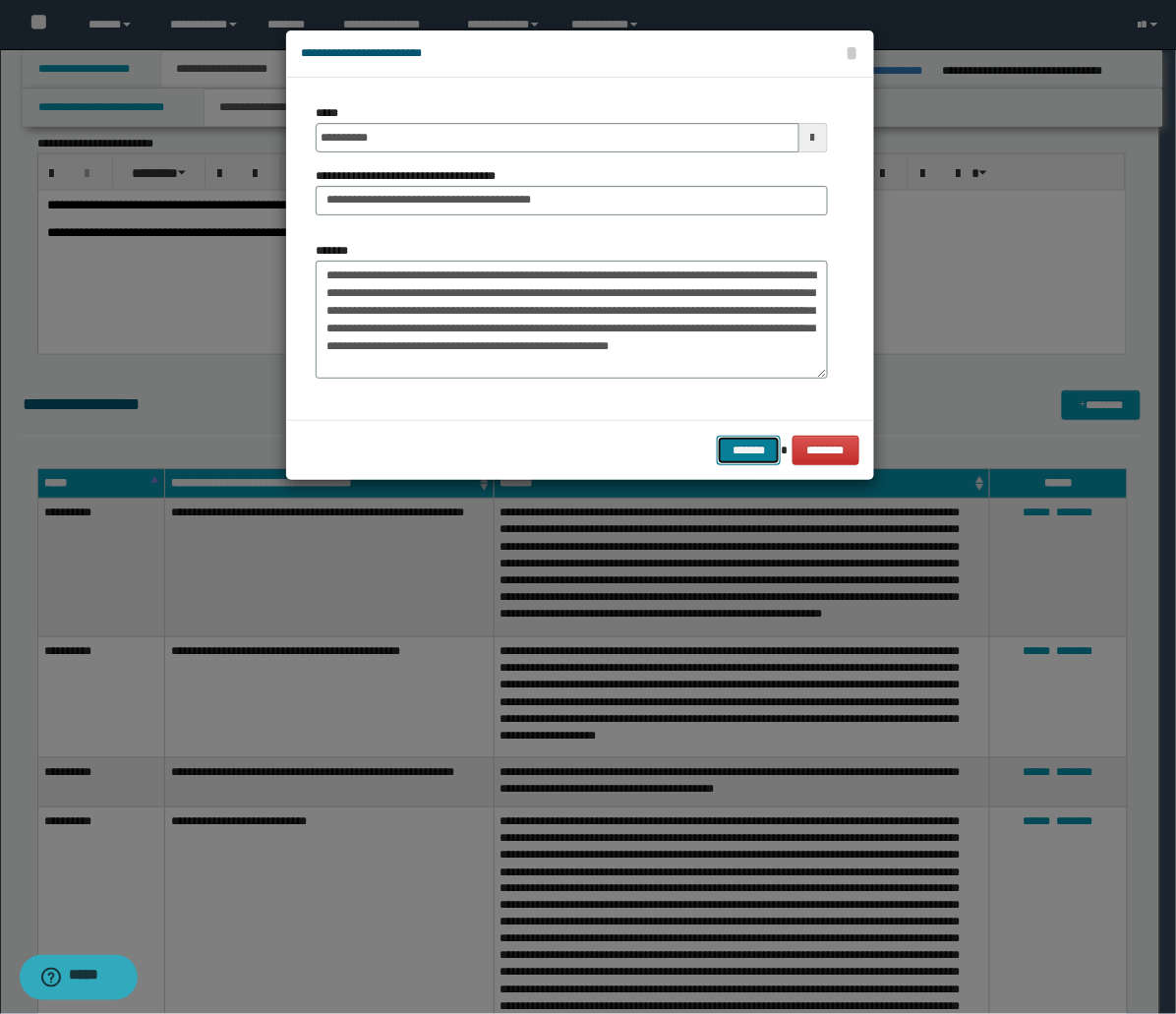 click on "*******" at bounding box center (748, 450) 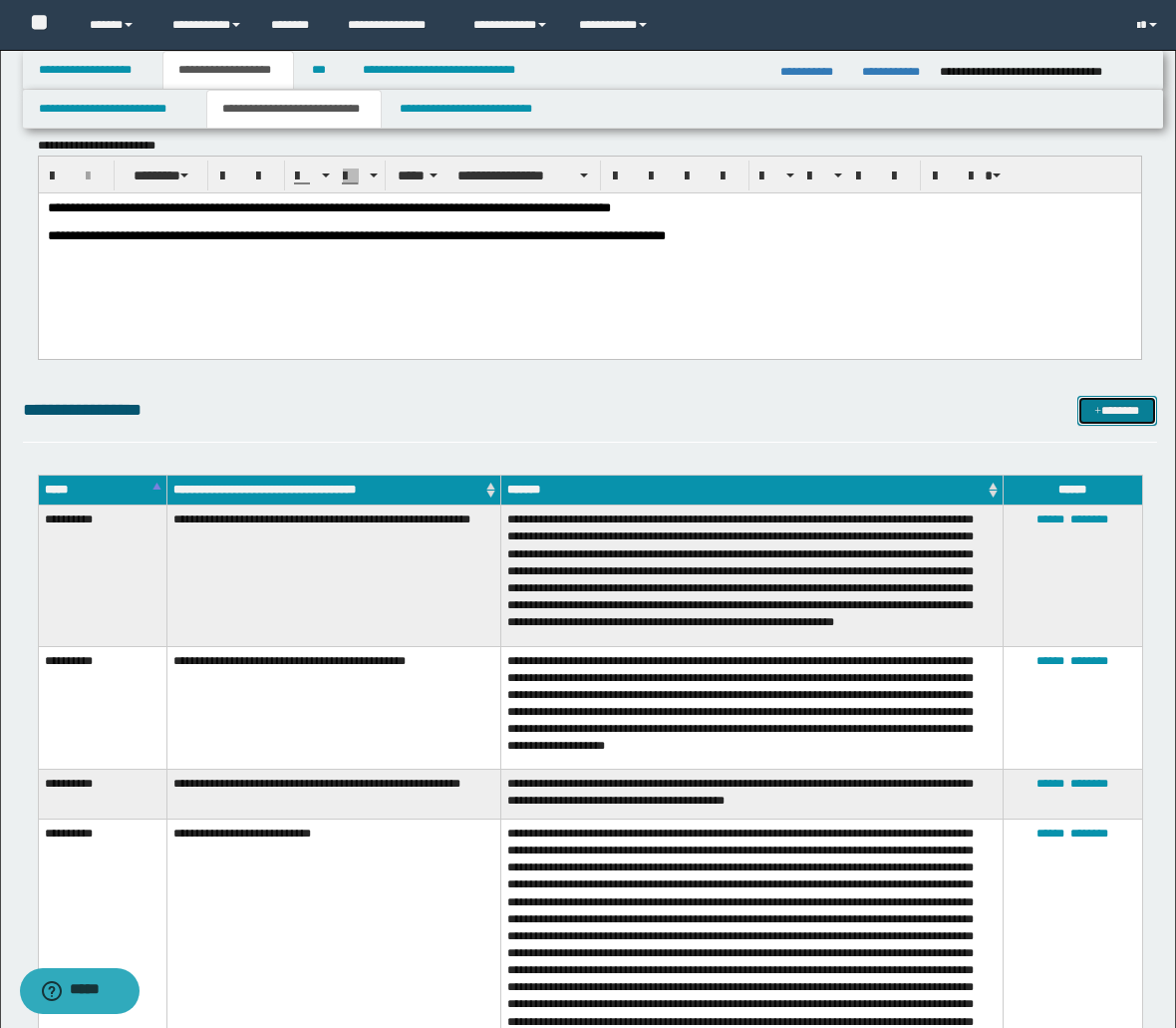 click on "*******" at bounding box center [1117, 411] 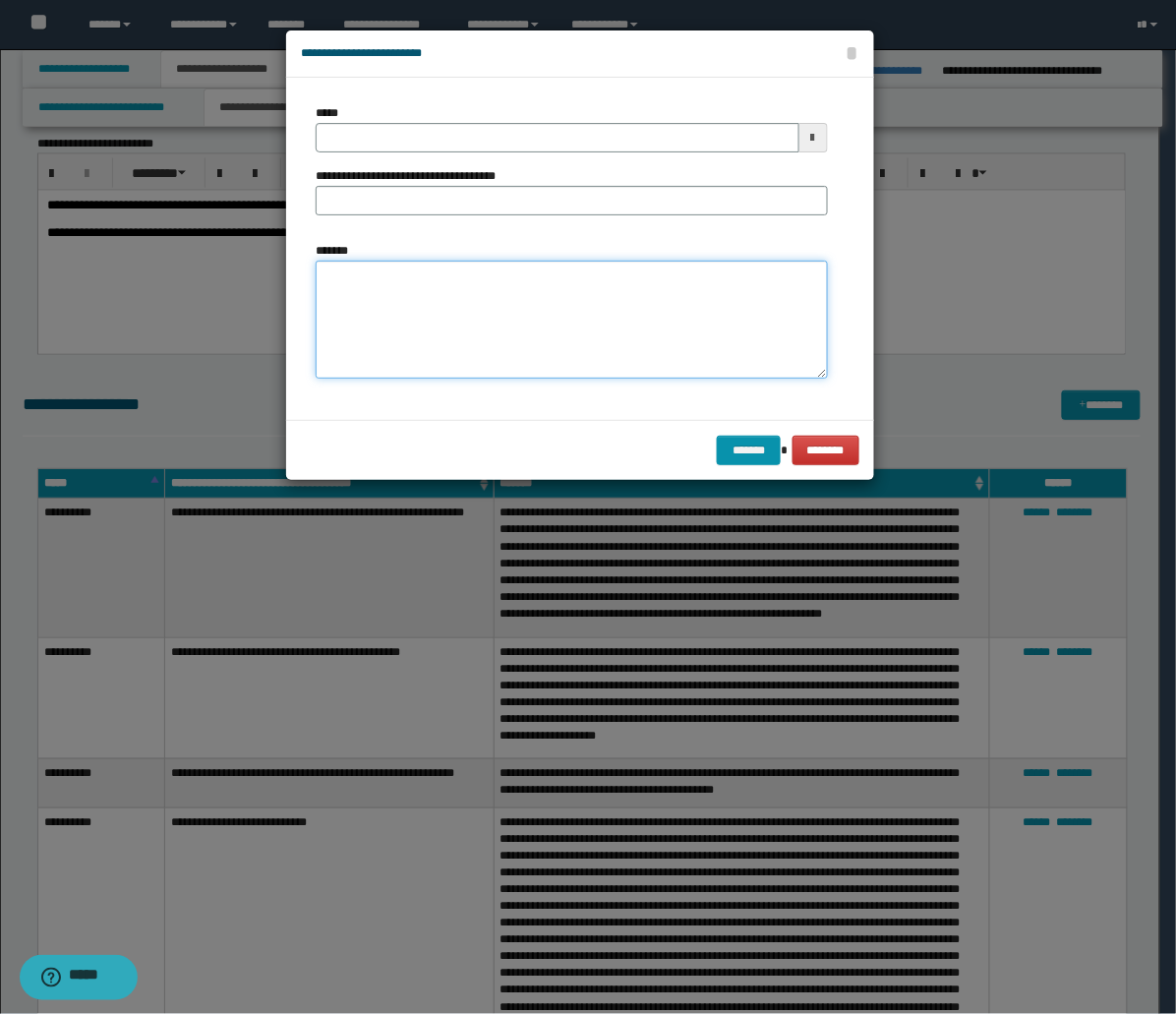 click on "*******" at bounding box center [571, 320] 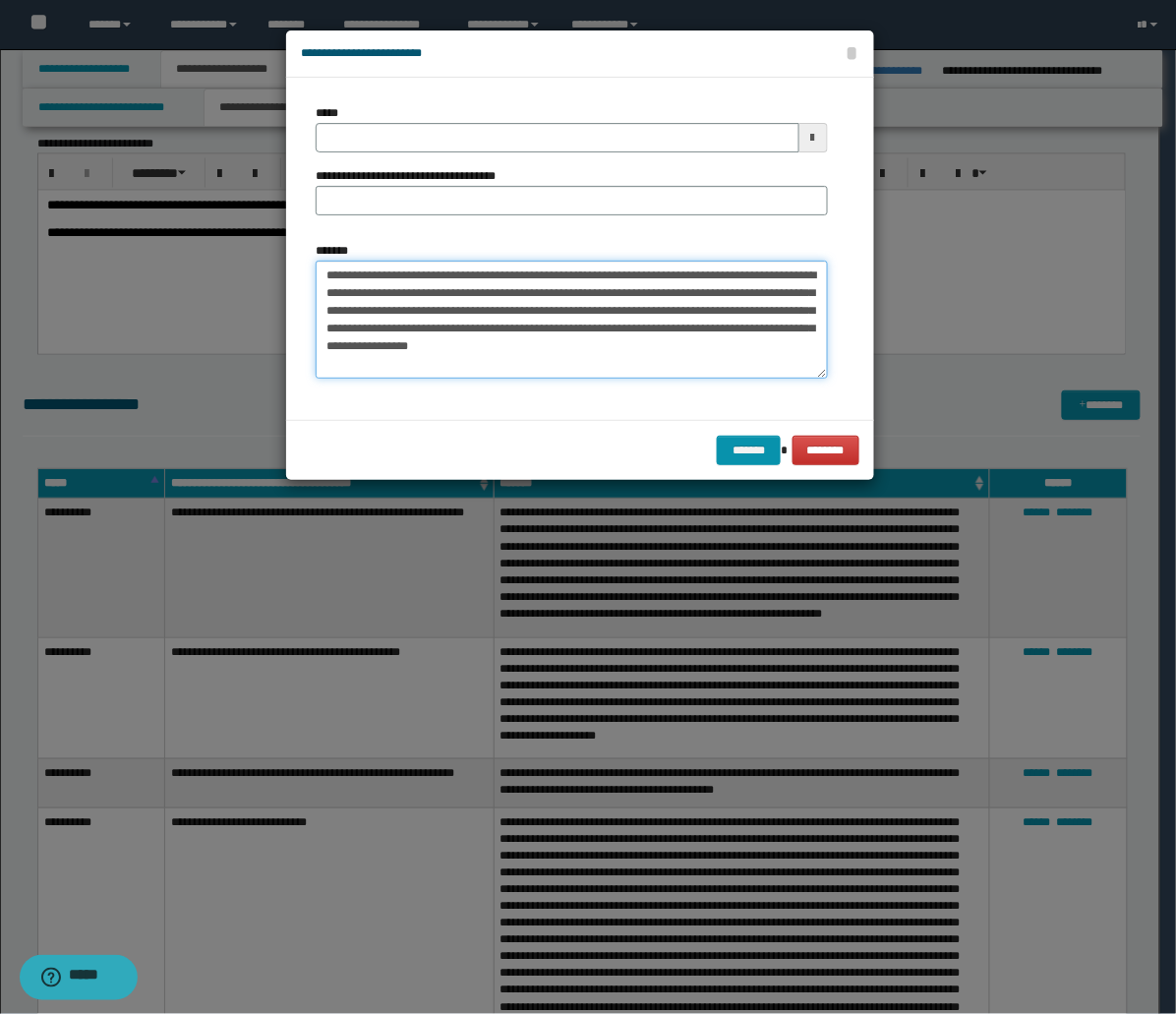 type 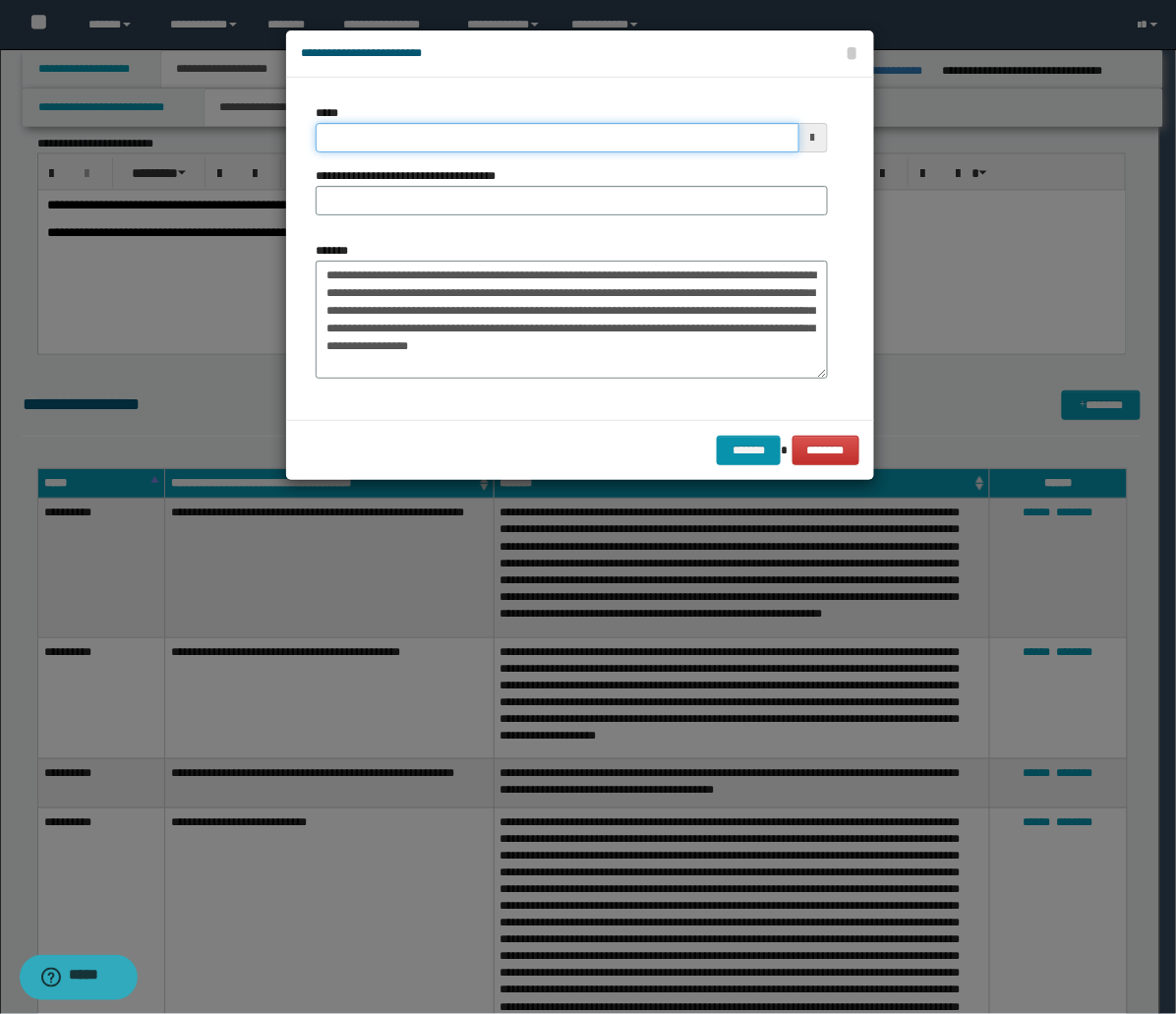 click on "*****" at bounding box center (558, 138) 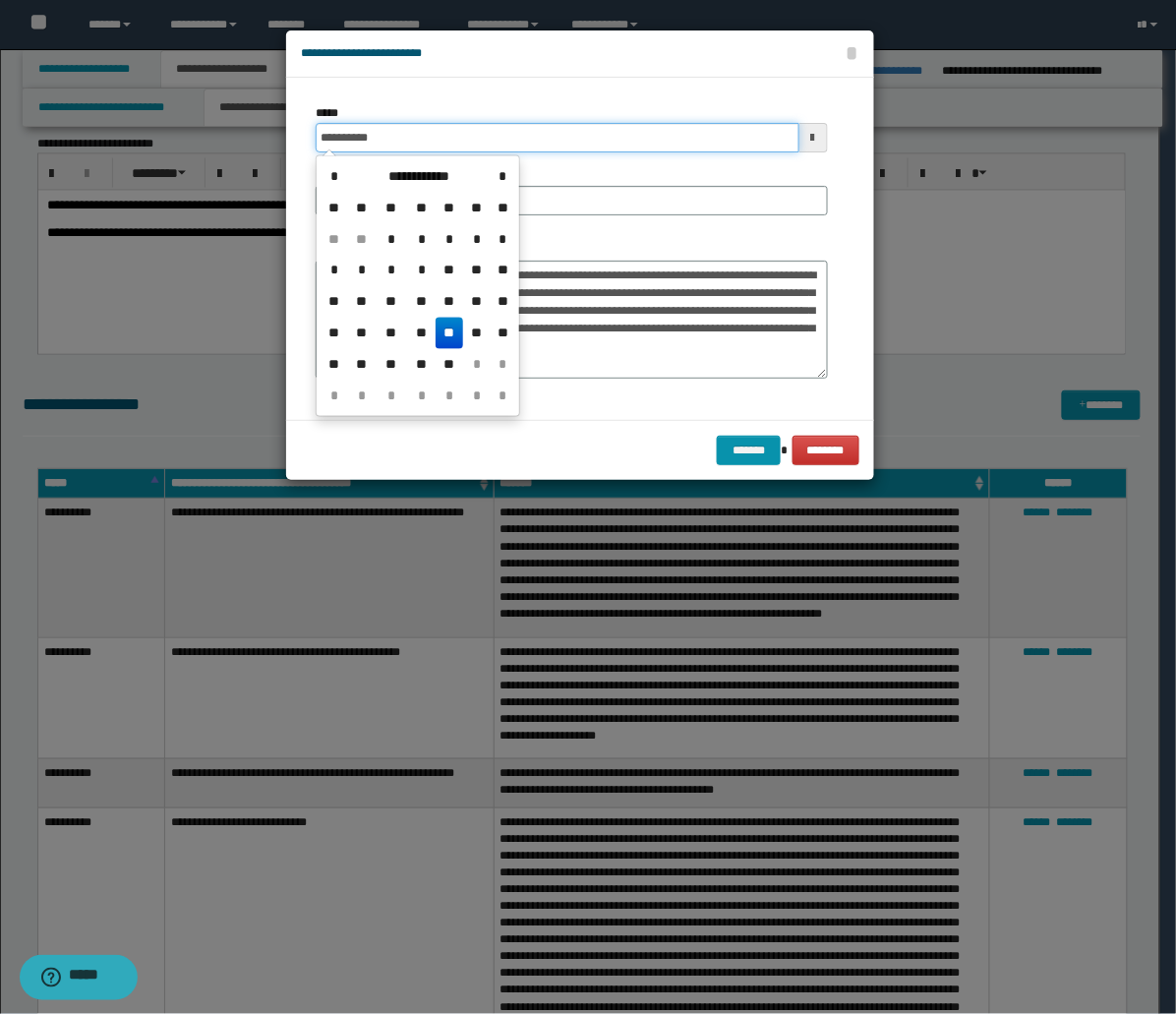 type on "**********" 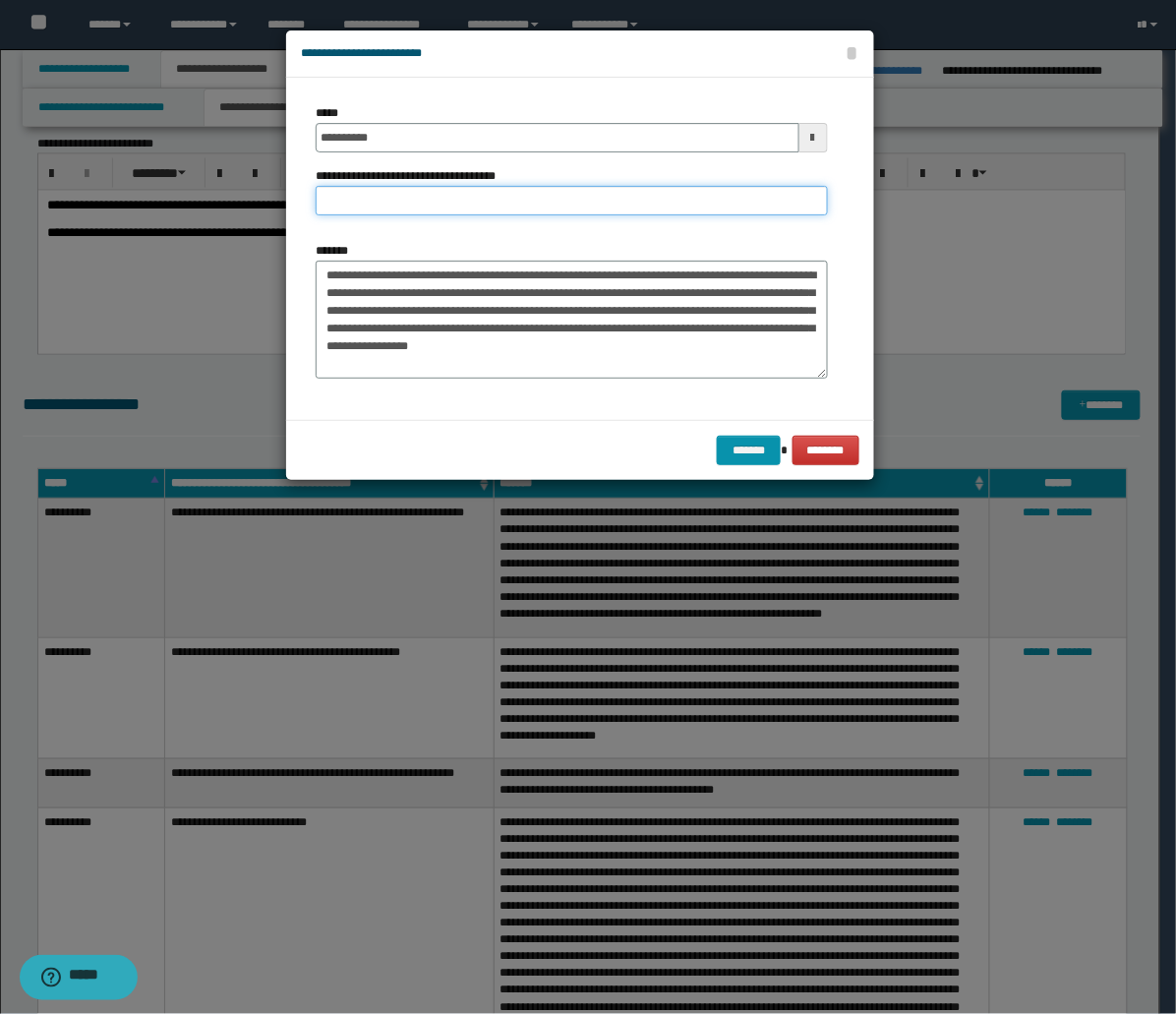 drag, startPoint x: 738, startPoint y: 197, endPoint x: 753, endPoint y: 187, distance: 18.027756 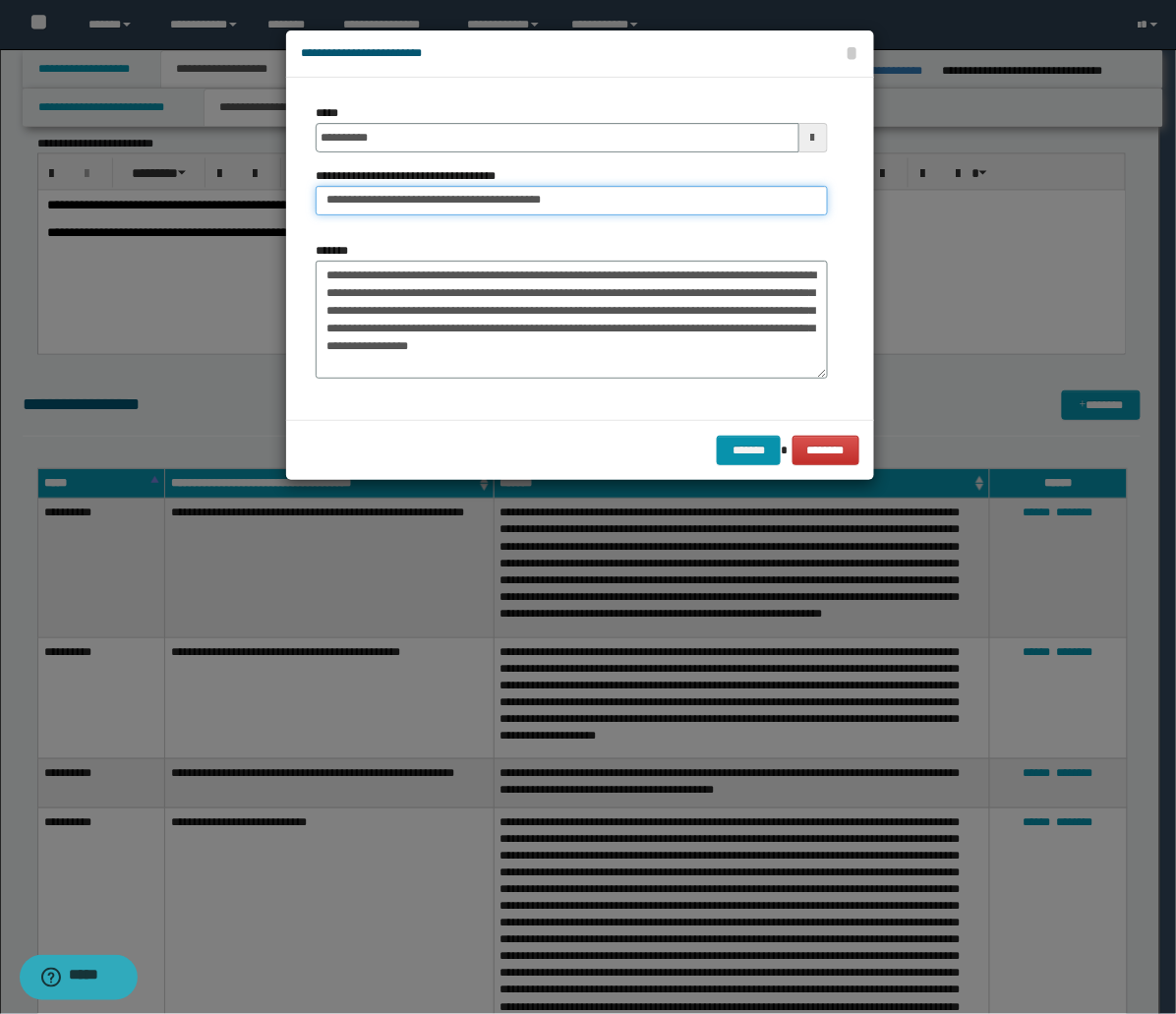 type on "**********" 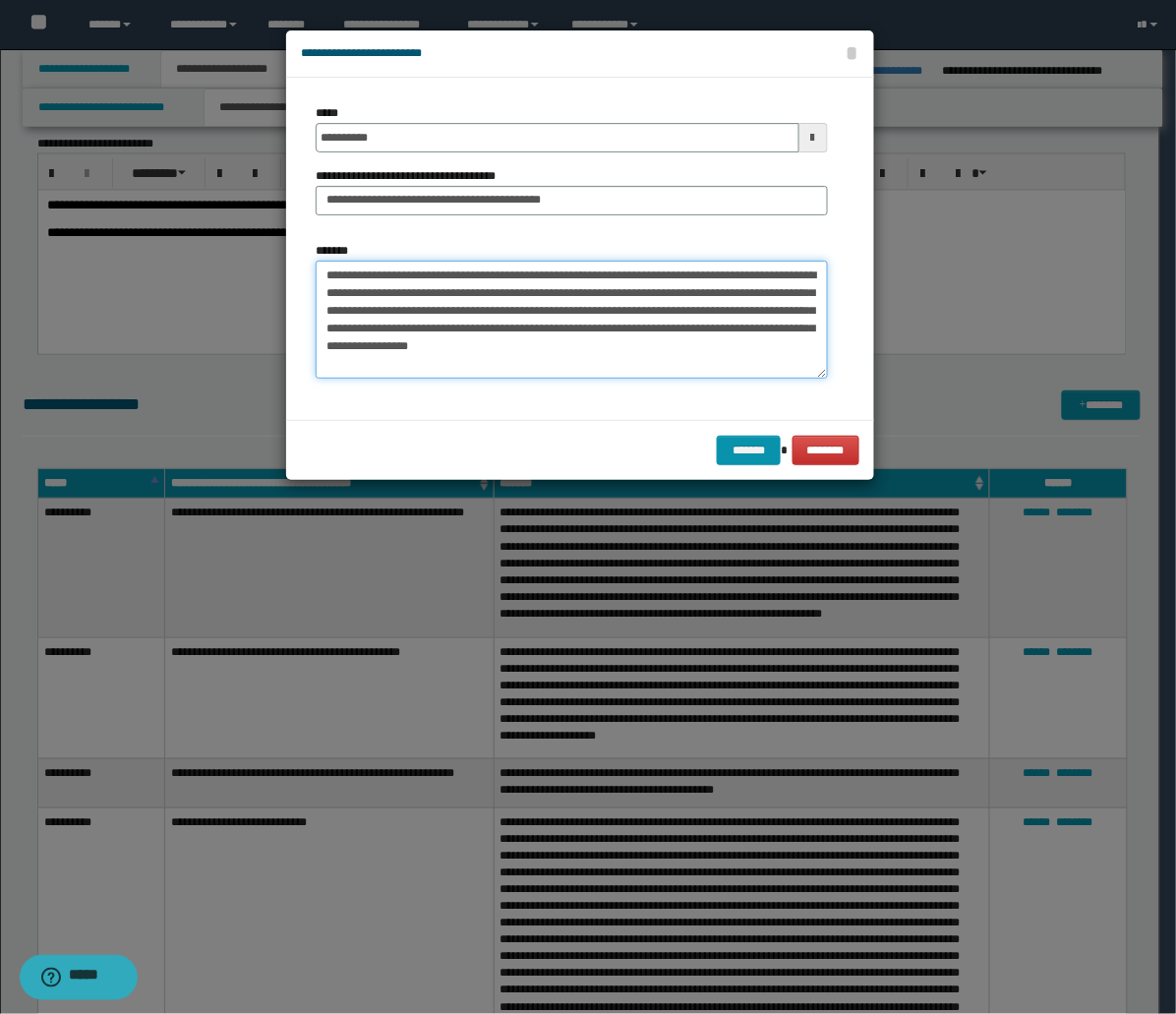 click on "**********" at bounding box center (571, 320) 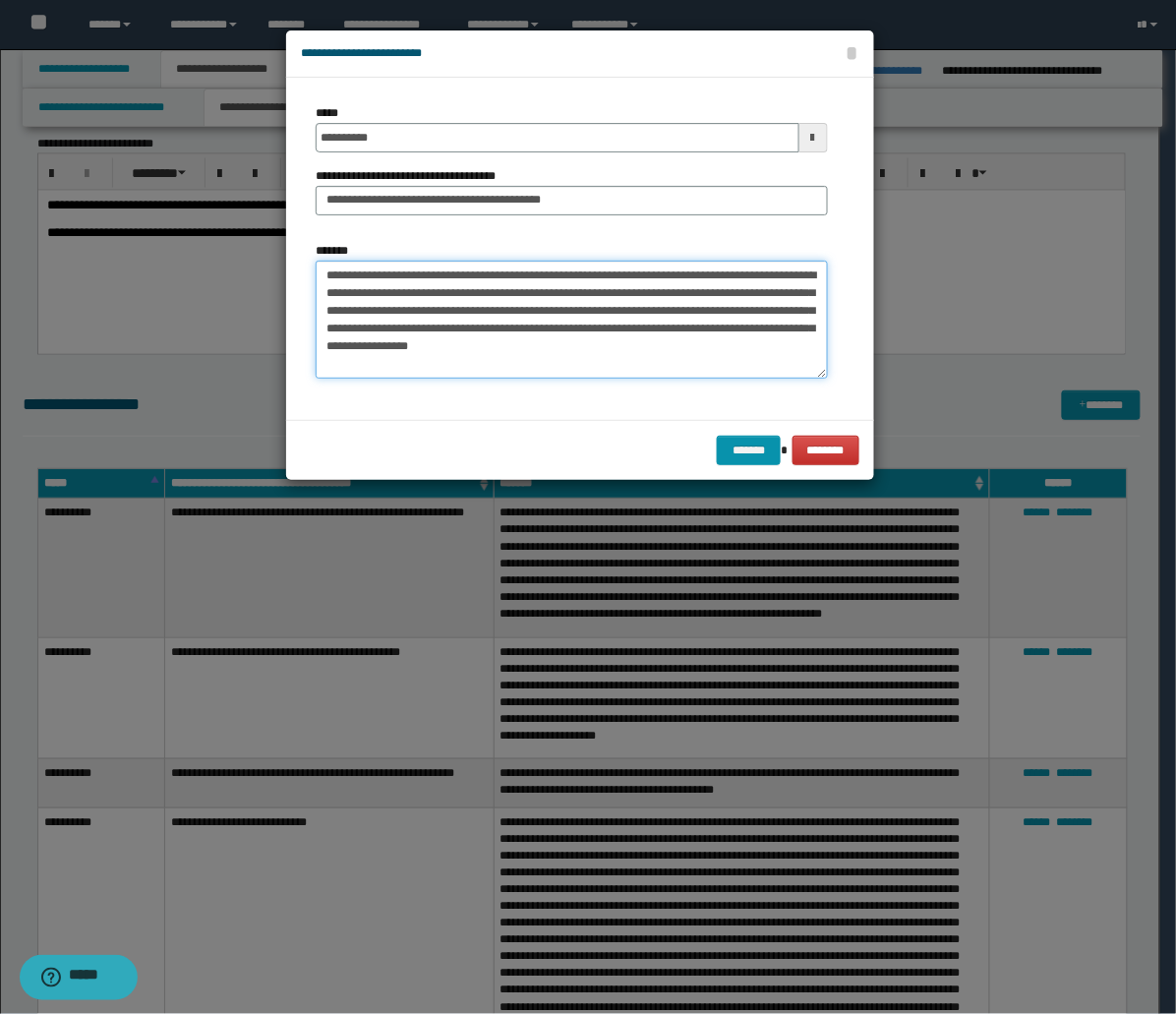 click on "**********" at bounding box center (571, 320) 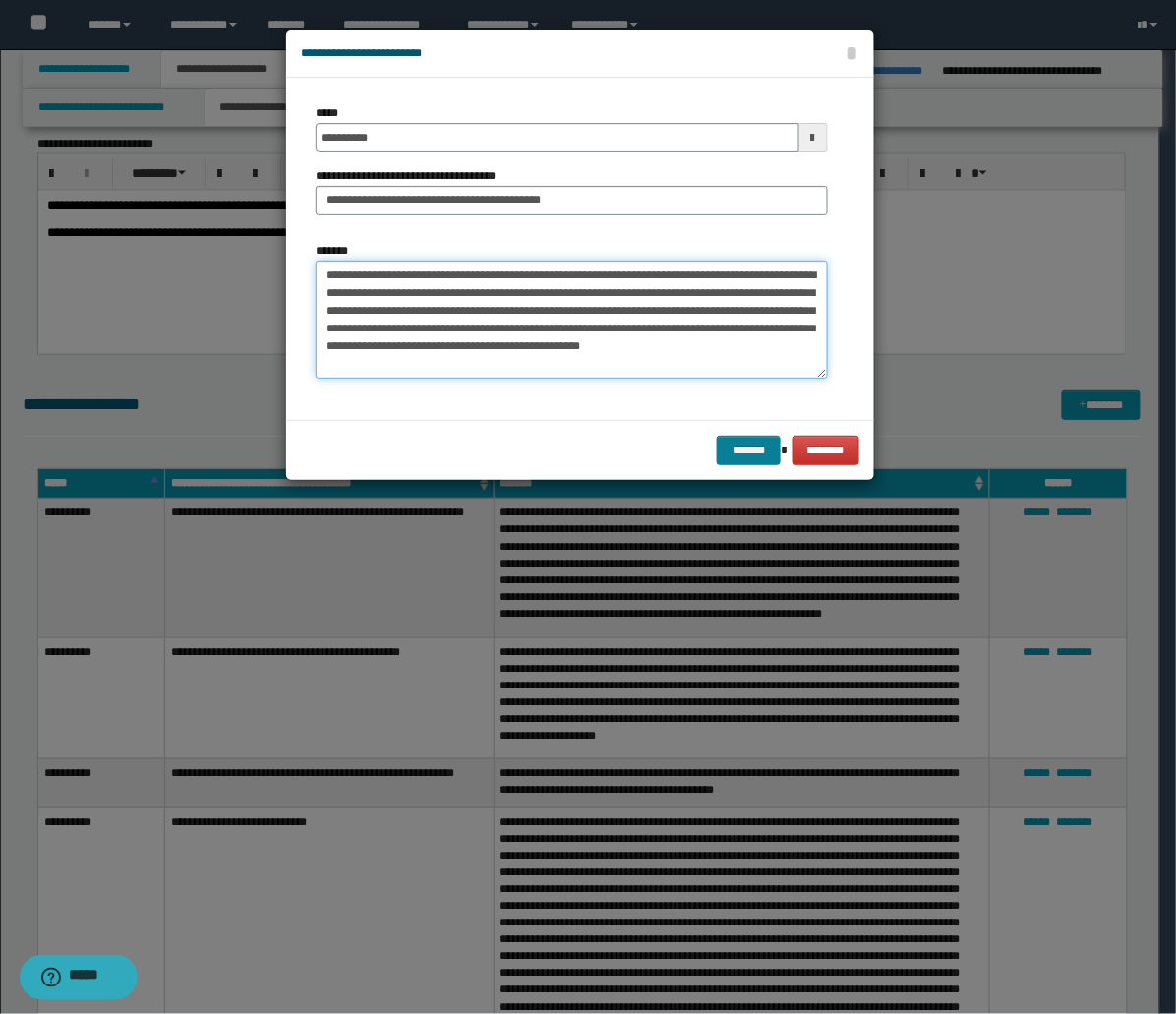 type on "**********" 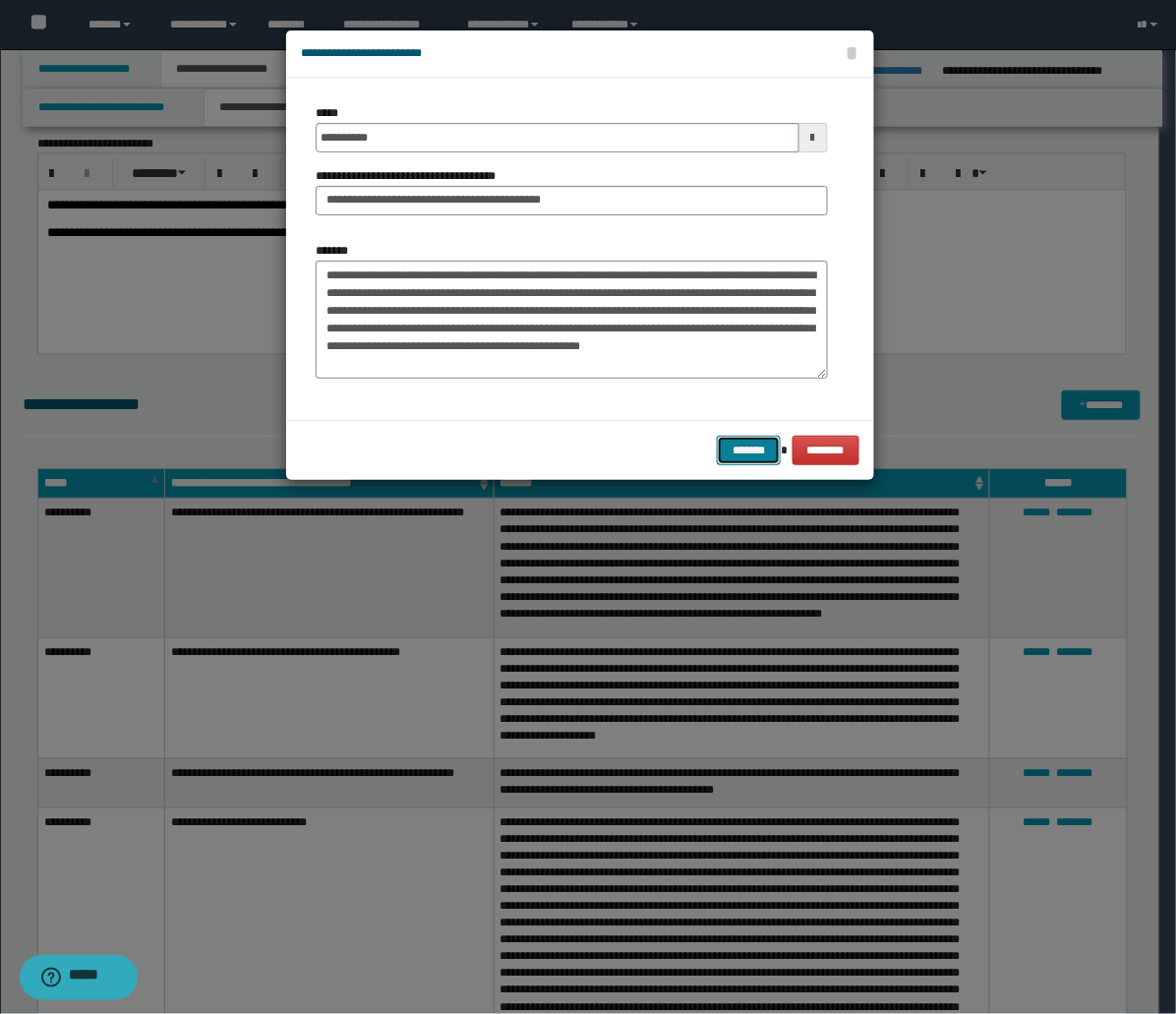 click on "*******" at bounding box center (748, 450) 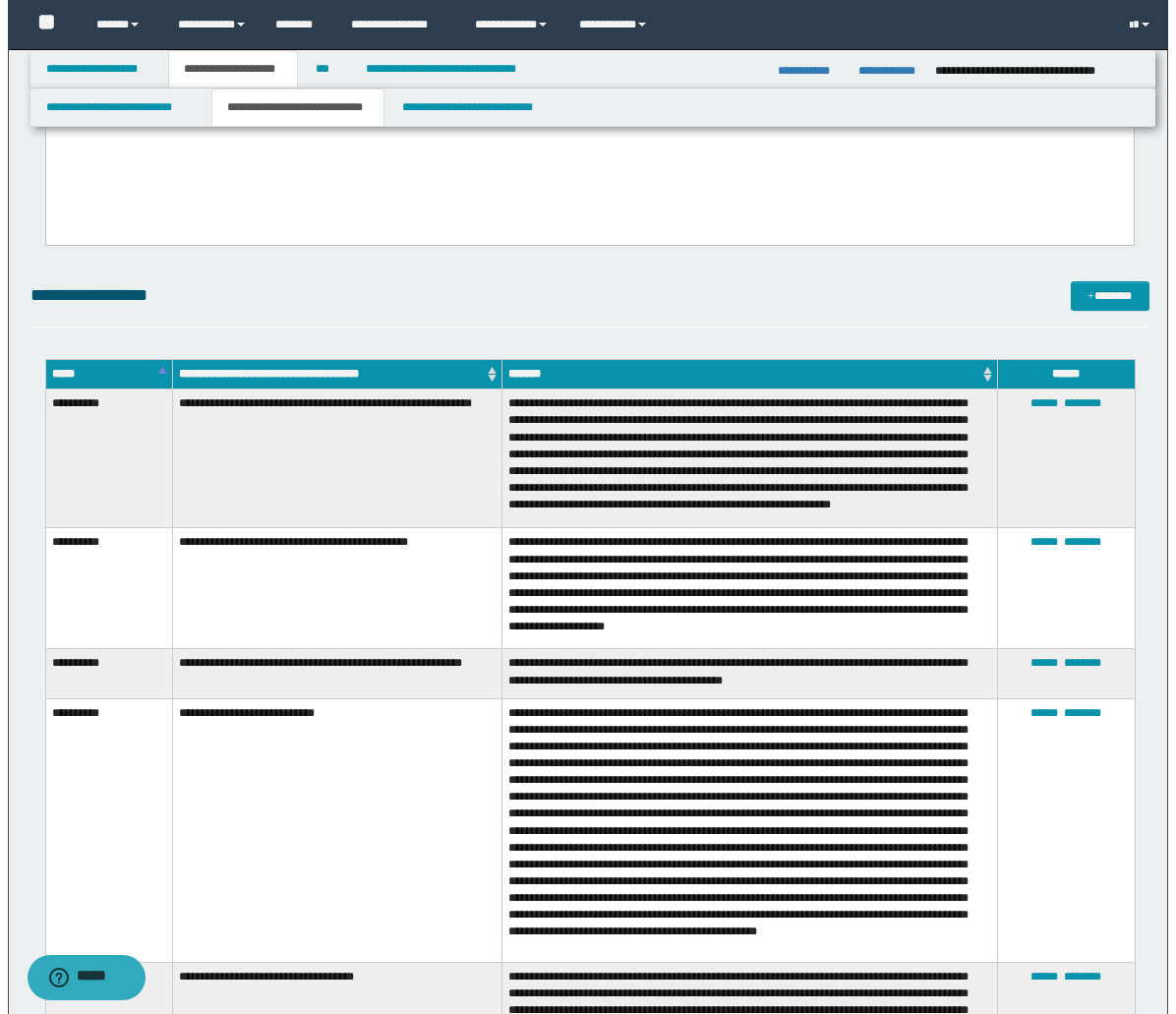 scroll, scrollTop: 1967, scrollLeft: 0, axis: vertical 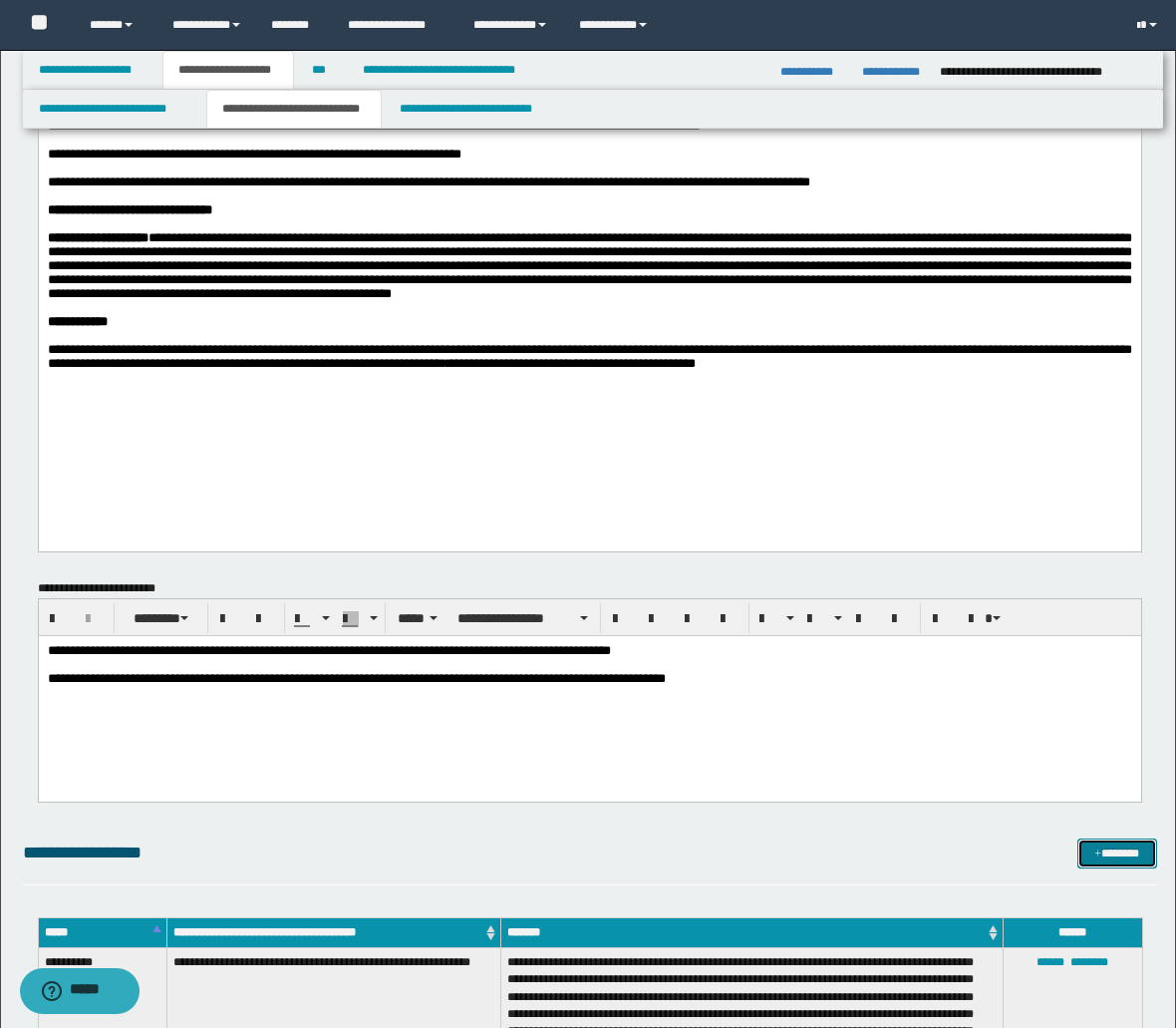click on "*******" at bounding box center (1117, 854) 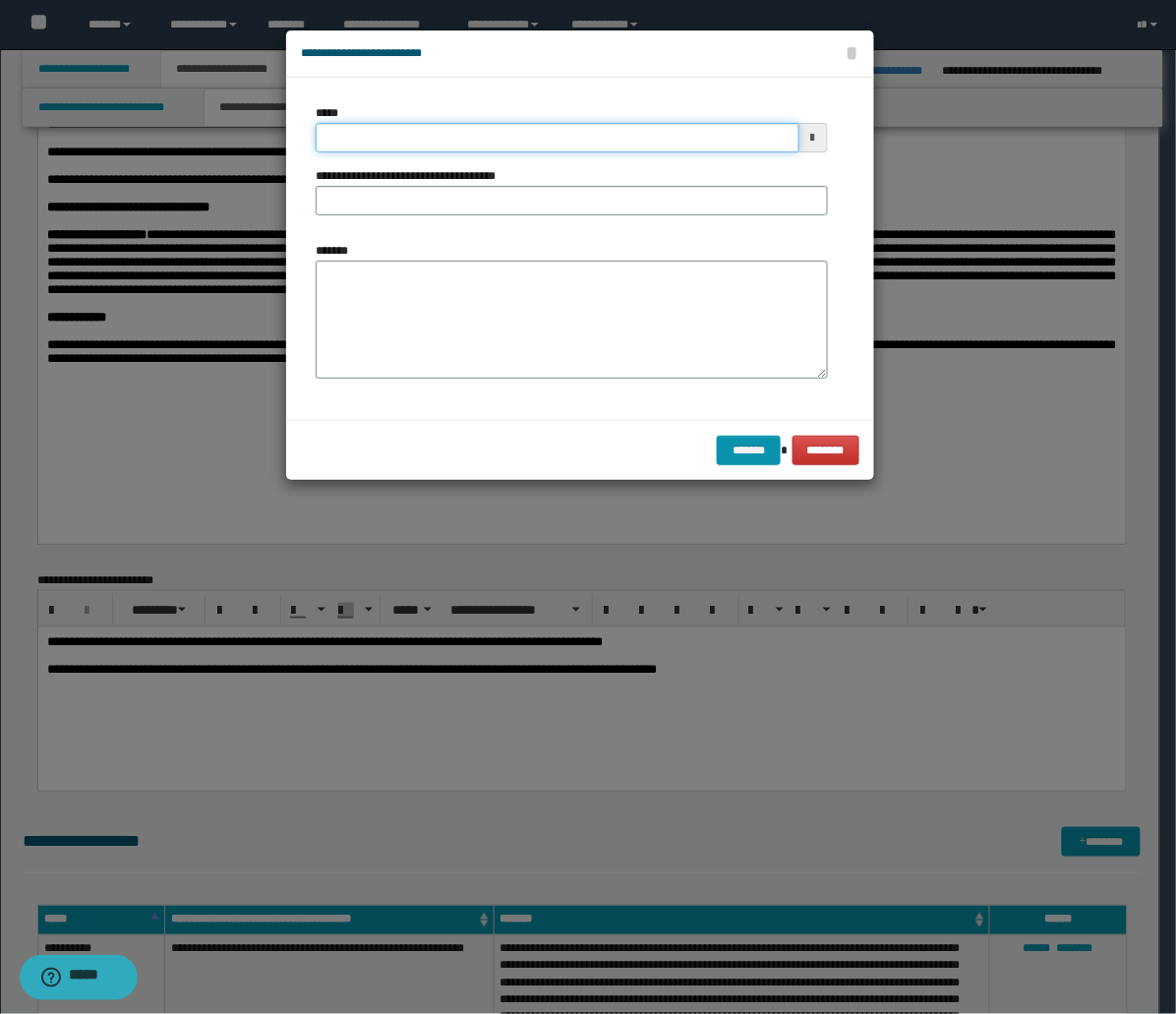 click on "*****" at bounding box center [558, 138] 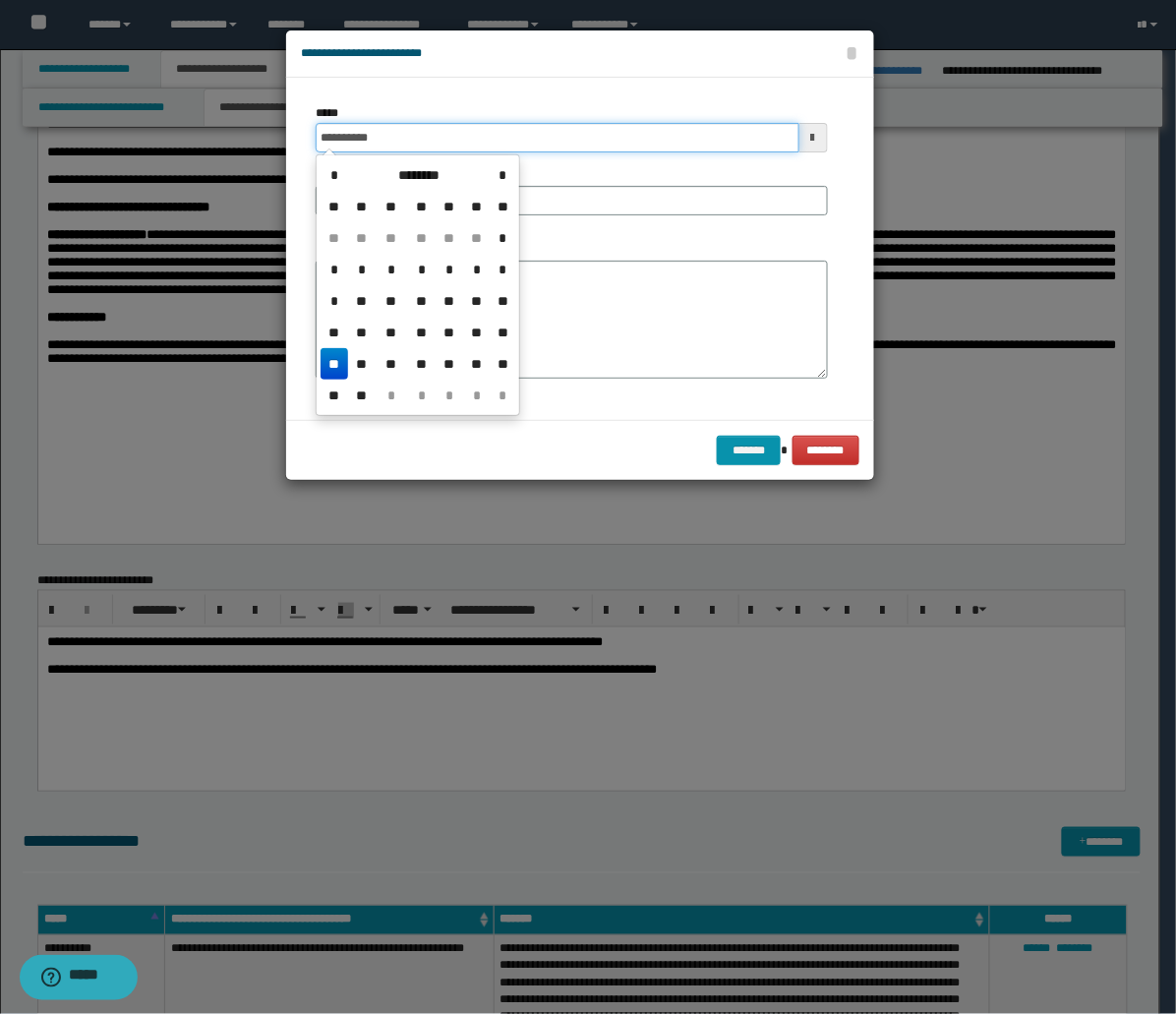 type on "**********" 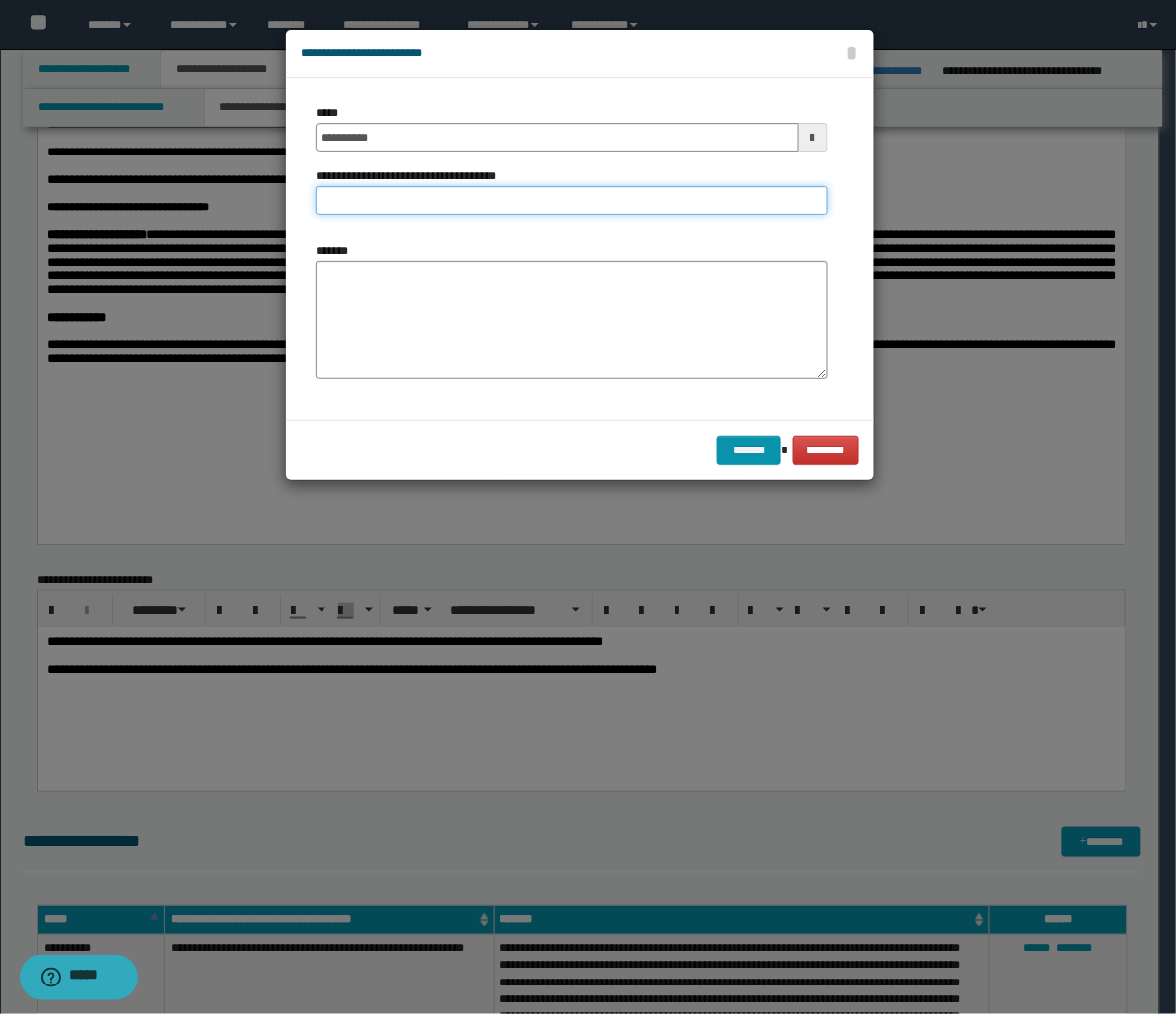 click on "**********" at bounding box center (571, 201) 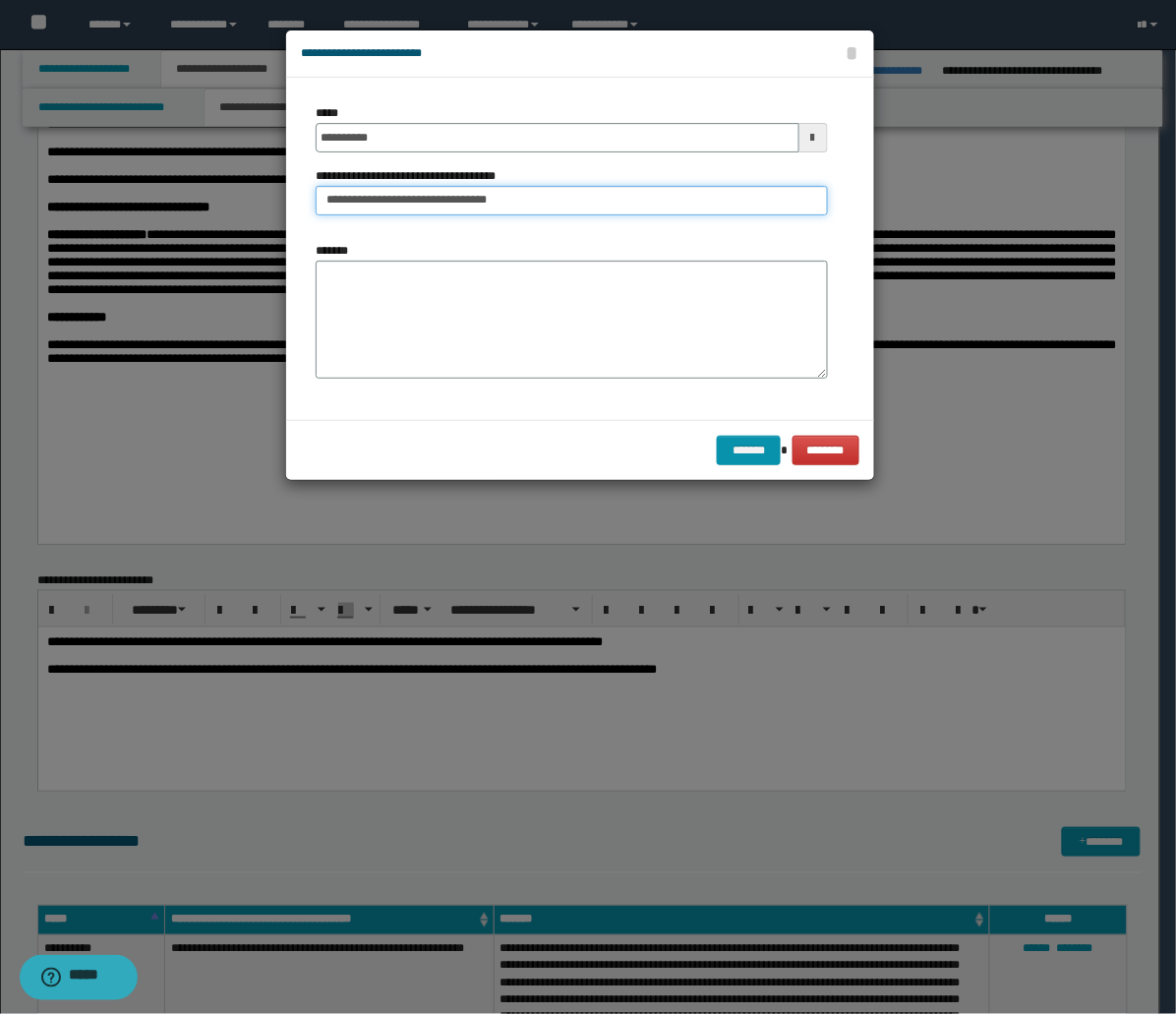 drag, startPoint x: 505, startPoint y: 204, endPoint x: 398, endPoint y: 207, distance: 107.042048 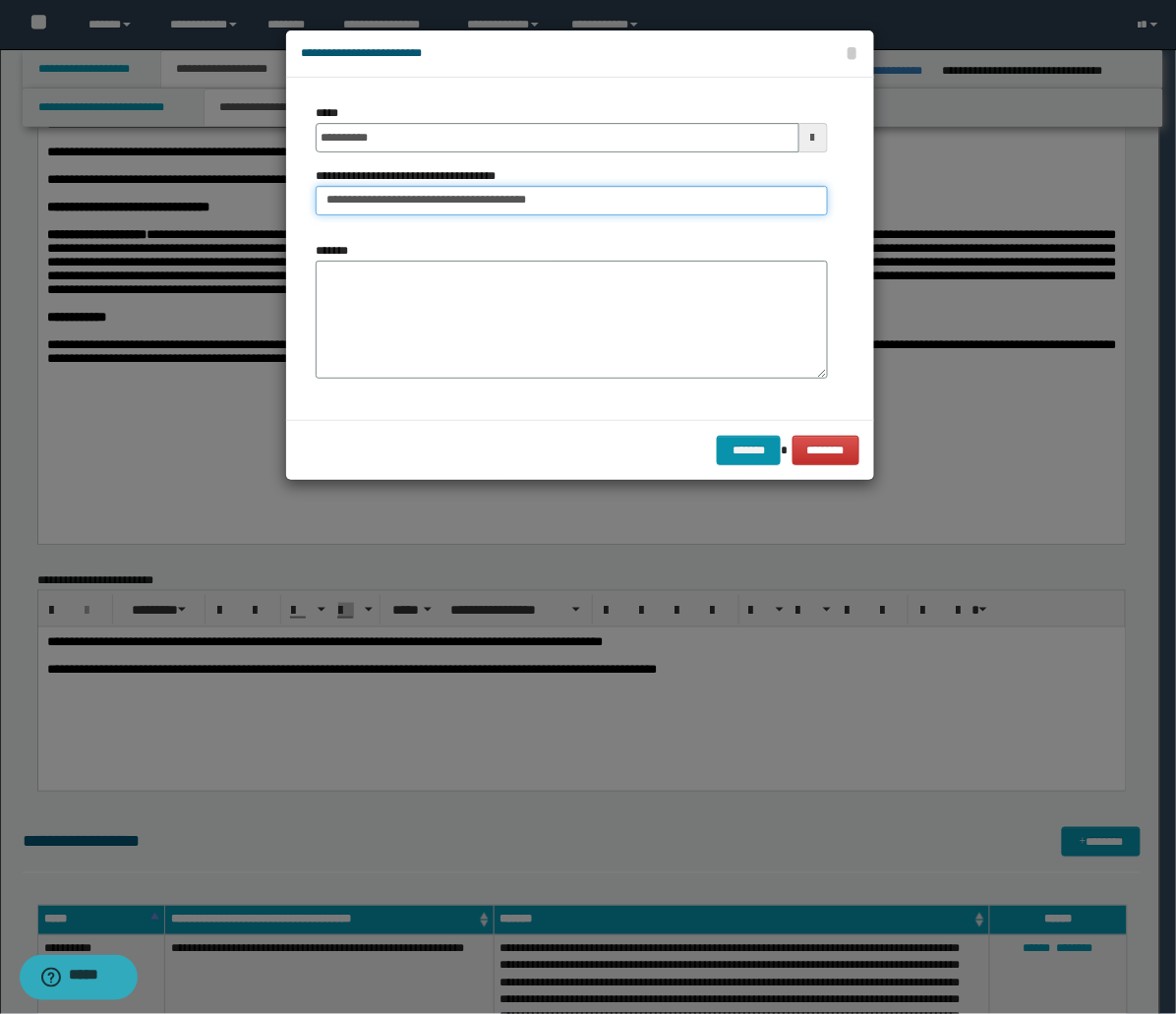 type on "**********" 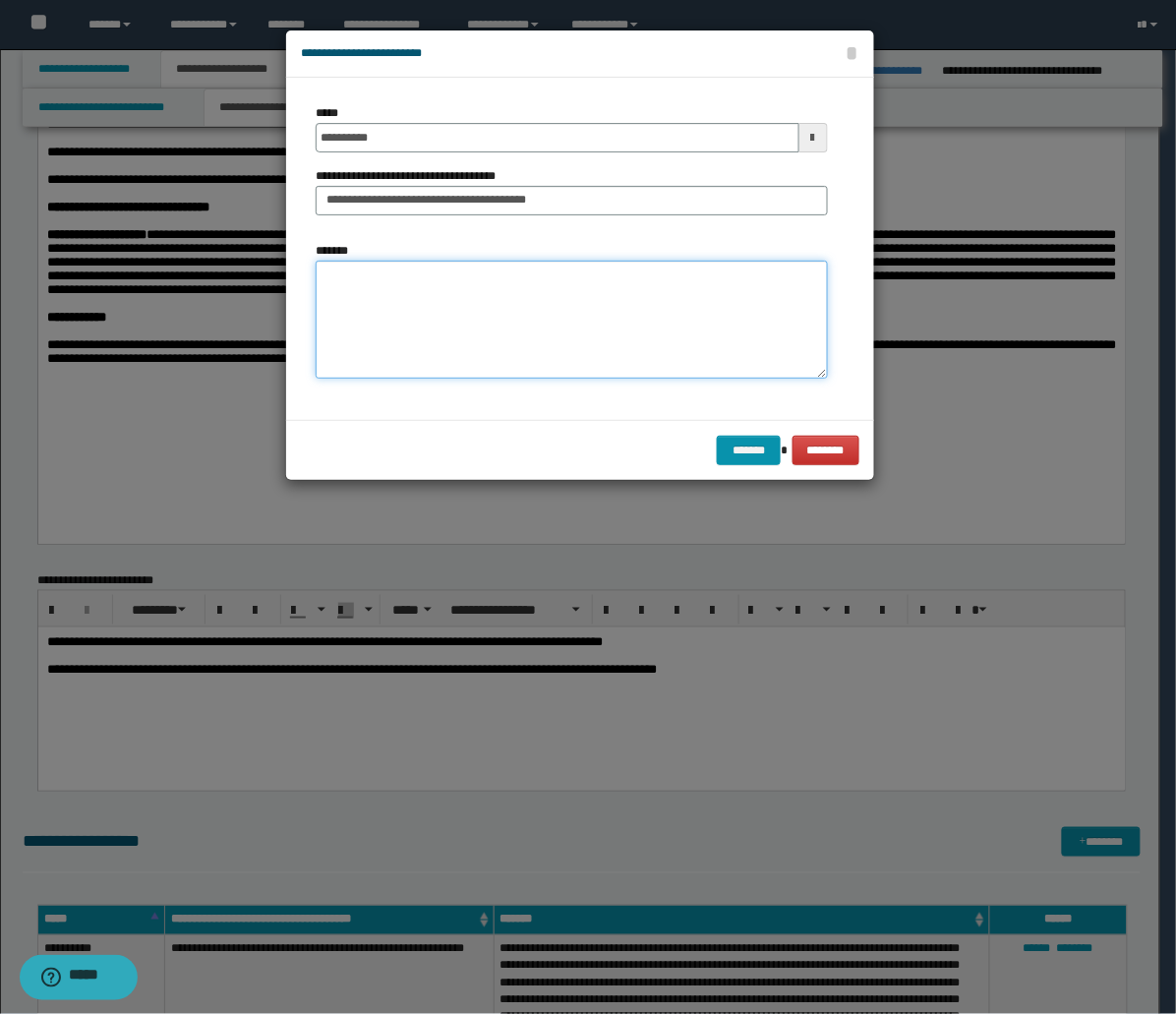 click on "*******" at bounding box center (571, 320) 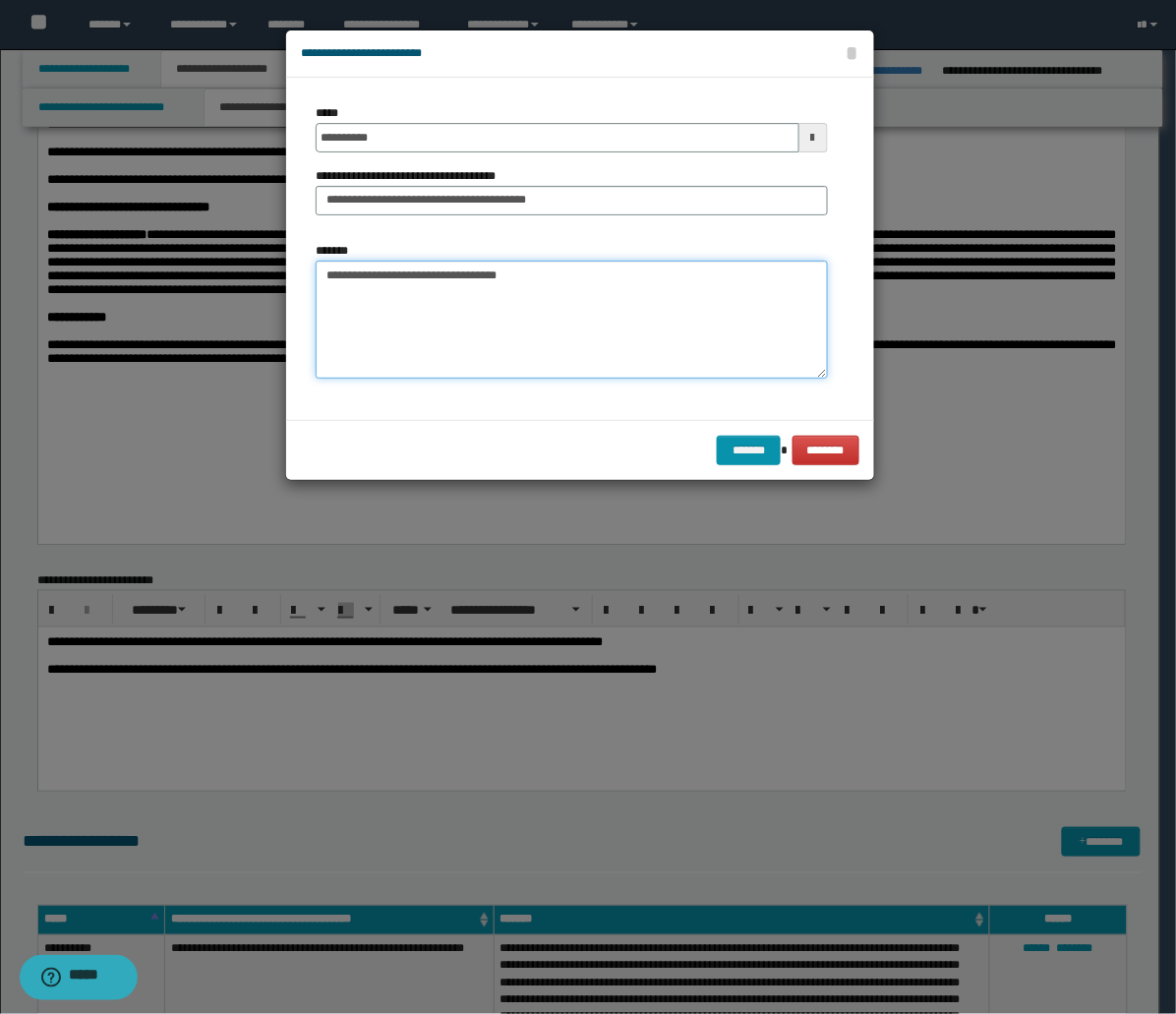 paste on "**********" 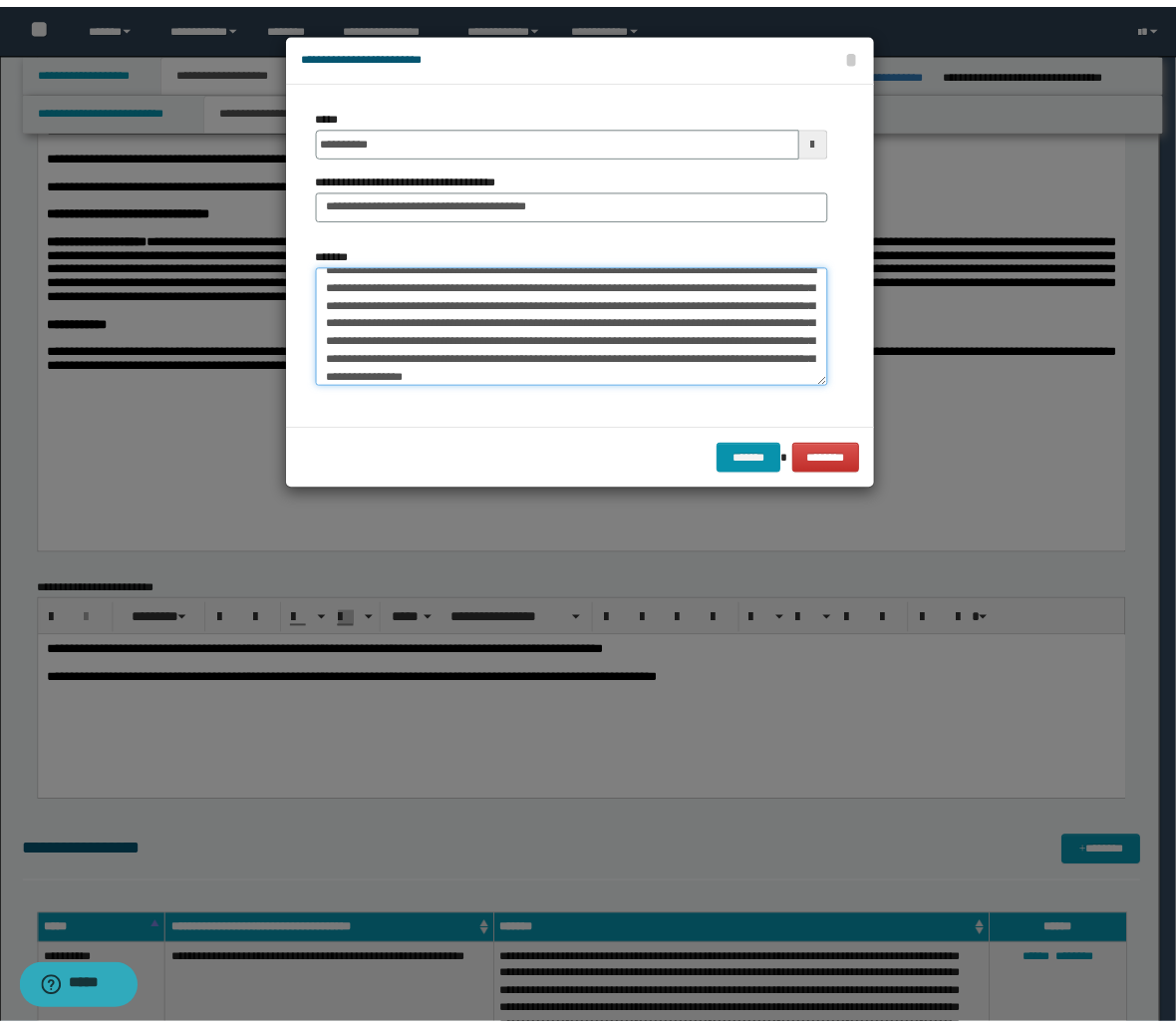 scroll, scrollTop: 0, scrollLeft: 0, axis: both 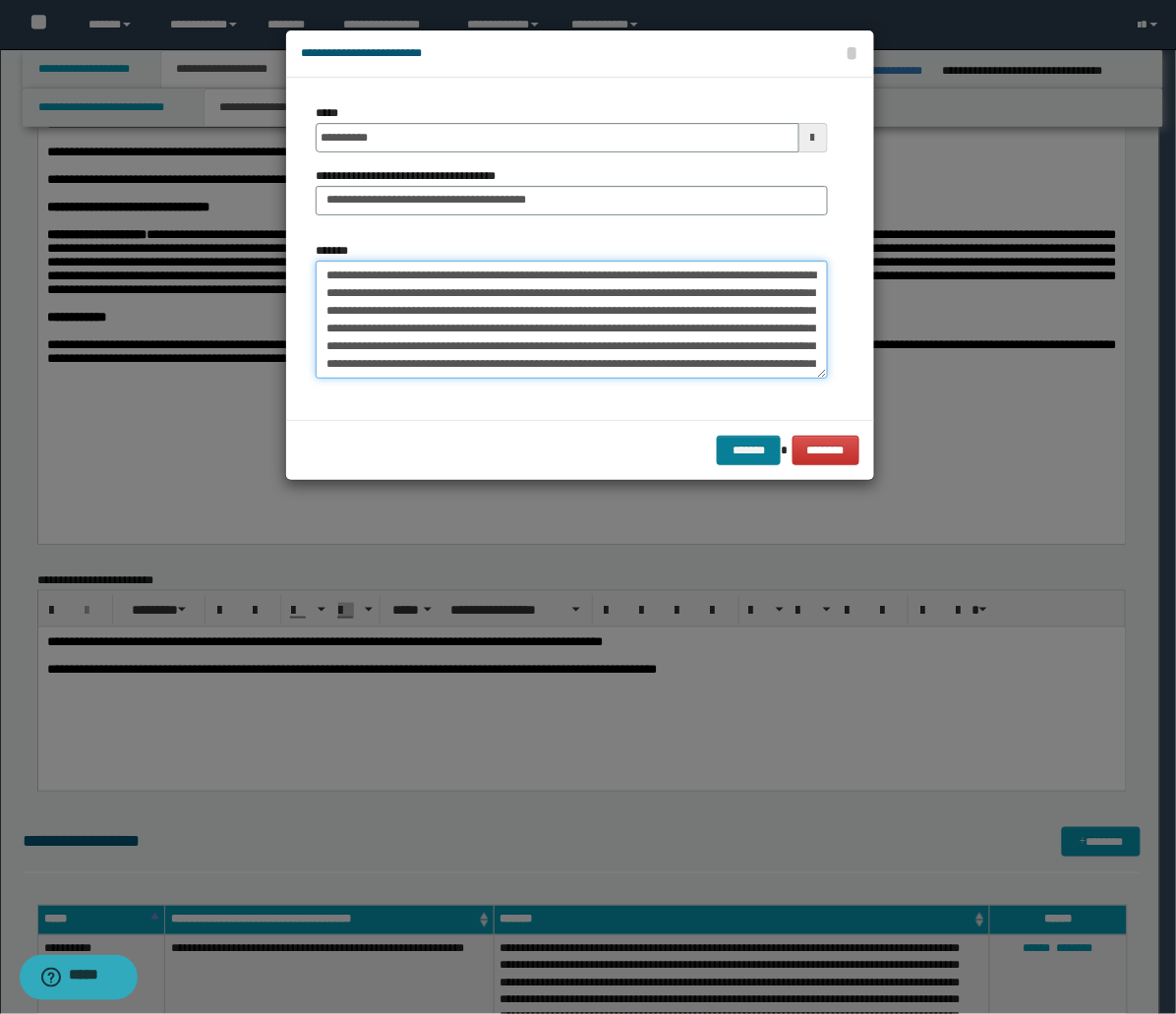 type on "**********" 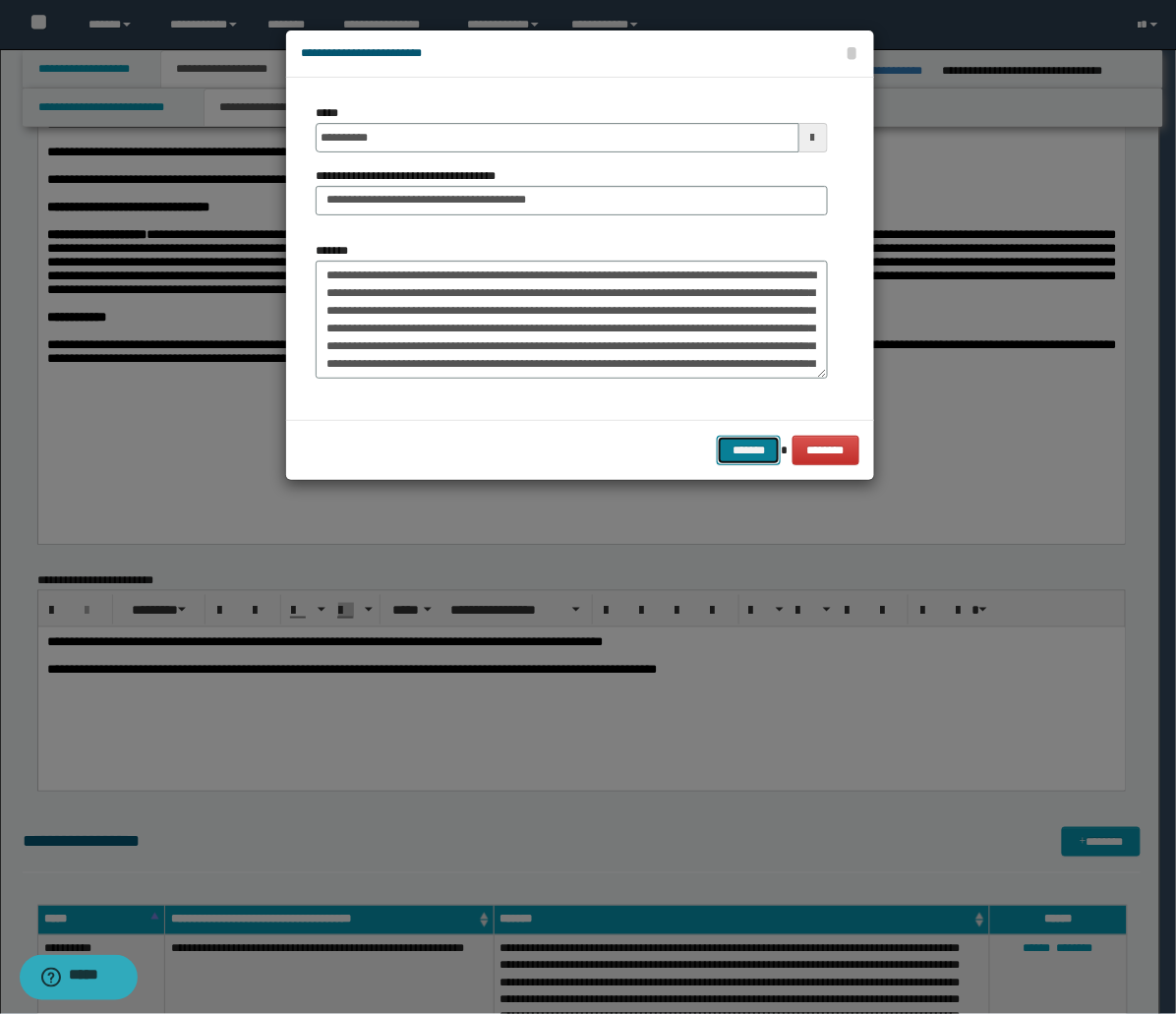 click on "*******" at bounding box center [748, 450] 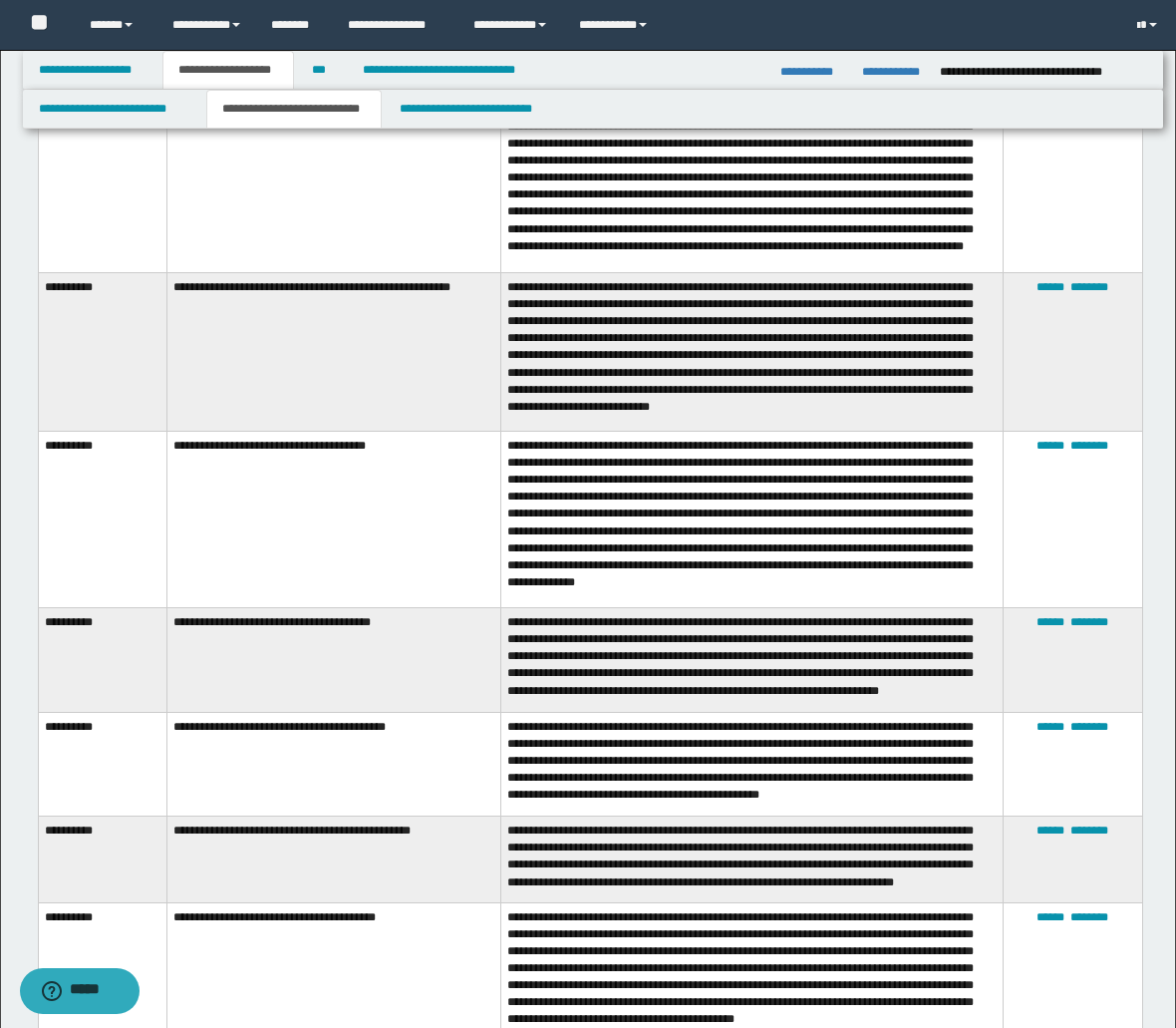 scroll, scrollTop: 5871, scrollLeft: 0, axis: vertical 